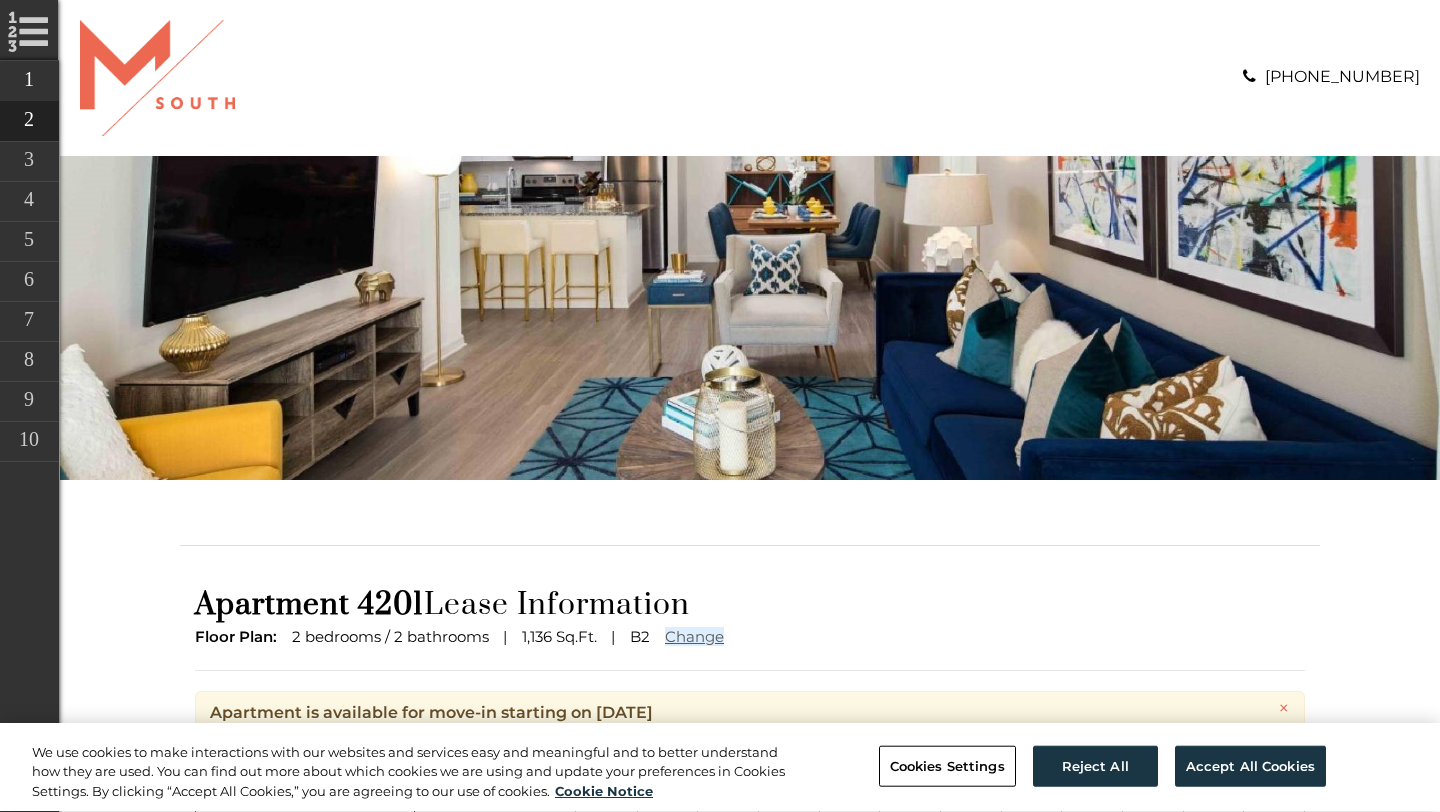scroll, scrollTop: 0, scrollLeft: 0, axis: both 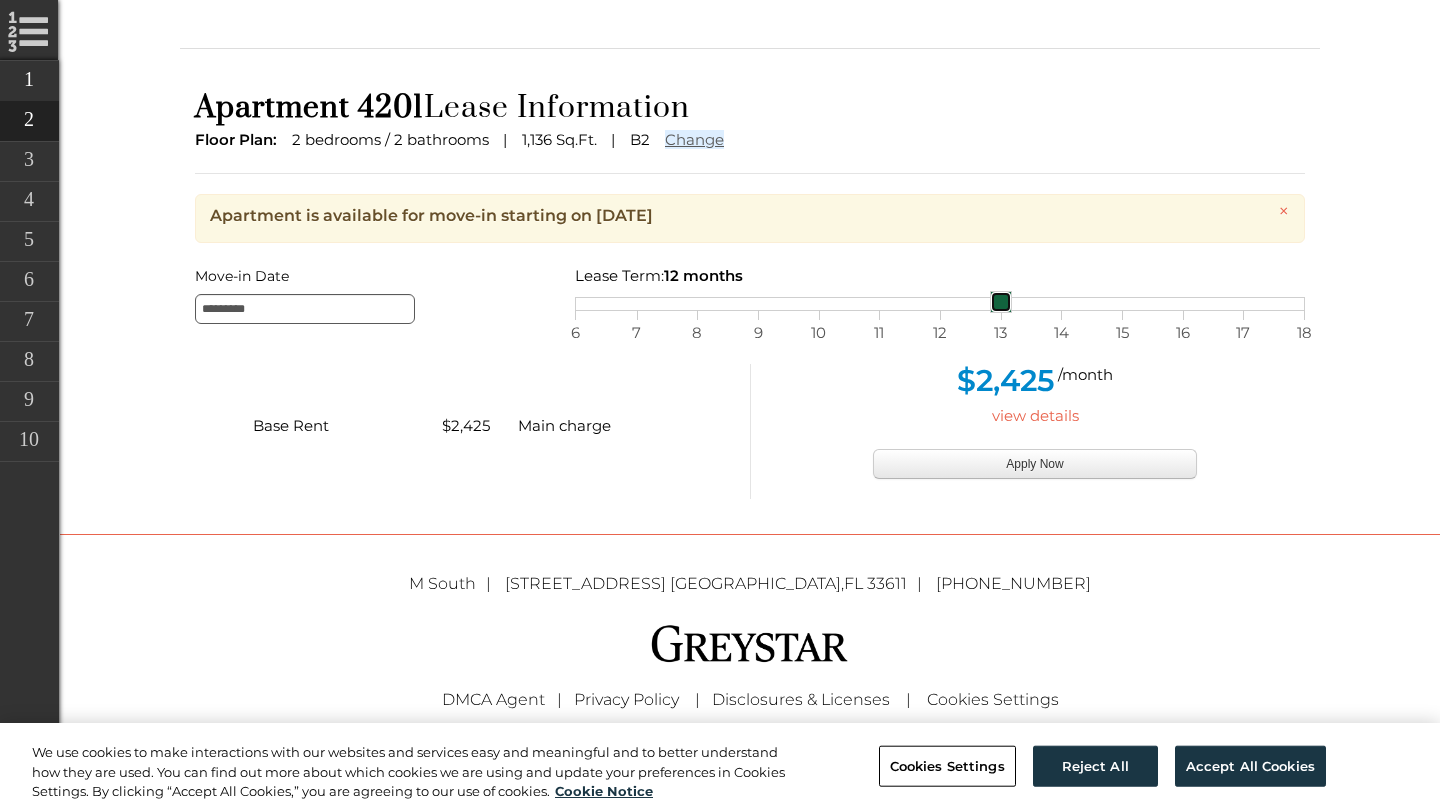 drag, startPoint x: 940, startPoint y: 309, endPoint x: 992, endPoint y: 308, distance: 52.009613 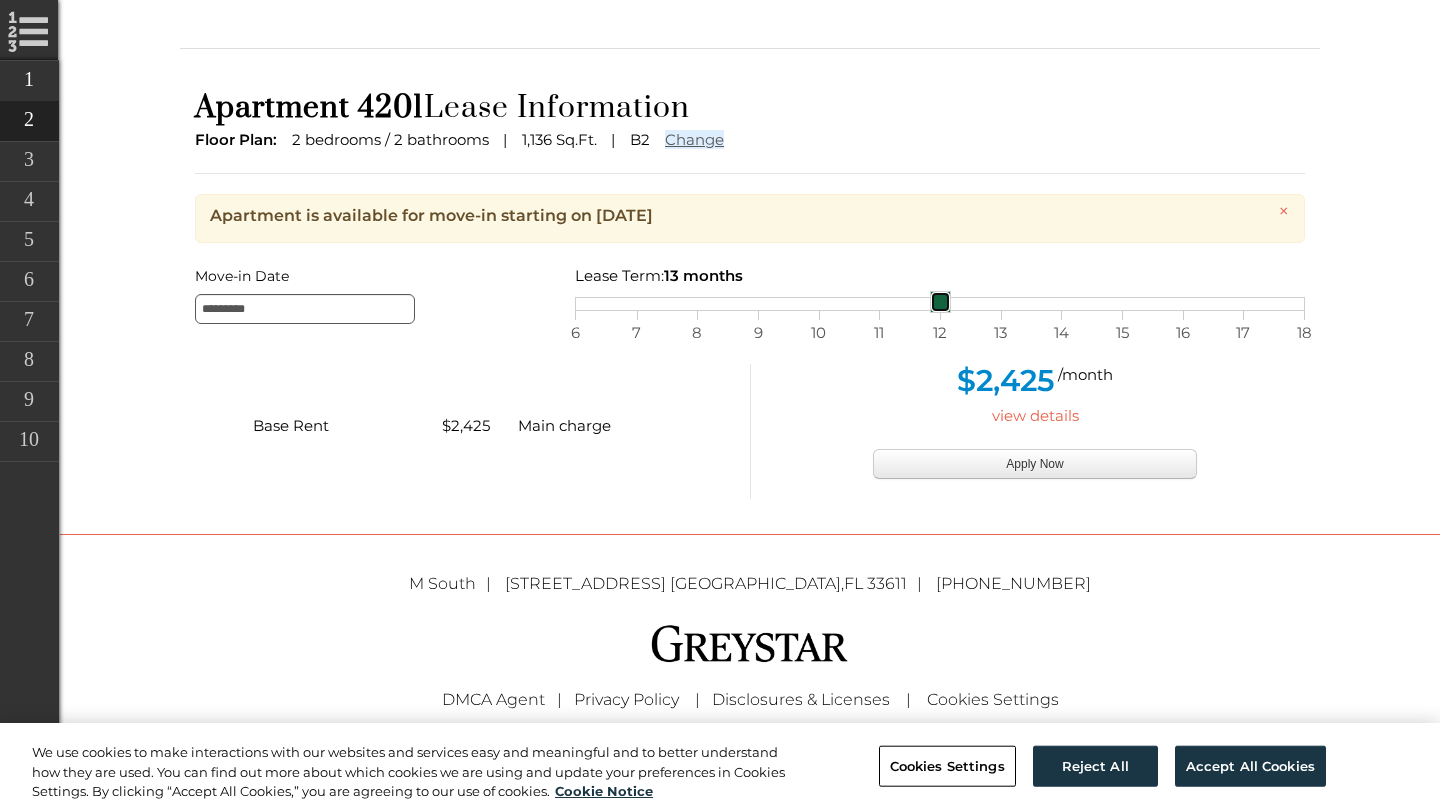 drag, startPoint x: 1012, startPoint y: 302, endPoint x: 925, endPoint y: 359, distance: 104.00961 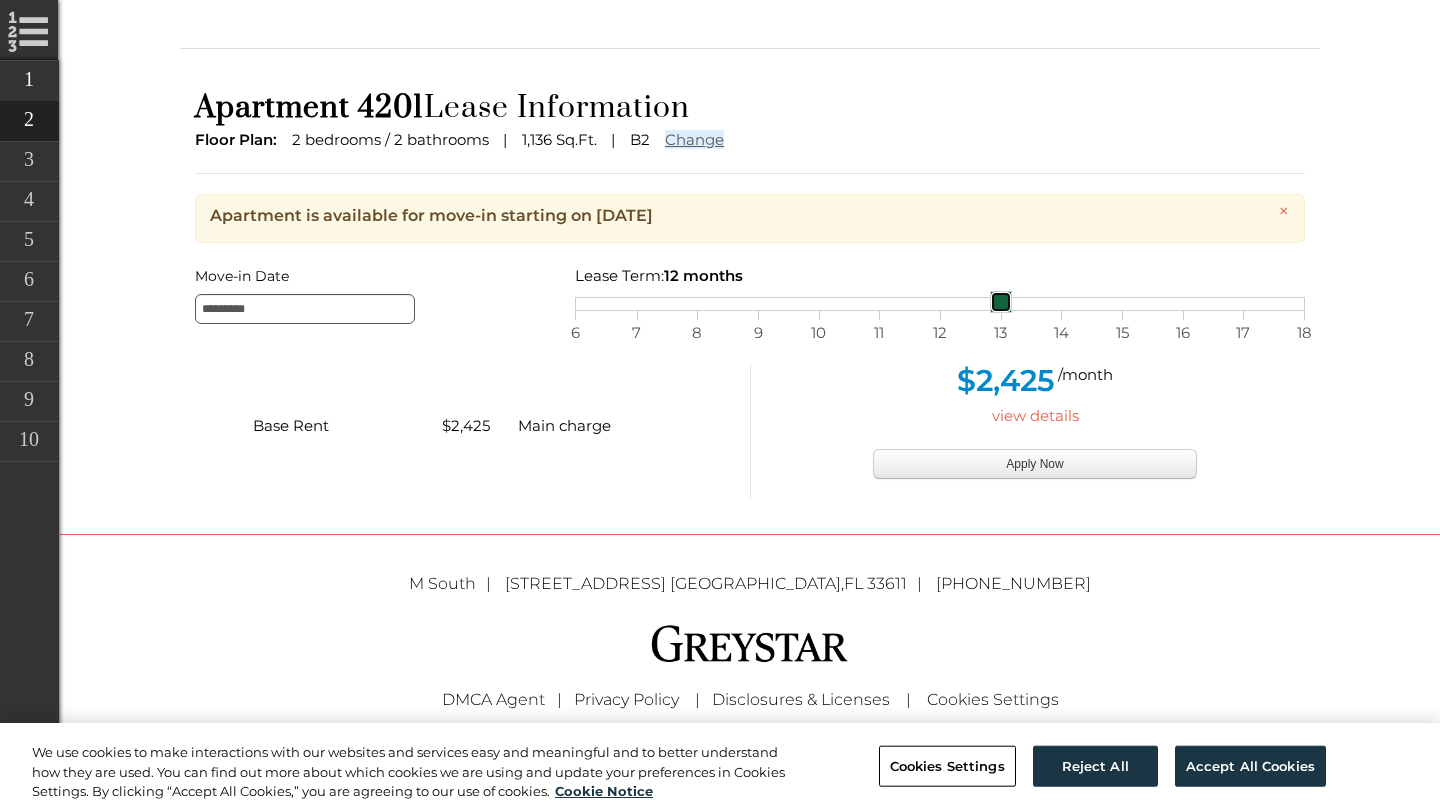 drag, startPoint x: 941, startPoint y: 300, endPoint x: 979, endPoint y: 306, distance: 38.470768 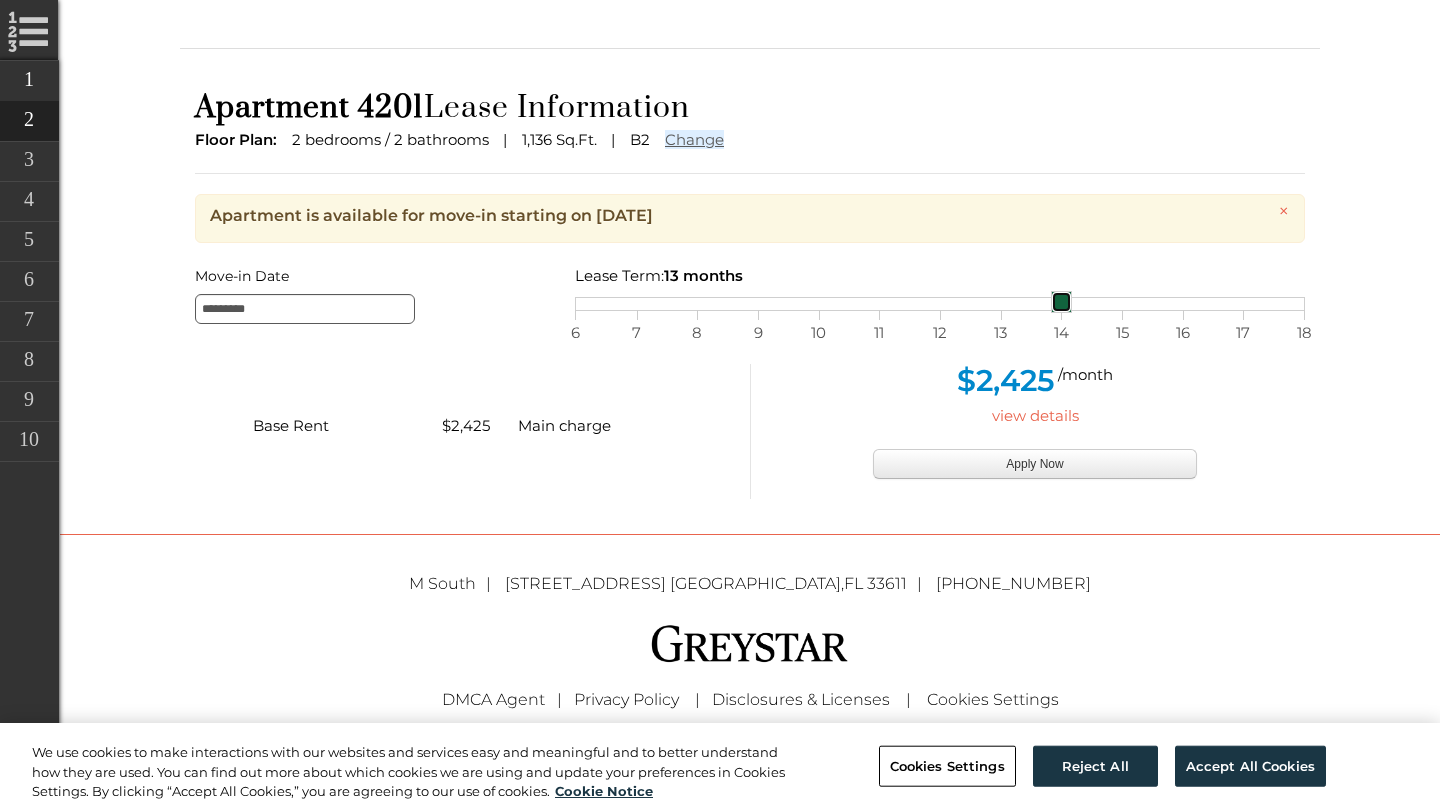 drag, startPoint x: 998, startPoint y: 300, endPoint x: 1060, endPoint y: 300, distance: 62 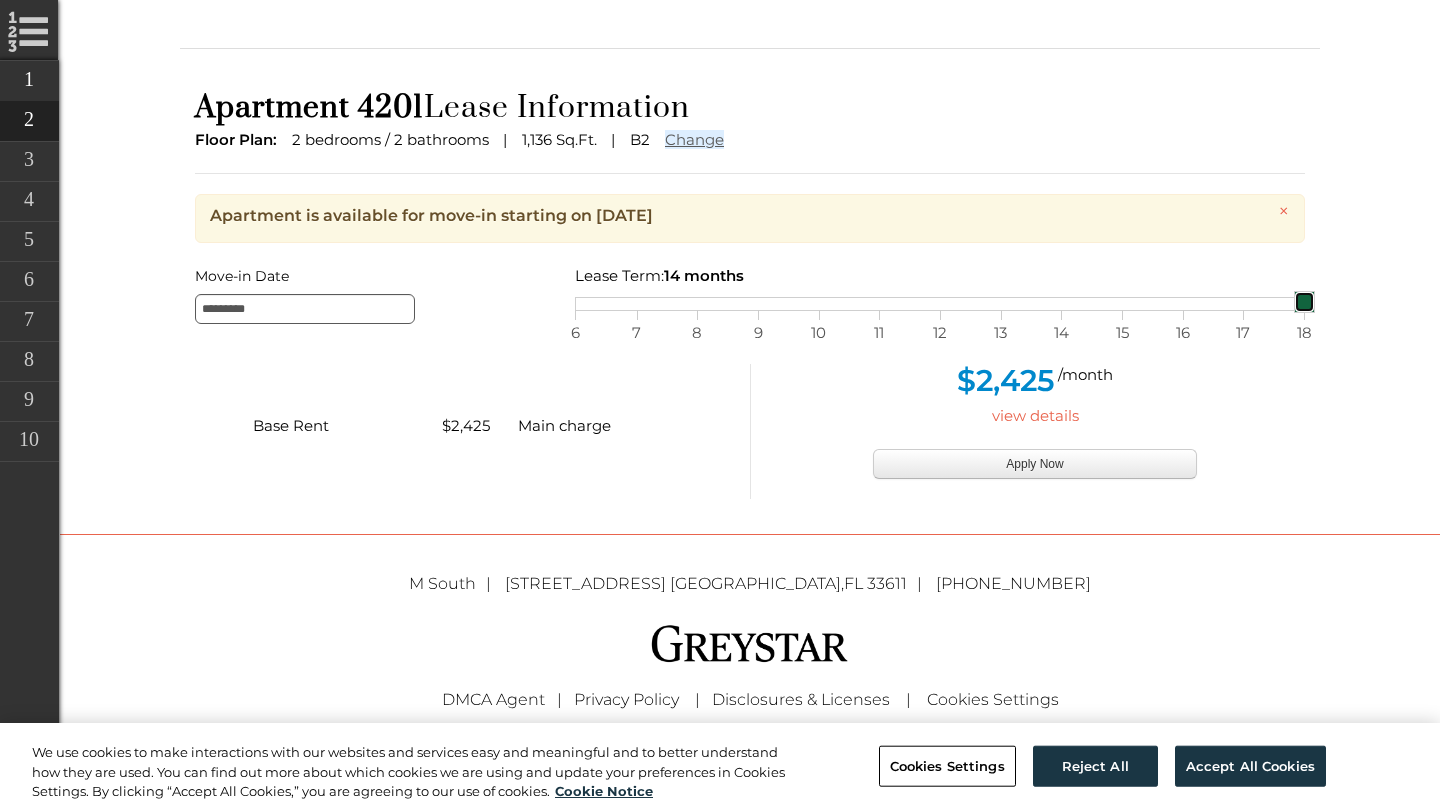 drag, startPoint x: 1060, startPoint y: 300, endPoint x: 1339, endPoint y: 332, distance: 280.82913 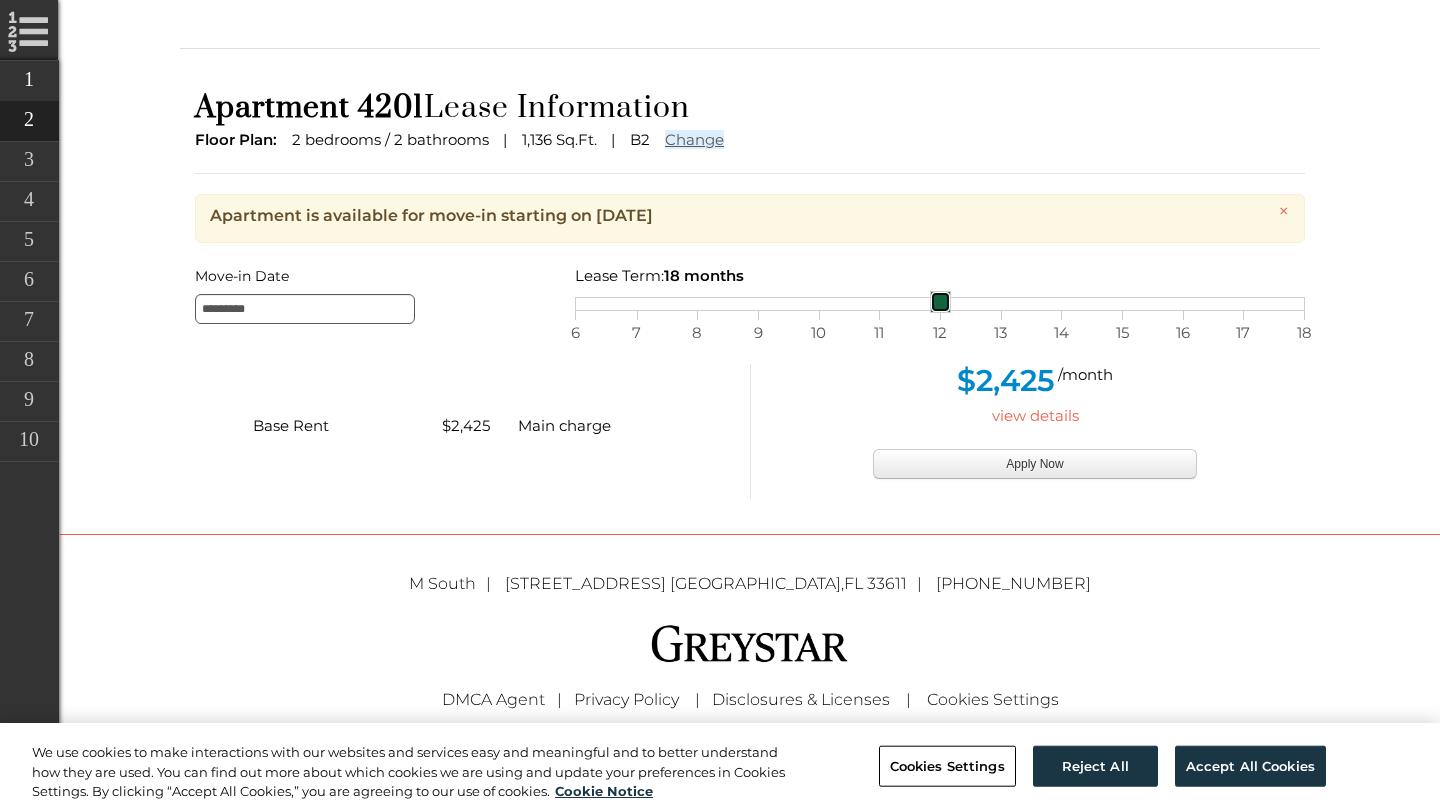 drag, startPoint x: 1307, startPoint y: 306, endPoint x: 926, endPoint y: 327, distance: 381.5783 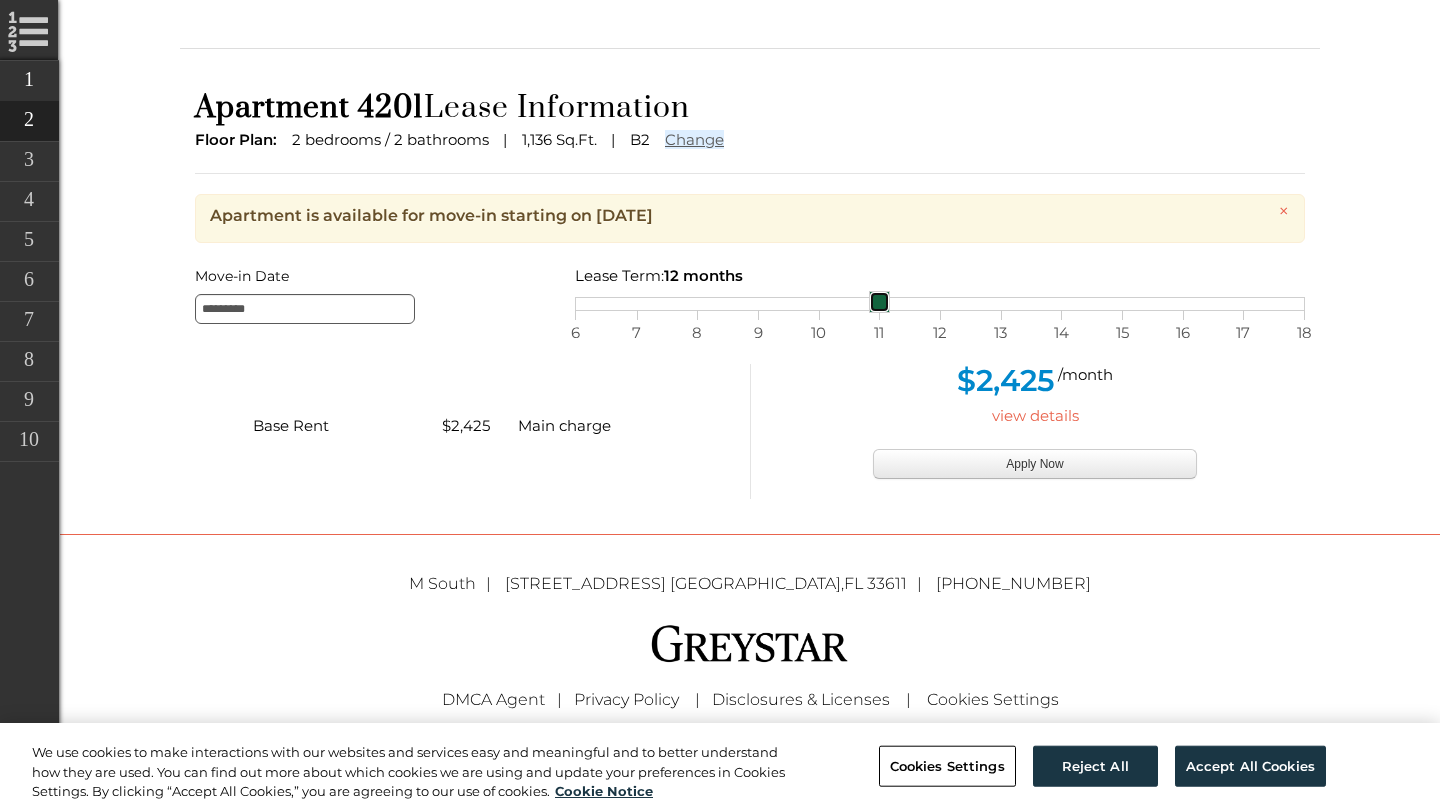 drag, startPoint x: 938, startPoint y: 293, endPoint x: 891, endPoint y: 300, distance: 47.518417 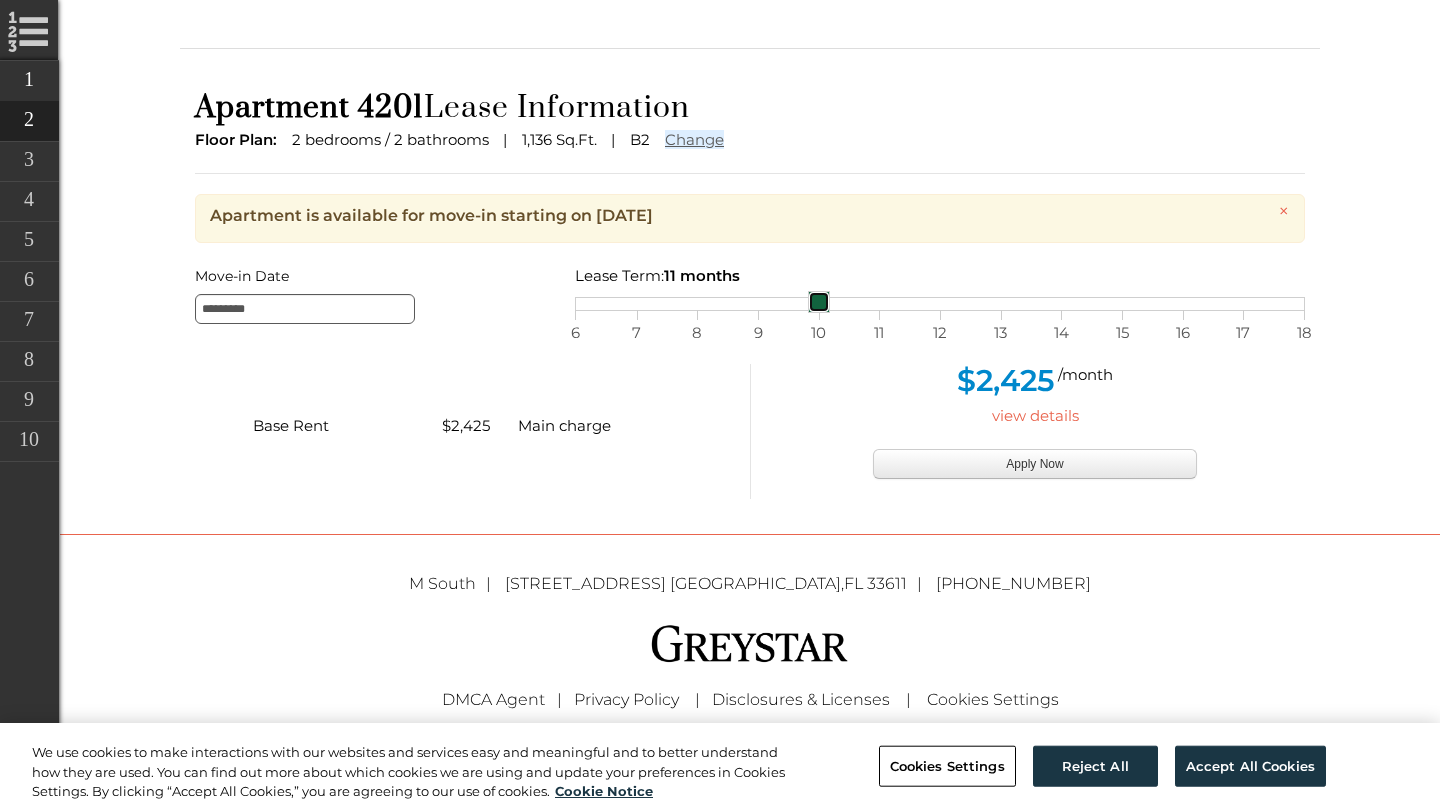 drag, startPoint x: 886, startPoint y: 300, endPoint x: 840, endPoint y: 300, distance: 46 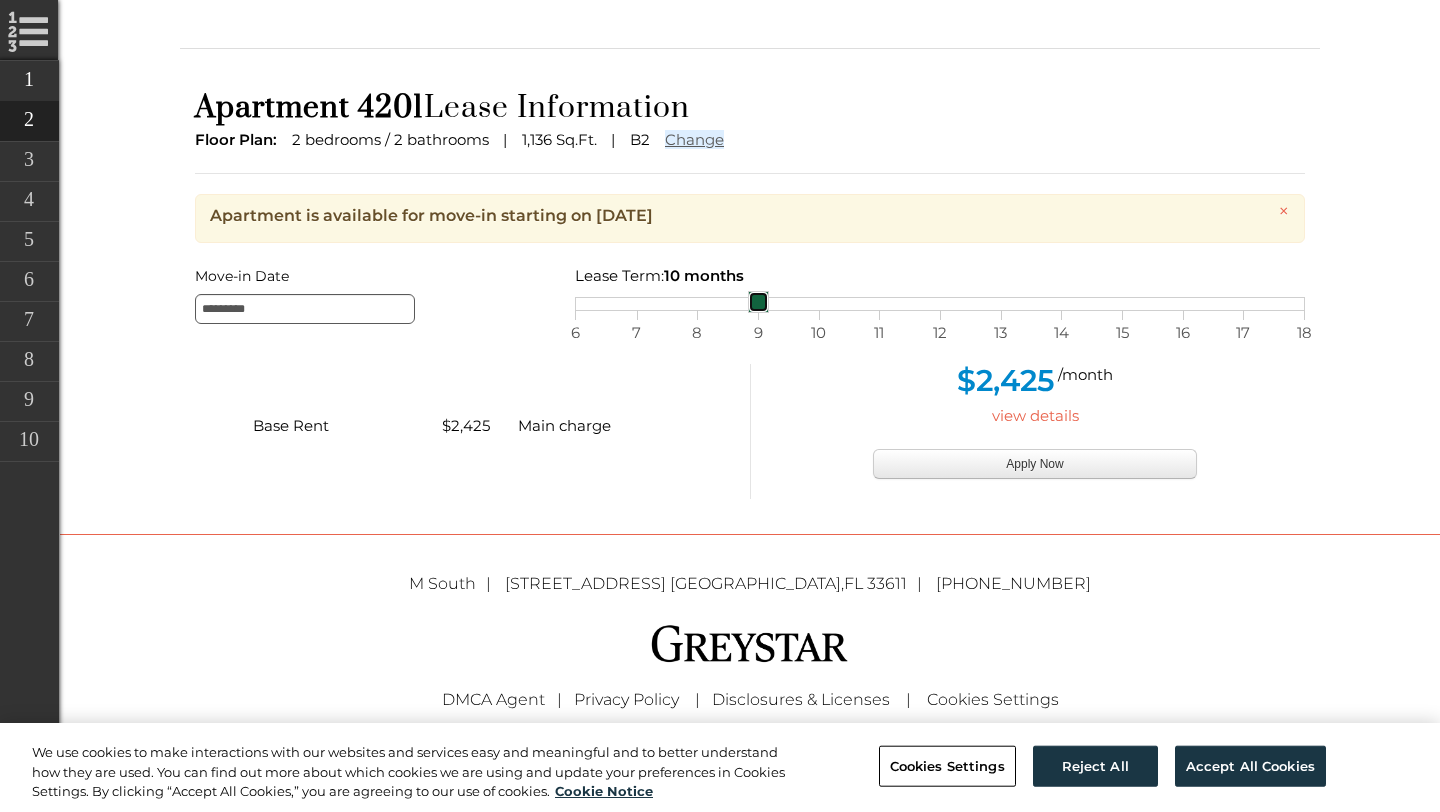 drag, startPoint x: 819, startPoint y: 300, endPoint x: 771, endPoint y: 300, distance: 48 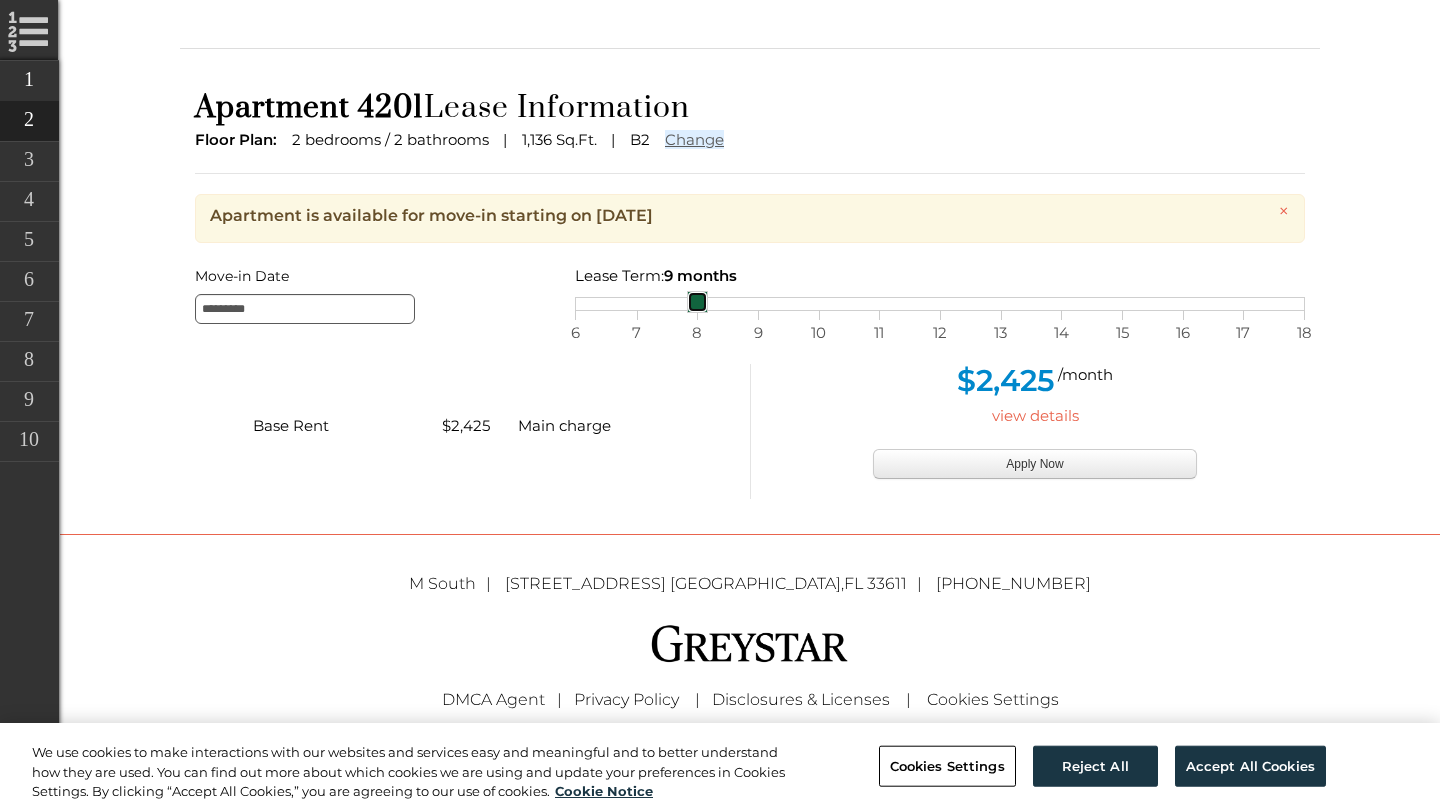 drag, startPoint x: 746, startPoint y: 301, endPoint x: 695, endPoint y: 307, distance: 51.351727 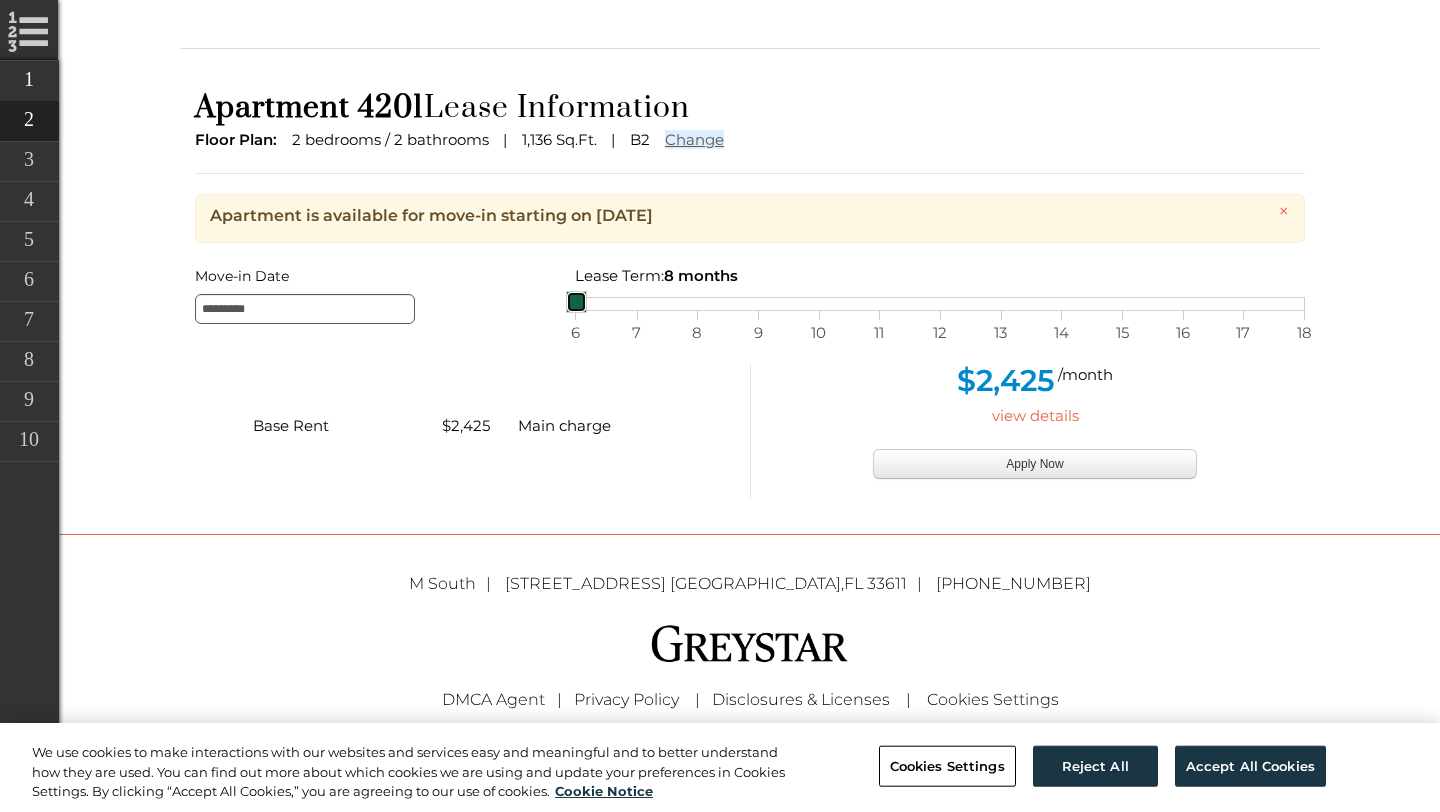 drag, startPoint x: 703, startPoint y: 301, endPoint x: 582, endPoint y: 303, distance: 121.016525 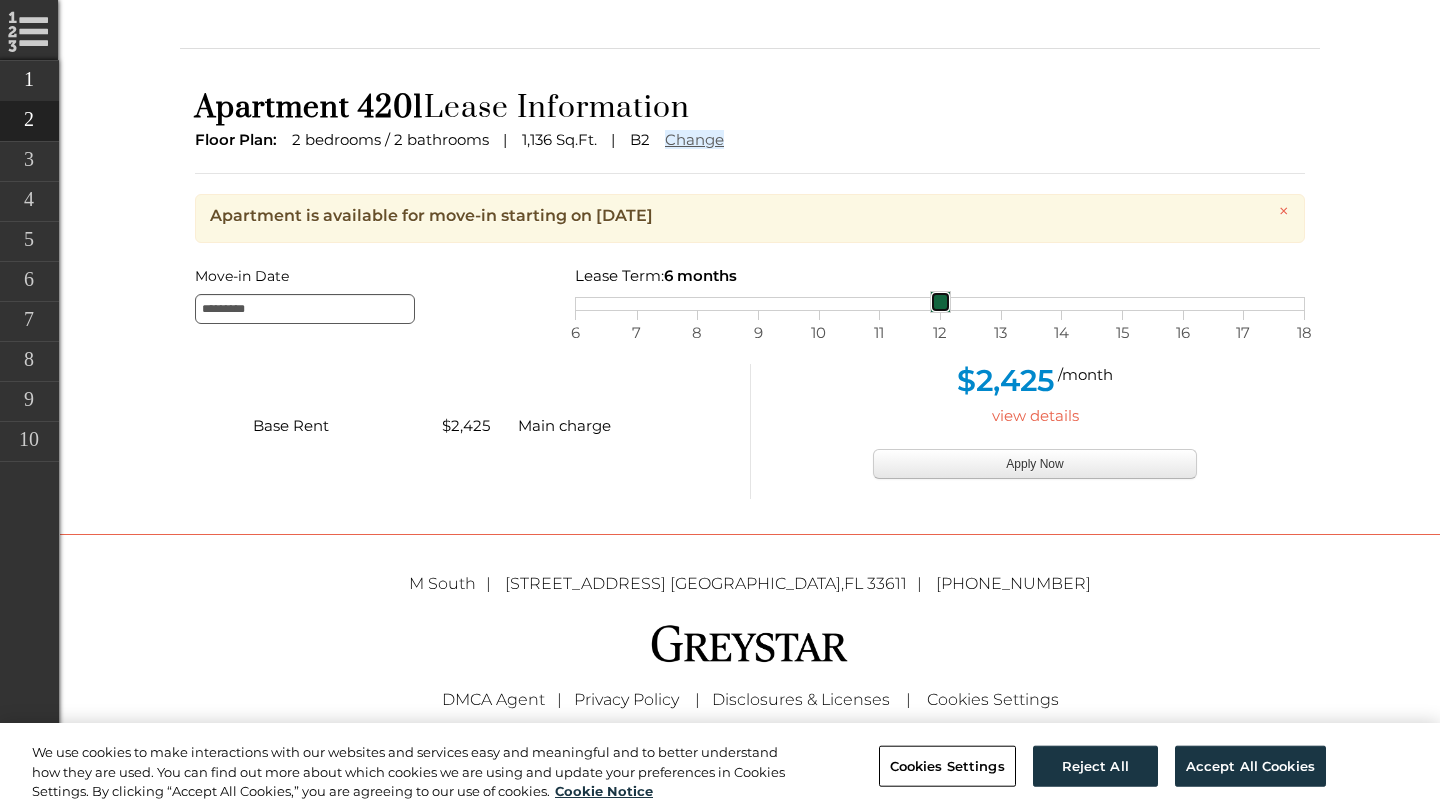 drag, startPoint x: 582, startPoint y: 303, endPoint x: 939, endPoint y: 312, distance: 357.11343 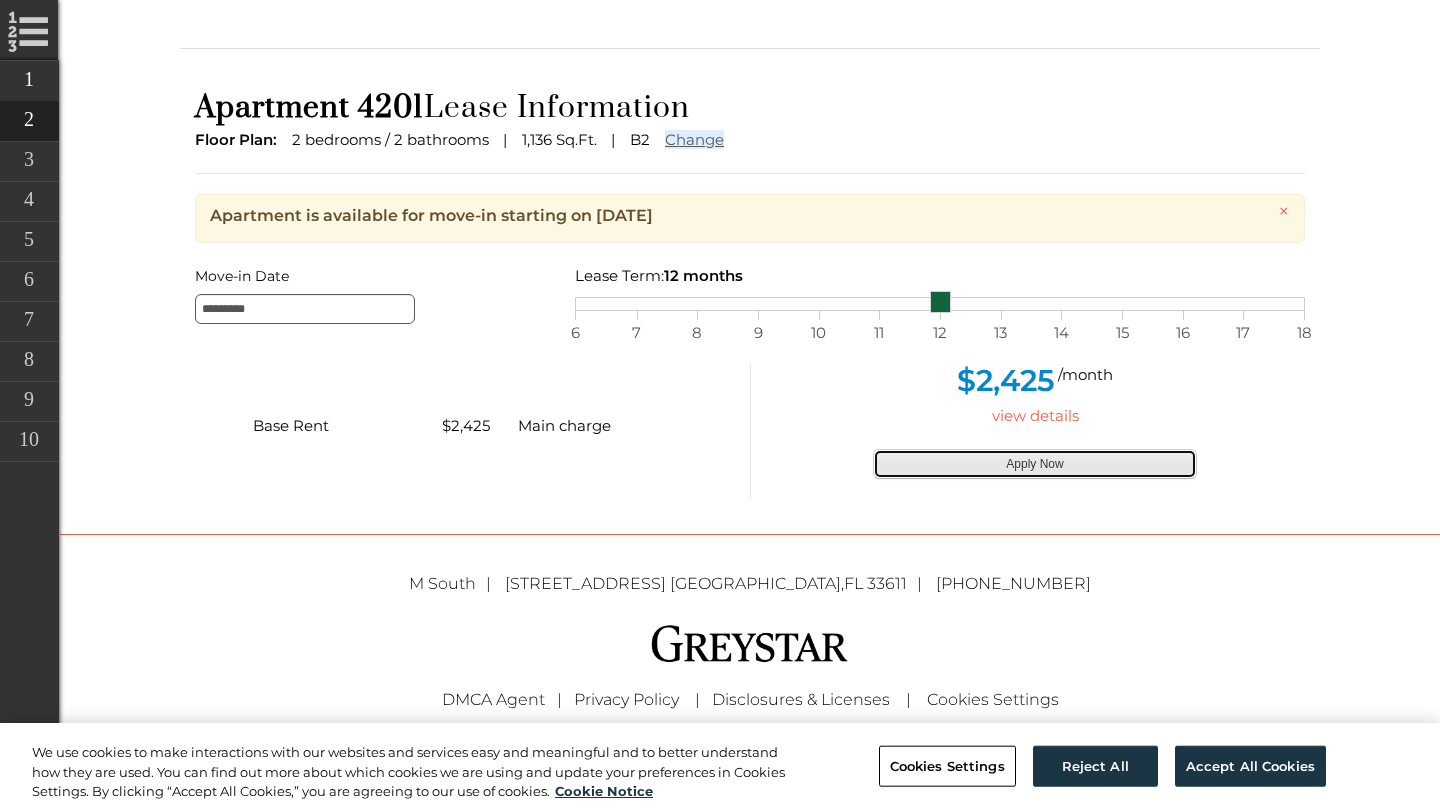 click on "Apply Now" at bounding box center (1035, 464) 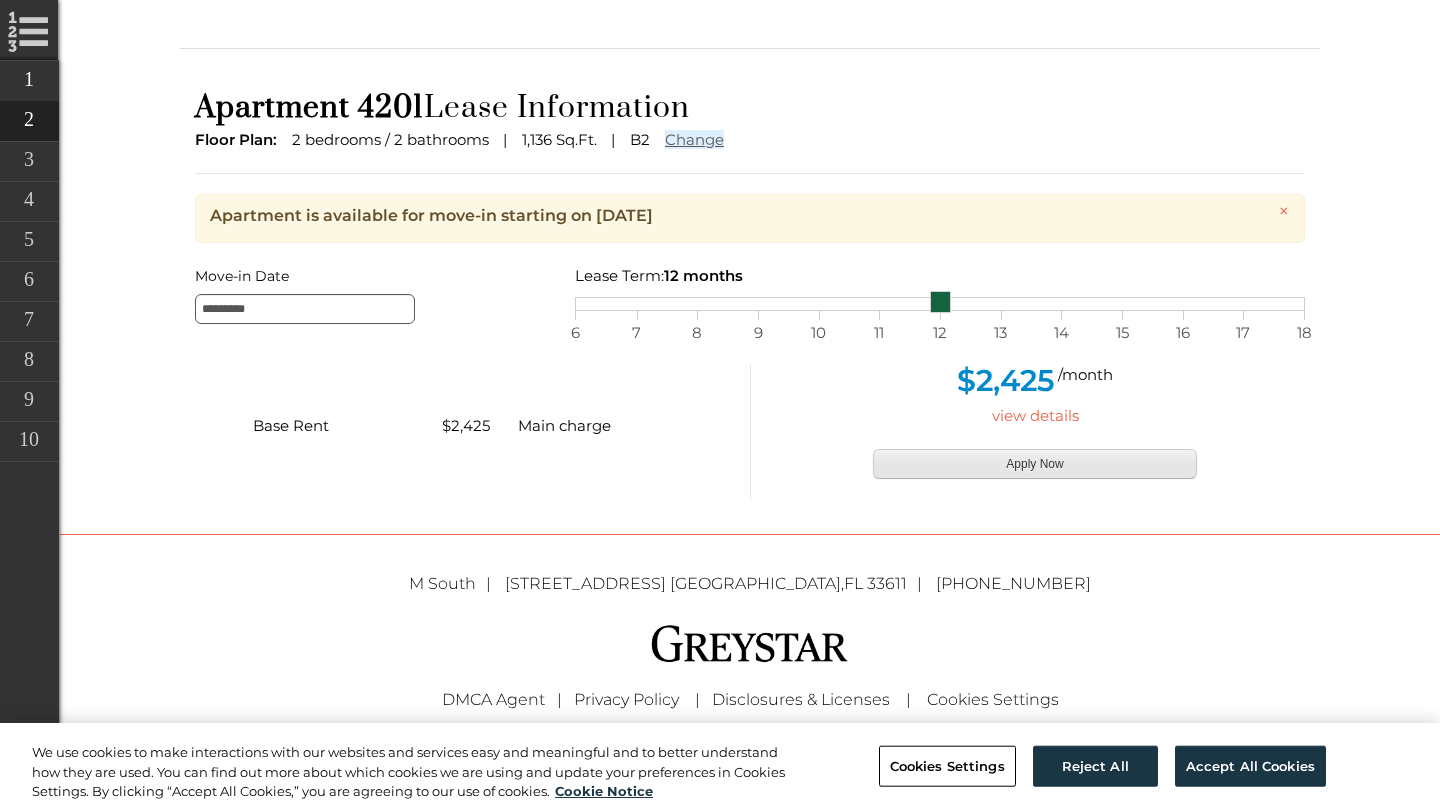 type on "**********" 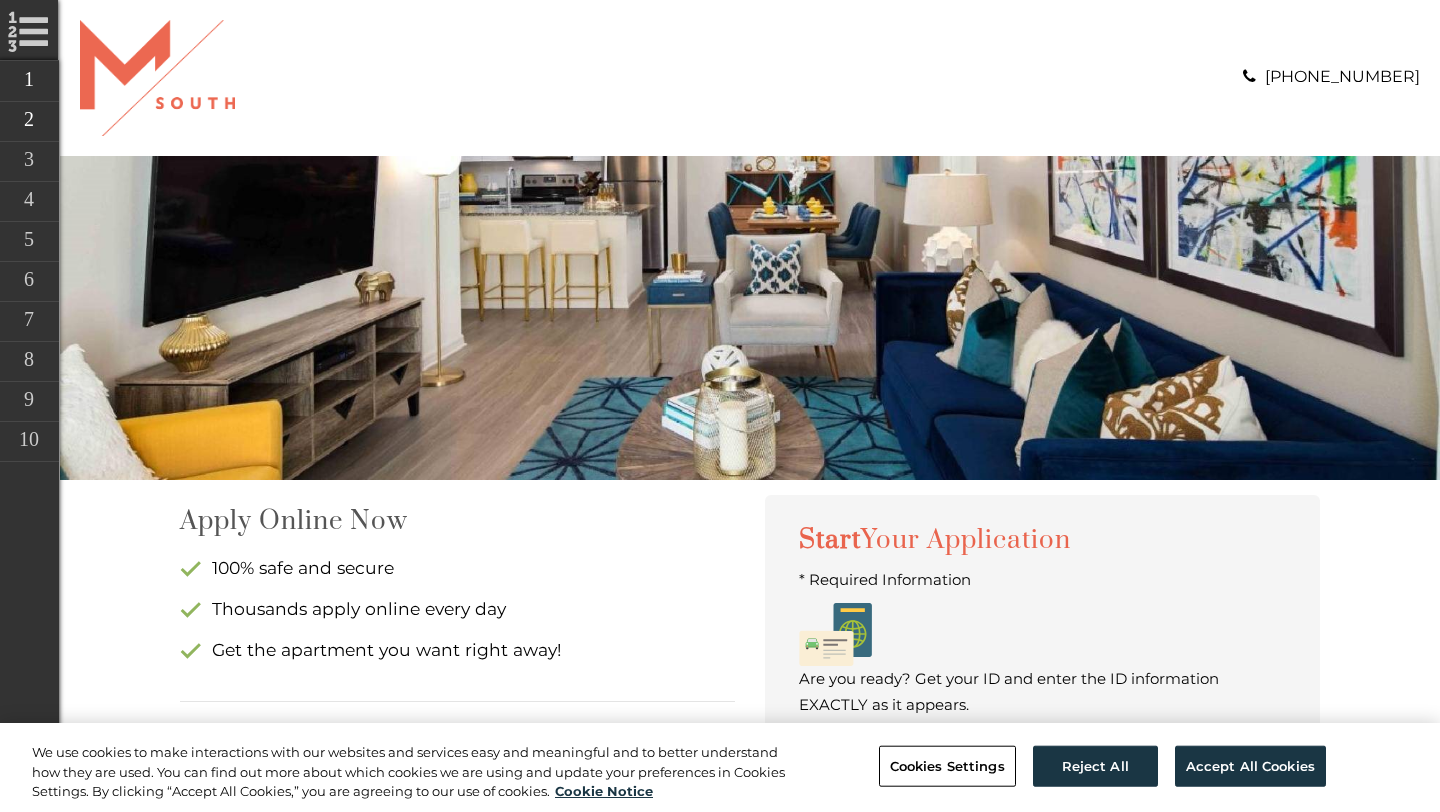 scroll, scrollTop: 0, scrollLeft: 0, axis: both 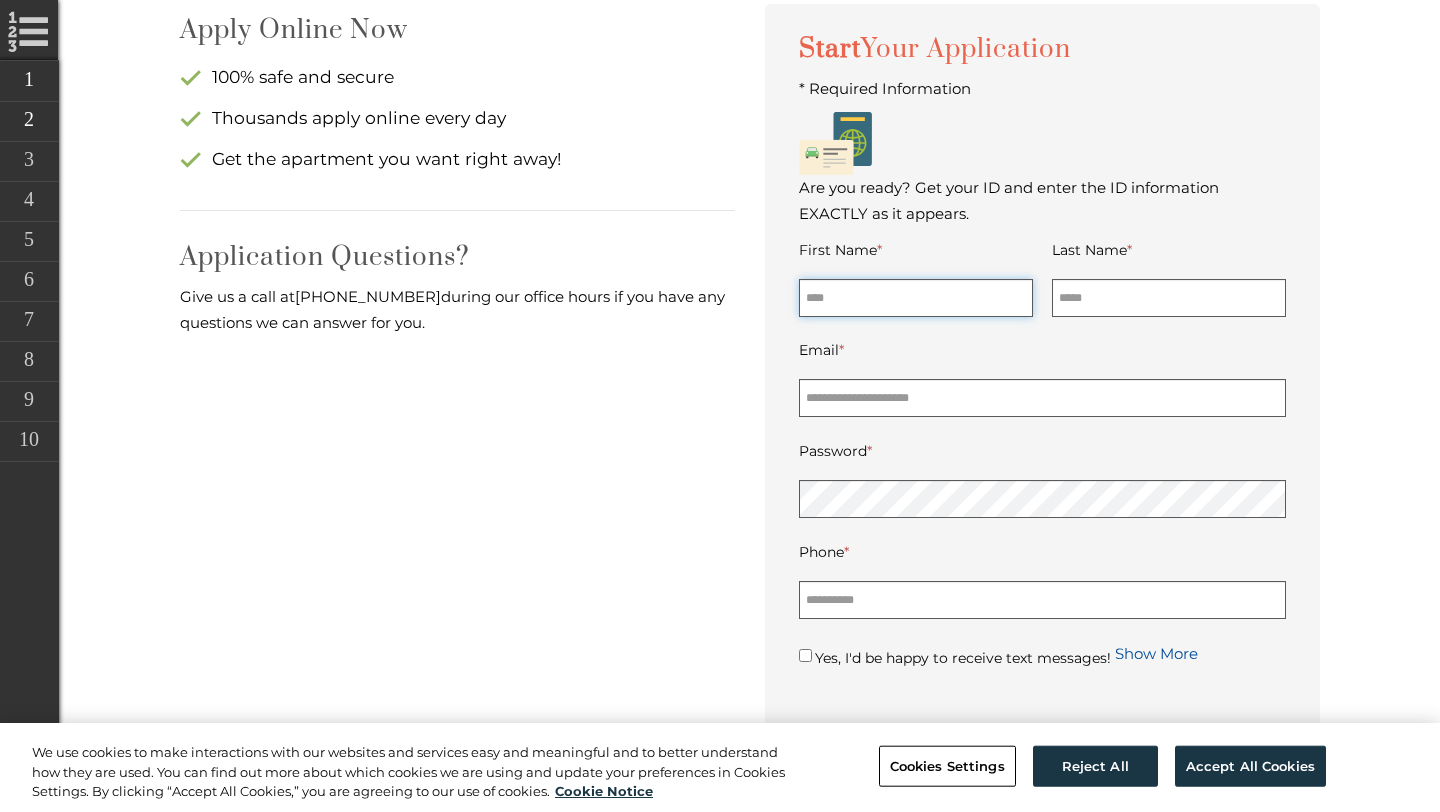 click on "First Name *" at bounding box center [916, 298] 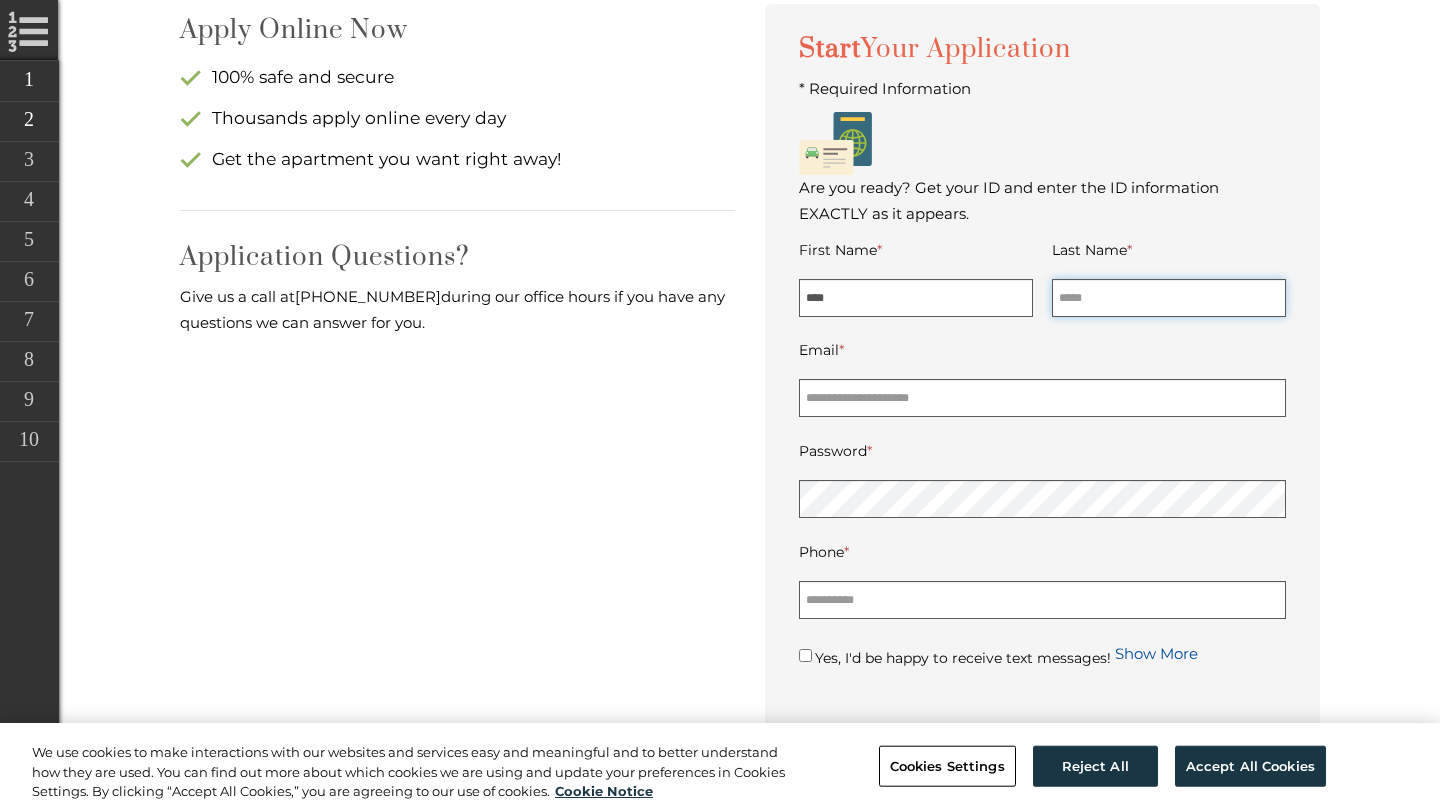 type on "****" 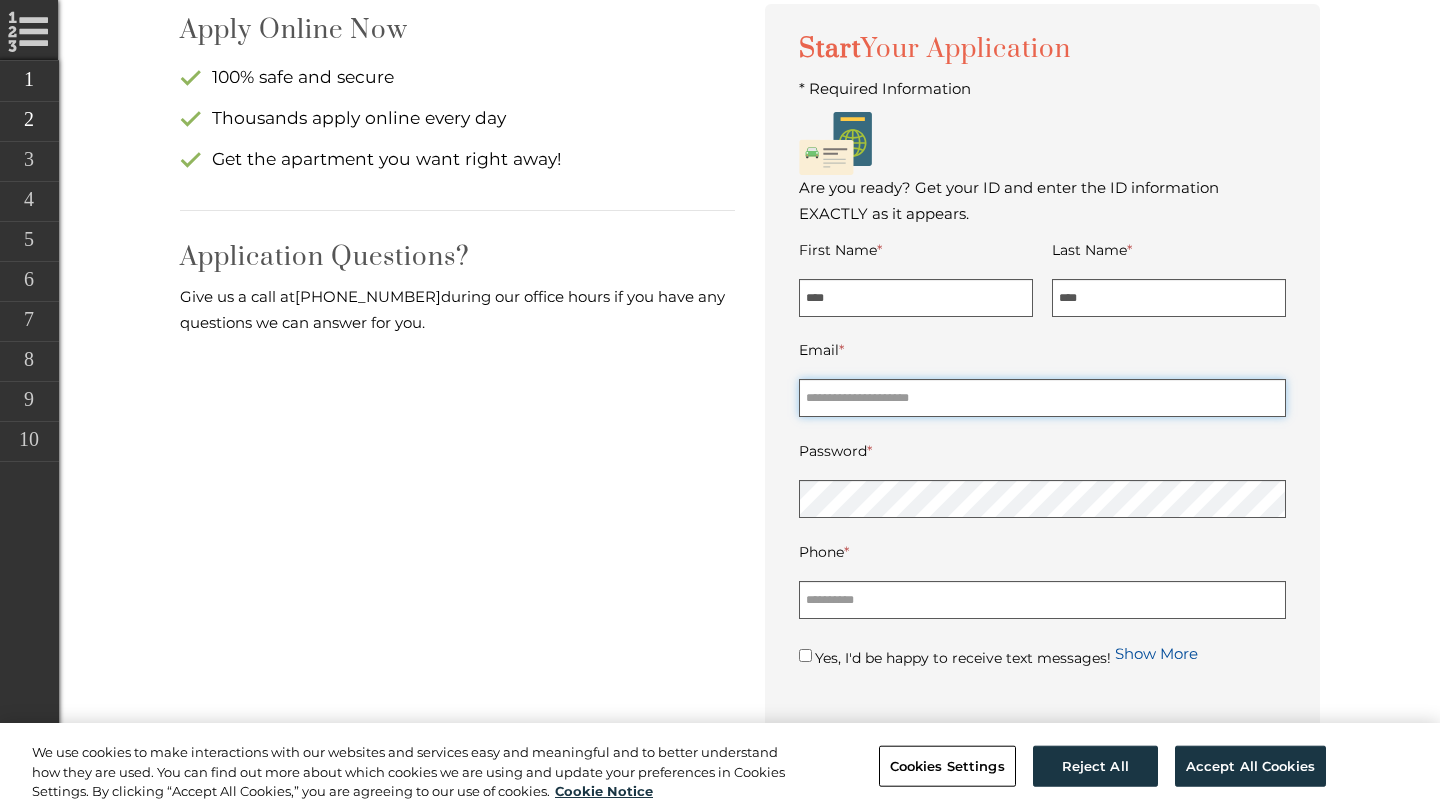 type on "**********" 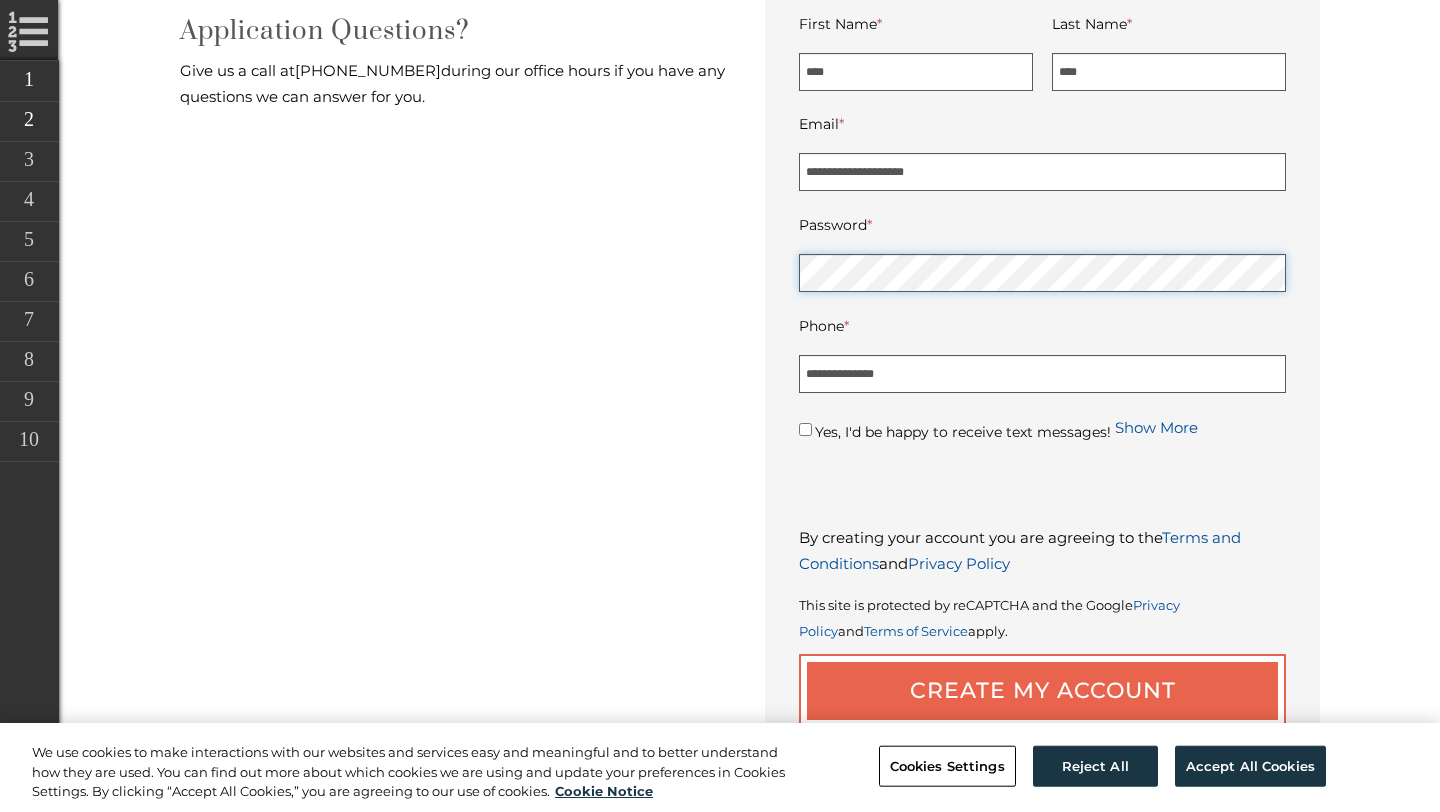 scroll, scrollTop: 718, scrollLeft: 0, axis: vertical 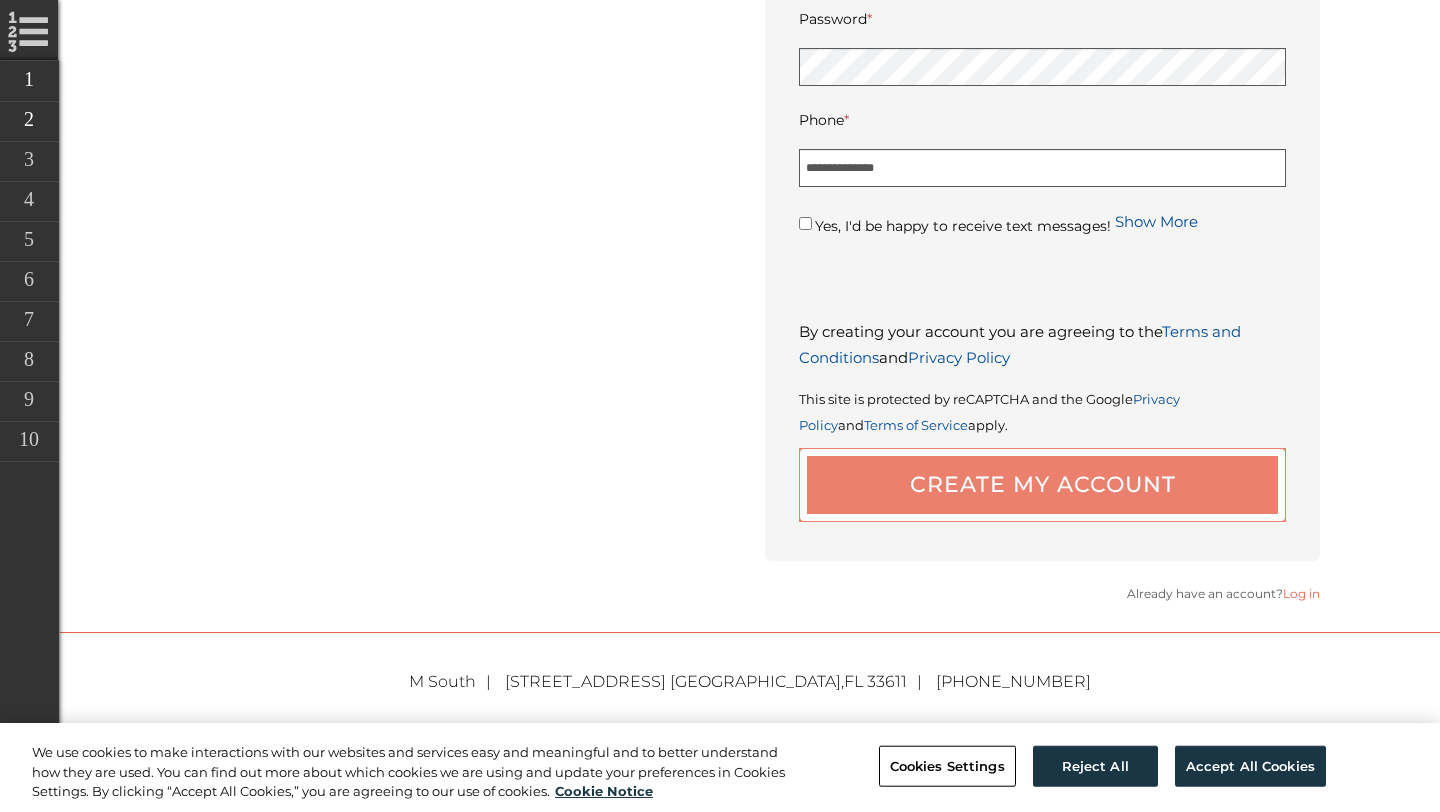 click on "Create My Account" at bounding box center [1042, 485] 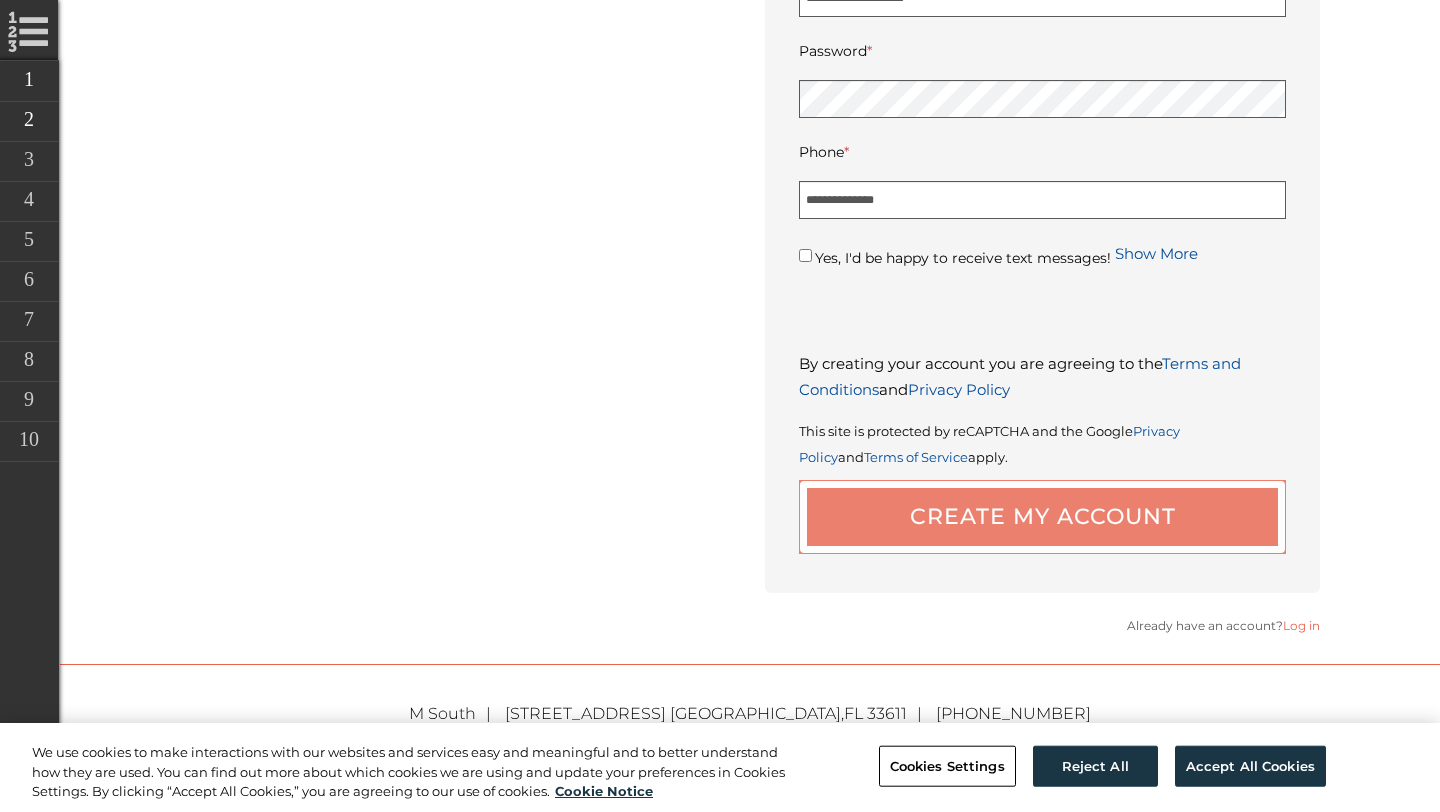 scroll, scrollTop: 887, scrollLeft: 0, axis: vertical 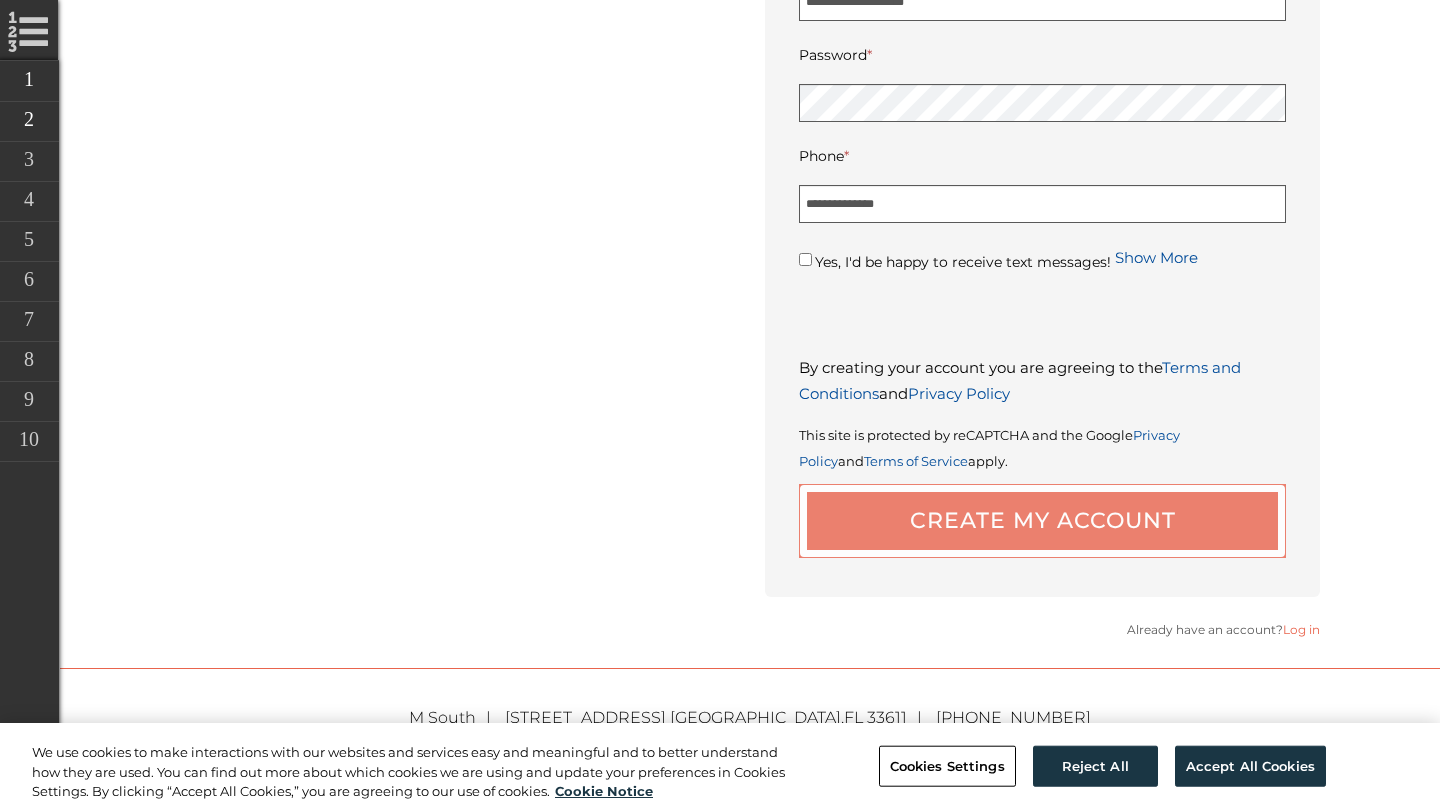 click on "Create My Account" at bounding box center (1042, 521) 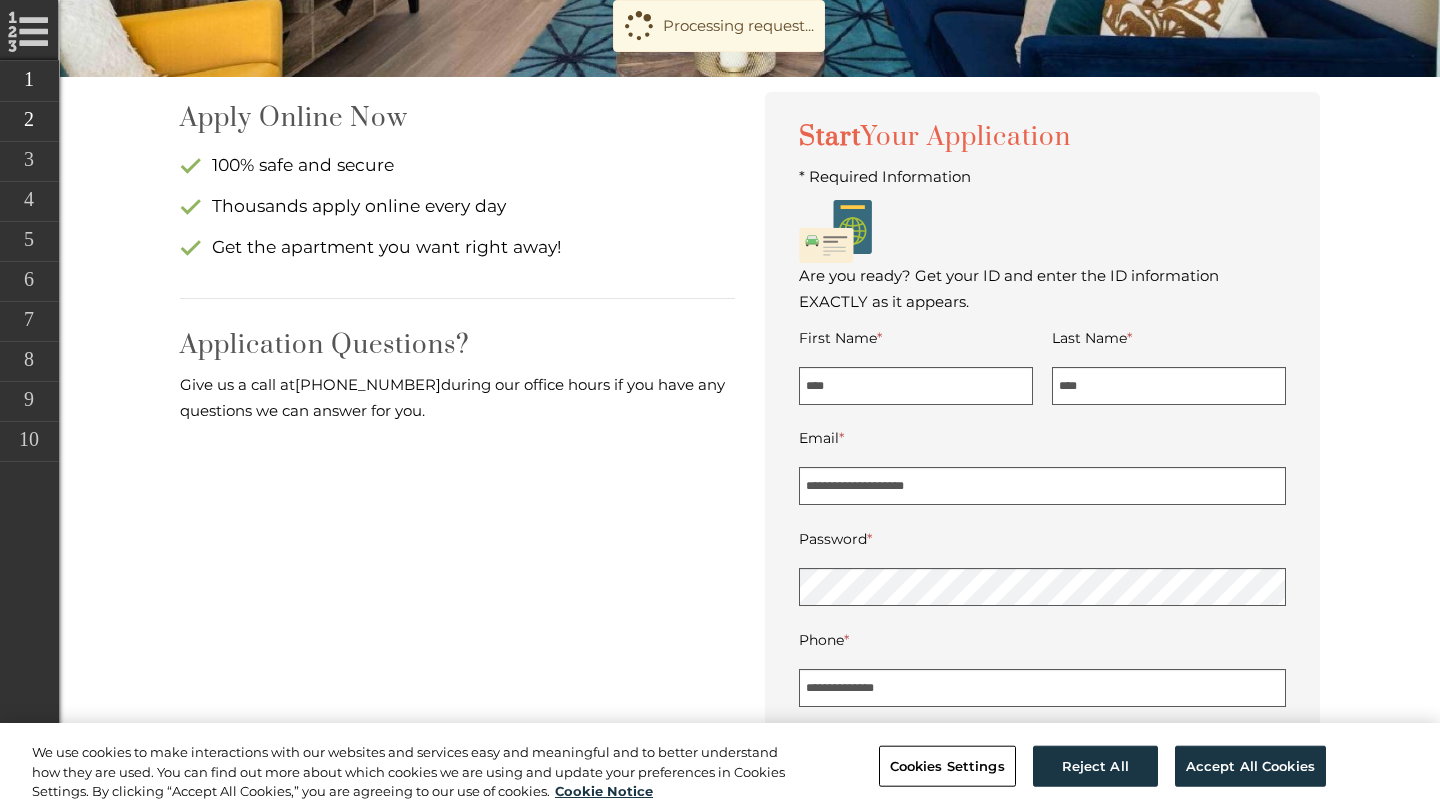 scroll, scrollTop: 385, scrollLeft: 0, axis: vertical 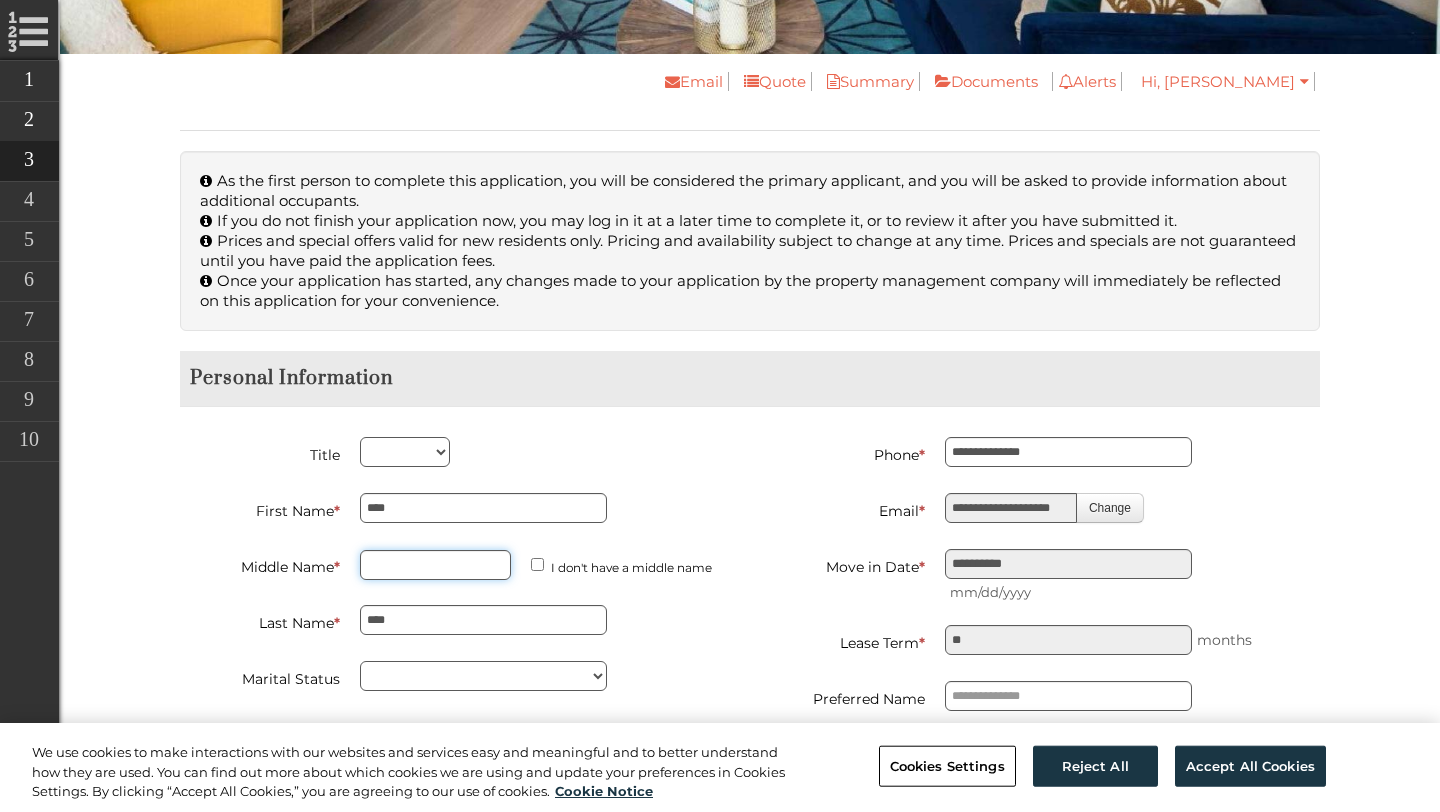 click on "Middle Name  *" at bounding box center (435, 565) 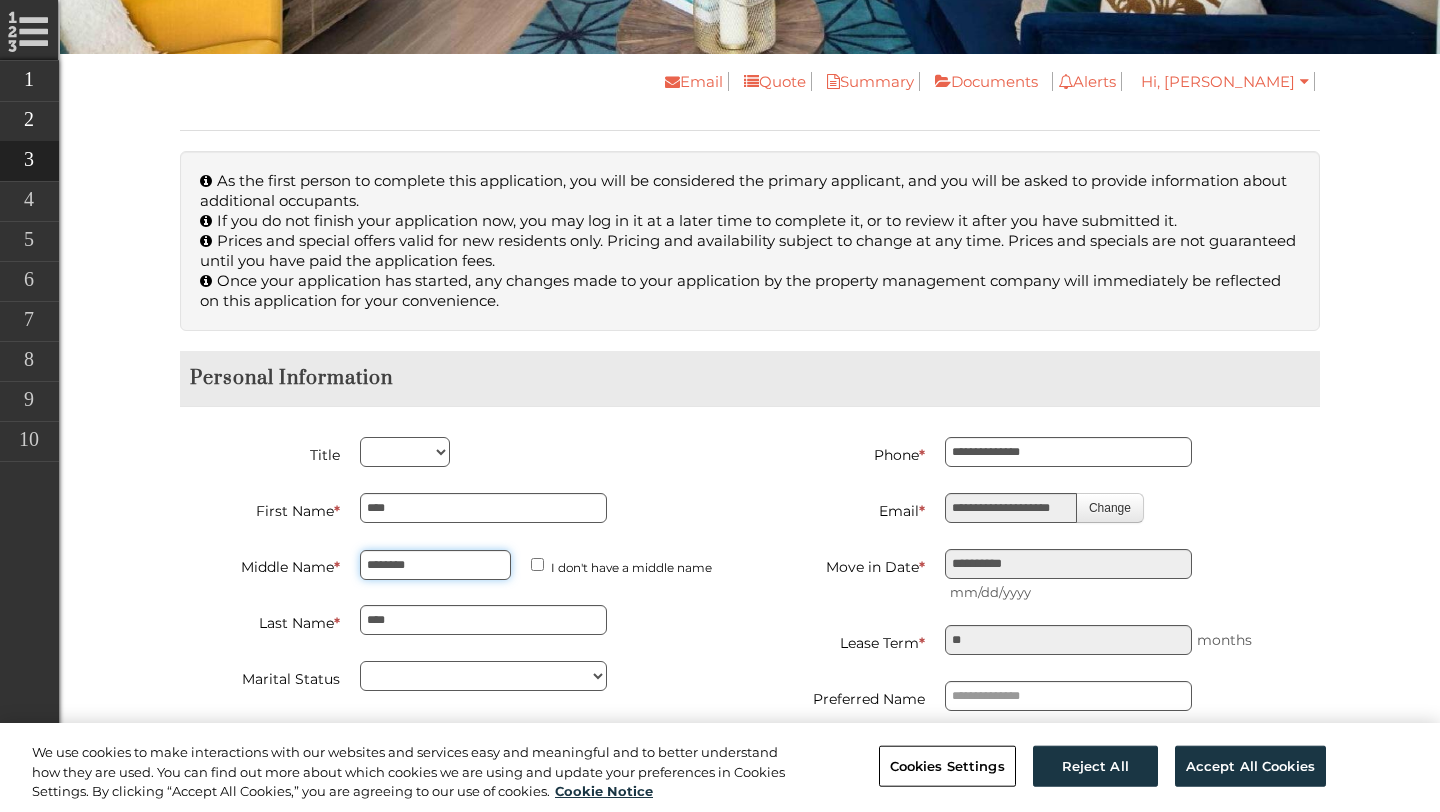type on "********" 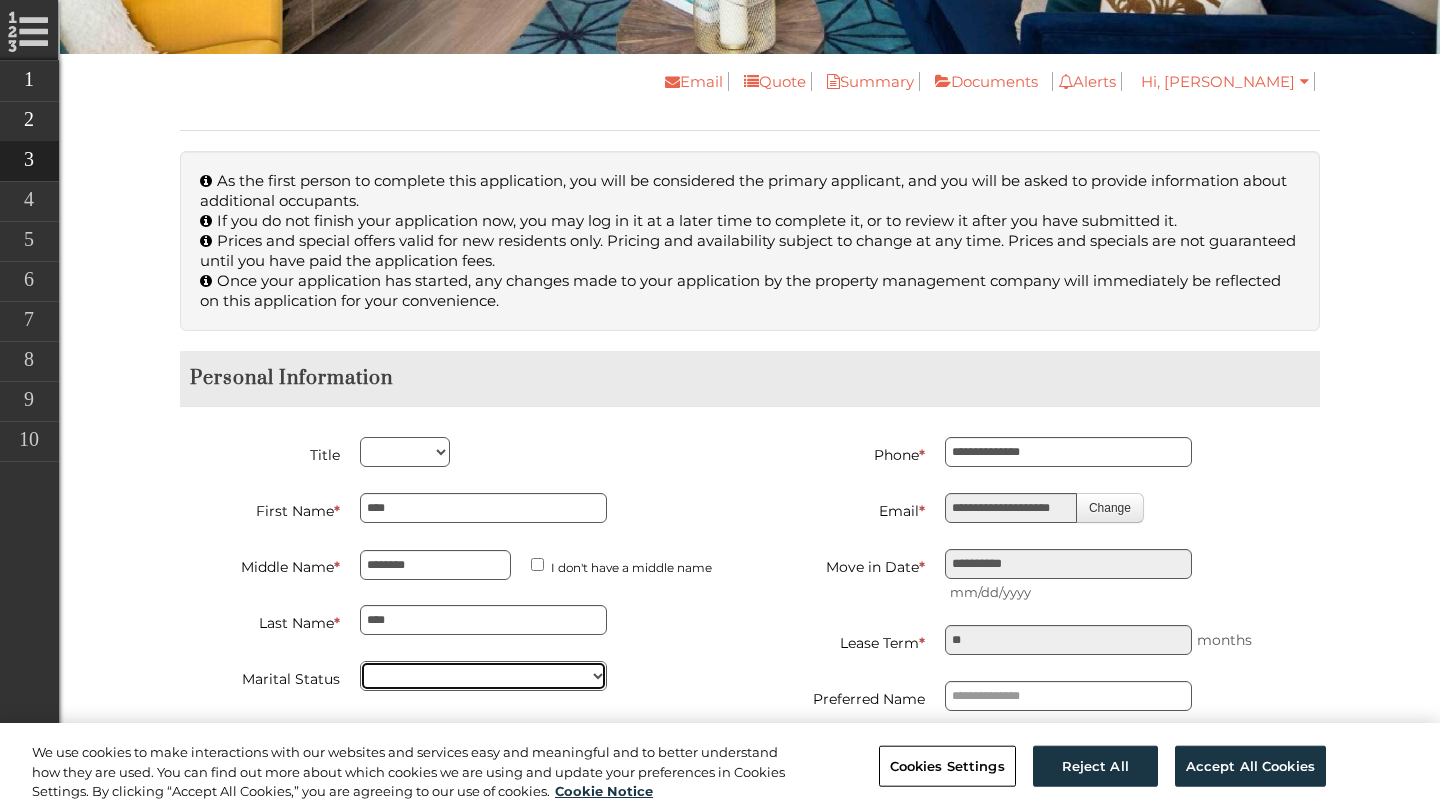 click on "******
*******" at bounding box center [483, 676] 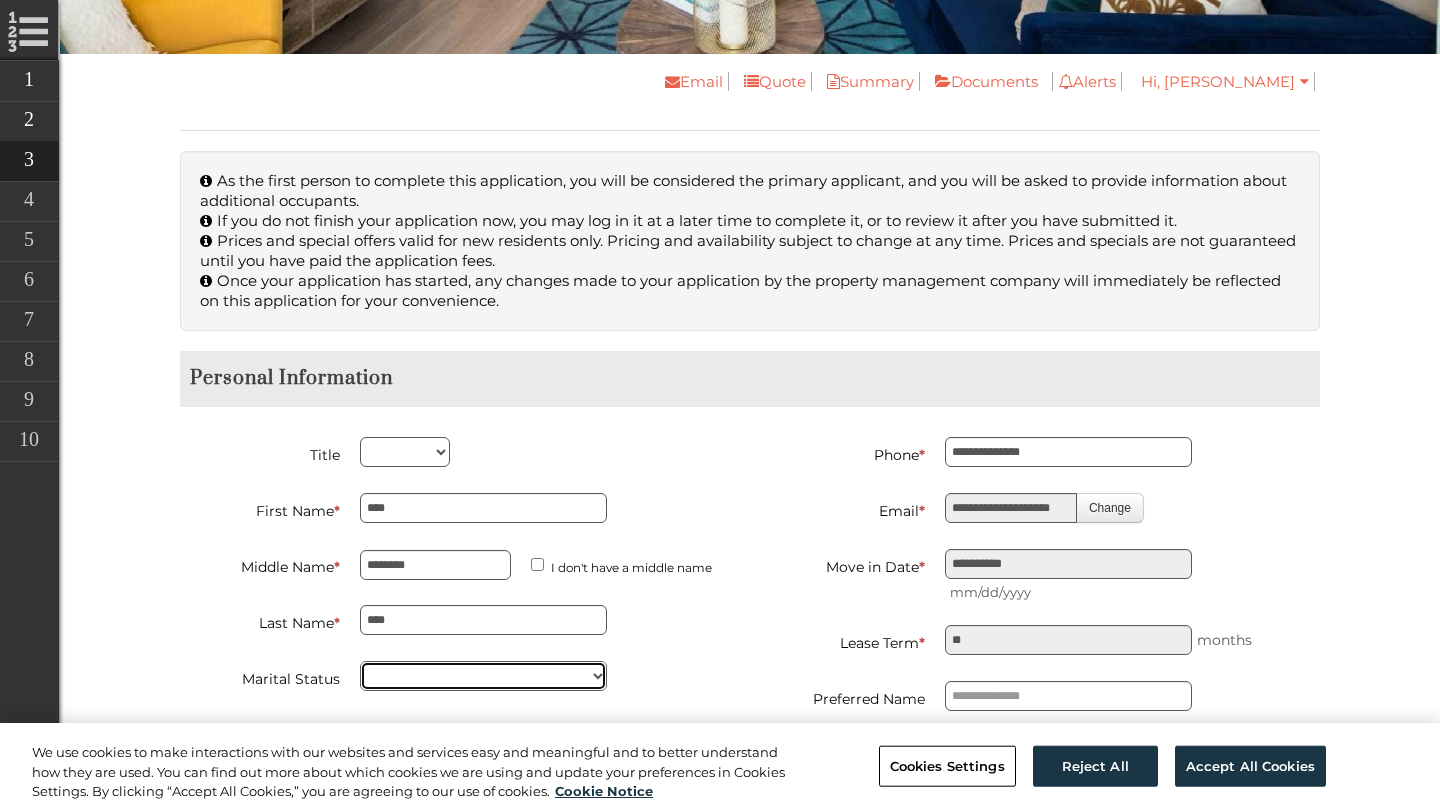 select on "******" 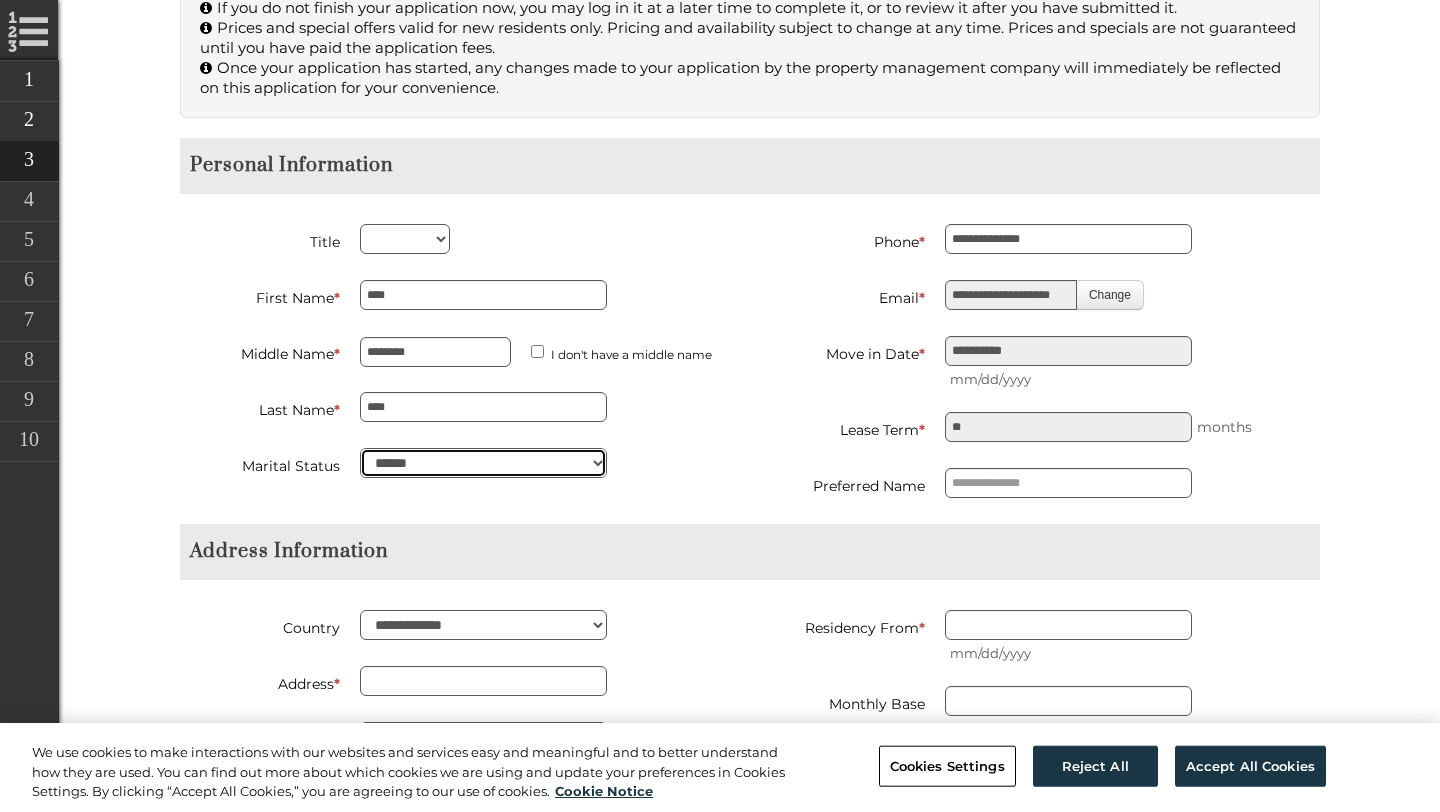 scroll, scrollTop: 647, scrollLeft: 0, axis: vertical 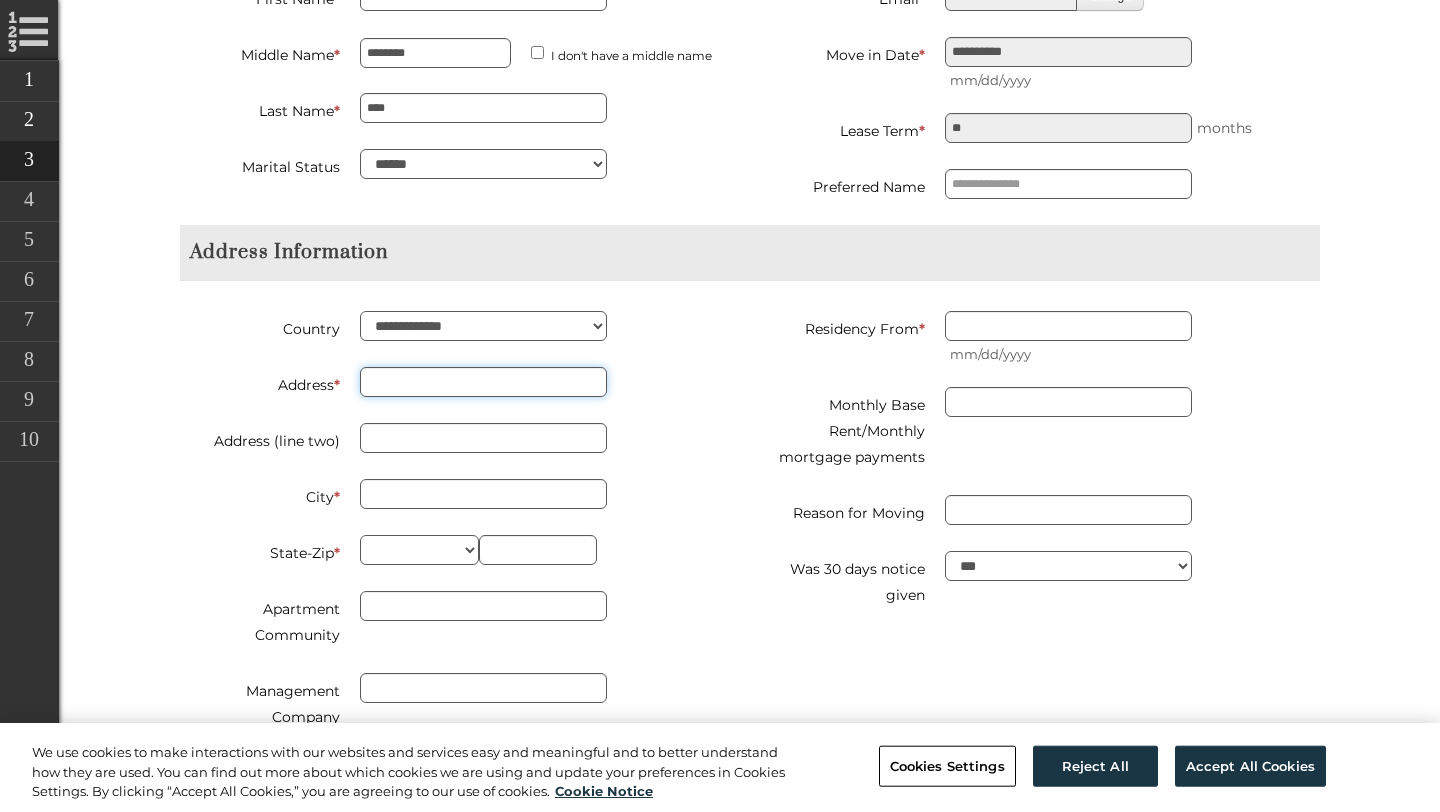 click on "Address  *" at bounding box center [483, 382] 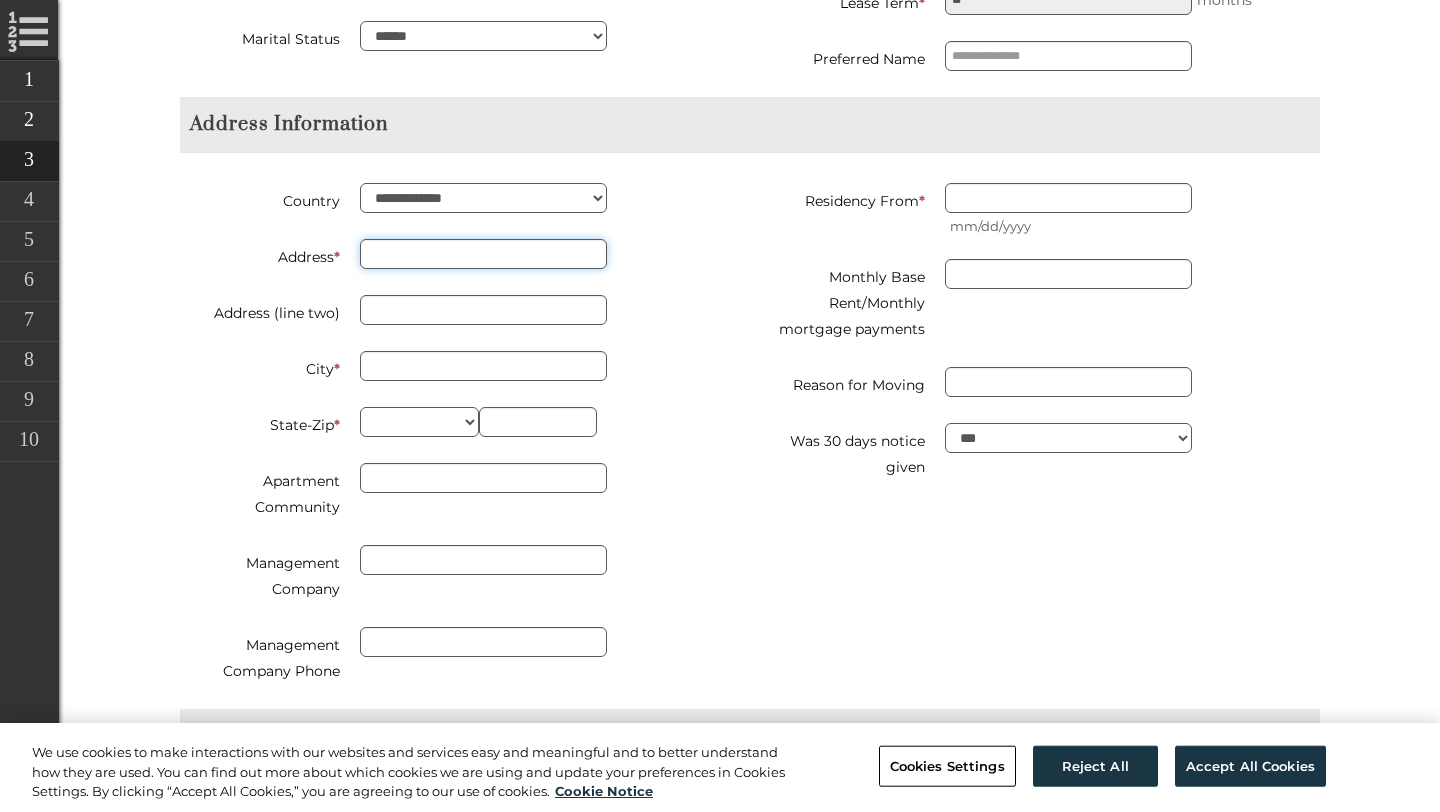 scroll, scrollTop: 1077, scrollLeft: 0, axis: vertical 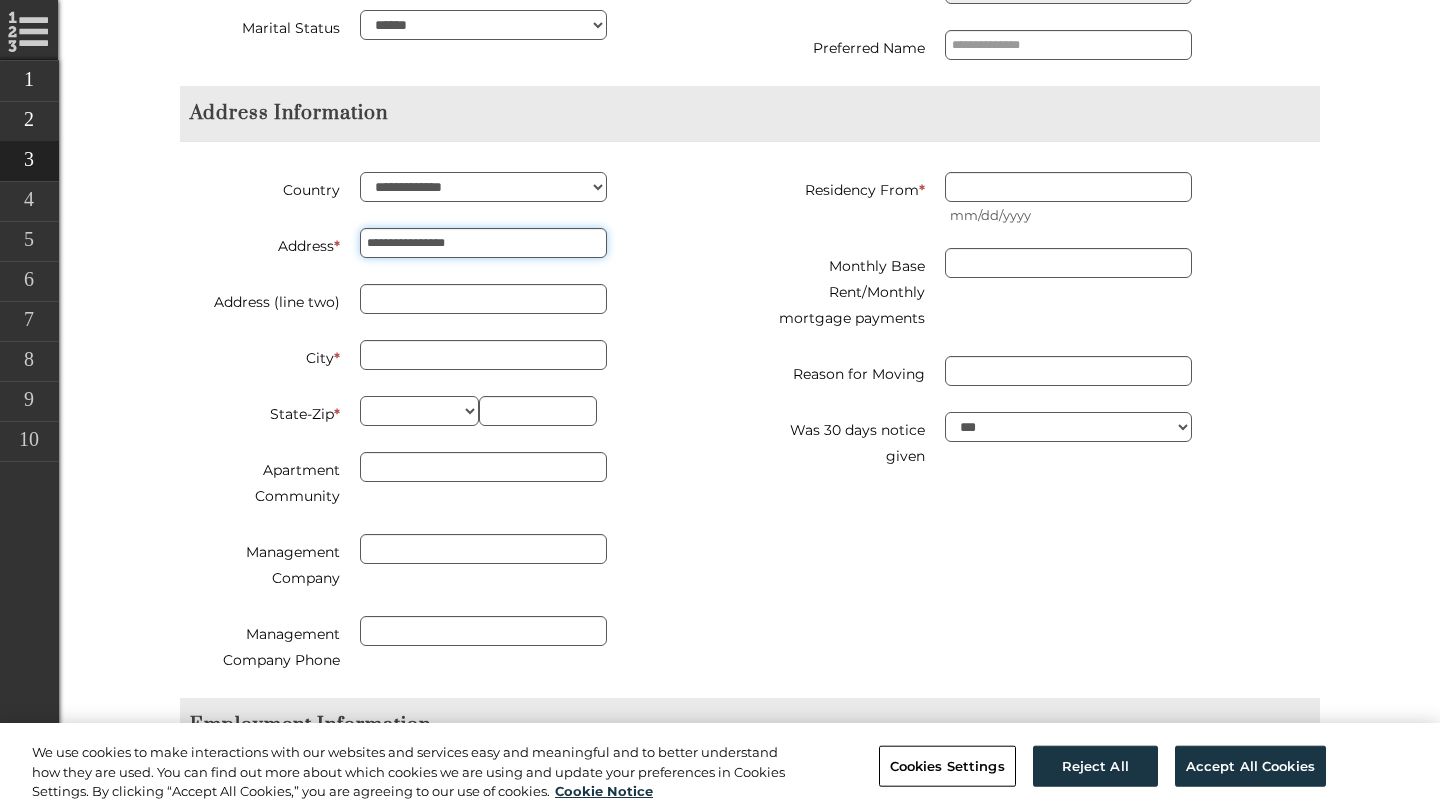 type on "**********" 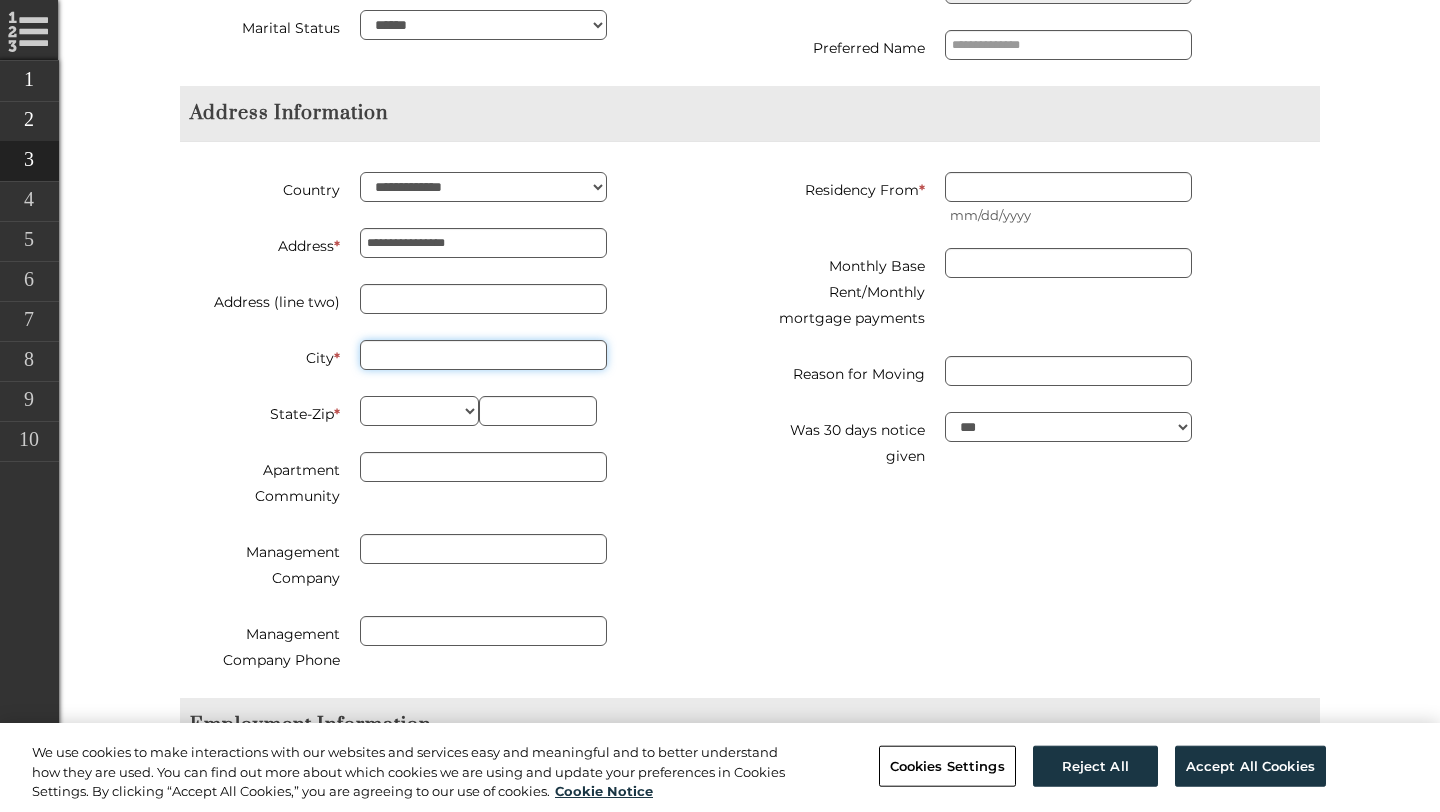 click on "City  *" at bounding box center (483, 355) 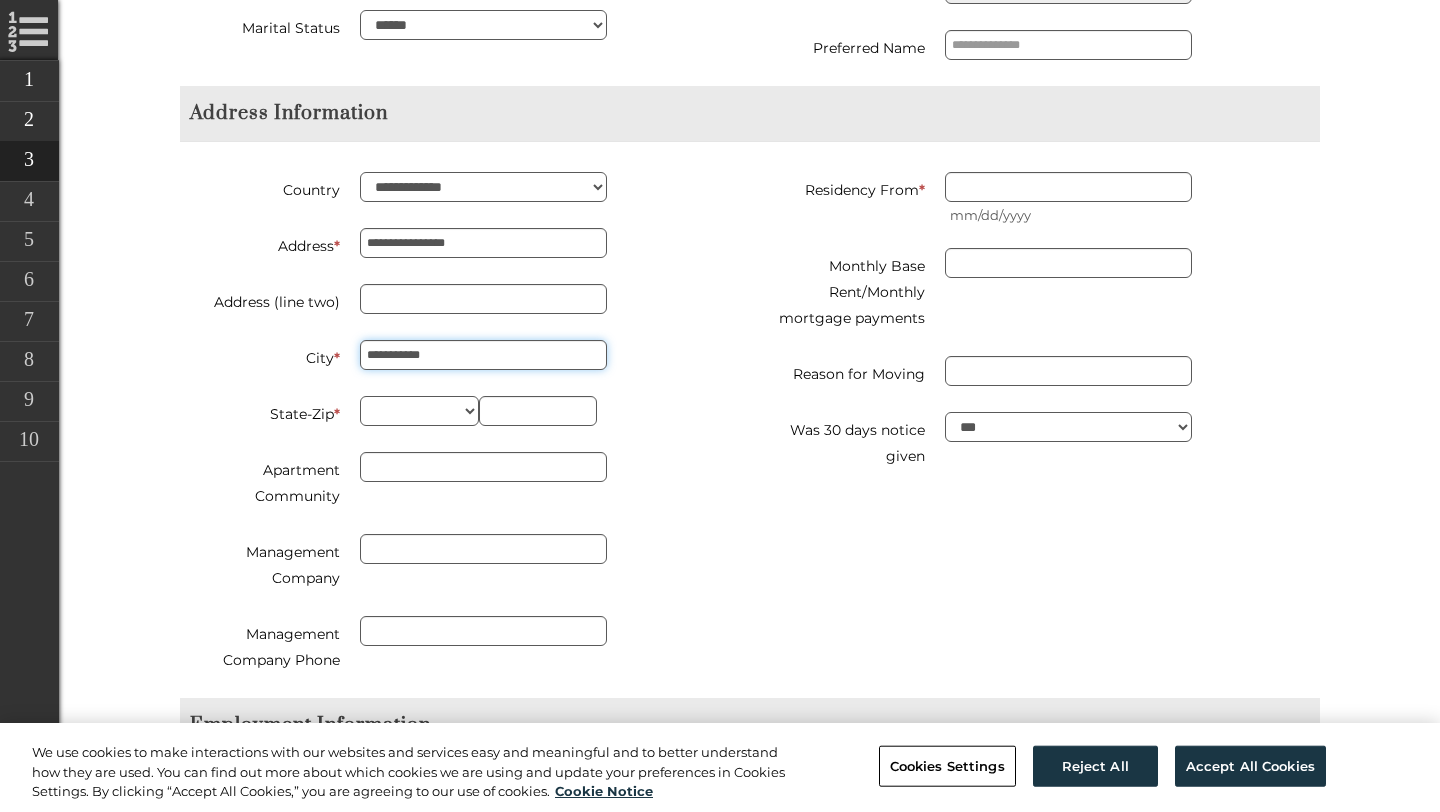 type on "**********" 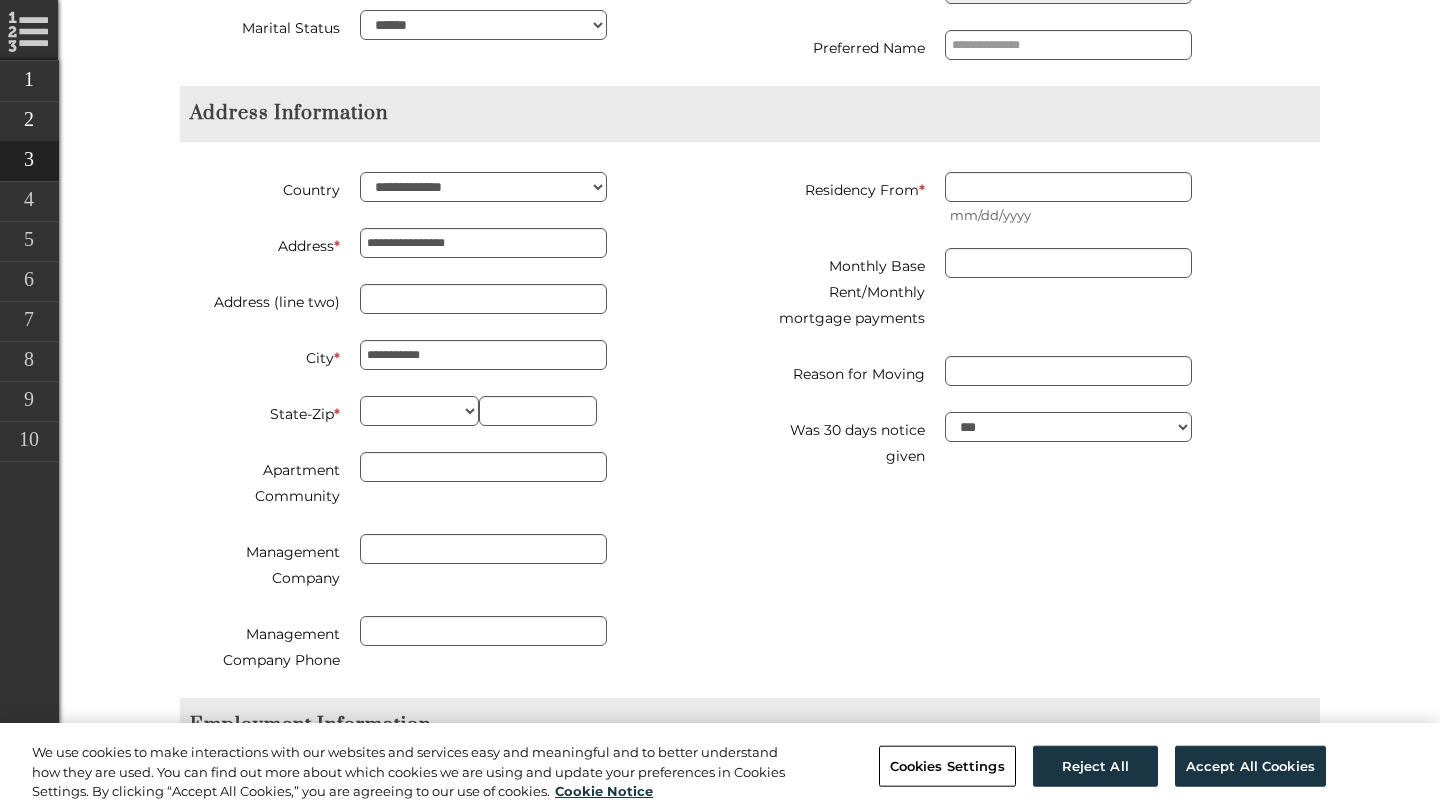 click on "State-Zip  *
**
**
**
**
**
**
**
**
**
**
**
**
**
**
**
**
**
**
**
**
**
**
**
**
**
**
**
**
**
**
**
**
**
**
**
**
**
**
**
**
**
**
**
**
**
**
**
**
**
**
**
**
**
**
**
**
**
**
**
**
**" at bounding box center (457, 414) 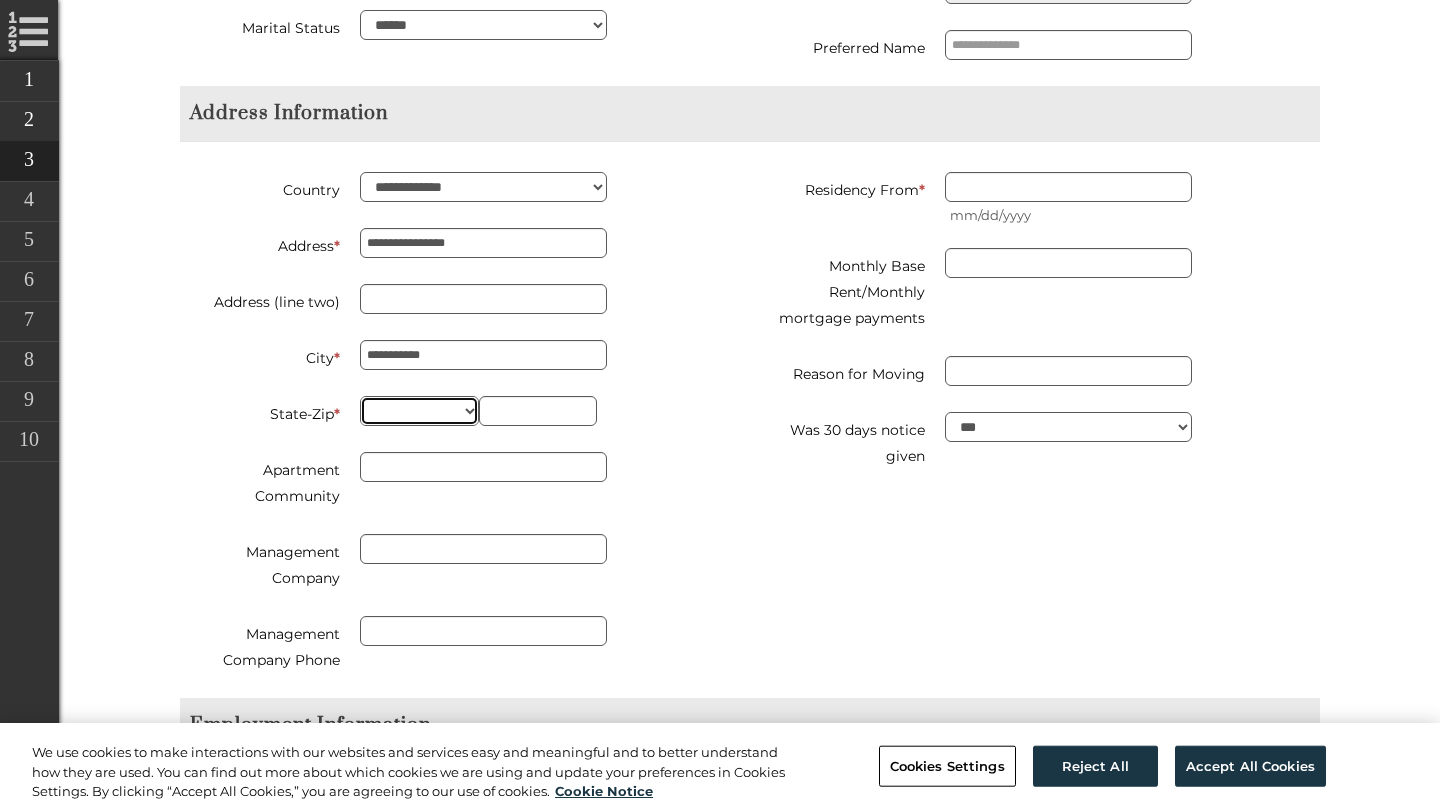 click on "**
**
**
**
**
**
**
**
**
**
**
**
**
**
**
**
**
**
**
**
**
**
**
**
**
**
**
**
**
**
**
**
**
**
**
**
**
**
**
**
**
**
**
**
**
**
**
**
**
**
**
**
**
**
**
**
**
**
**
**
**" at bounding box center [419, 411] 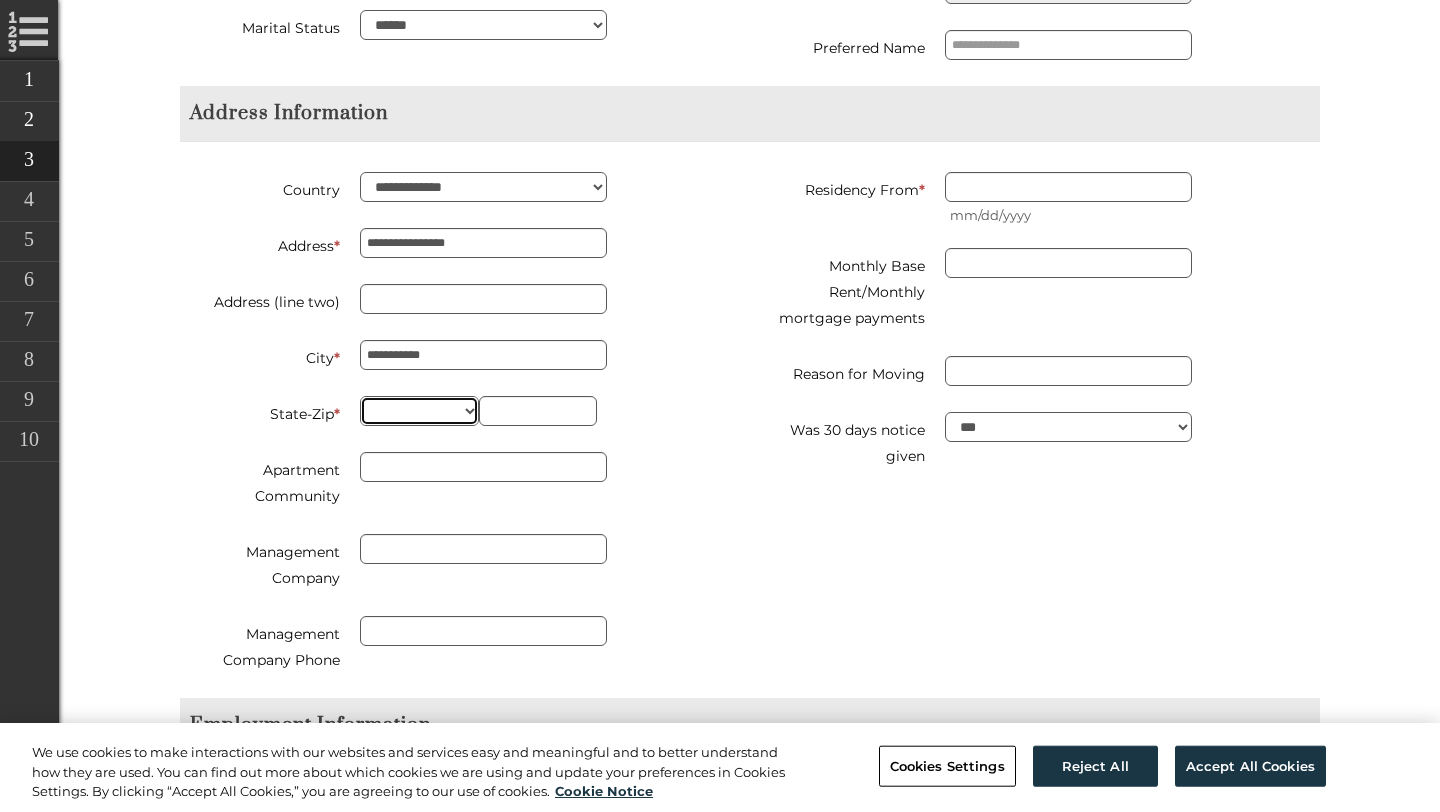 click on "**
**
**
**
**
**
**
**
**
**
**
**
**
**
**
**
**
**
**
**
**
**
**
**
**
**
**
**
**
**
**
**
**
**
**
**
**
**
**
**
**
**
**
**
**
**
**
**
**
**
**
**
**
**
**
**
**
**
**
**
**" at bounding box center [419, 411] 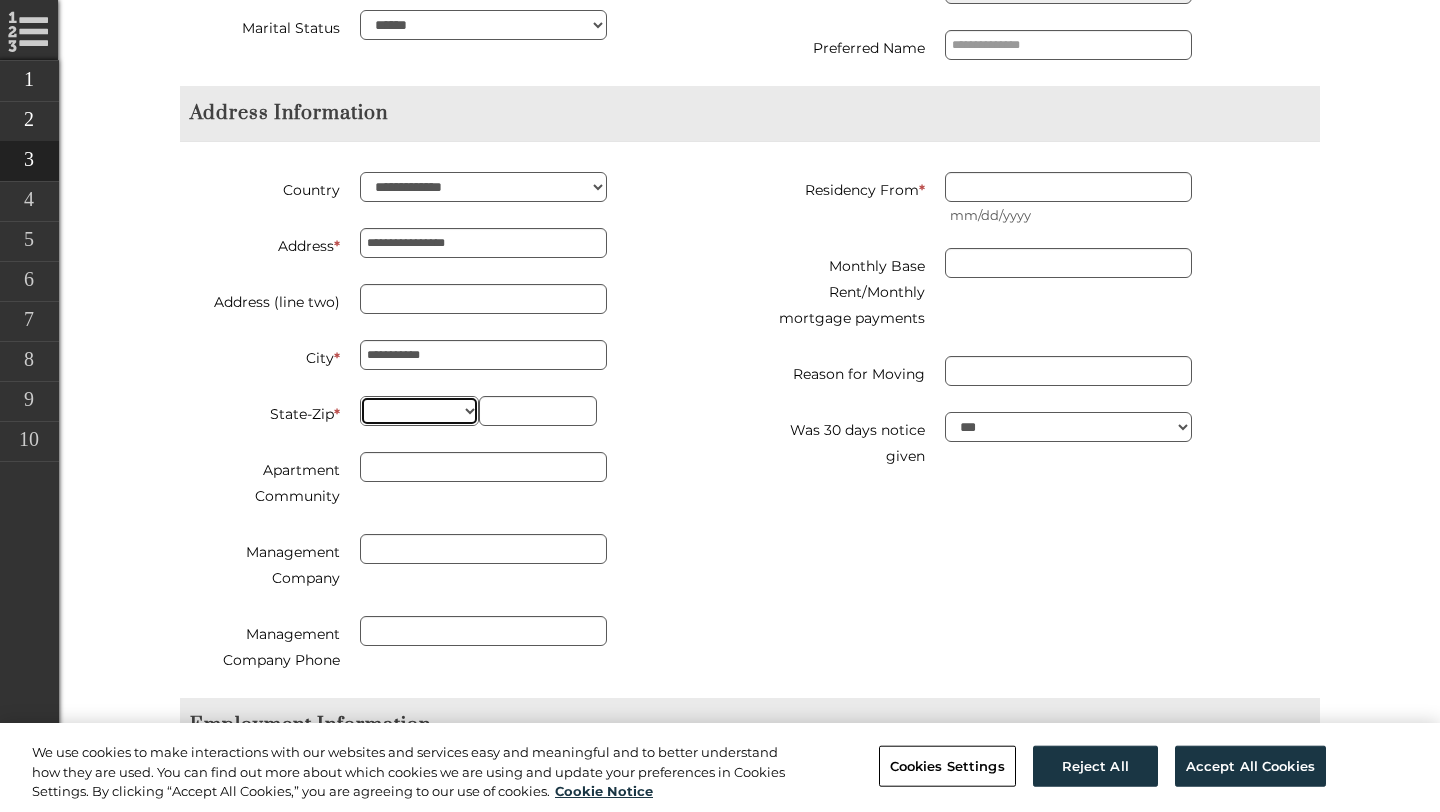 select on "**" 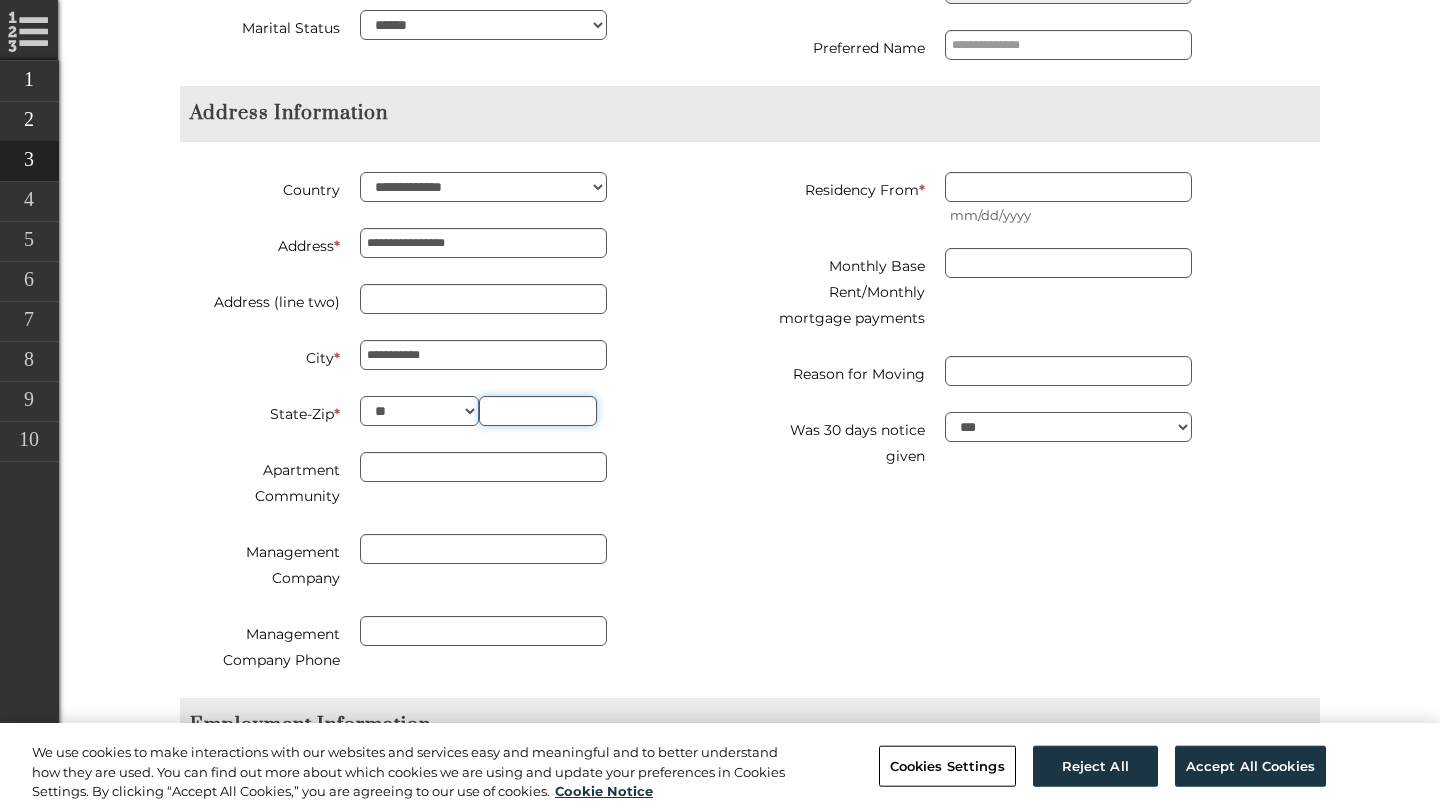 click at bounding box center (538, 411) 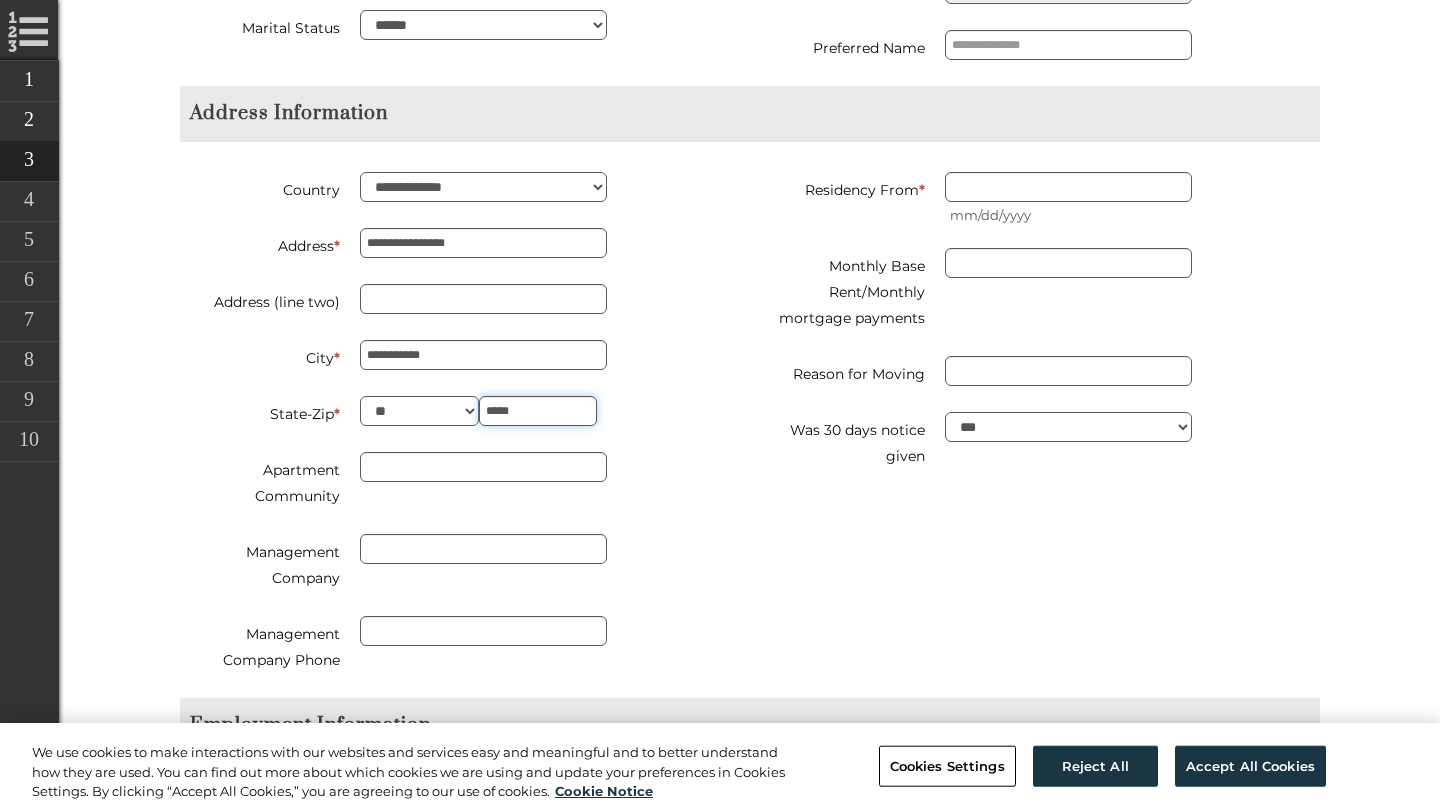 scroll, scrollTop: 1082, scrollLeft: 0, axis: vertical 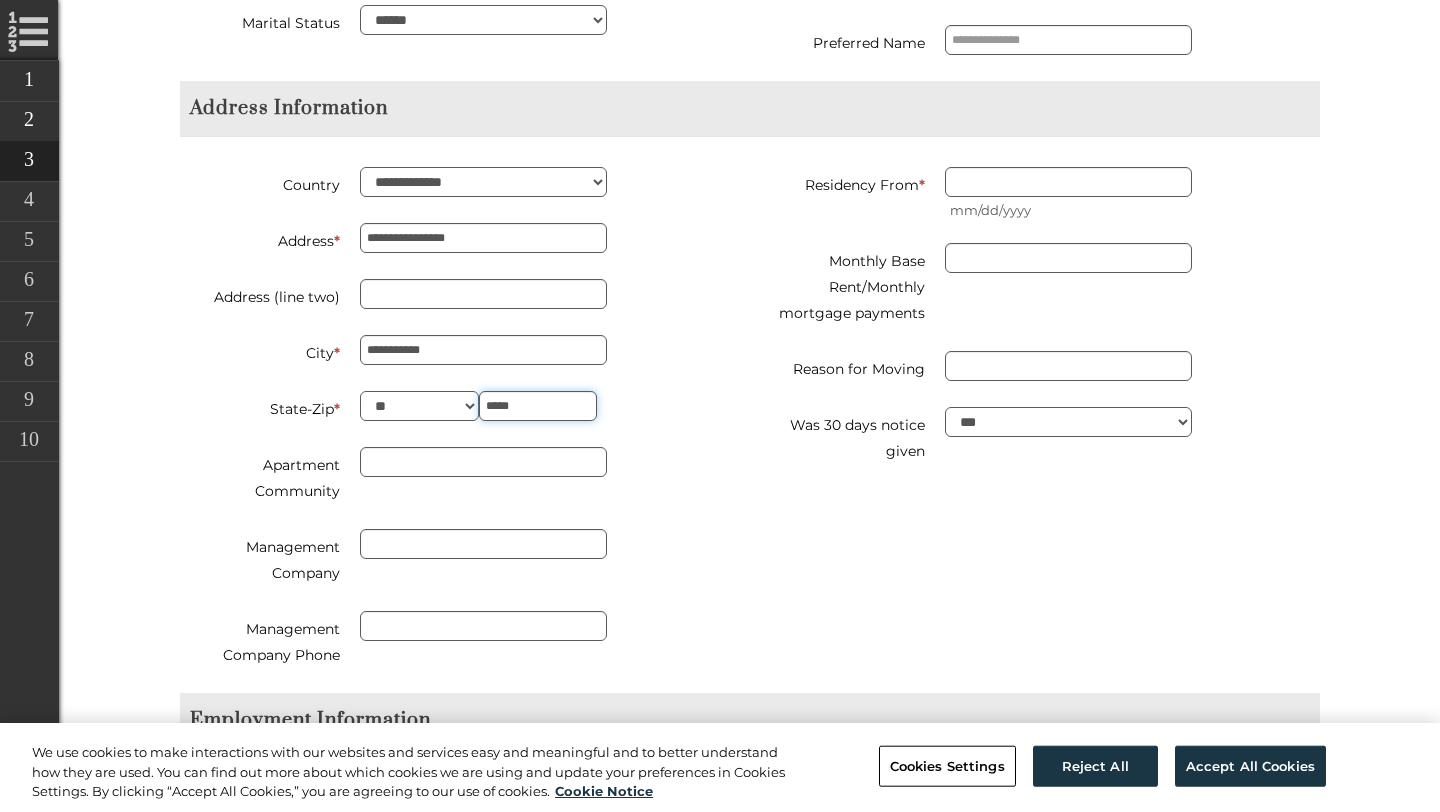 type on "*****" 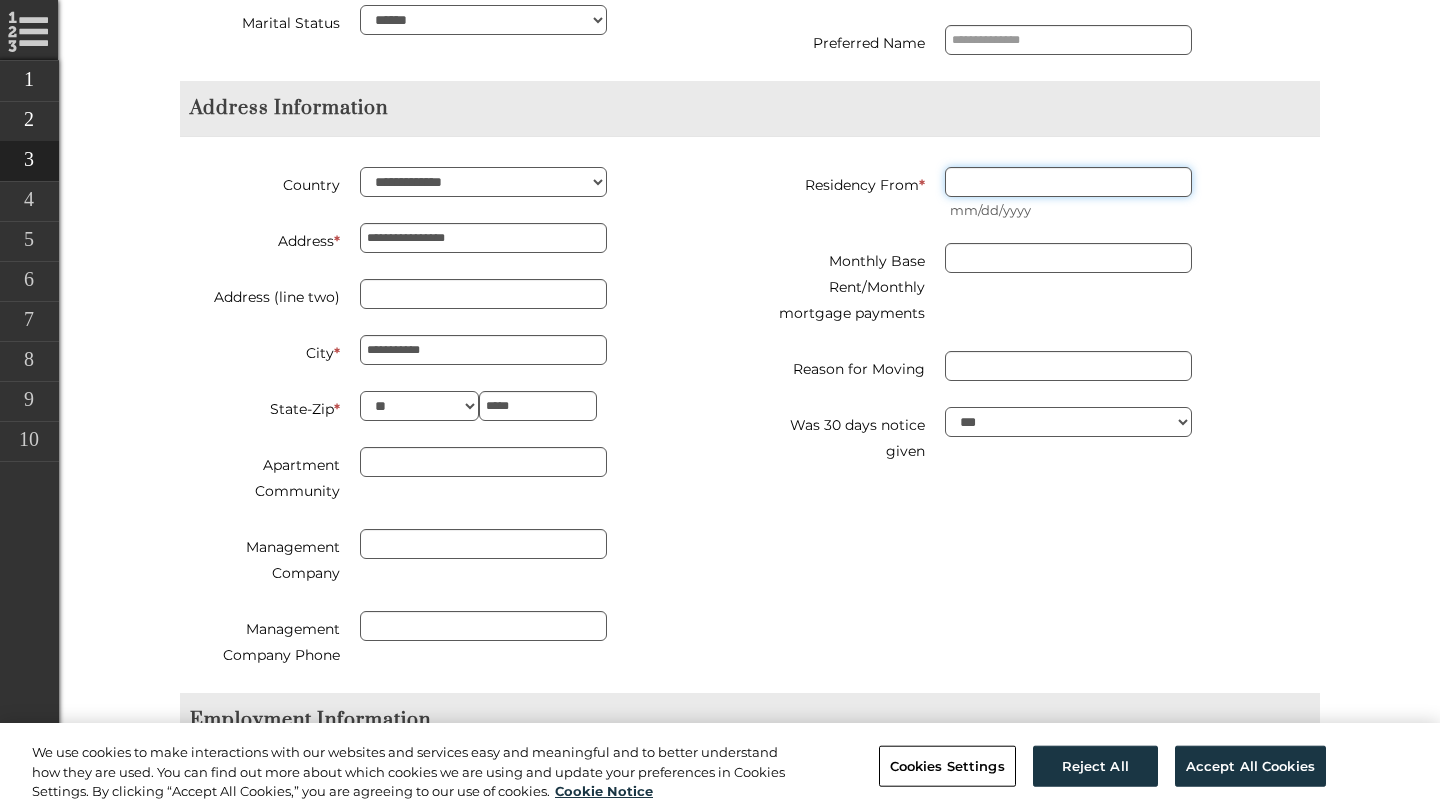 click on "Residency From  *" at bounding box center [1068, 182] 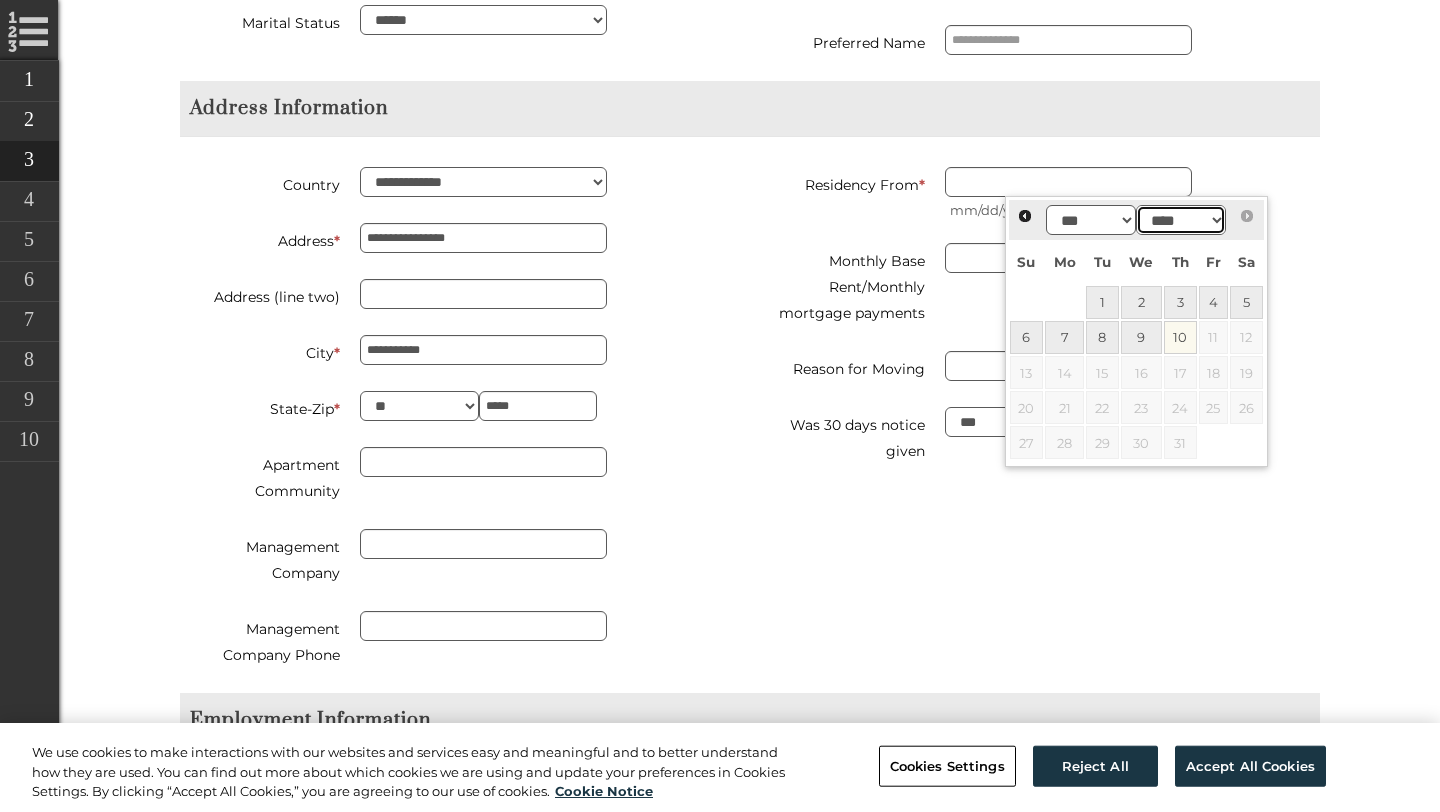 click on "**** **** **** **** **** **** **** **** **** **** **** **** **** **** **** **** **** **** **** **** **** **** **** **** **** **** **** **** **** **** **** **** **** **** **** **** **** **** **** **** **** **** **** **** **** **** **** **** **** **** **** **** **** **** **** **** **** **** **** **** **** **** **** **** **** **** **** **** **** **** **** **** **** **** **** **** **** **** **** **** **** **** **** **** **** **** **** **** **** **** **** **** **** **** **** **** **** **** **** **** **** **** **** **** **** ****" at bounding box center (1181, 220) 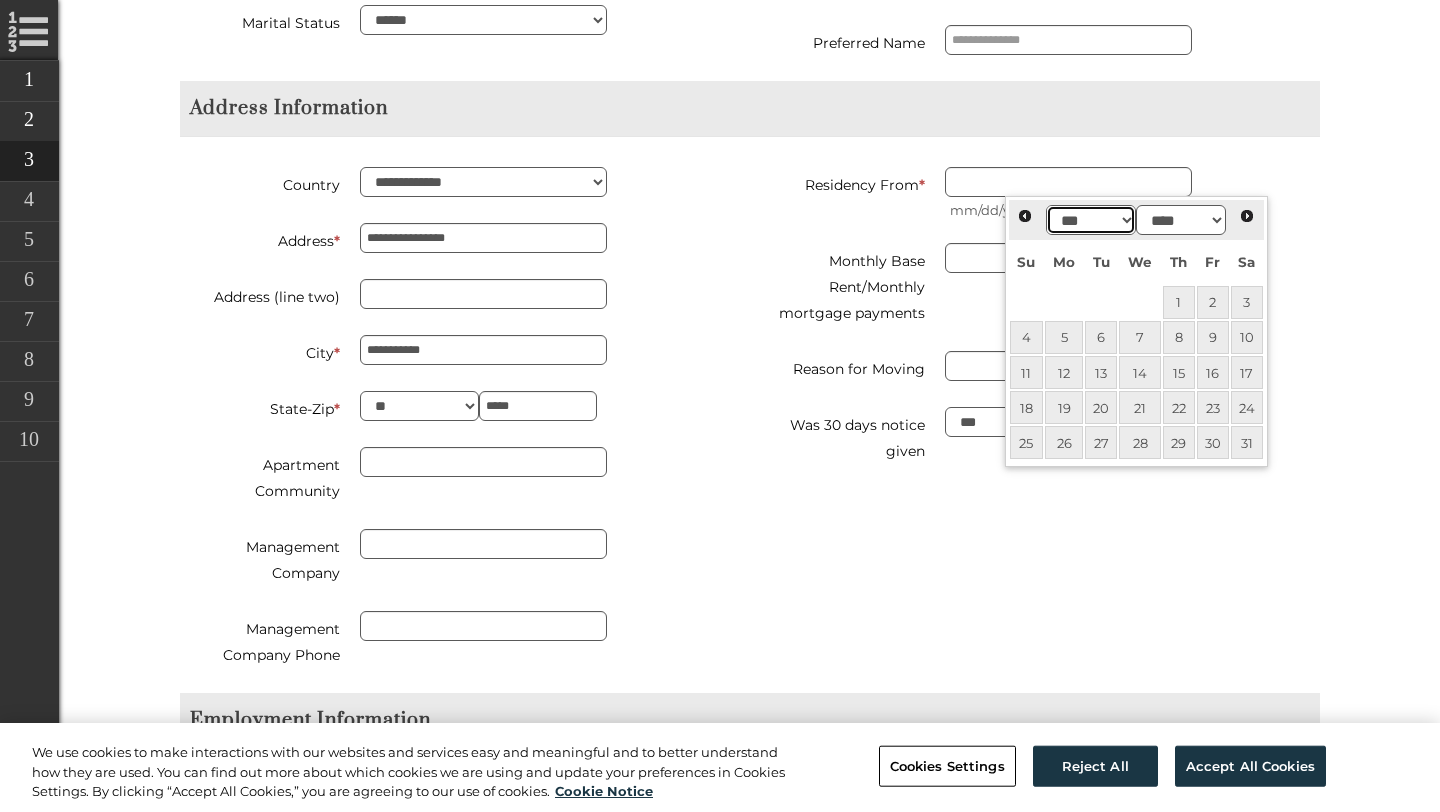 click on "*** *** *** *** *** *** *** *** *** *** *** ***" at bounding box center (1091, 220) 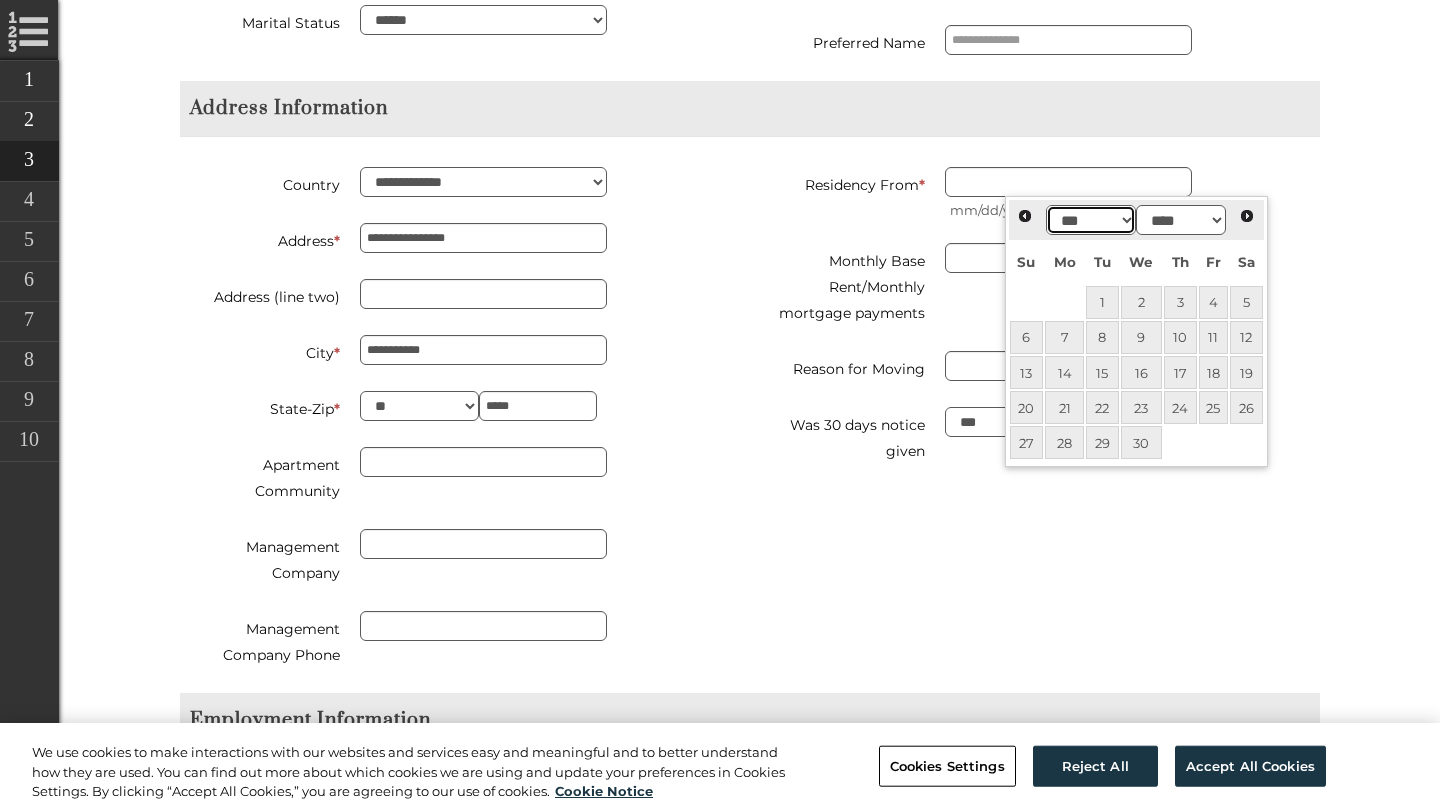click on "*** *** *** *** *** *** *** *** *** *** *** ***" at bounding box center (1091, 220) 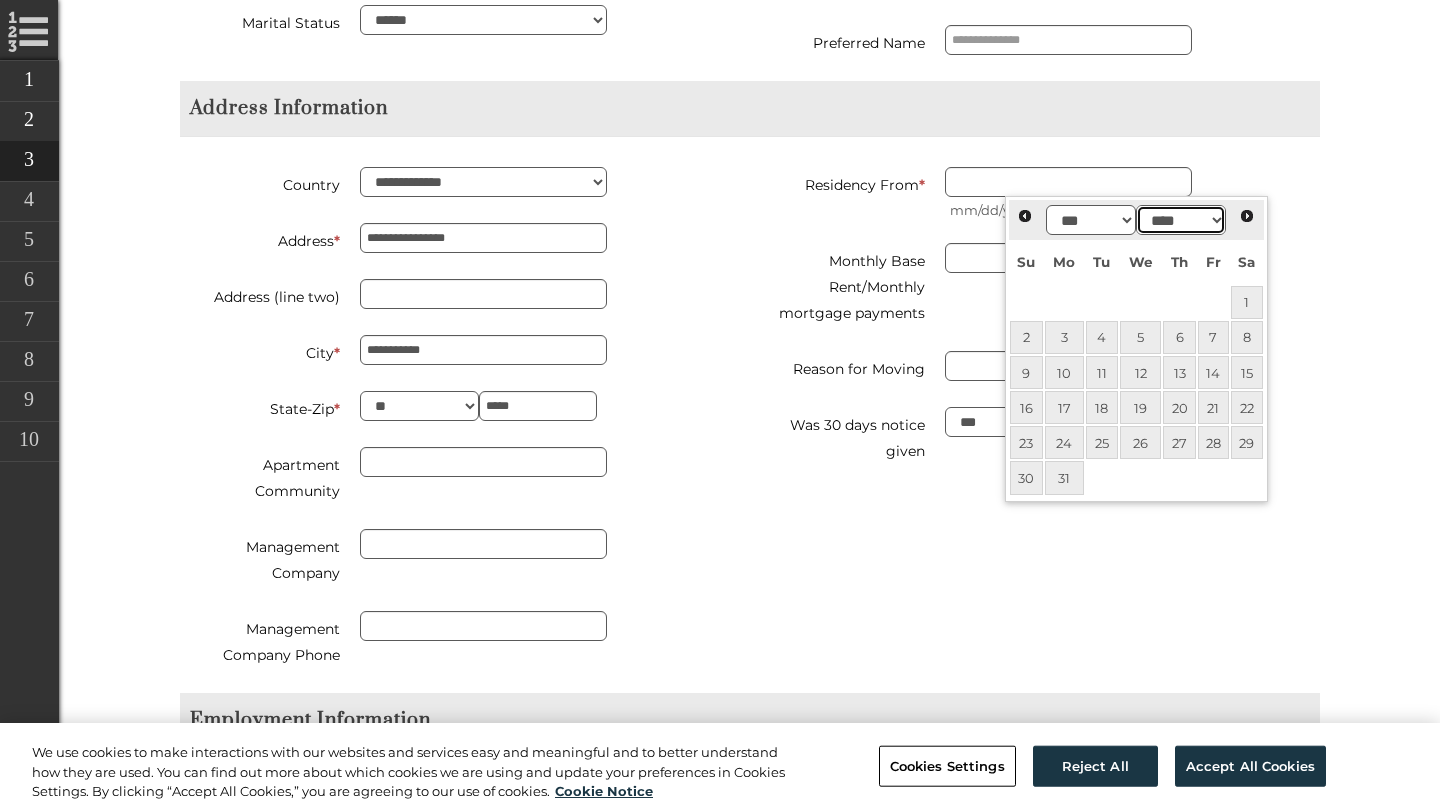 click on "**** **** **** **** **** **** **** **** **** **** **** **** **** **** **** **** **** **** **** **** **** **** **** **** **** **** **** **** **** **** **** **** **** **** **** **** **** **** **** **** **** **** **** **** **** **** **** **** **** **** **** **** **** **** **** **** **** **** **** **** **** **** **** **** **** **** **** **** **** **** **** **** **** **** **** **** **** **** **** **** **** **** **** **** **** **** **** **** **** **** **** **** **** **** **** **** **** **** **** **** **** **** **** **** **** ****" at bounding box center (1181, 220) 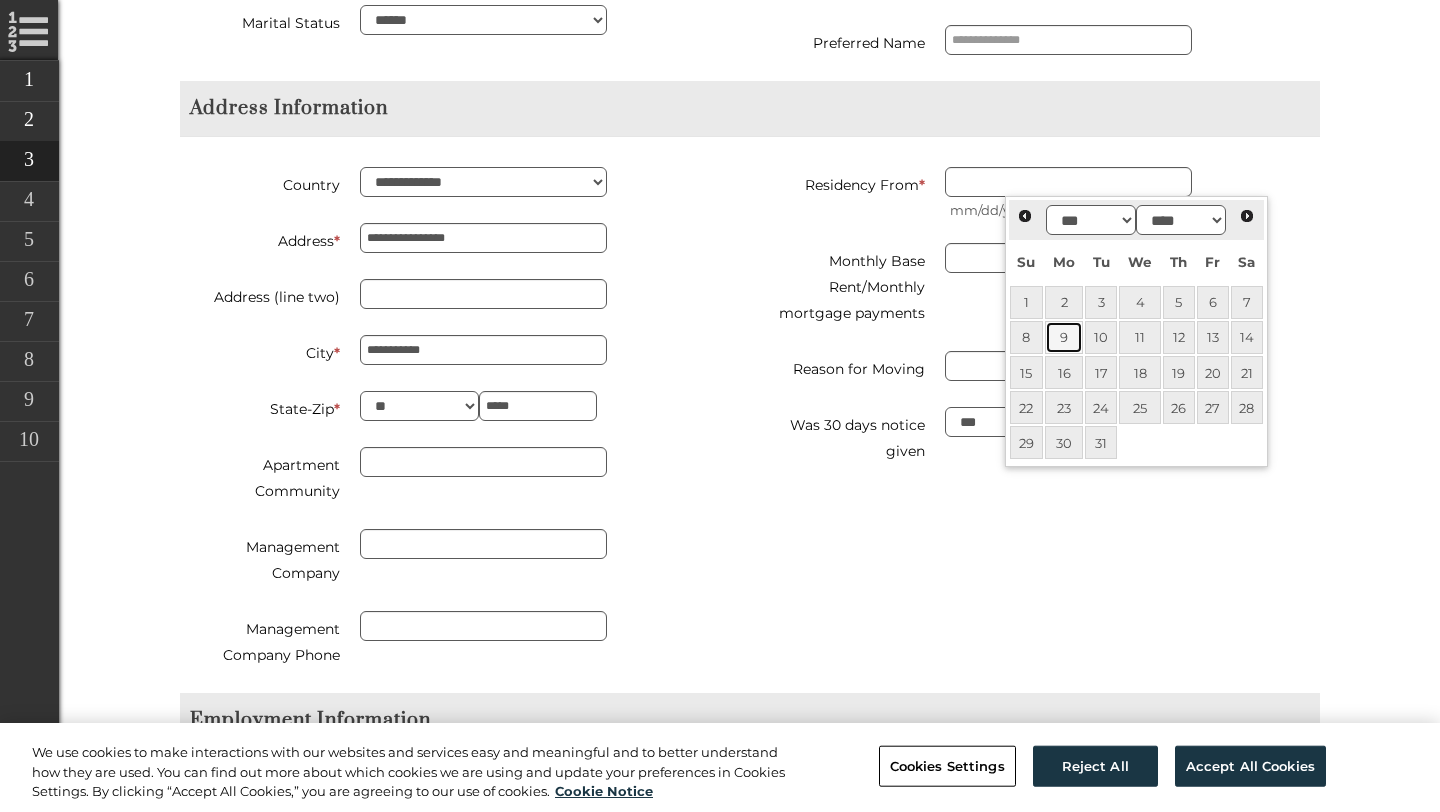 click on "9" at bounding box center (1064, 337) 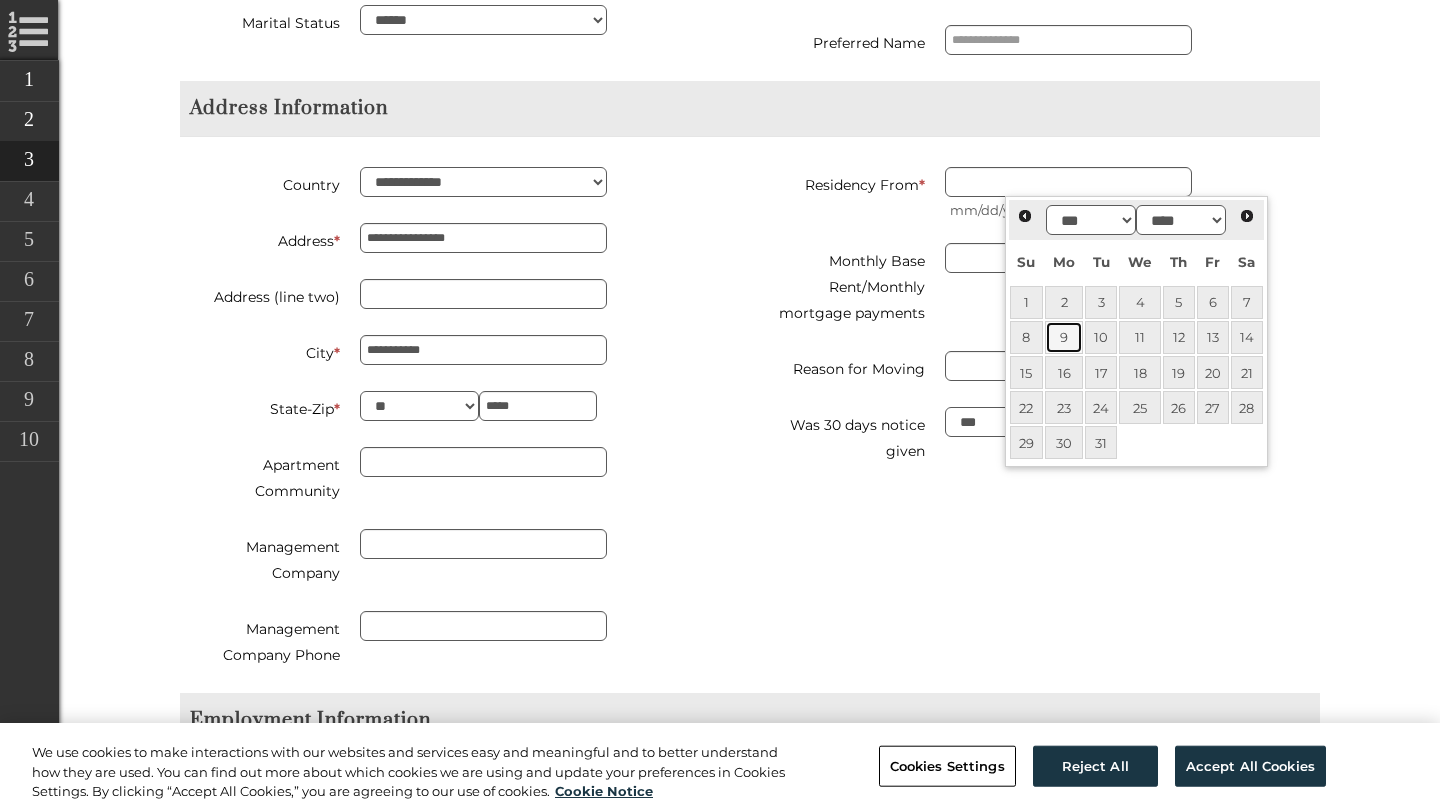type on "**********" 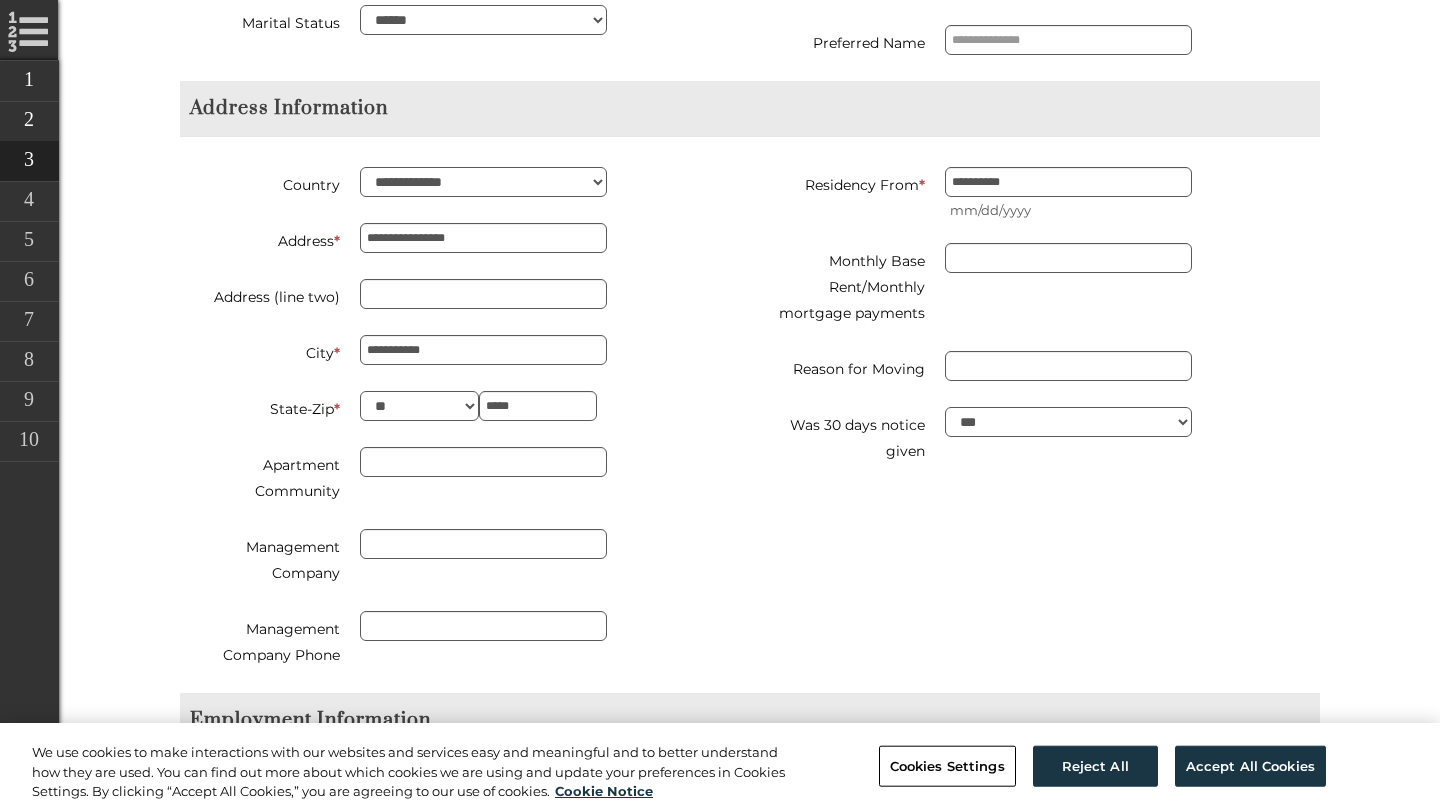 click on "**********" at bounding box center (1042, 328) 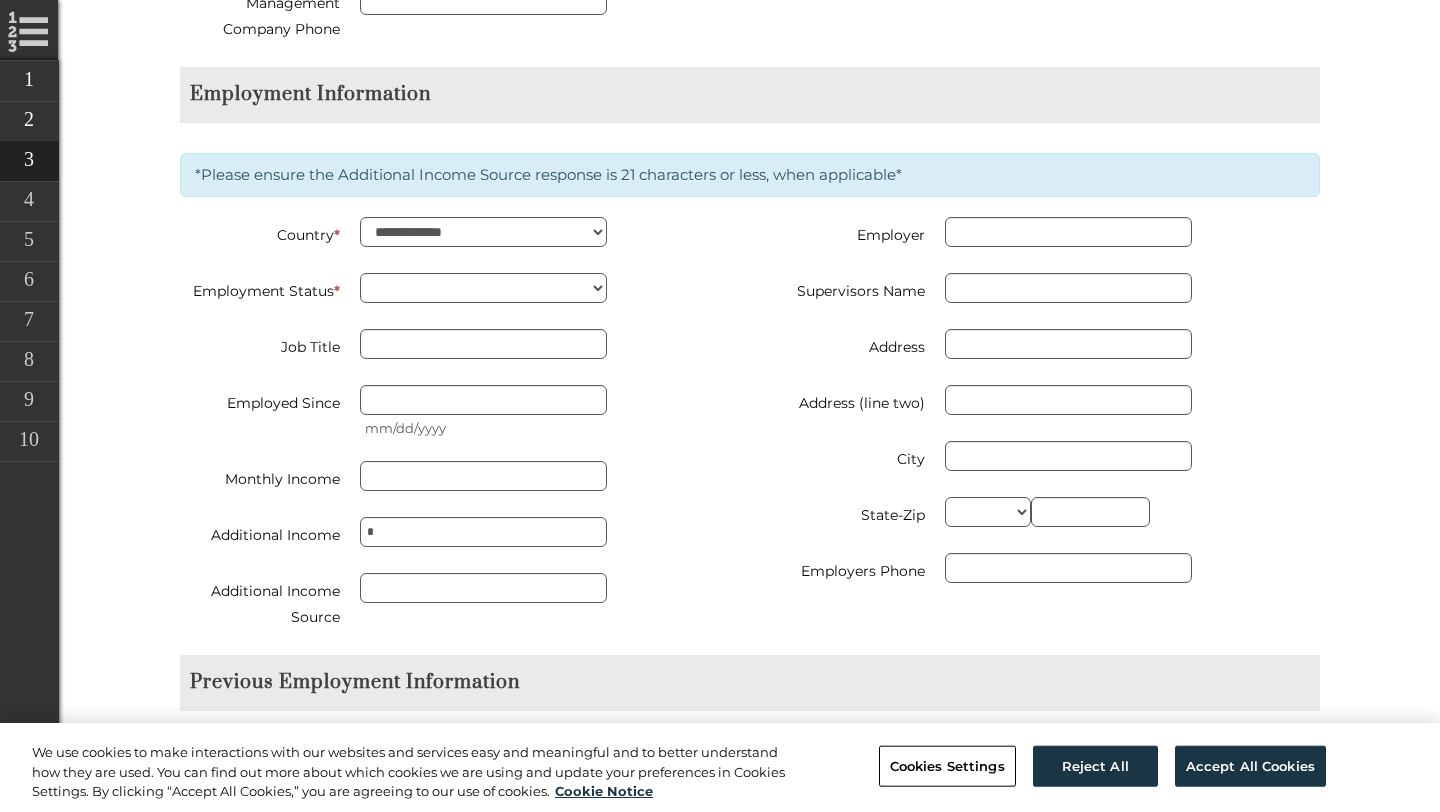 scroll, scrollTop: 1733, scrollLeft: 0, axis: vertical 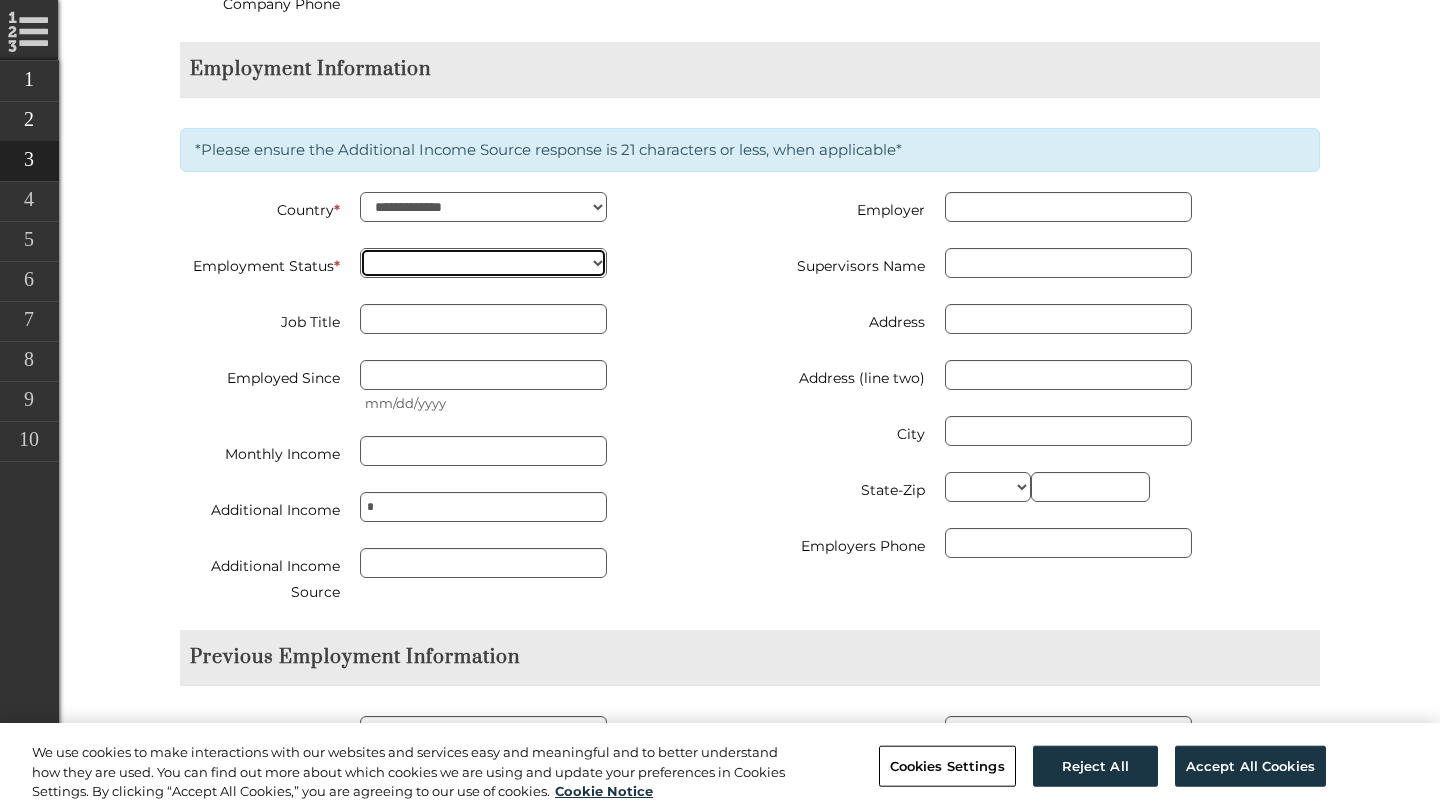 click on "**********" at bounding box center (483, 263) 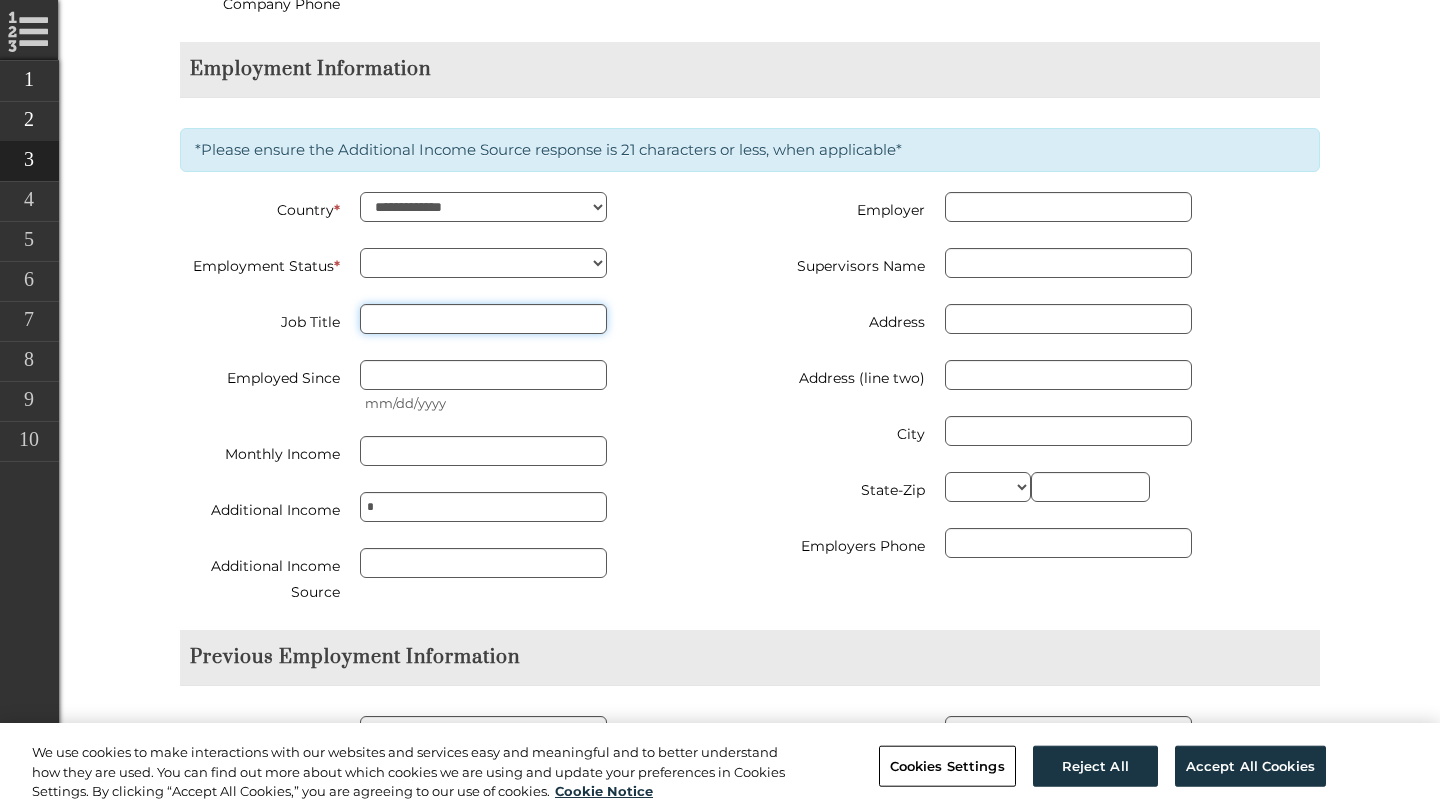 click on "Job Title" at bounding box center (483, 319) 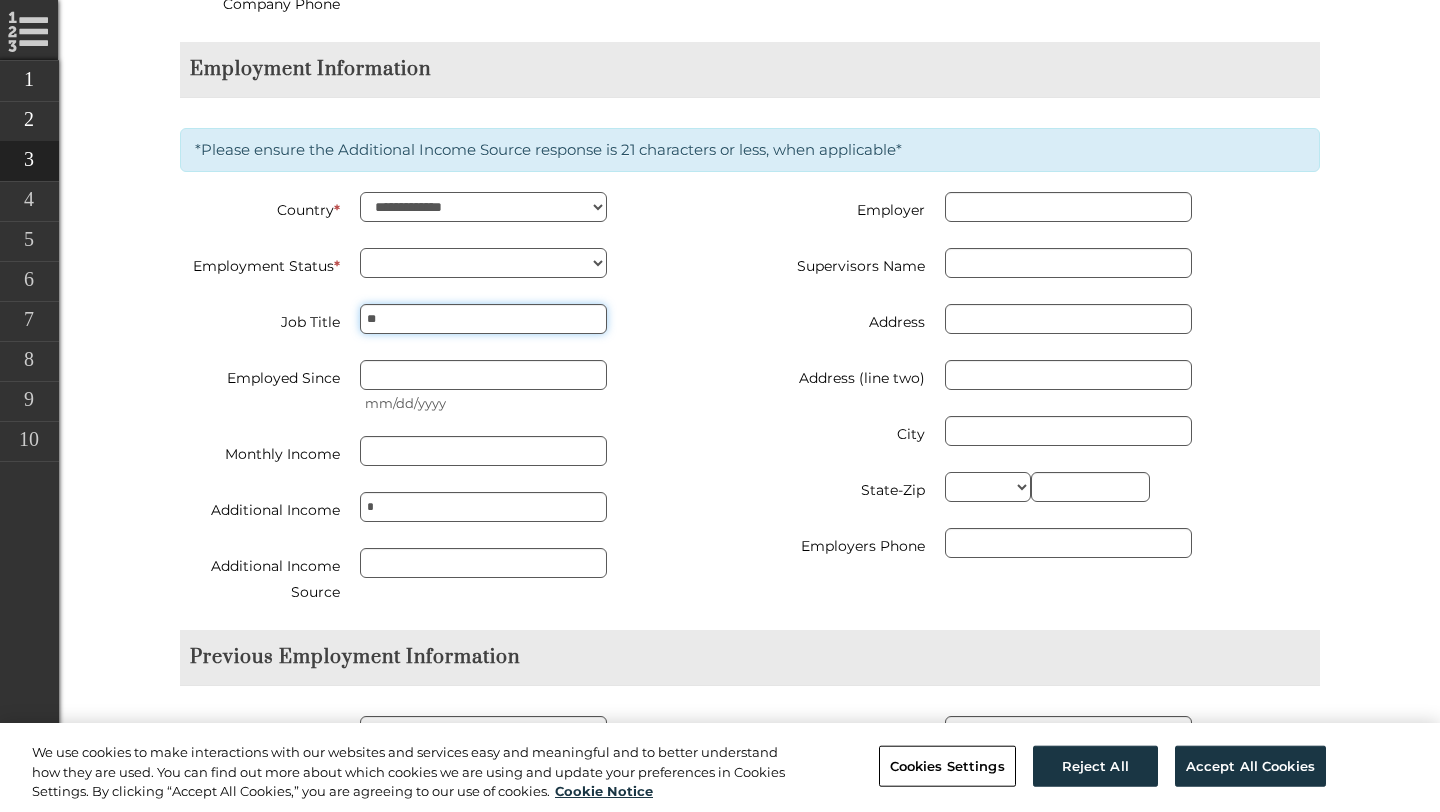 type on "*" 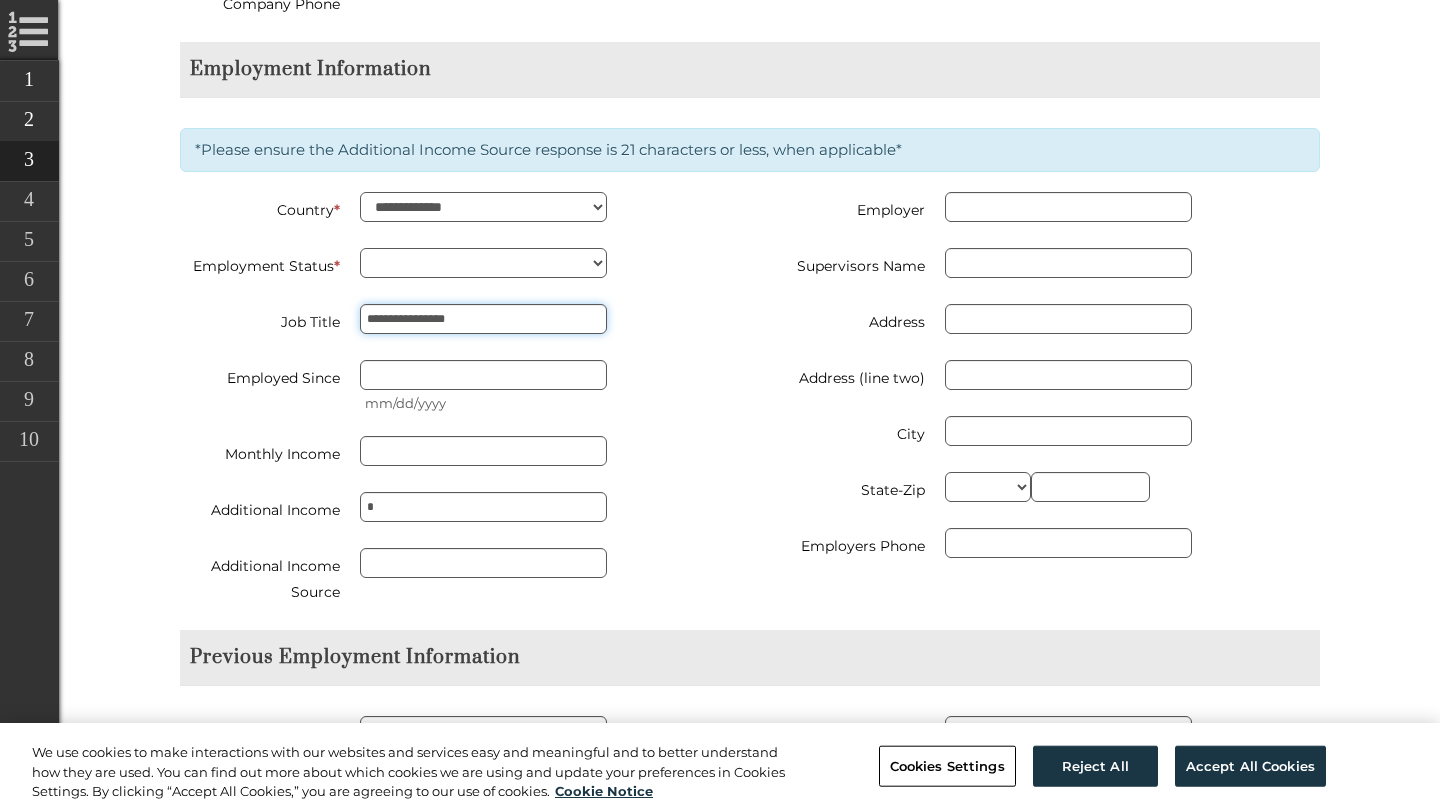 type on "**********" 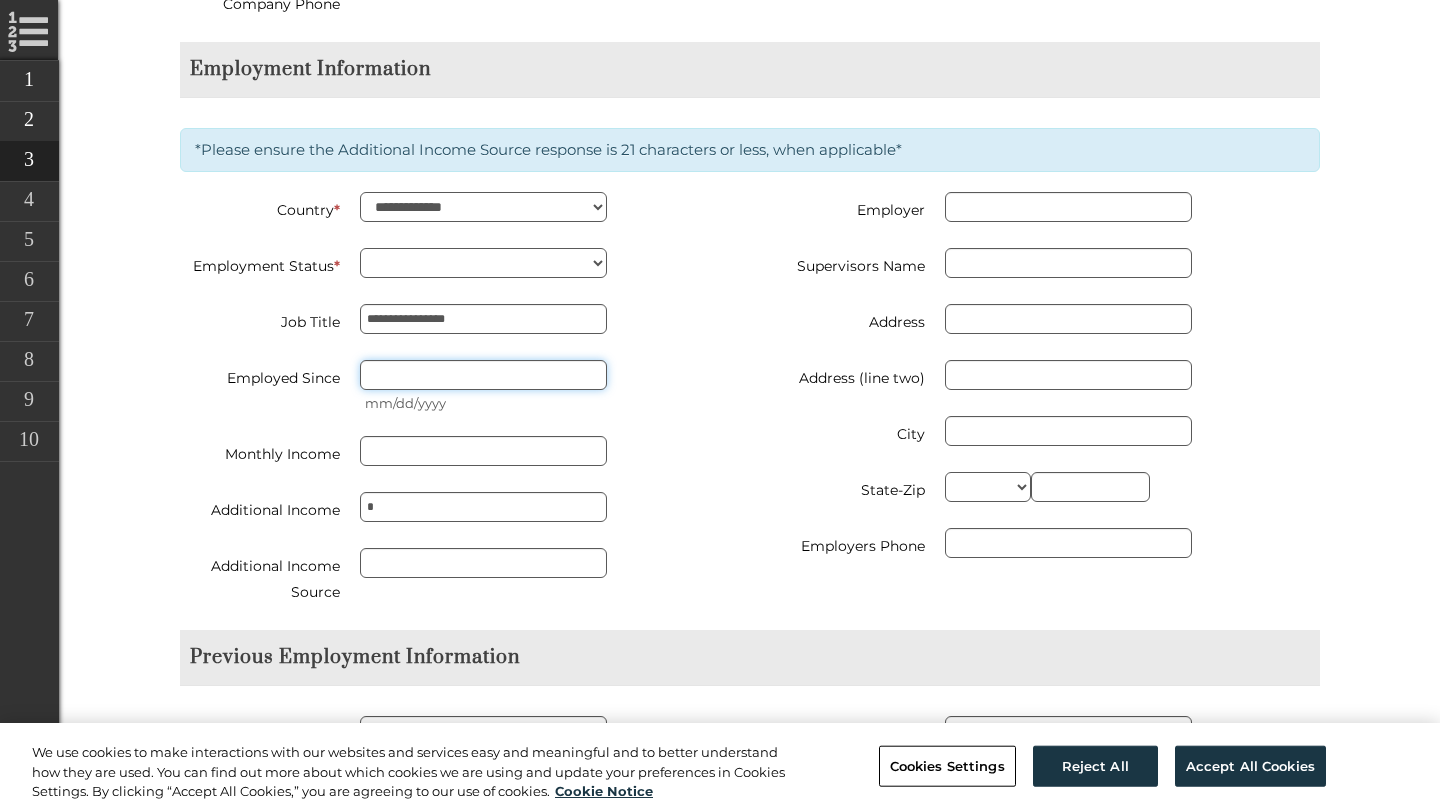 click on "Employed Since" at bounding box center (483, 375) 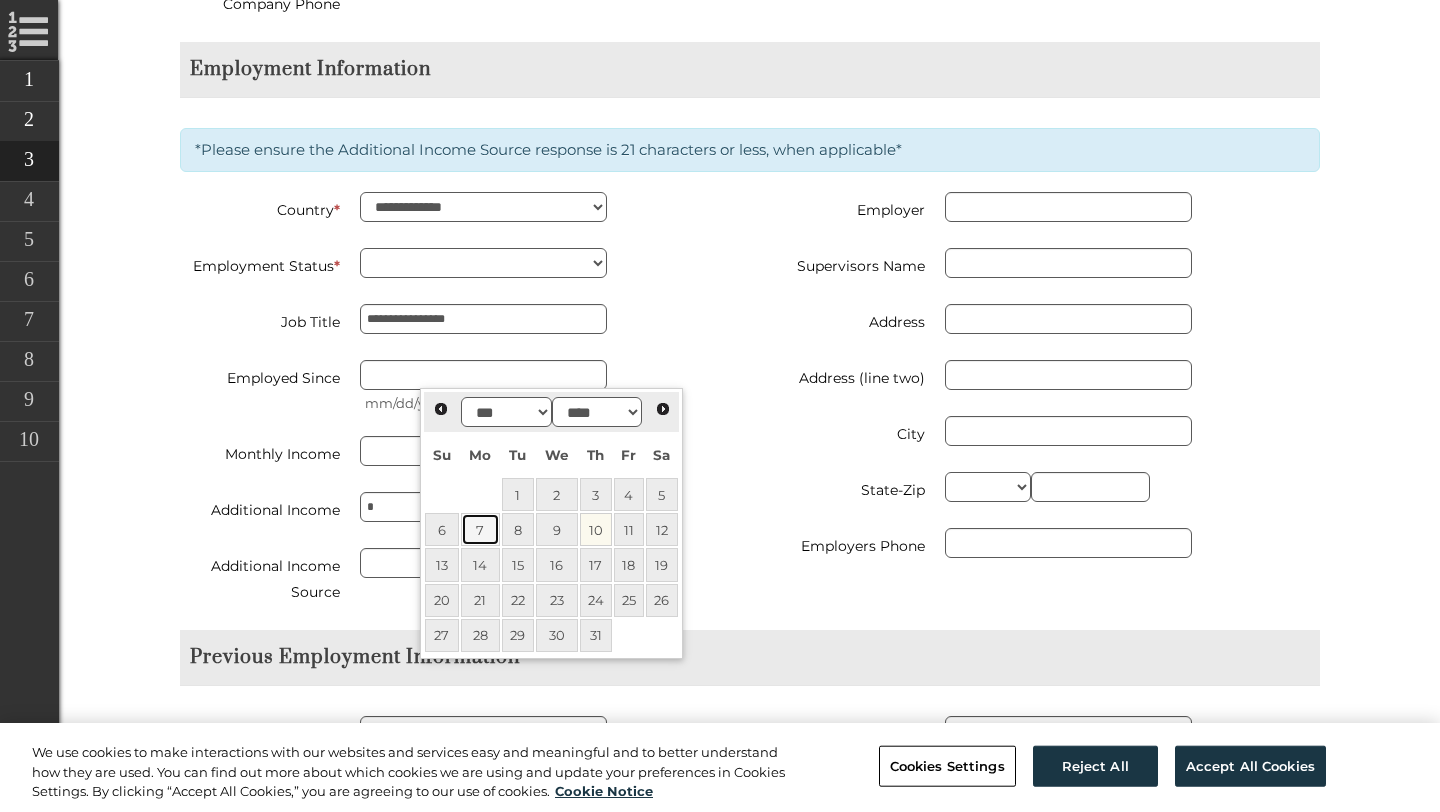 drag, startPoint x: 470, startPoint y: 530, endPoint x: 468, endPoint y: 504, distance: 26.076809 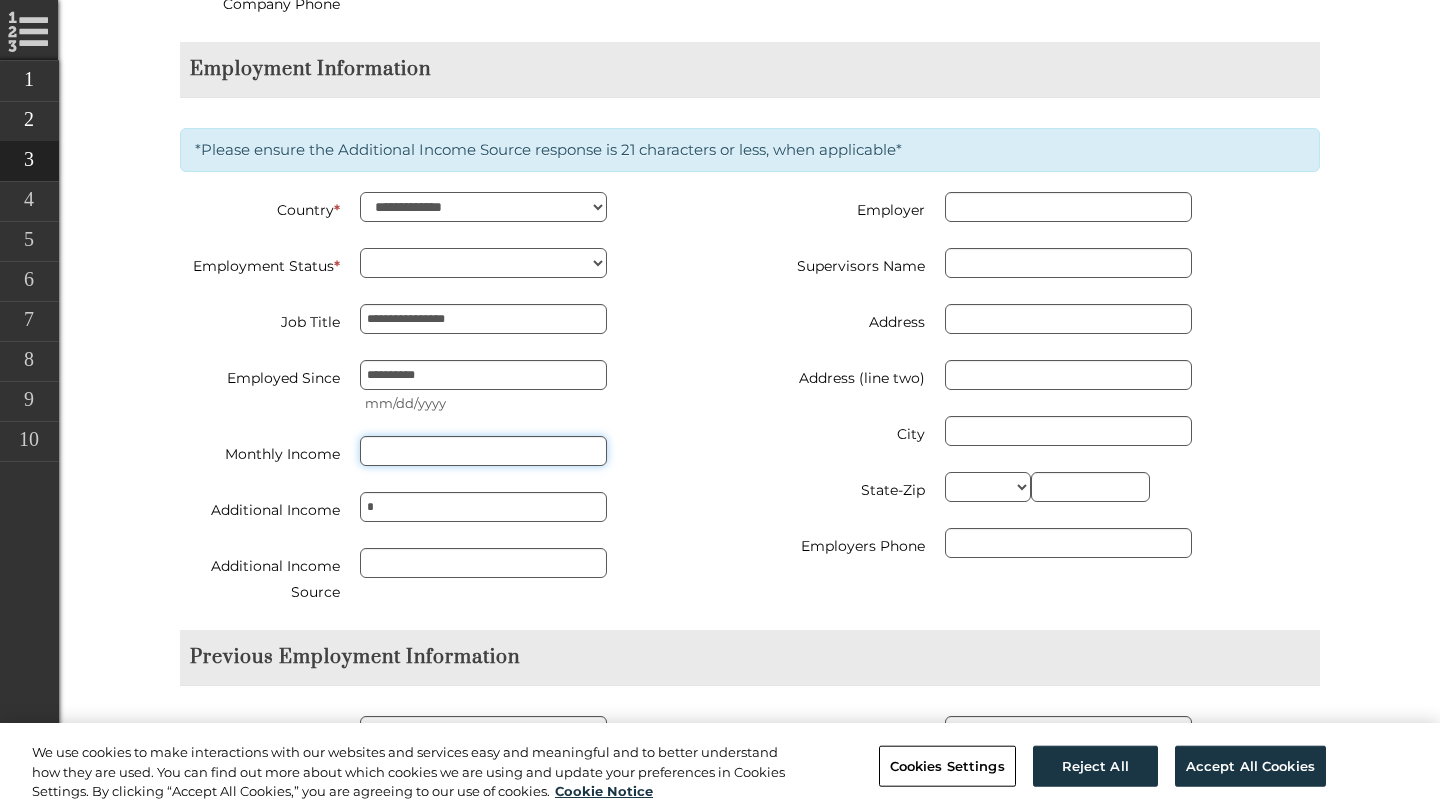click on "Monthly Income" at bounding box center (483, 451) 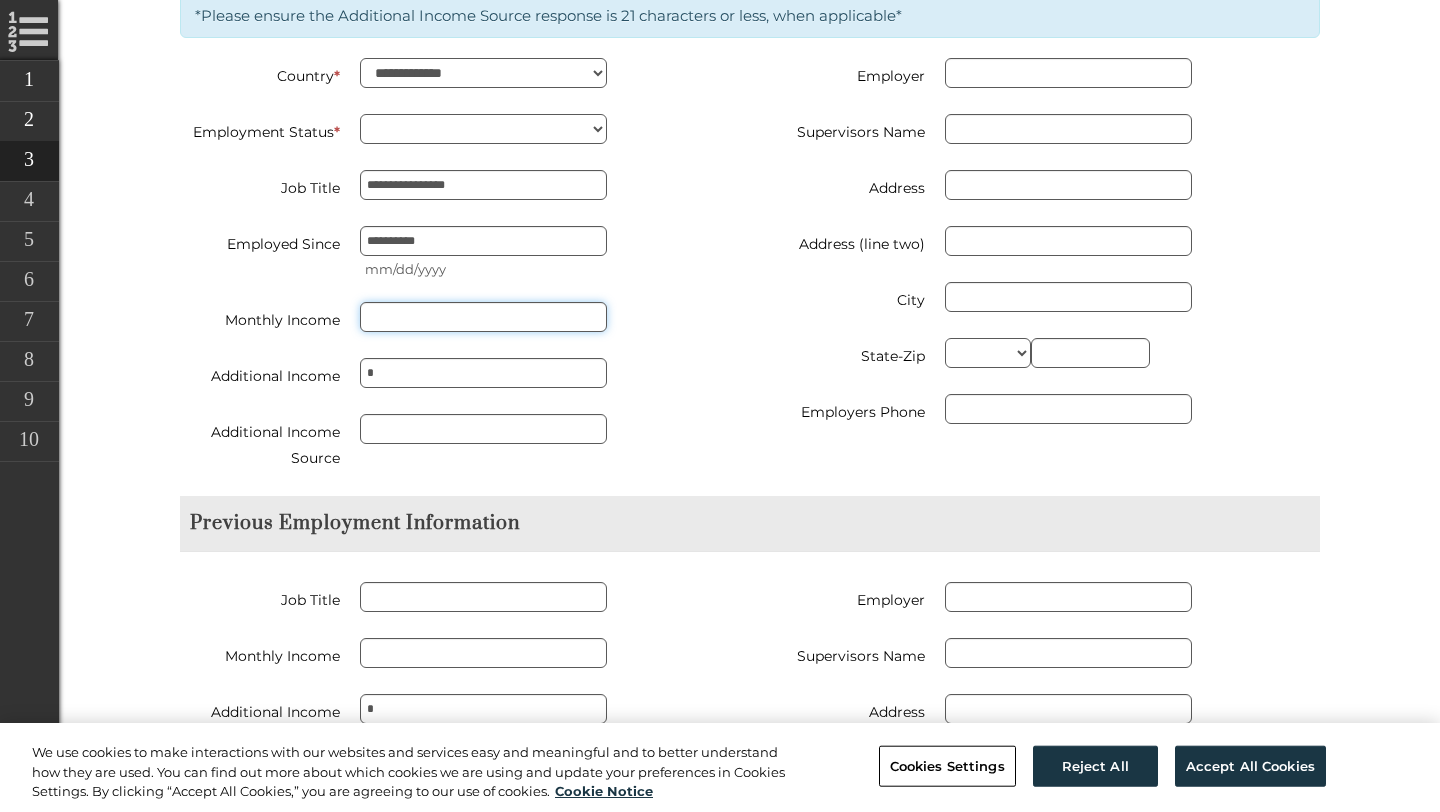 scroll, scrollTop: 1881, scrollLeft: 0, axis: vertical 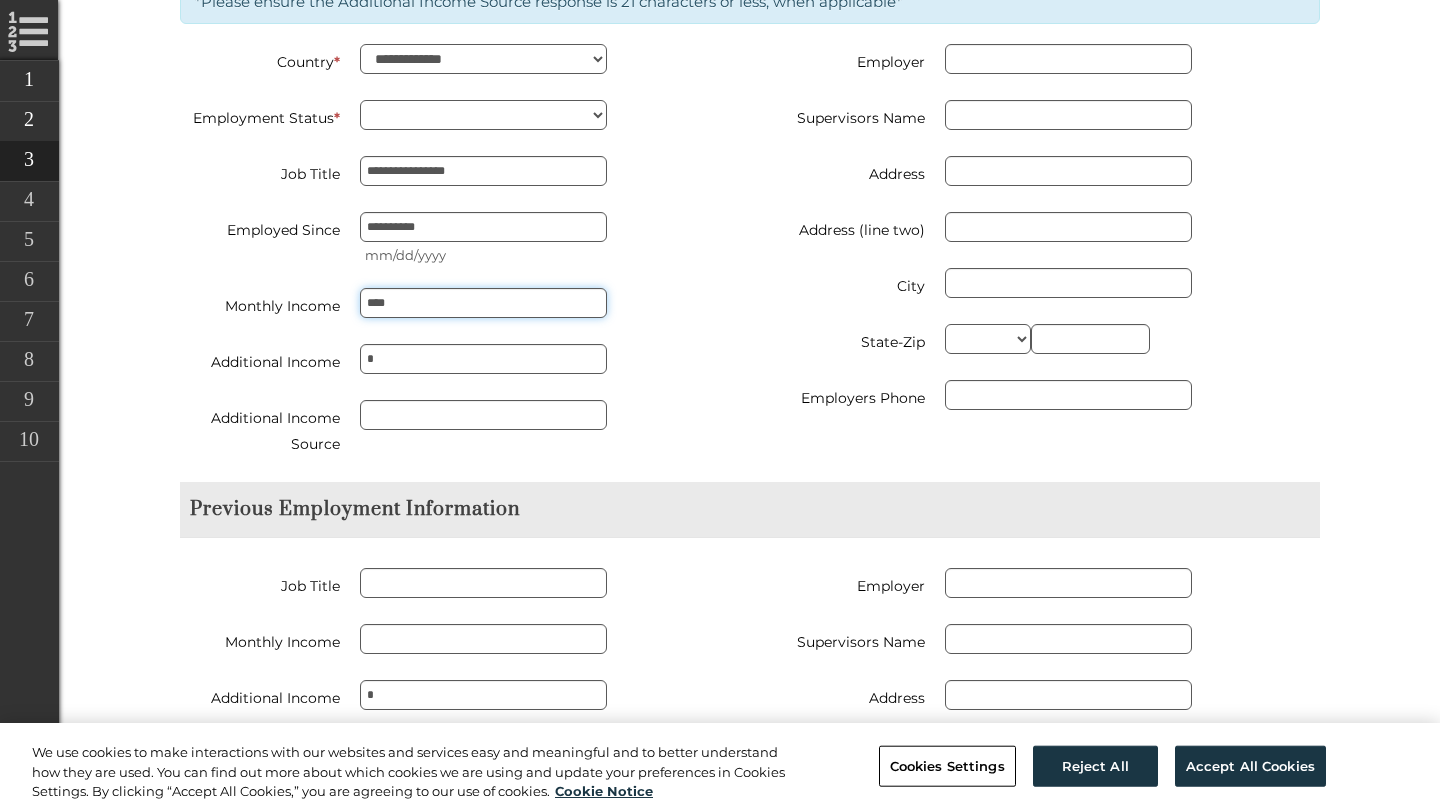 click on "****" at bounding box center [483, 303] 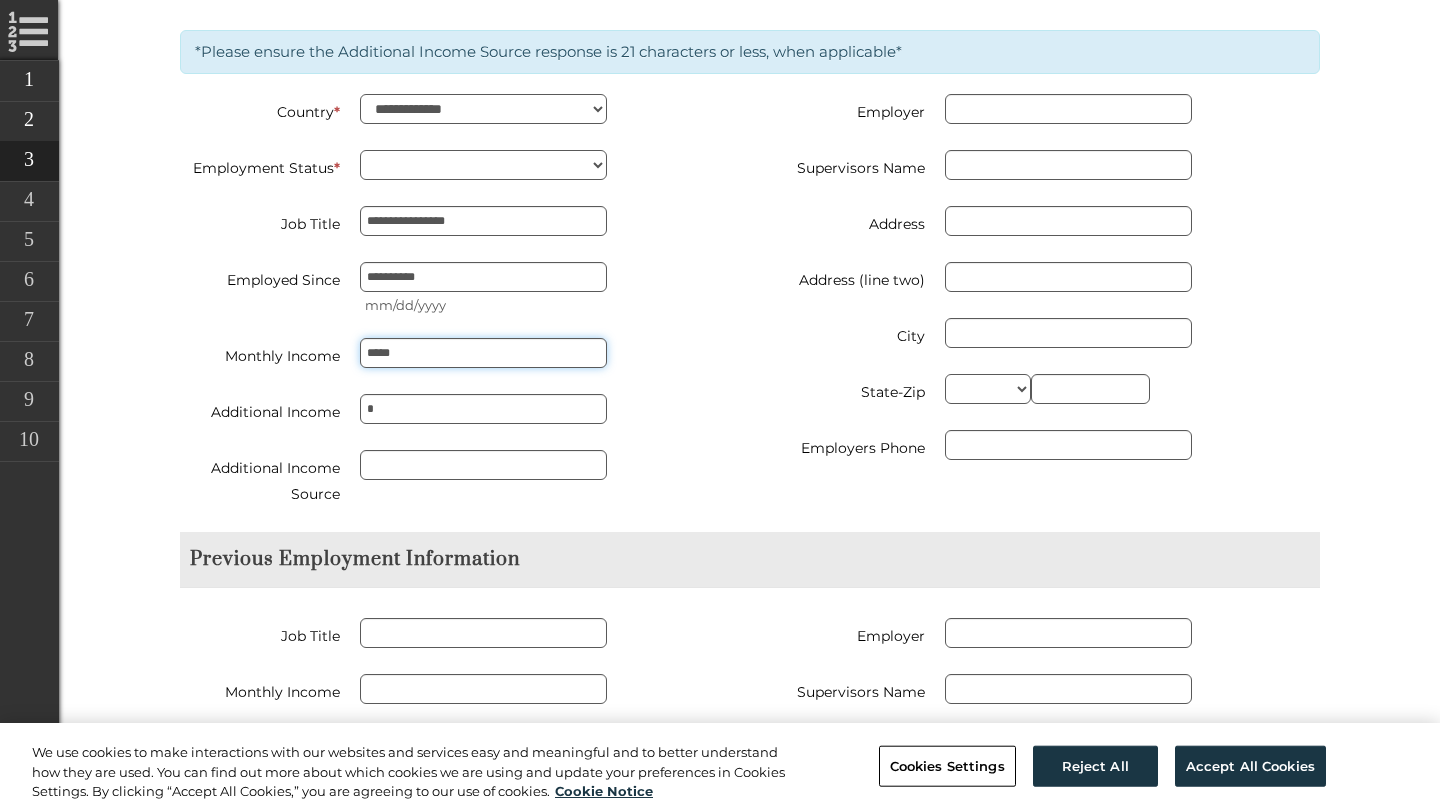 scroll, scrollTop: 1814, scrollLeft: 0, axis: vertical 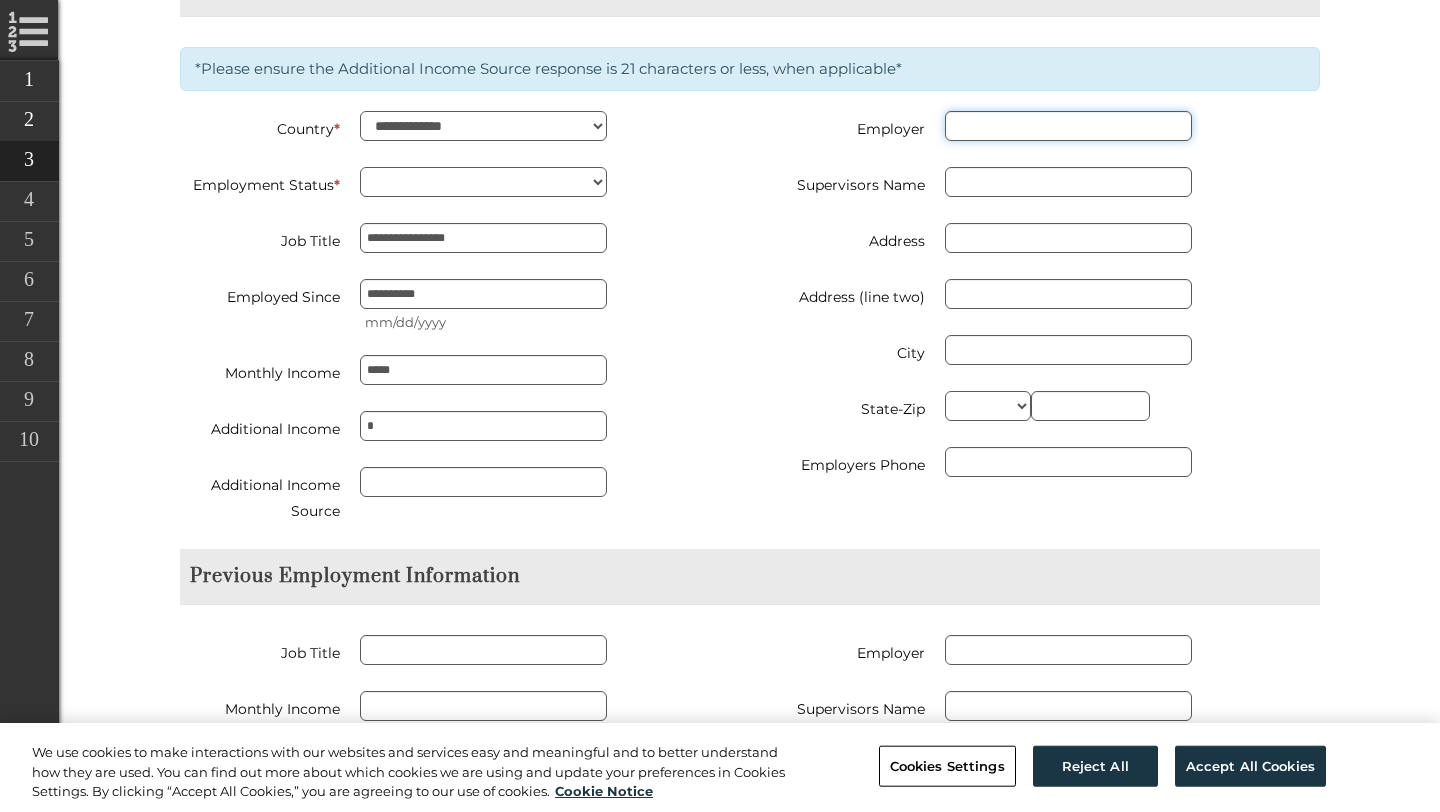 type on "*********" 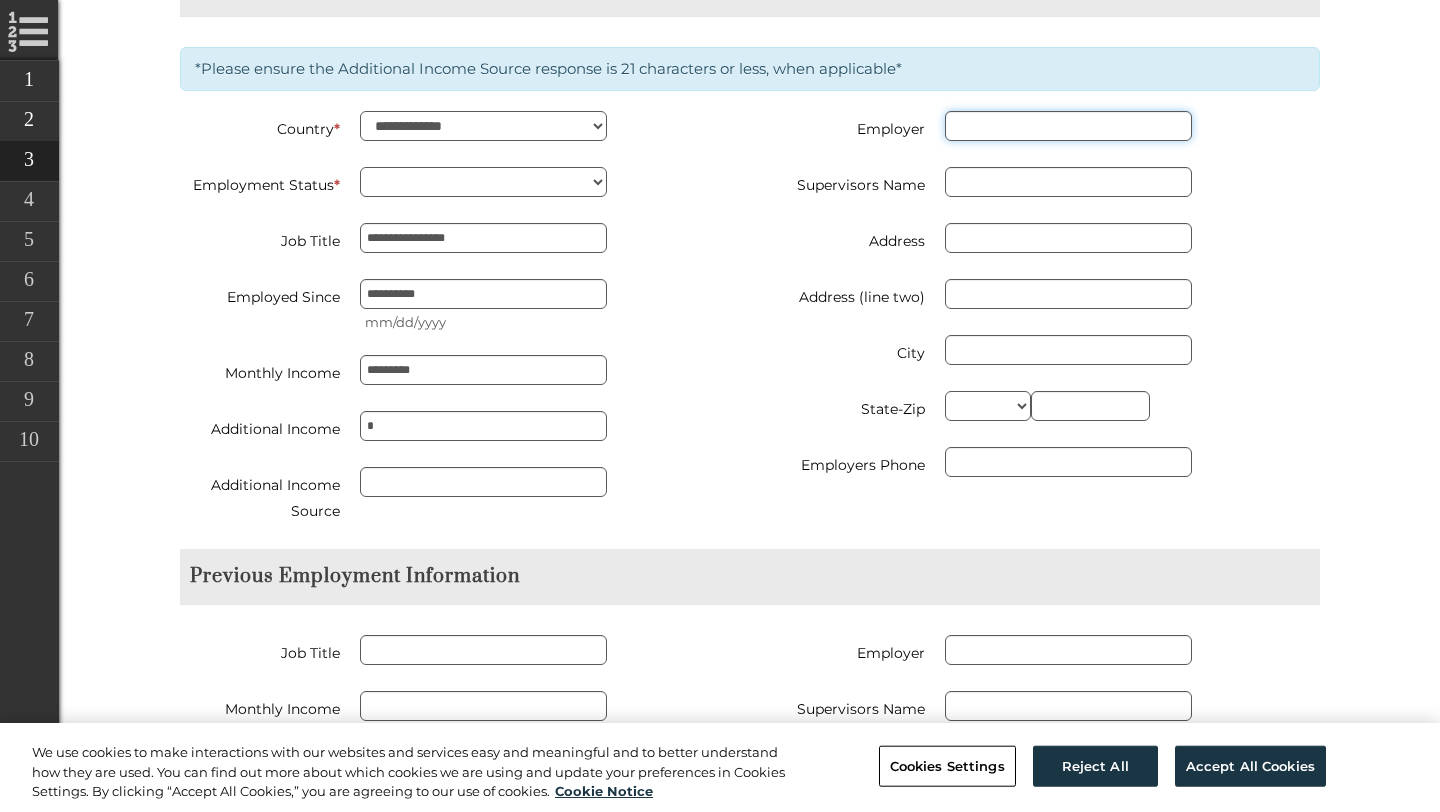 click on "Employer" at bounding box center (1068, 126) 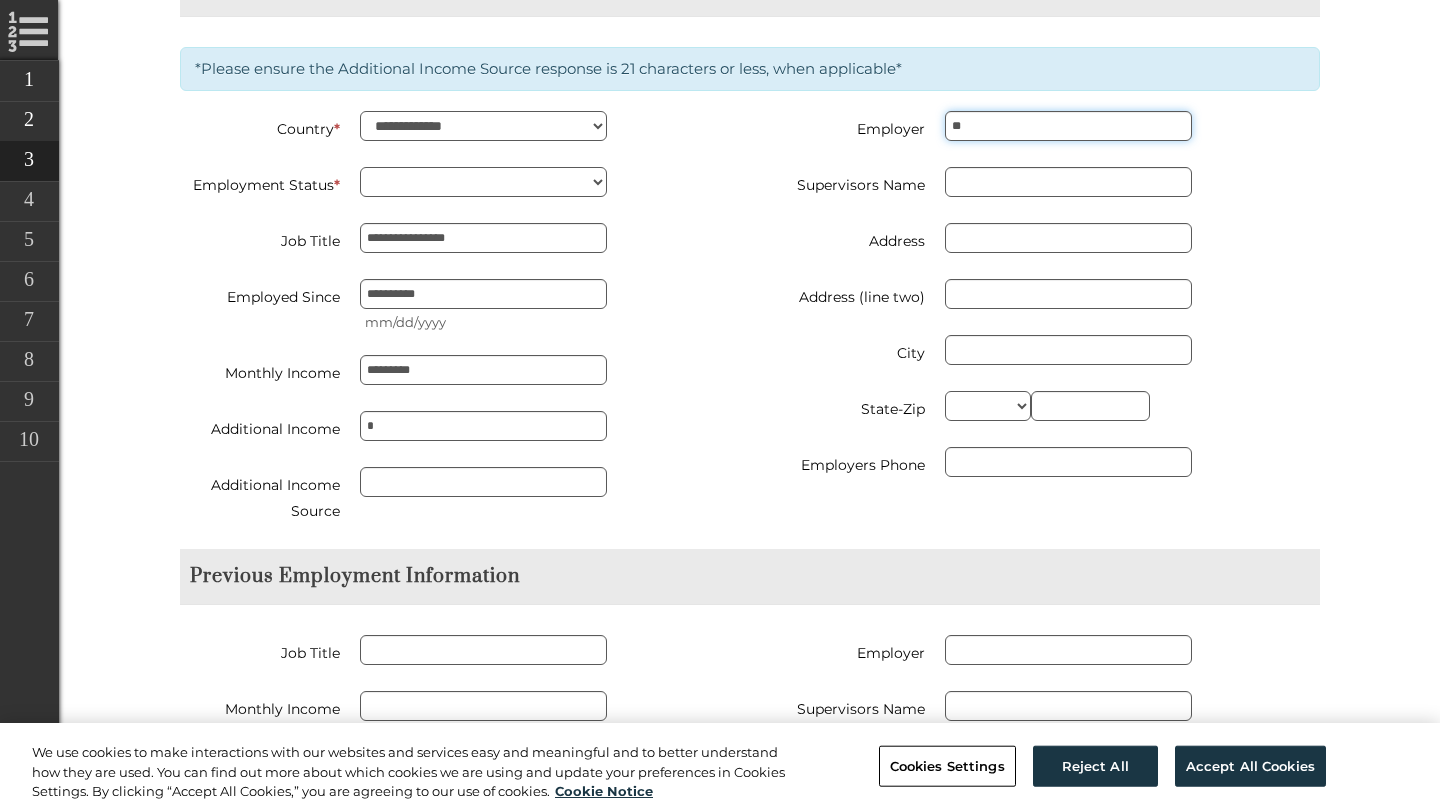 type on "*" 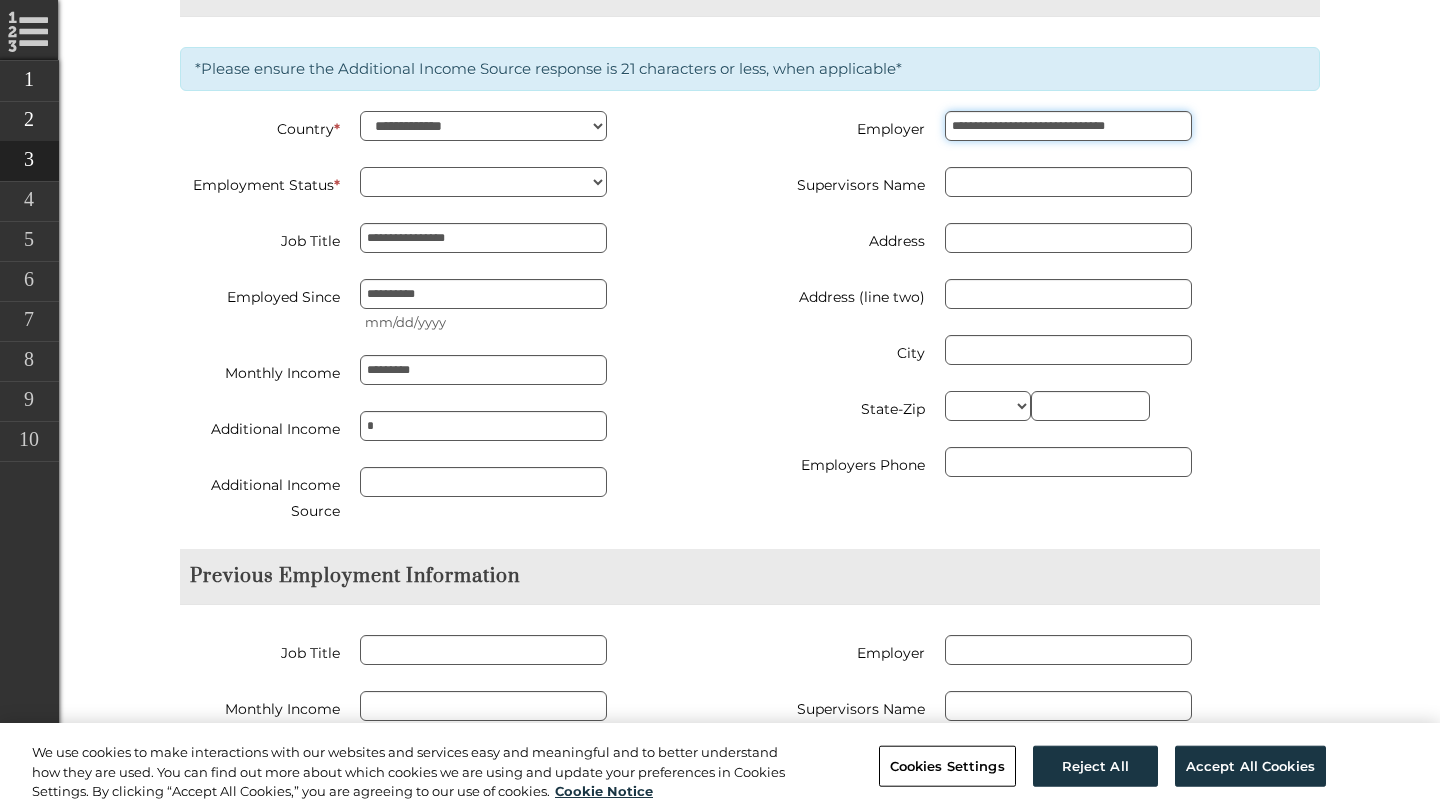 click on "**********" at bounding box center [1068, 126] 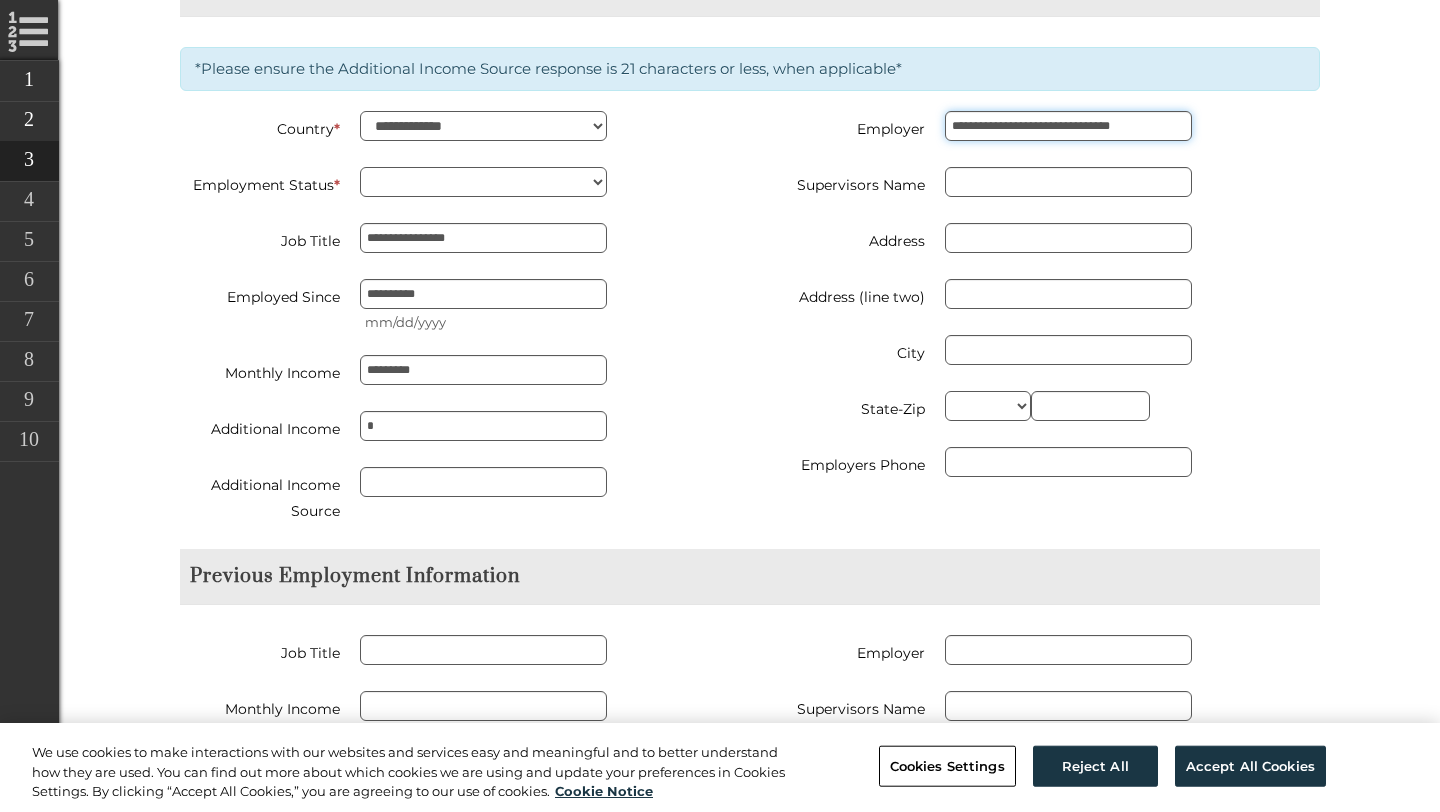 type on "**********" 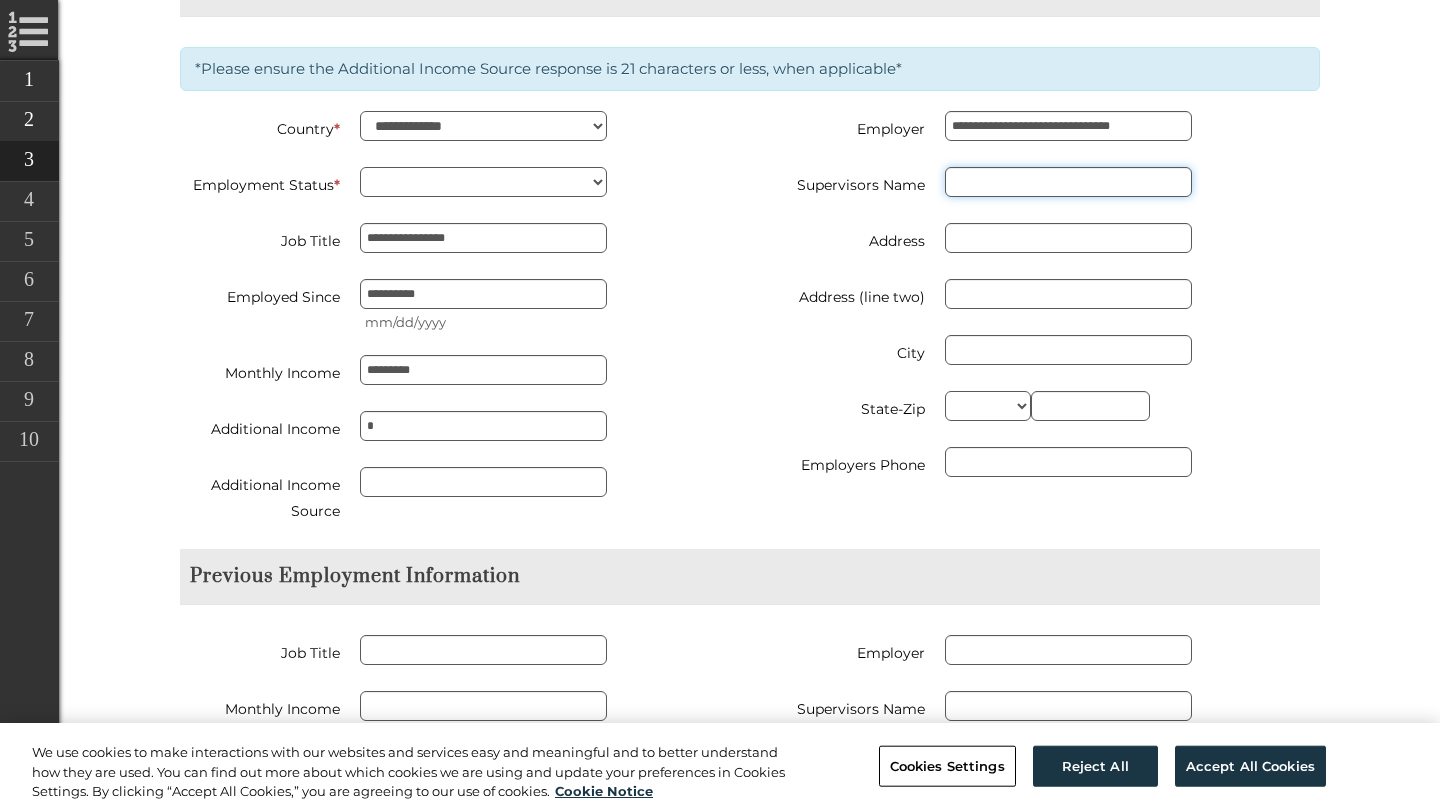 click on "Supervisors Name" at bounding box center [1068, 182] 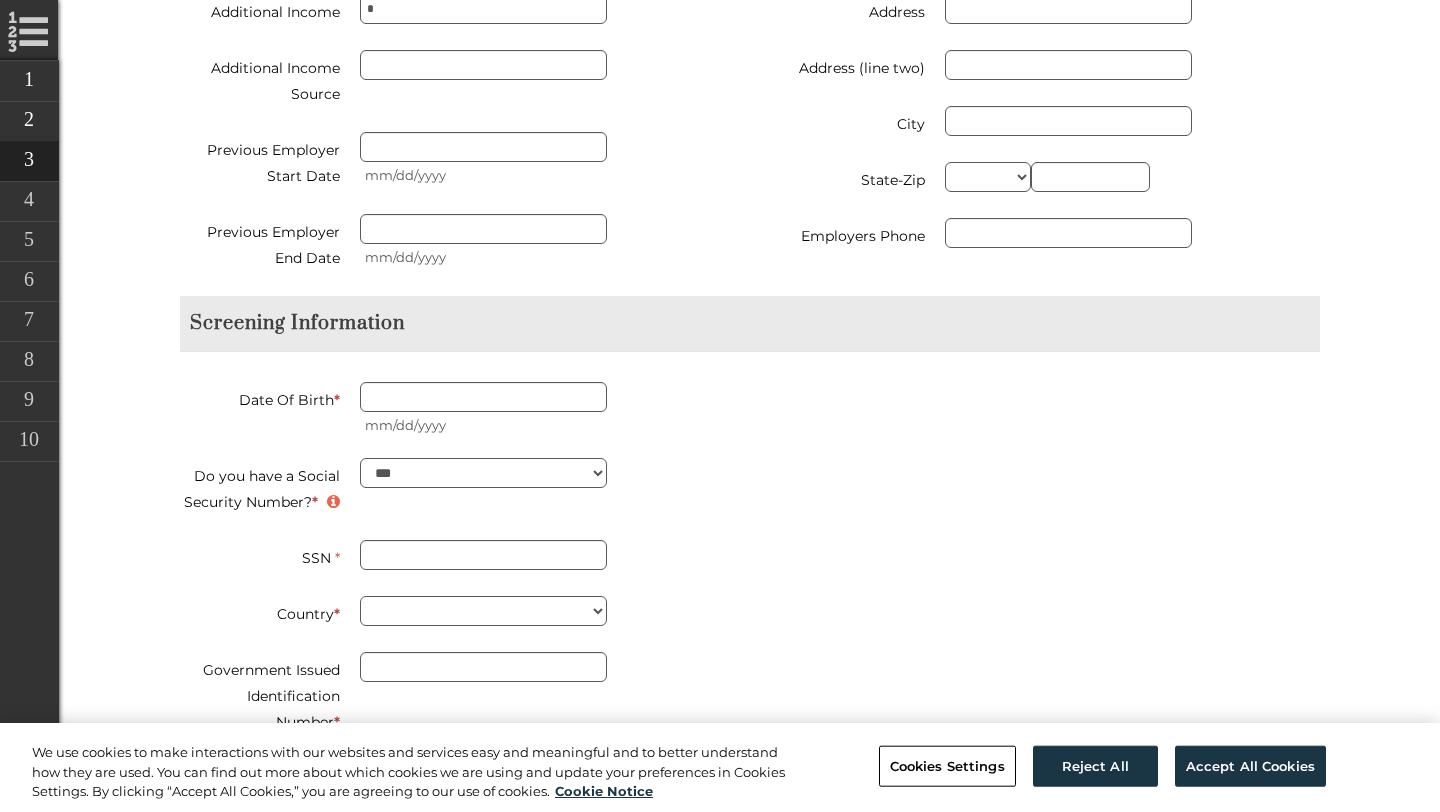 scroll, scrollTop: 2706, scrollLeft: 0, axis: vertical 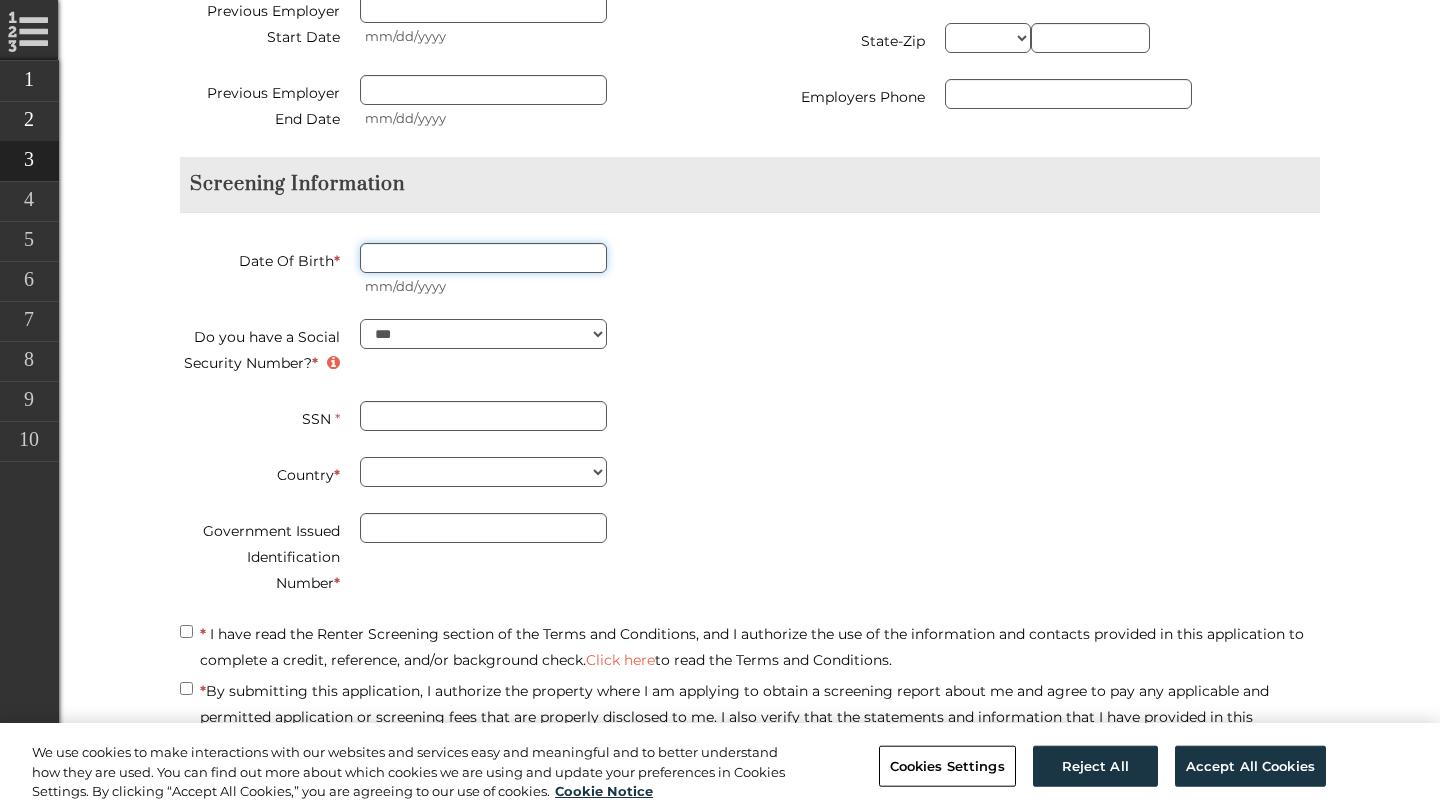 click on "Date Of Birth  *" at bounding box center (483, 258) 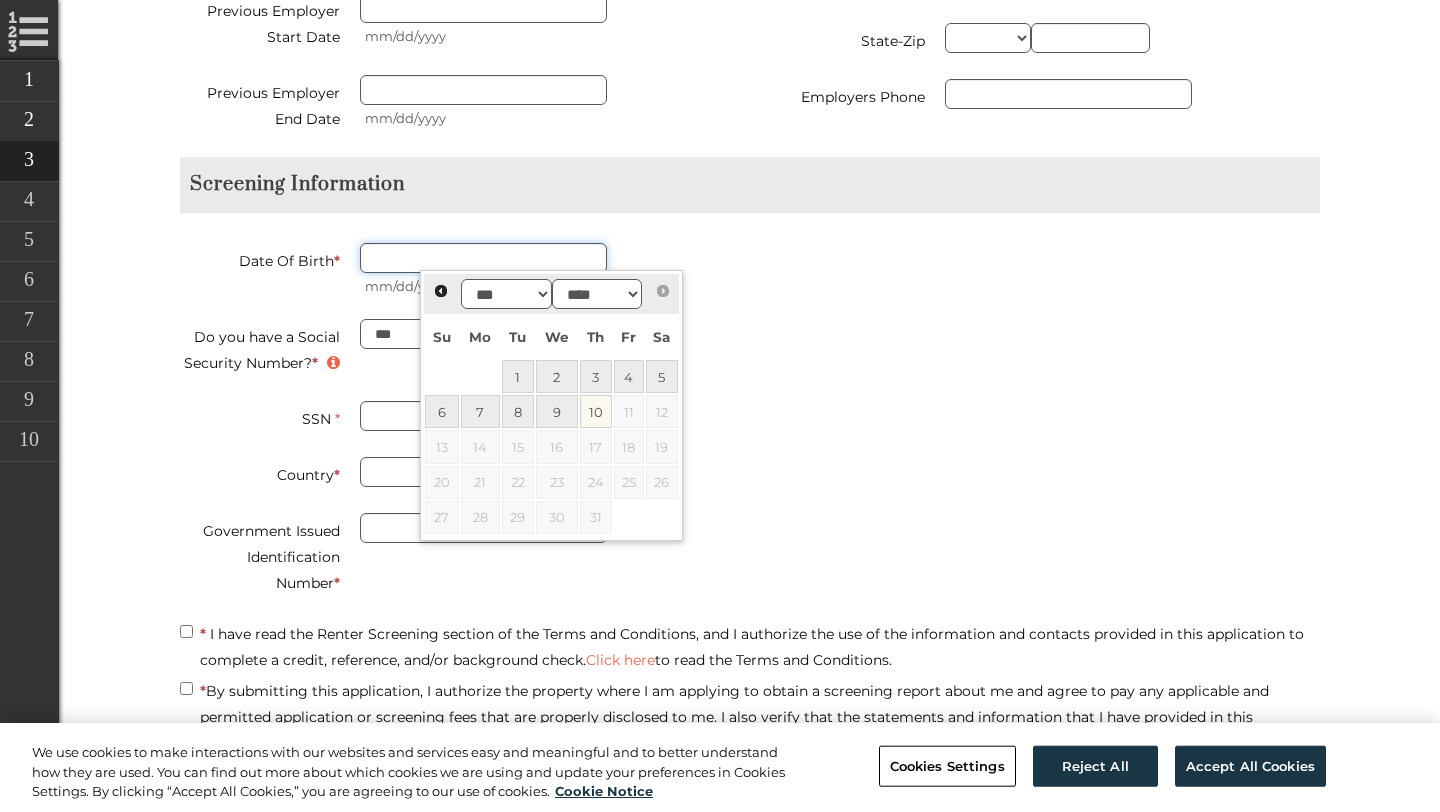 click on "Date Of Birth  *" at bounding box center [483, 258] 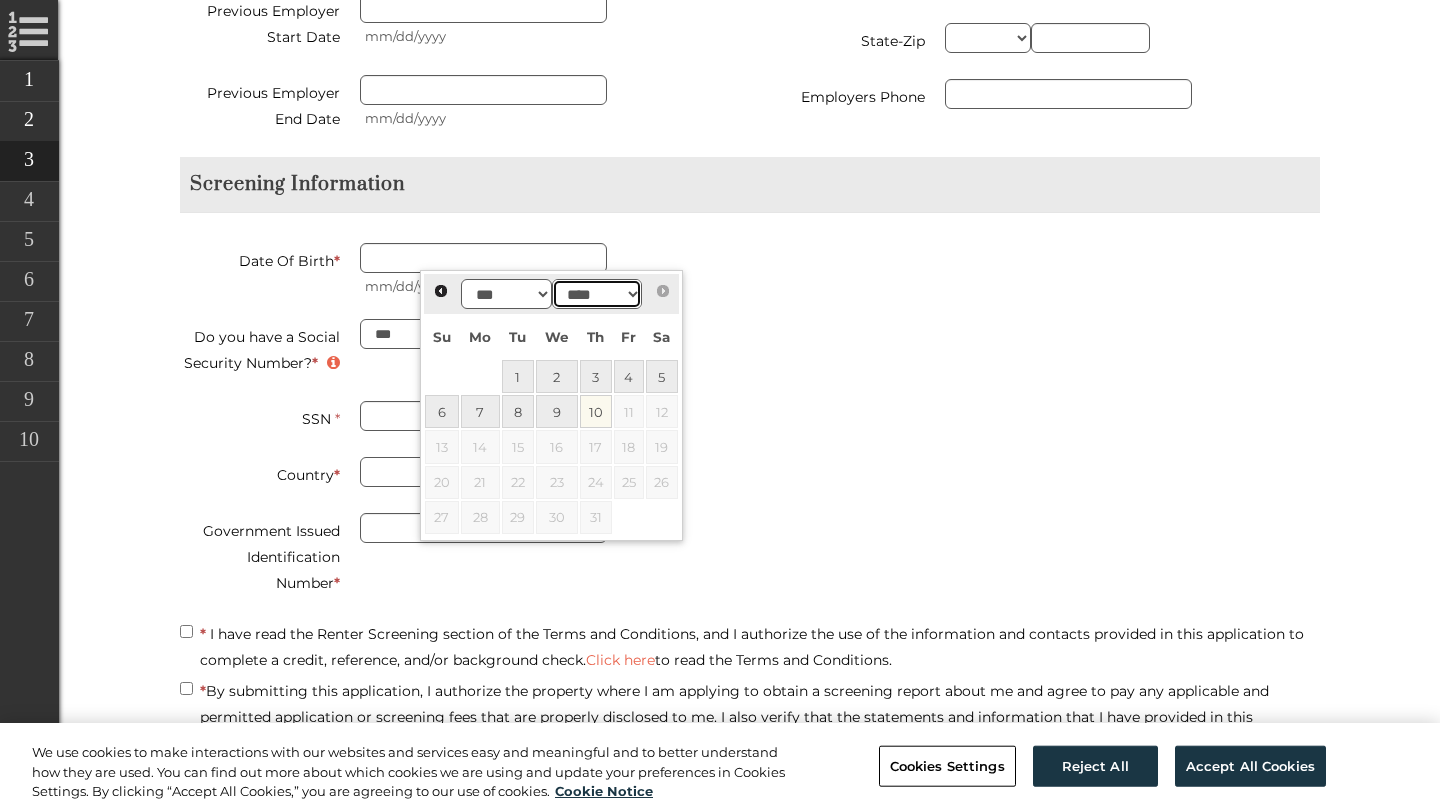 click on "**** **** **** **** **** **** **** **** **** **** **** **** **** **** **** **** **** **** **** **** **** **** **** **** **** **** **** **** **** **** **** **** **** **** **** **** **** **** **** **** **** **** **** **** **** **** **** **** **** **** **** **** **** **** **** **** **** **** **** **** **** **** **** **** **** **** **** **** **** **** **** **** **** **** **** **** **** **** **** **** **** **** **** **** **** **** **** **** **** **** **** **** **** **** **** **** **** **** **** **** **** **** **** **** **** ****" at bounding box center (597, 294) 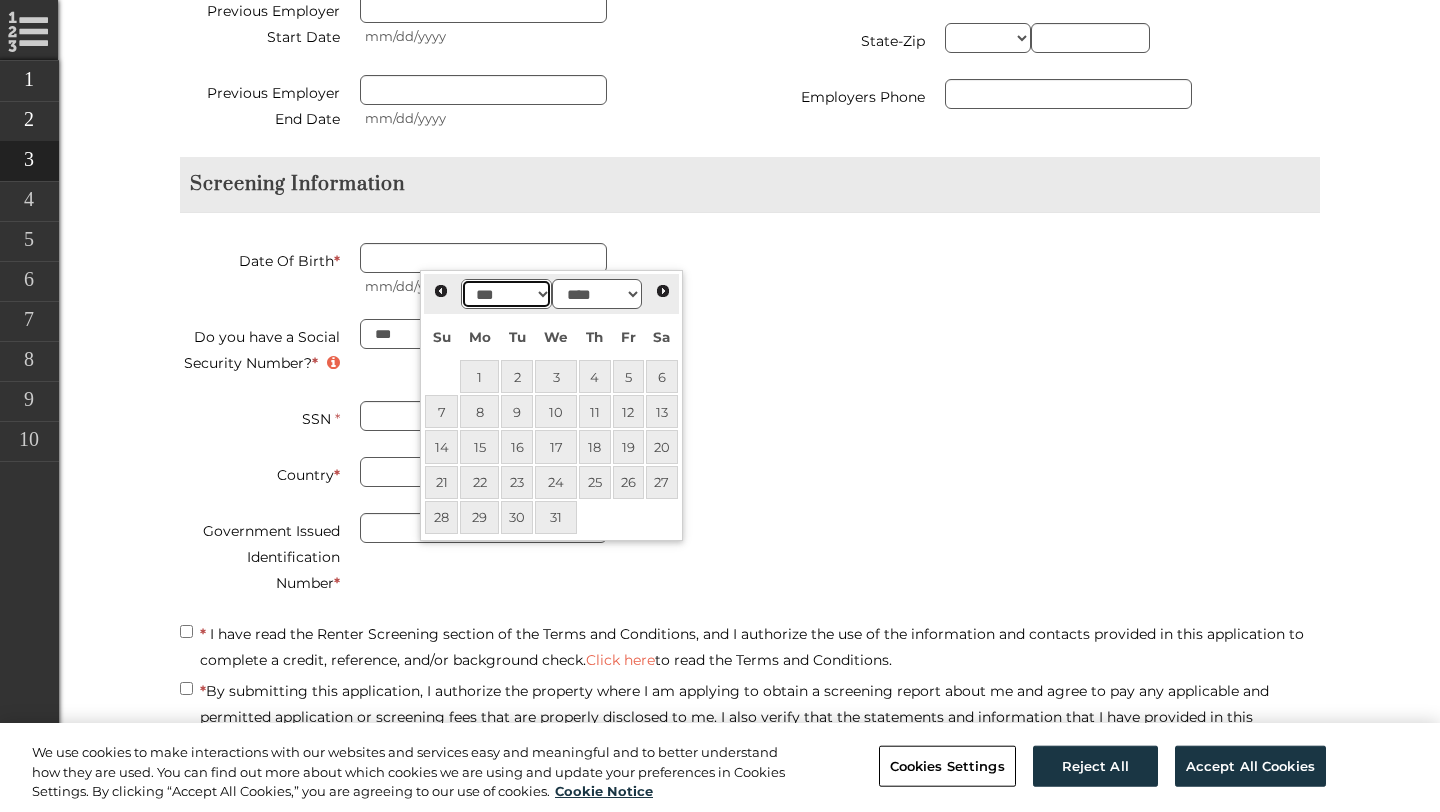 click on "*** *** *** *** *** *** *** *** *** *** *** ***" at bounding box center (506, 294) 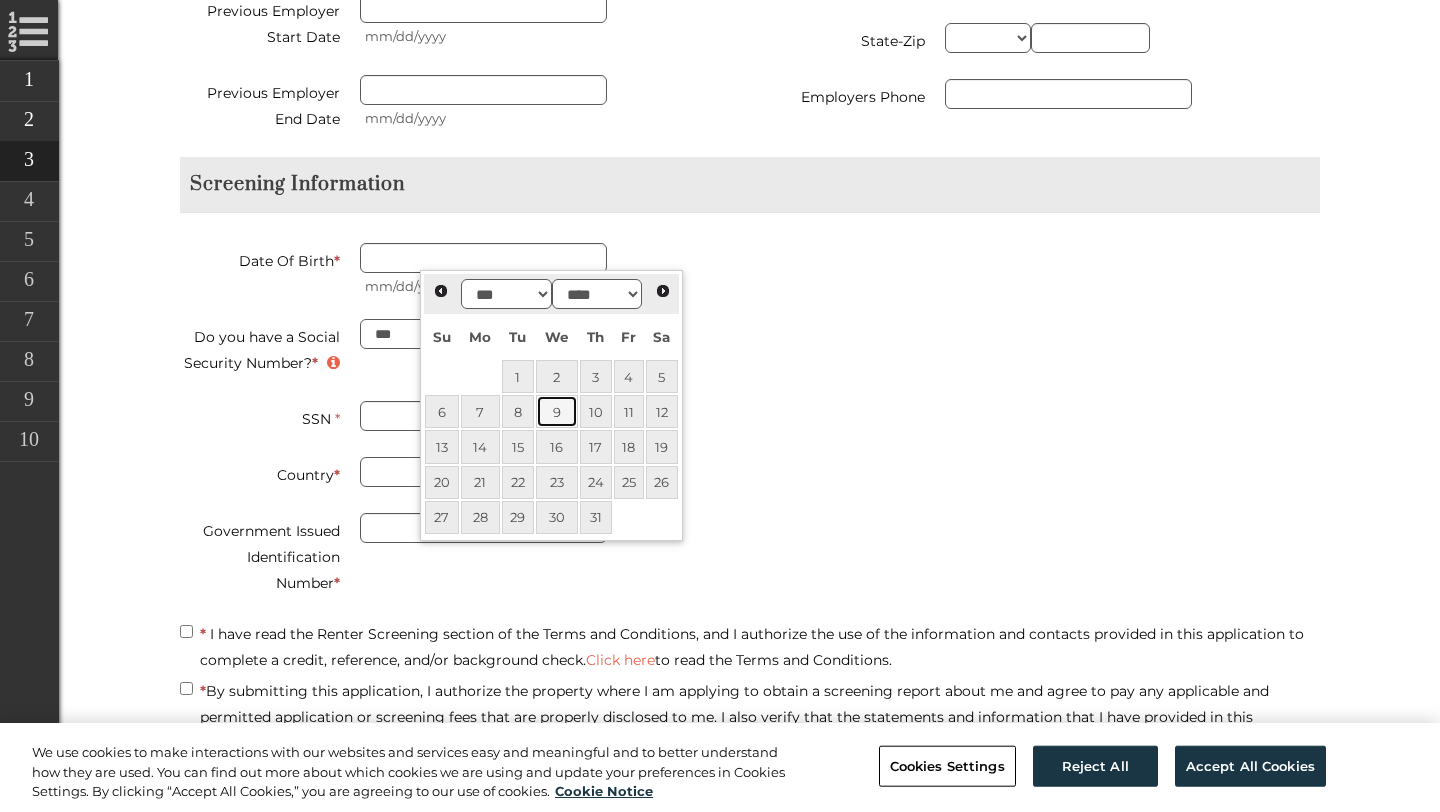 click on "9" at bounding box center (557, 411) 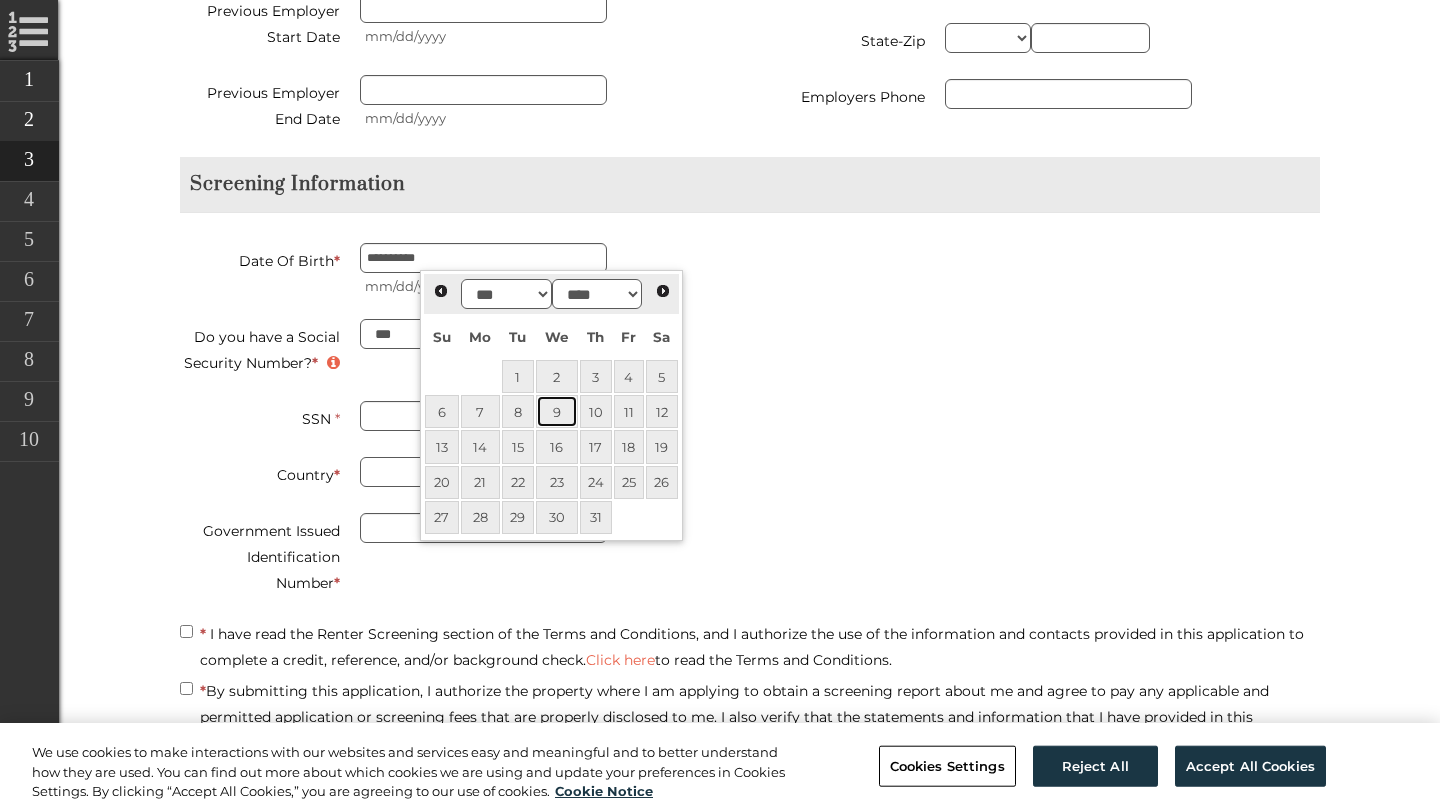 click on "SSN    *" at bounding box center [260, 416] 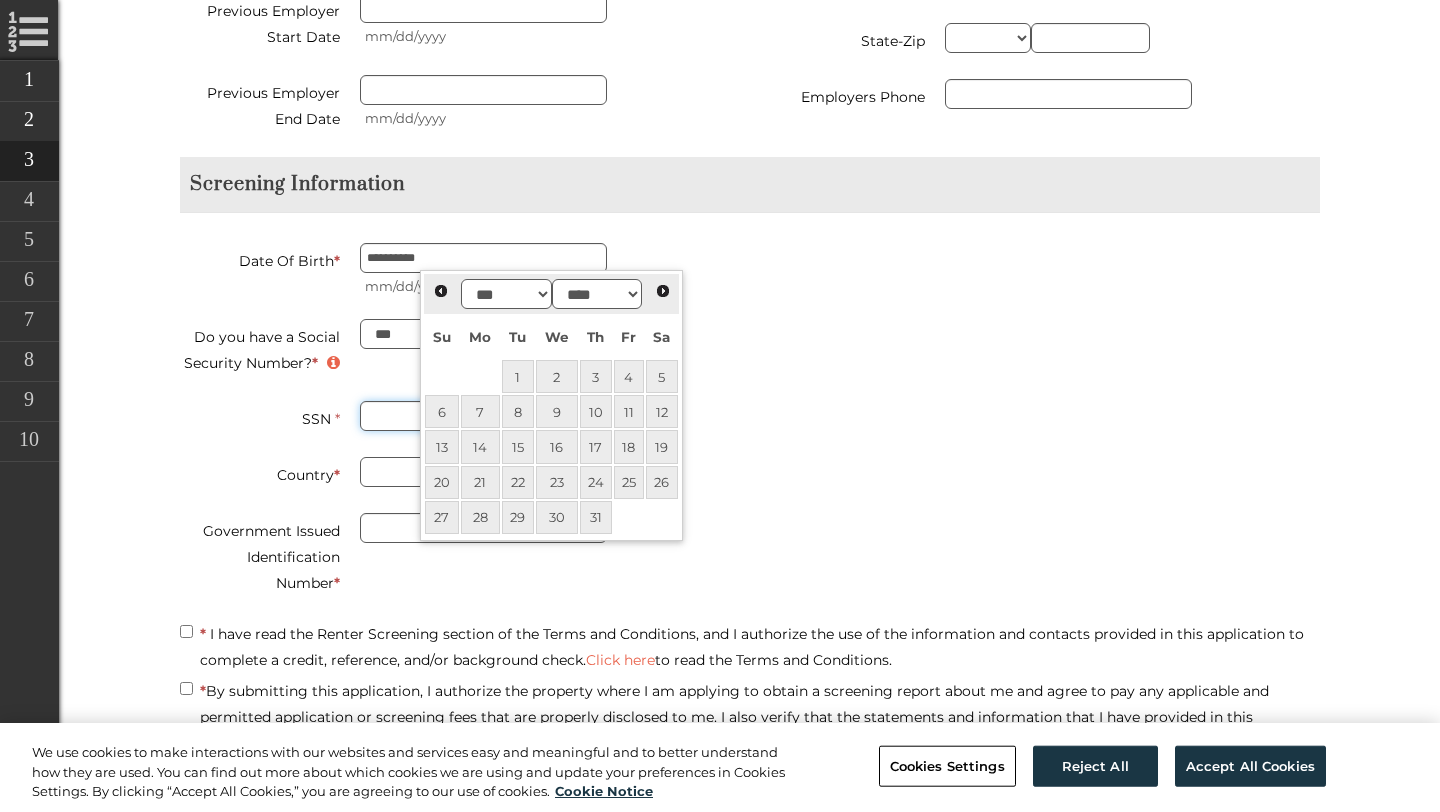 click on "SSN    *" at bounding box center [483, 416] 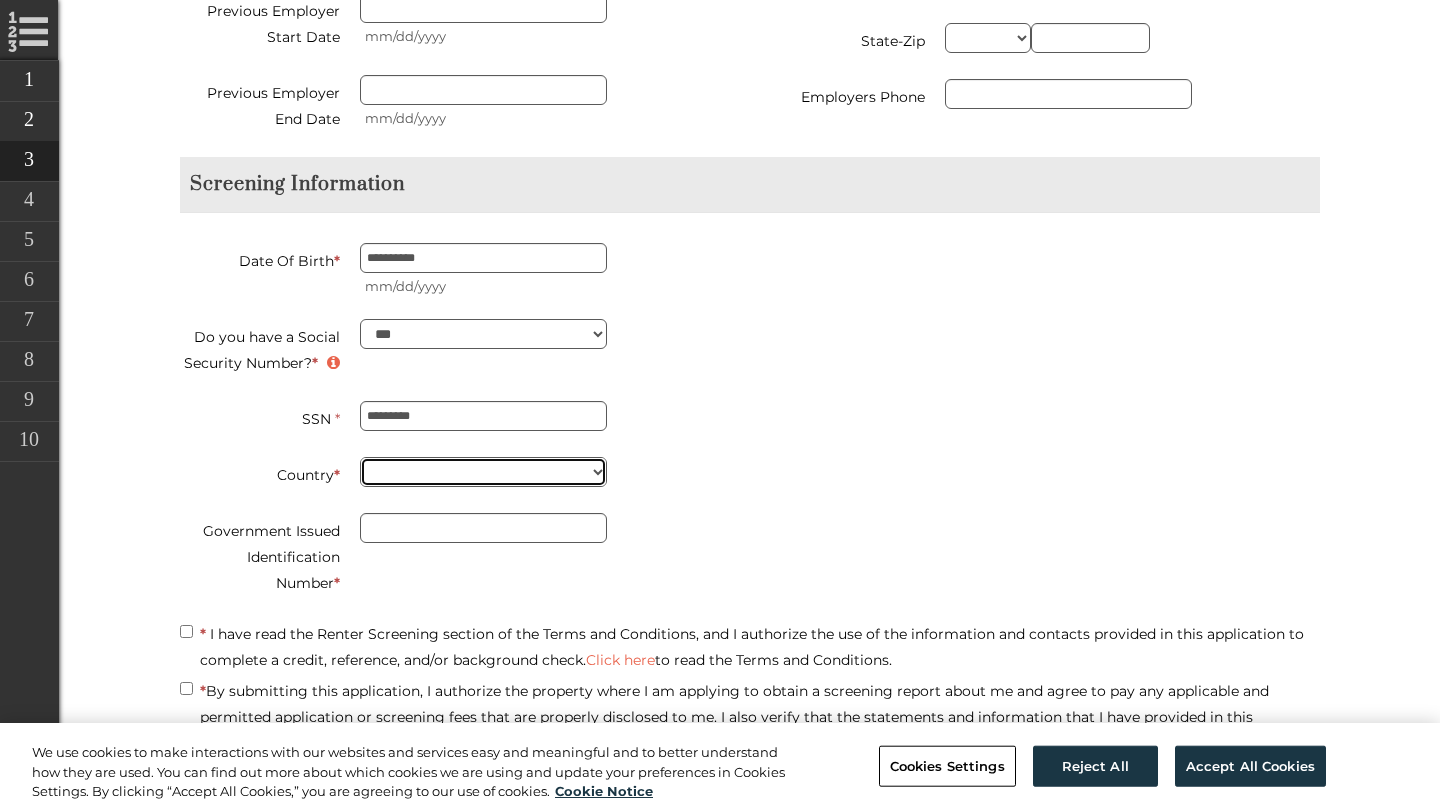 type on "**********" 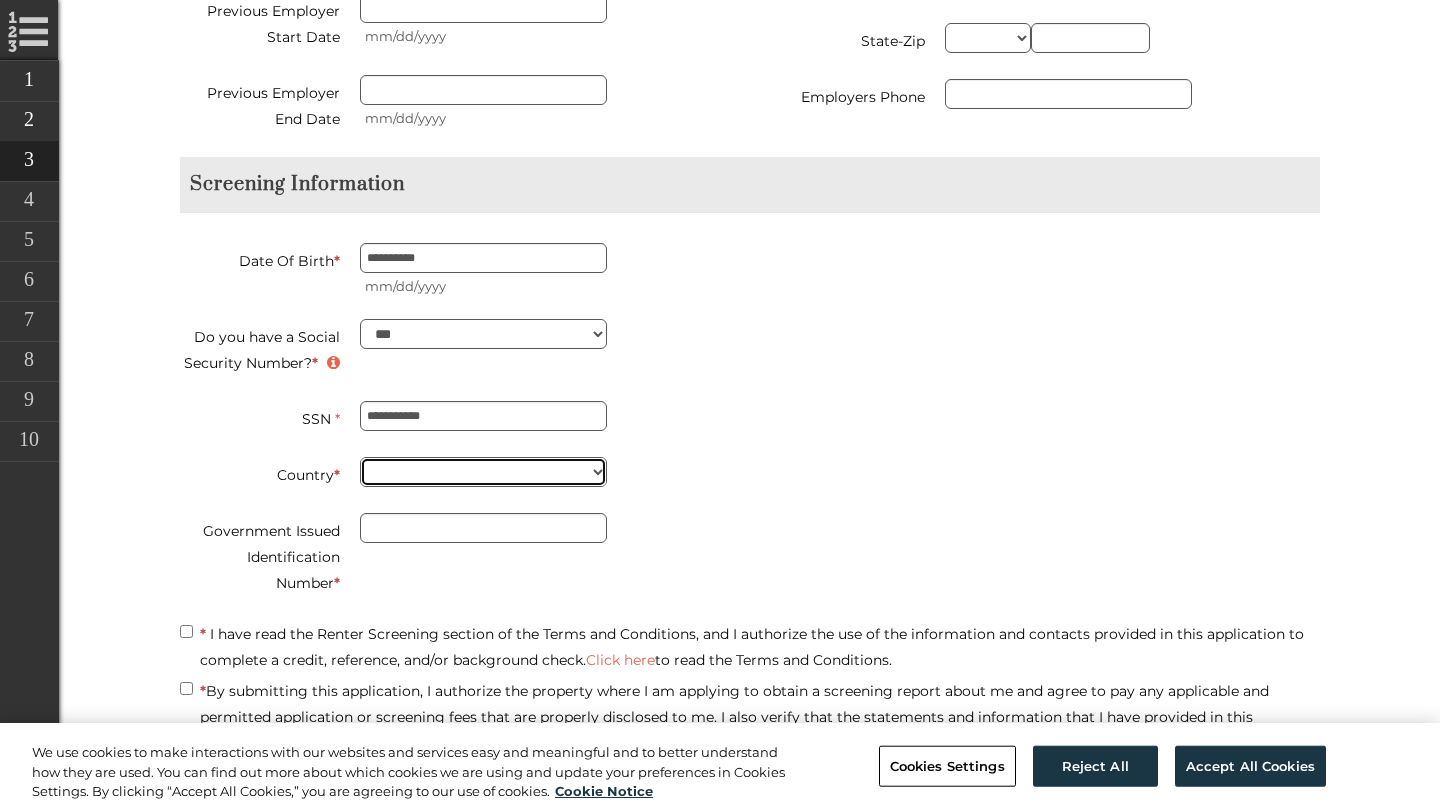 click on "**********" at bounding box center (483, 472) 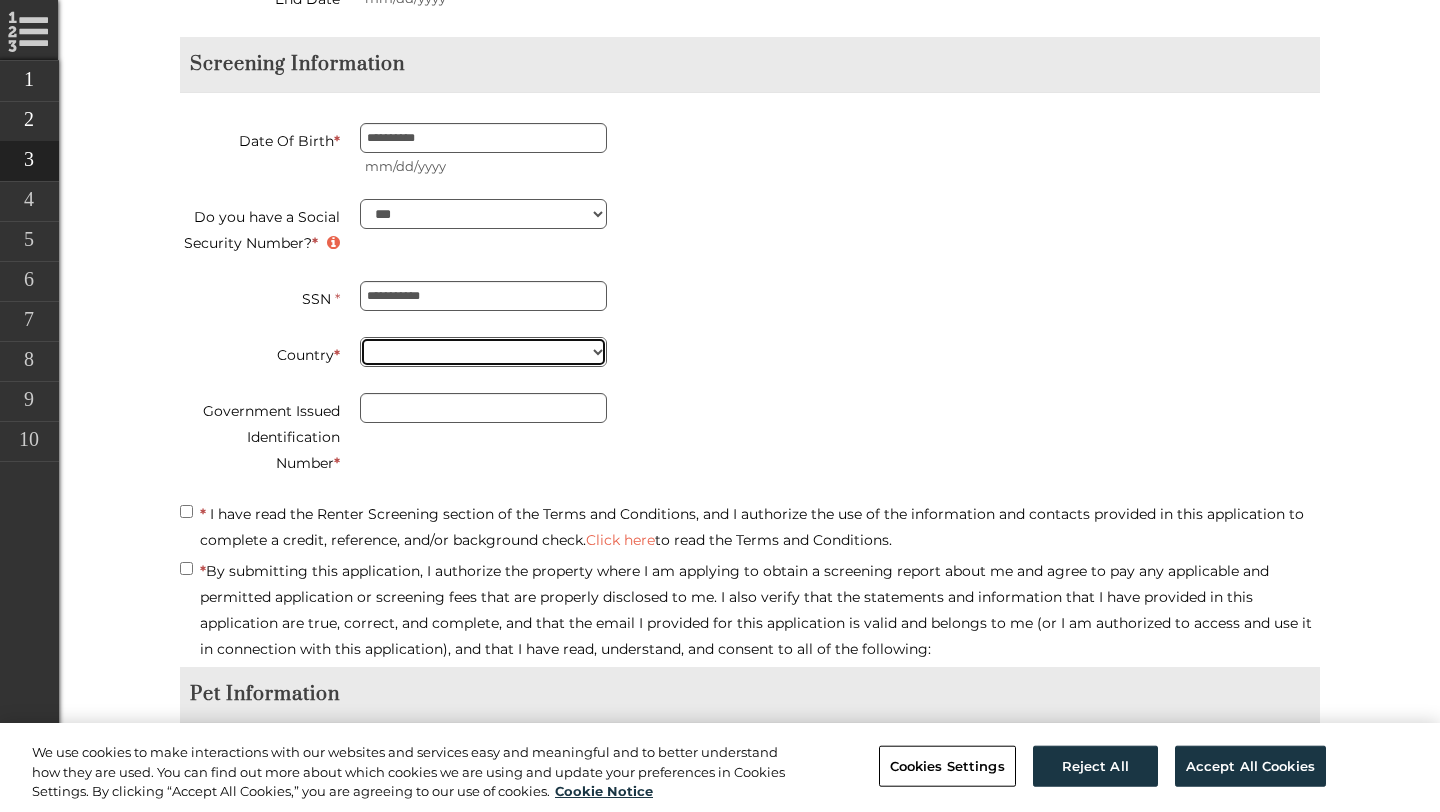 scroll, scrollTop: 2891, scrollLeft: 0, axis: vertical 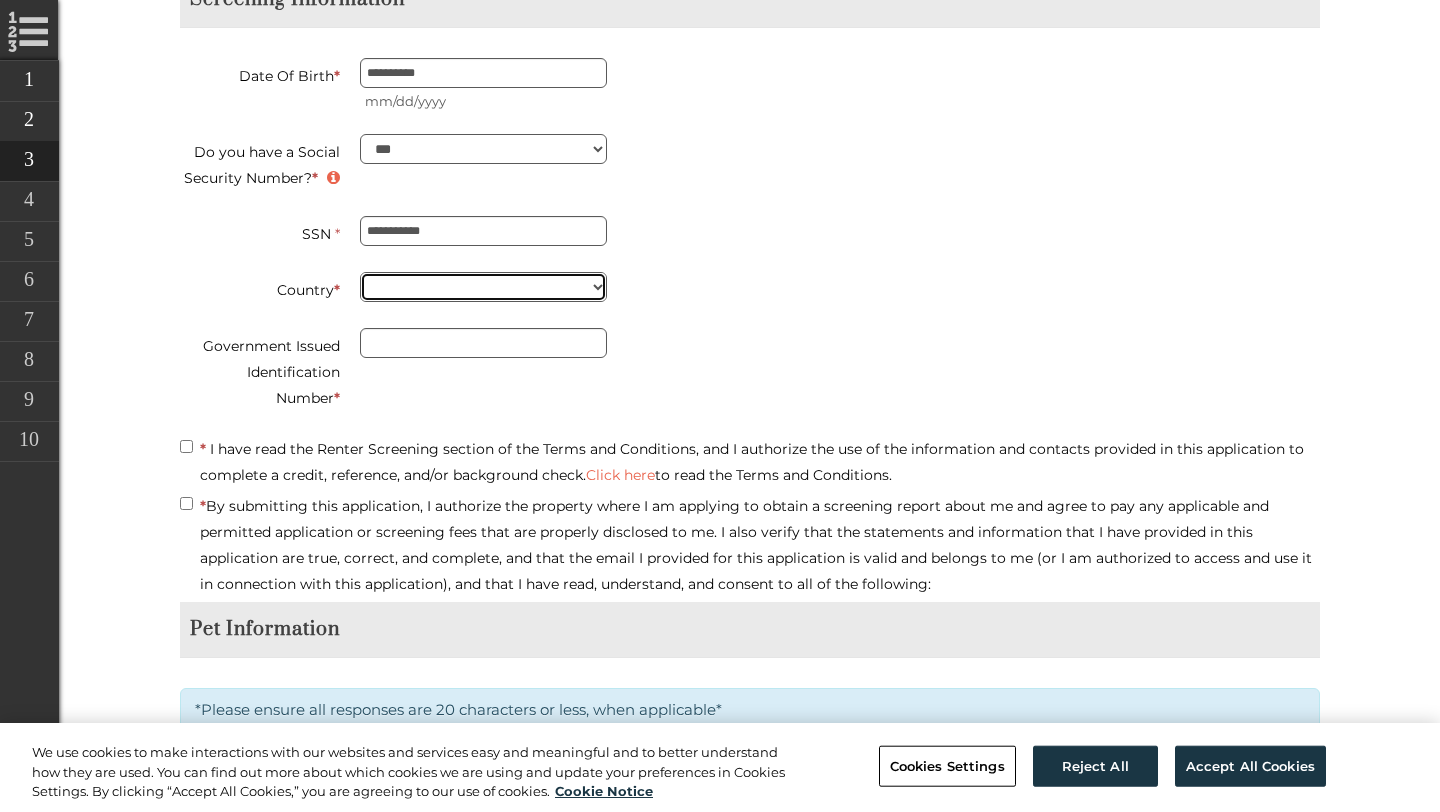 click on "**********" at bounding box center [483, 287] 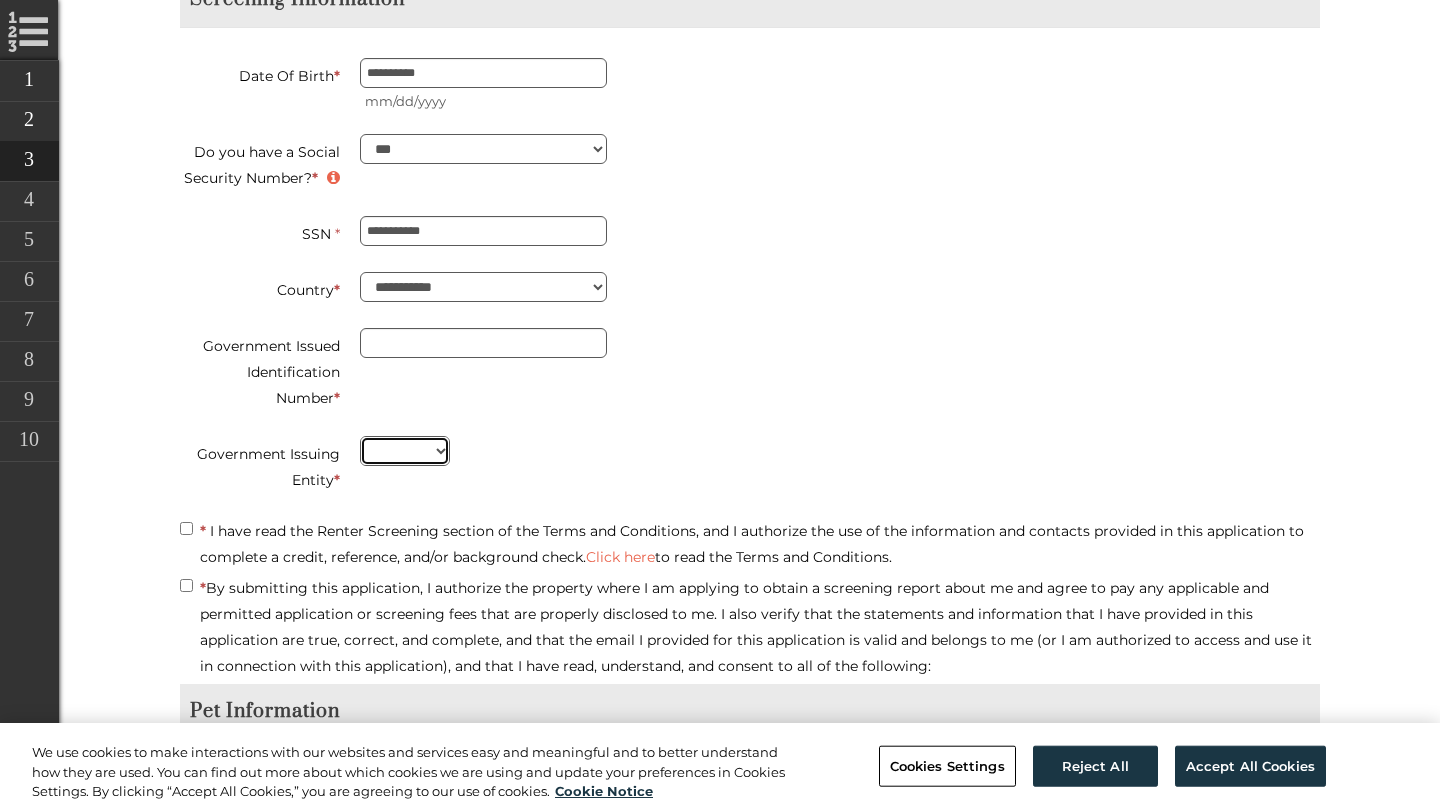 click on "**
**
**
**
**
**
**
**
**
**
**
**
**
**
**
**
**
**
**
**
**
**
**
**
**
**
**
**
**
**
**
**
**
**
**
**
**
**
**
**
**
**
**
**
**
**
**
**
**
**
**
**
**
**
**
**
**
**
**
**
**" at bounding box center [405, 451] 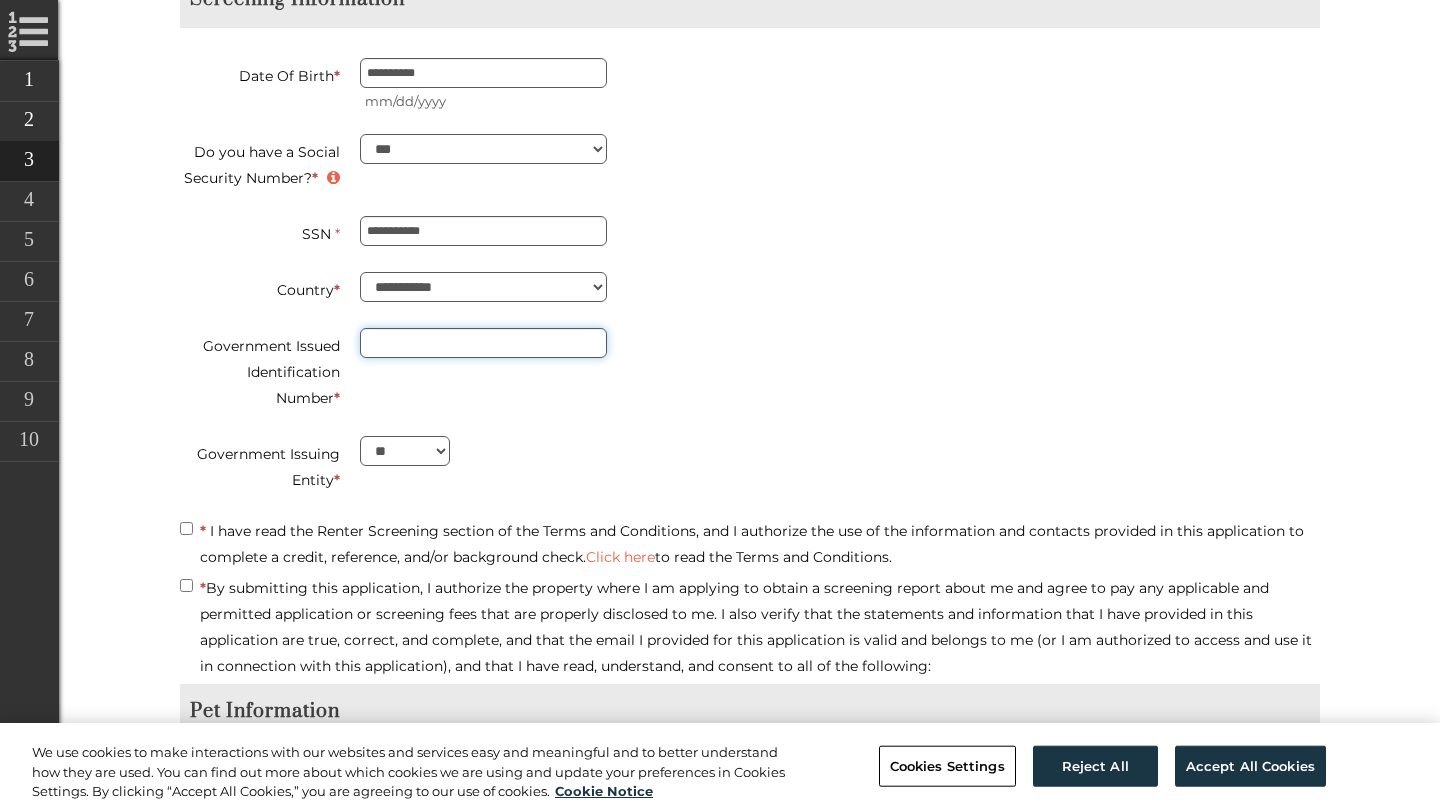 click on "Government Issued Identification Number  *" at bounding box center [483, 343] 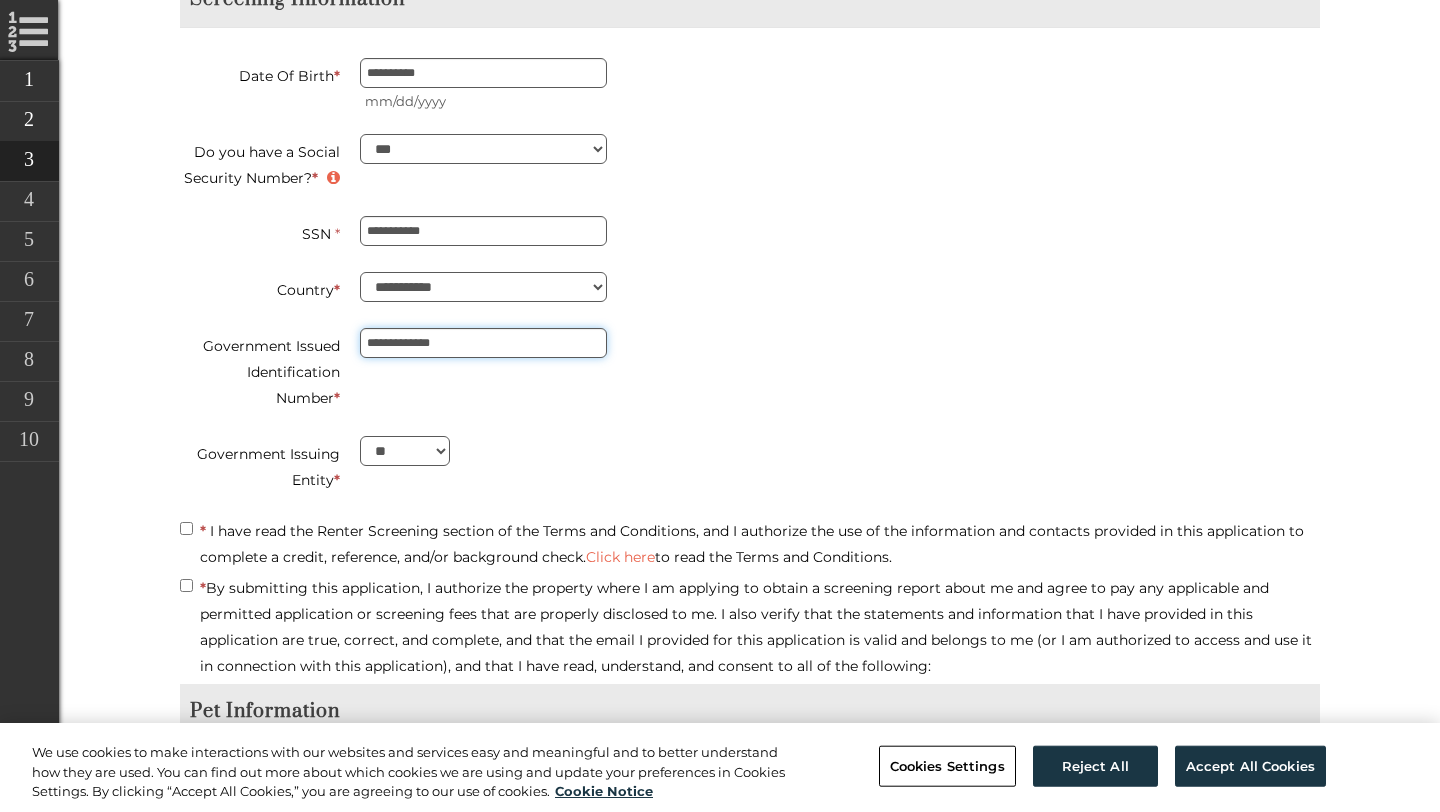 scroll, scrollTop: 3070, scrollLeft: 0, axis: vertical 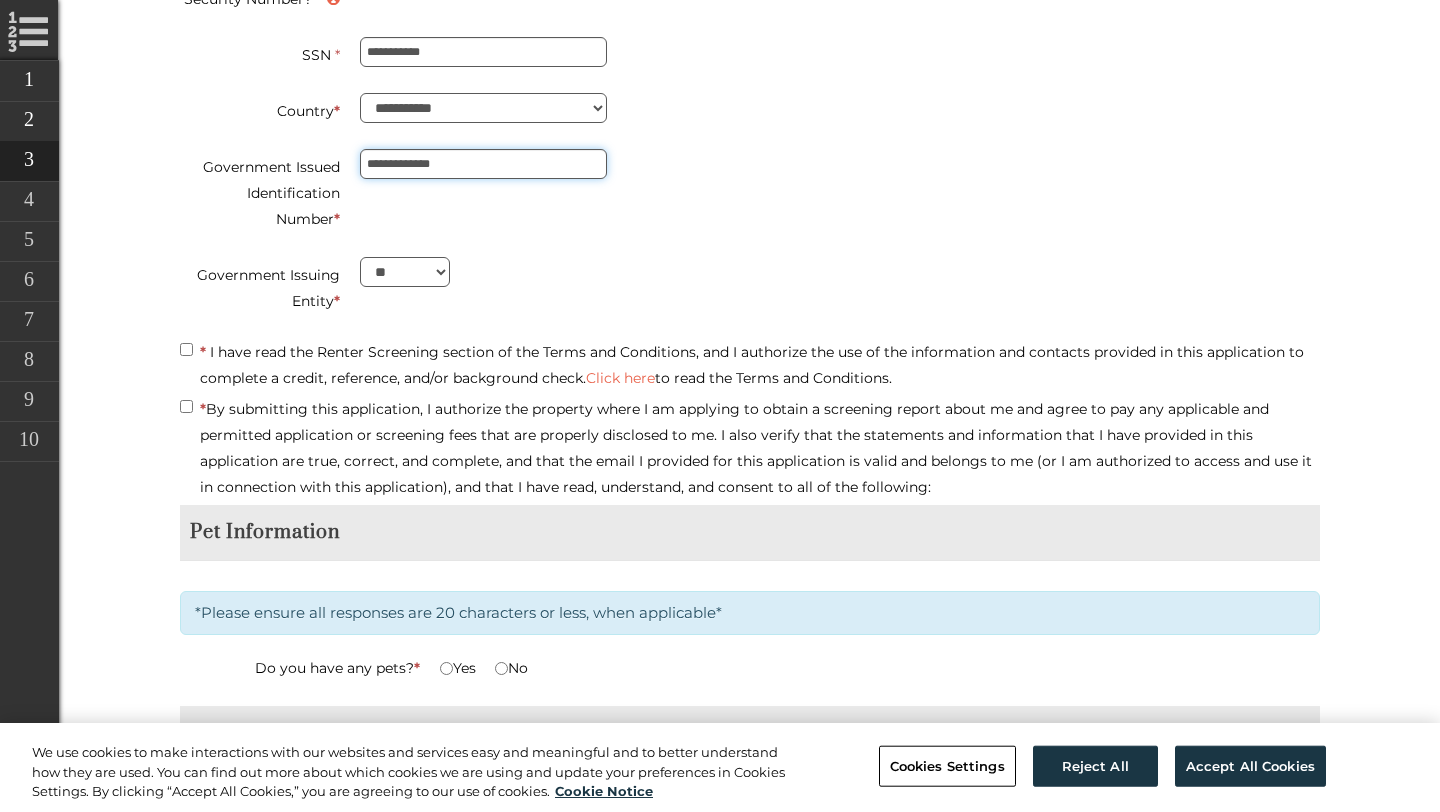 type on "**********" 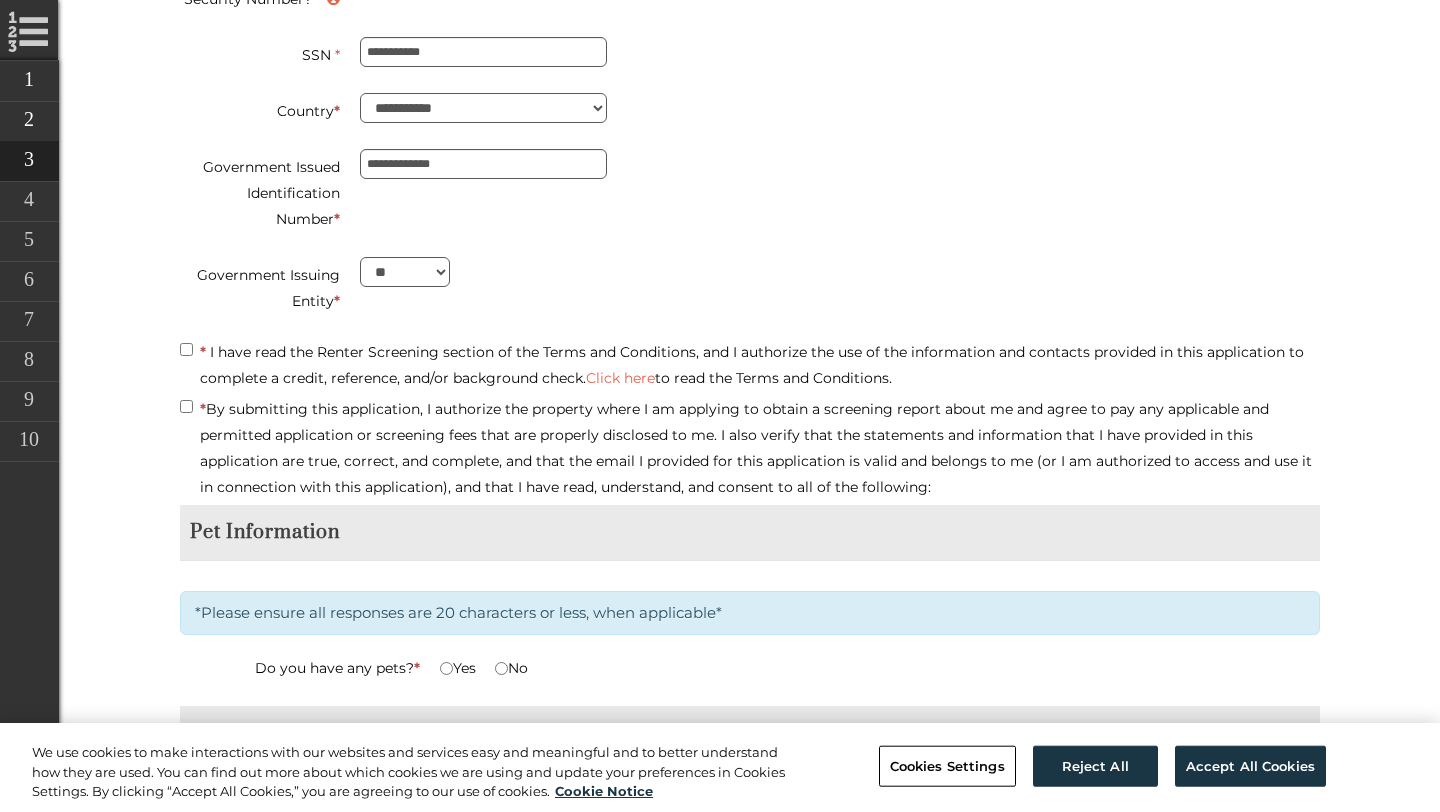click on "*   I have read the Renter Screening section of the Terms and Conditions, and I authorize the use of the information and contacts provided in this application to complete a credit, reference, and/or background check.   Click here  to read the Terms and Conditions." at bounding box center [750, 365] 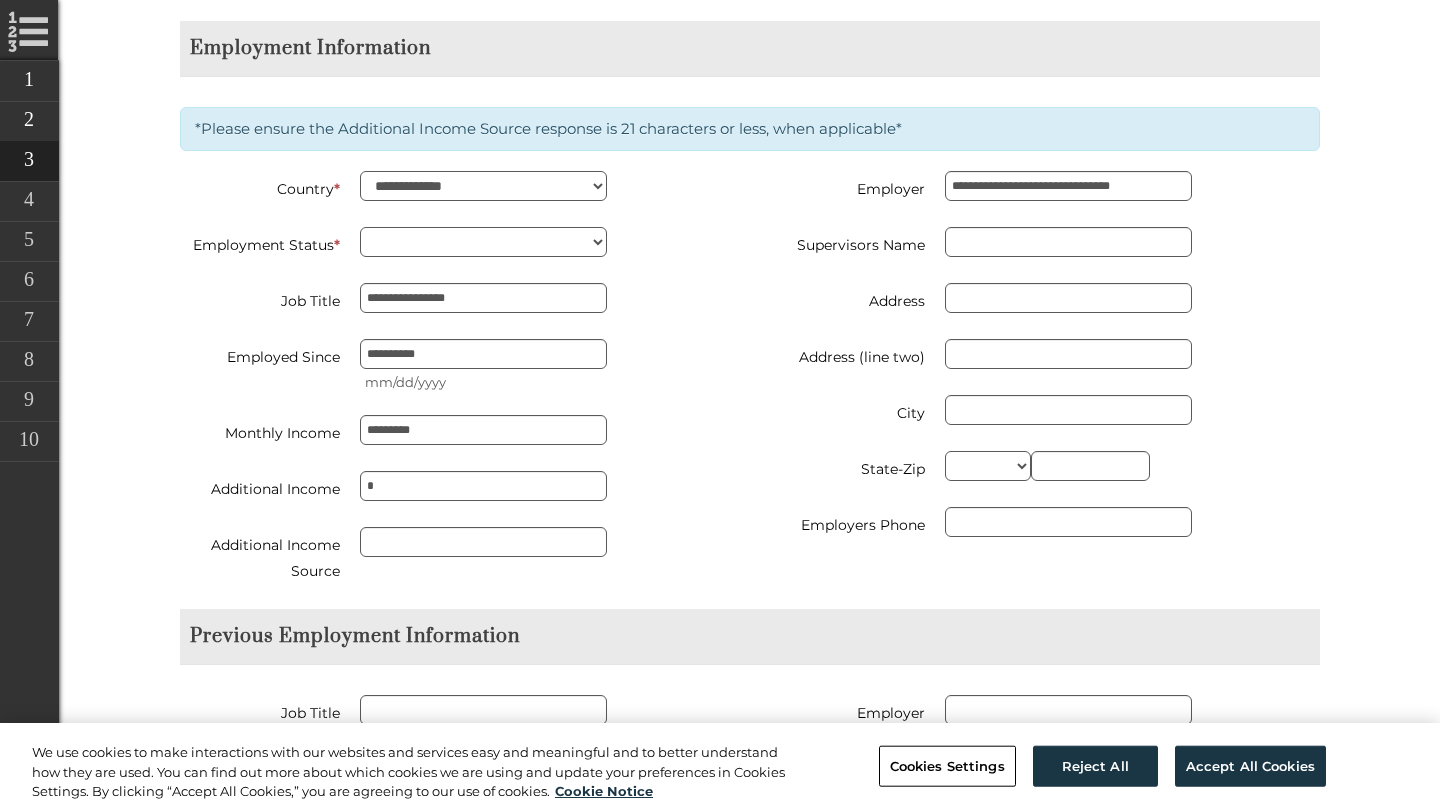 scroll, scrollTop: 1751, scrollLeft: 0, axis: vertical 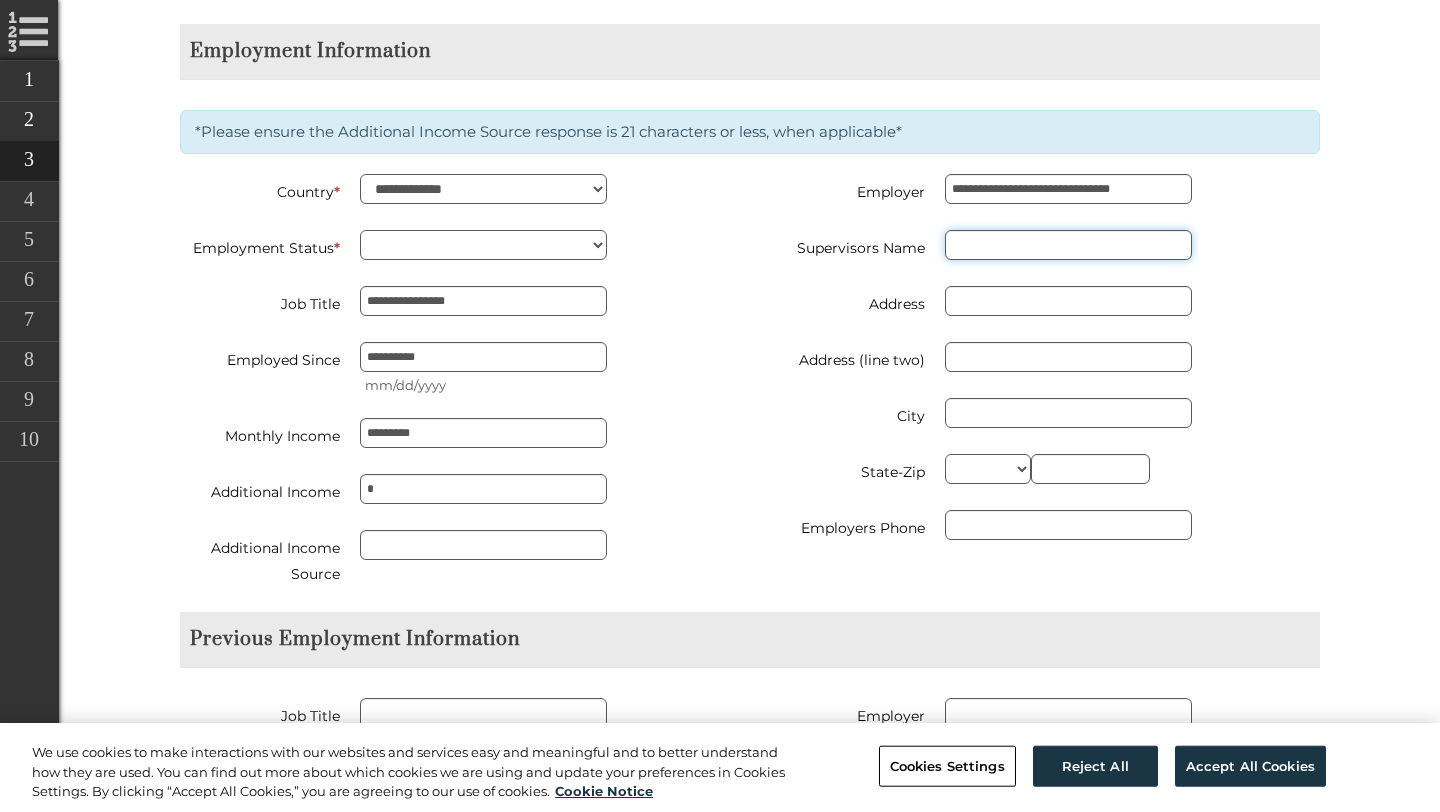click on "Supervisors Name" at bounding box center [1068, 245] 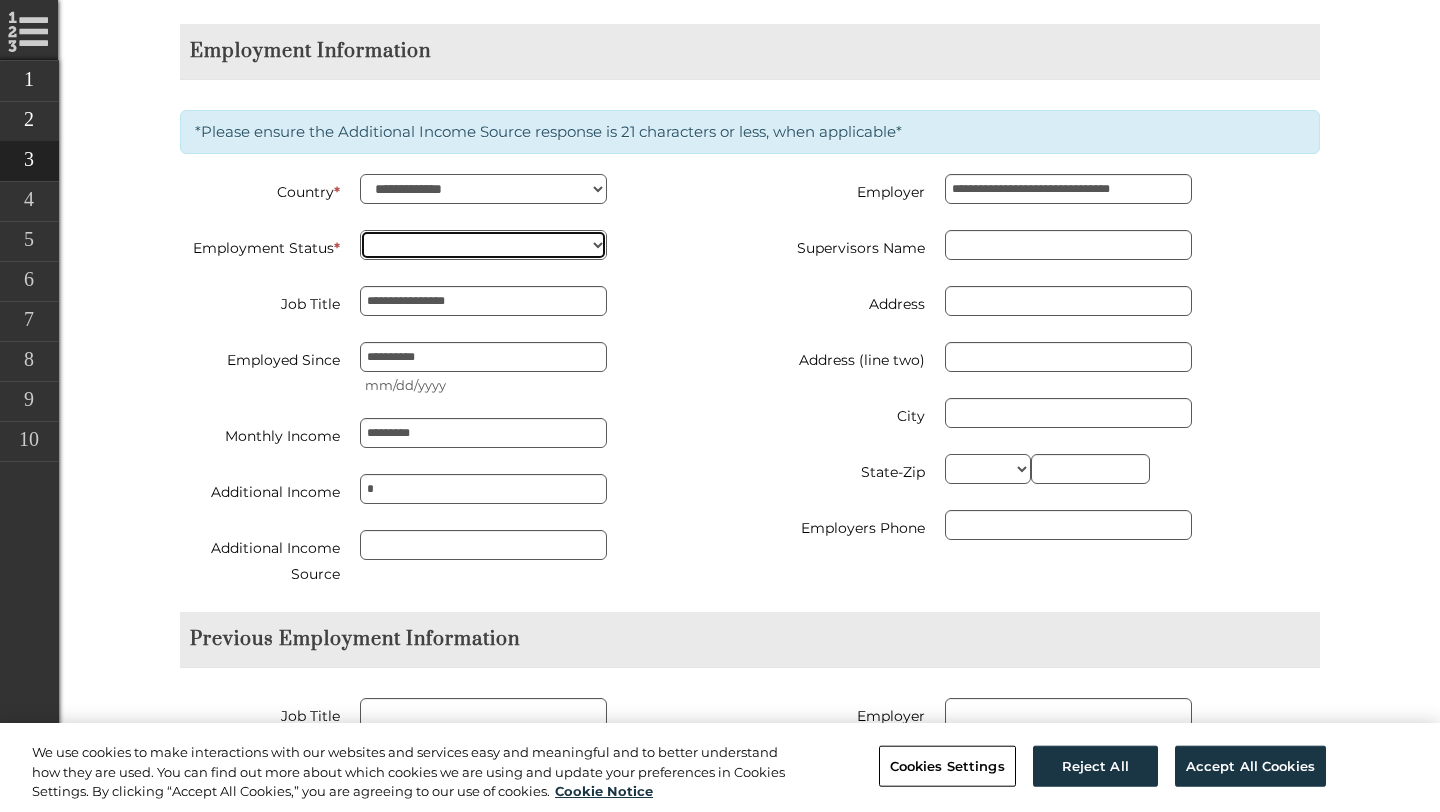 click on "**********" at bounding box center (483, 245) 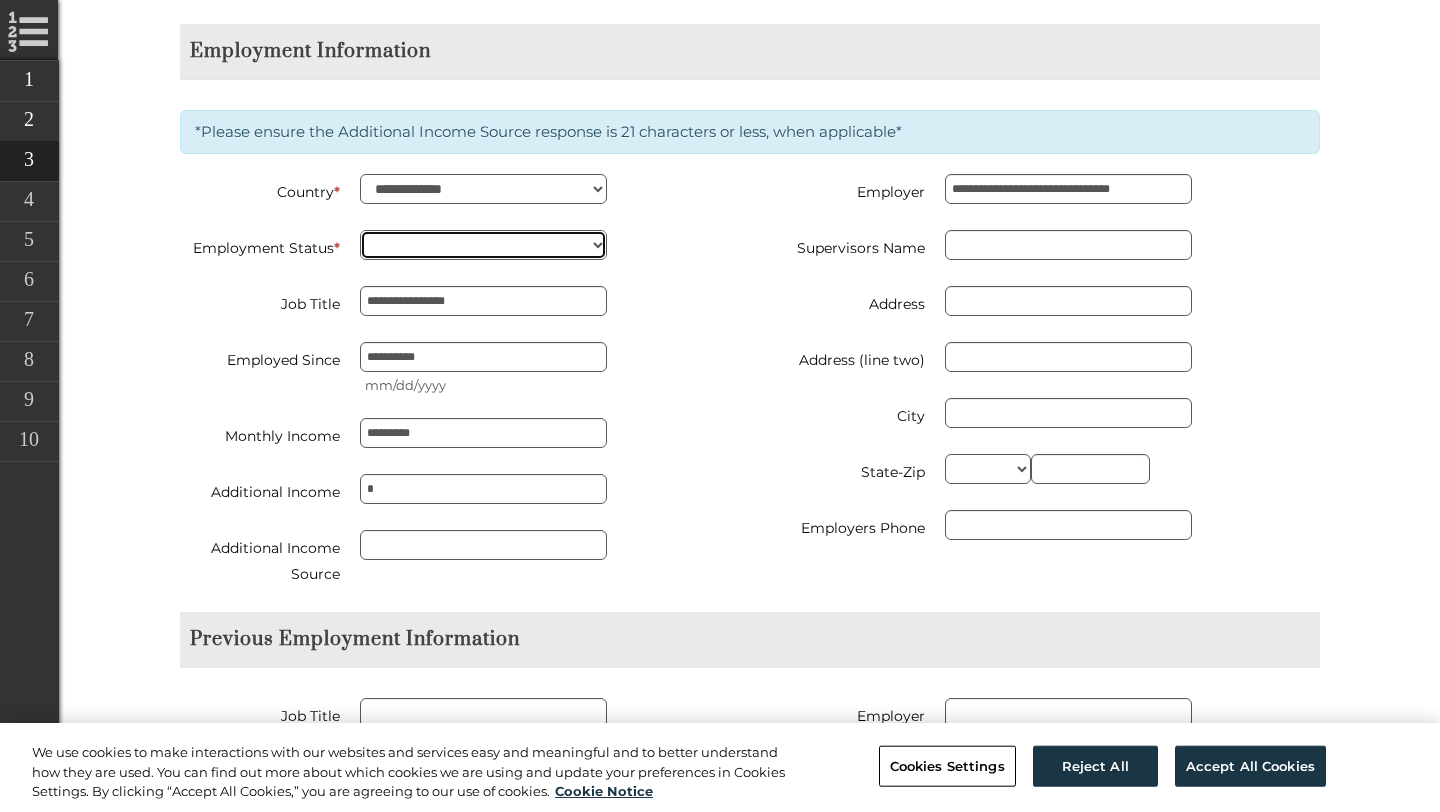 select on "********" 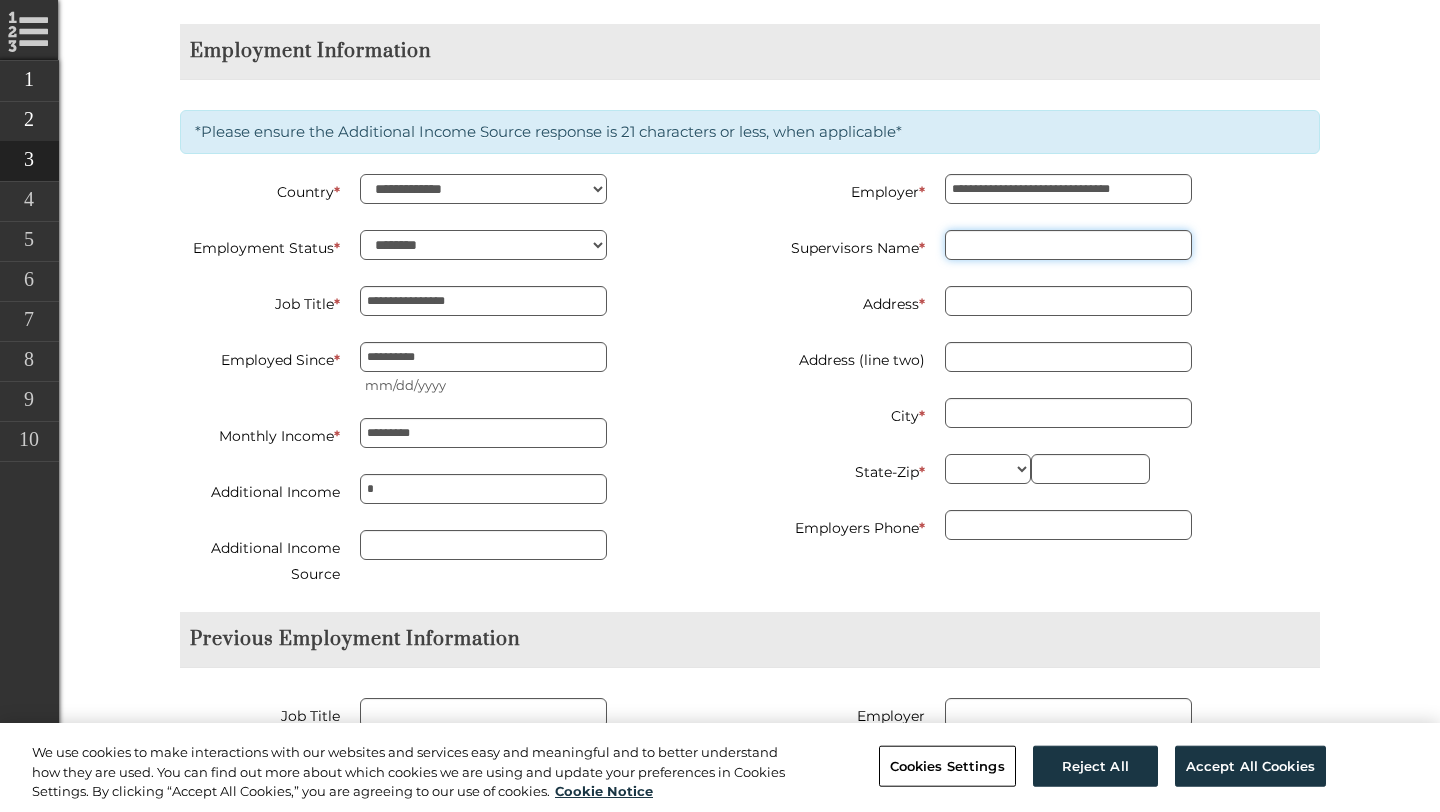 click on "Supervisors Name  *" at bounding box center [1068, 245] 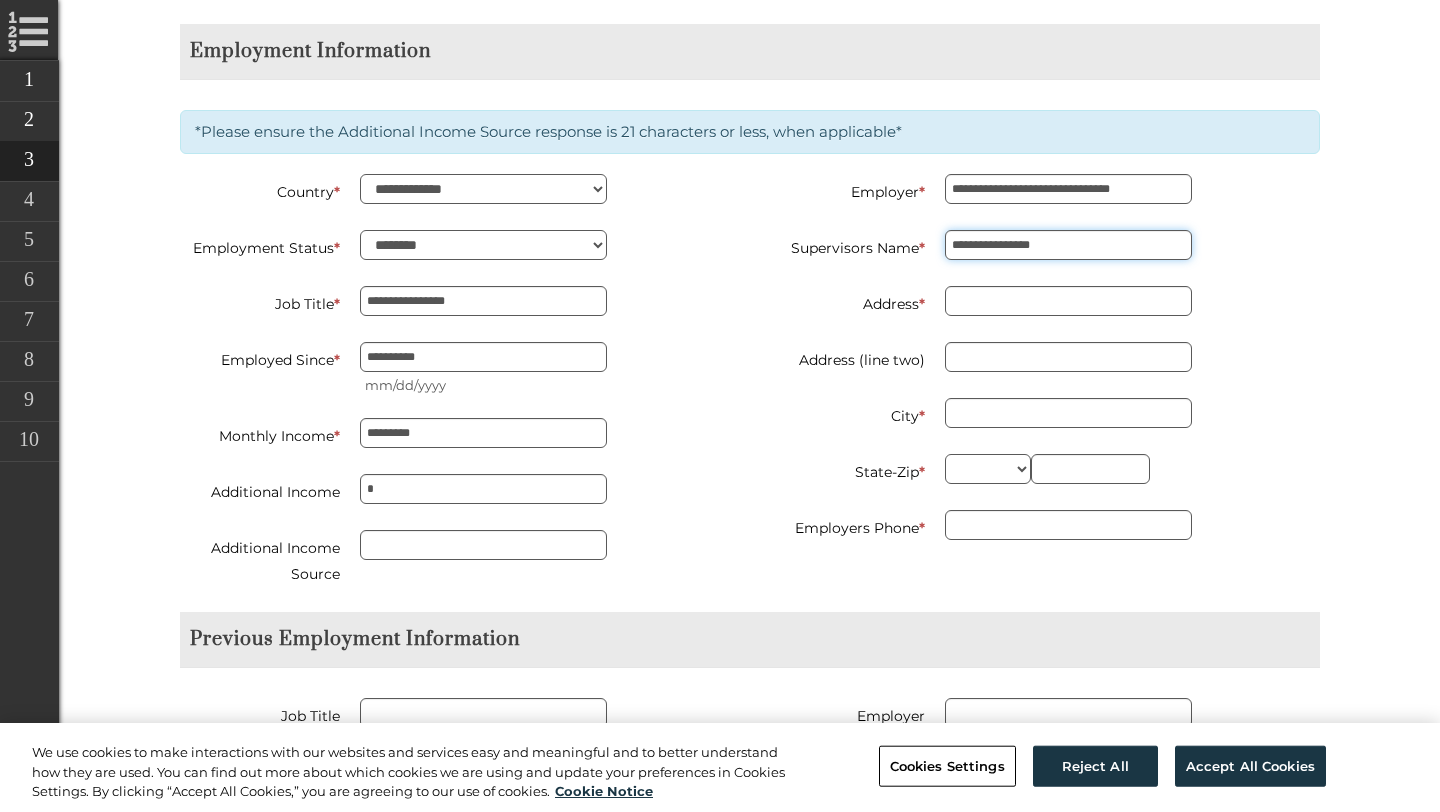 type on "**********" 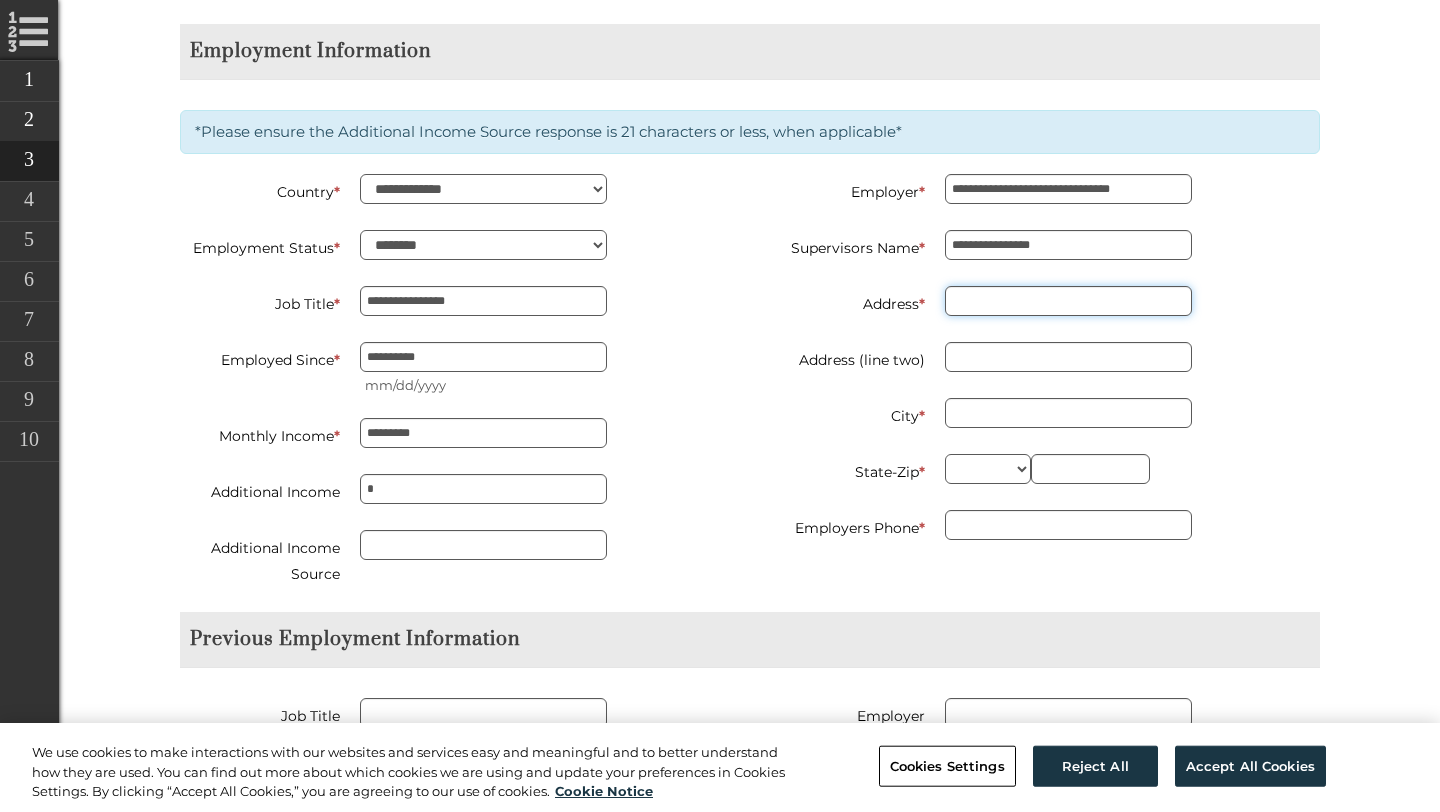click on "Address  *" at bounding box center (1068, 301) 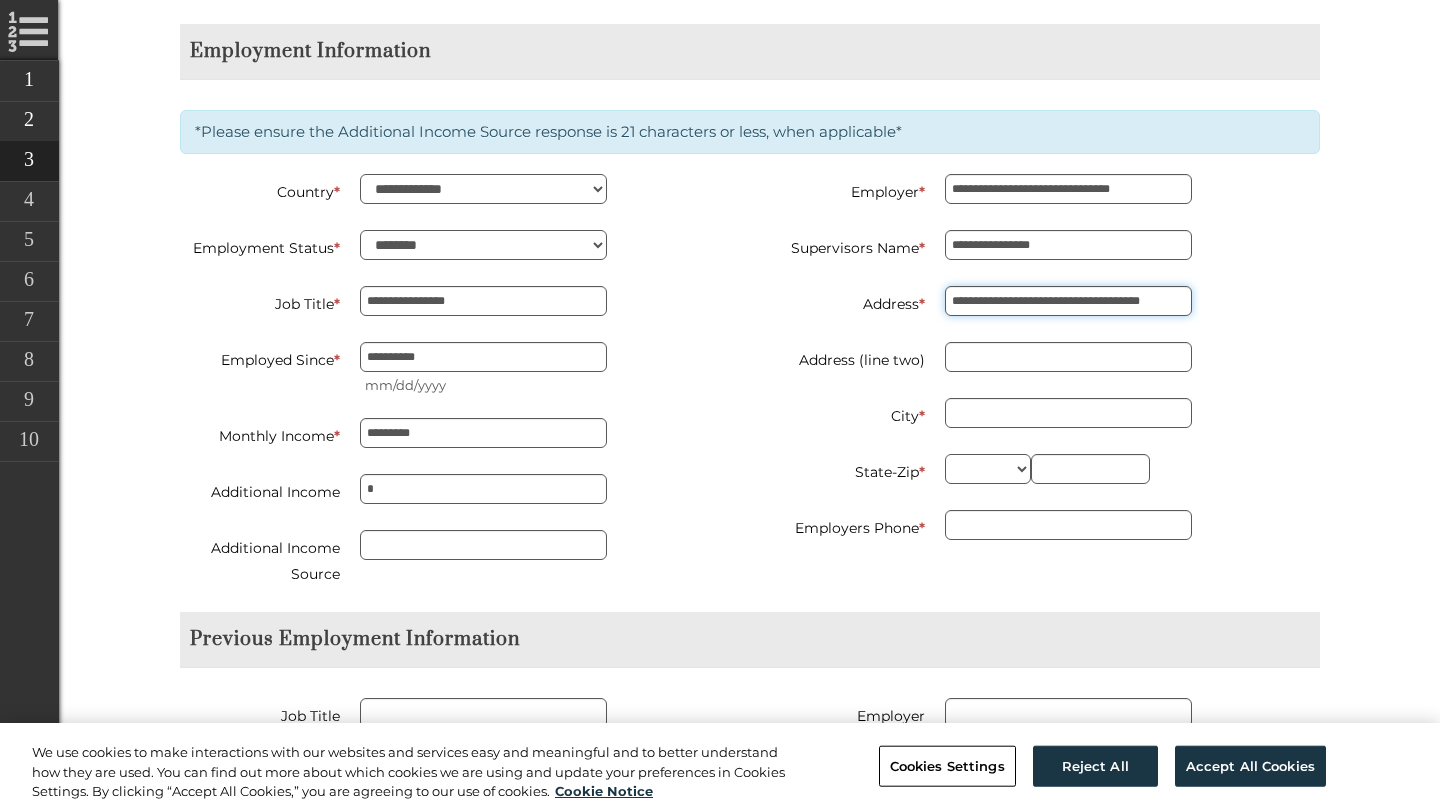 type on "**********" 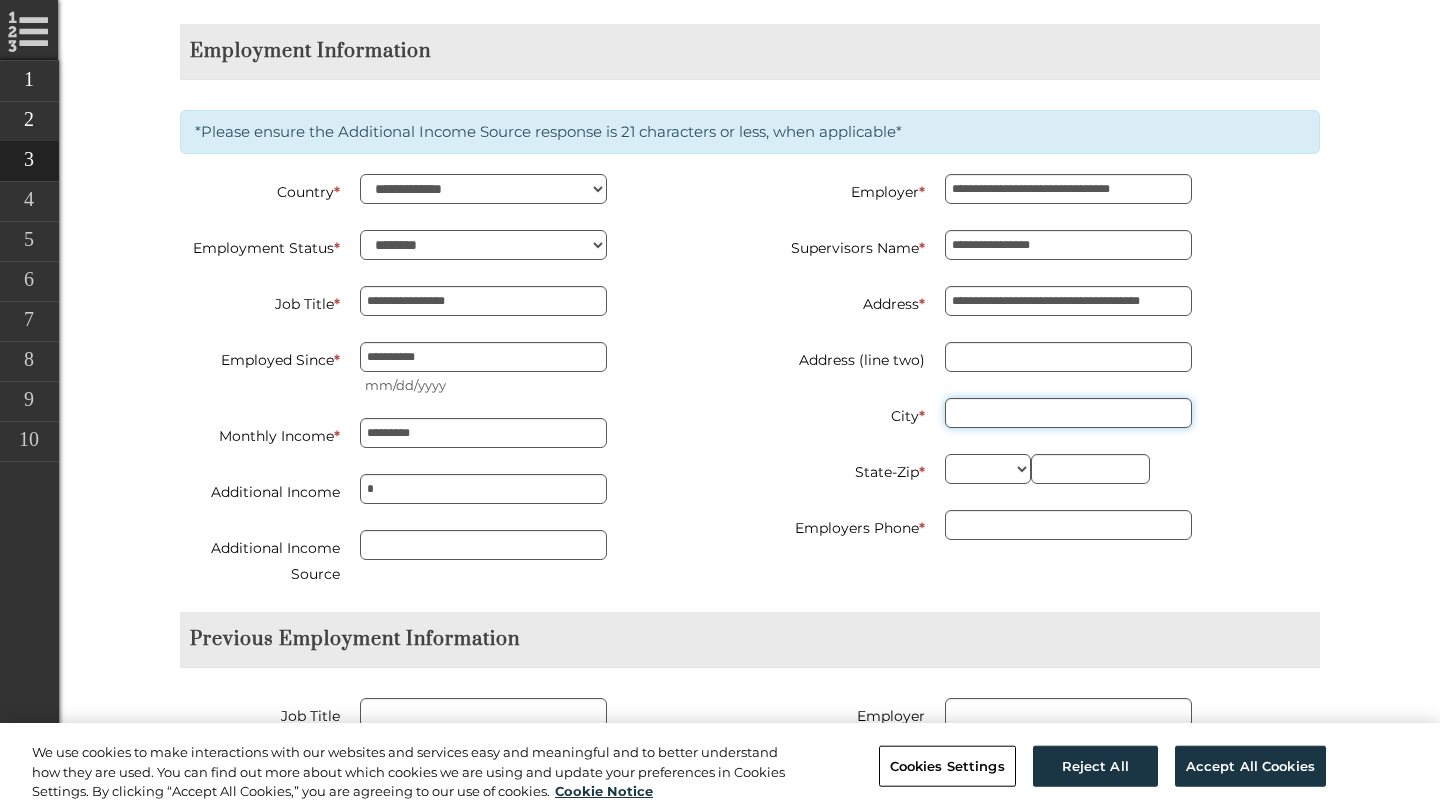click on "City  *" at bounding box center (1068, 413) 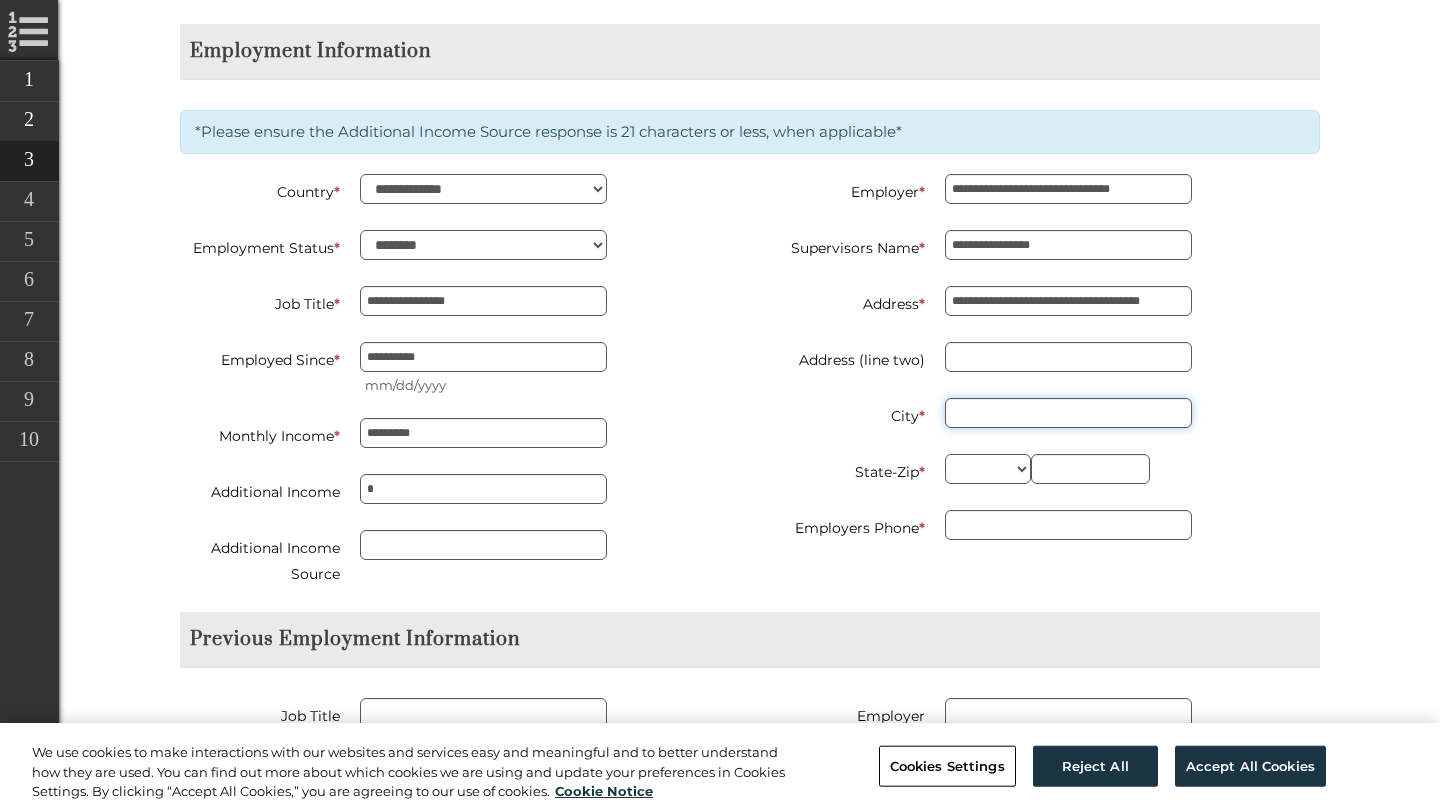 type on "**********" 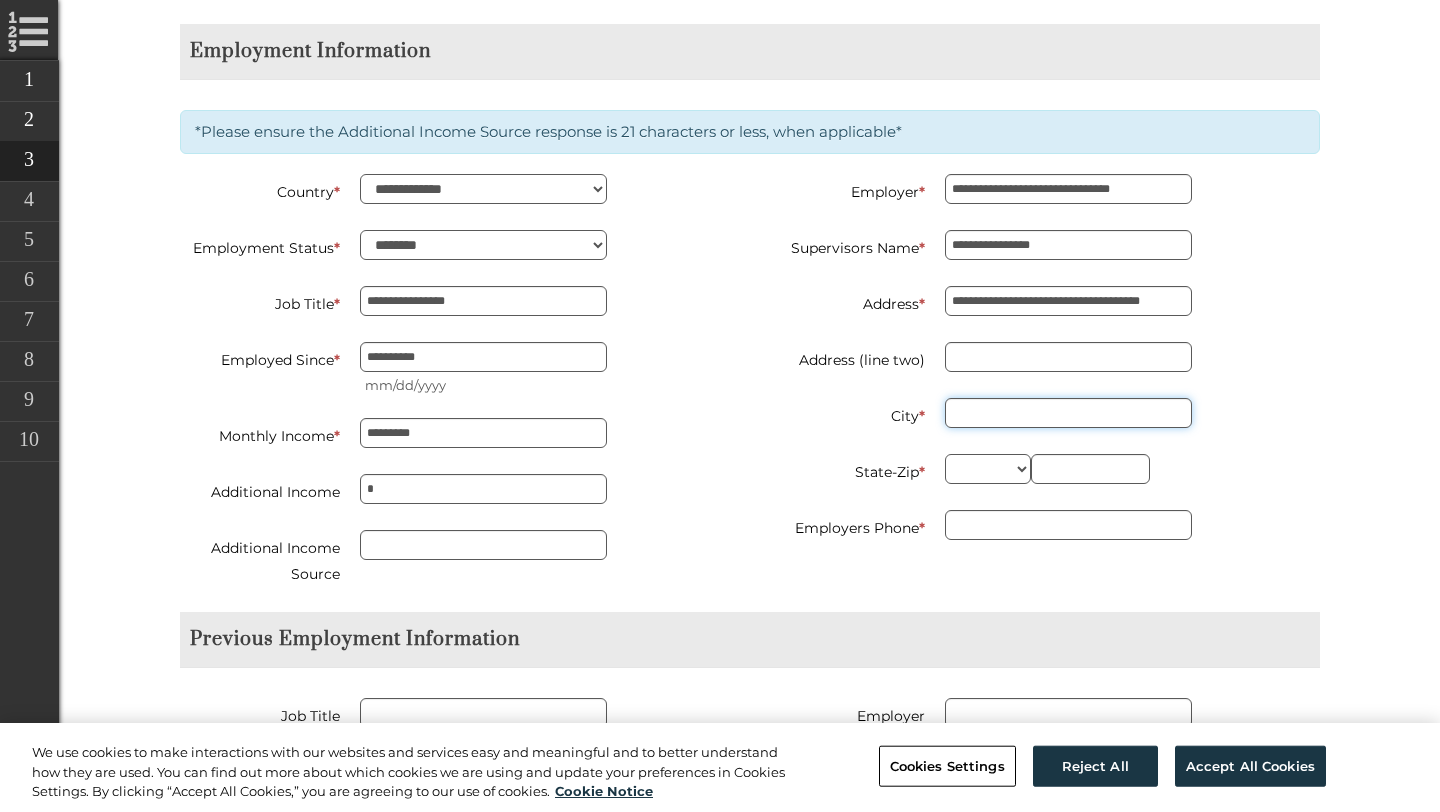 type on "********" 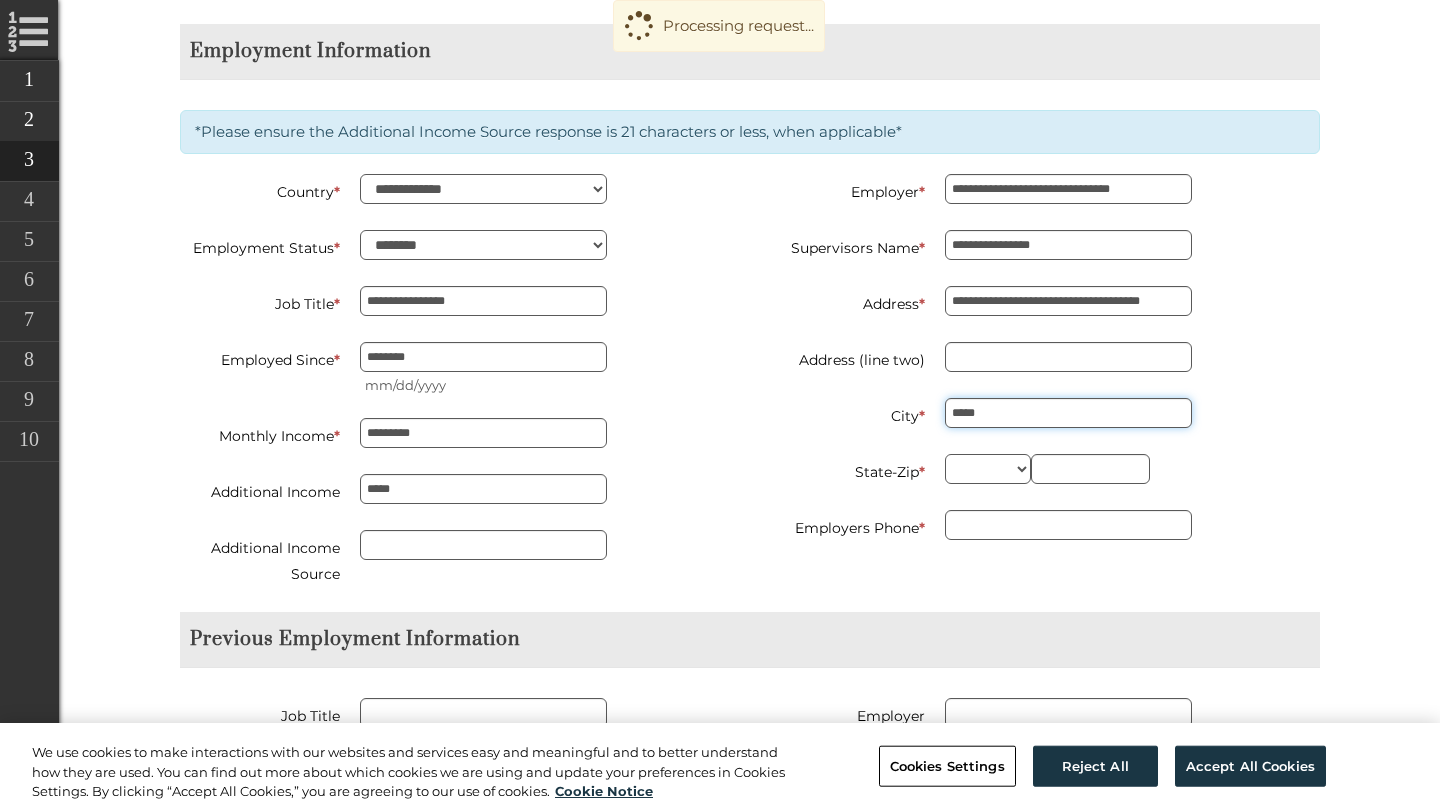 type on "*****" 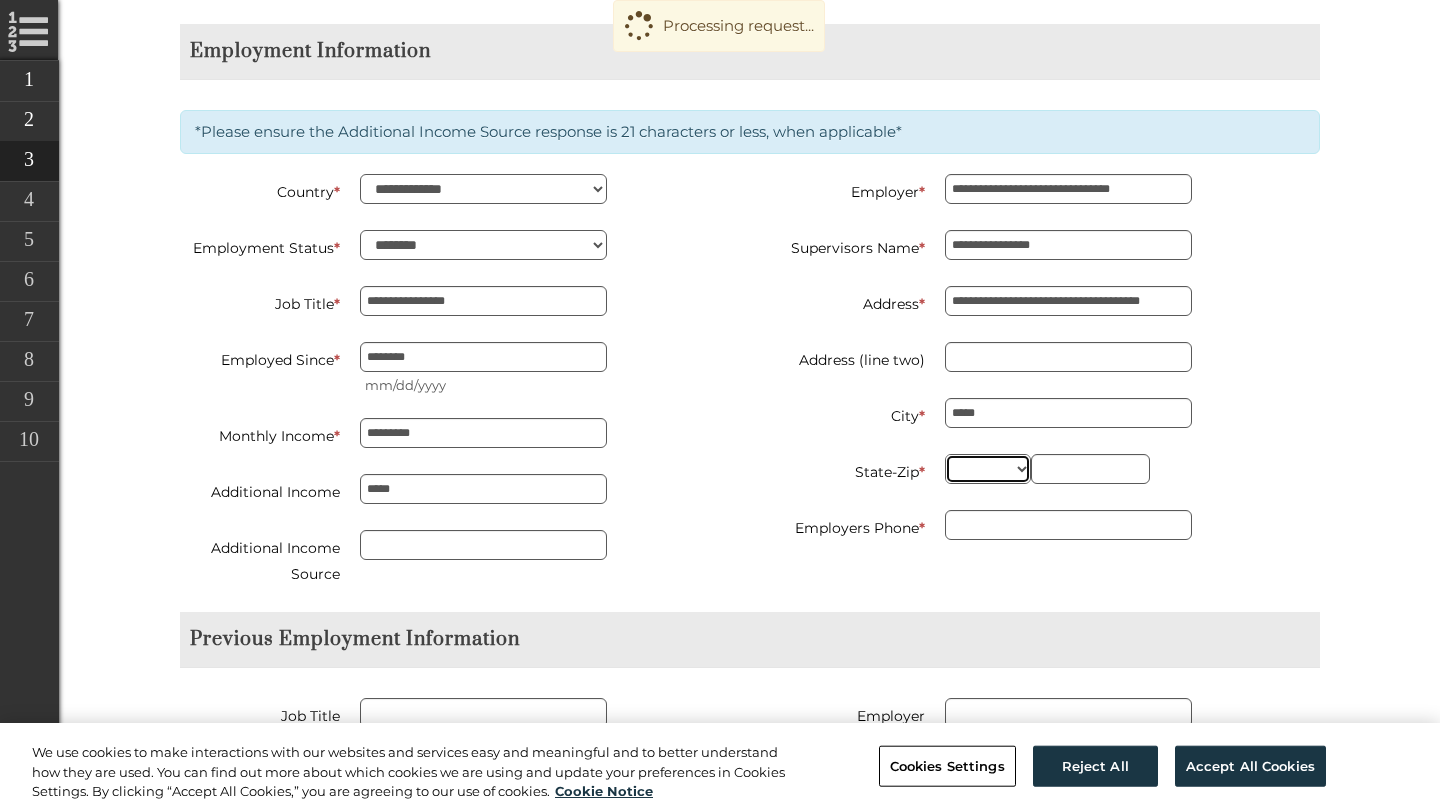 click on "**
**
**
**
**
**
**
**
**
**
**
**
**
**
**
**
**
**
**
**
**
**
**
**
**
**
**
**
**
**
**
**
**
**
**
**
**
**
**
**
**
**
**
**
**
**
**
**
**
**
**
**
**
**
**
**
**
**
**
**
**" at bounding box center [988, 469] 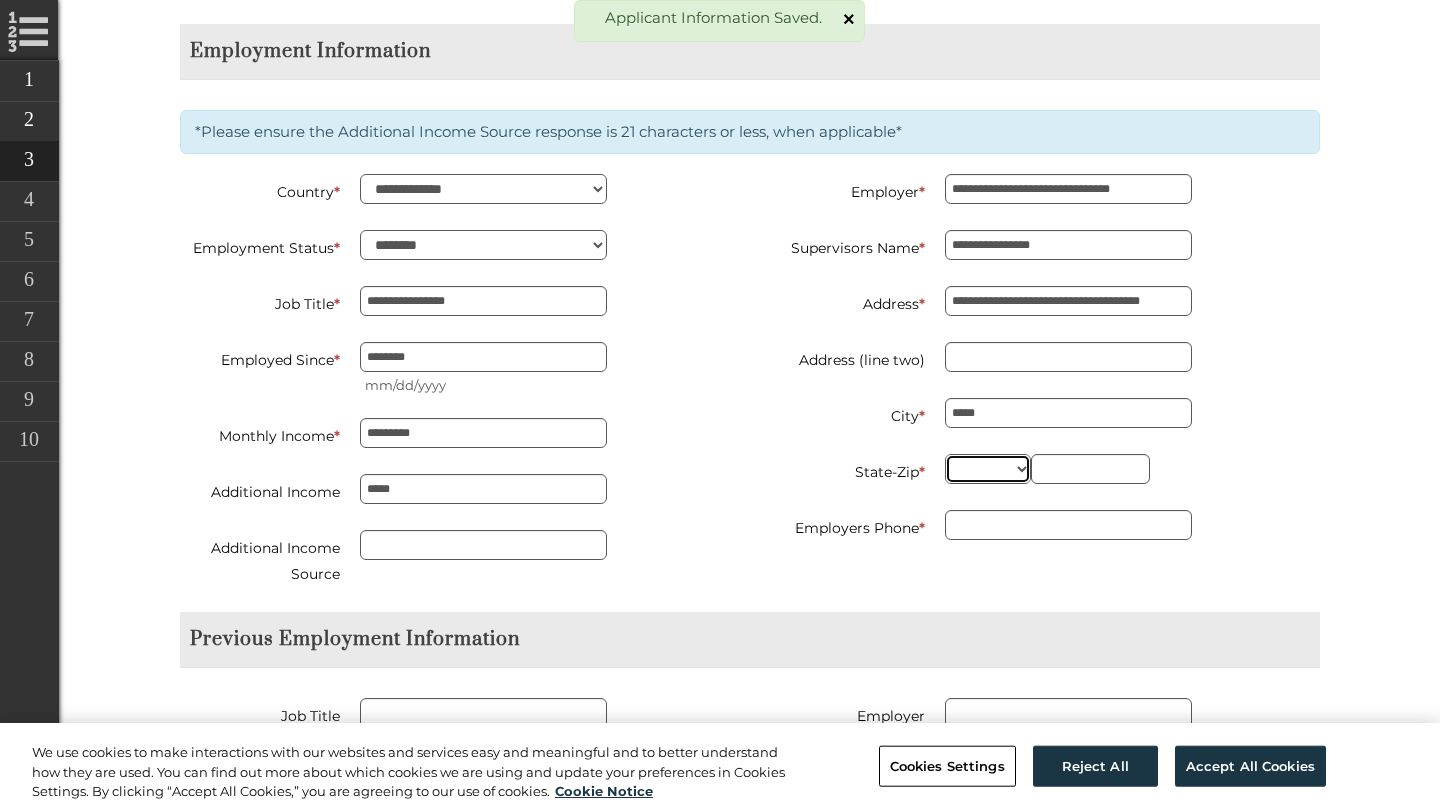 scroll, scrollTop: 1796, scrollLeft: 0, axis: vertical 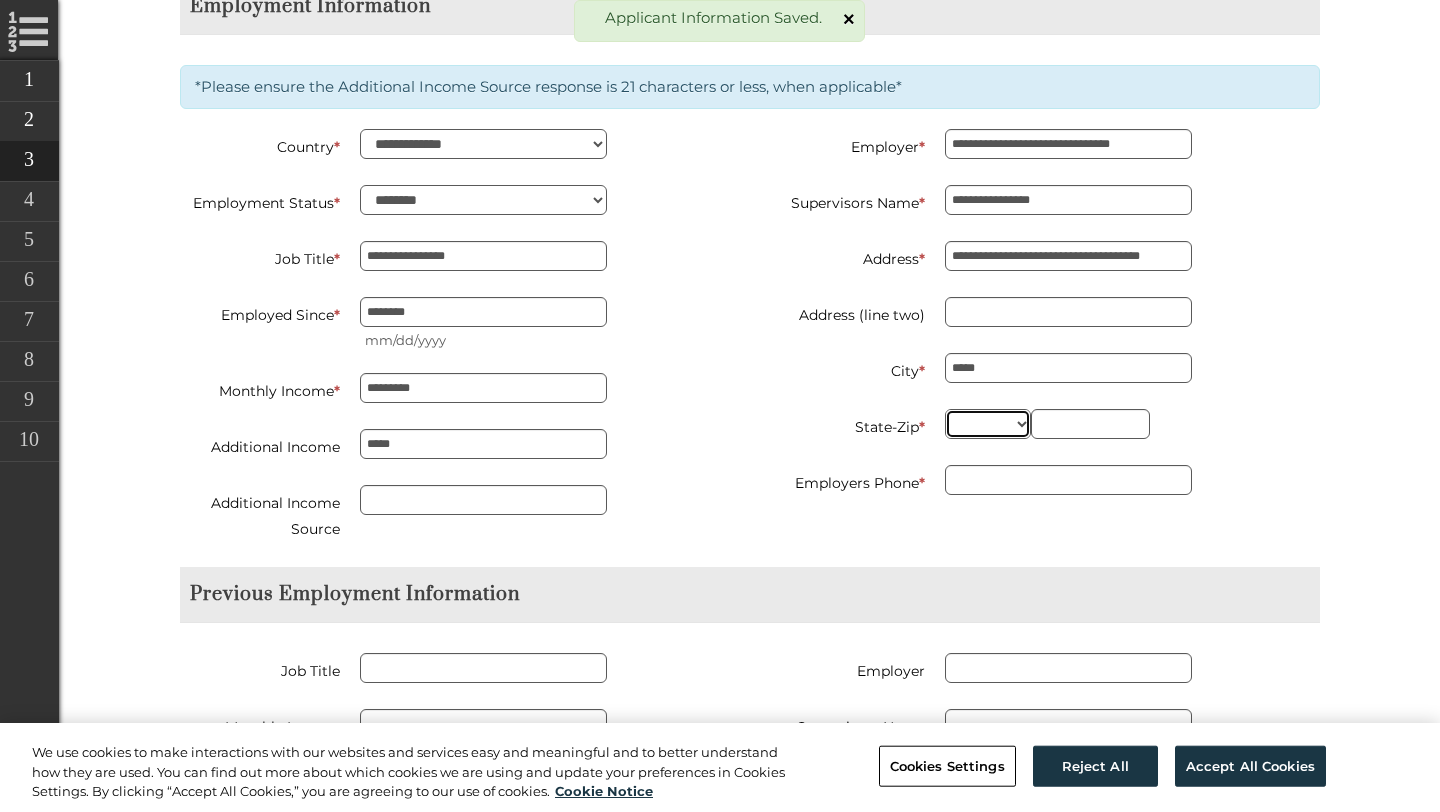 click on "**
**
**
**
**
**
**
**
**
**
**
**
**
**
**
**
**
**
**
**
**
**
**
**
**
**
**
**
**
**
**
**
**
**
**
**
**
**
**
**
**
**
**
**
**
**
**
**
**
**
**
**
**
**
**
**
**
**
**
**
**" at bounding box center (988, 424) 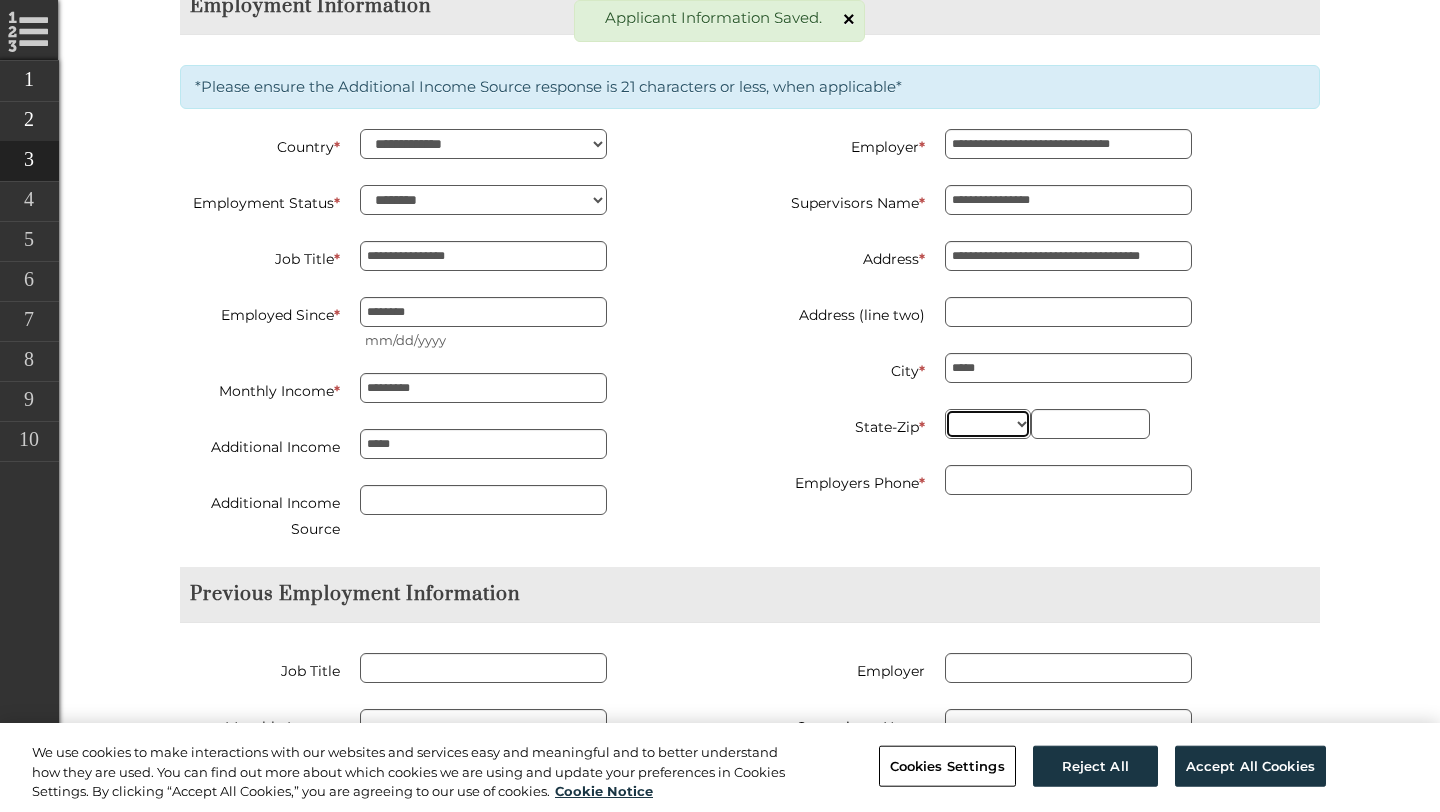 select on "**" 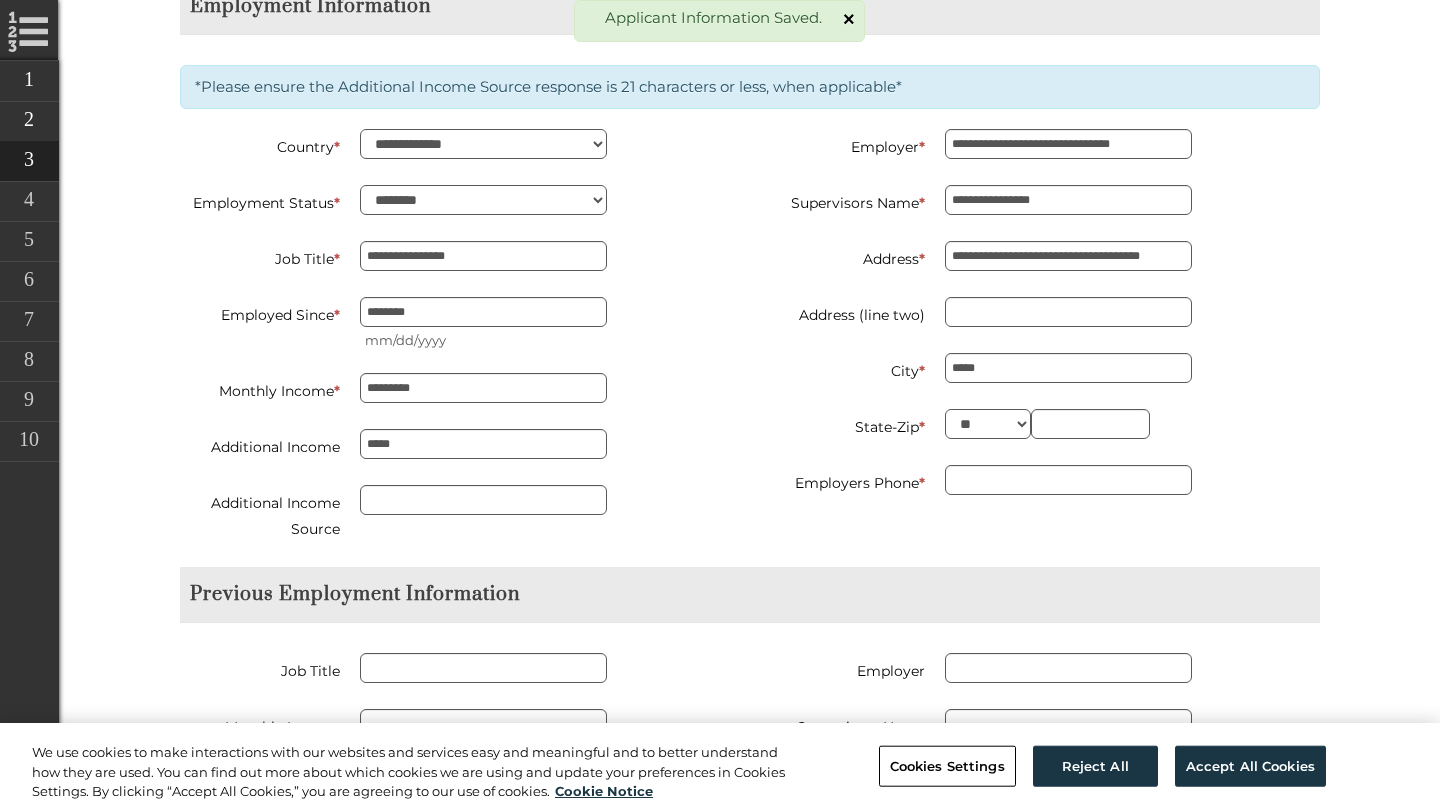 click on "**********" at bounding box center [1042, 325] 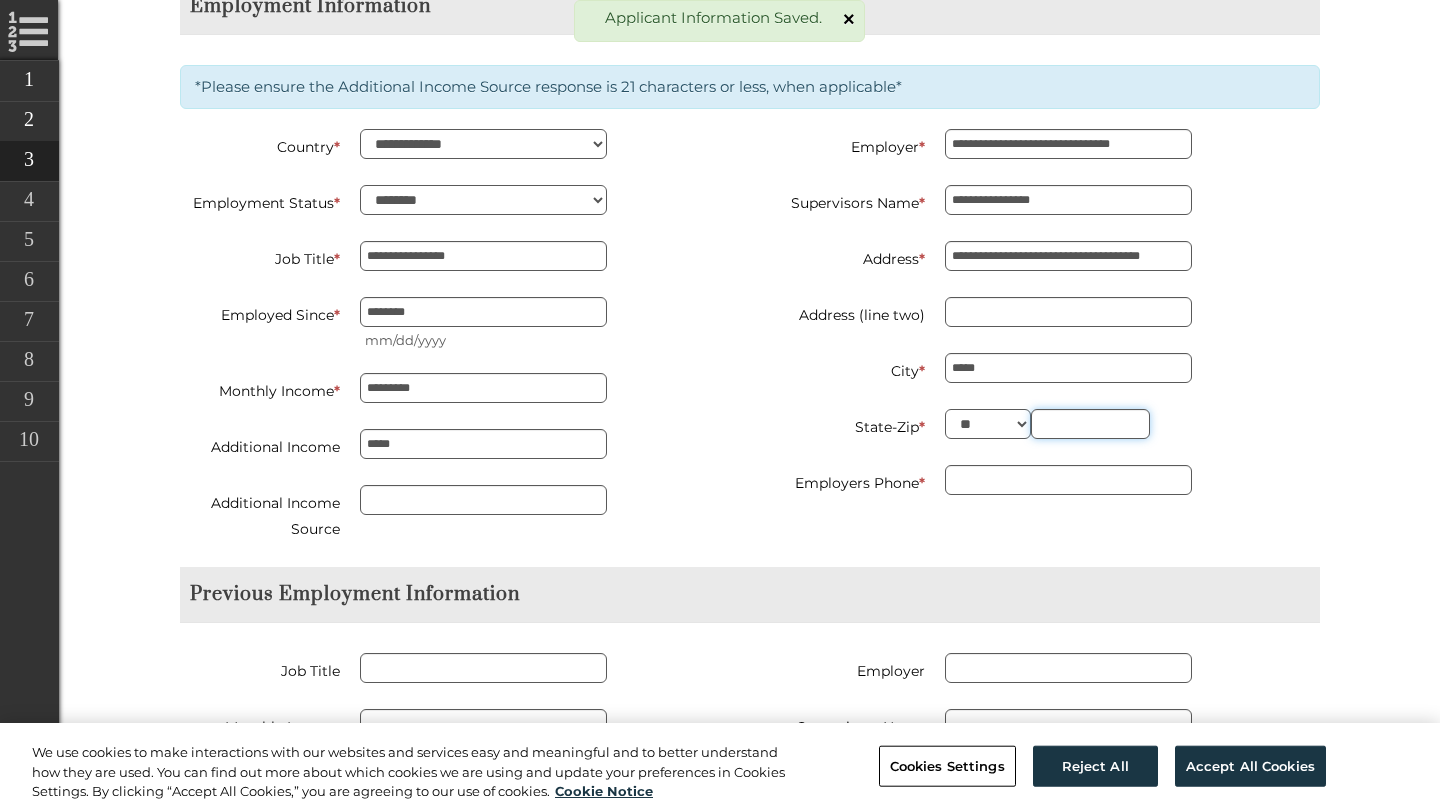 click at bounding box center [1090, 424] 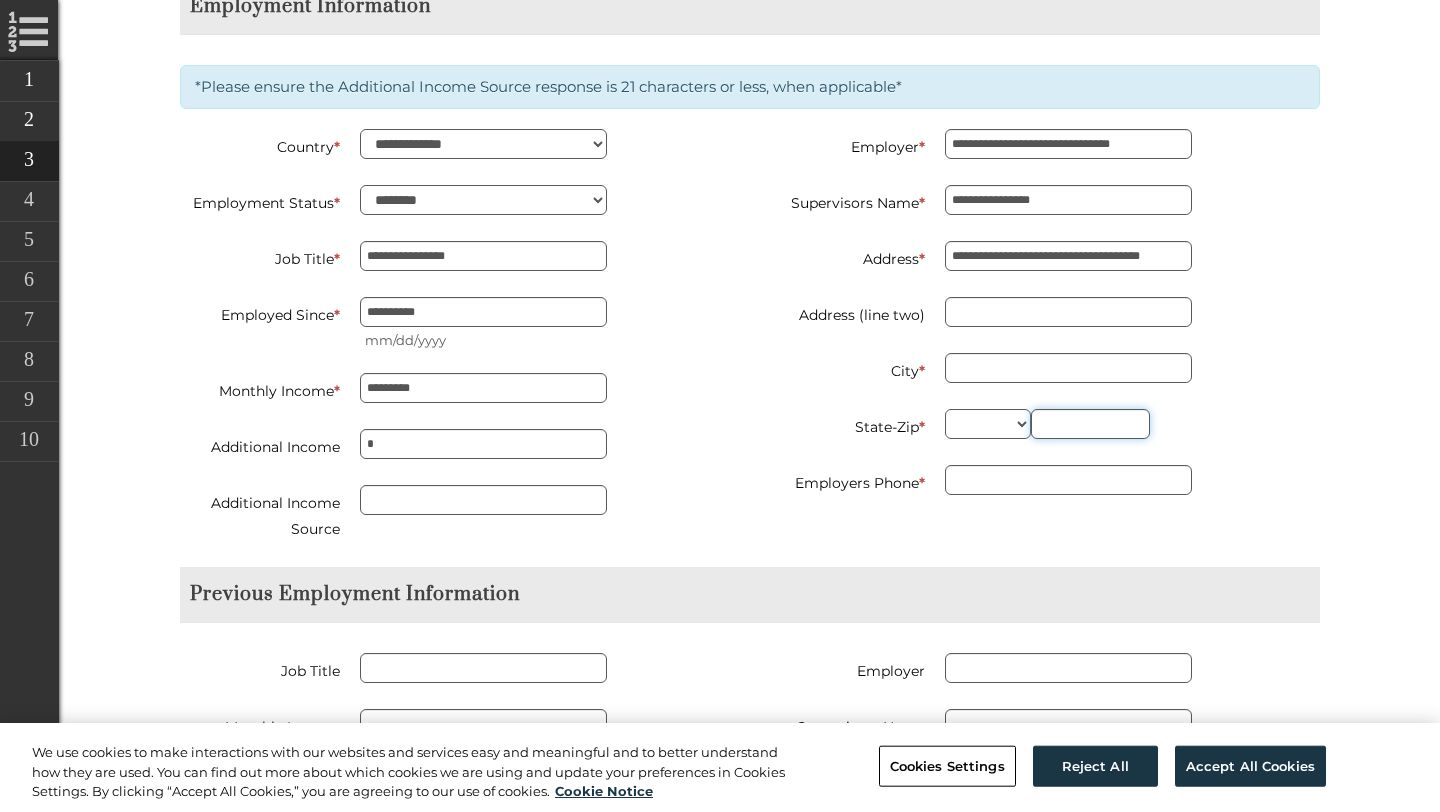 click at bounding box center (1090, 424) 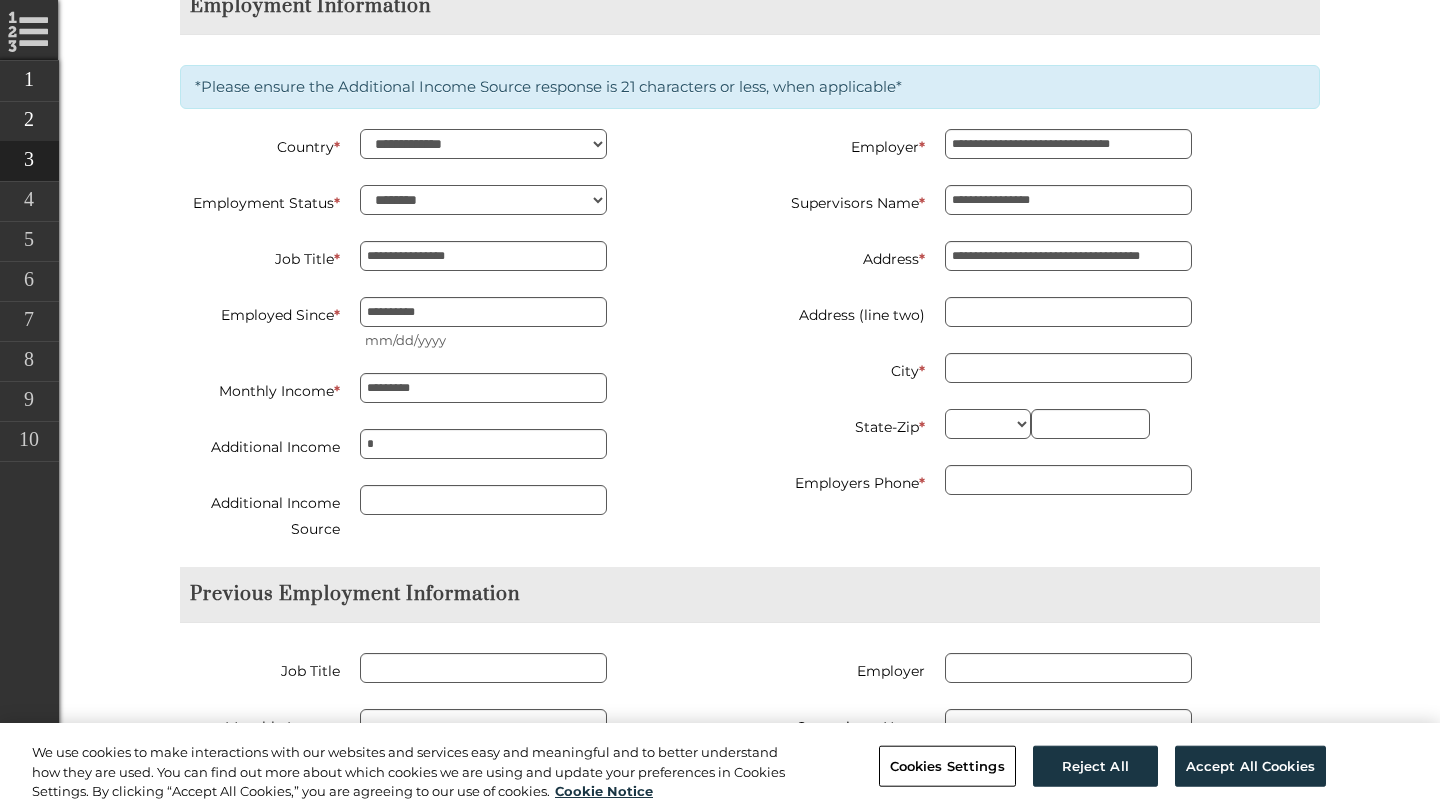 click on "State-Zip  *
** ** ** ** ** ** ** ** ** ** ** ** ** ** ** ** ** ** ** ** ** ** ** ** ** ** ** ** ** ** ** ** ** ** ** ** ** ** ** ** ** ** ** ** ** ** ** ** ** ** ** ** ** ** ** ** ** ** ** ** **" at bounding box center (1042, 427) 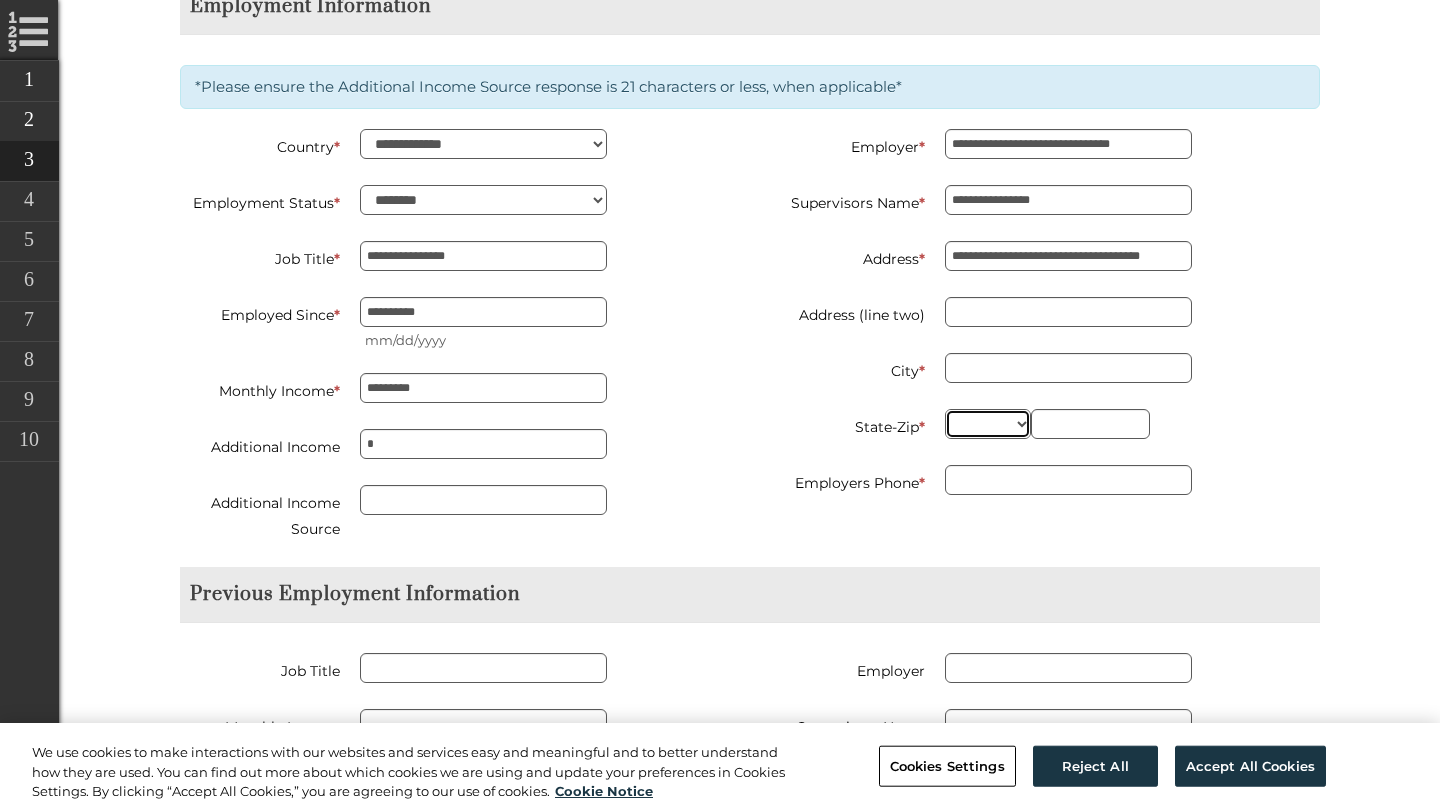 click on "** ** ** ** ** ** ** ** ** ** ** ** ** ** ** ** ** ** ** ** ** ** ** ** ** ** ** ** ** ** ** ** ** ** ** ** ** ** ** ** ** ** ** ** ** ** ** ** ** ** ** ** ** ** ** ** ** ** ** ** **" at bounding box center [988, 424] 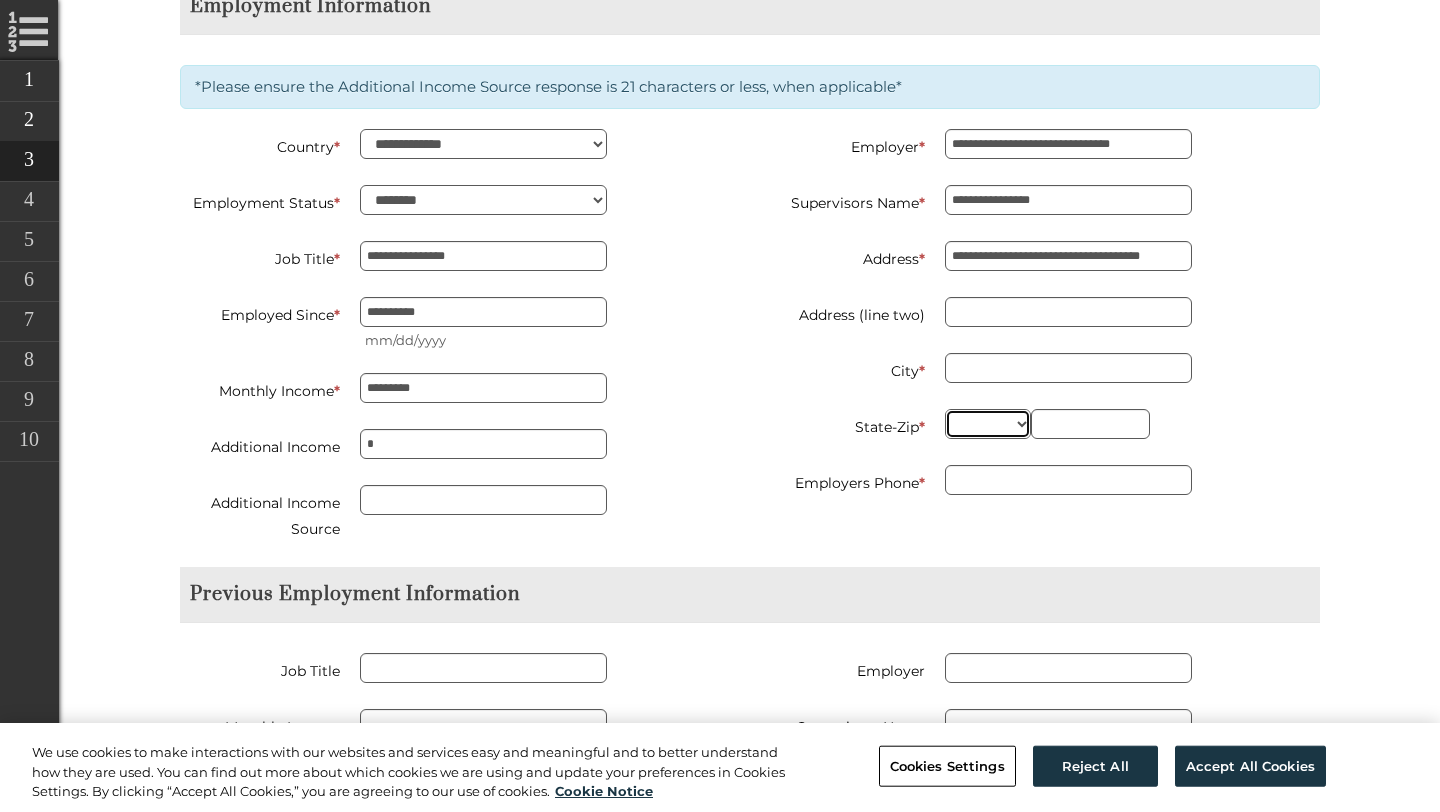 select on "**" 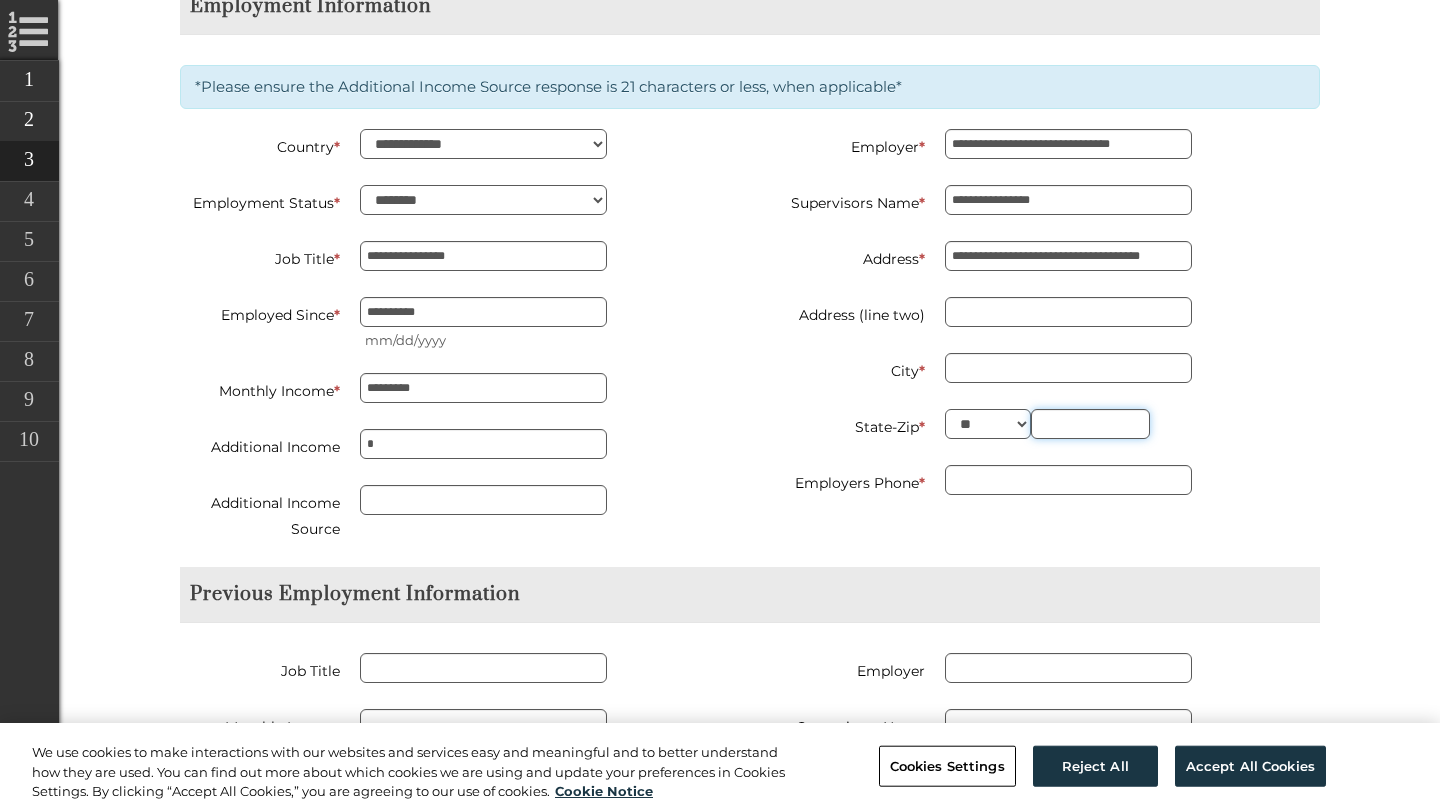 click at bounding box center (1090, 424) 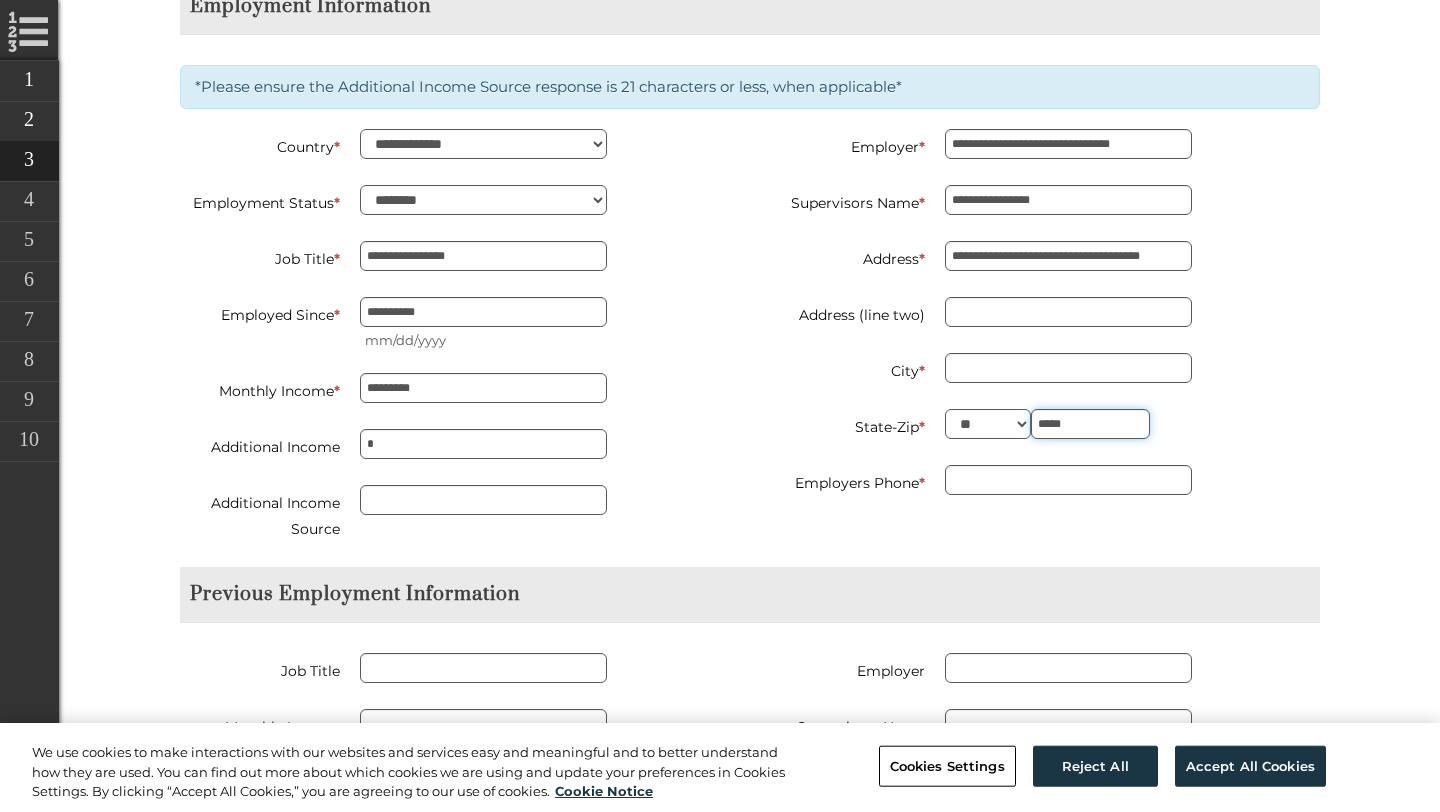 type on "*****" 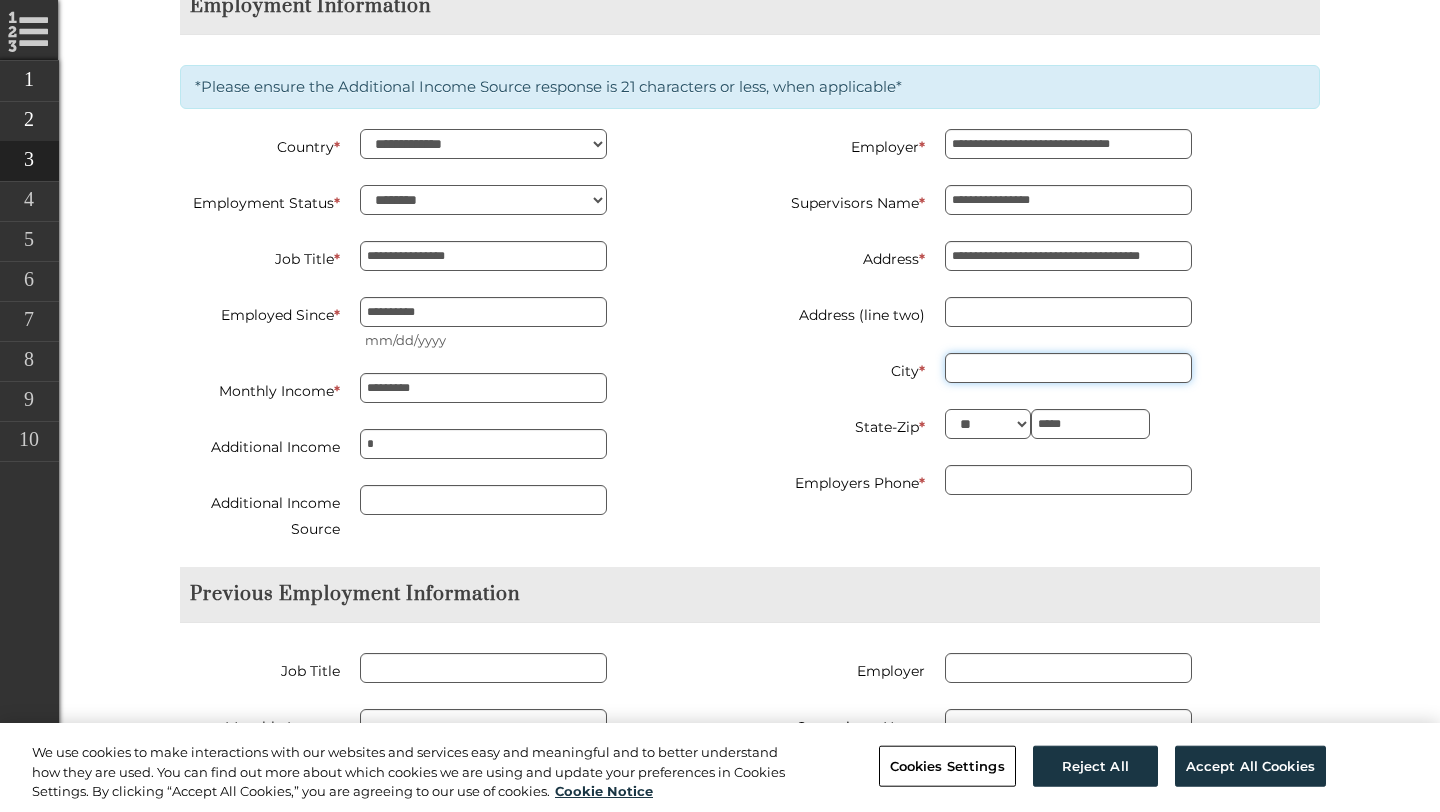 click on "City  *" at bounding box center [1068, 368] 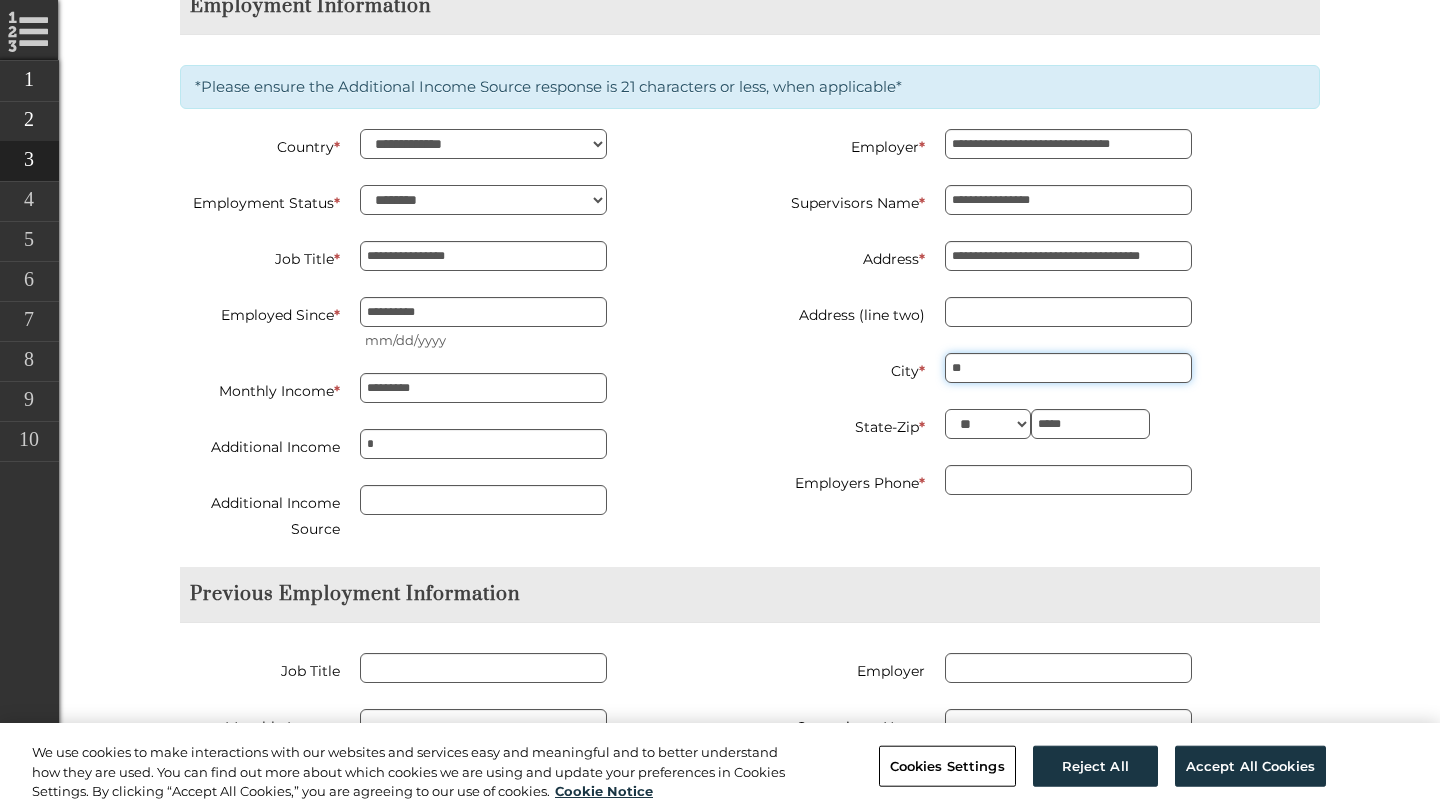 type on "*" 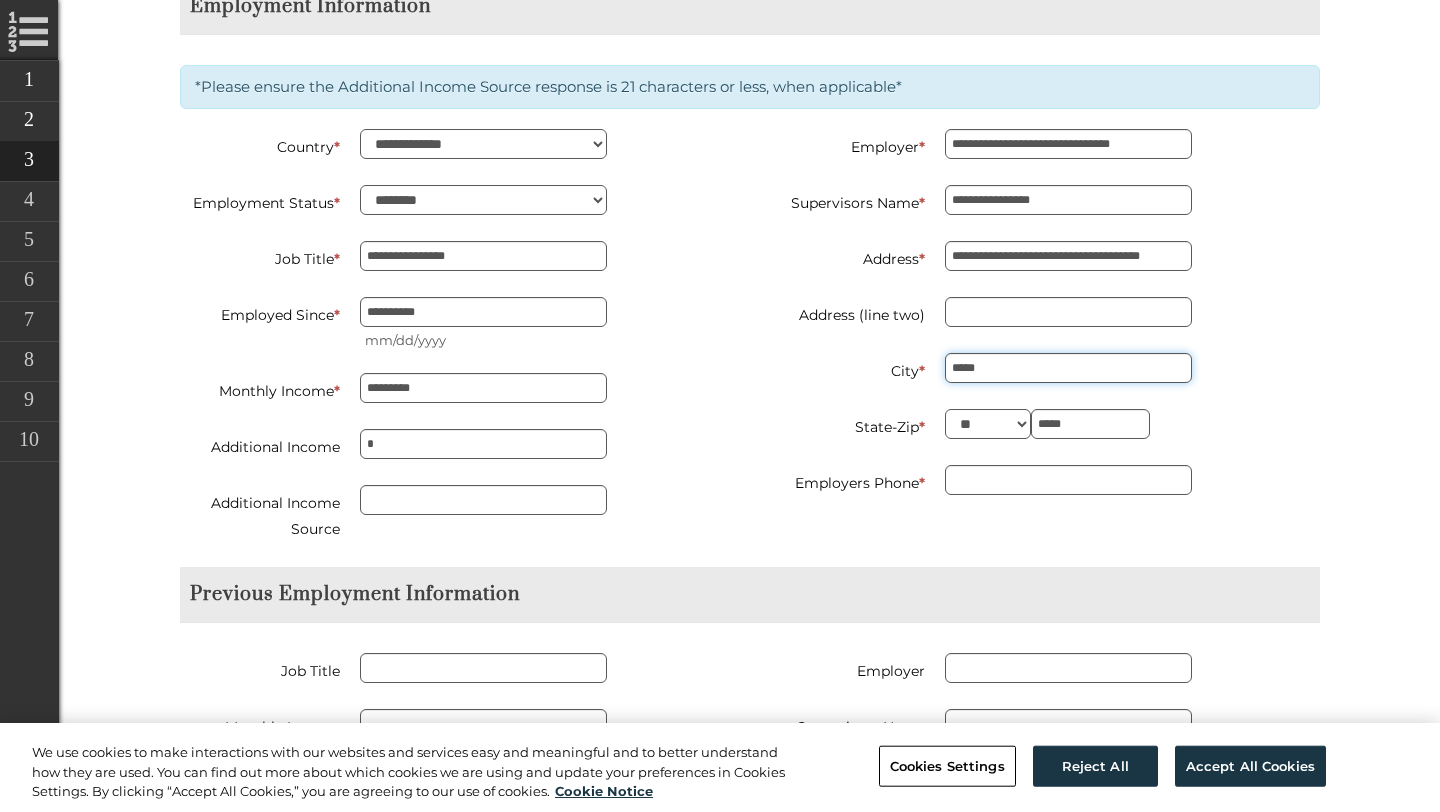 type on "*****" 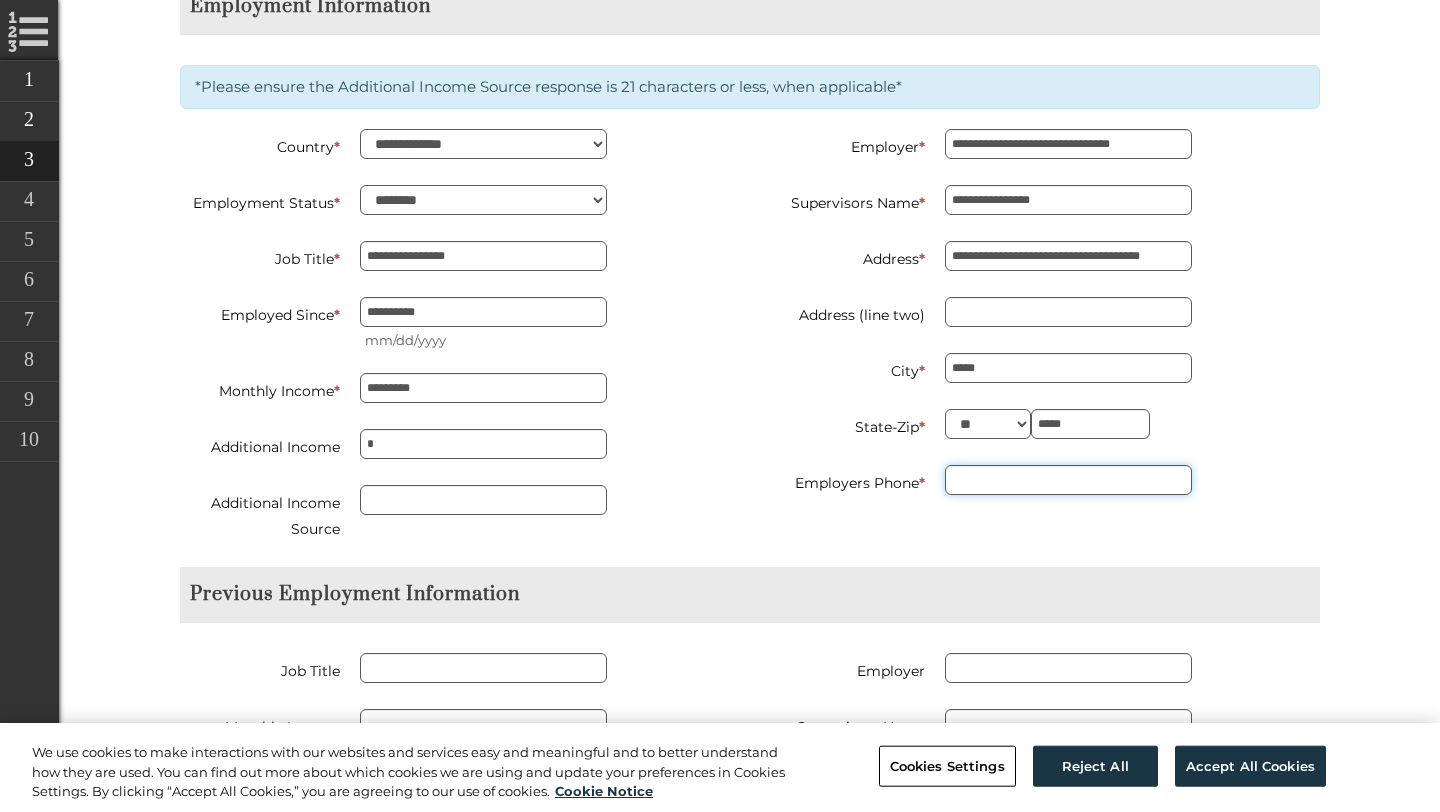 click on "Employers Phone  *" at bounding box center [1068, 480] 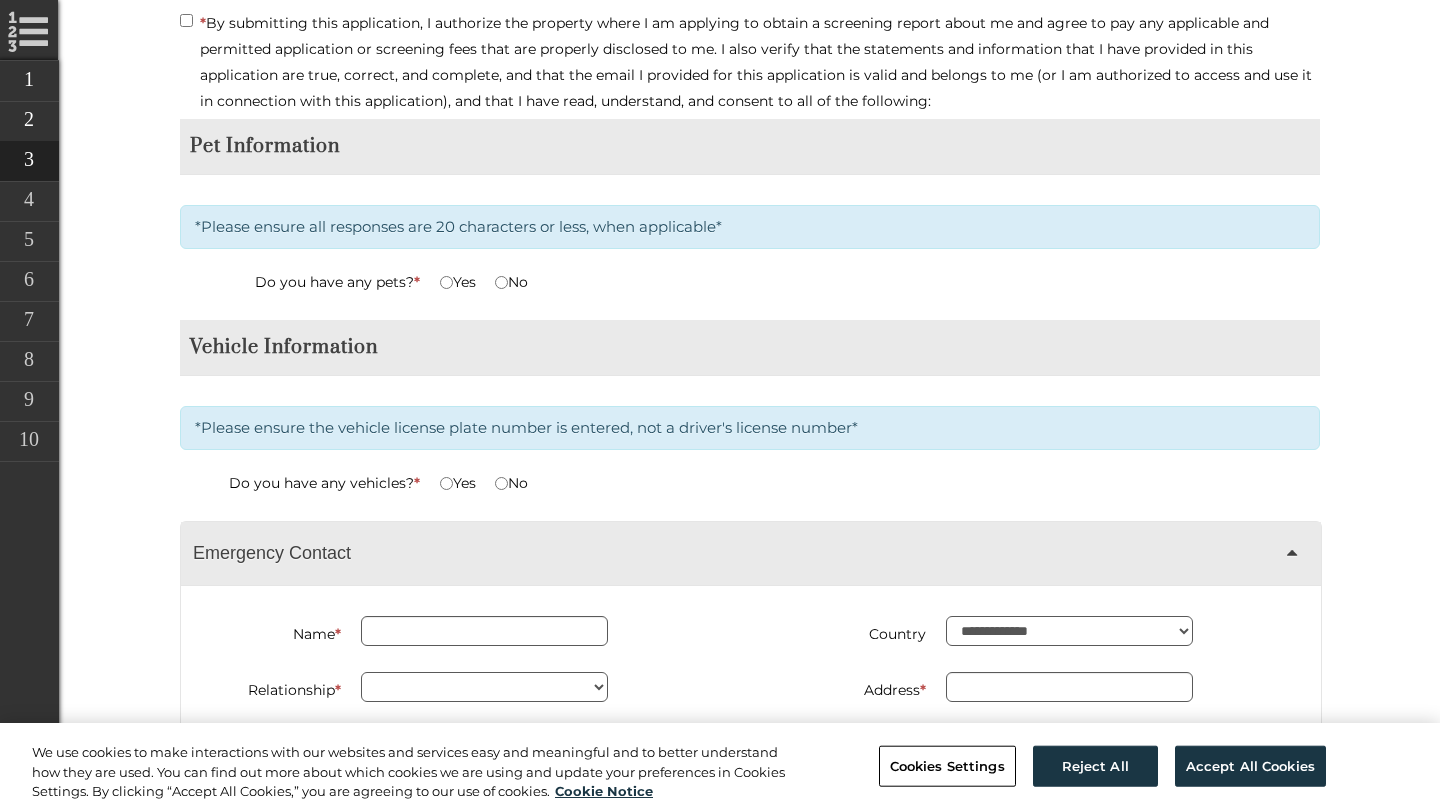 scroll, scrollTop: 3476, scrollLeft: 0, axis: vertical 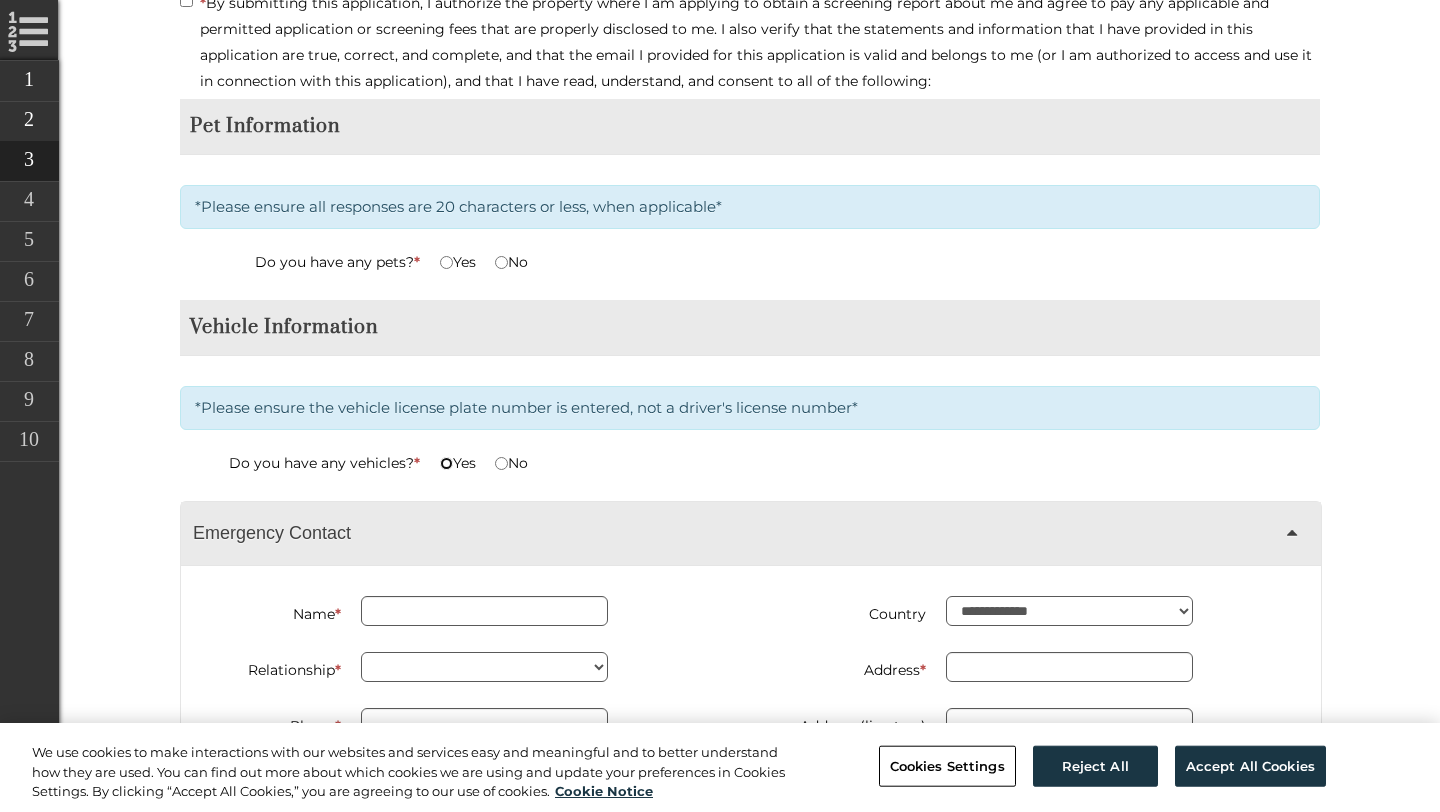 type on "**********" 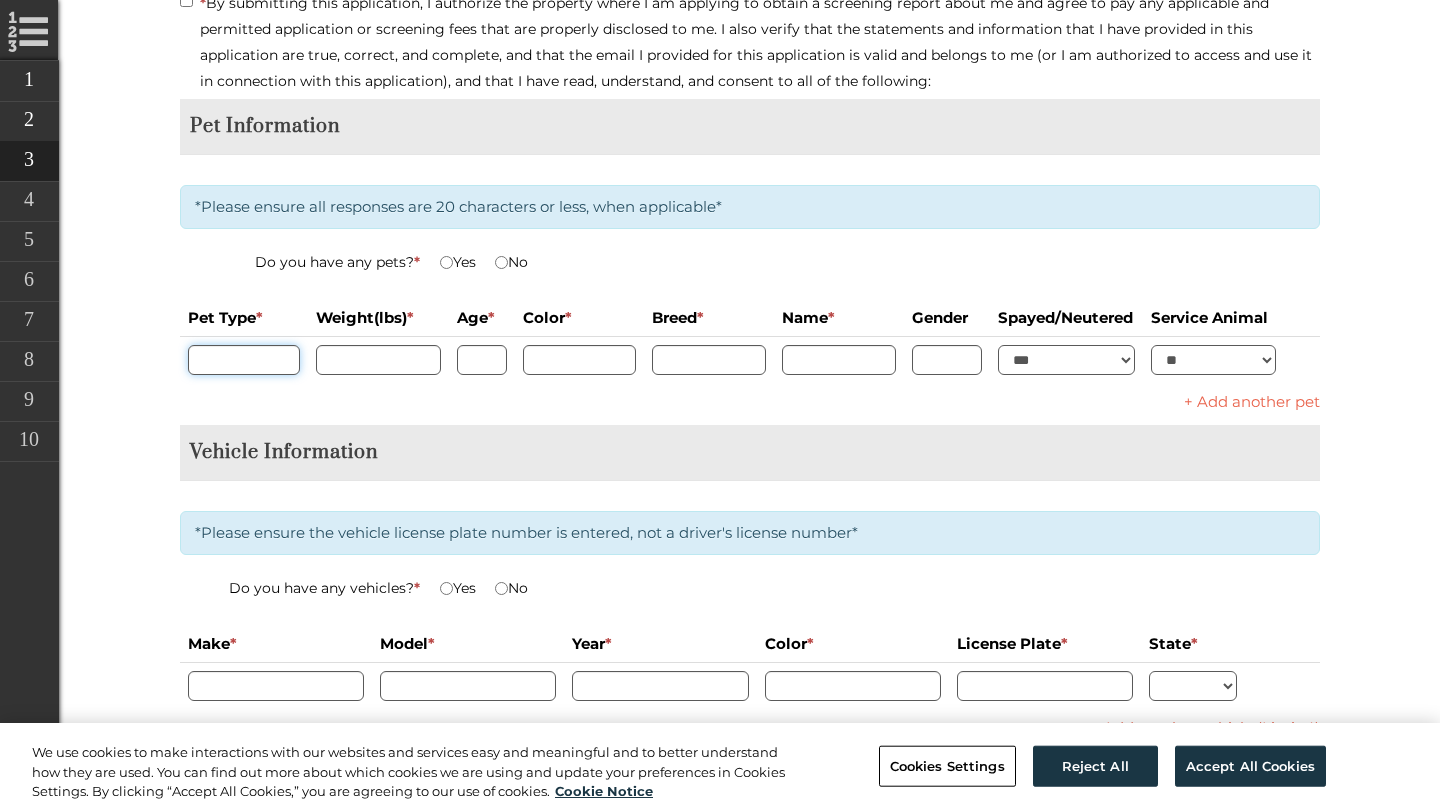 click at bounding box center [244, 360] 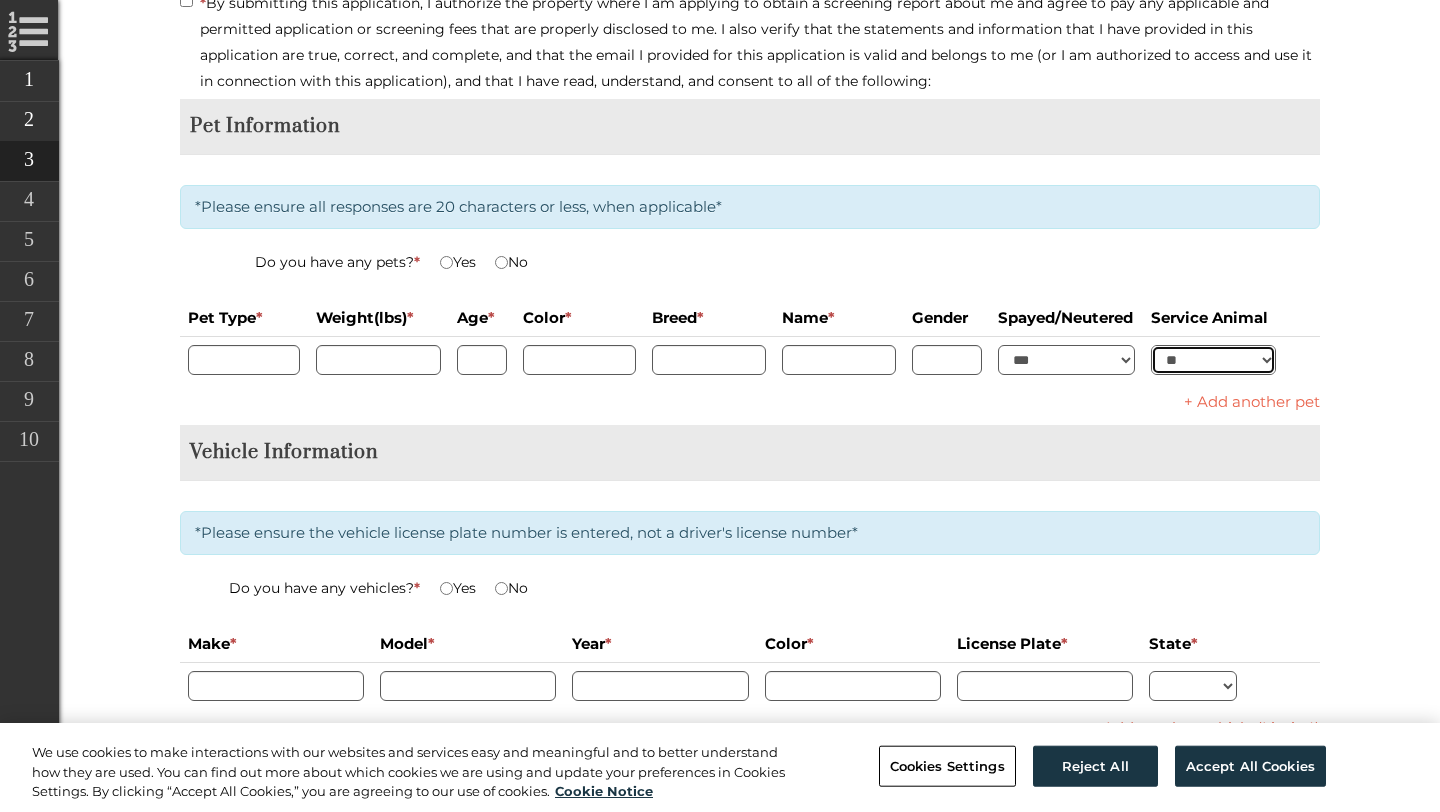 click on "** ***" at bounding box center (1213, 360) 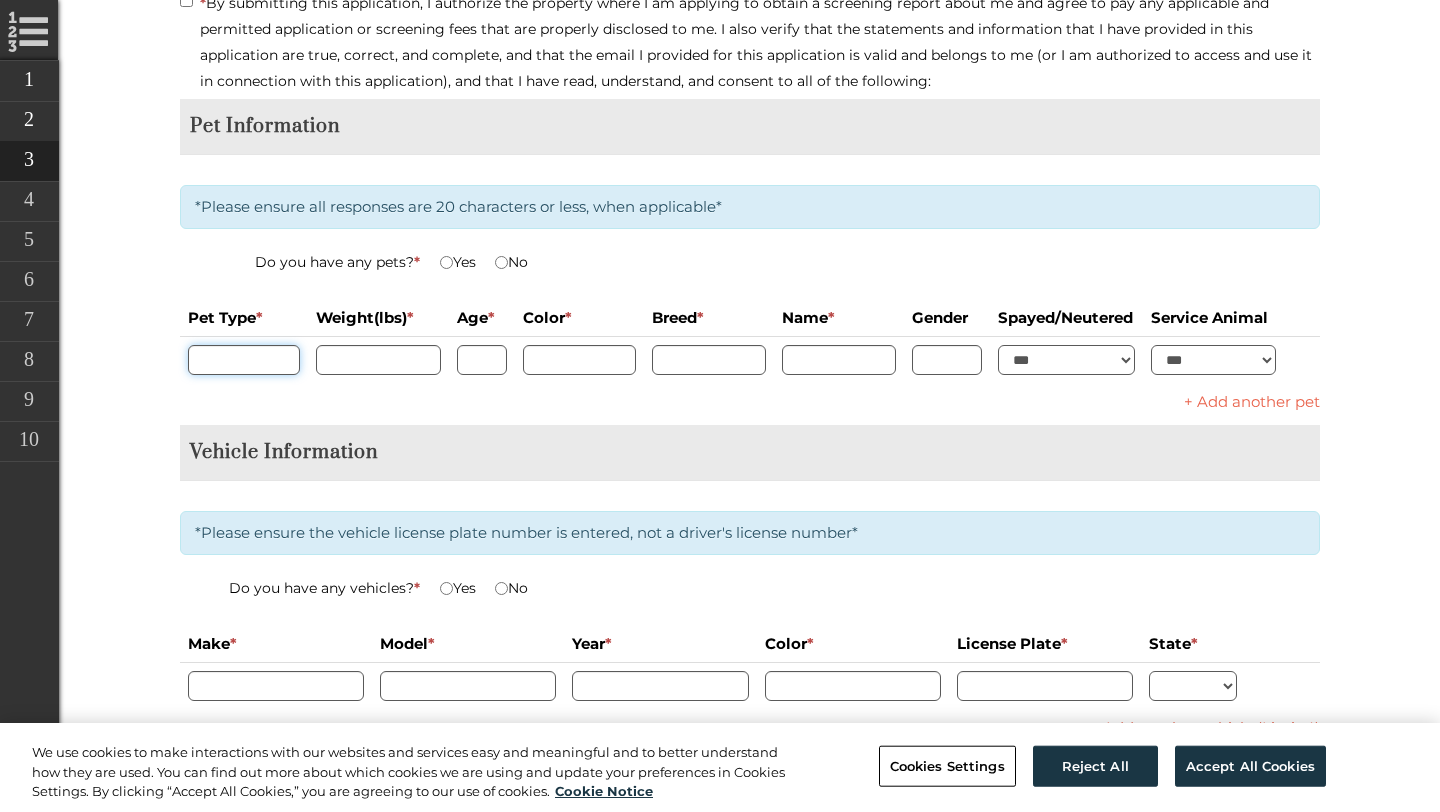 click at bounding box center [244, 360] 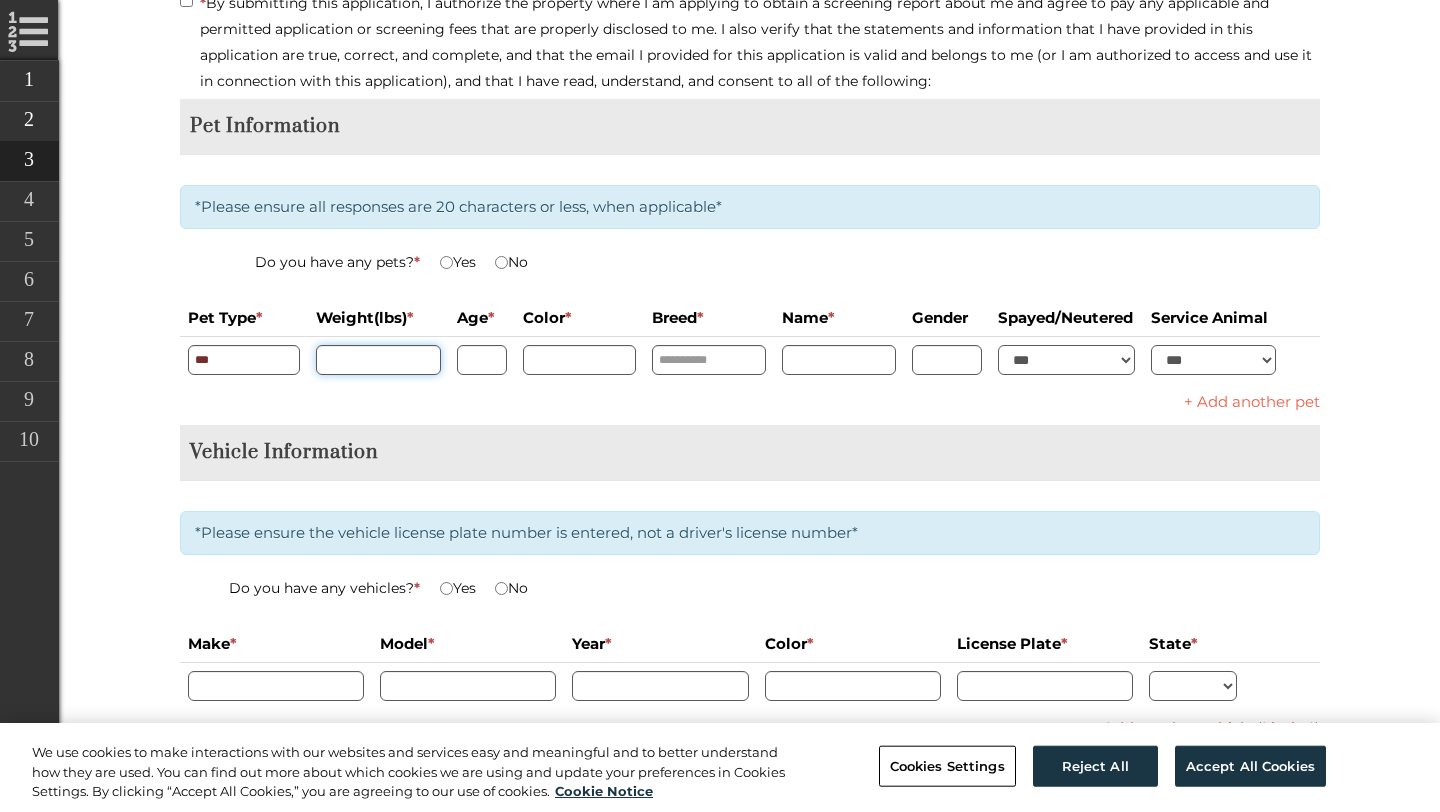 click at bounding box center (378, 360) 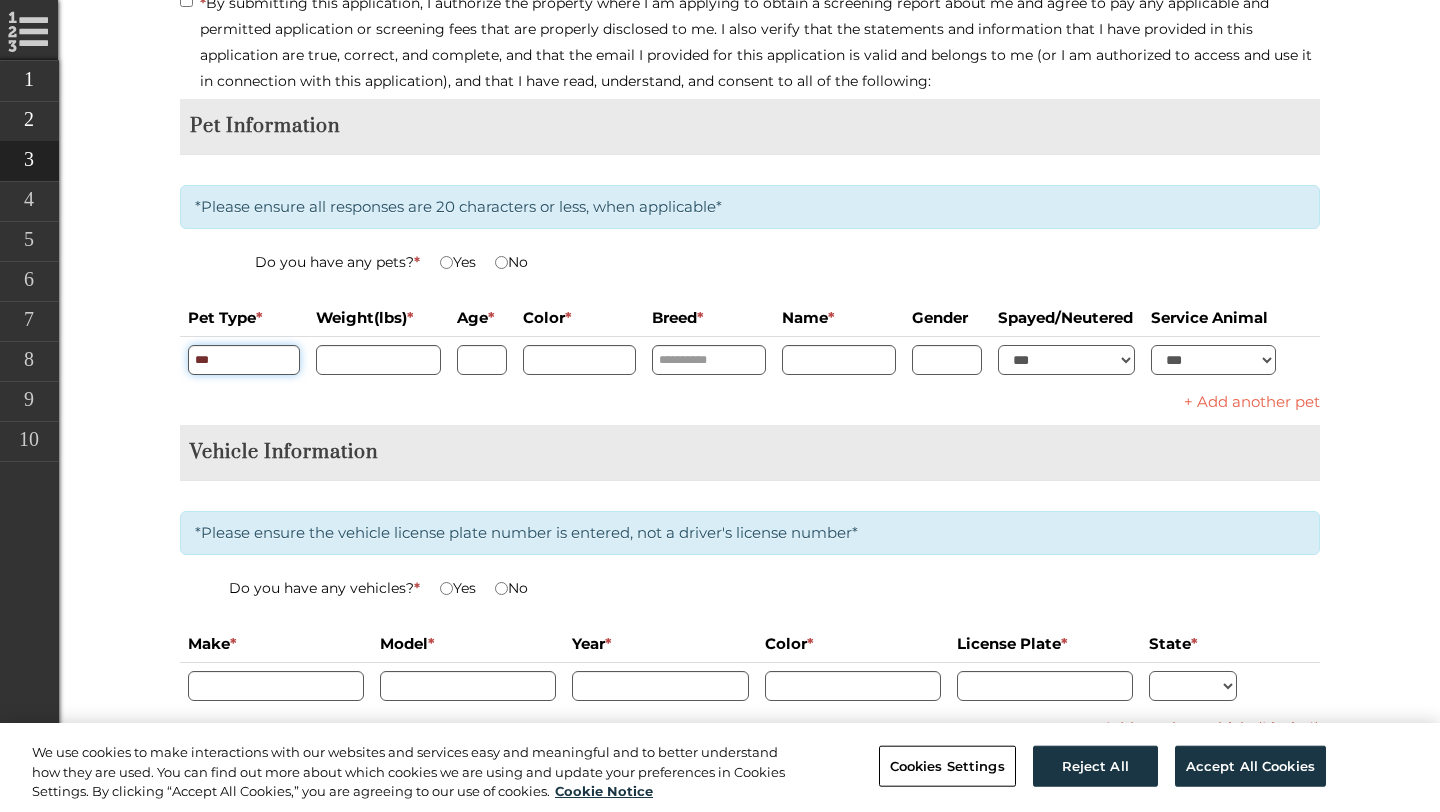 drag, startPoint x: 225, startPoint y: 356, endPoint x: 152, endPoint y: 356, distance: 73 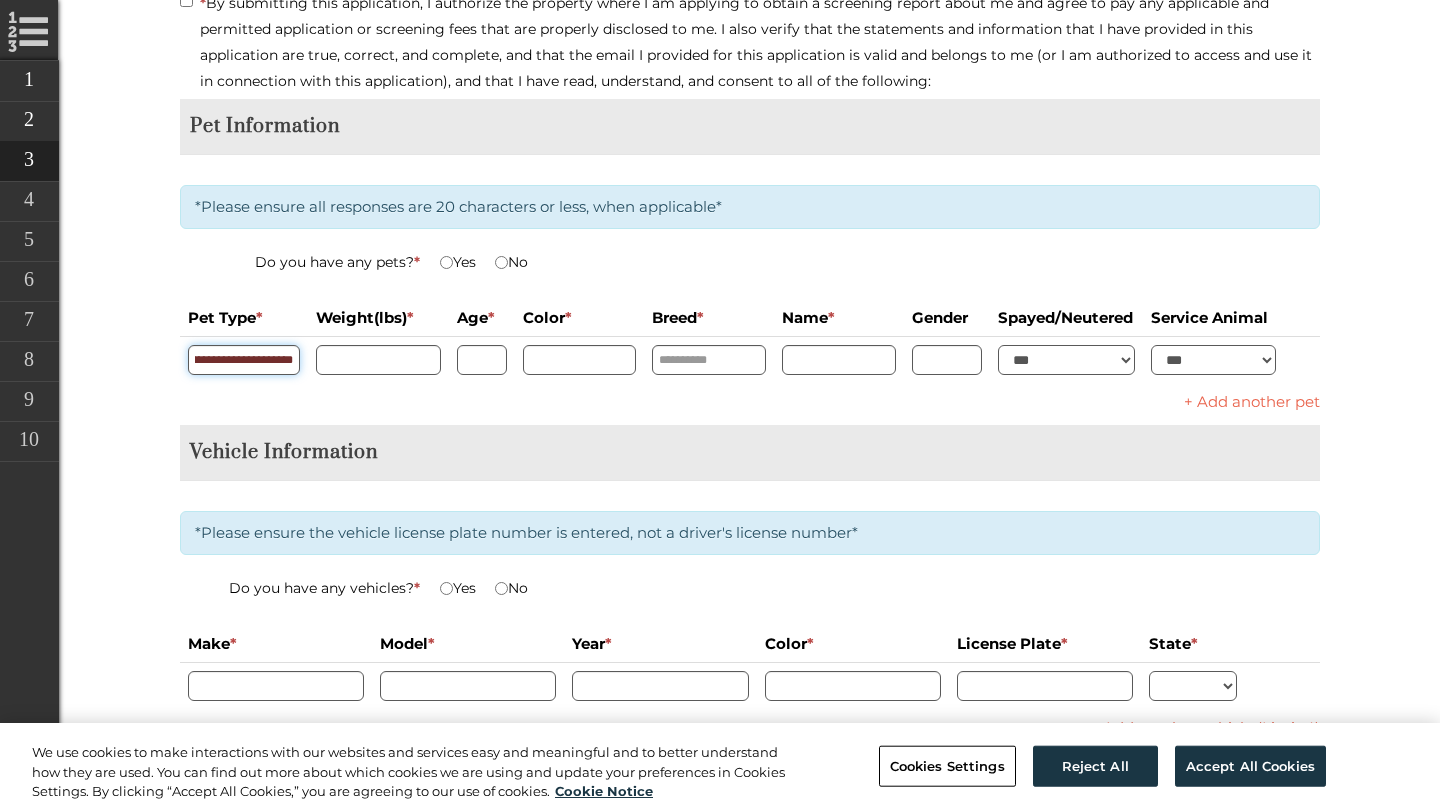 scroll, scrollTop: 0, scrollLeft: 26, axis: horizontal 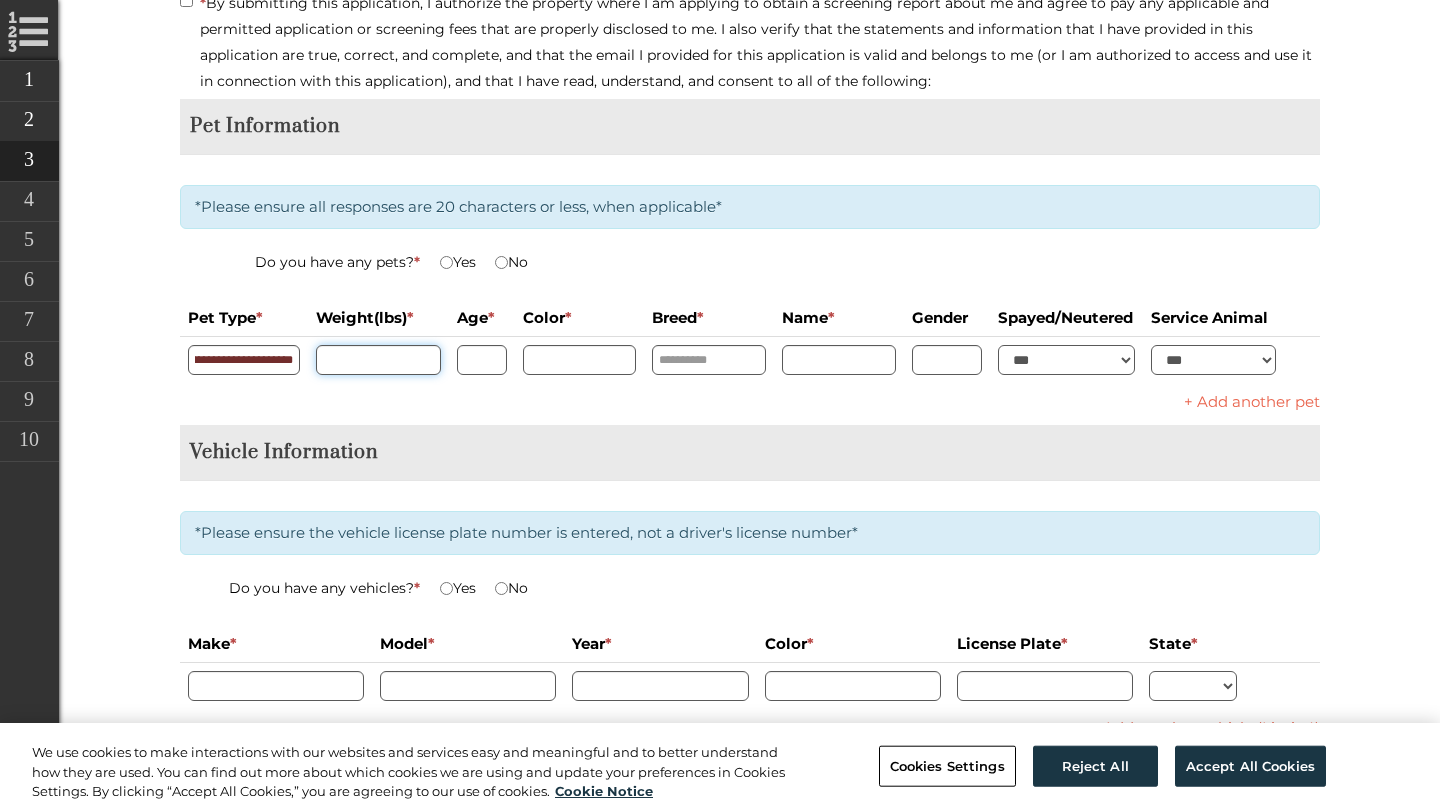 click at bounding box center [378, 360] 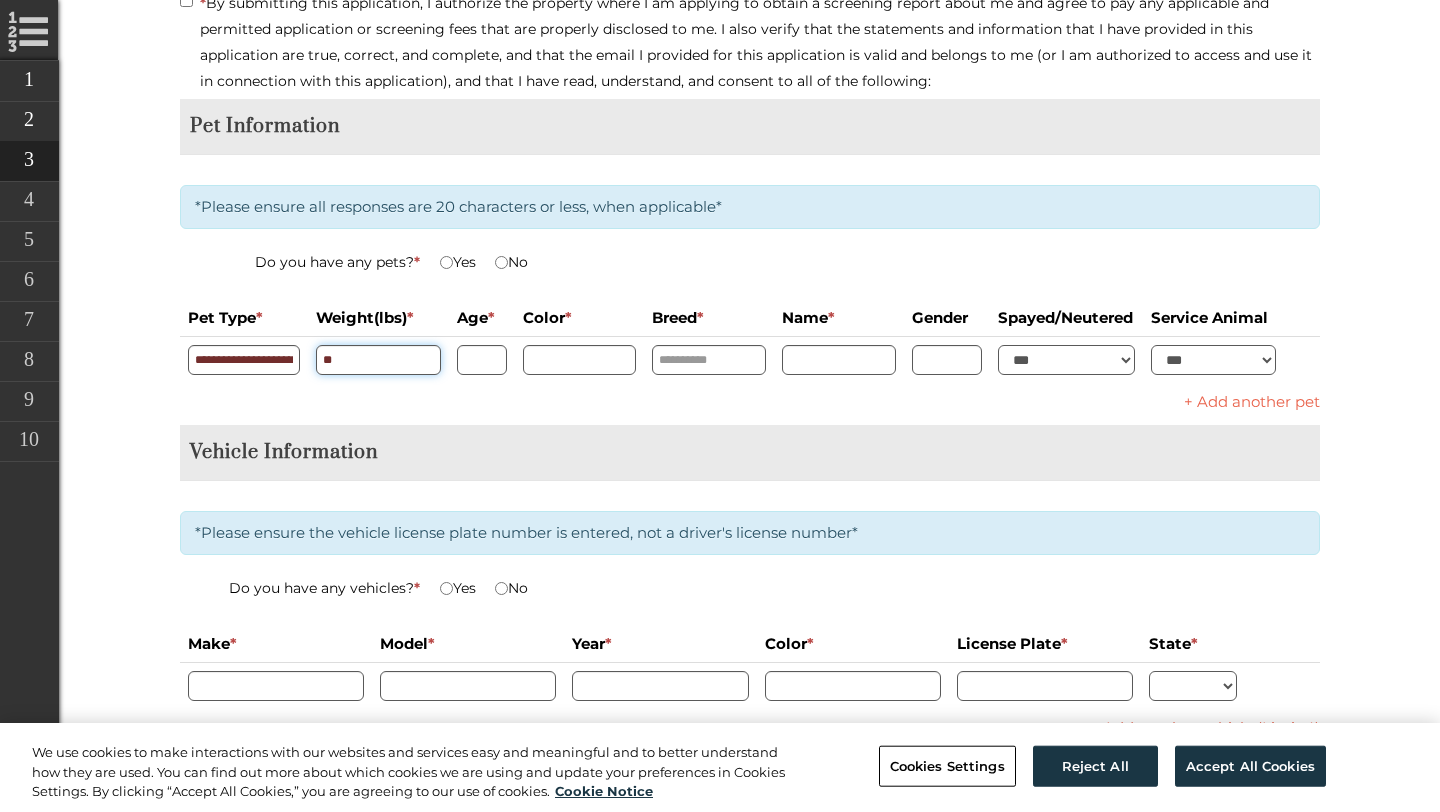 type on "**" 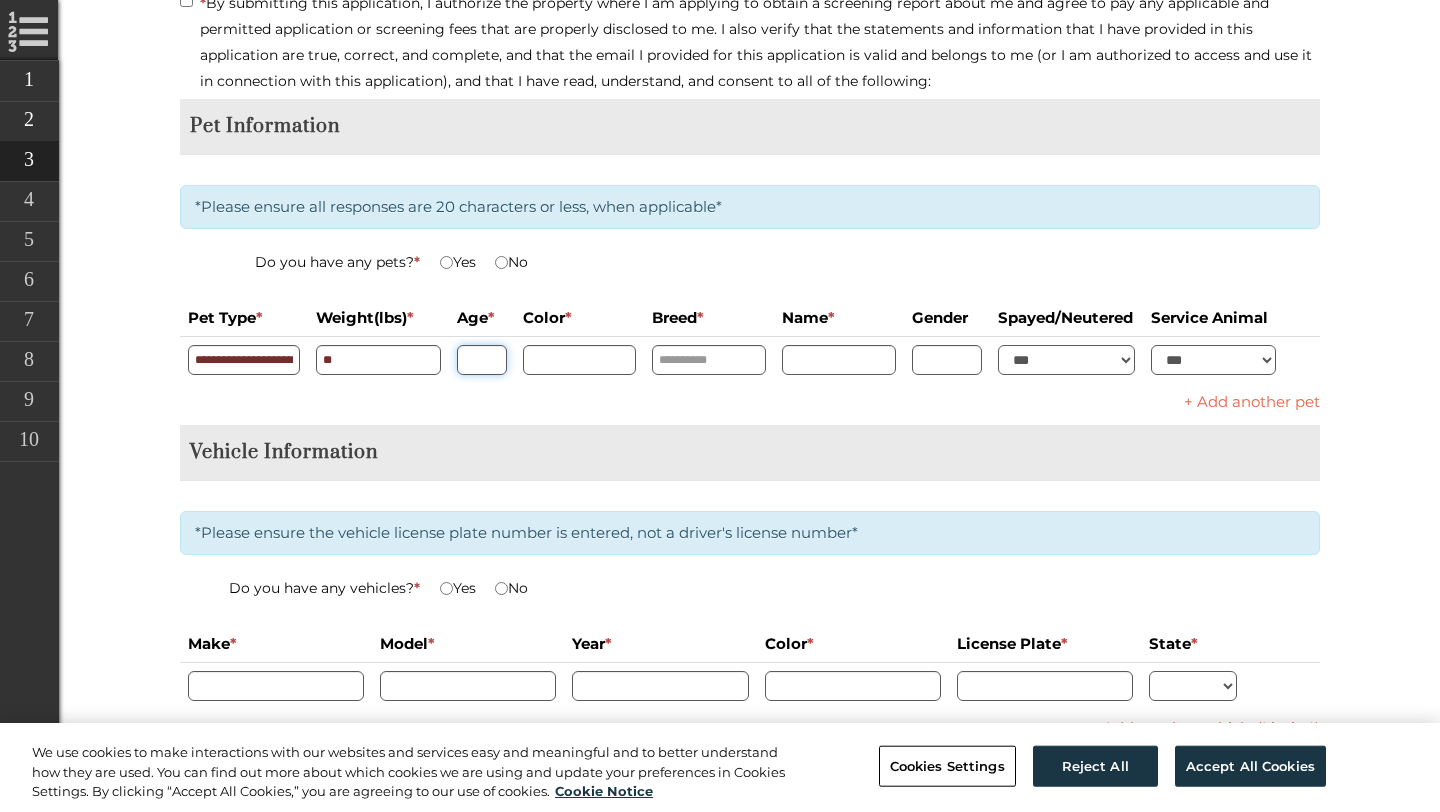 click at bounding box center (482, 360) 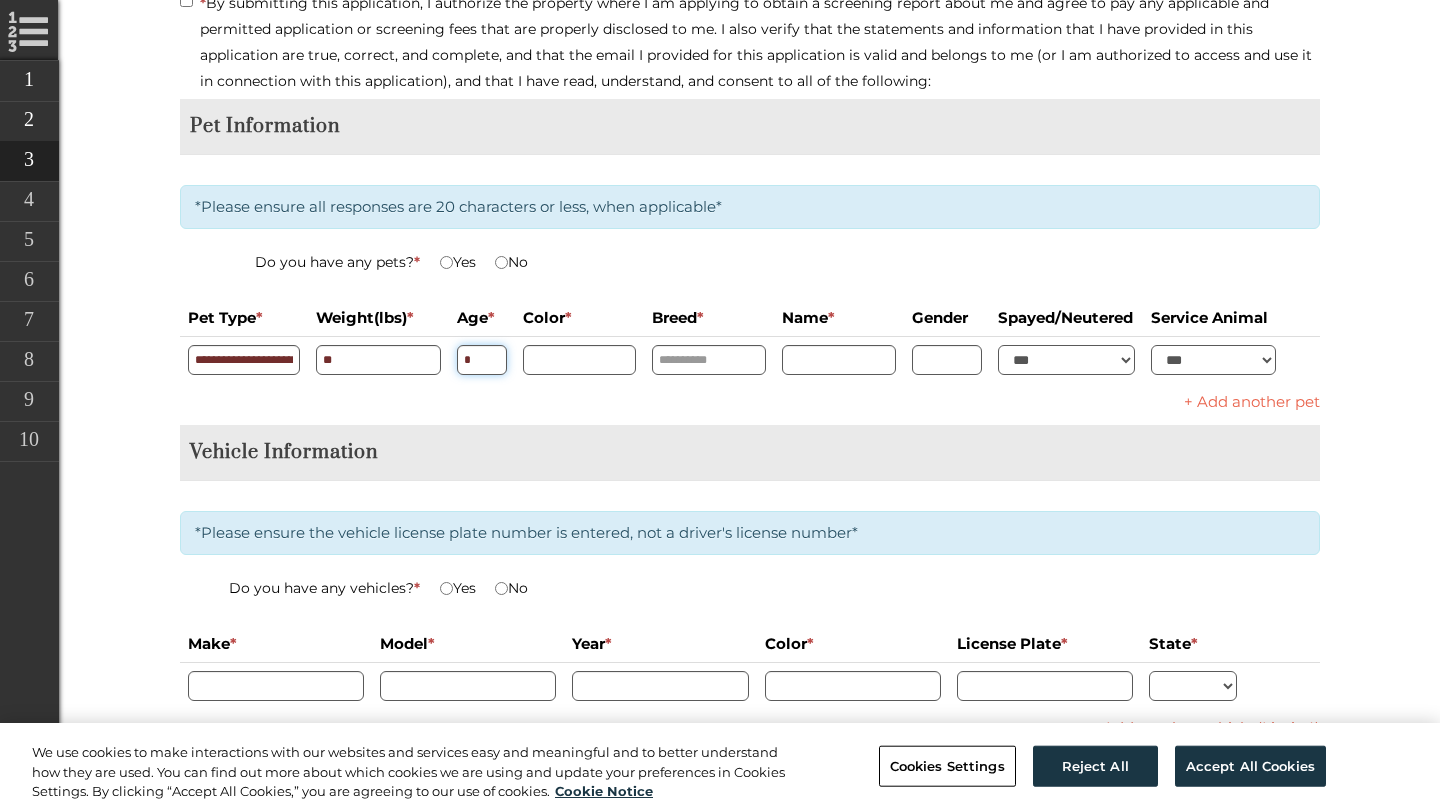 type on "*" 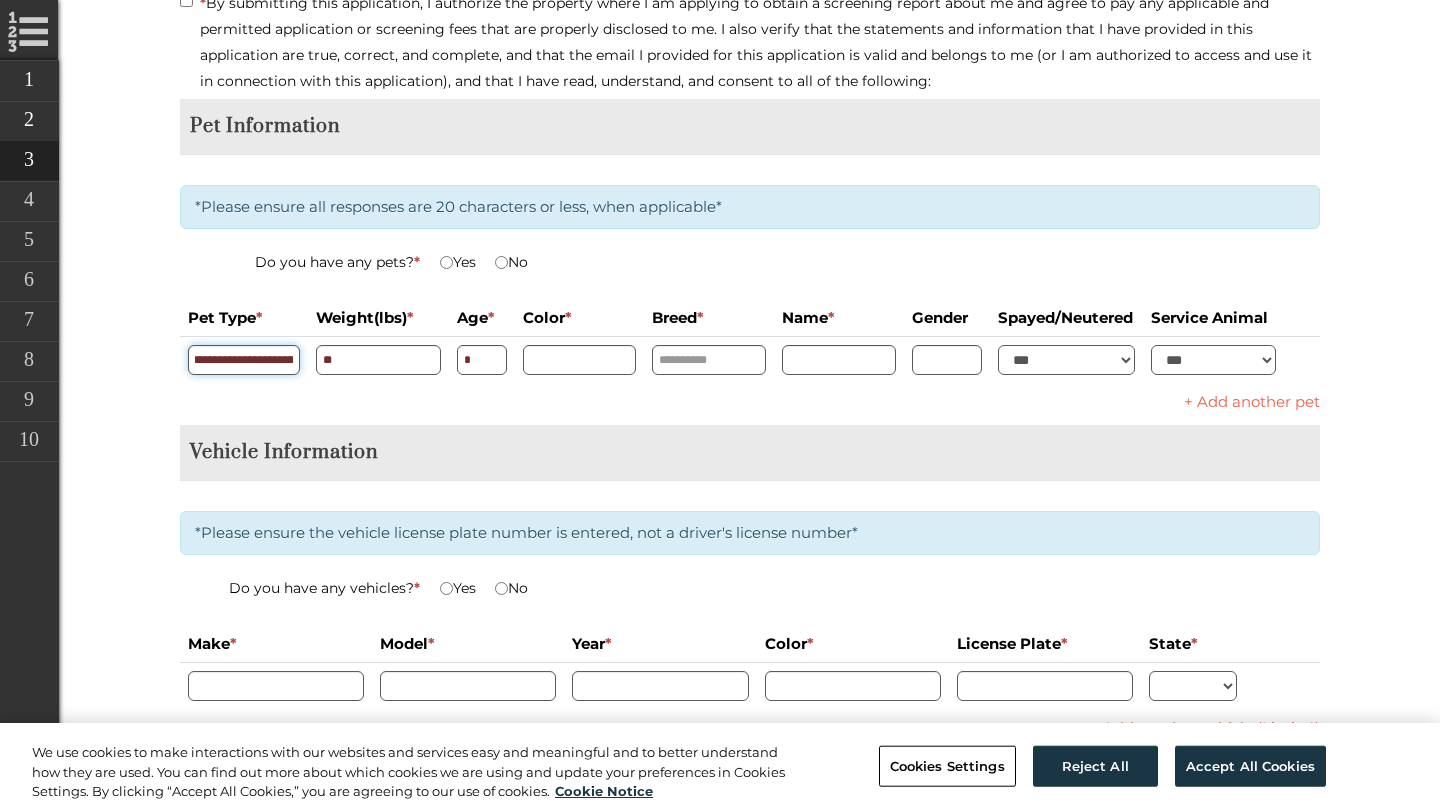 scroll, scrollTop: 0, scrollLeft: 0, axis: both 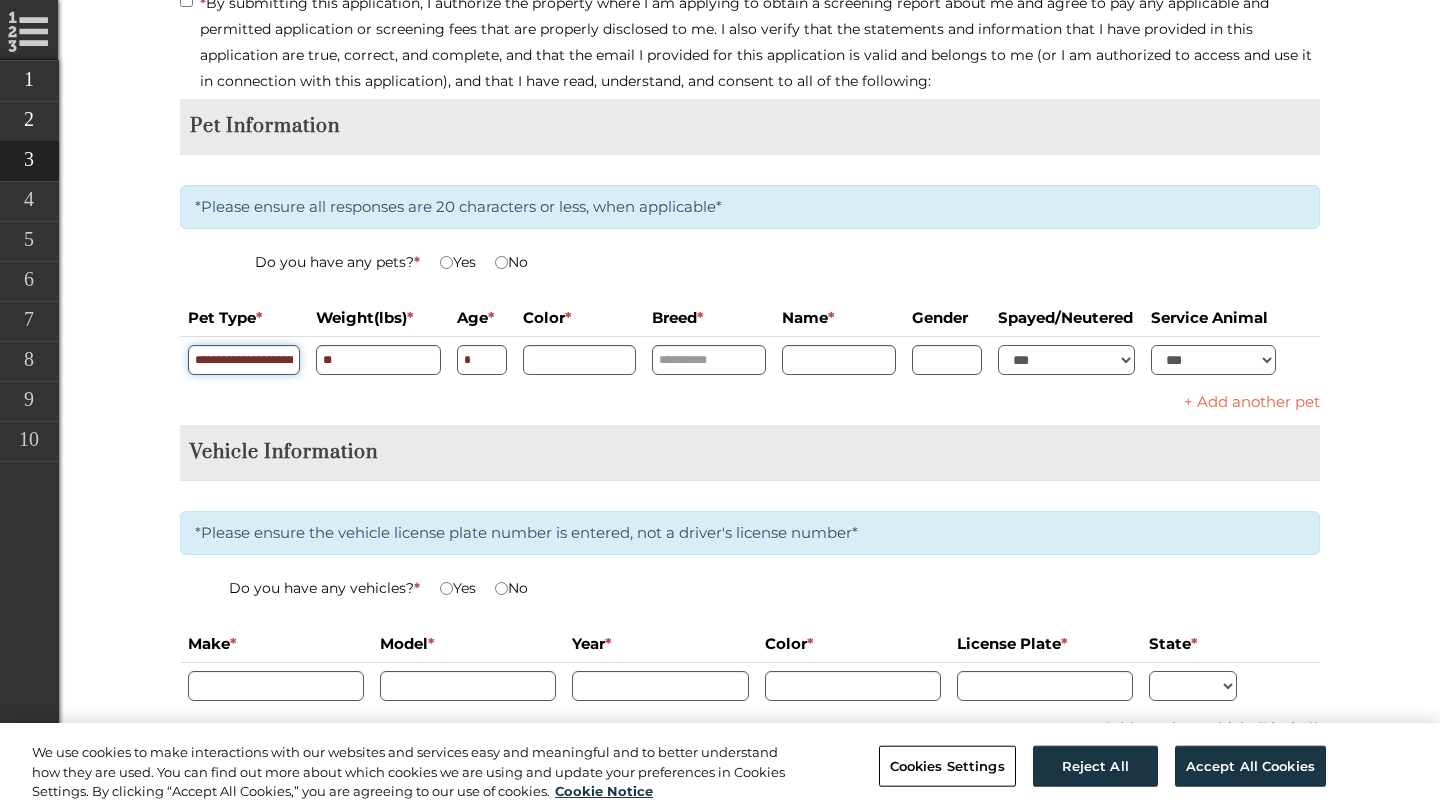 drag, startPoint x: 290, startPoint y: 357, endPoint x: 179, endPoint y: 358, distance: 111.0045 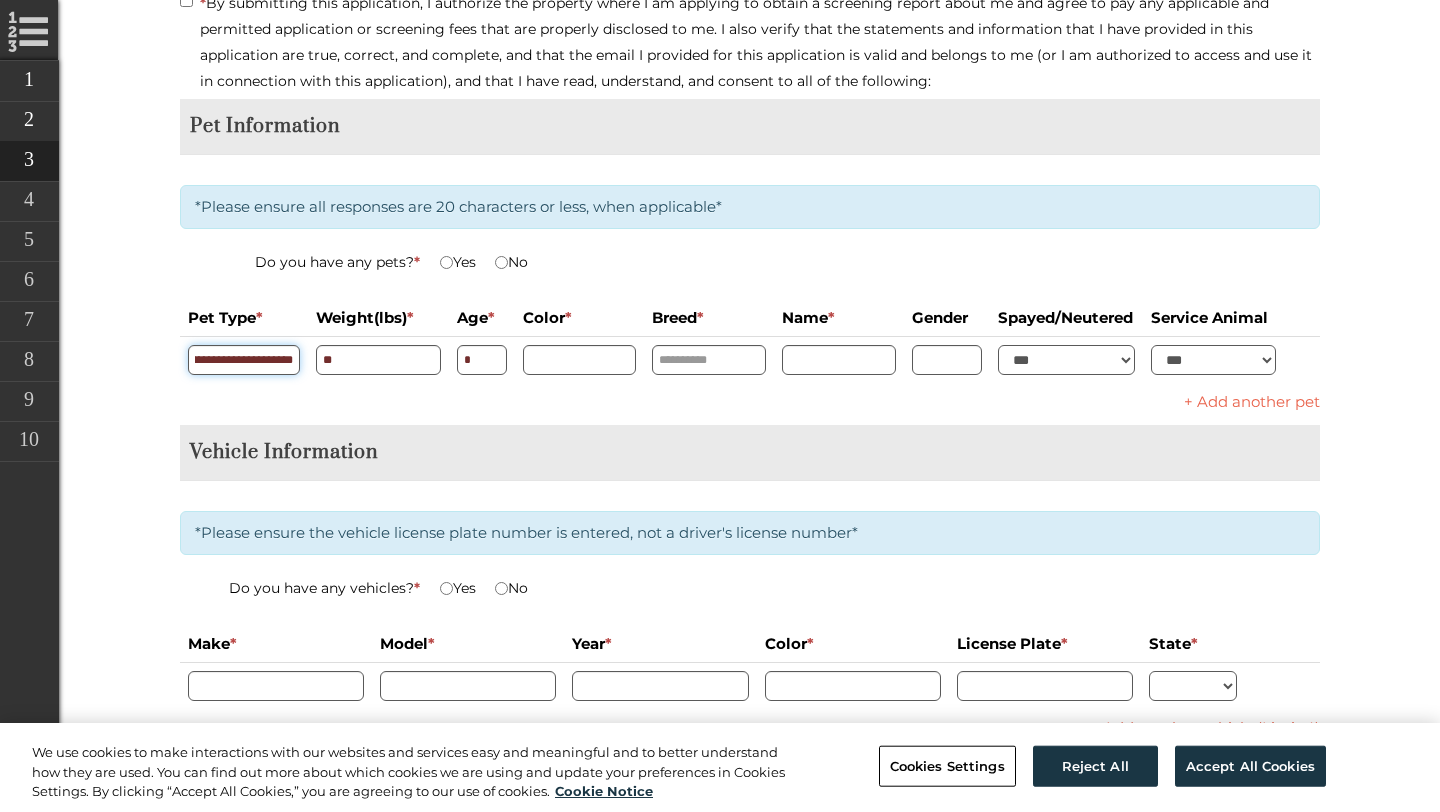 drag, startPoint x: 197, startPoint y: 360, endPoint x: 276, endPoint y: 364, distance: 79.101204 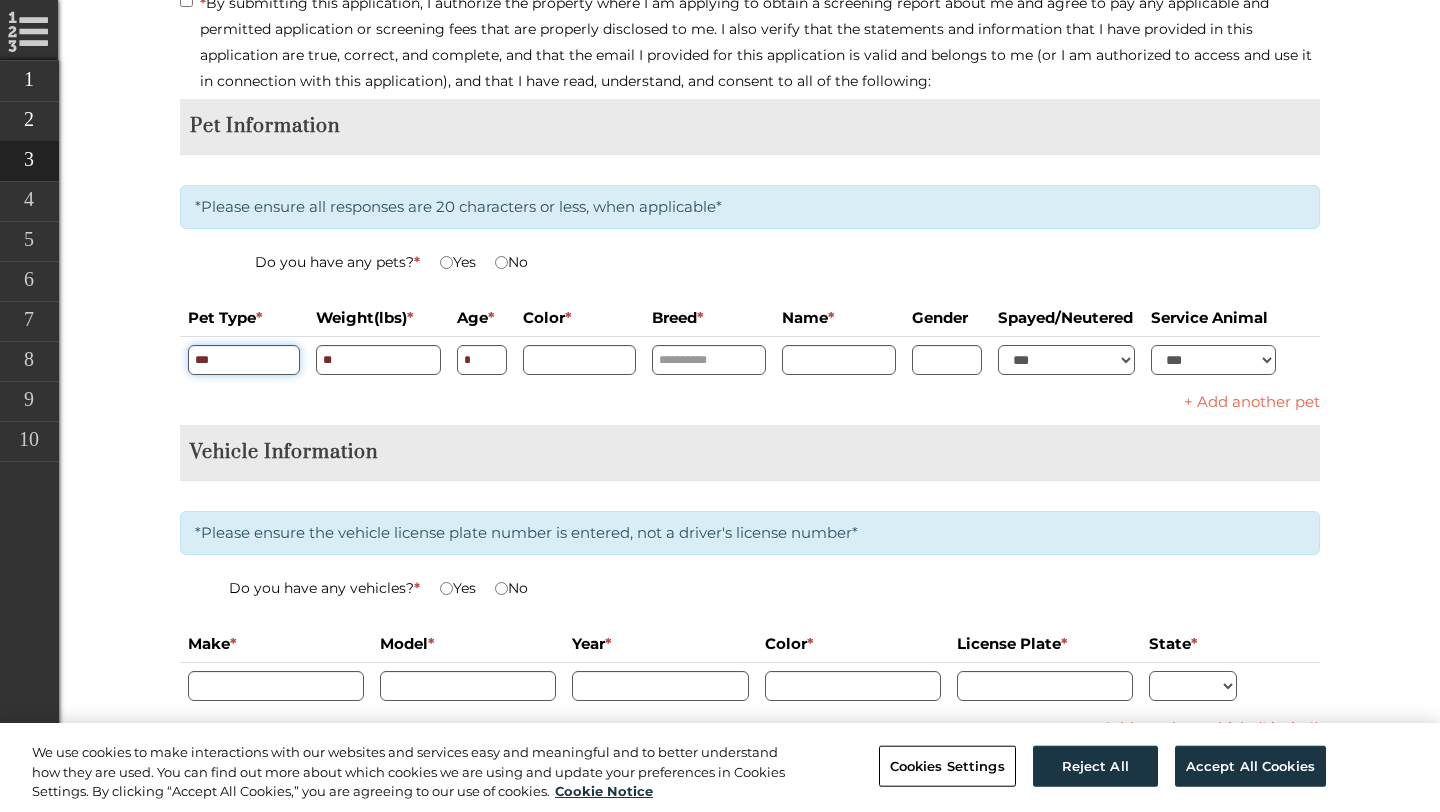 scroll, scrollTop: 0, scrollLeft: 0, axis: both 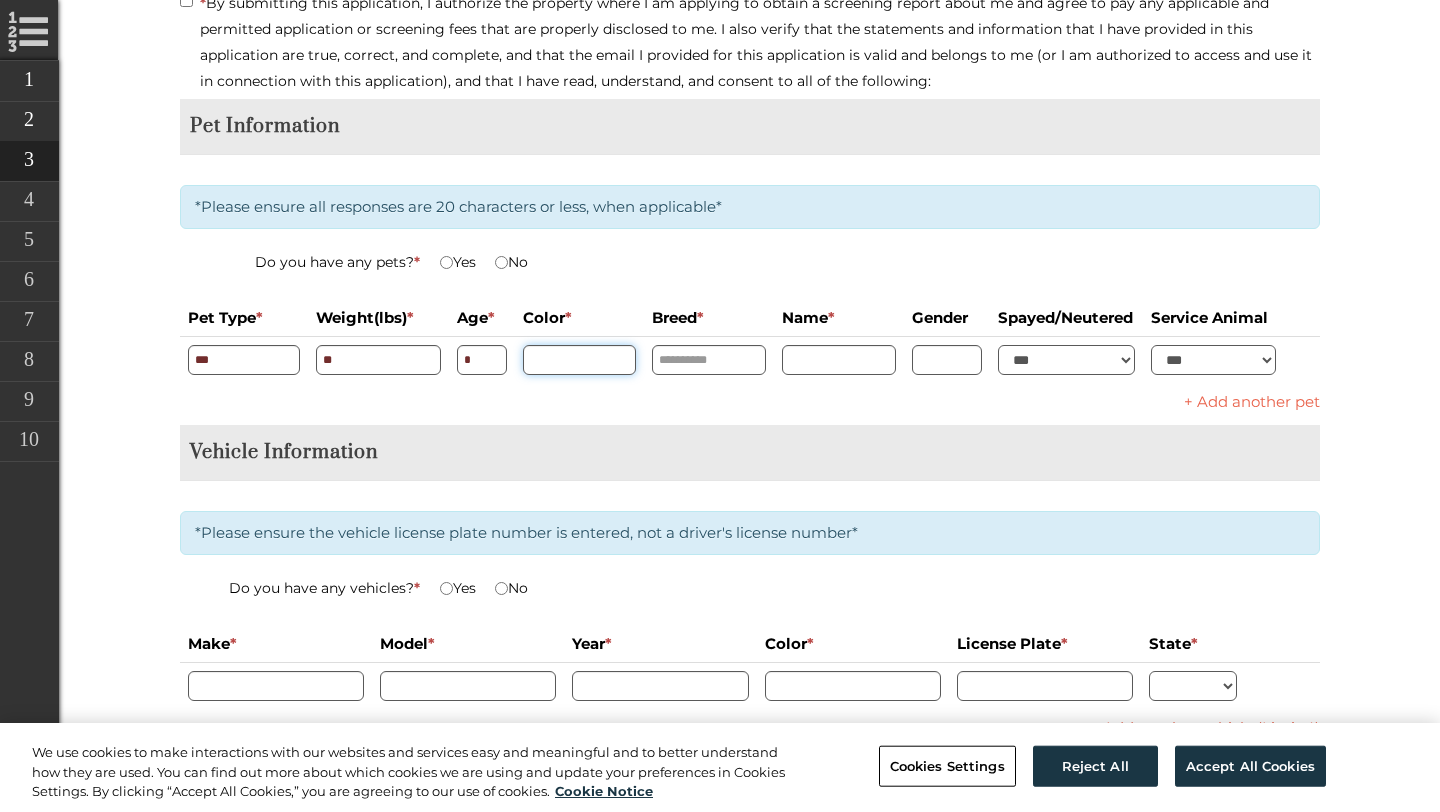click at bounding box center (579, 360) 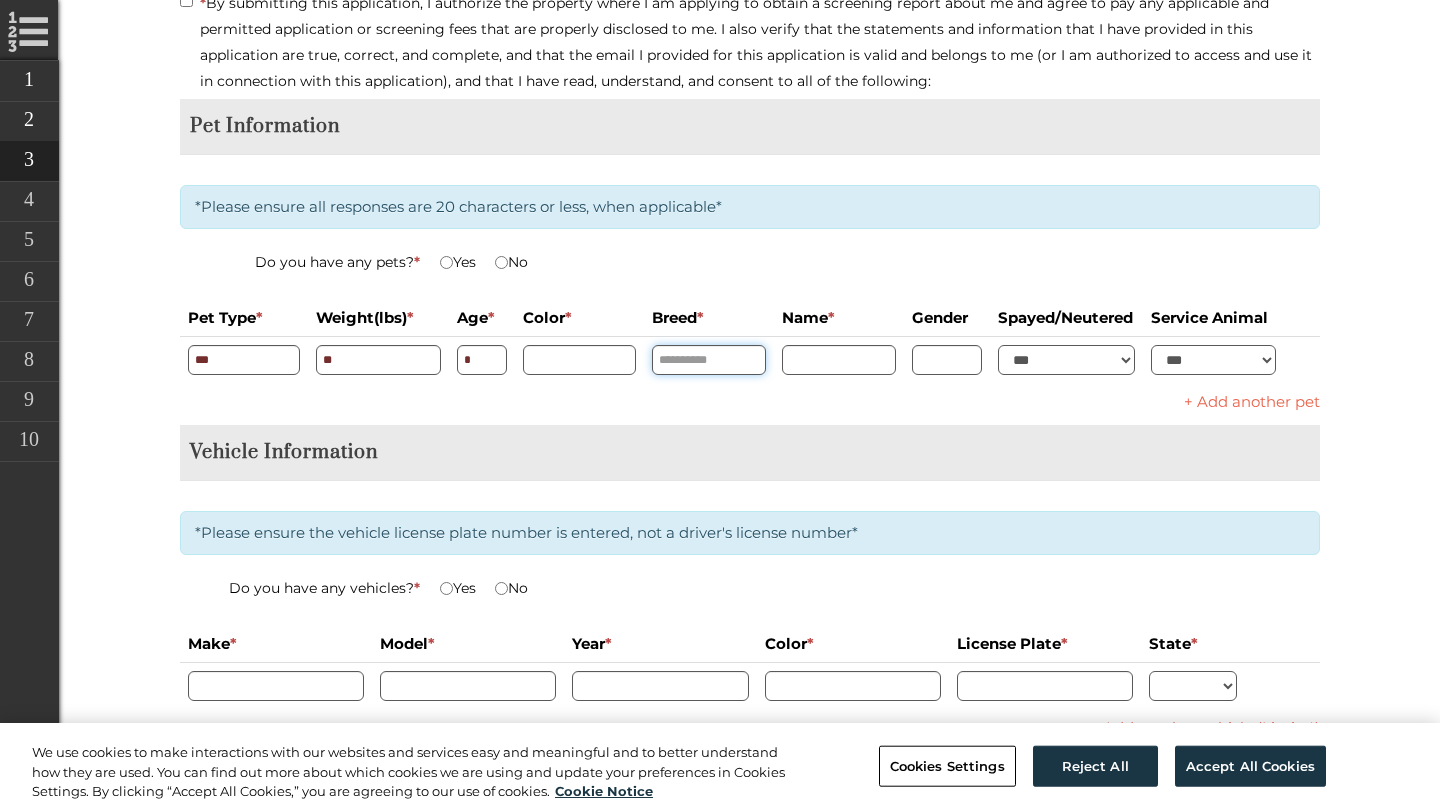 click at bounding box center [709, 360] 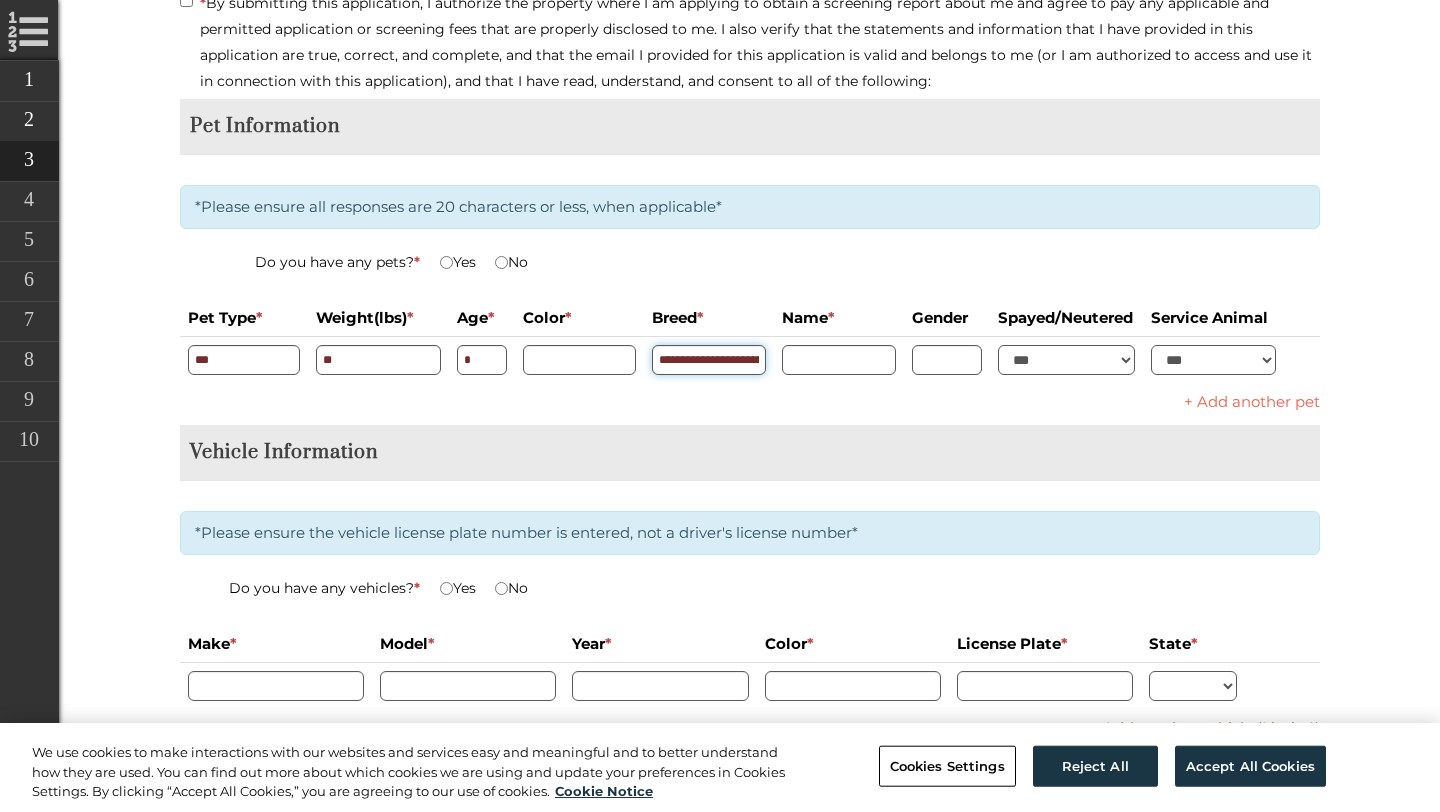 scroll, scrollTop: 0, scrollLeft: 24, axis: horizontal 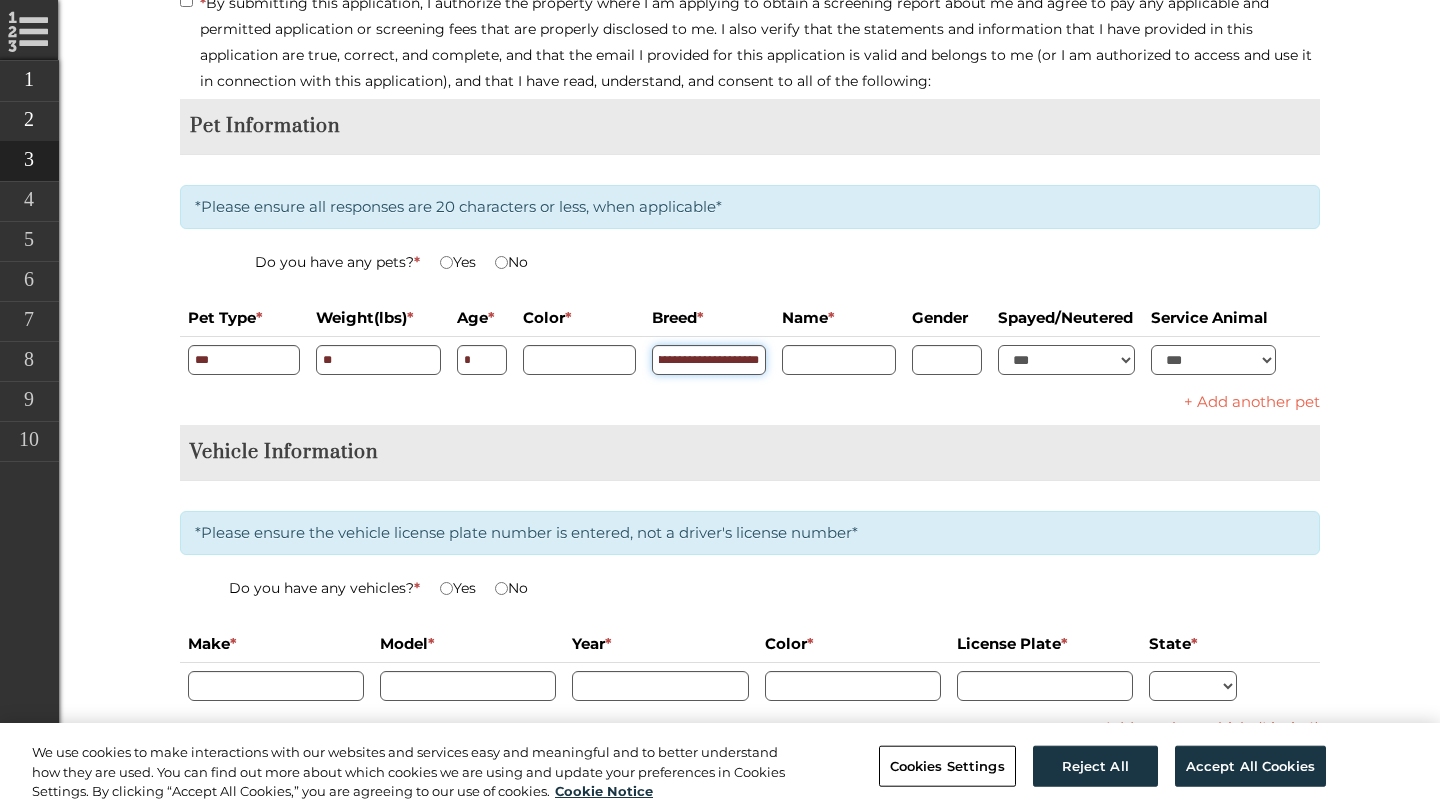 click on "**********" at bounding box center [750, 359] 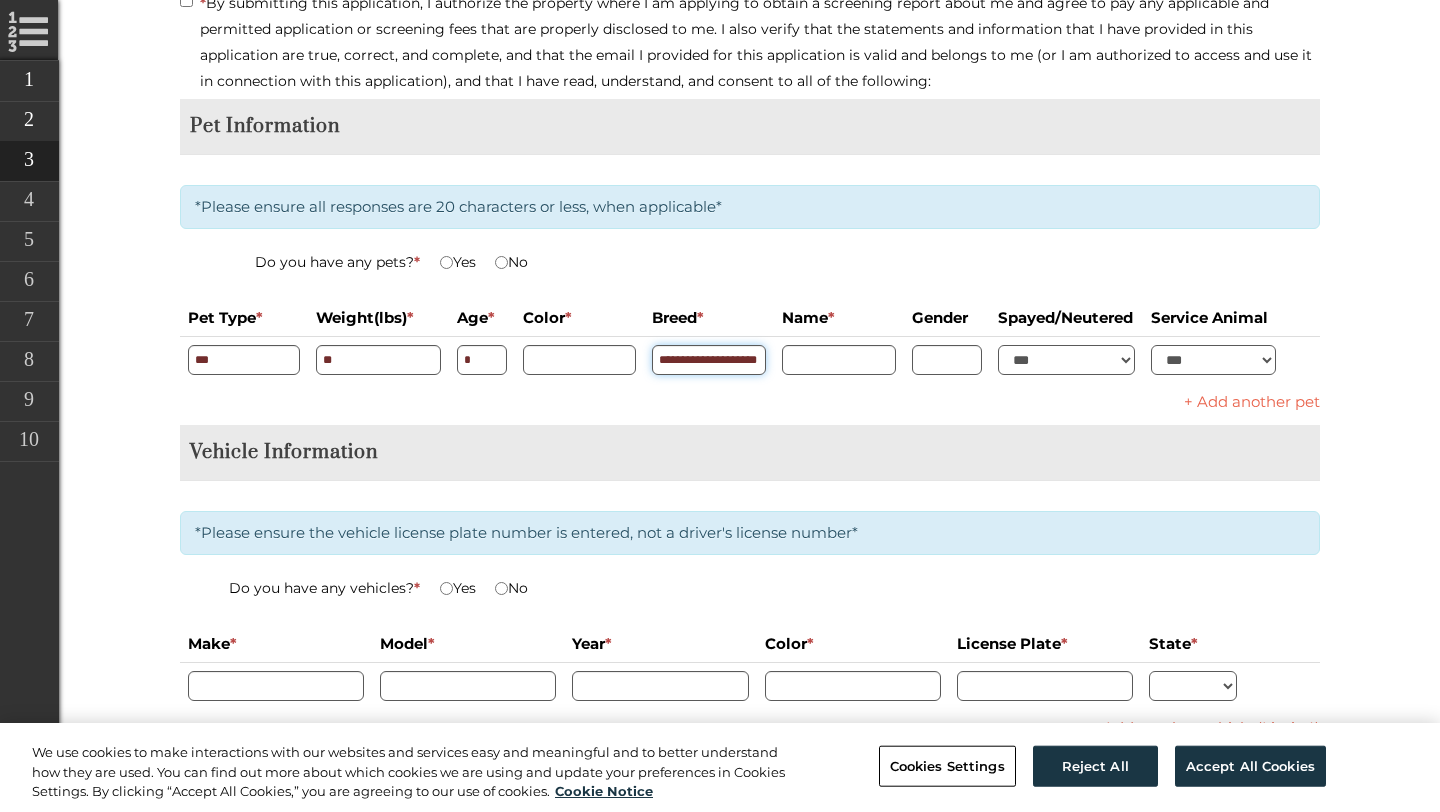 scroll, scrollTop: 0, scrollLeft: 0, axis: both 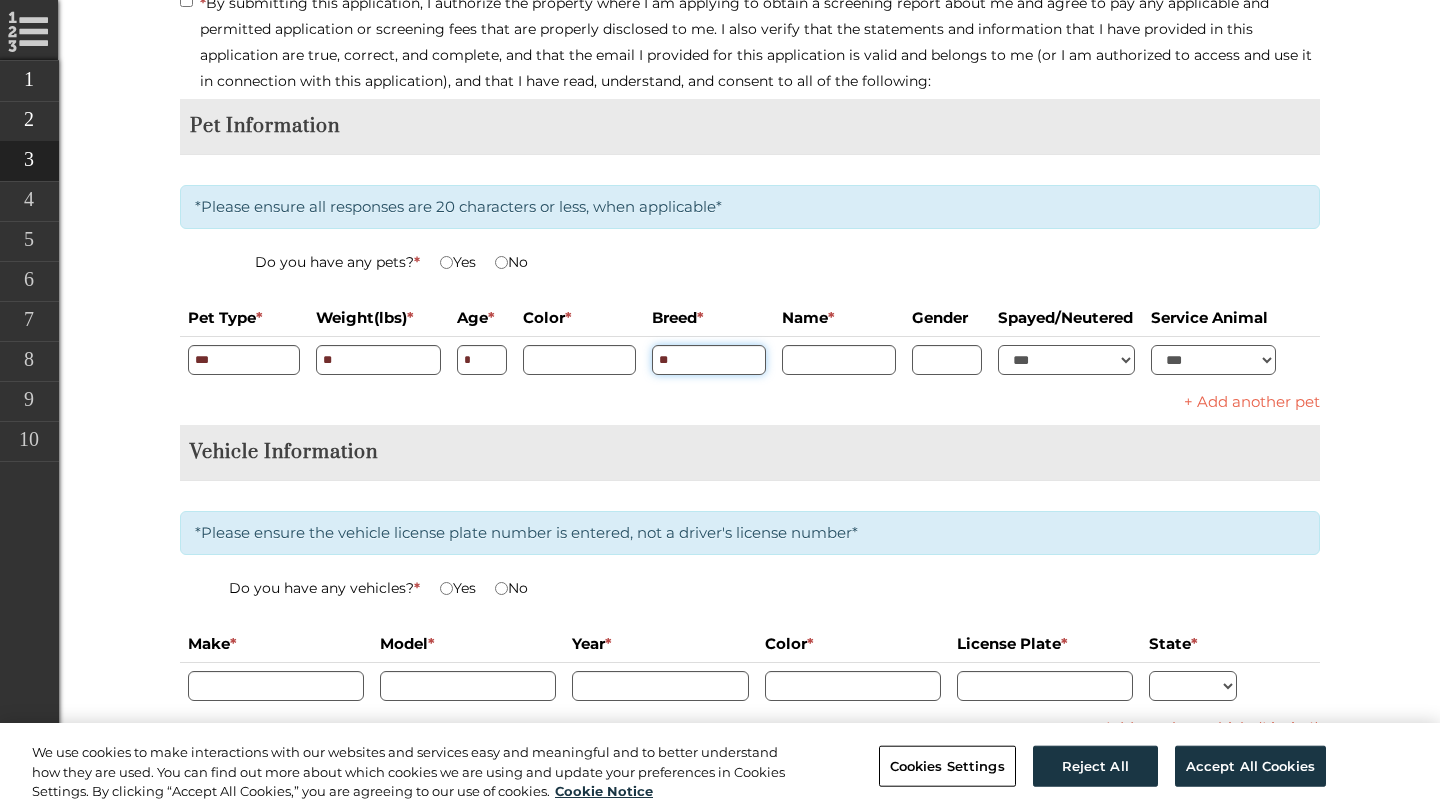 type on "*" 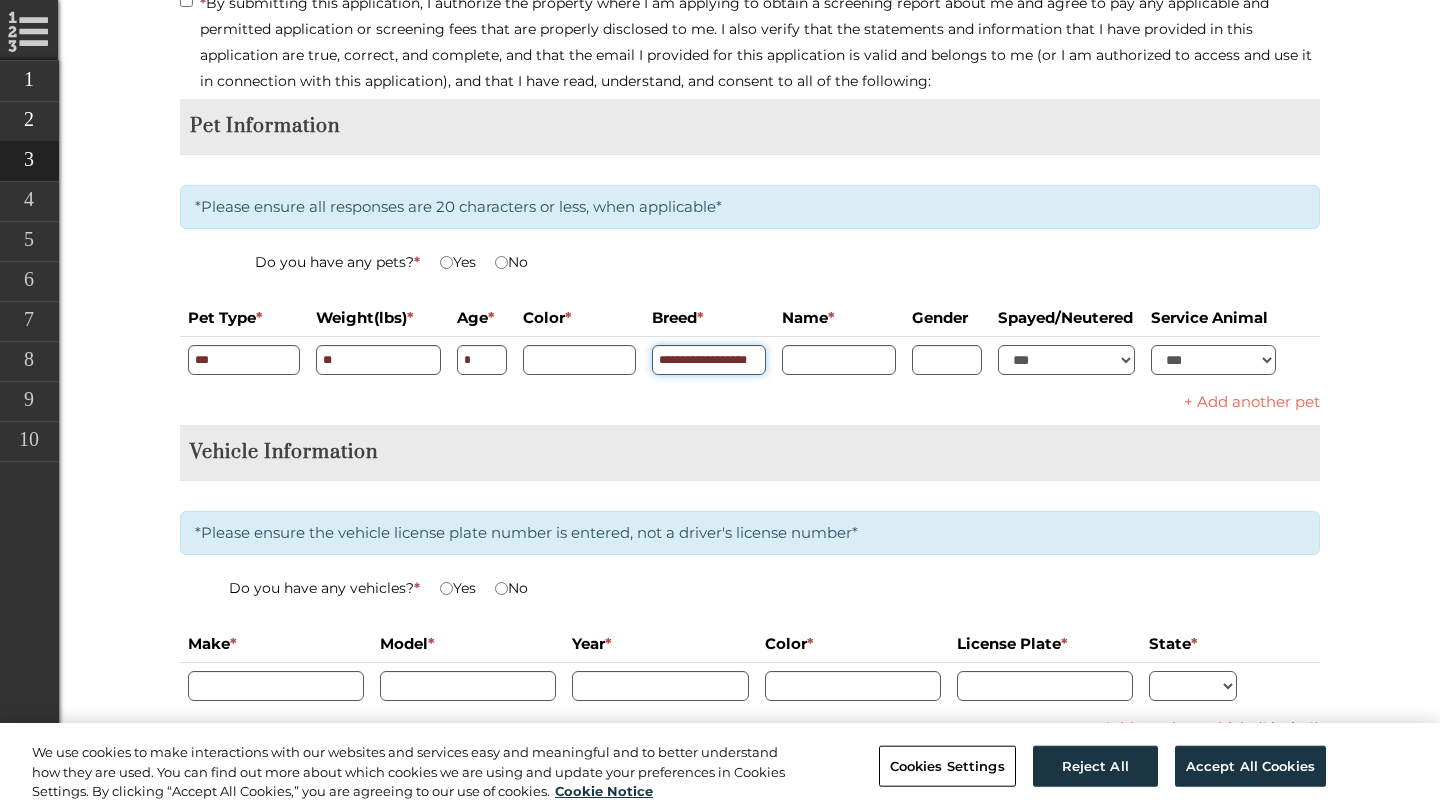 scroll, scrollTop: 0, scrollLeft: 2, axis: horizontal 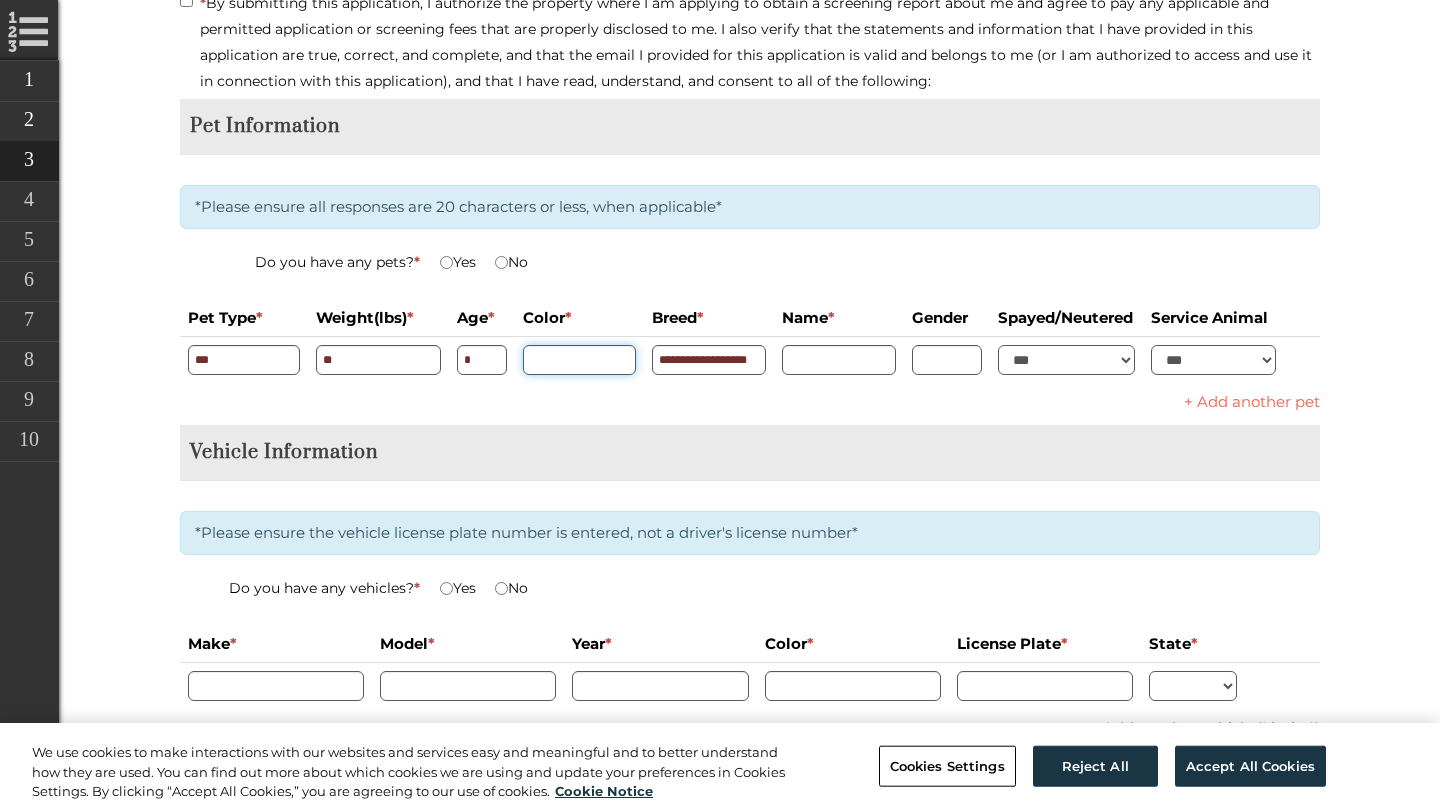 click at bounding box center (579, 360) 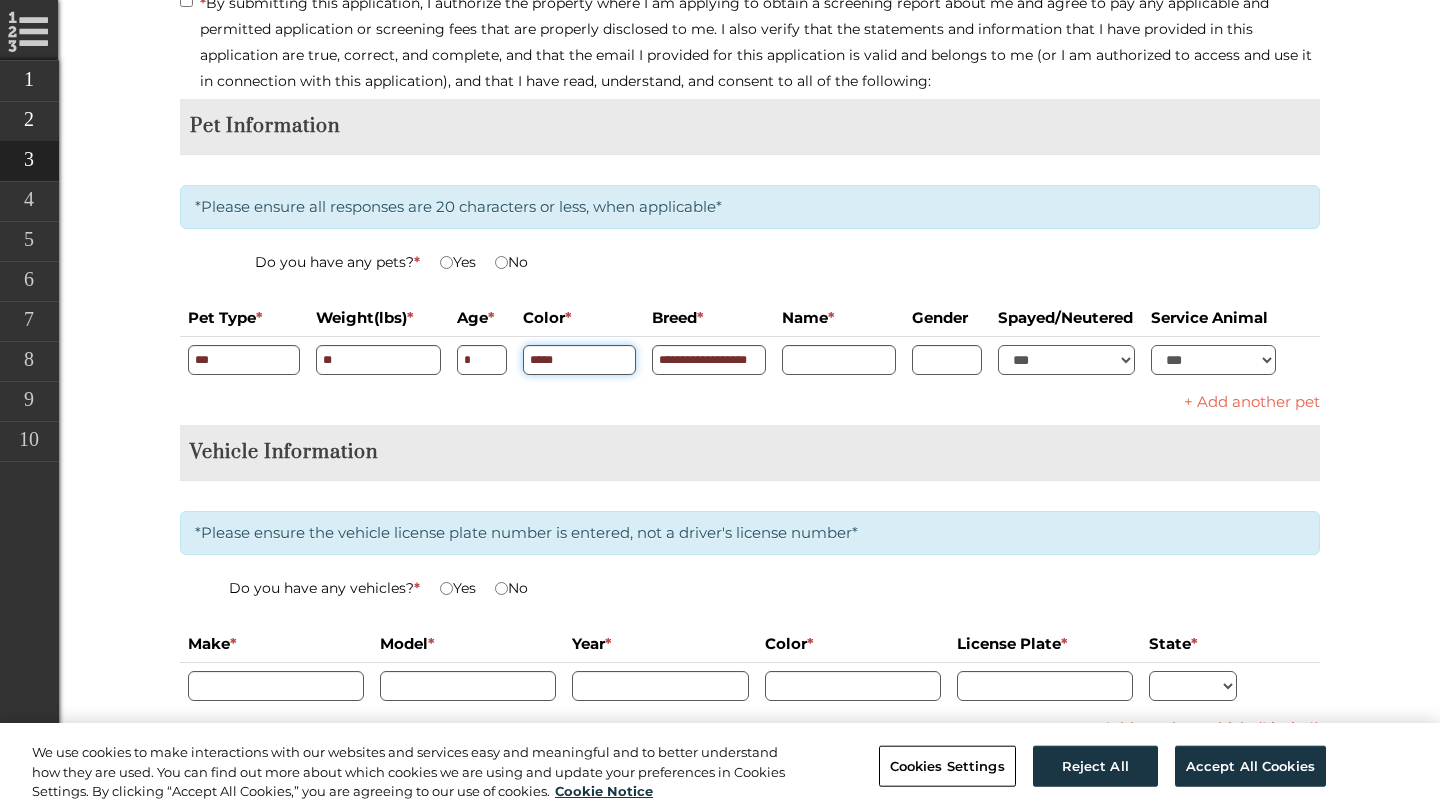 type on "*****" 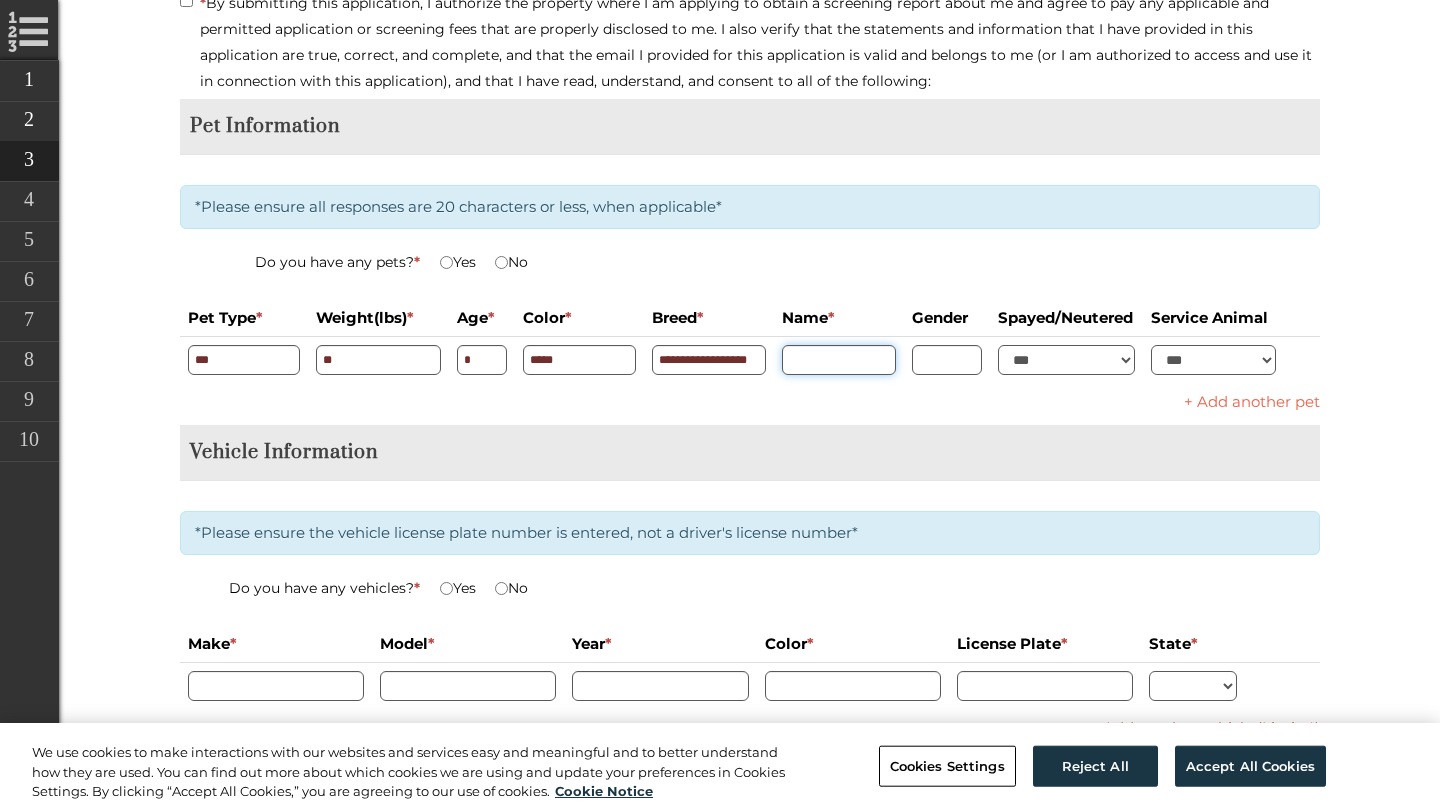click at bounding box center (839, 360) 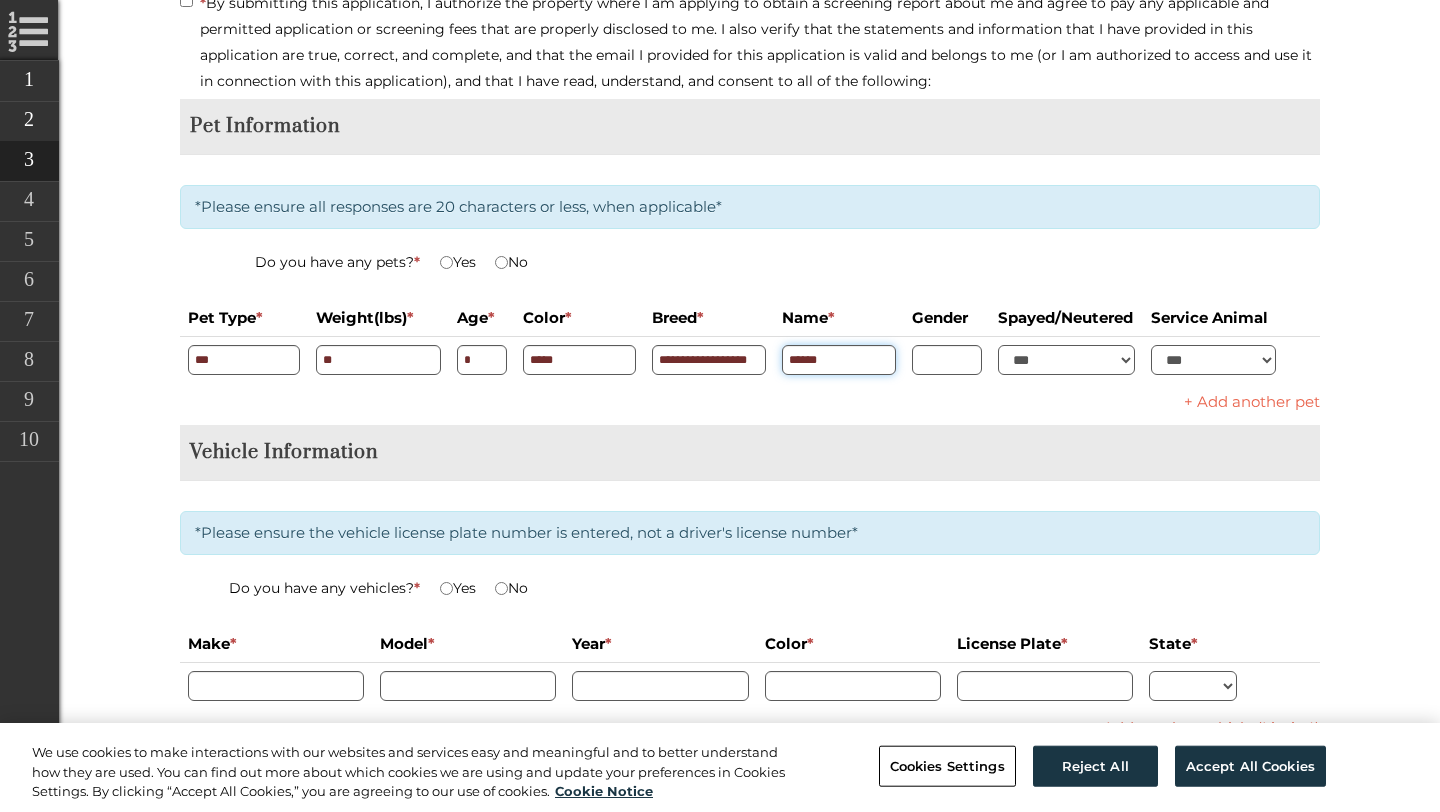 type on "******" 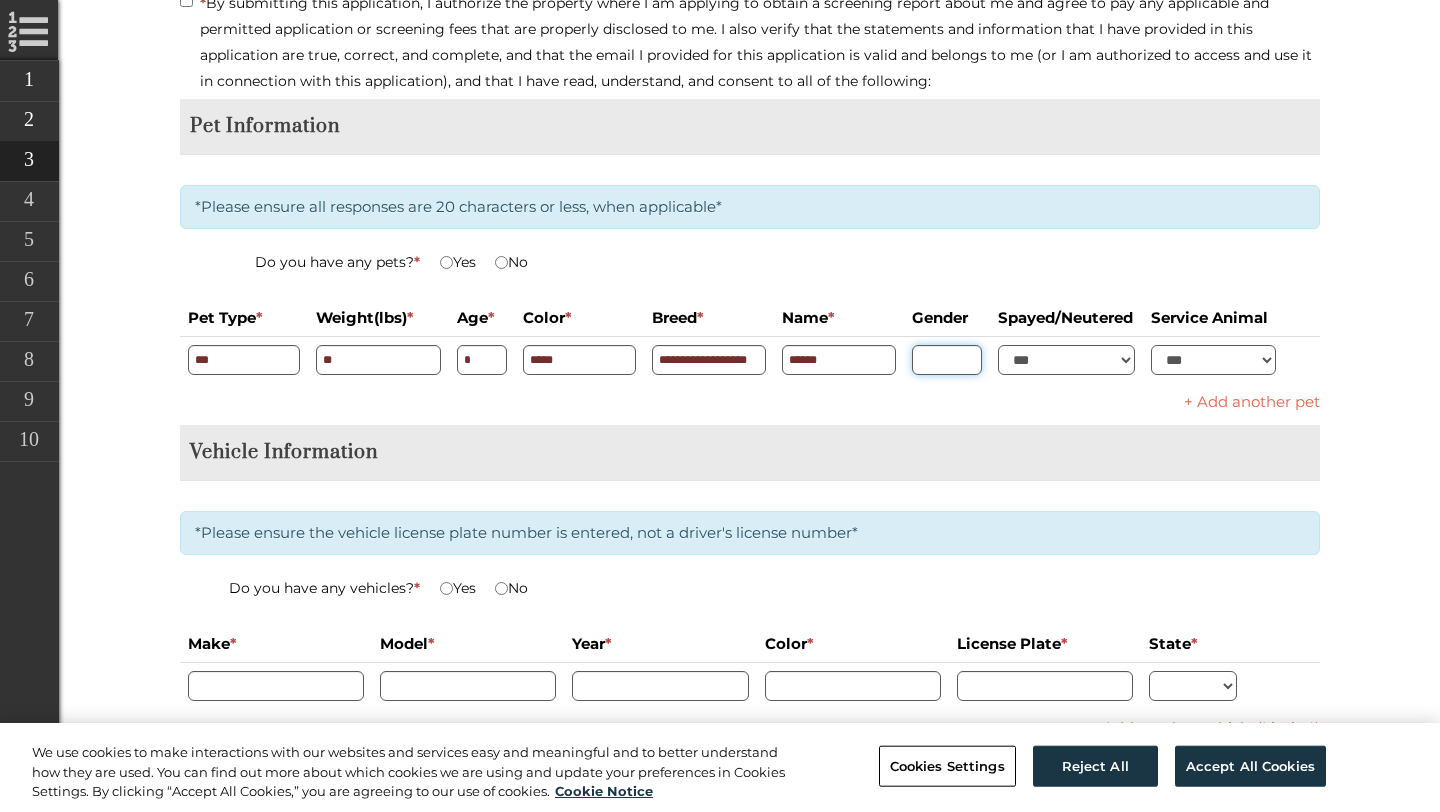 click at bounding box center [947, 360] 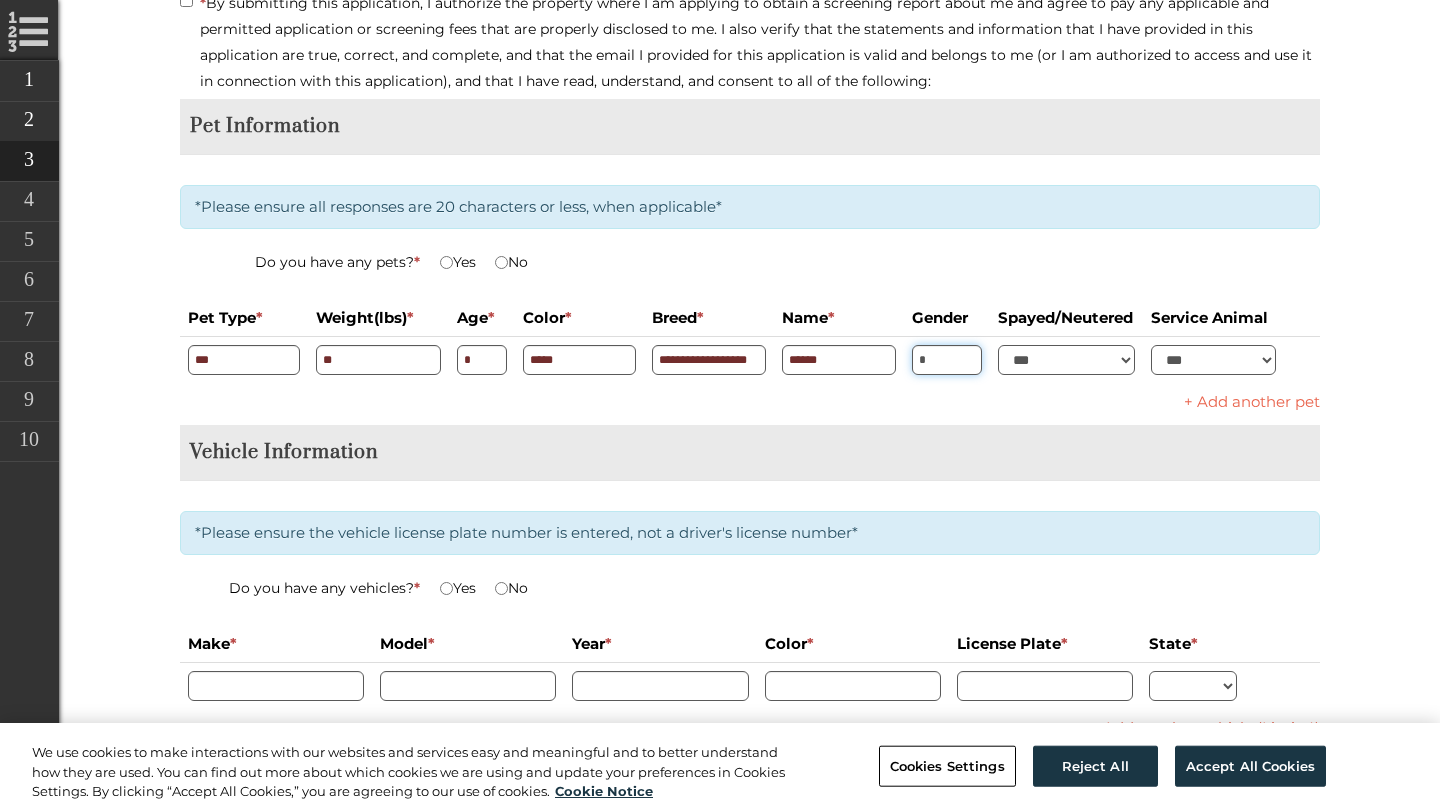 type on "*" 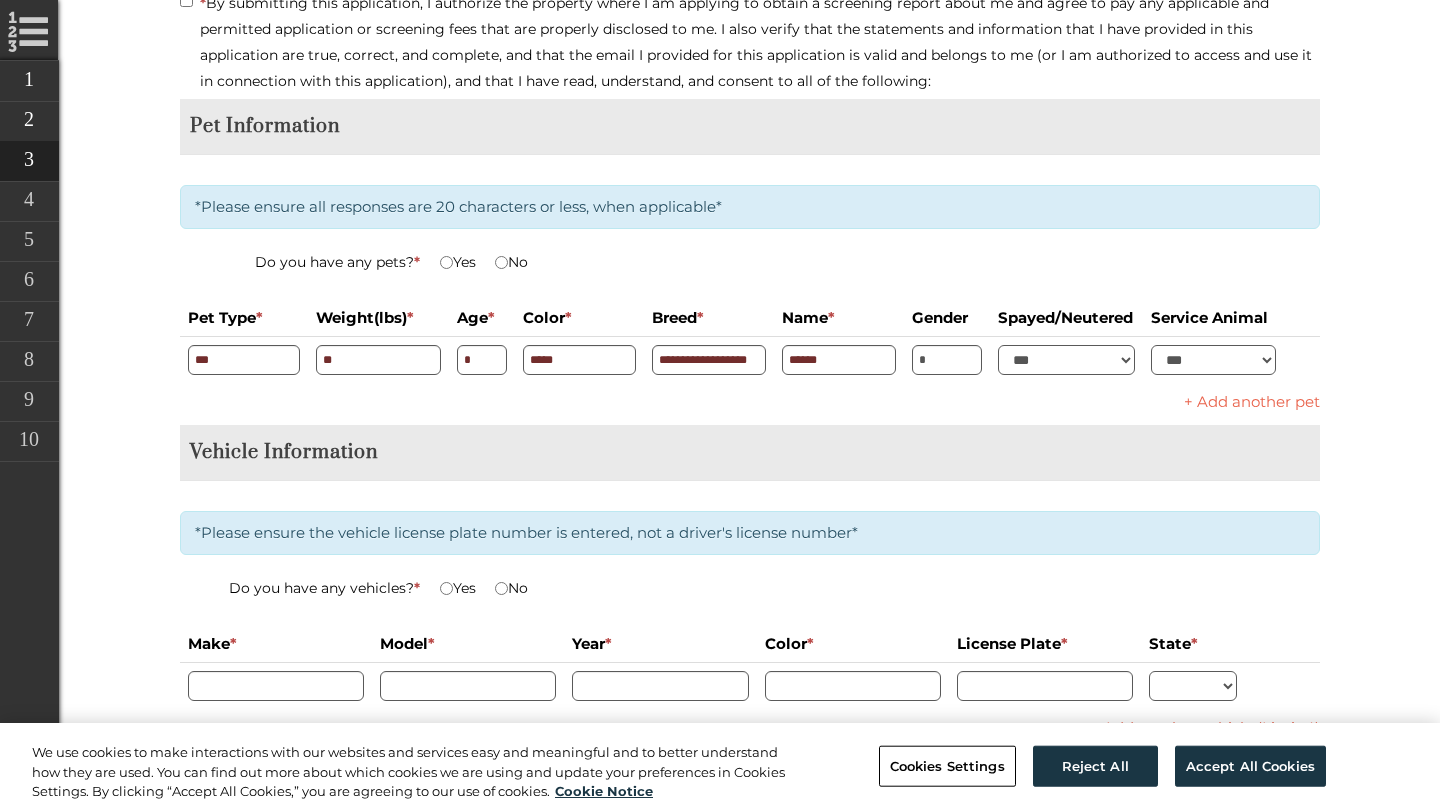 click on "+ Add another pet" at bounding box center (750, 402) 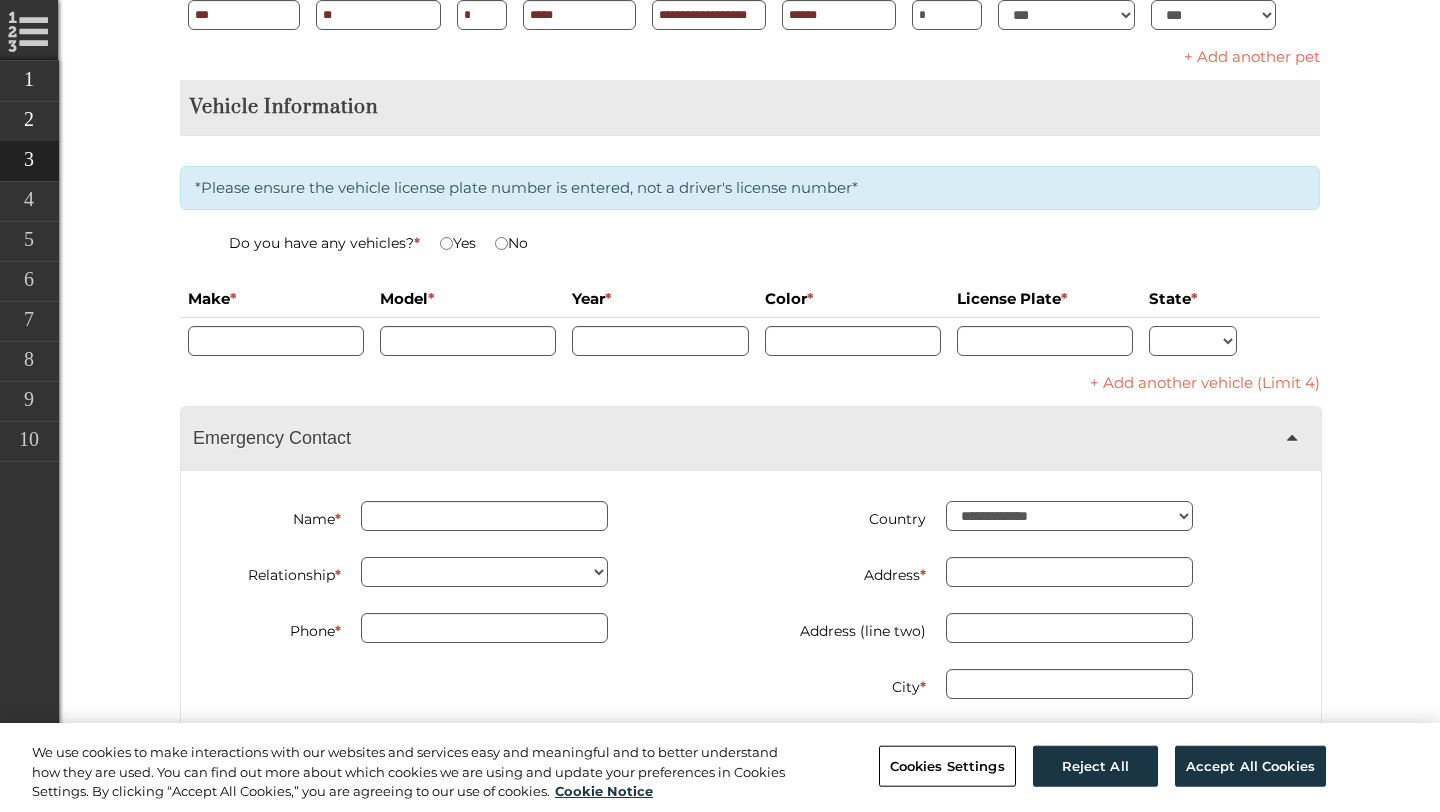 scroll, scrollTop: 3824, scrollLeft: 0, axis: vertical 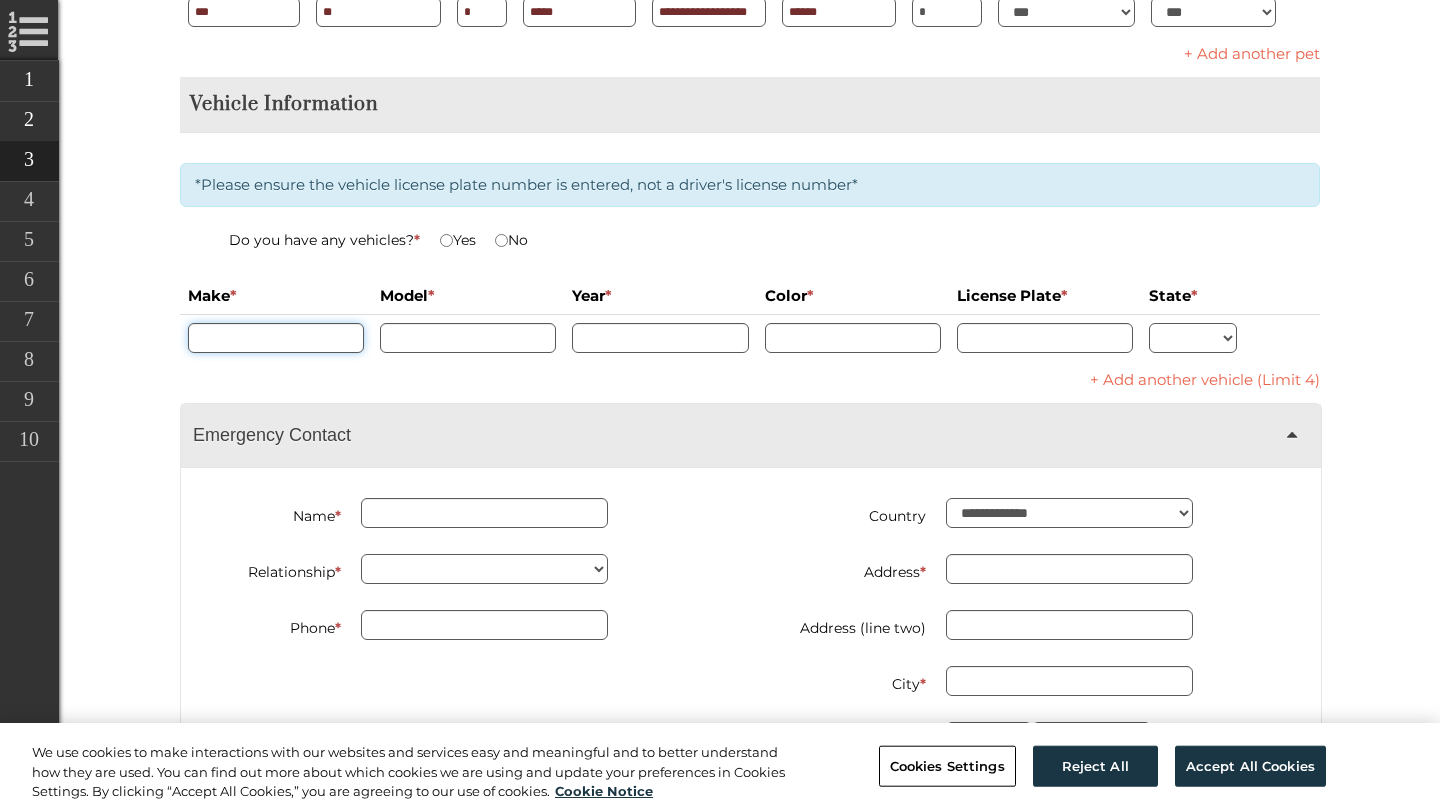 click at bounding box center [276, 338] 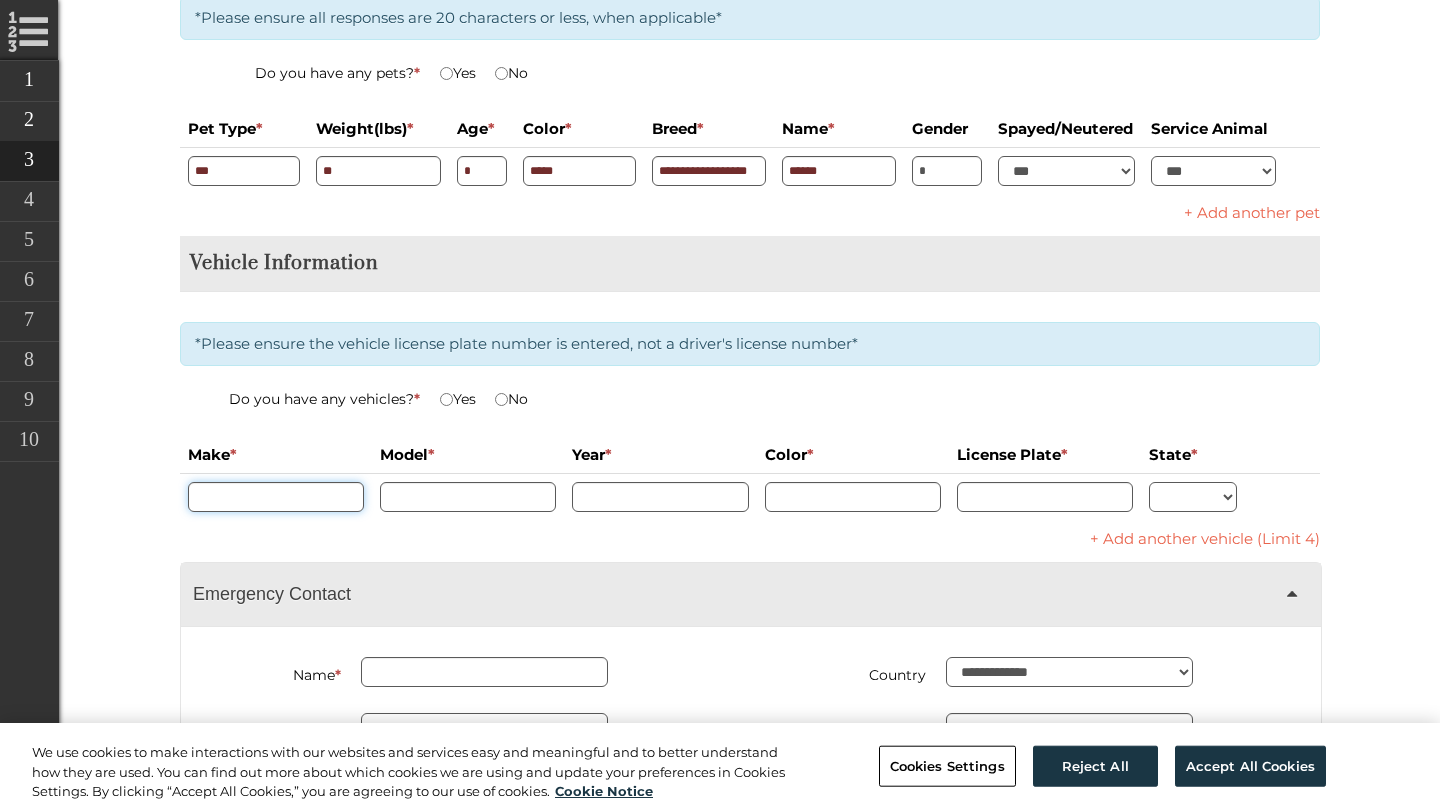 scroll, scrollTop: 3669, scrollLeft: 0, axis: vertical 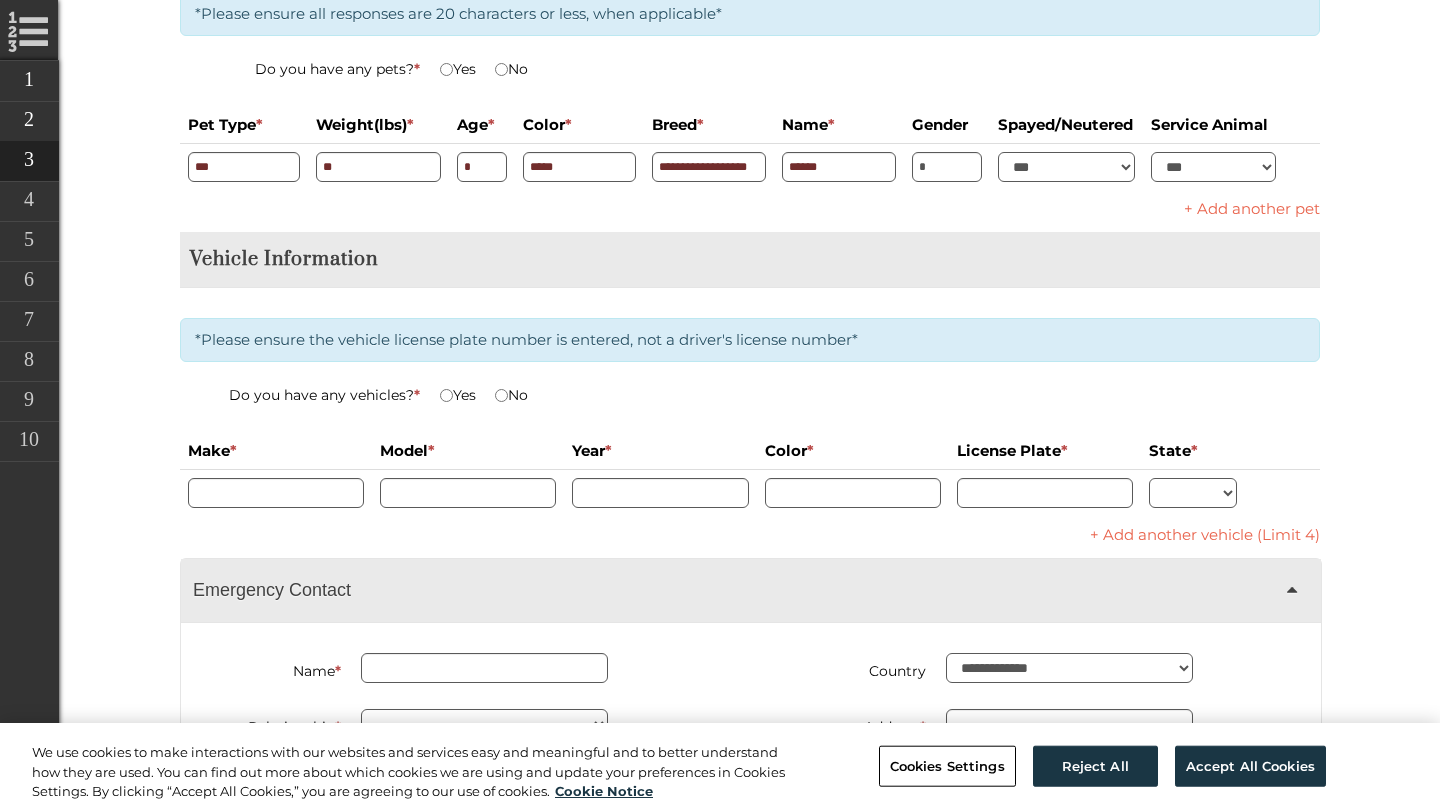 click on "No" at bounding box center (511, 69) 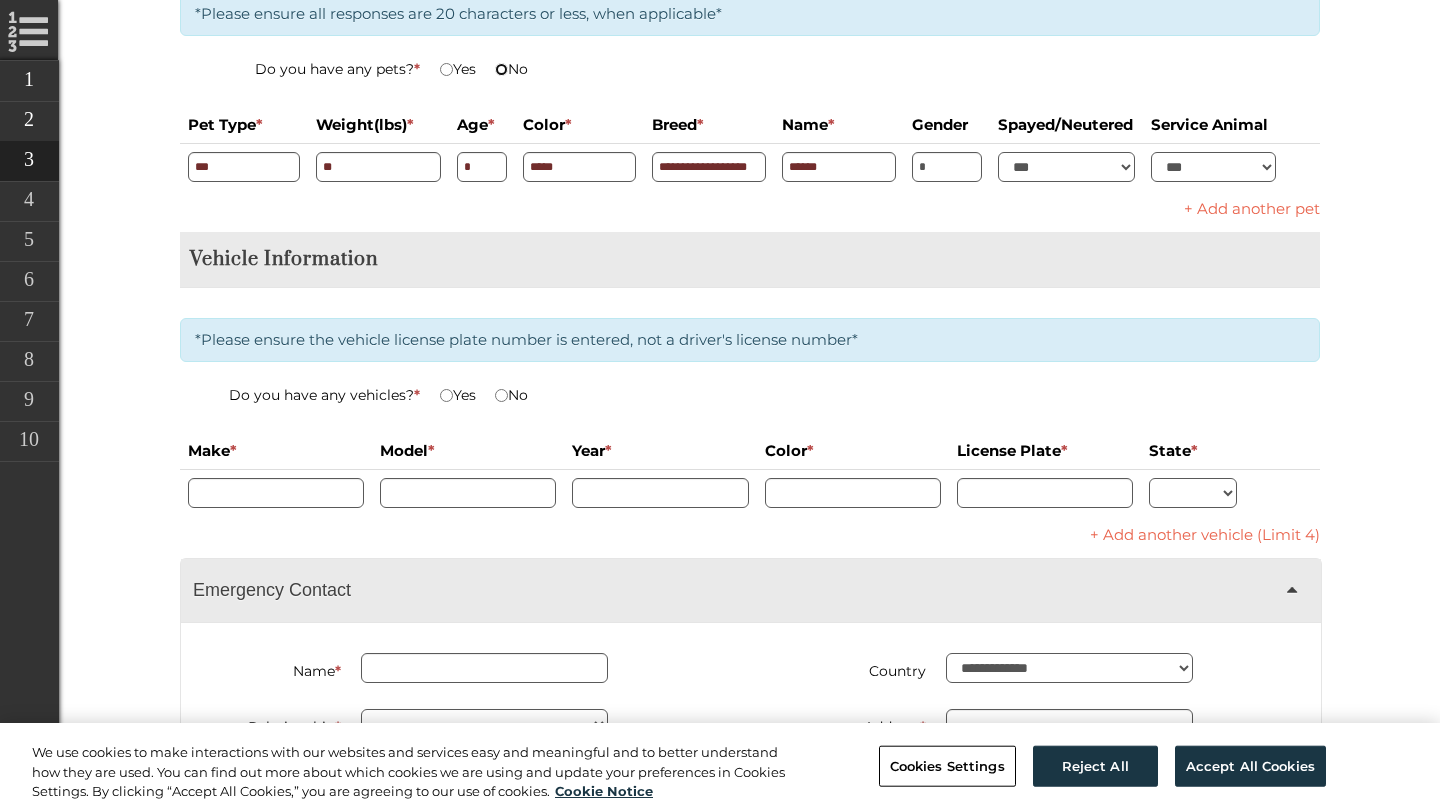 click on "No" at bounding box center [511, 69] 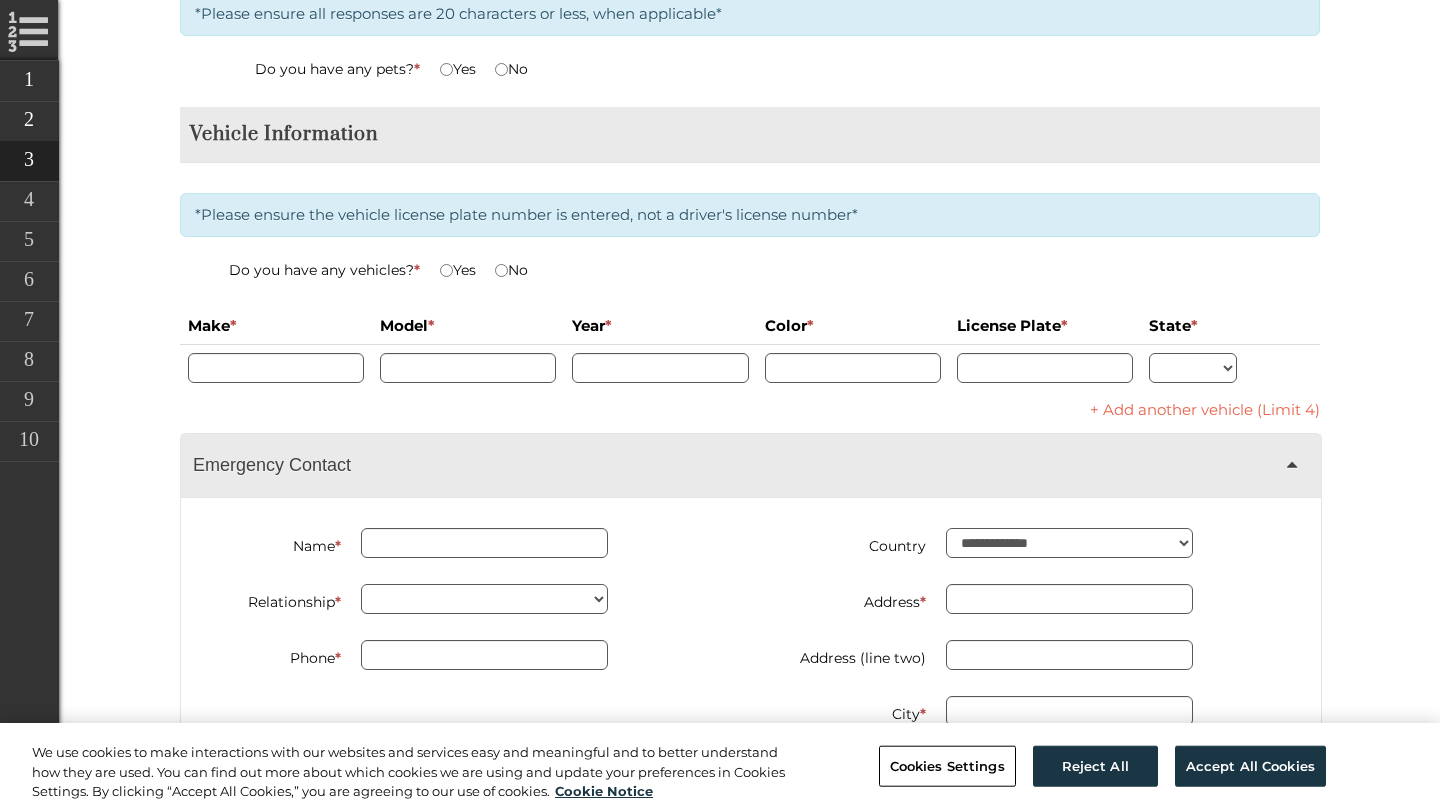 click on "Vehicle Information
*Please ensure the vehicle license plate number is entered, not a driver's license number*
Do you have any vehicles?  *
Yes
No
Make  *   Model  *   Year  *   Color  *   License Plate  *   State  *   Vehicle  1
** ** ** ** ** ** ** ** ** ** ** ** ** ** ** ** ** ** ** ** ** ** ** ** ** ** ** ** ** ** ** ** ** ** ** ** ** ** ** ** ** ** ** ** ** ** ** ** ** ** ** ** ** ** ** ** ** ** ** ** **
+ Add another vehicle (Limit 4)" at bounding box center (750, 270) 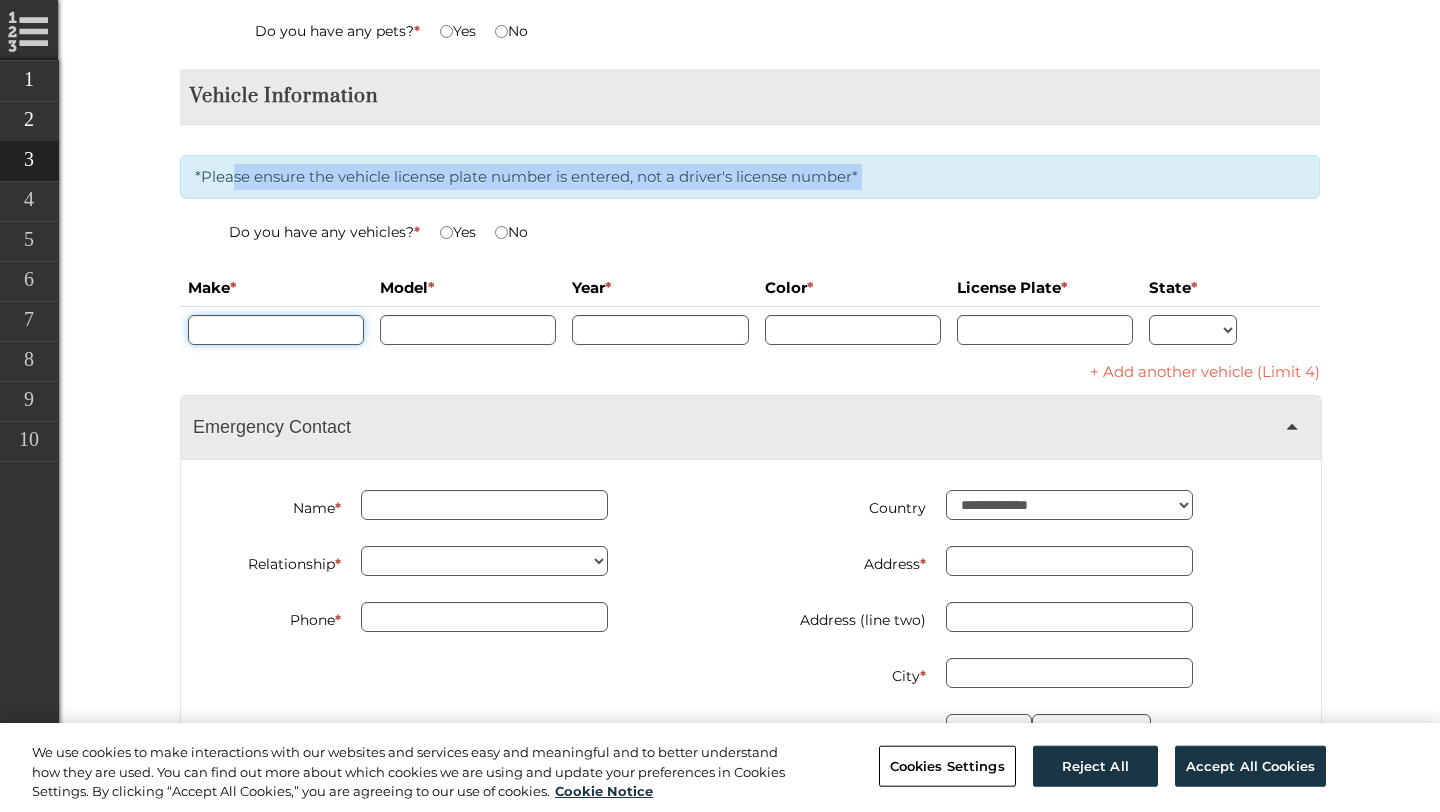 click at bounding box center [276, 330] 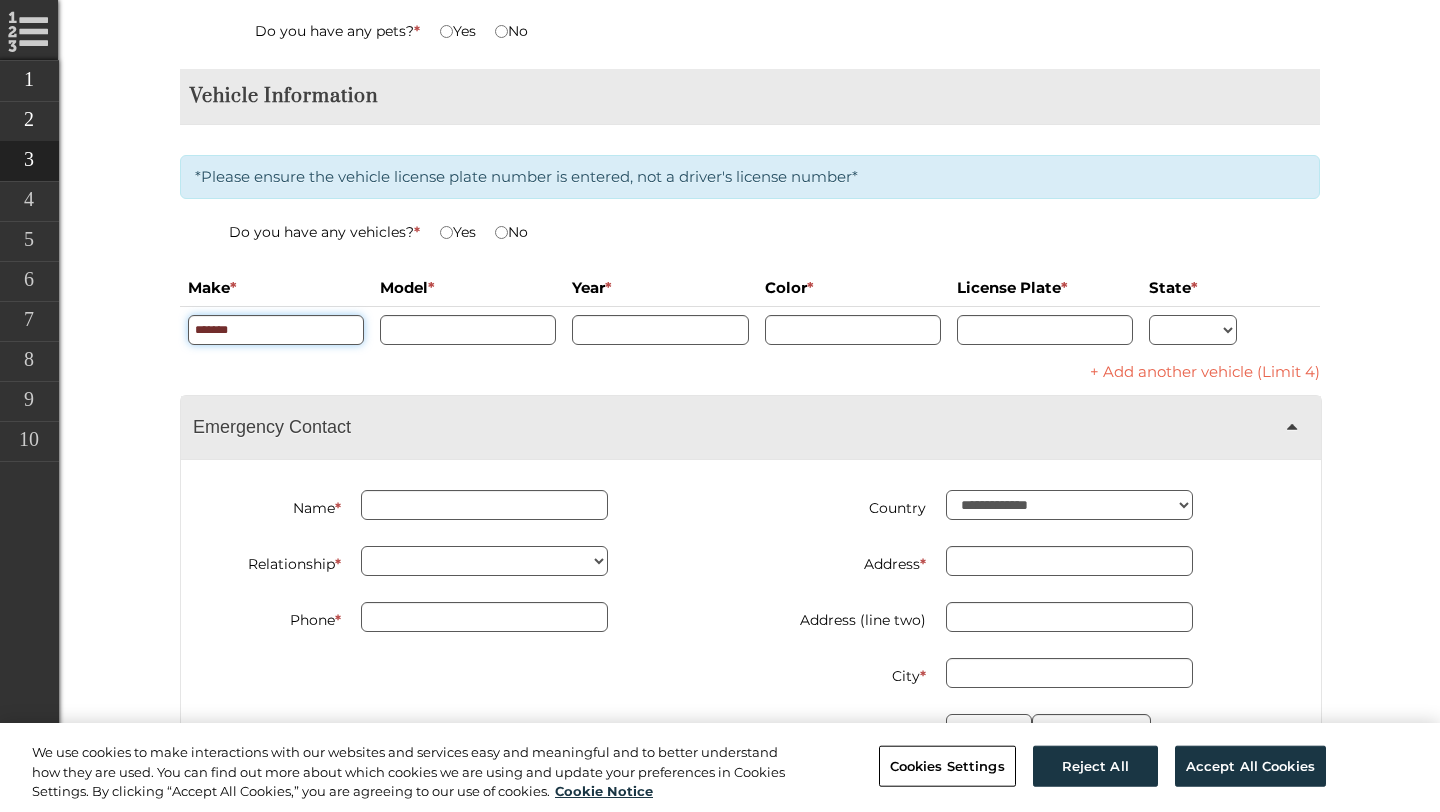 type on "*******" 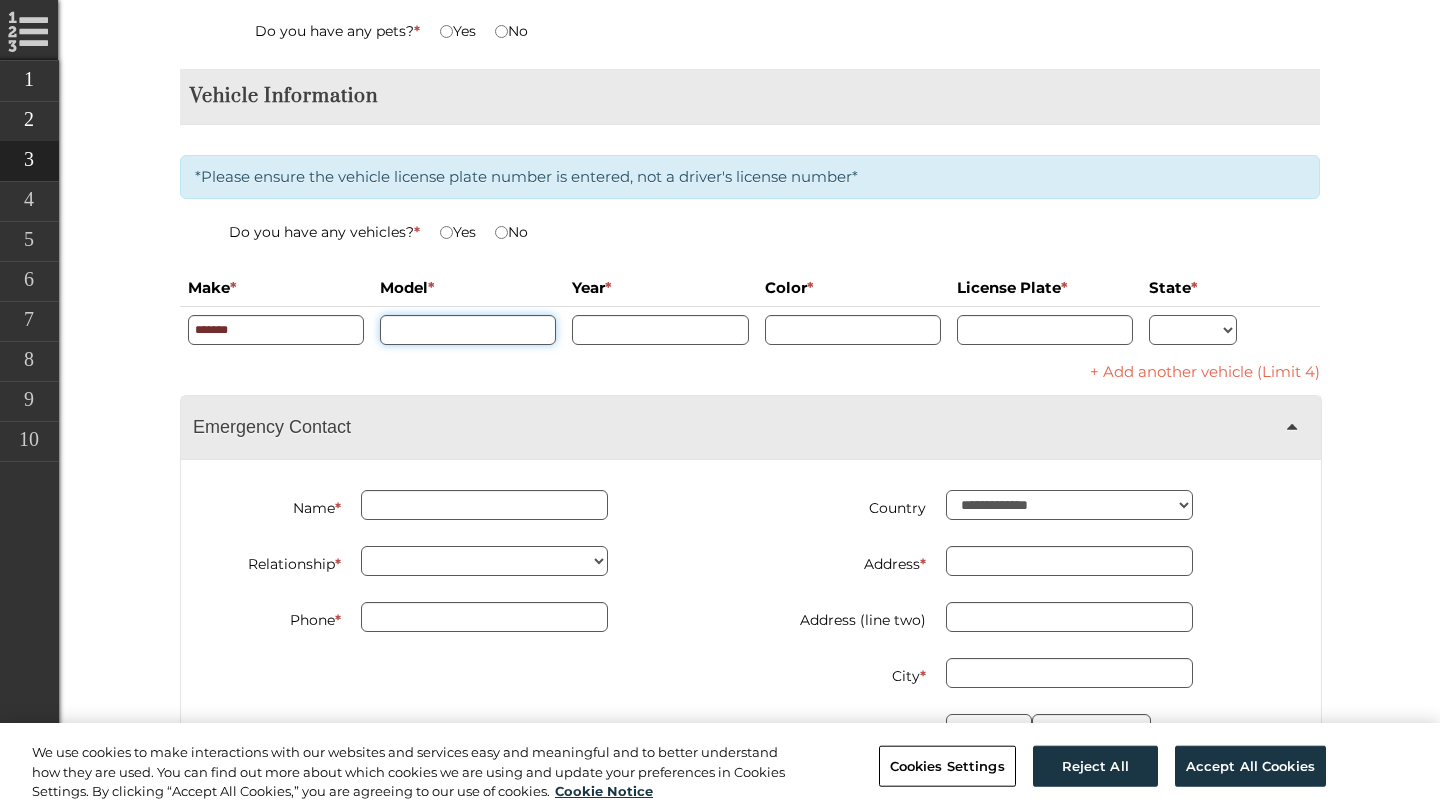 click at bounding box center [468, 330] 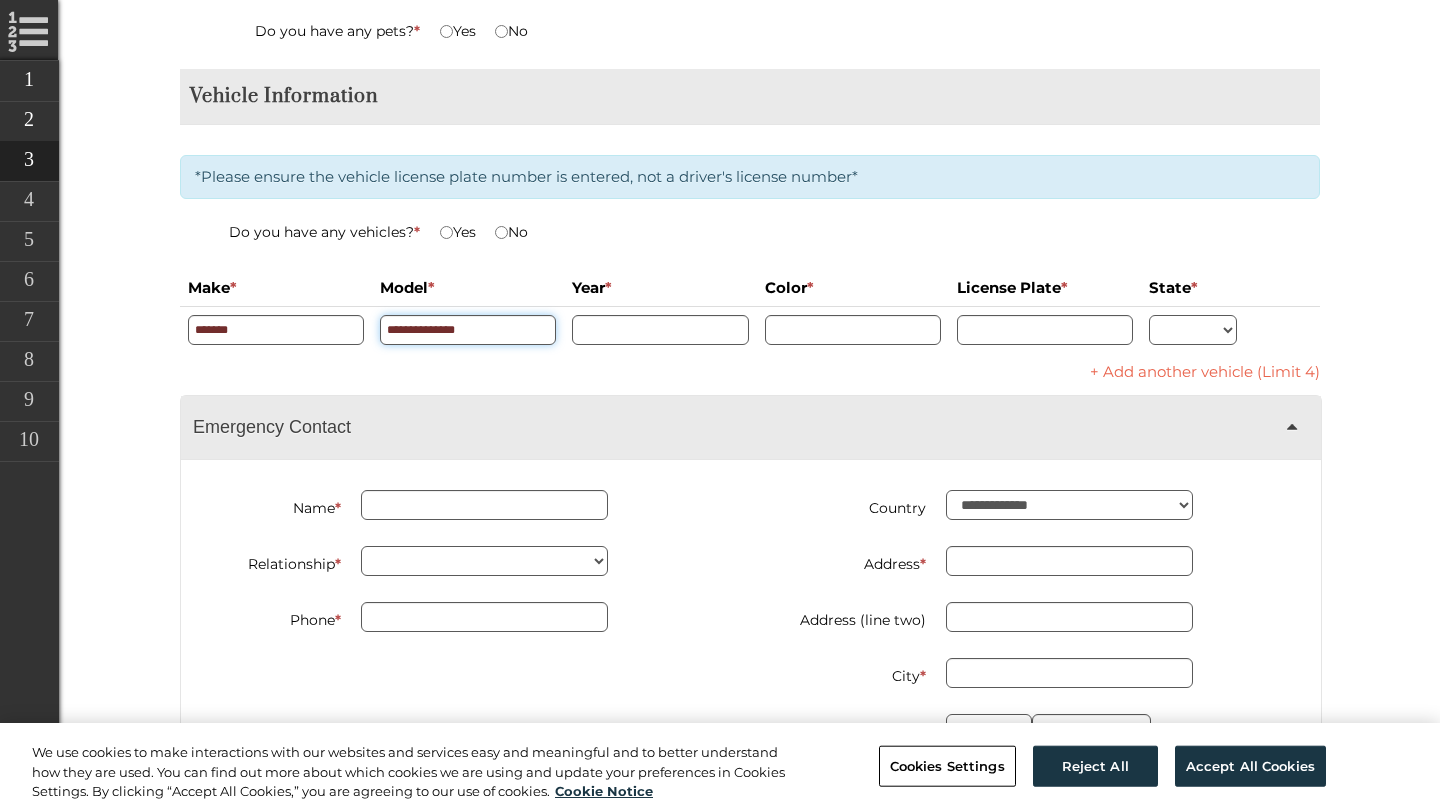 type on "**********" 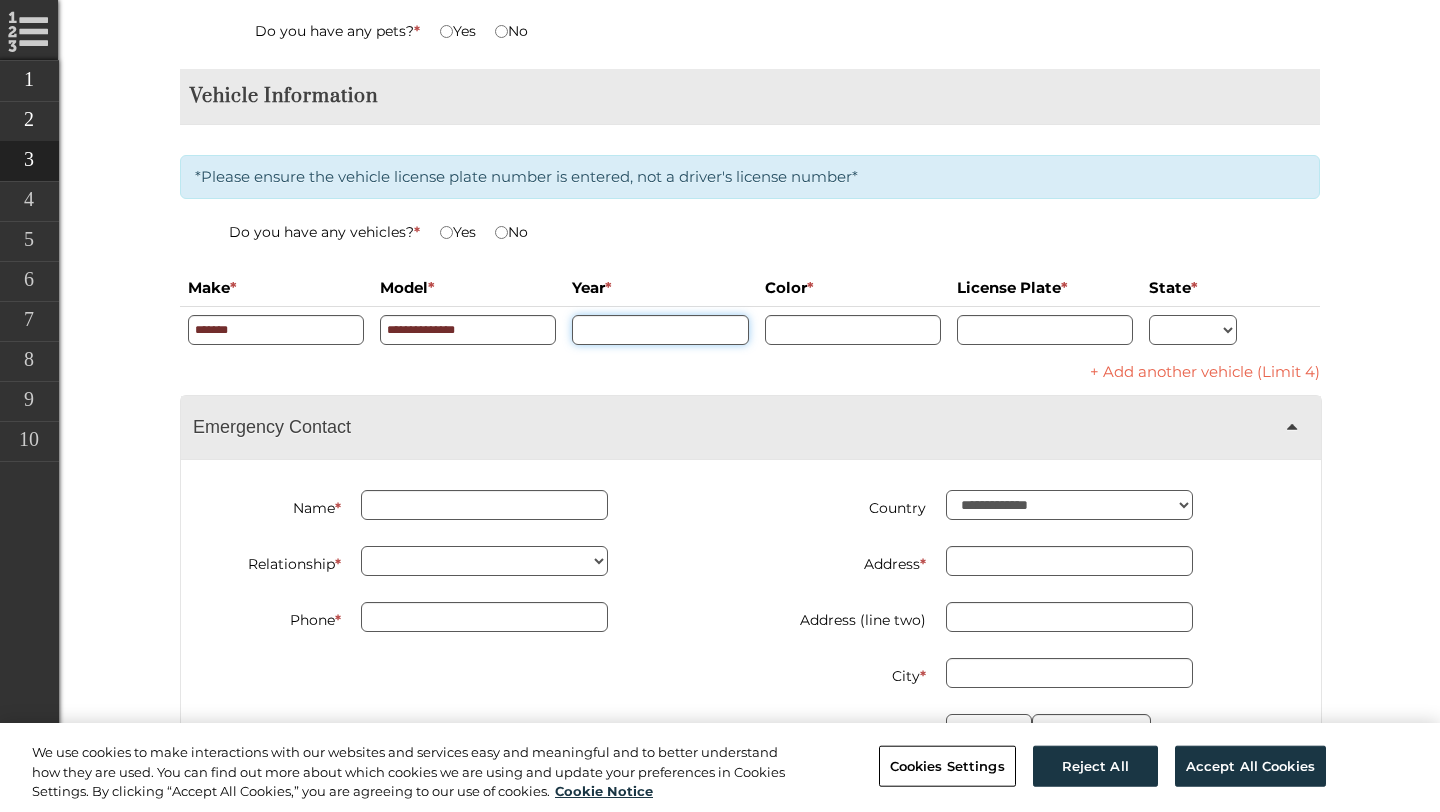 click at bounding box center (660, 330) 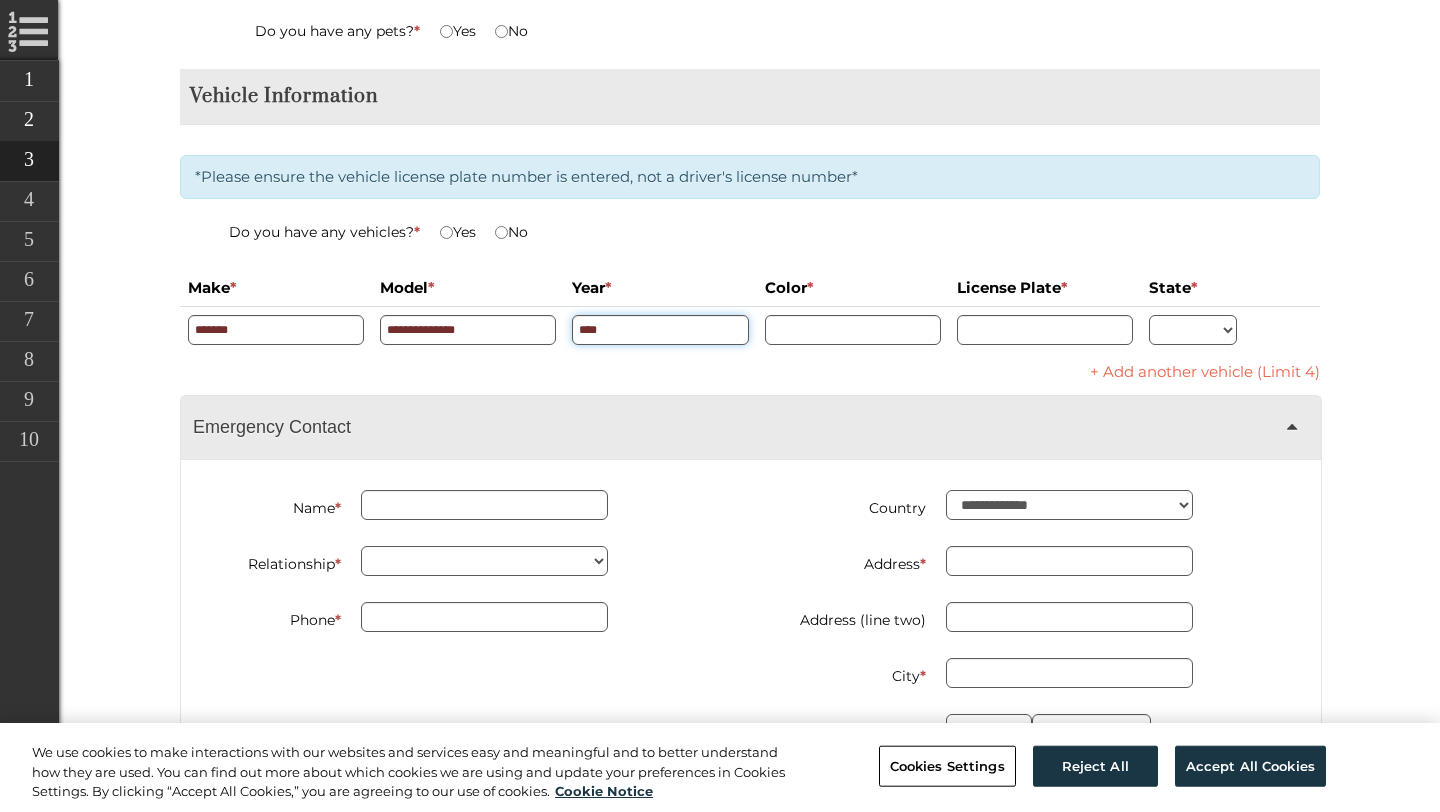 type on "****" 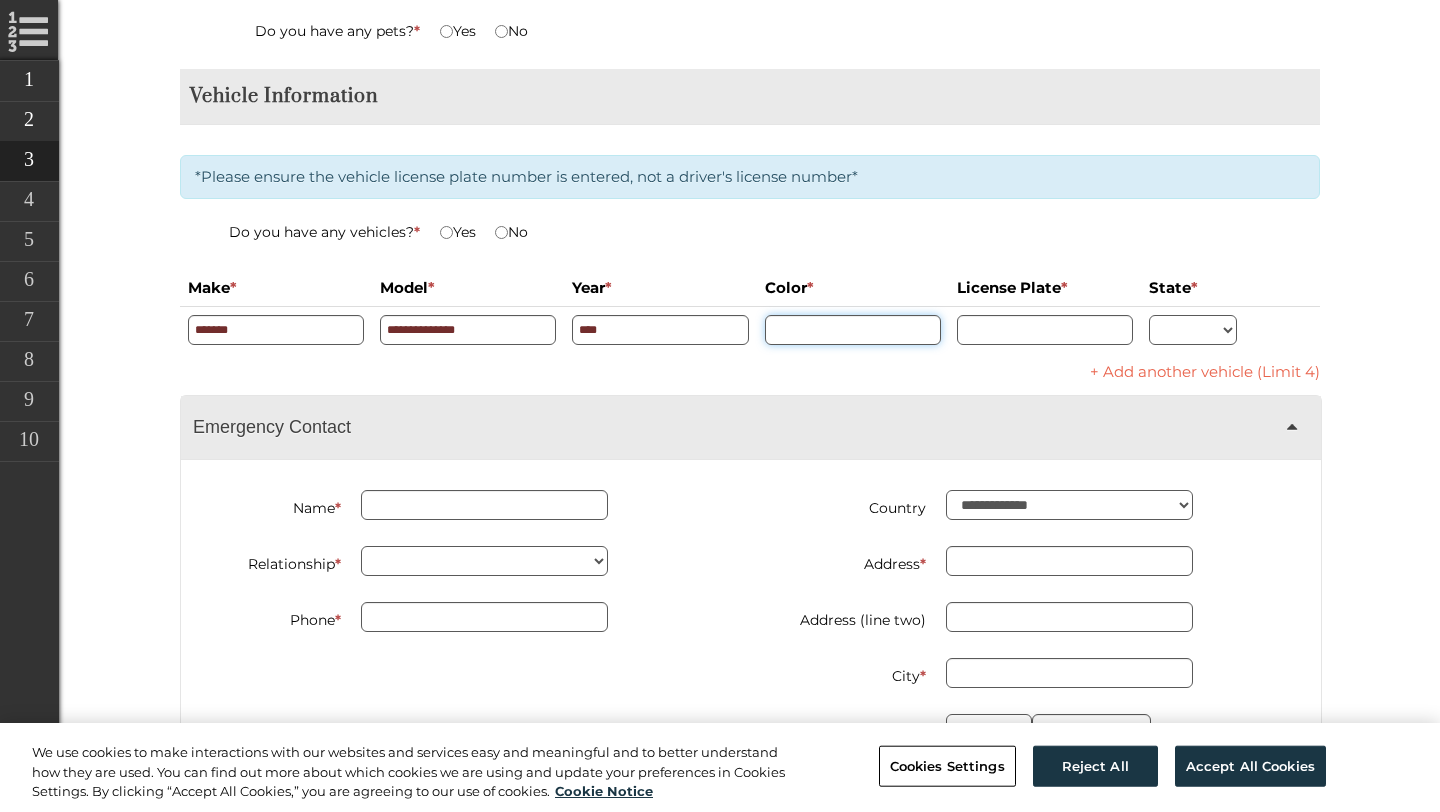 click at bounding box center [853, 330] 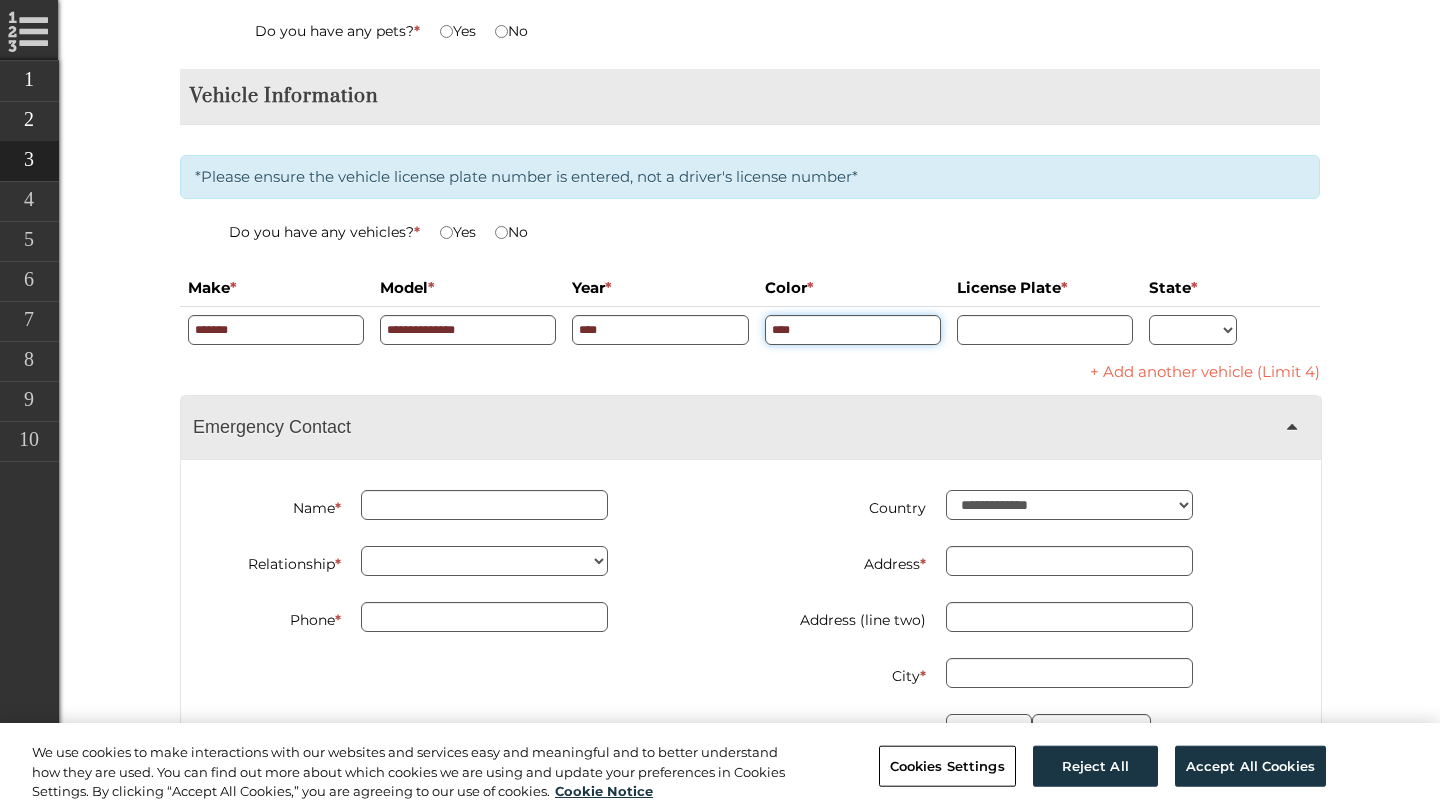 type on "****" 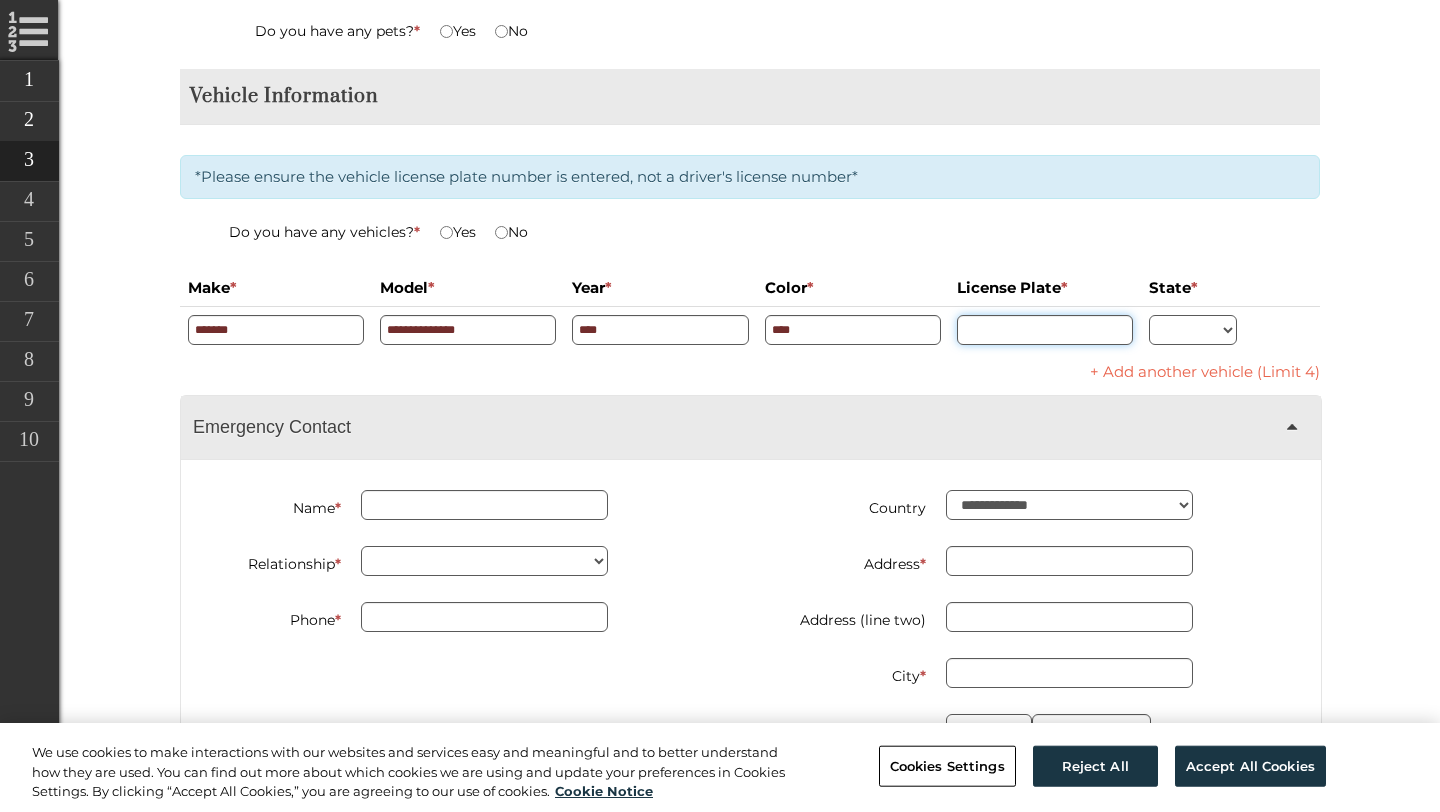click at bounding box center (1045, 330) 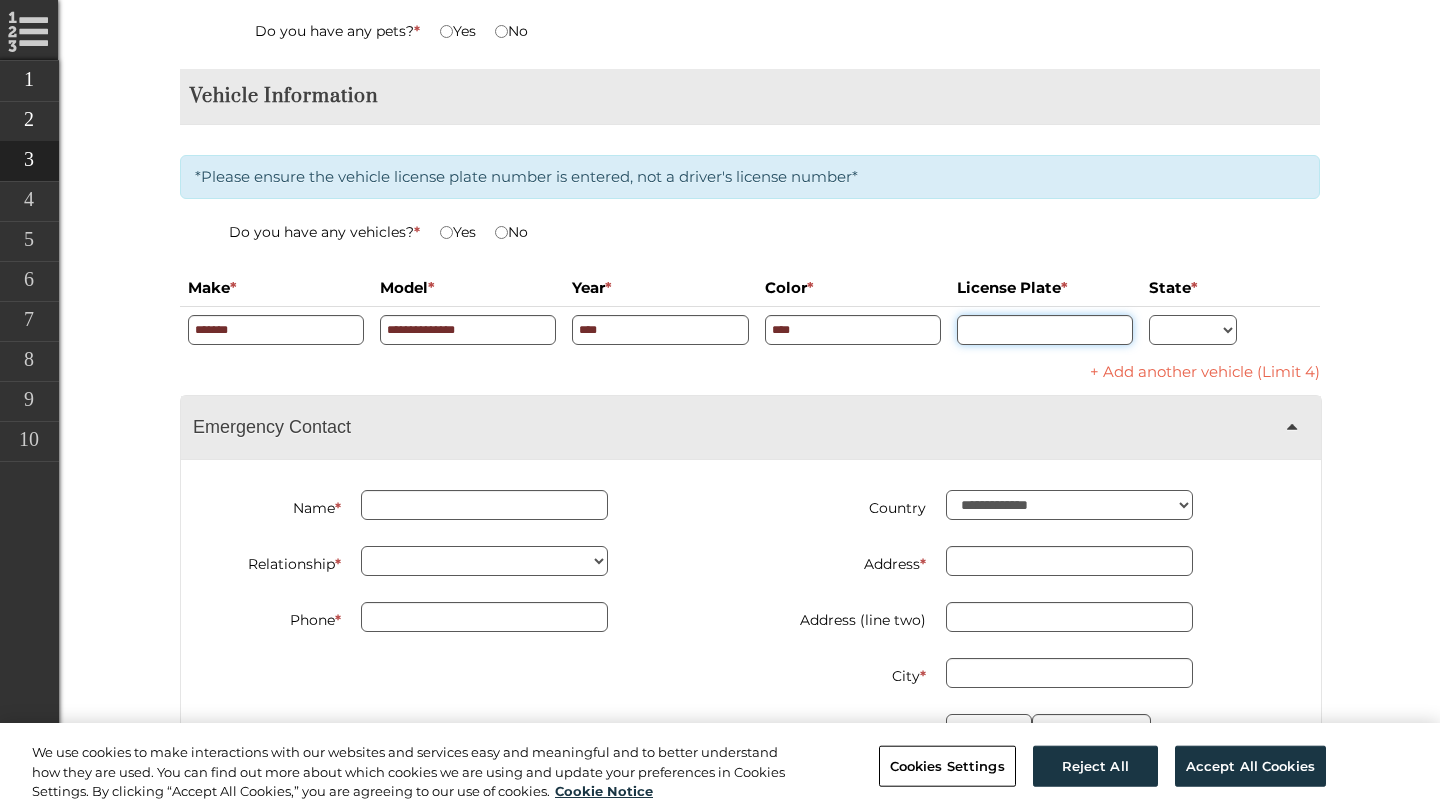 click at bounding box center [1045, 330] 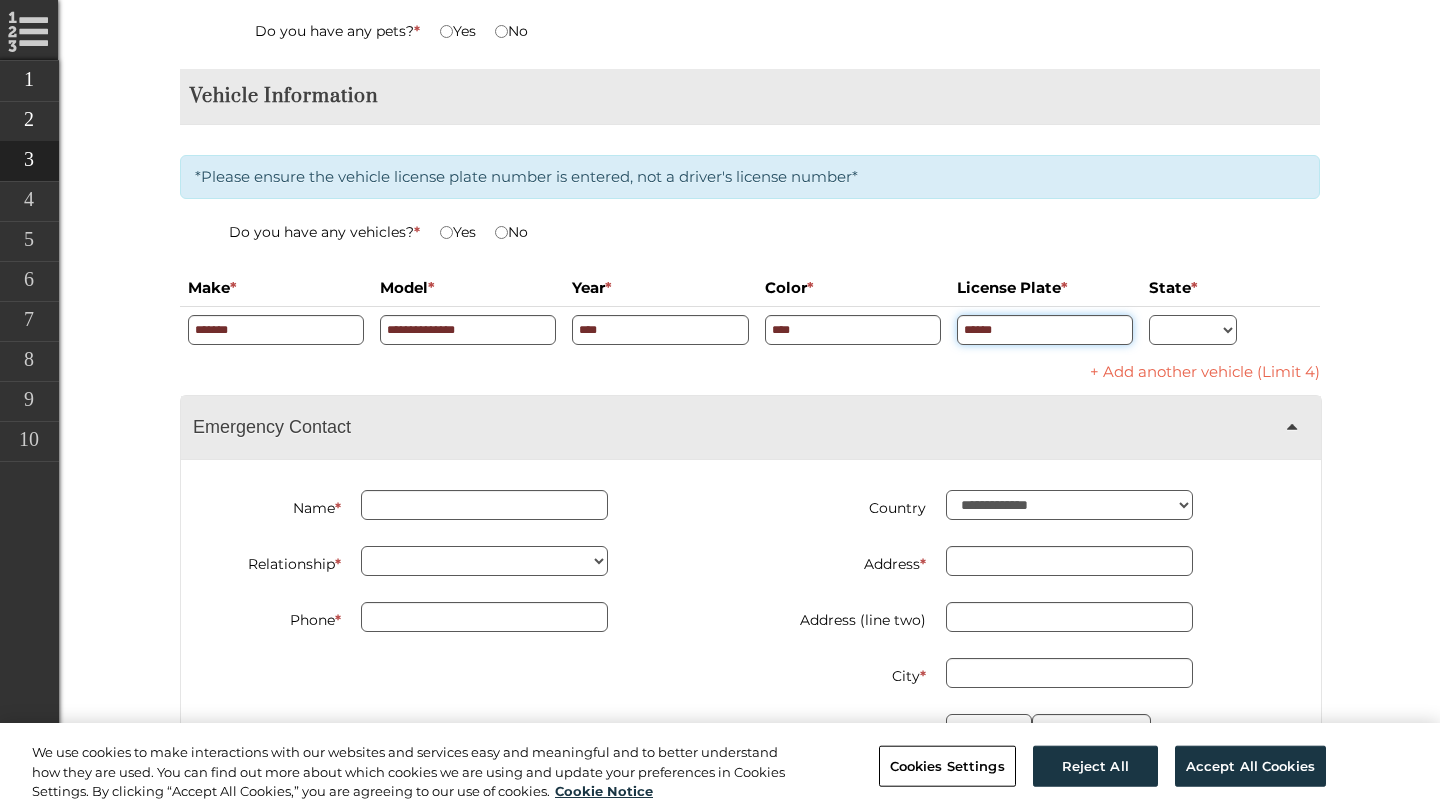 type on "******" 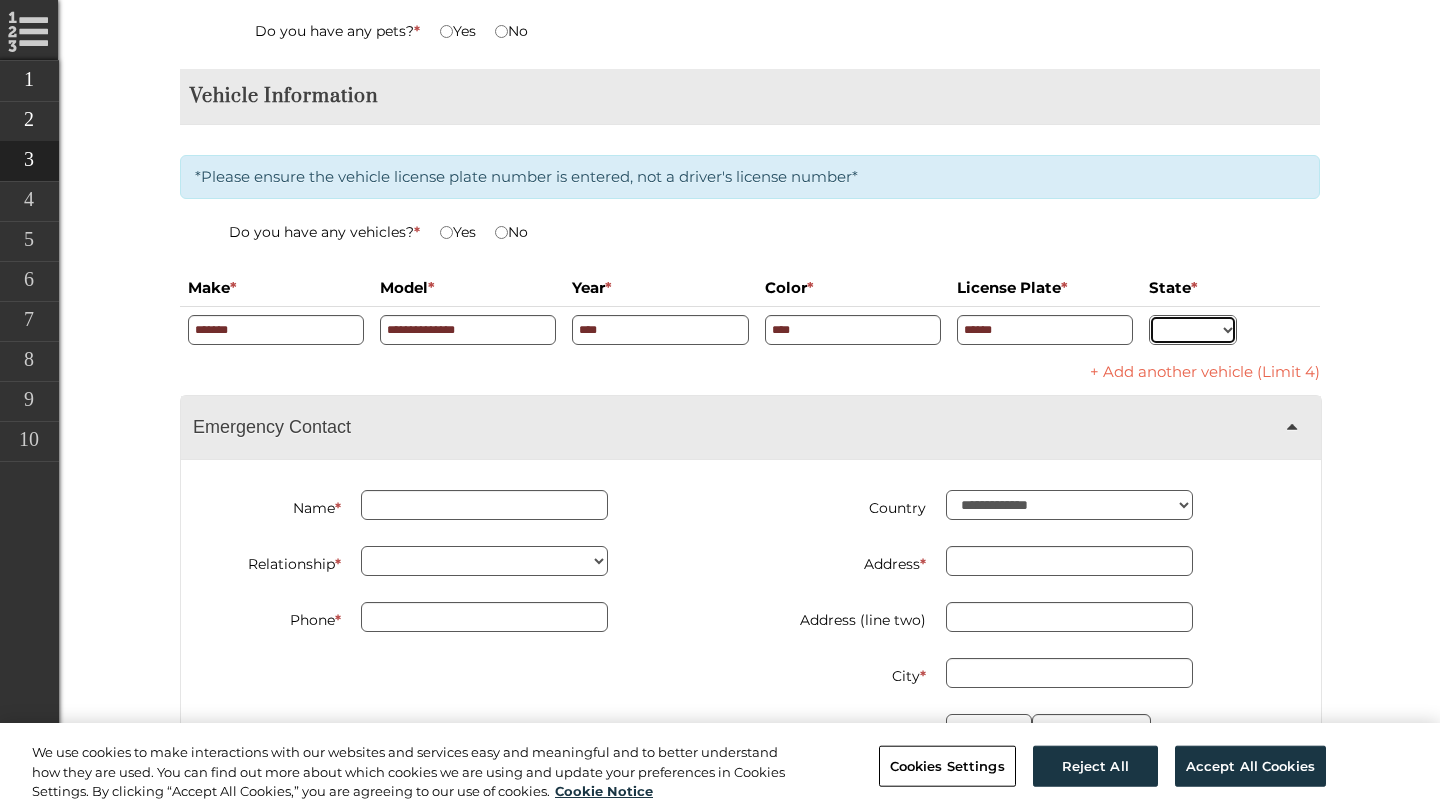 click on "** ** ** ** ** ** ** ** ** ** ** ** ** ** ** ** ** ** ** ** ** ** ** ** ** ** ** ** ** ** ** ** ** ** ** ** ** ** ** ** ** ** ** ** ** ** ** ** ** ** ** ** ** ** ** ** ** ** ** ** **" at bounding box center [1193, 330] 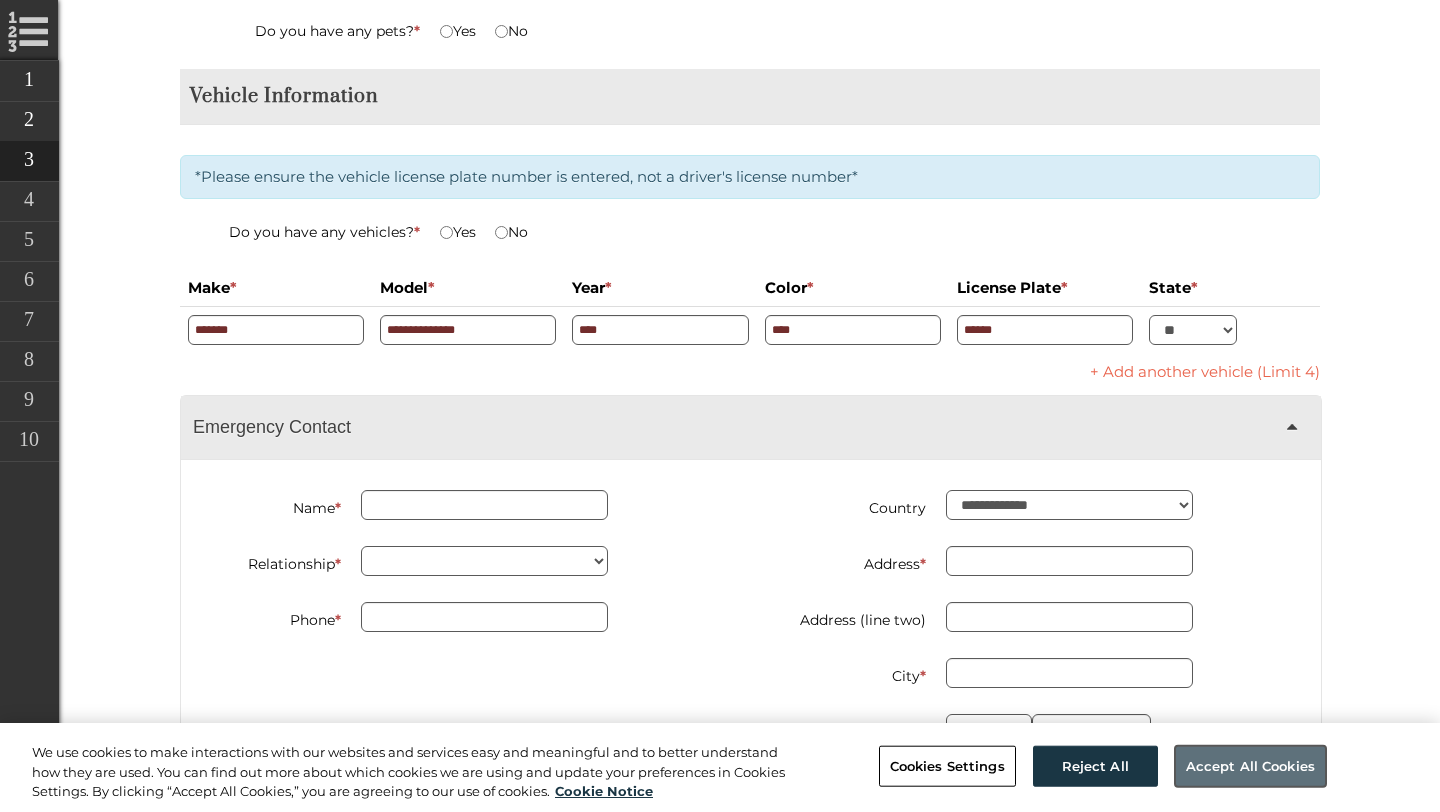 click on "Accept All Cookies" at bounding box center (1250, 766) 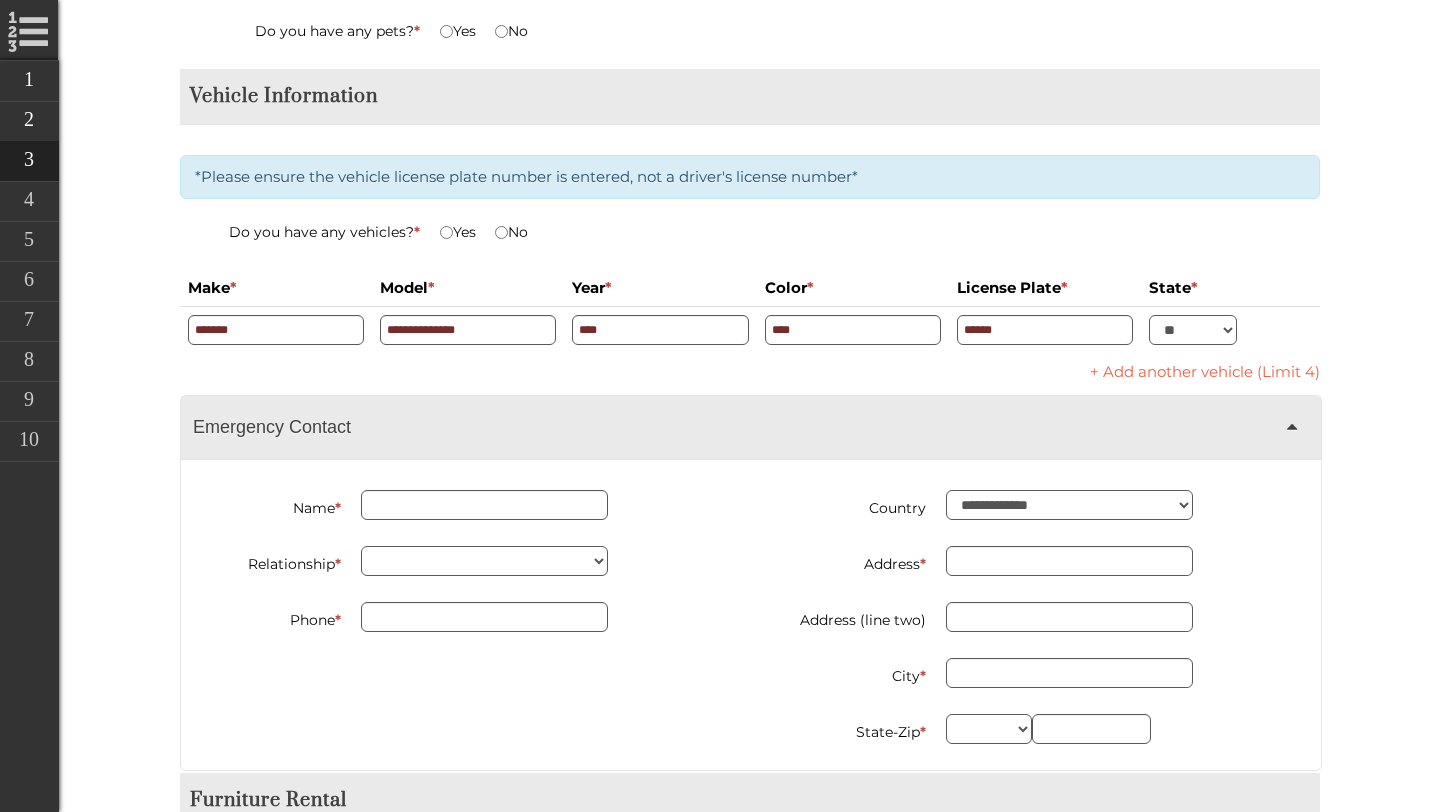 click on "Accept All Cookies" at bounding box center [1250, 766] 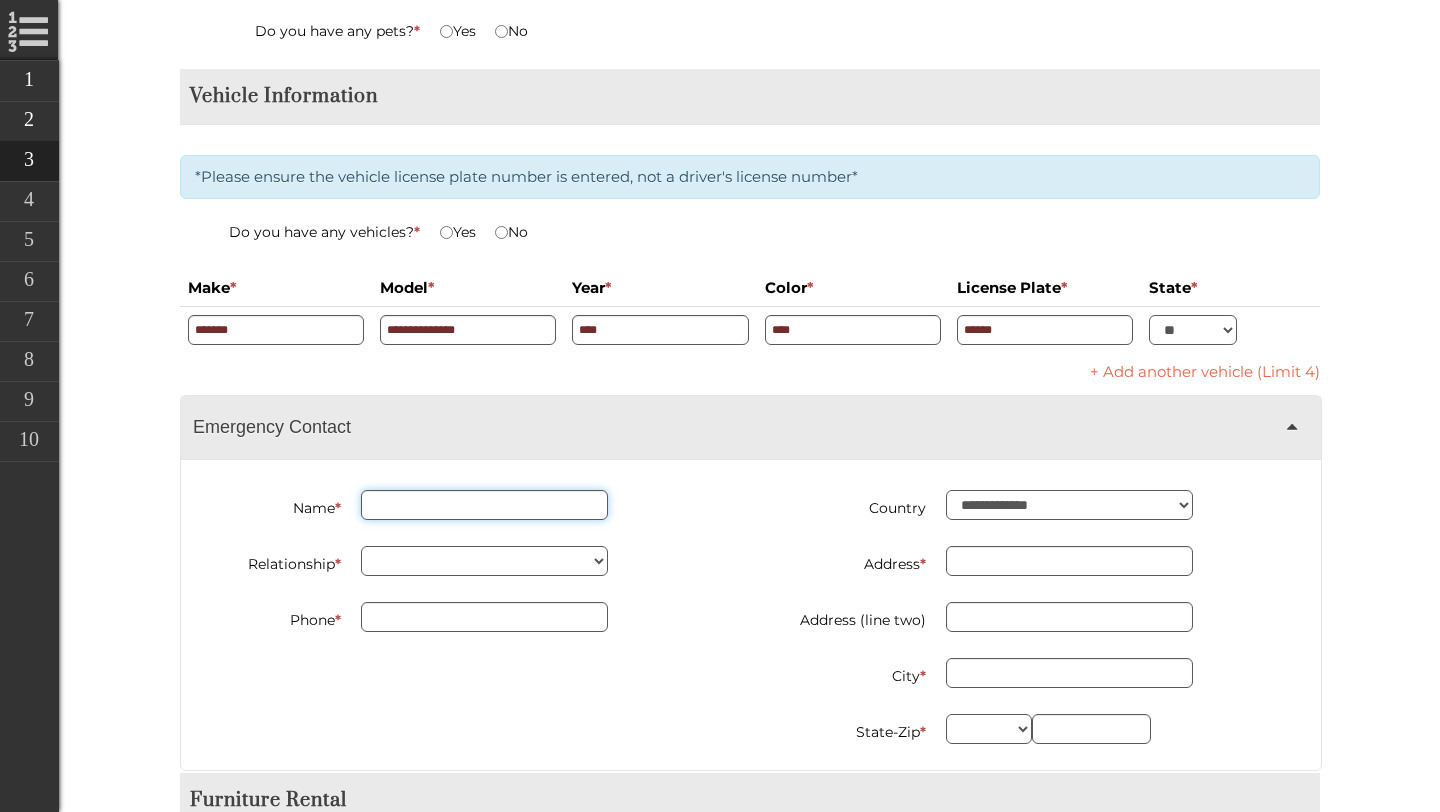 click on "Name  *" at bounding box center (484, 505) 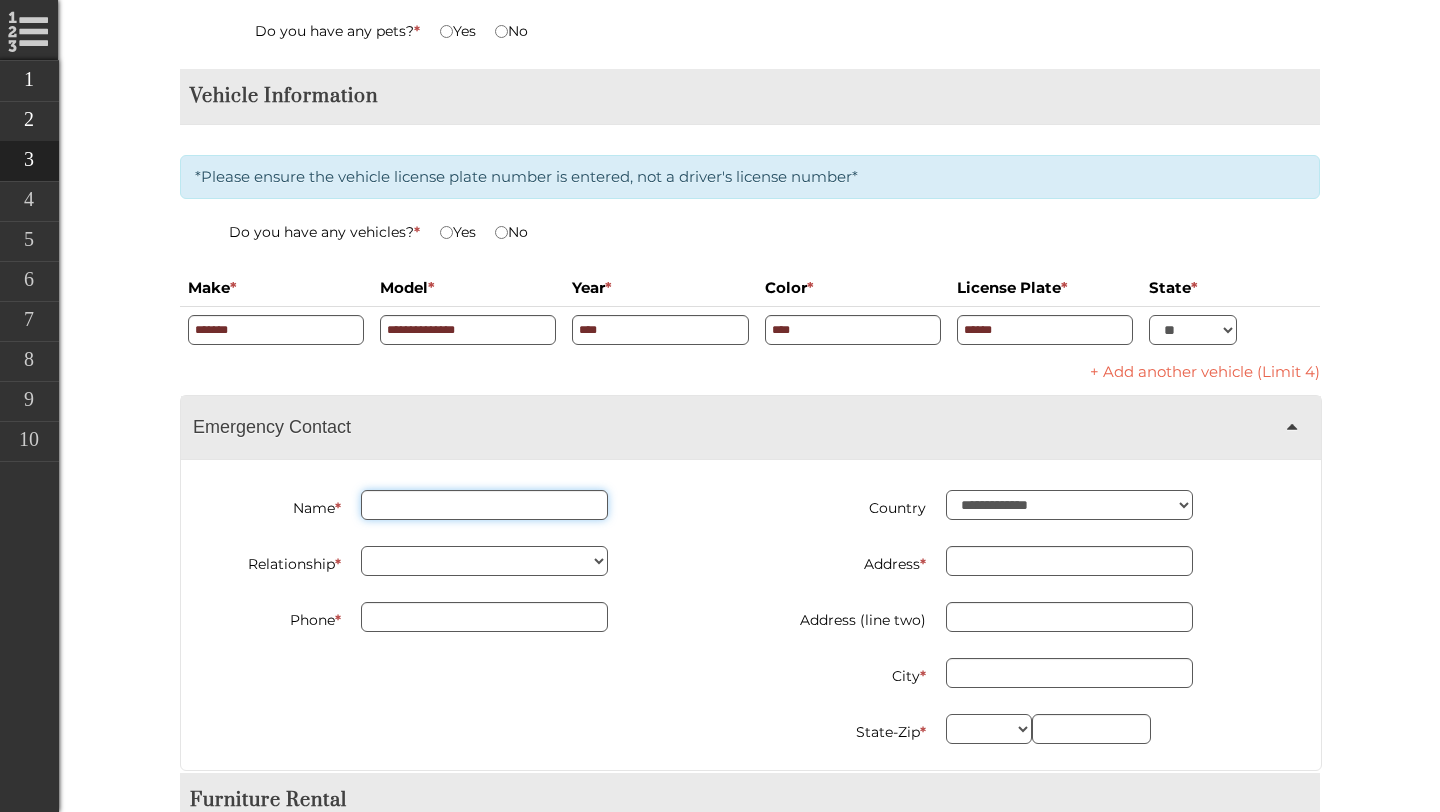 scroll, scrollTop: 3962, scrollLeft: 0, axis: vertical 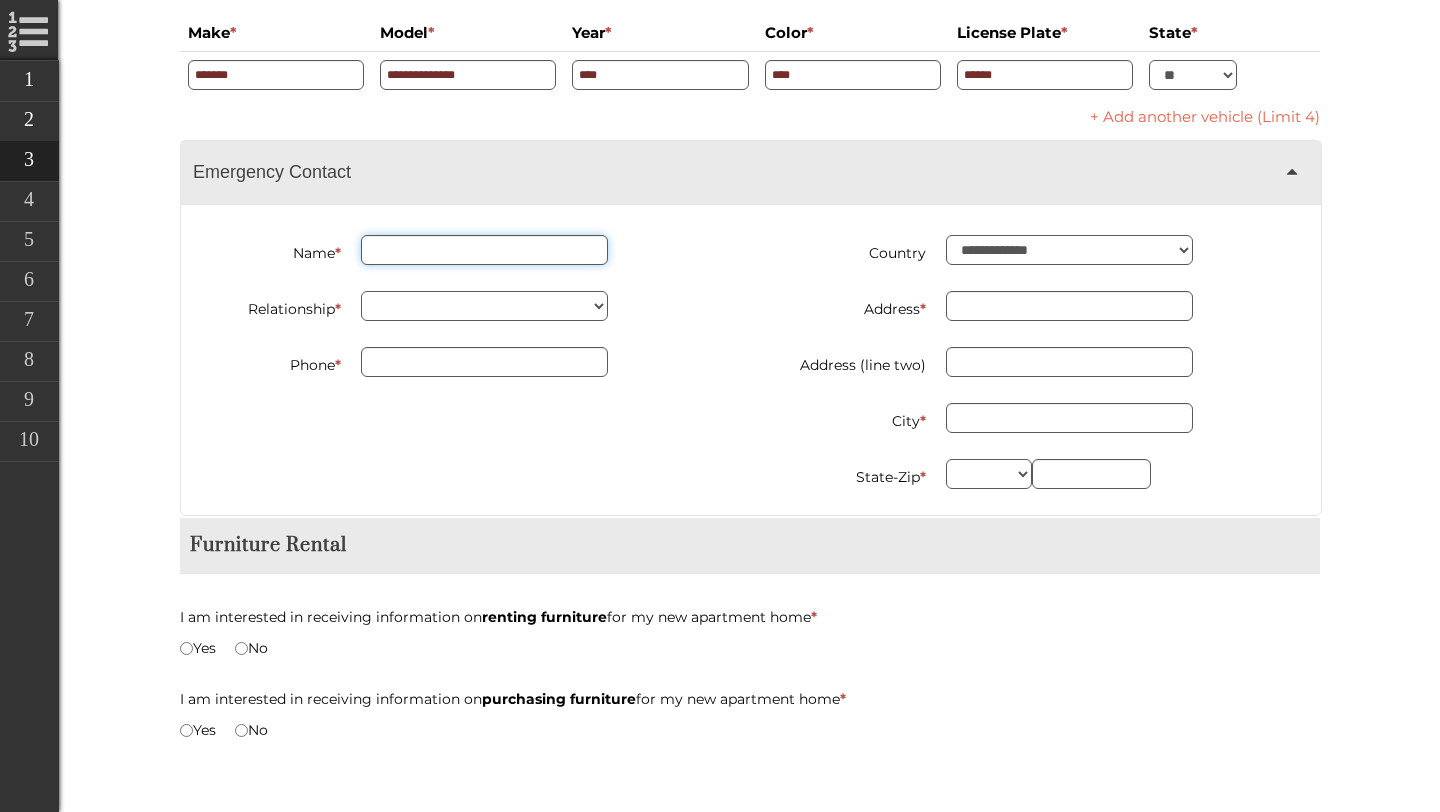 click on "Name  *" at bounding box center [484, 250] 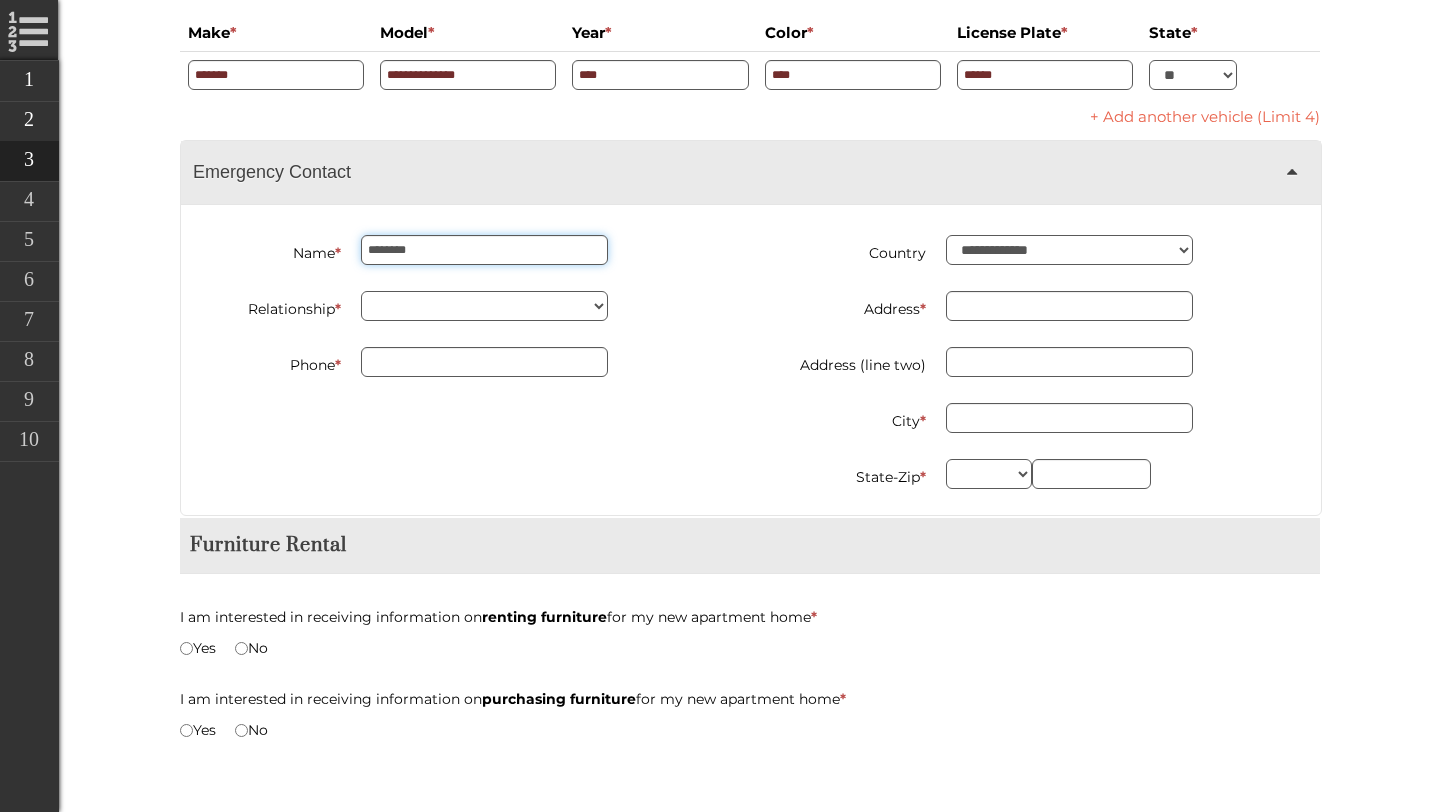 type on "********" 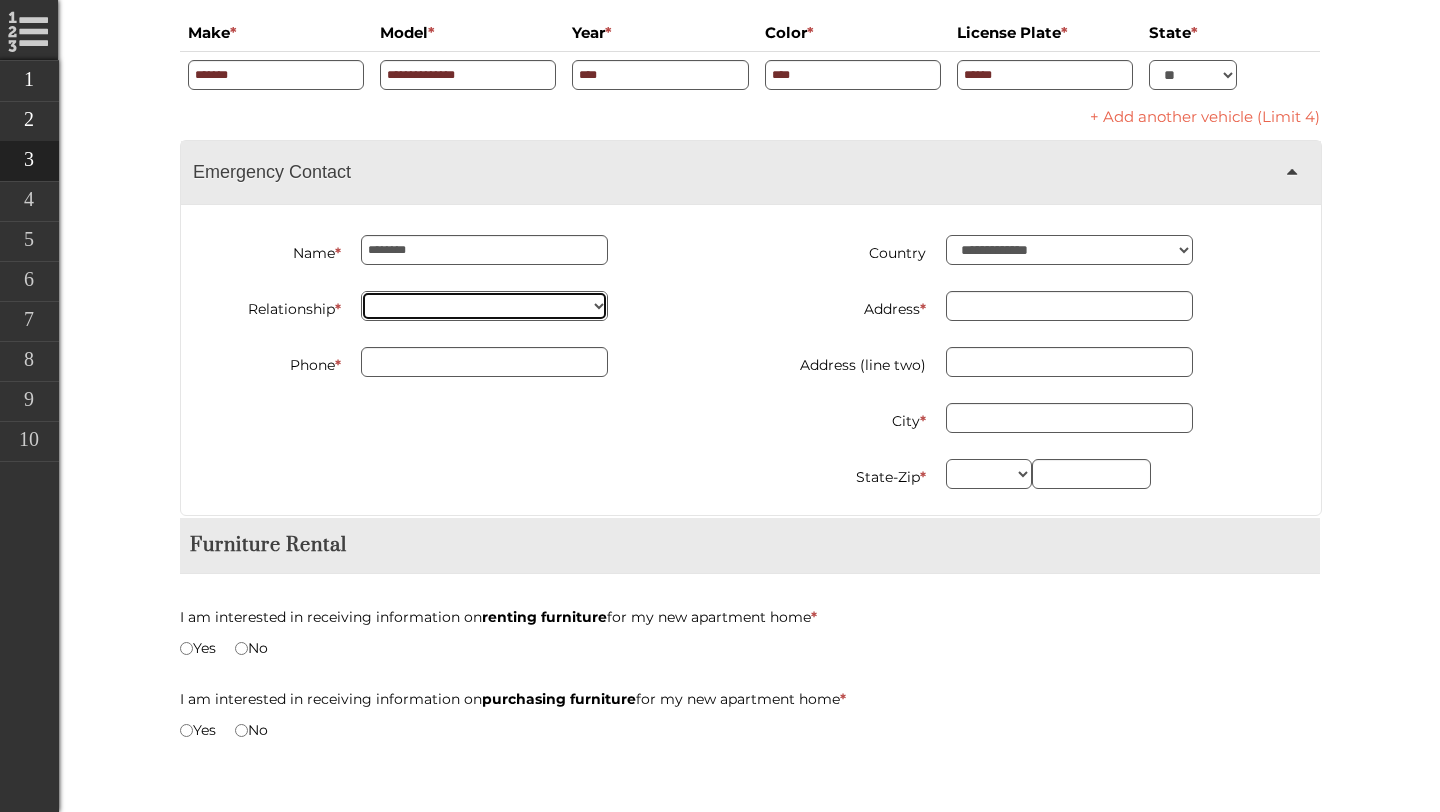 click on "******* **** *** ******** ****** *****" at bounding box center [484, 306] 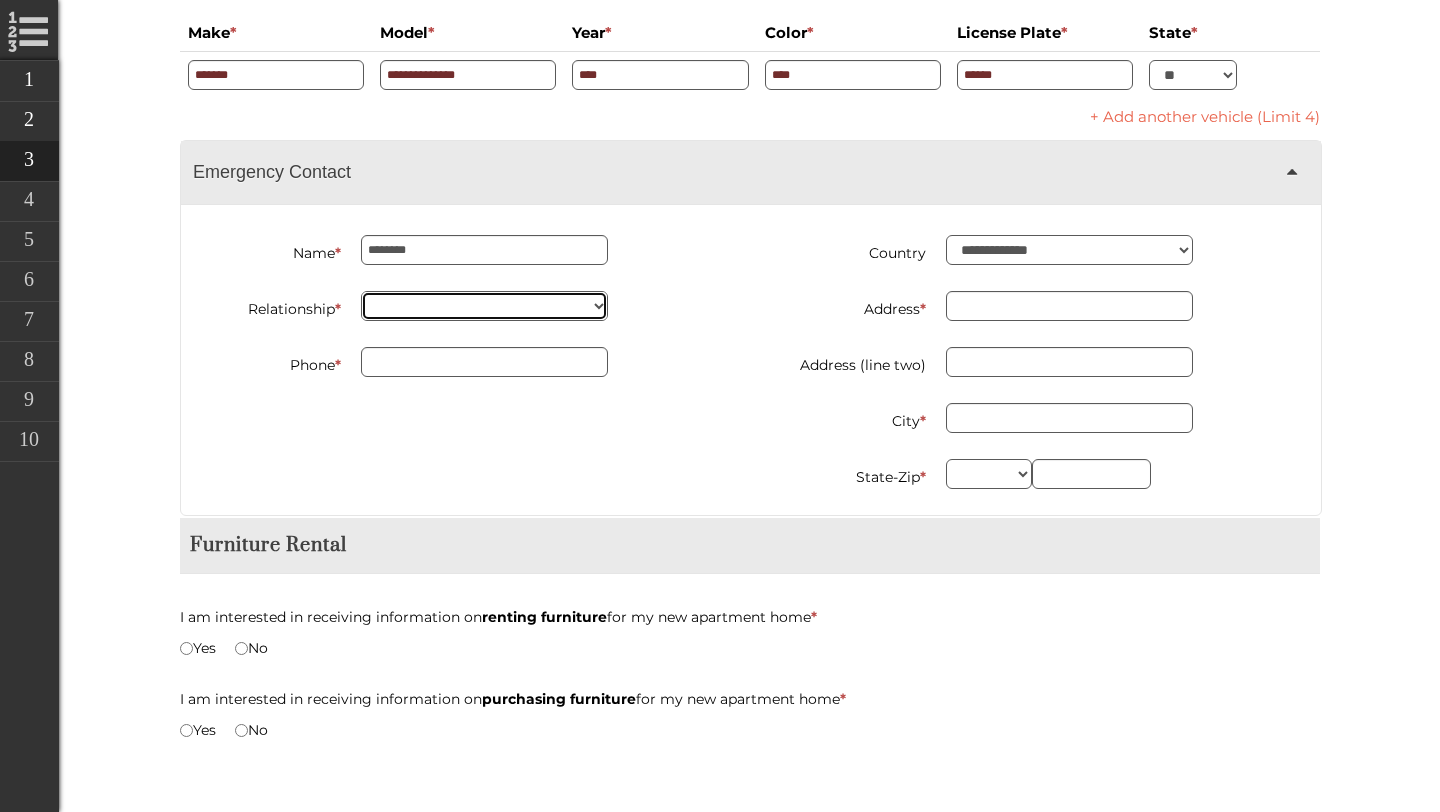 click on "******* **** *** ******** ****** *****" at bounding box center (484, 306) 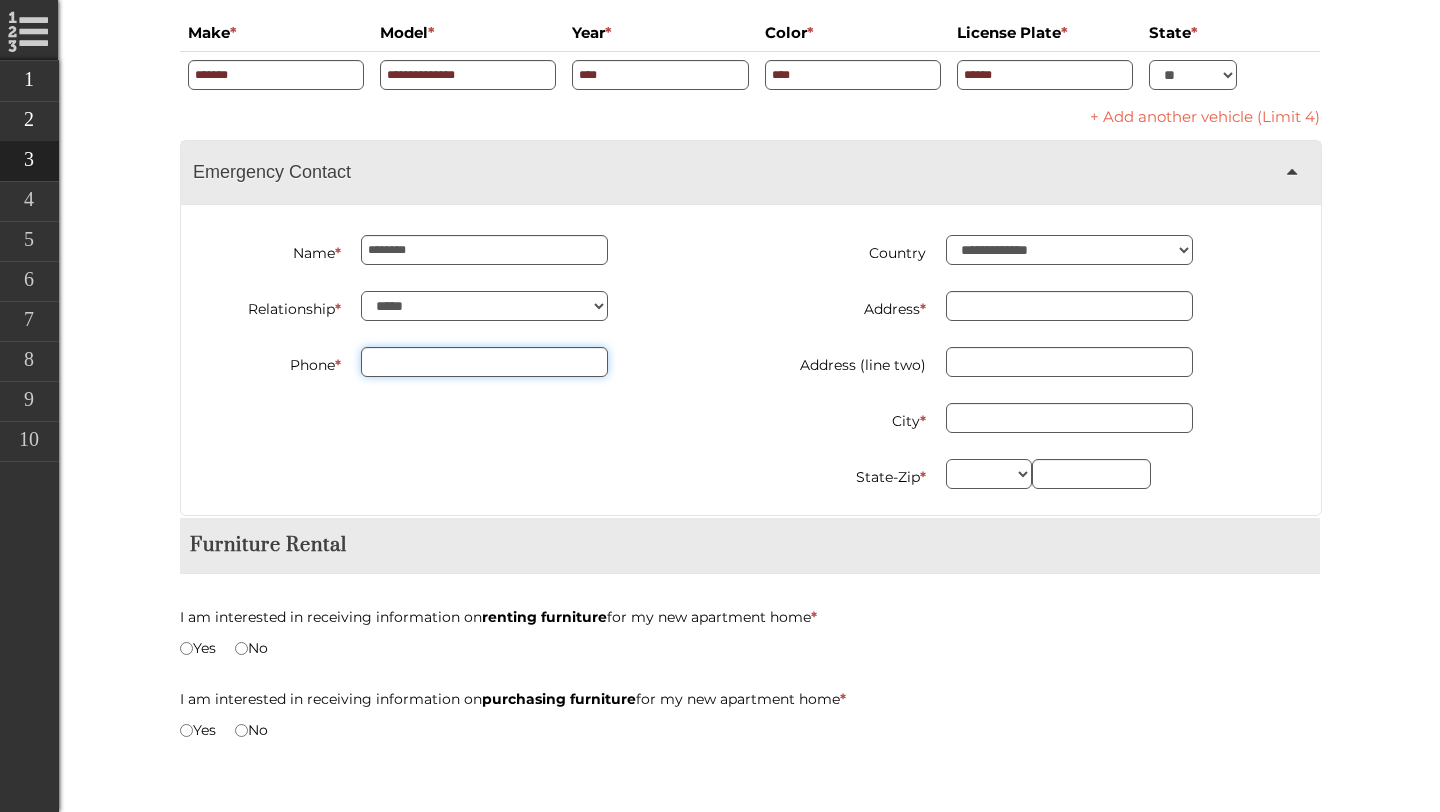 click on "Phone  *" at bounding box center [484, 362] 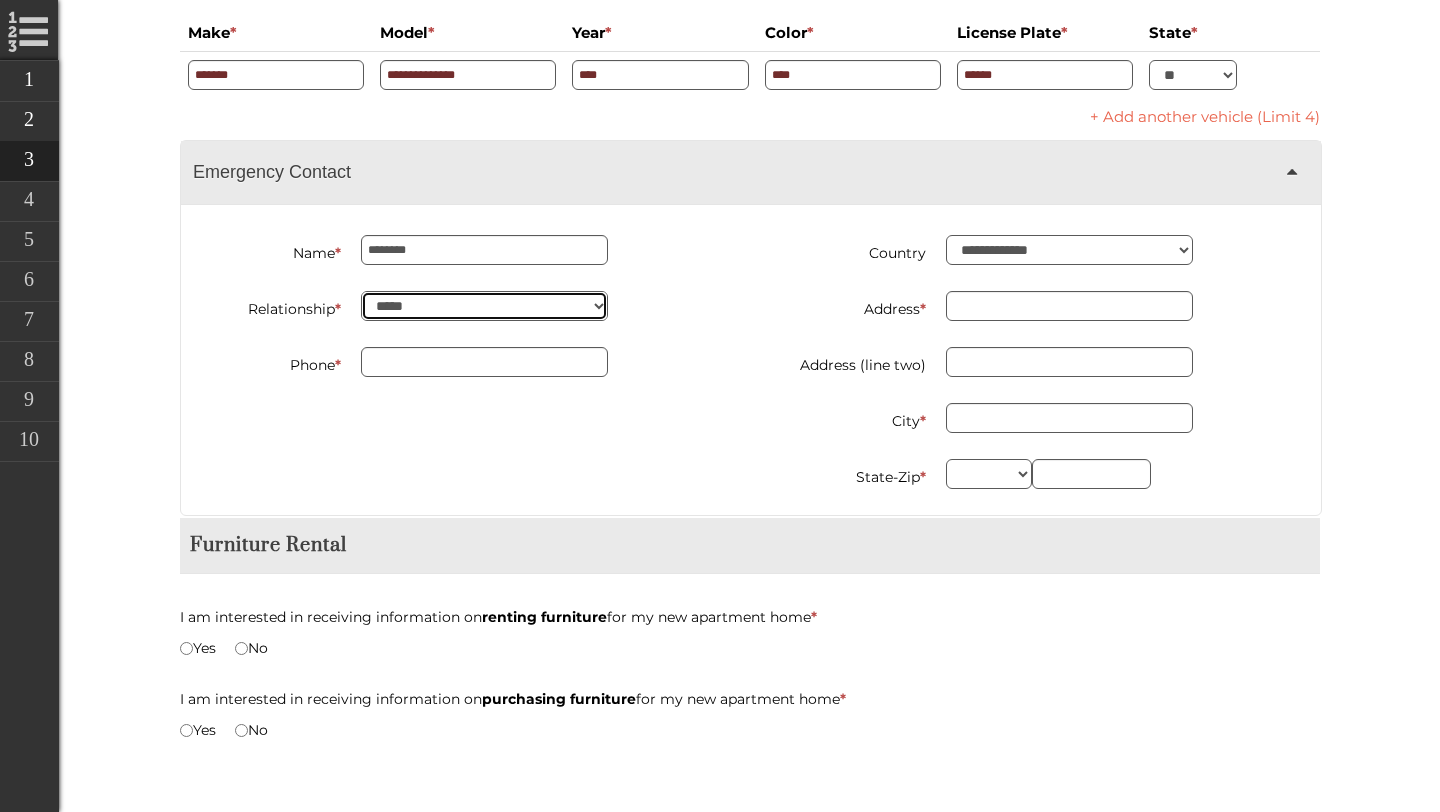 click on "******* **** *** ******** ****** *****" at bounding box center (484, 306) 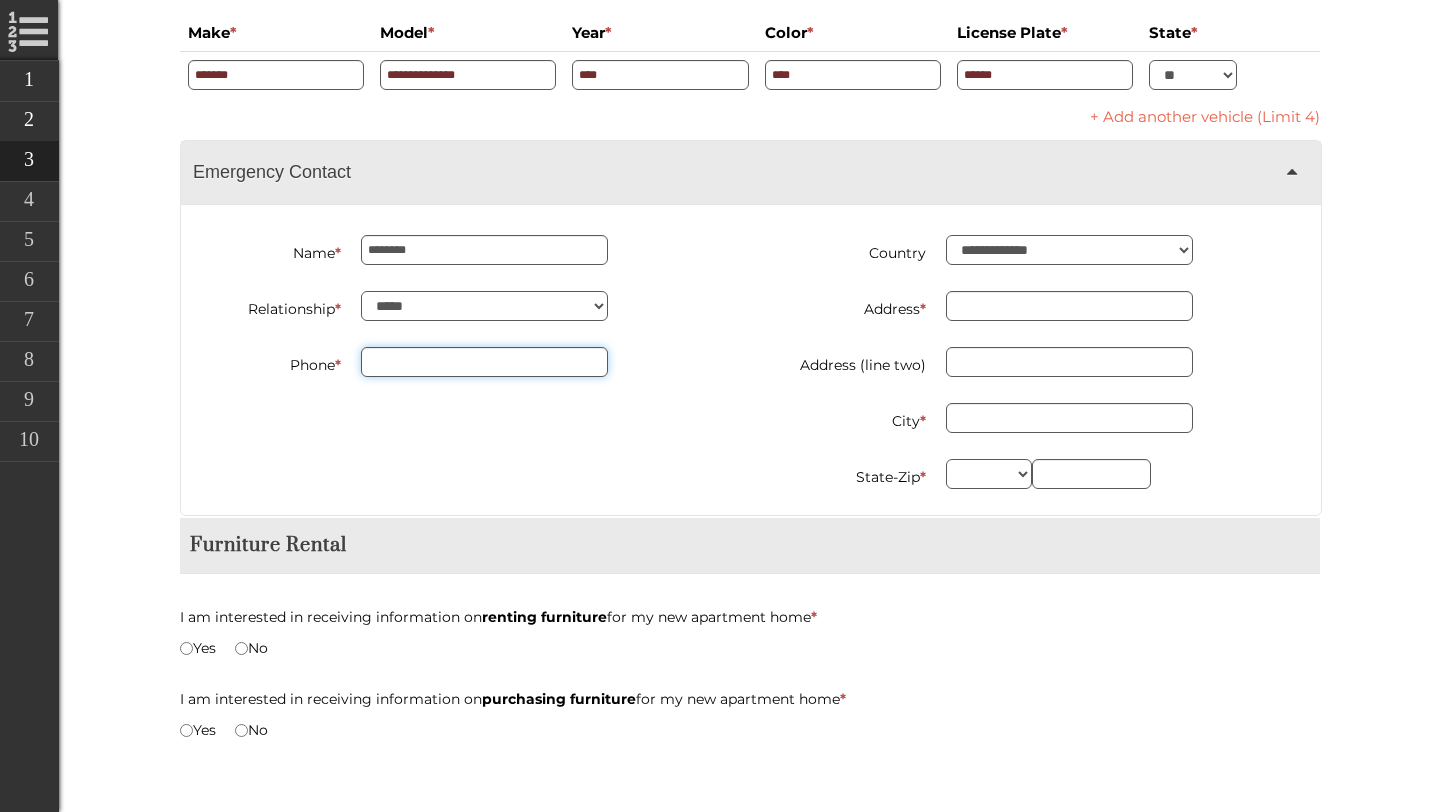 click on "Phone  *" at bounding box center (484, 362) 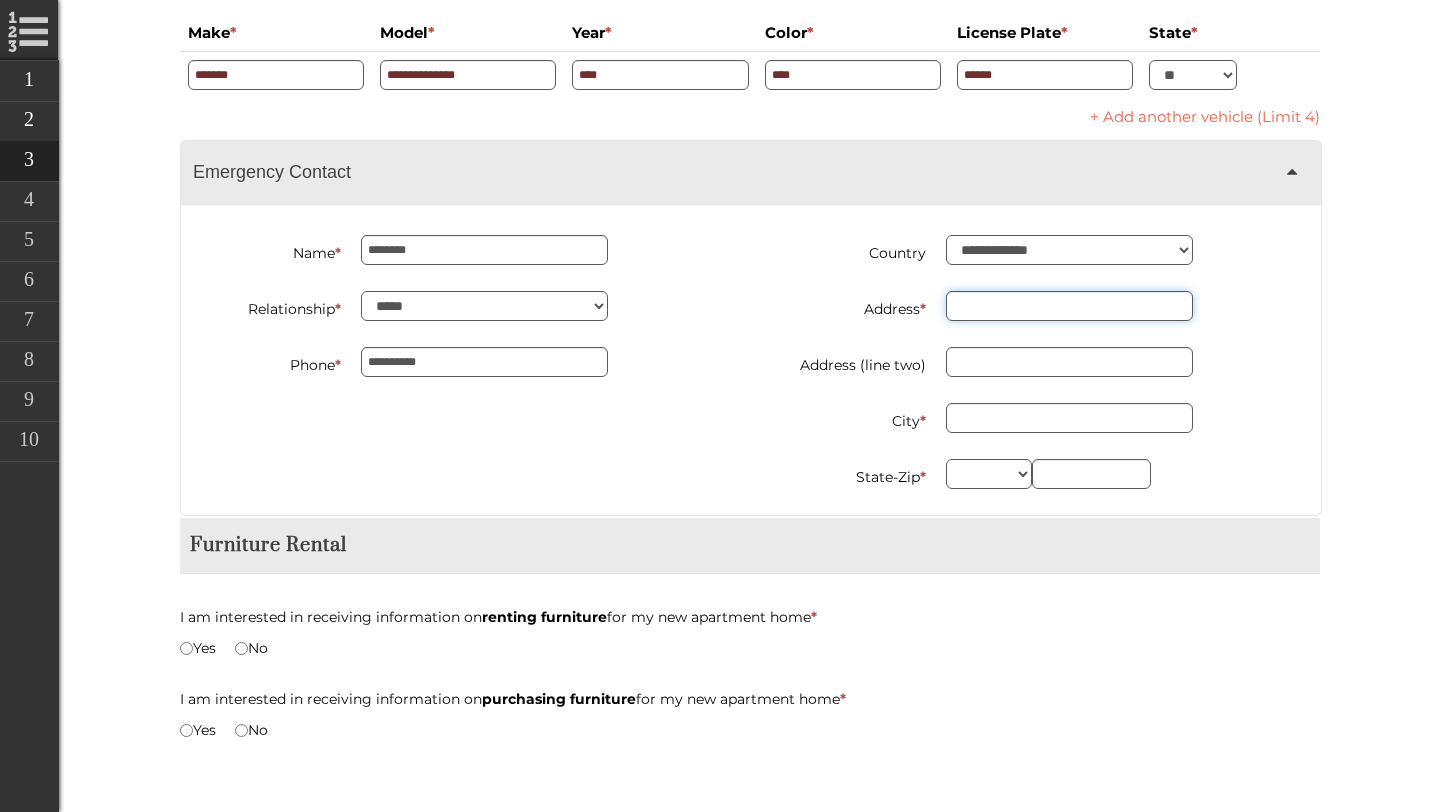 type on "**********" 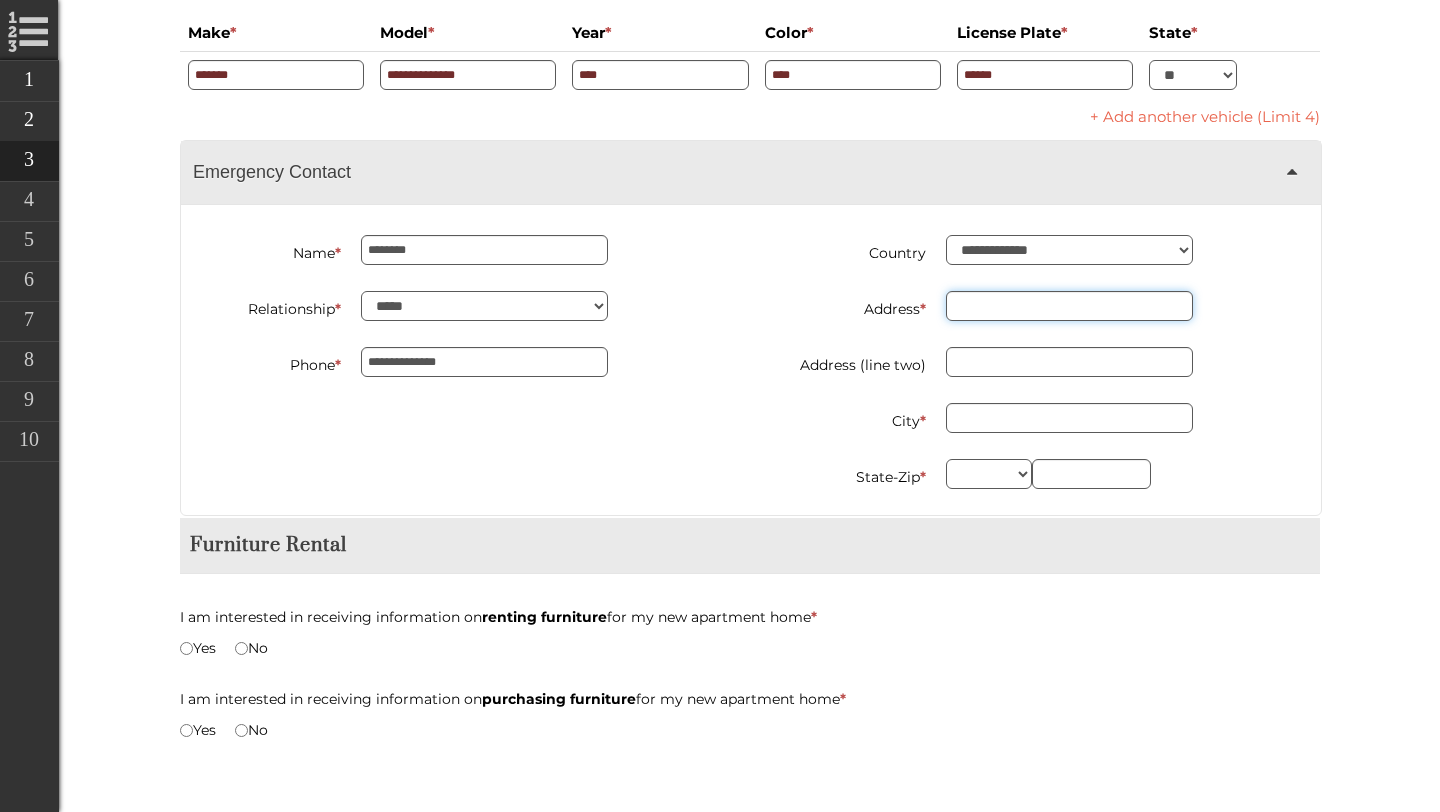 click on "Address  *" at bounding box center [1069, 306] 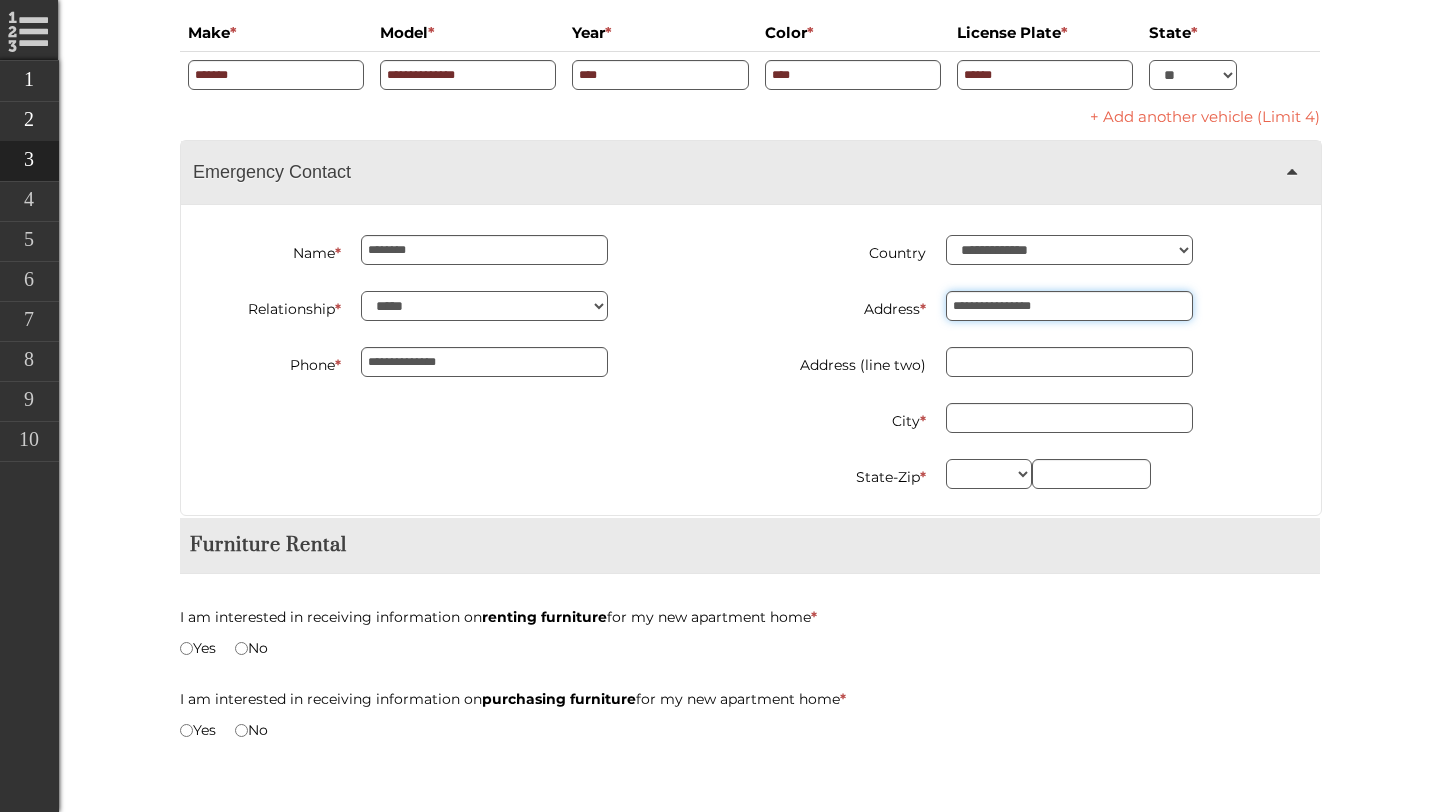 type on "**********" 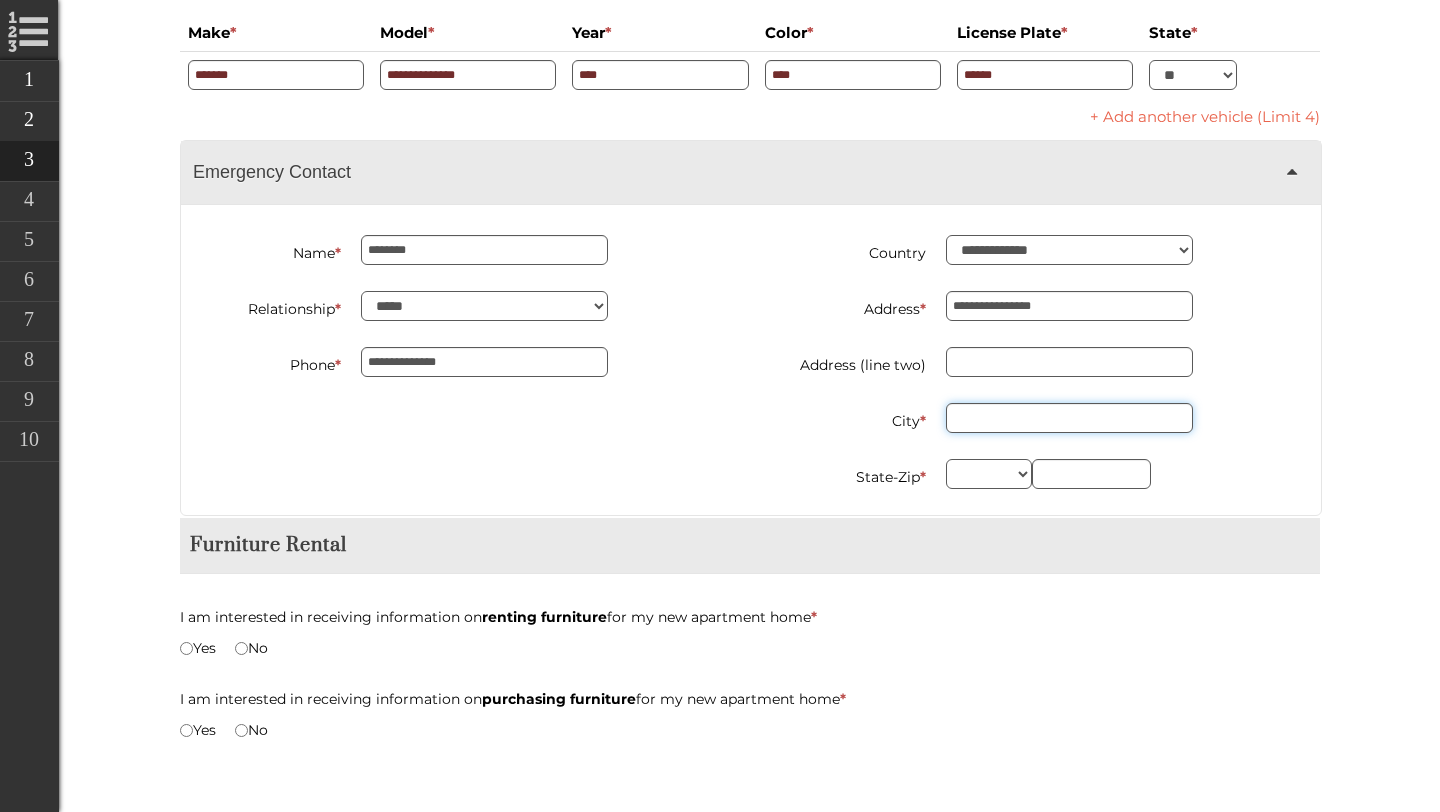 click on "City  *" at bounding box center [1069, 418] 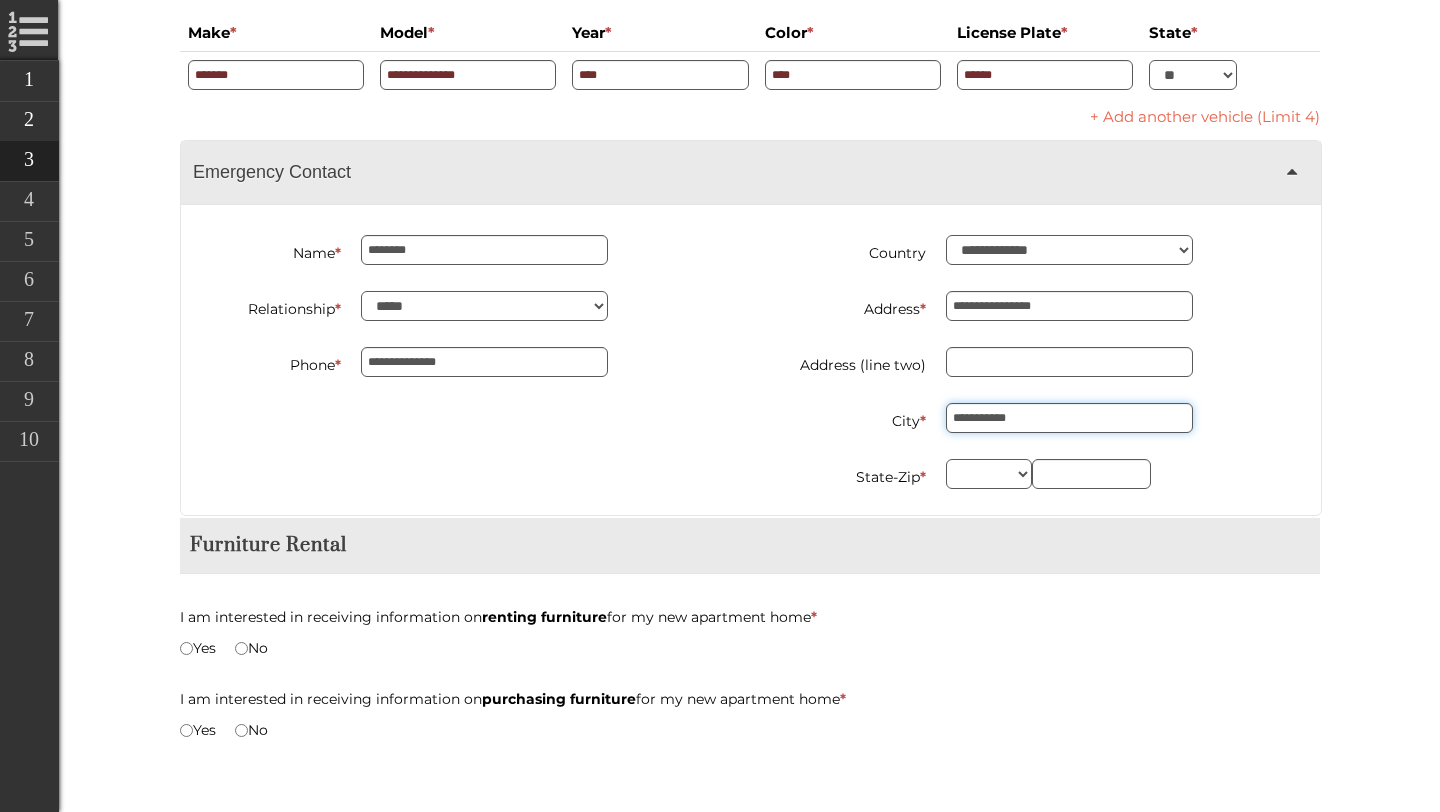 type on "**********" 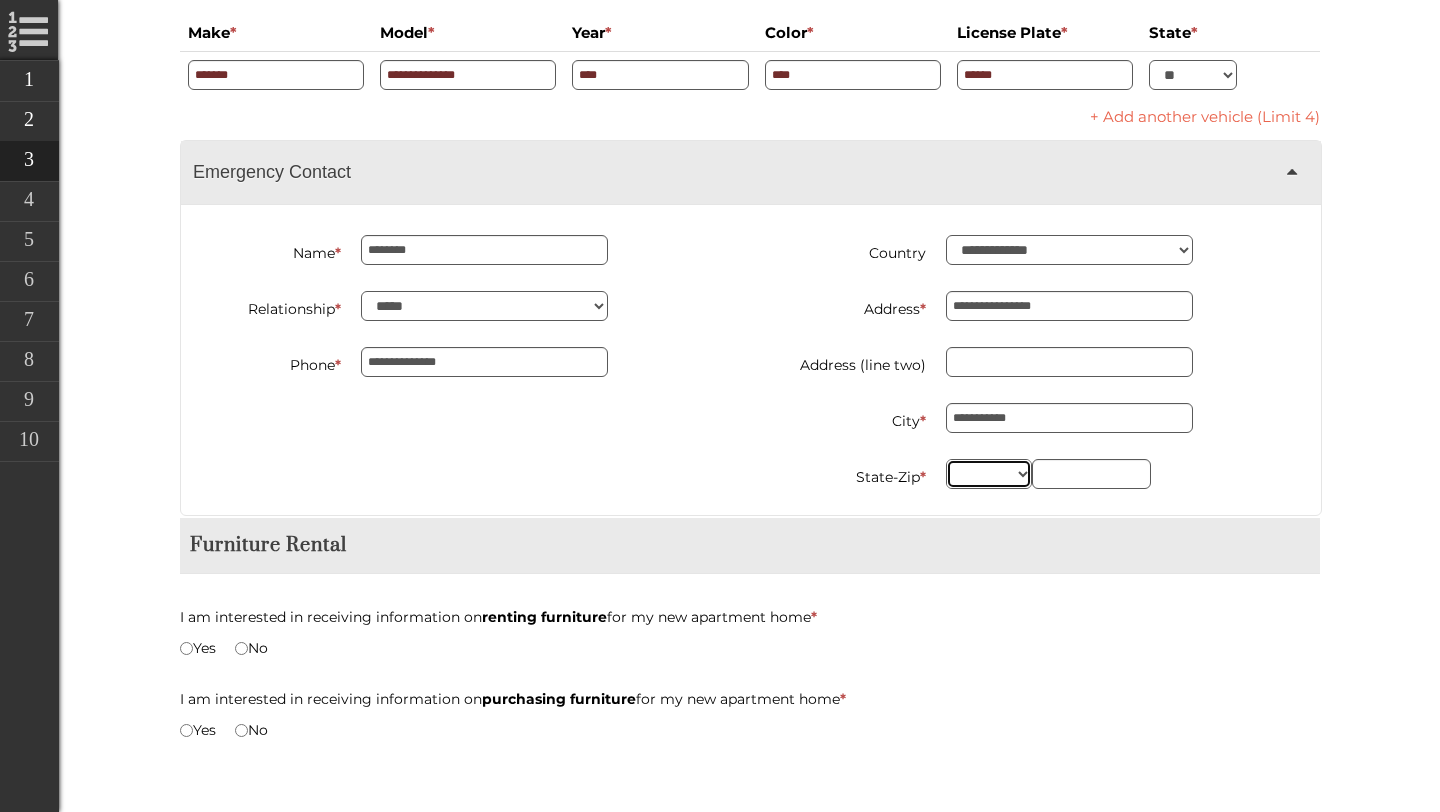 click on "** ** ** ** ** ** ** ** ** ** ** ** ** ** ** ** ** ** ** ** ** ** ** ** ** ** ** ** ** ** ** ** ** ** ** ** ** ** ** ** ** ** ** ** ** ** ** ** ** ** ** ** ** ** ** ** ** ** ** ** **" at bounding box center [989, 474] 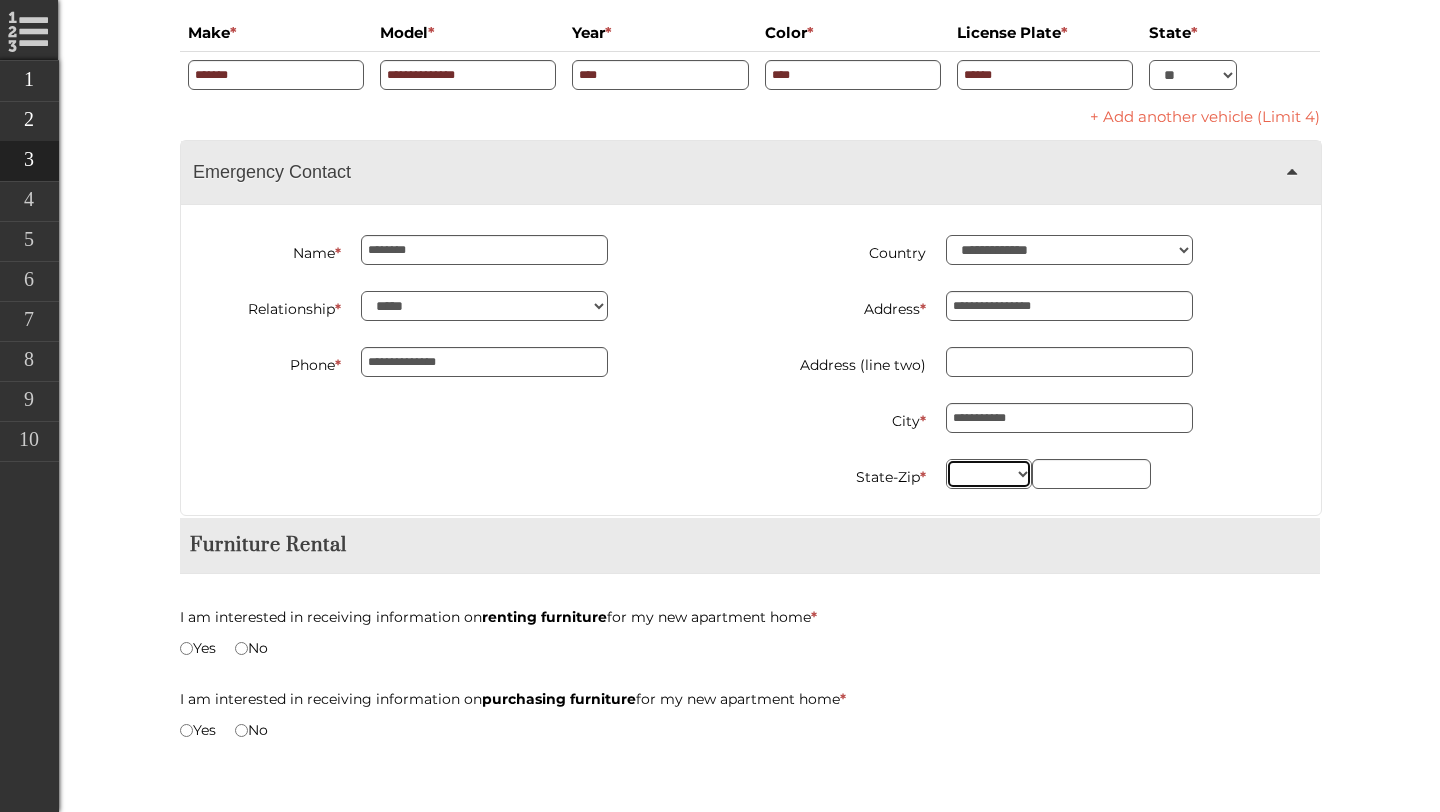 click on "** ** ** ** ** ** ** ** ** ** ** ** ** ** ** ** ** ** ** ** ** ** ** ** ** ** ** ** ** ** ** ** ** ** ** ** ** ** ** ** ** ** ** ** ** ** ** ** ** ** ** ** ** ** ** ** ** ** ** ** **" at bounding box center (989, 474) 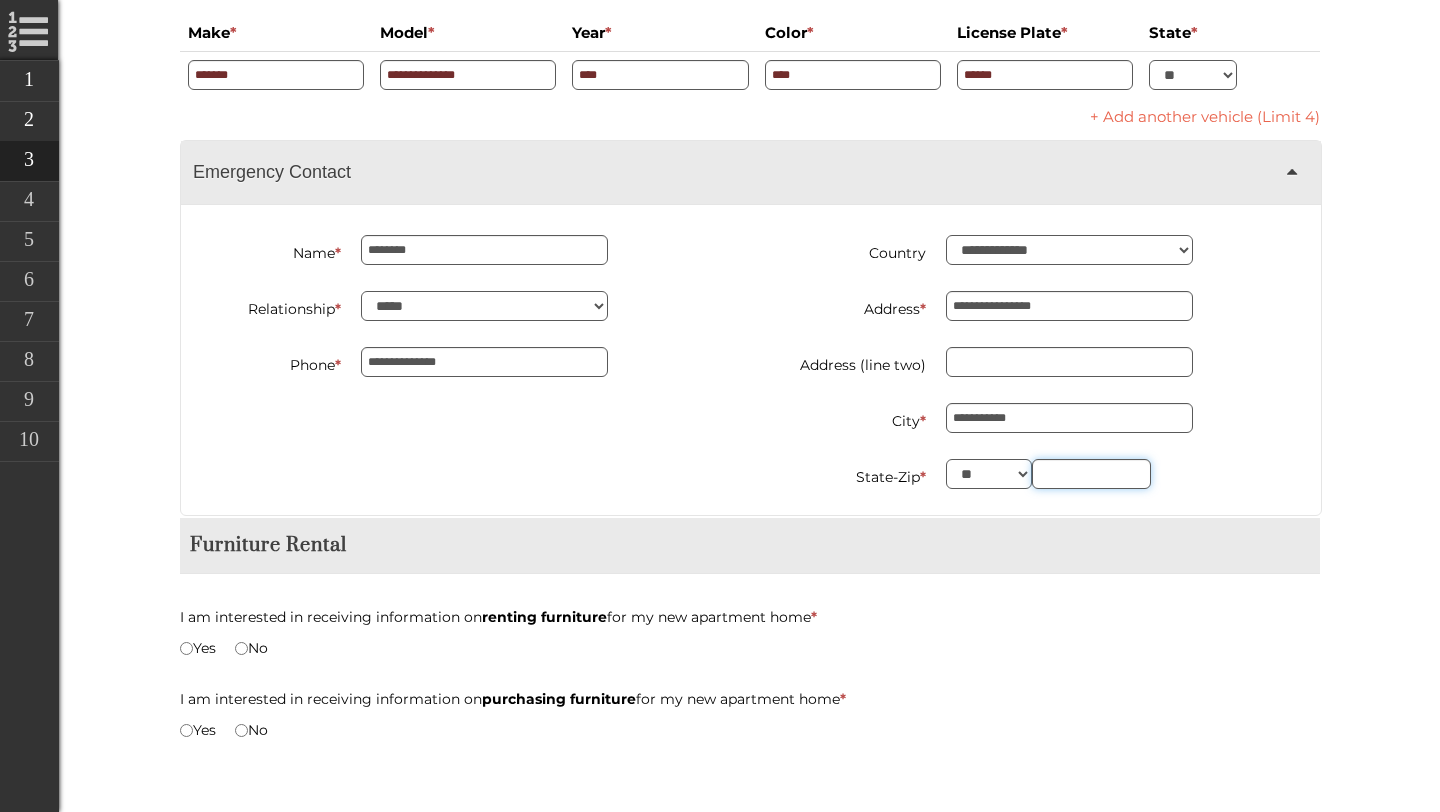 click at bounding box center (1091, 474) 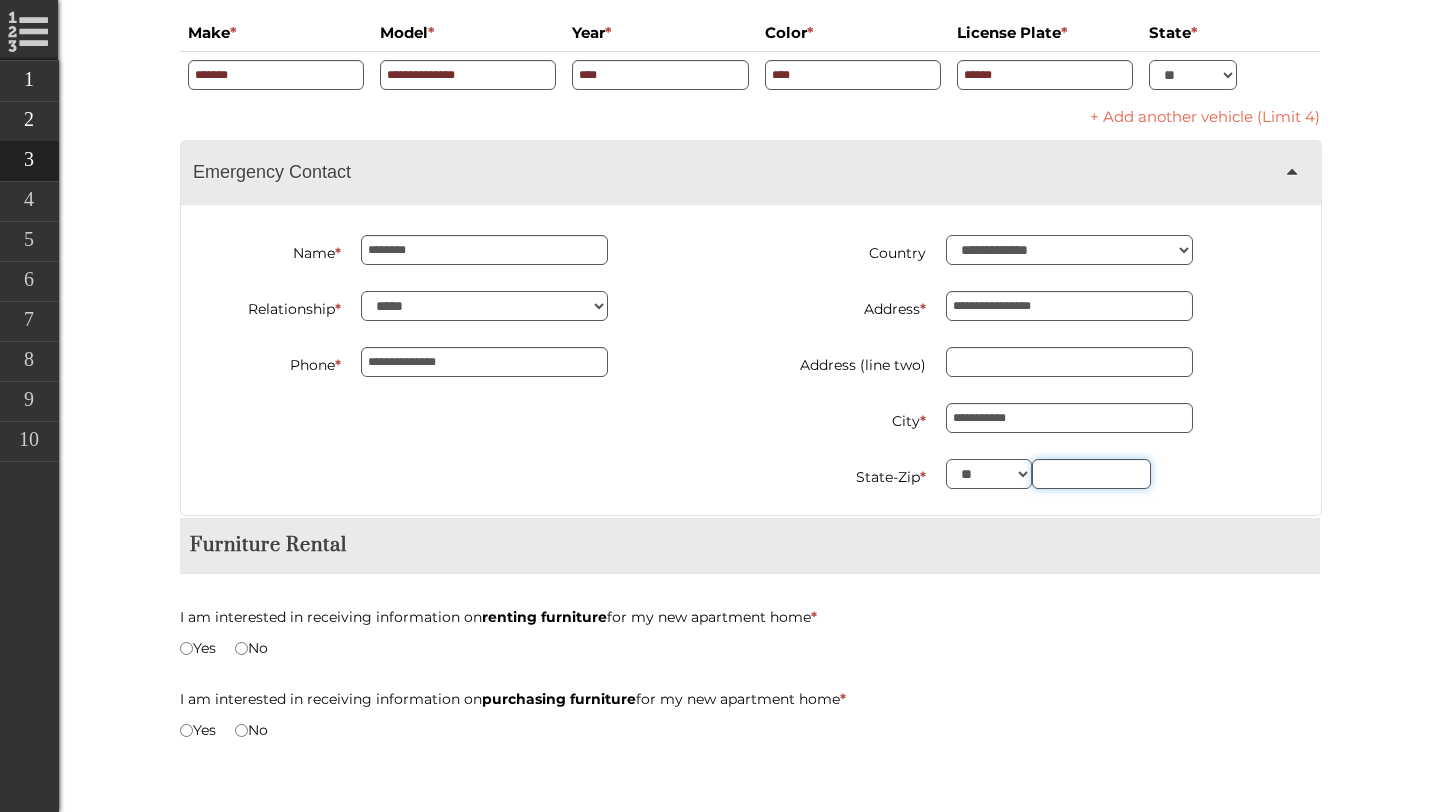 click at bounding box center (1091, 474) 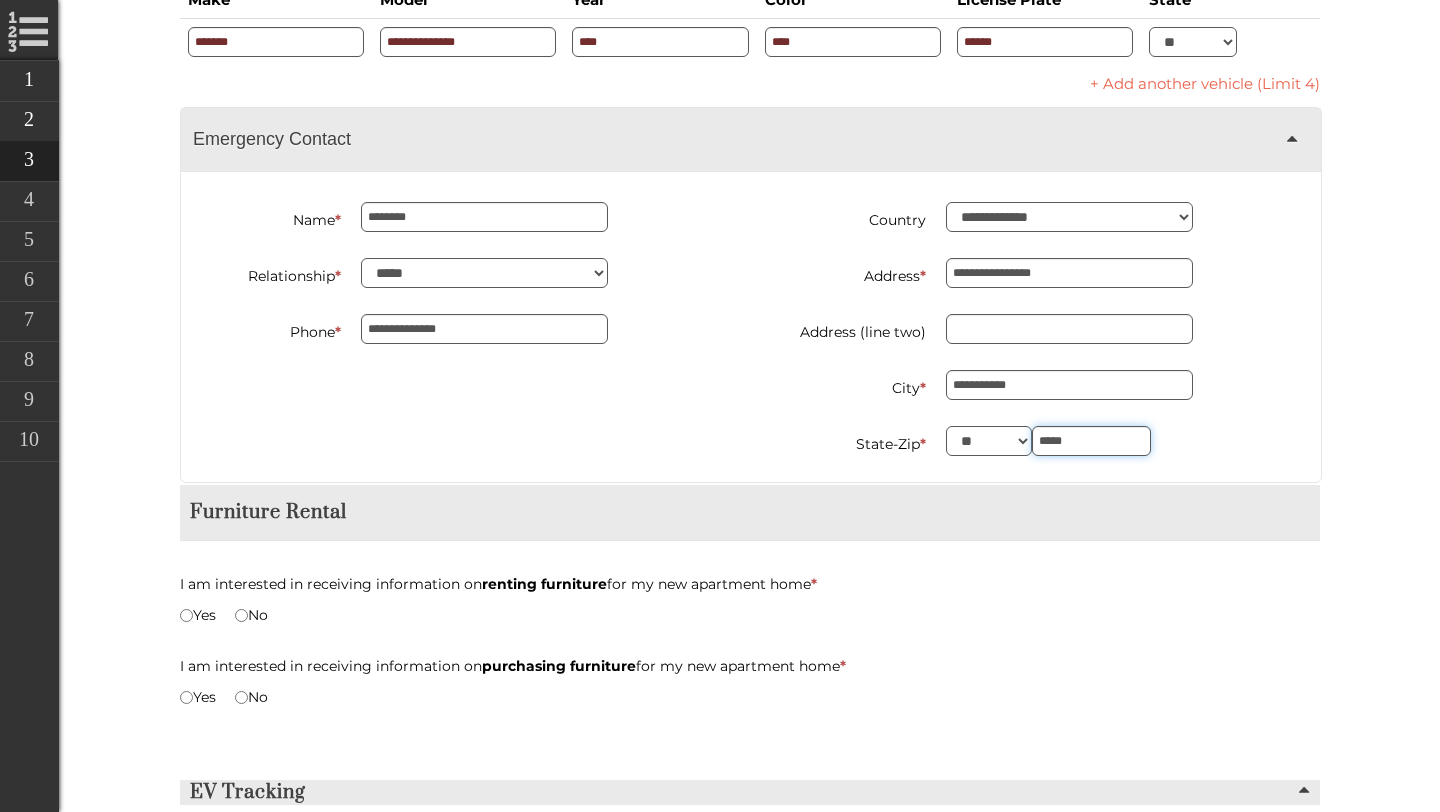 scroll, scrollTop: 4123, scrollLeft: 0, axis: vertical 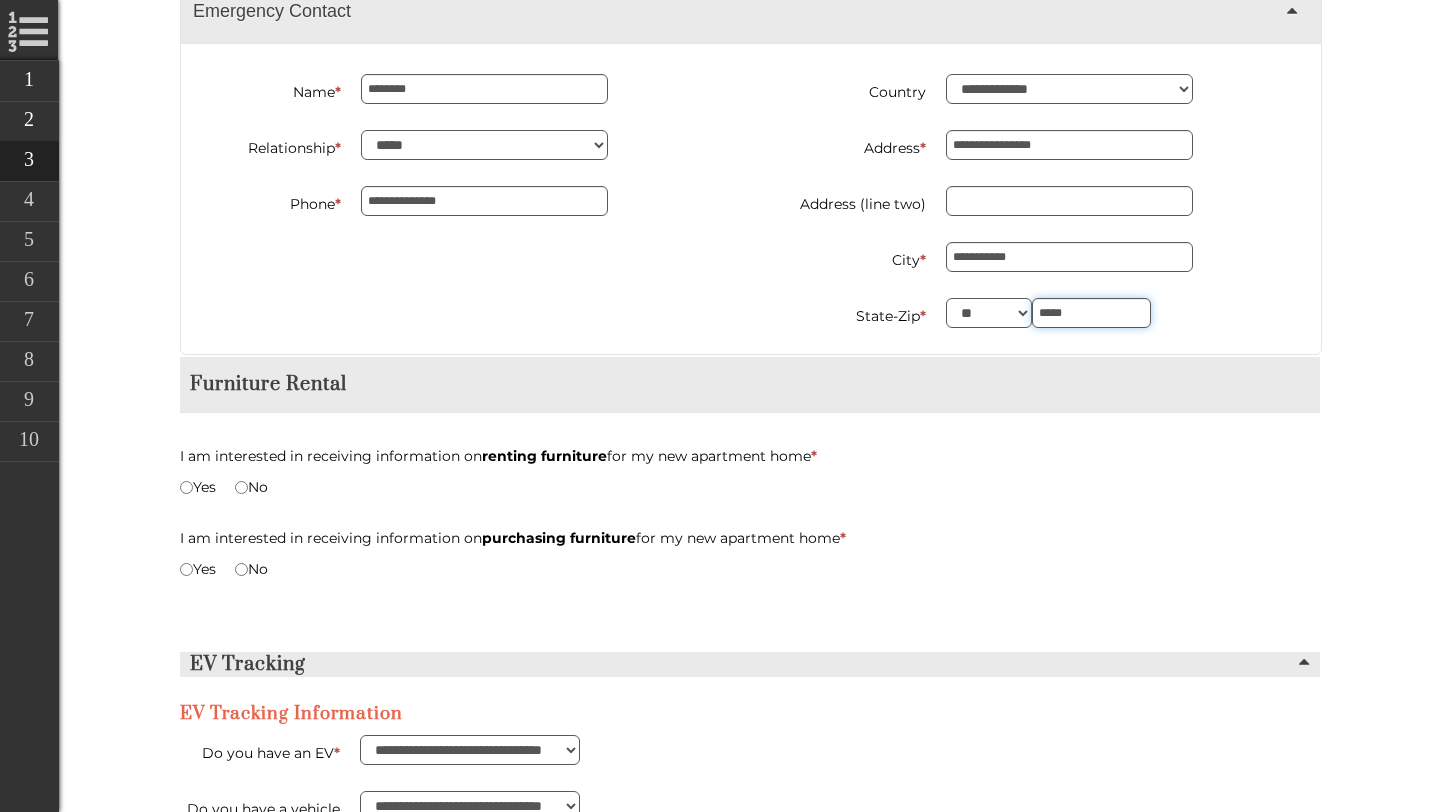 type on "*****" 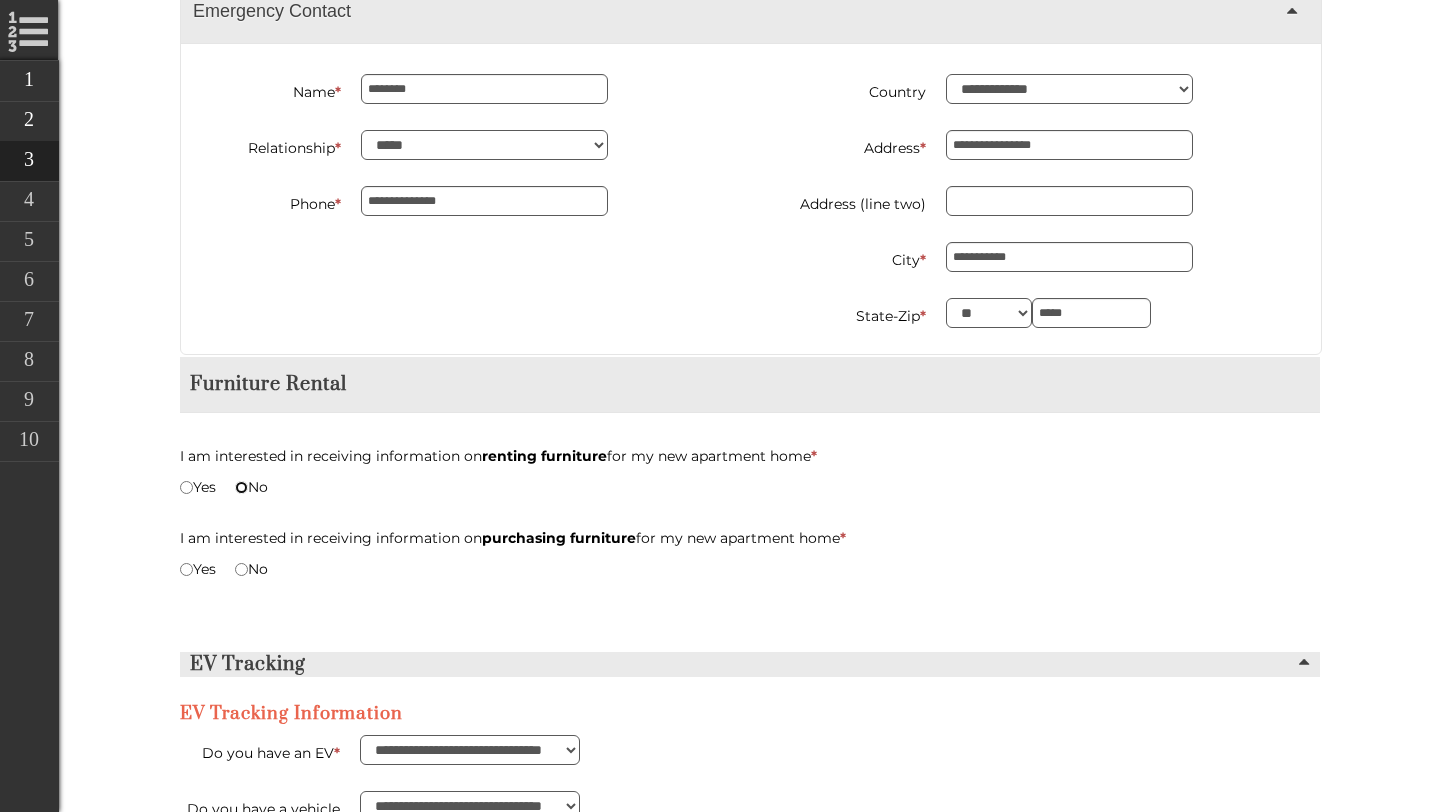 scroll, scrollTop: 4280, scrollLeft: 0, axis: vertical 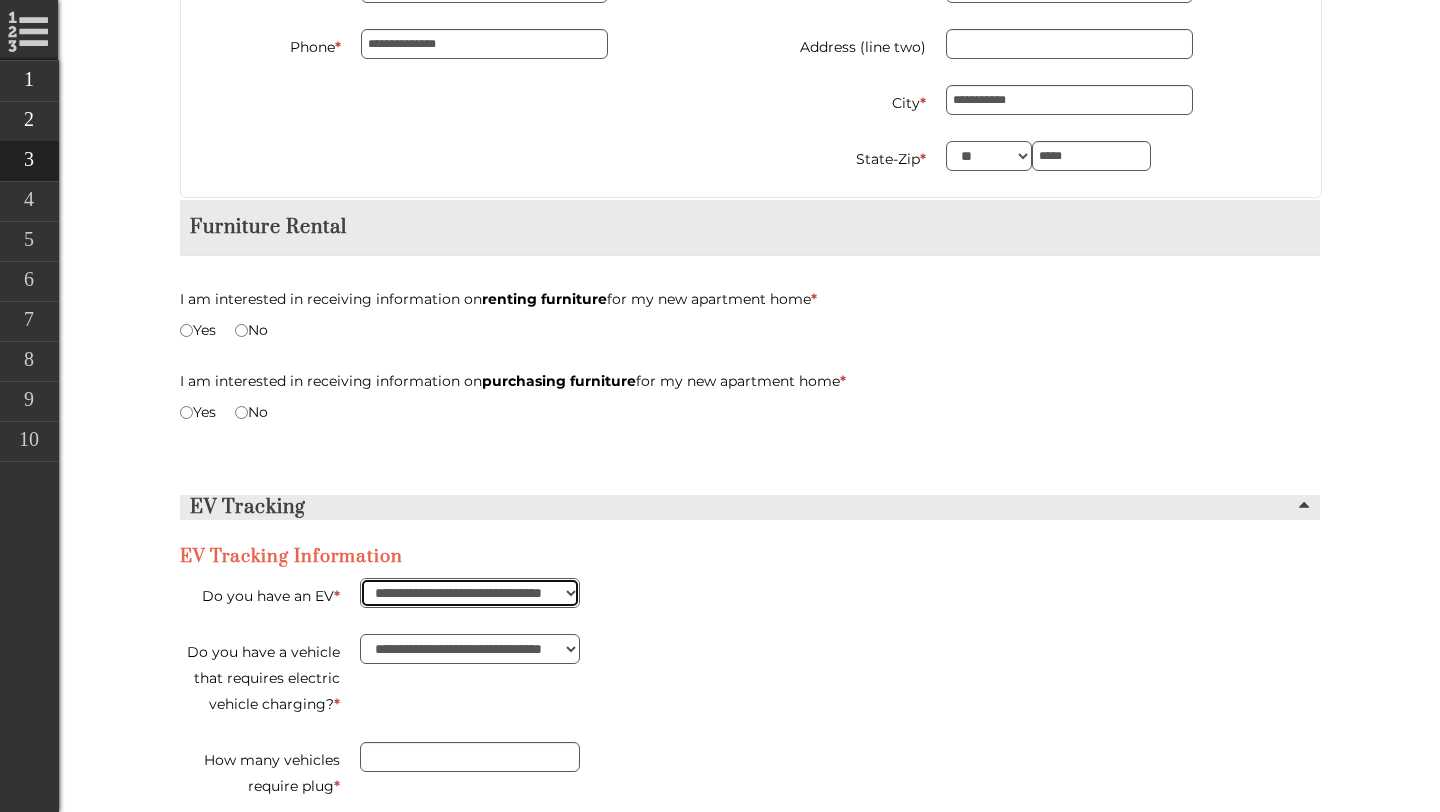 click on "**********" at bounding box center (470, 593) 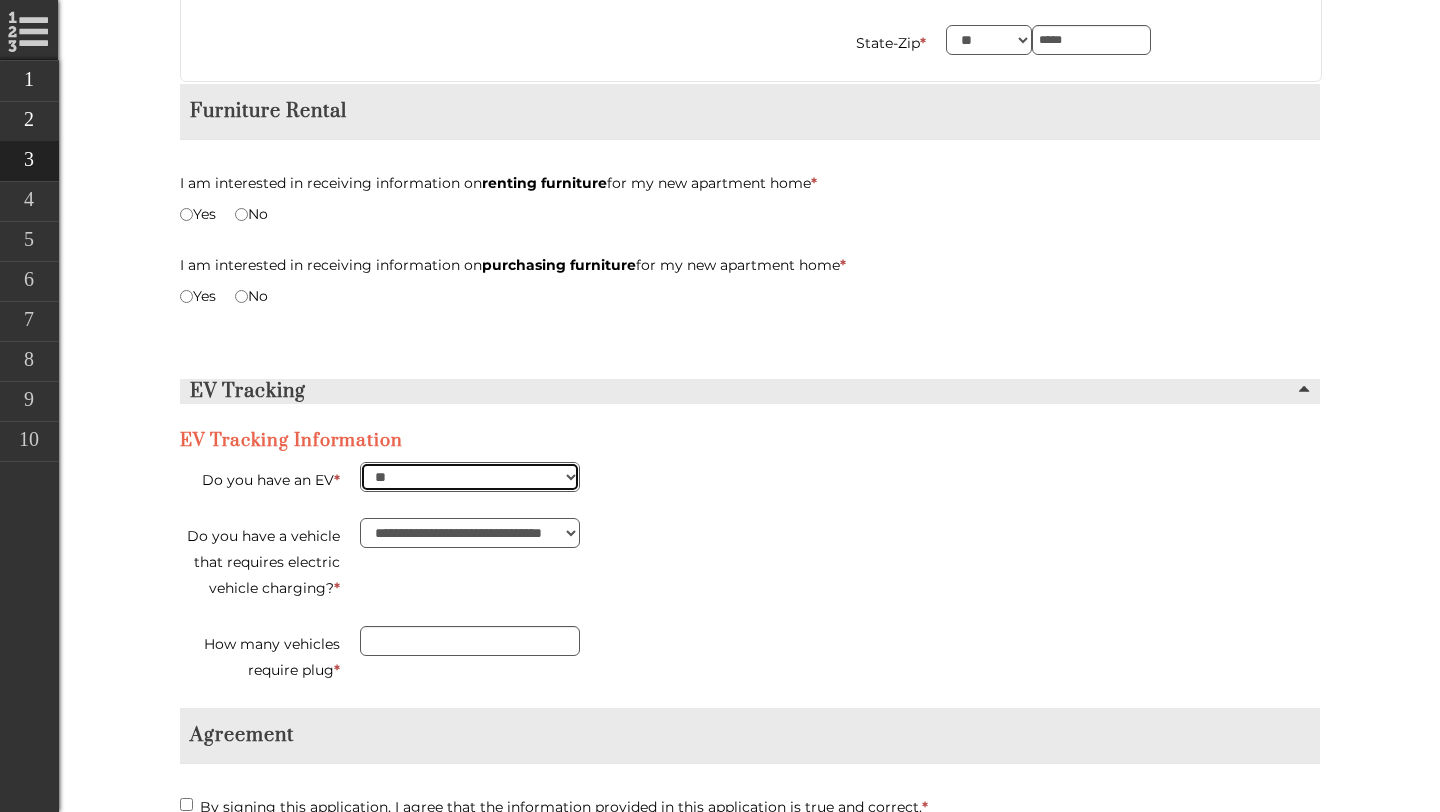 scroll, scrollTop: 4399, scrollLeft: 0, axis: vertical 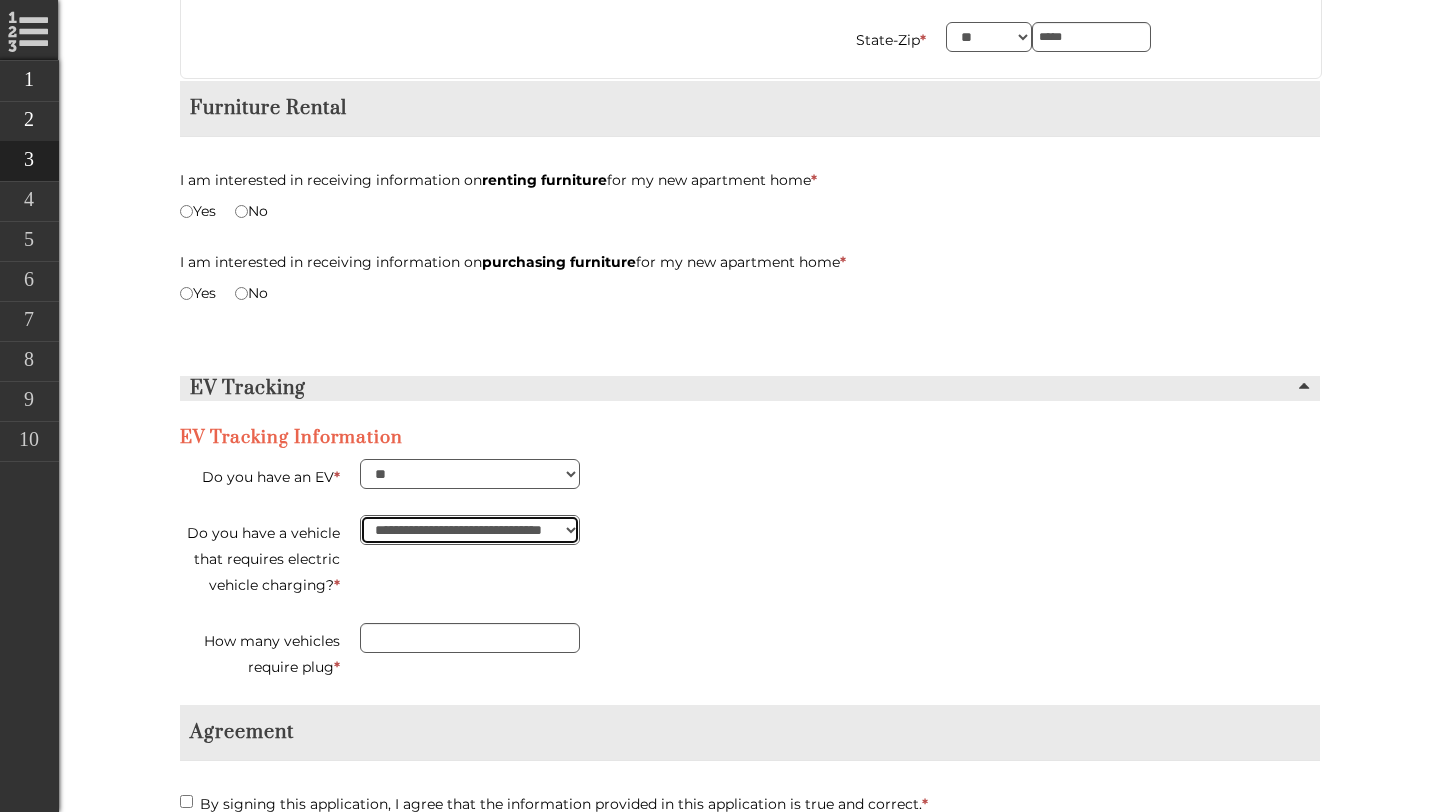 click on "**********" at bounding box center [470, 530] 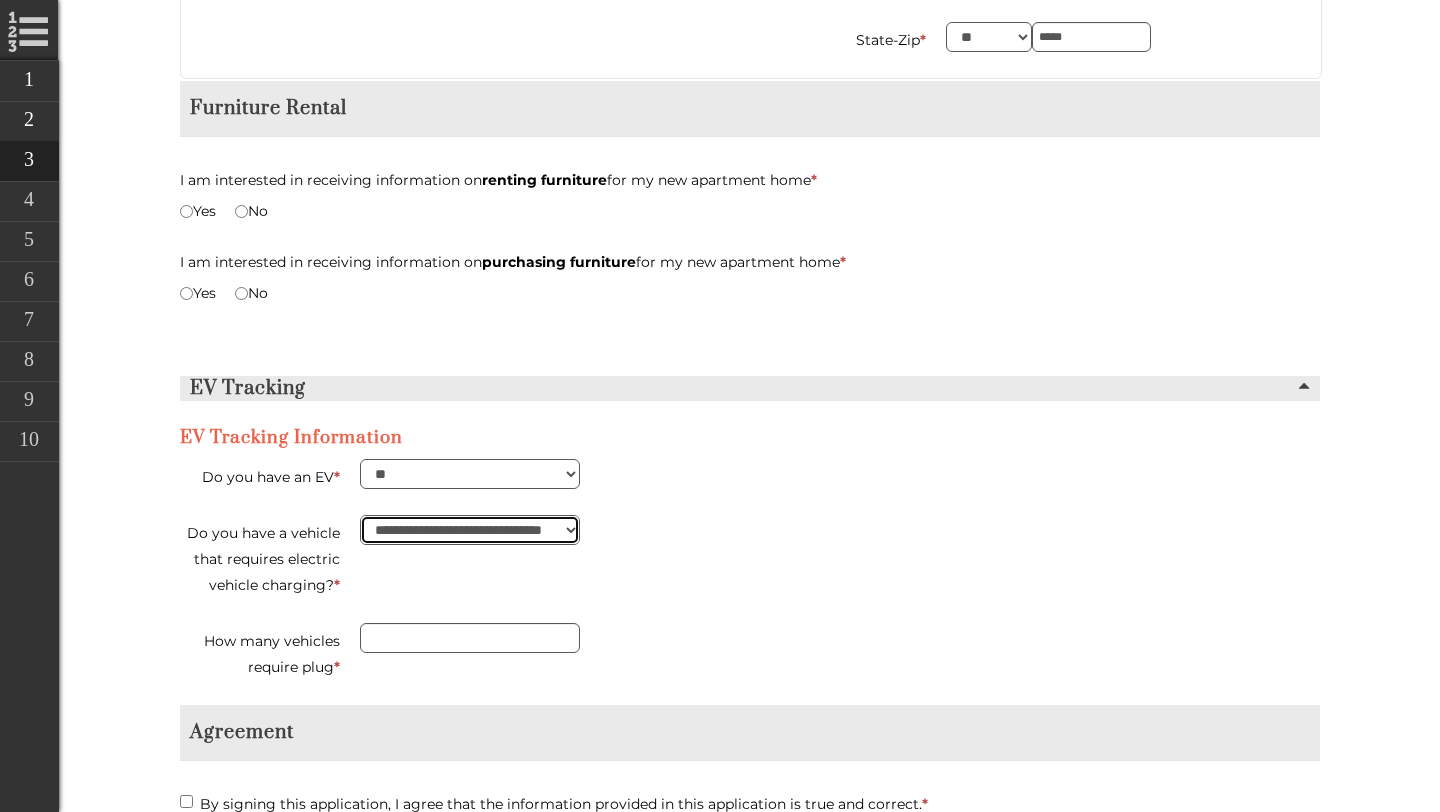 select on "**" 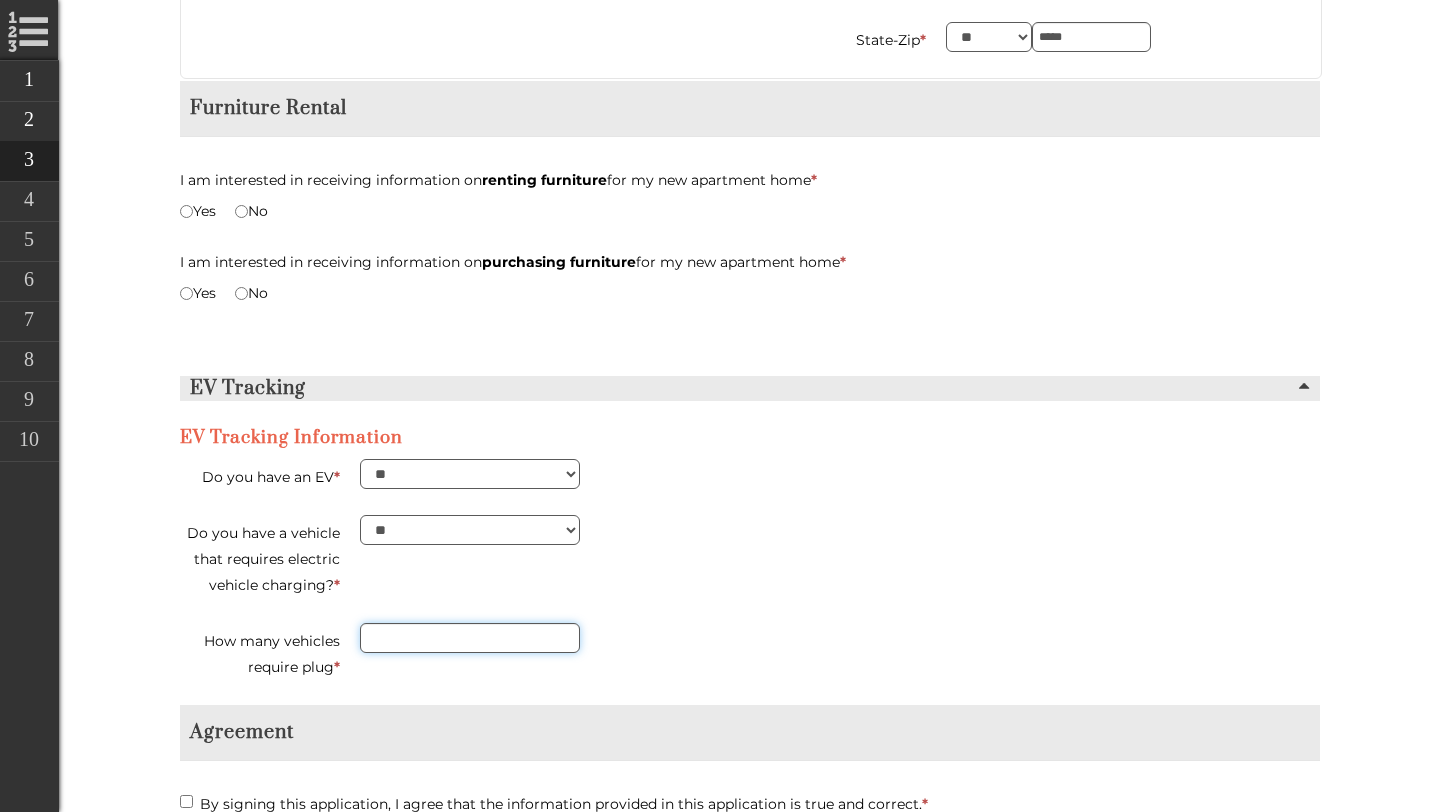 click on "How many vehicles require plug  *" at bounding box center (470, 638) 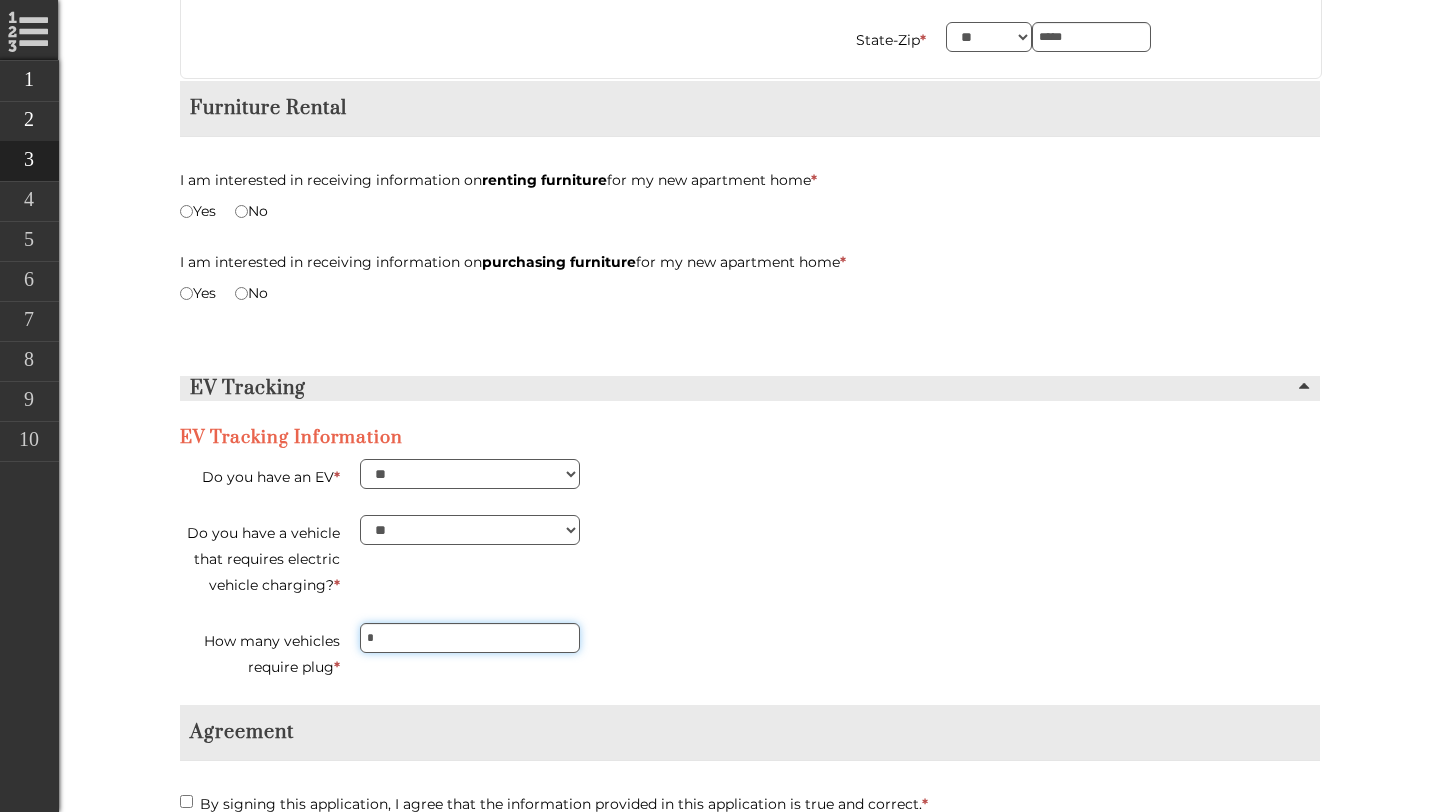 type on "*" 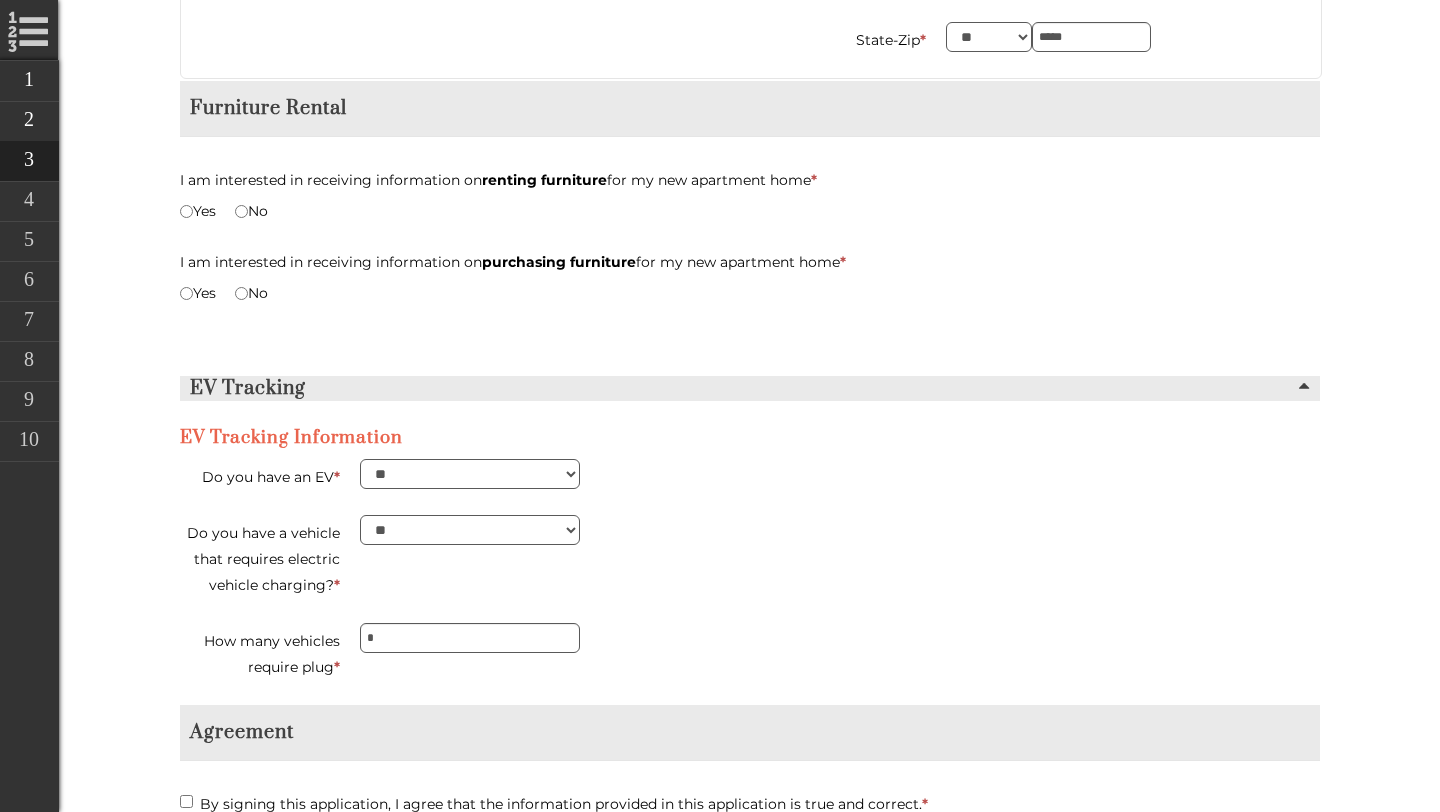 click on "Furniture Rental
I am interested in receiving information on  renting furniture  for my new apartment home  *
Yes
No
I am interested in receiving information on  purchasing furniture  for my new apartment home  *
Yes
No" at bounding box center [750, 206] 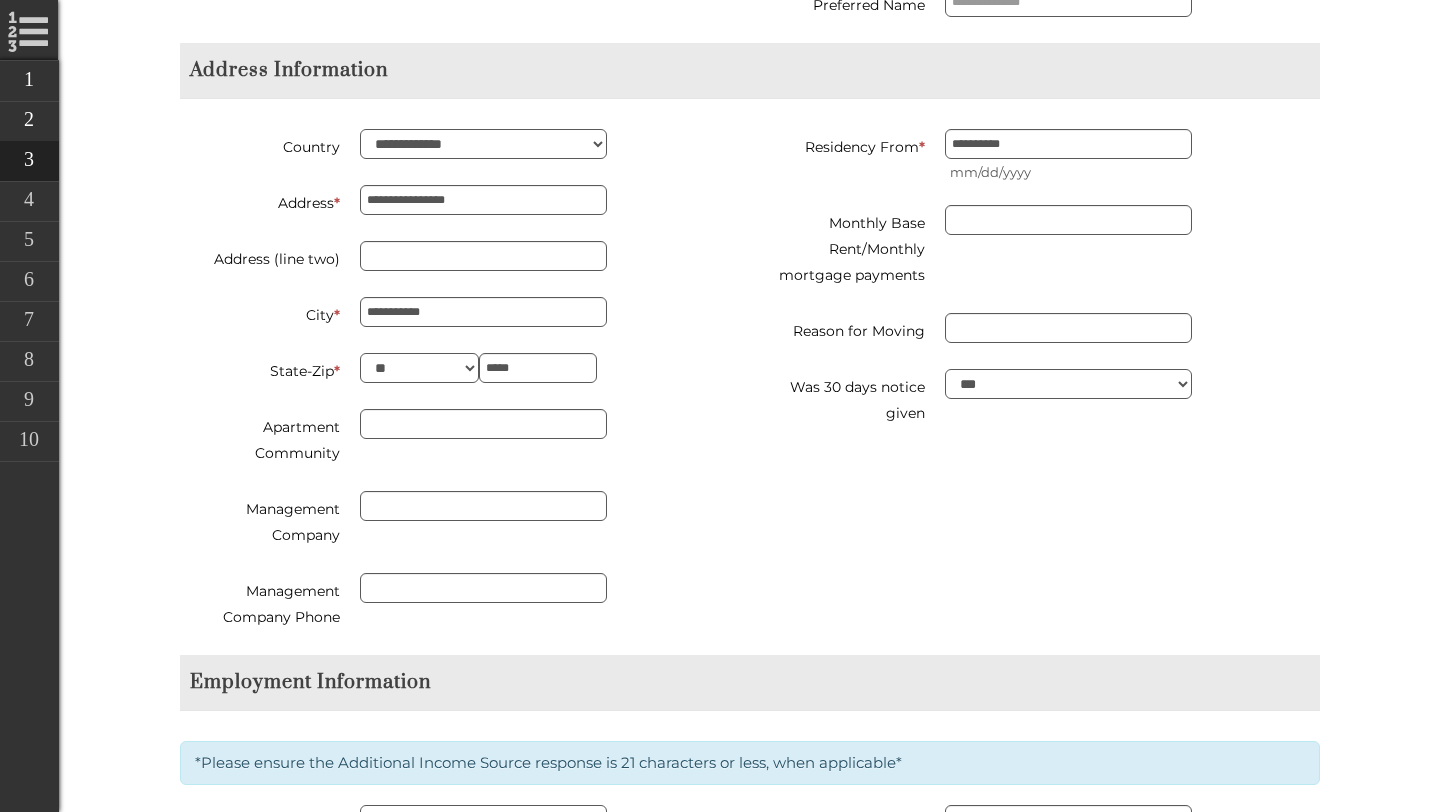 scroll, scrollTop: 495, scrollLeft: 0, axis: vertical 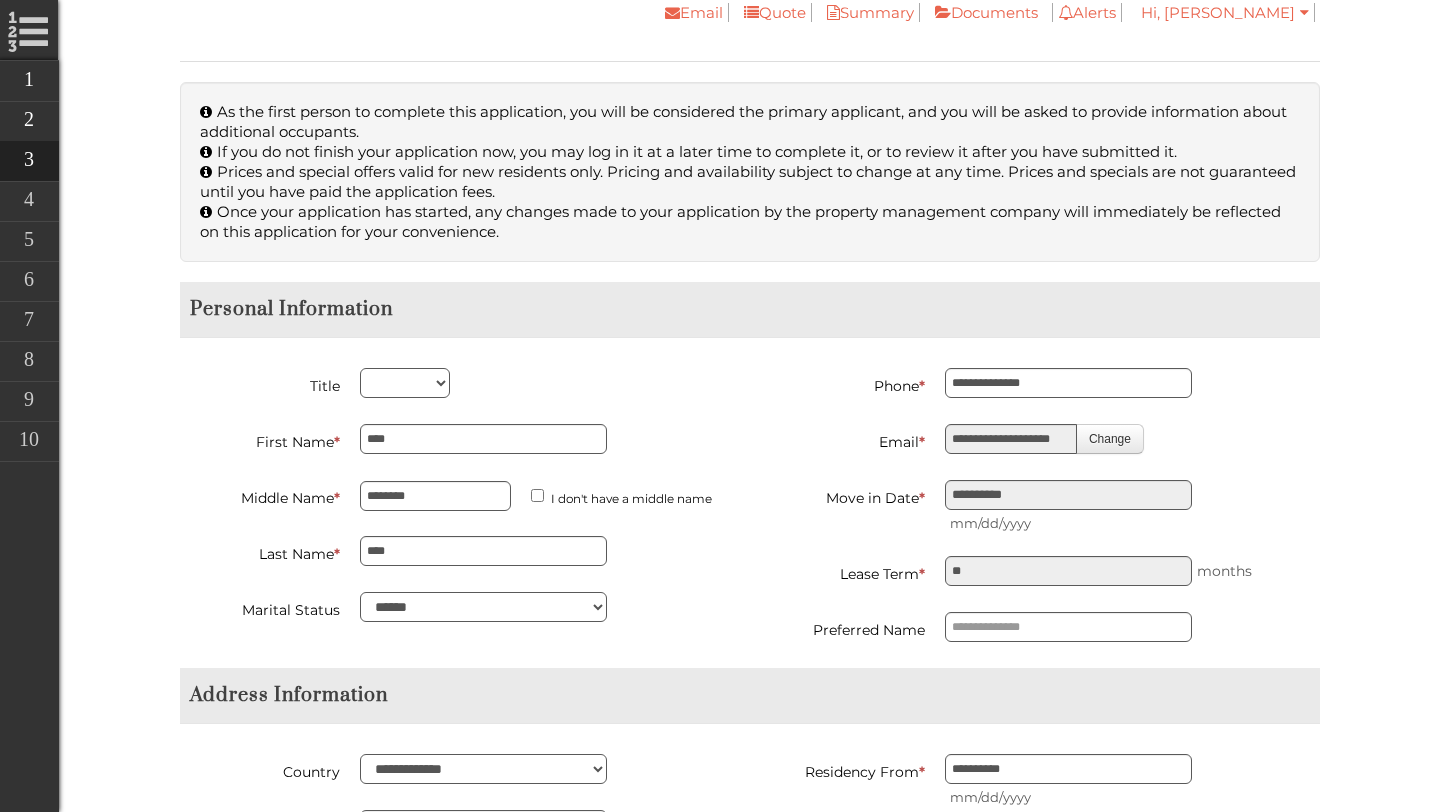 type on "**********" 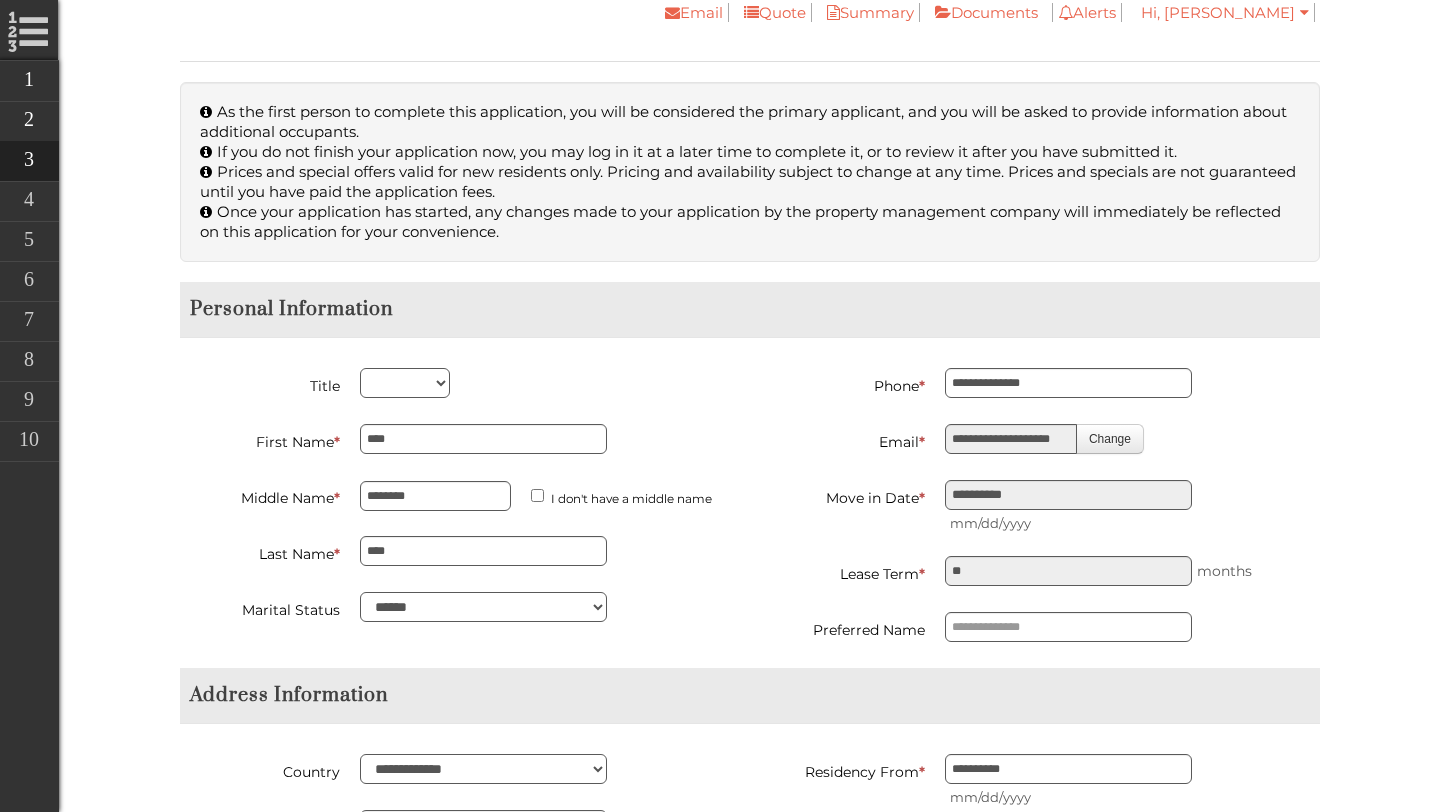 type on "********" 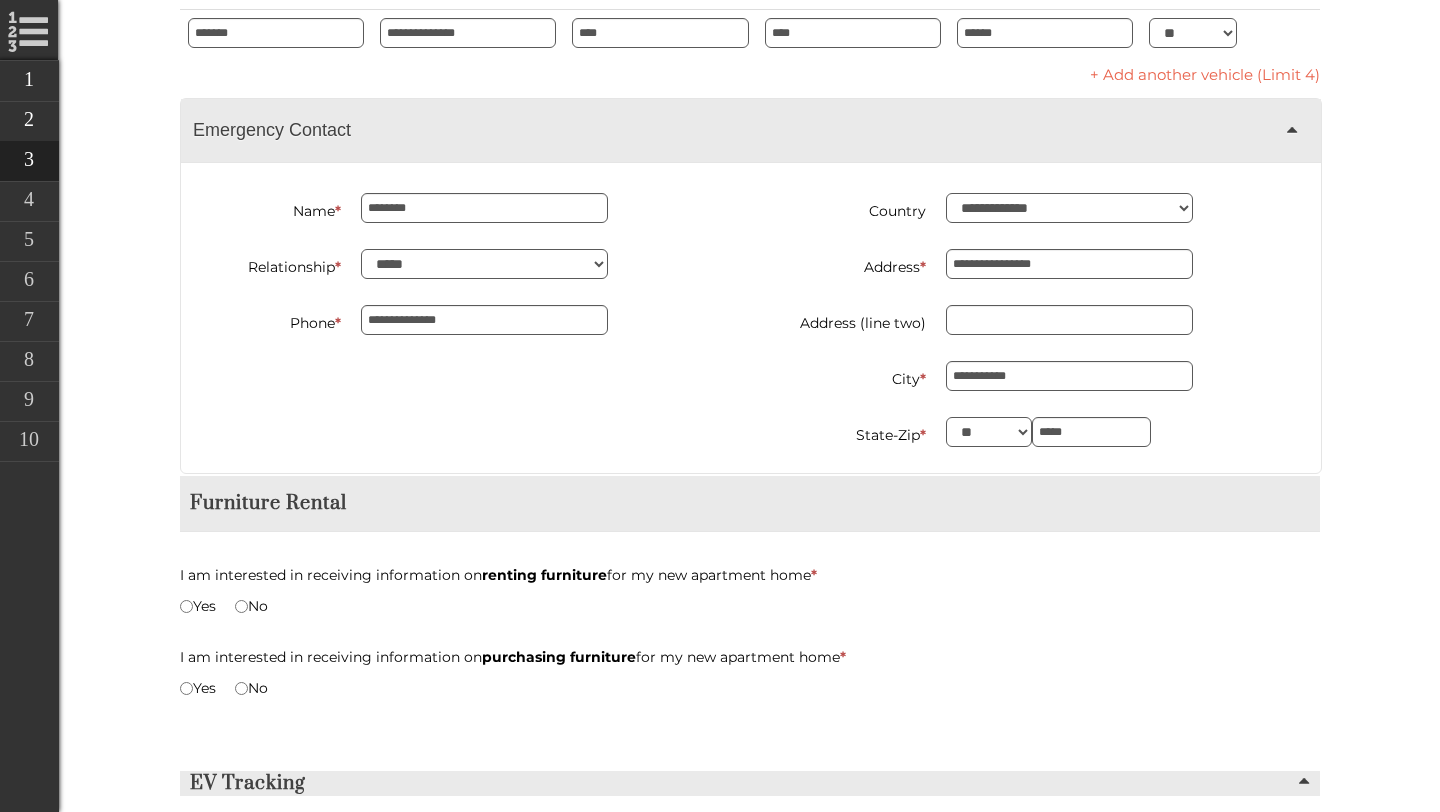 scroll, scrollTop: 4001, scrollLeft: 0, axis: vertical 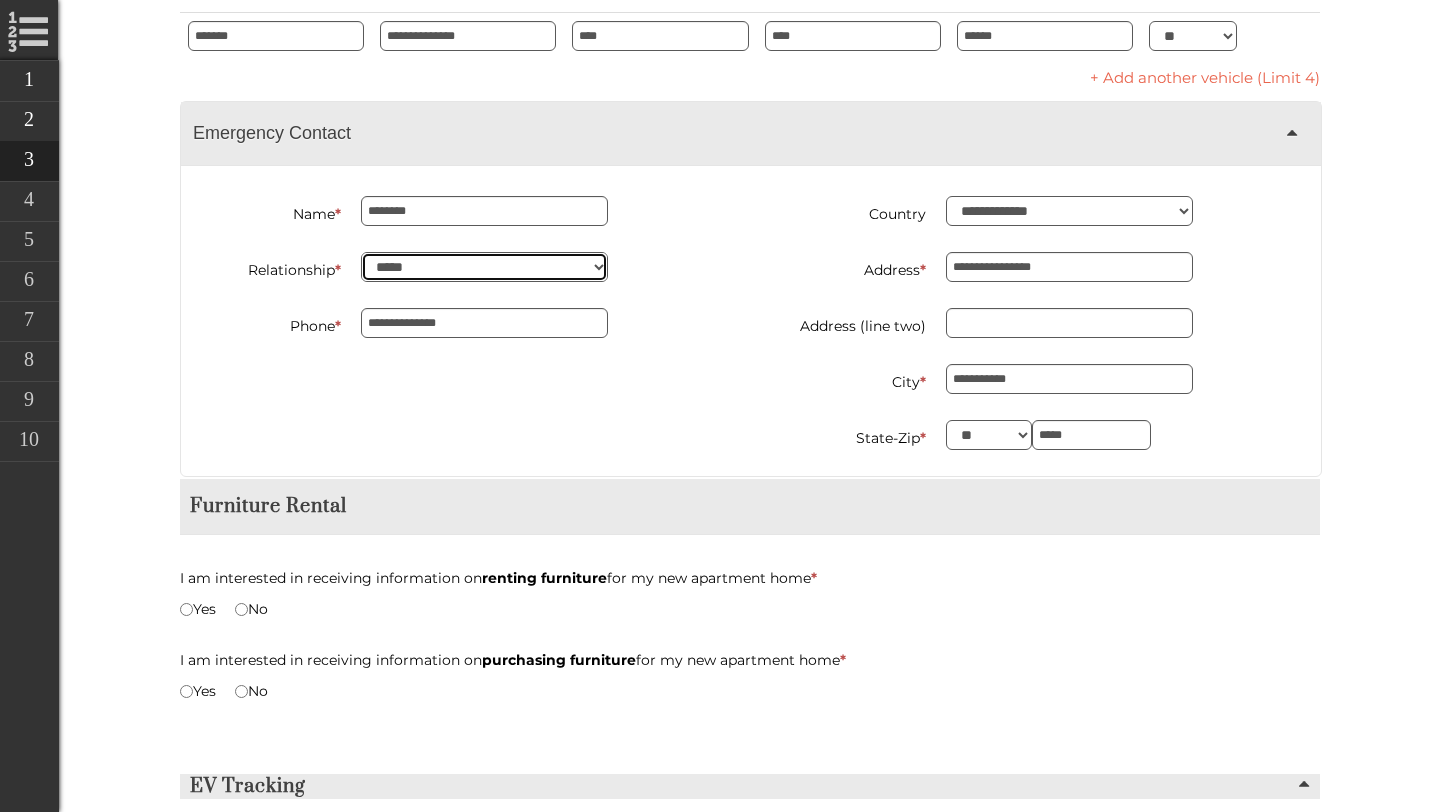click on "******* **** *** ******** ****** *****" at bounding box center [484, 267] 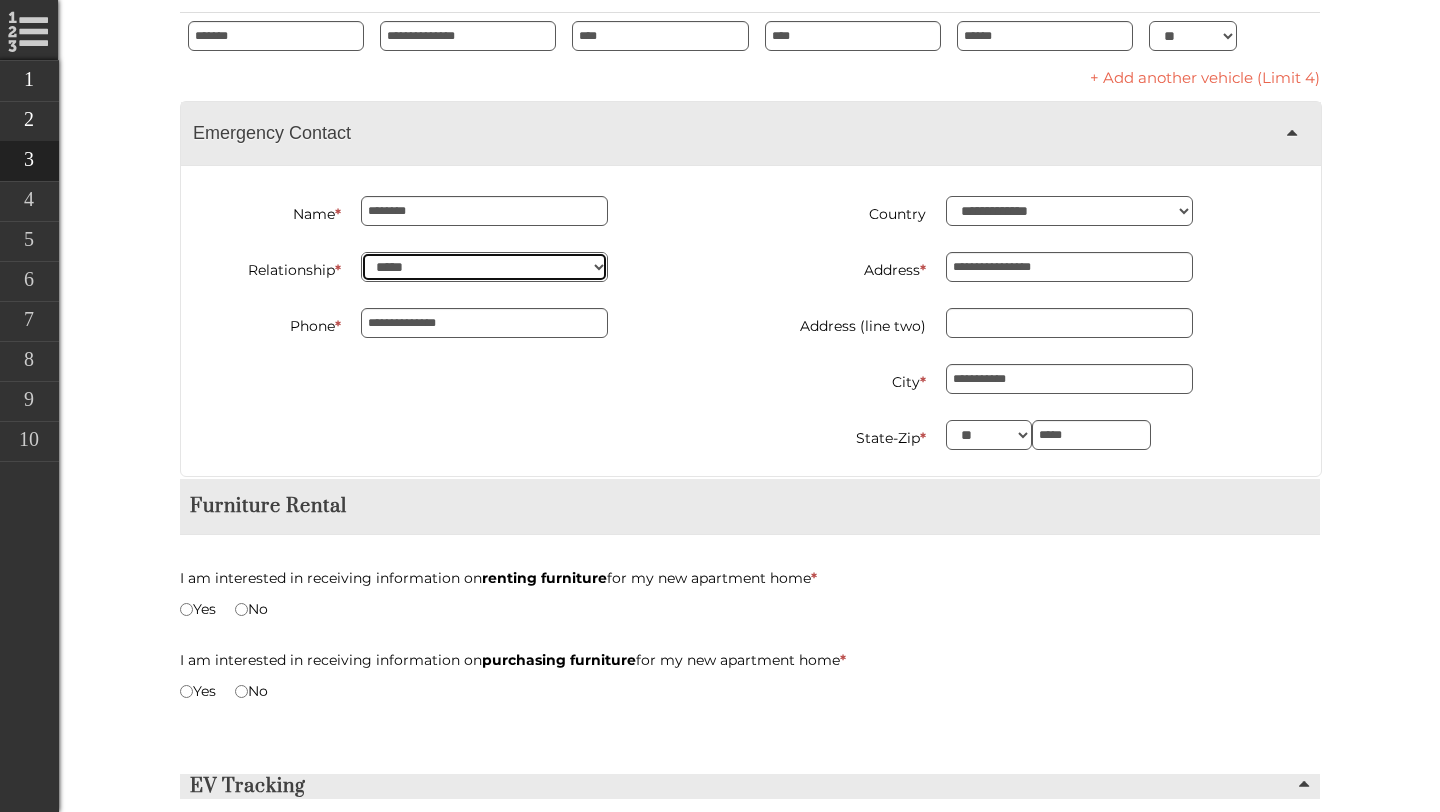 click on "******* **** *** ******** ****** *****" at bounding box center [484, 267] 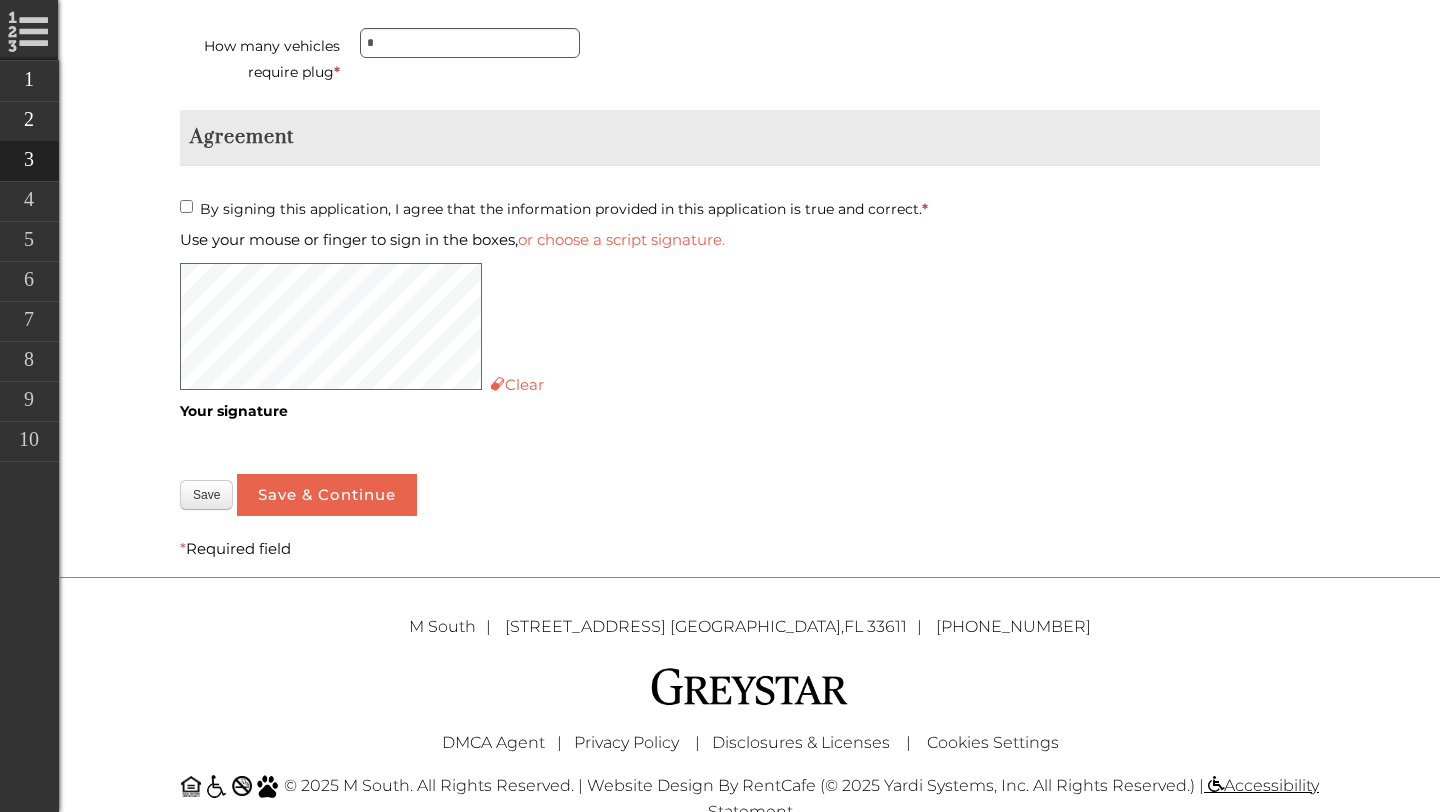 scroll, scrollTop: 5001, scrollLeft: 0, axis: vertical 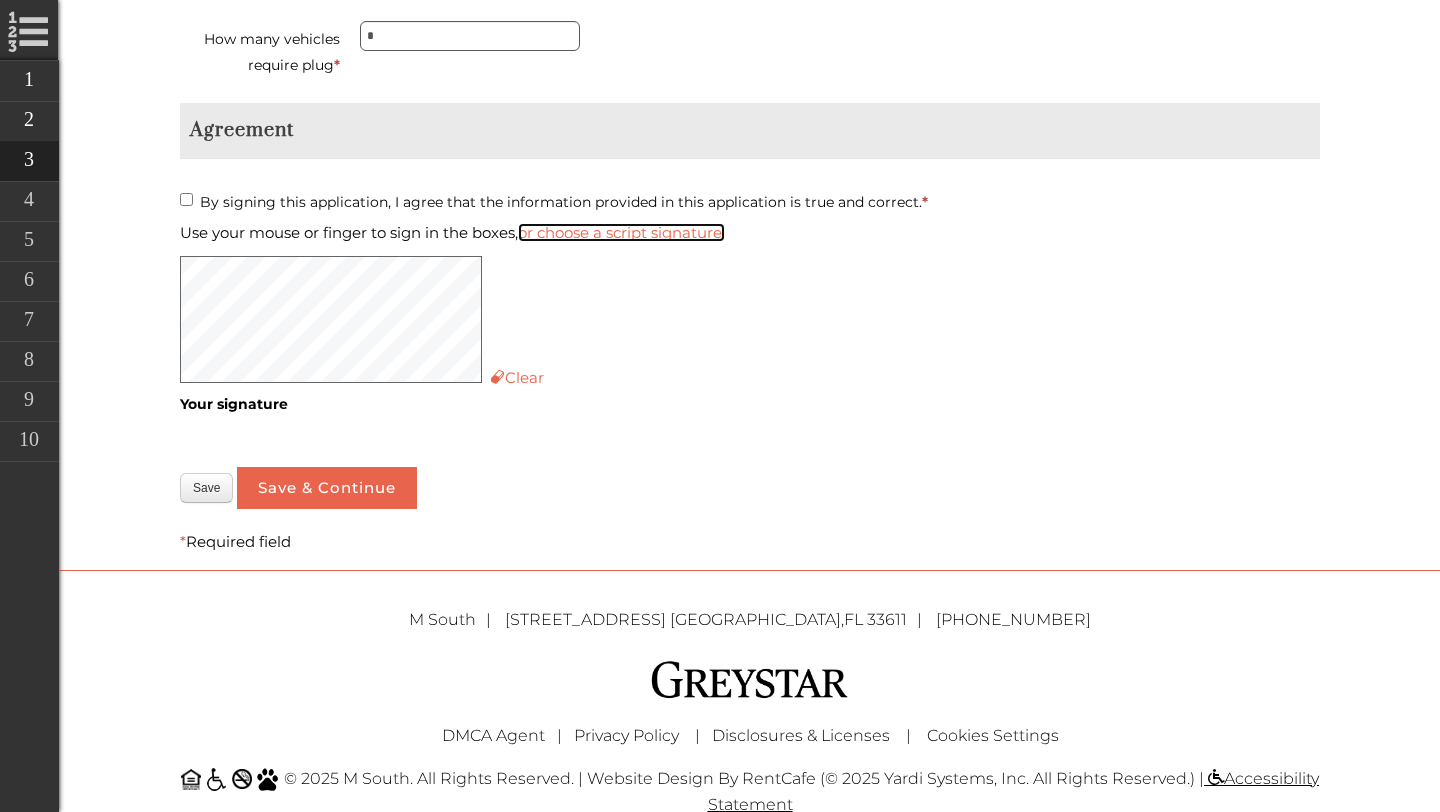 click on "or choose a script signature." at bounding box center [621, 232] 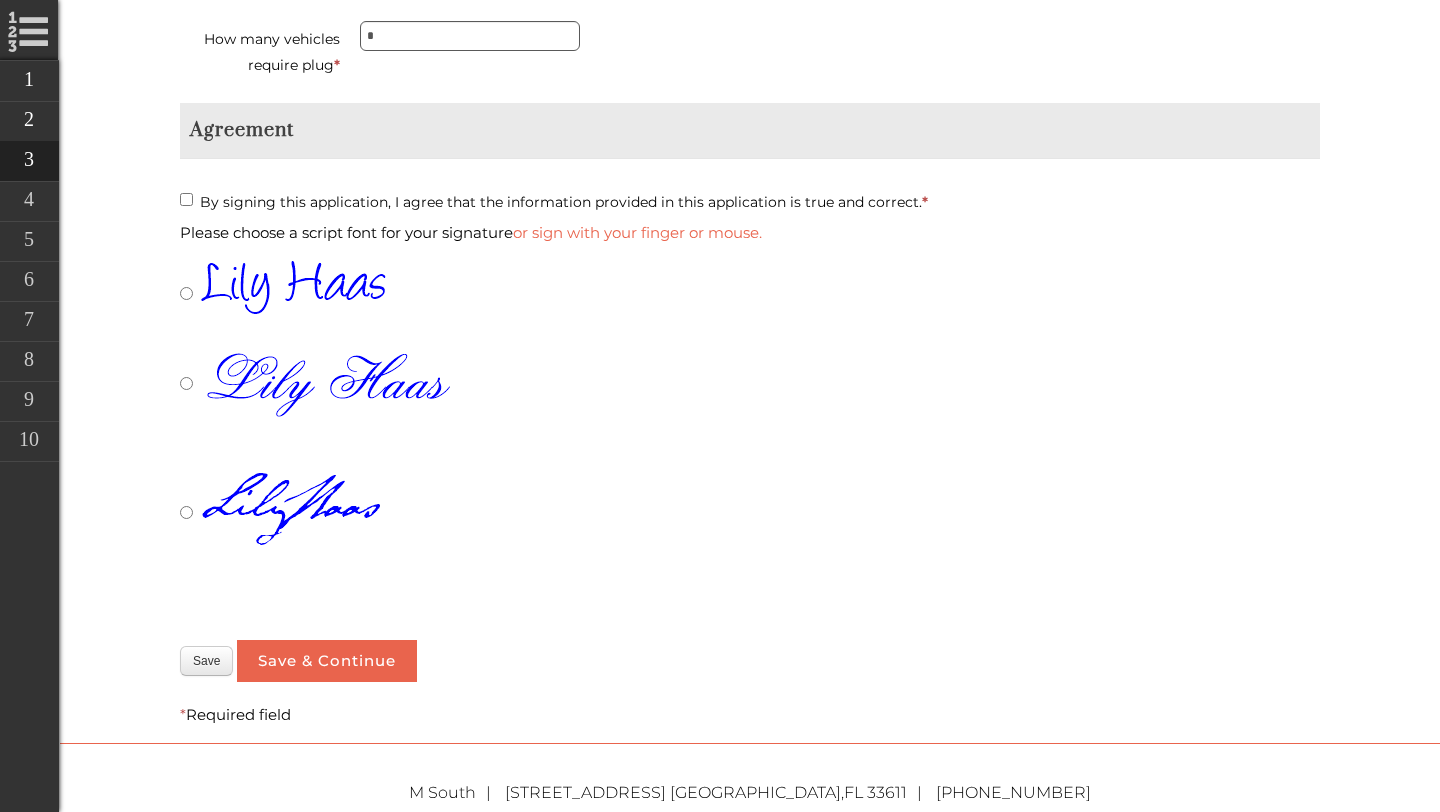 scroll, scrollTop: 5113, scrollLeft: 0, axis: vertical 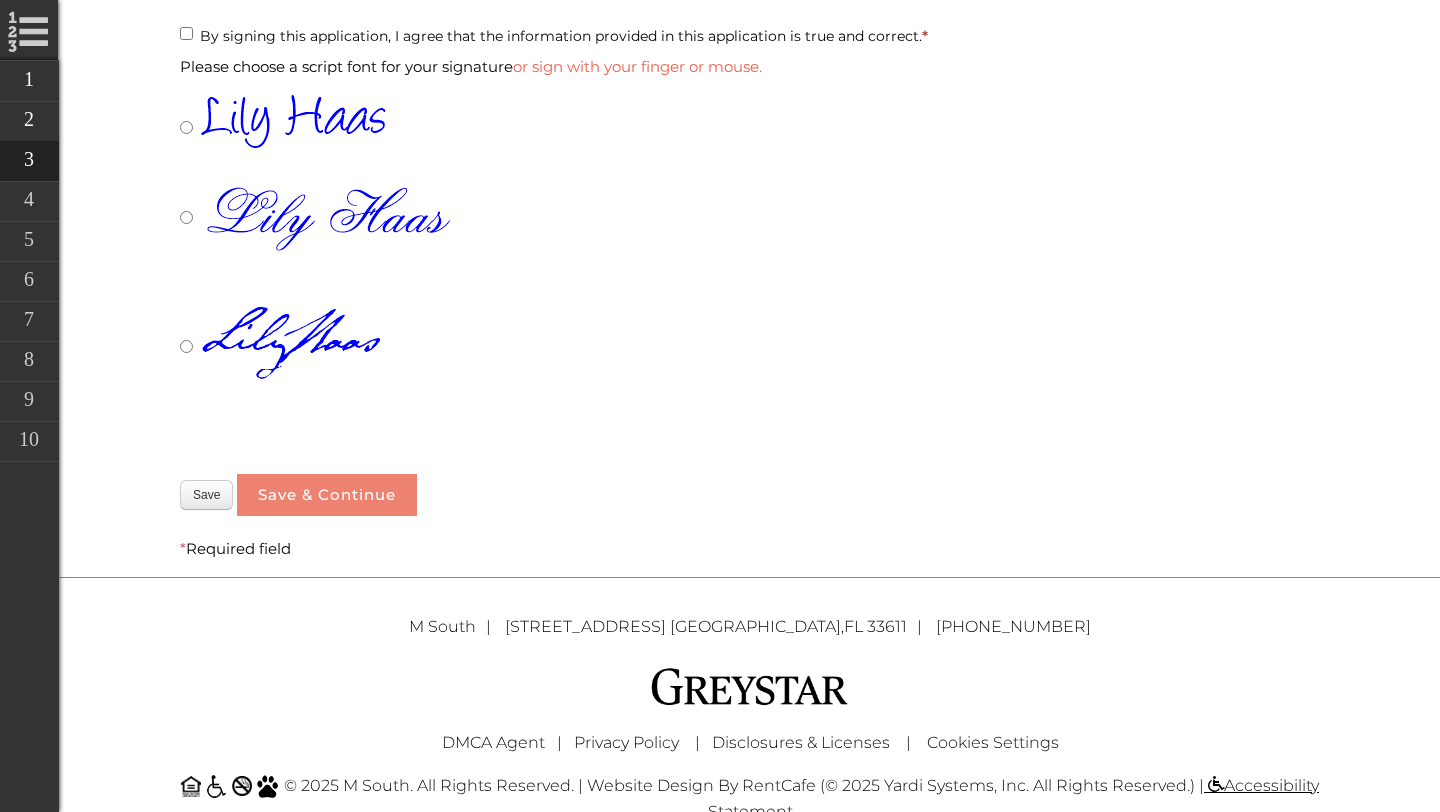 click on "Save & Continue" at bounding box center [327, 495] 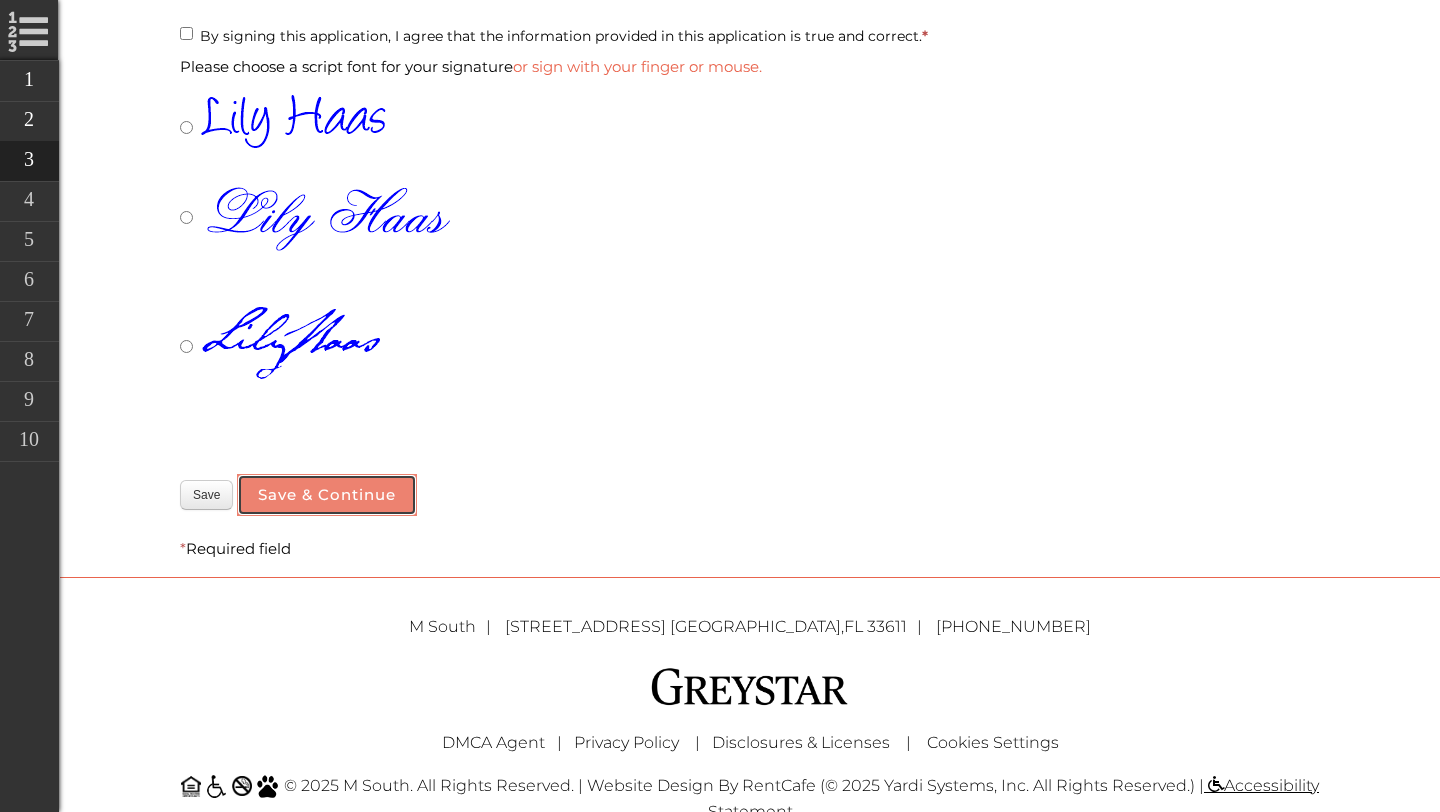 type on "**********" 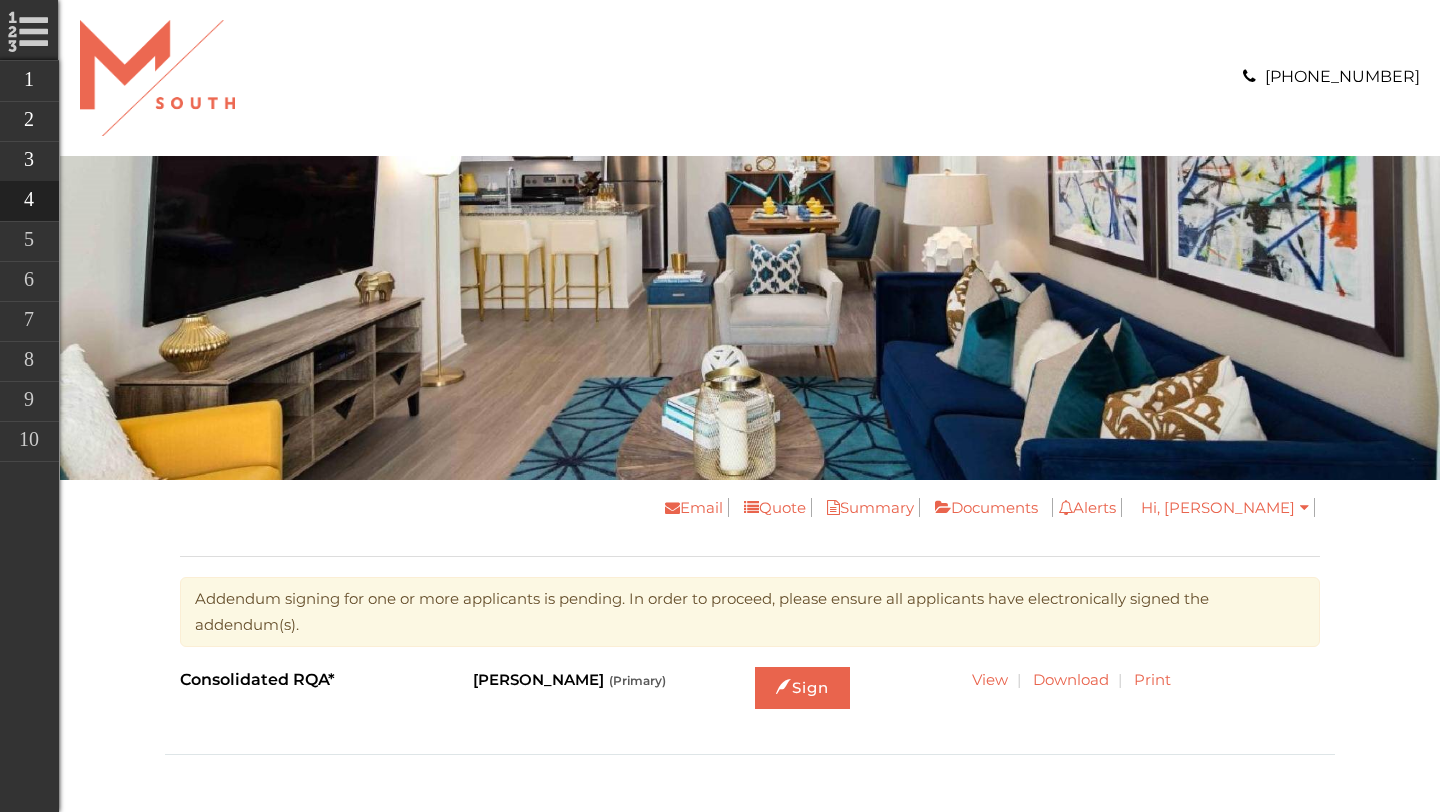 scroll, scrollTop: 0, scrollLeft: 0, axis: both 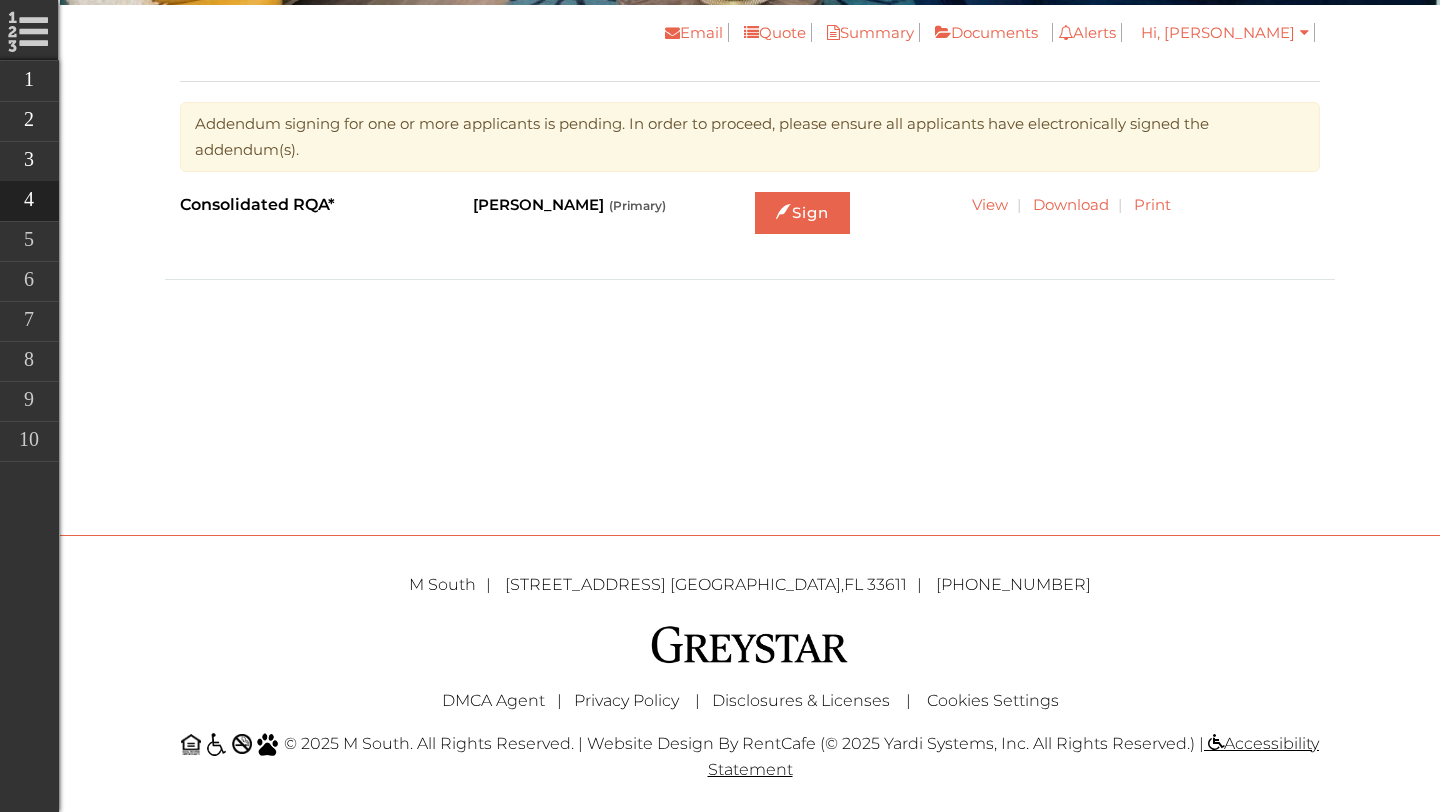 click on "Consolidated RQA*" at bounding box center [311, 212] 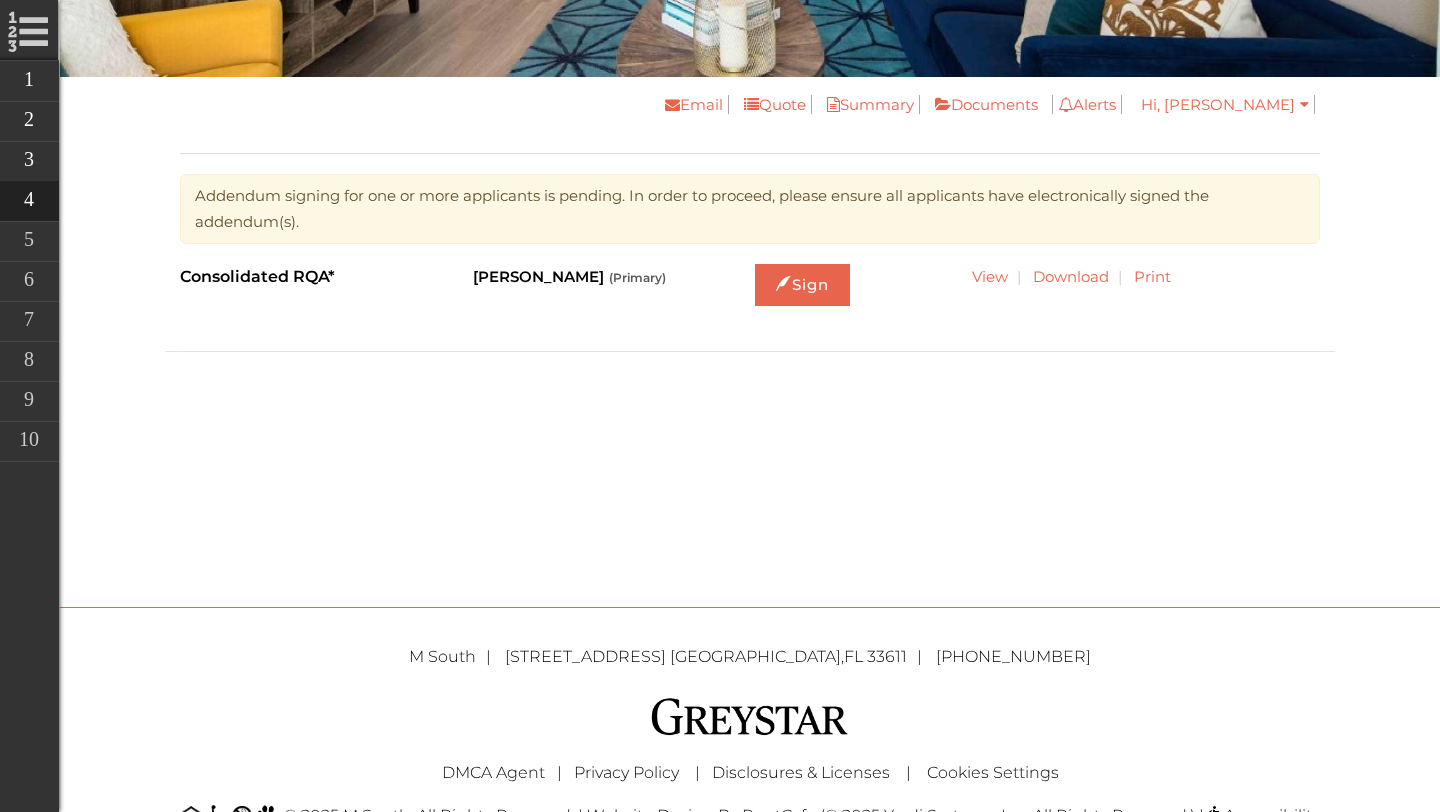 scroll, scrollTop: 400, scrollLeft: 0, axis: vertical 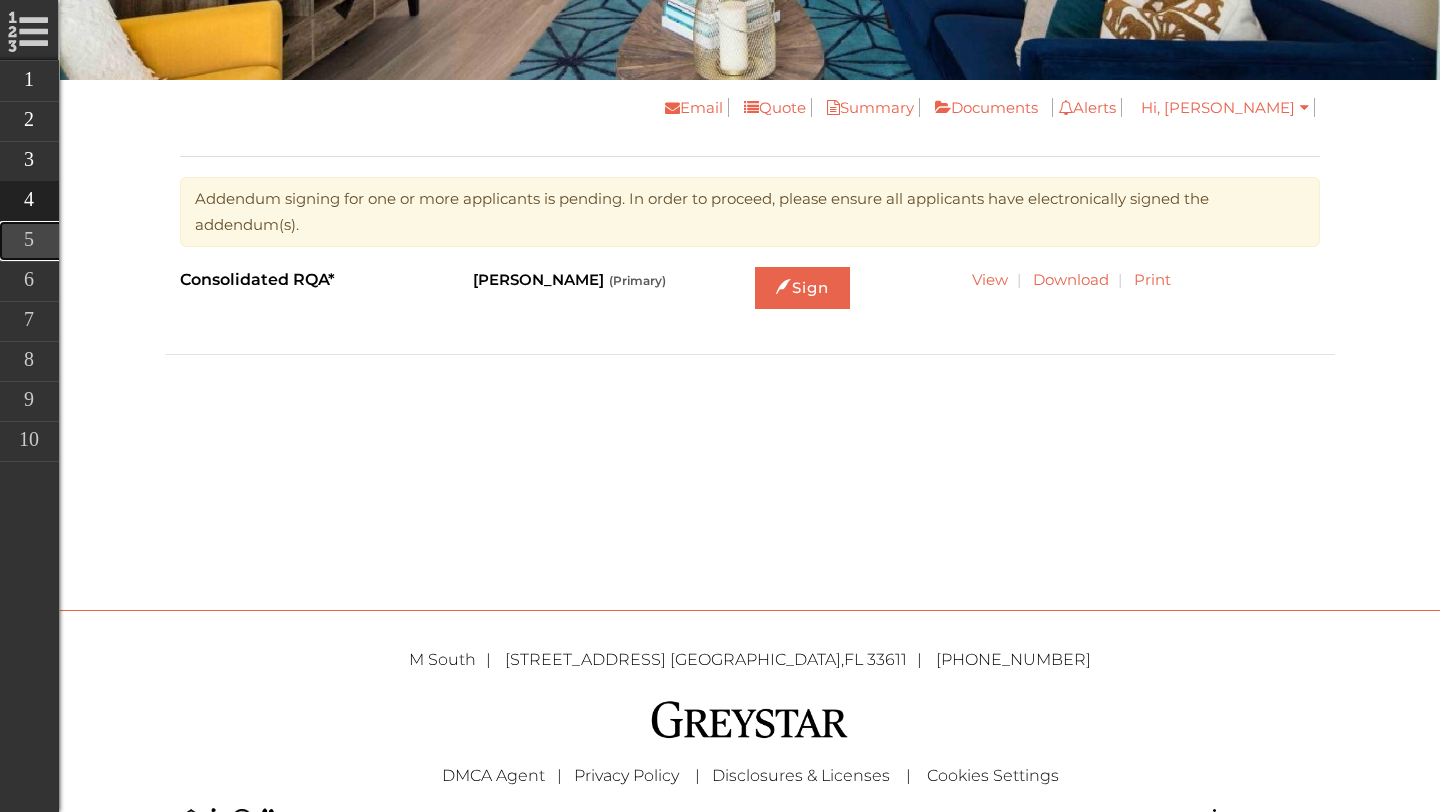 click on "Rental Options Selection" at bounding box center [169, 241] 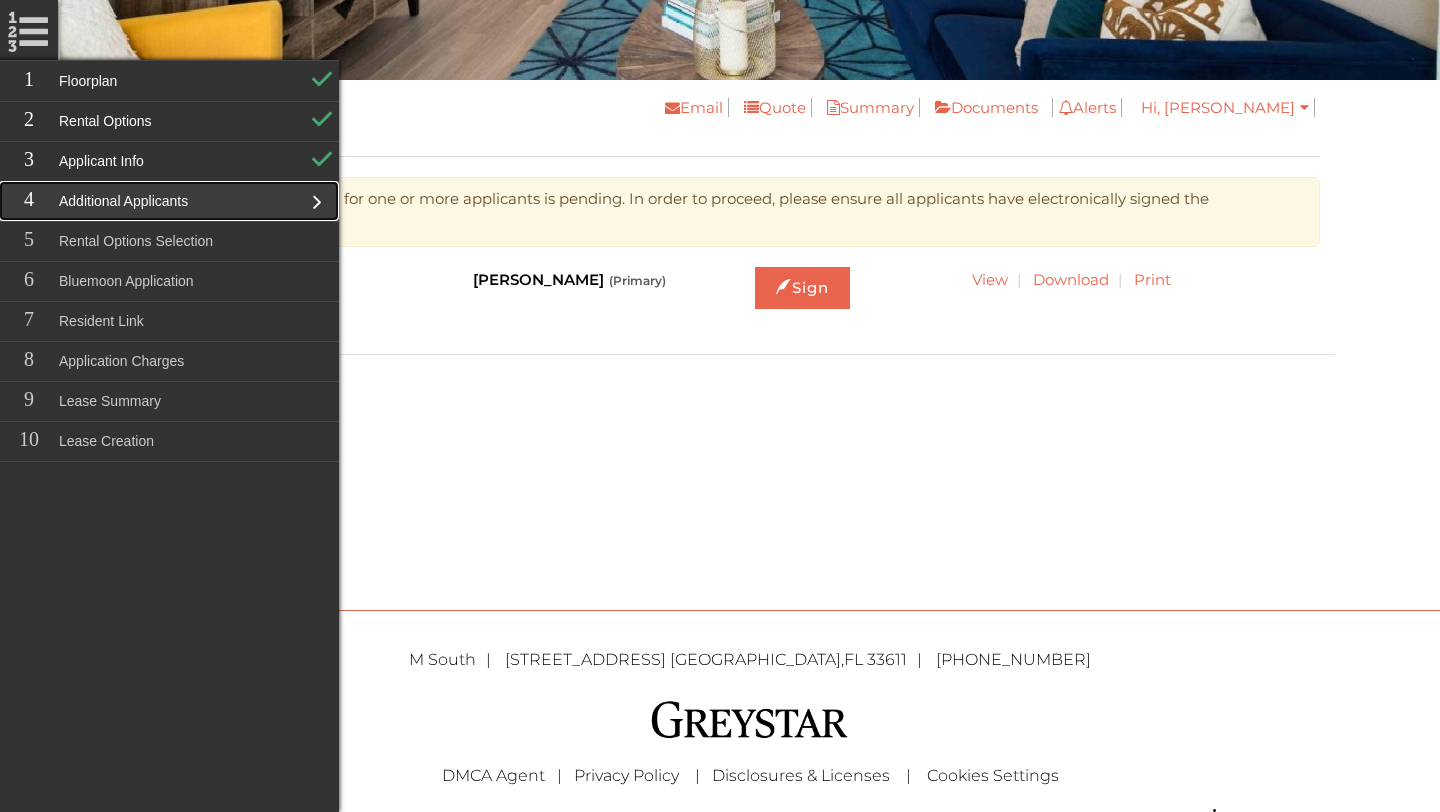 click on "Additional Applicants" at bounding box center [169, 201] 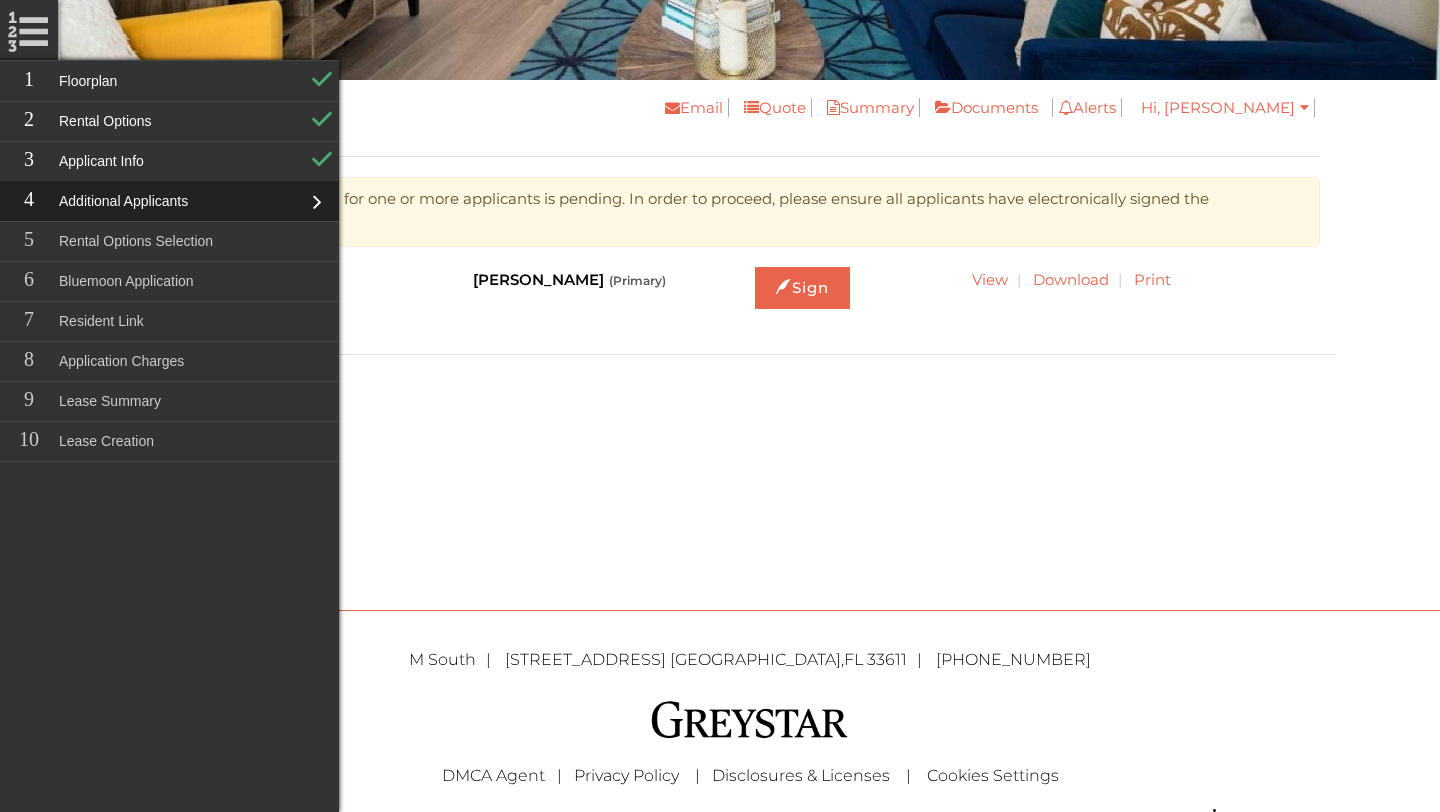 click on "Additional Applicants" at bounding box center [169, 201] 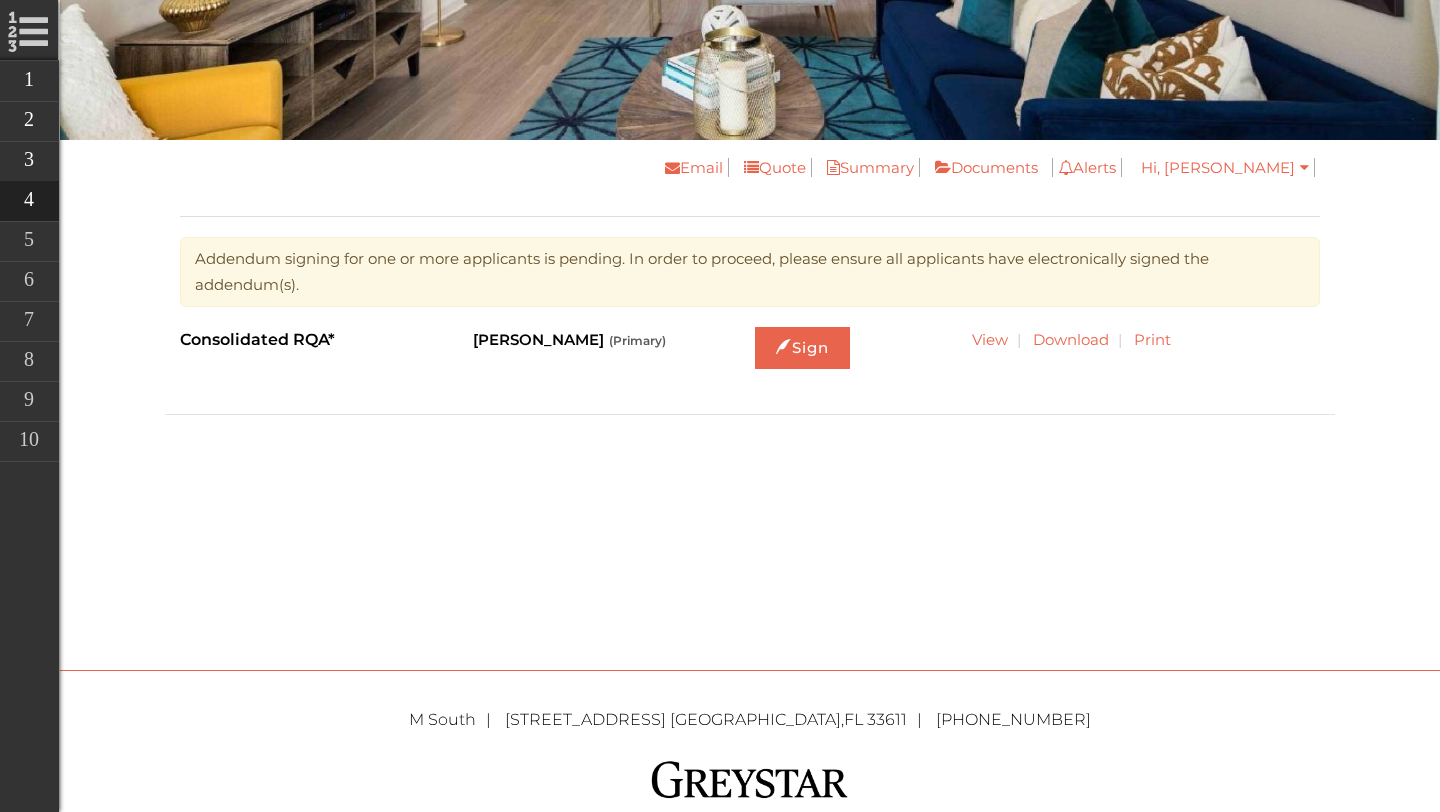 scroll, scrollTop: 341, scrollLeft: 0, axis: vertical 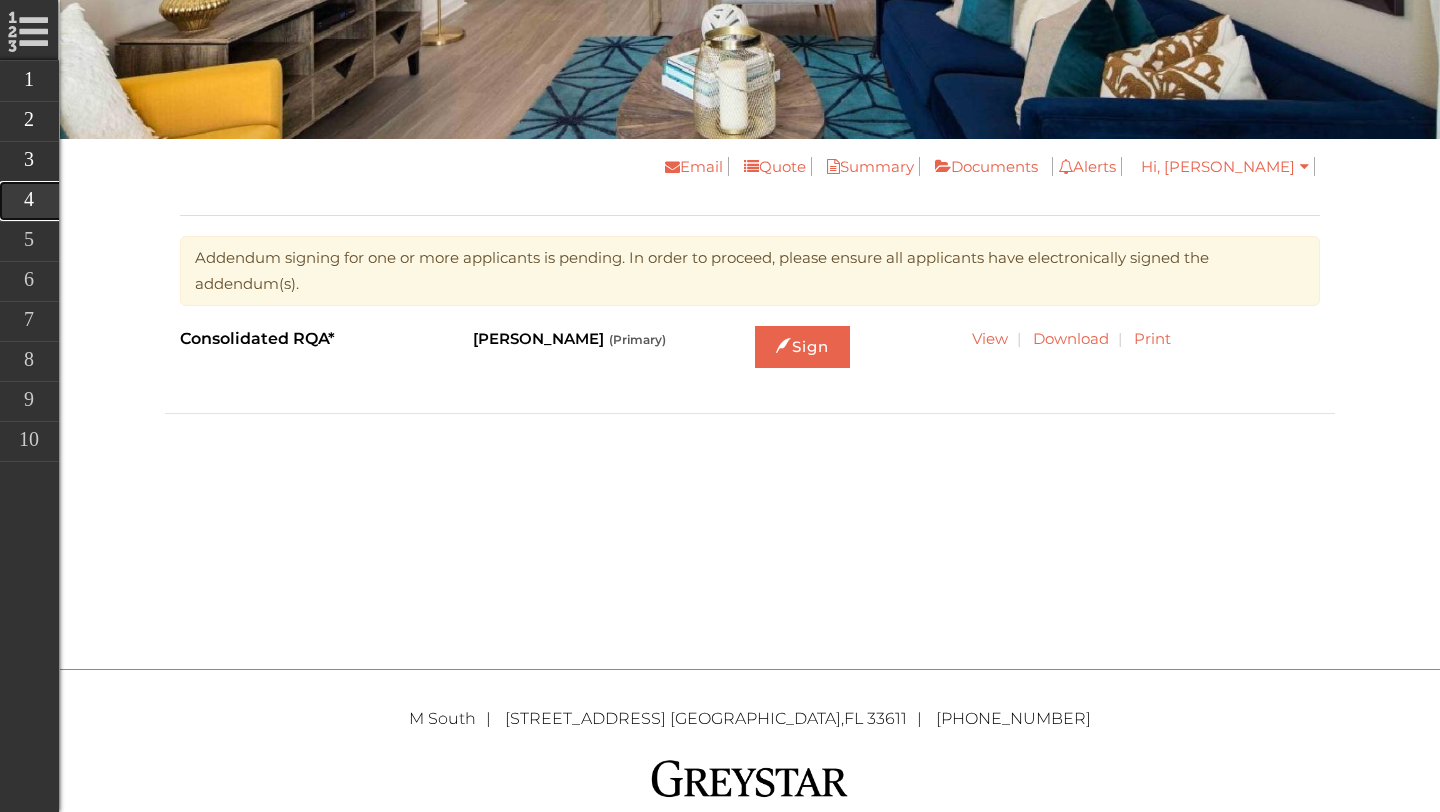 click on "Additional Applicants" at bounding box center (169, 201) 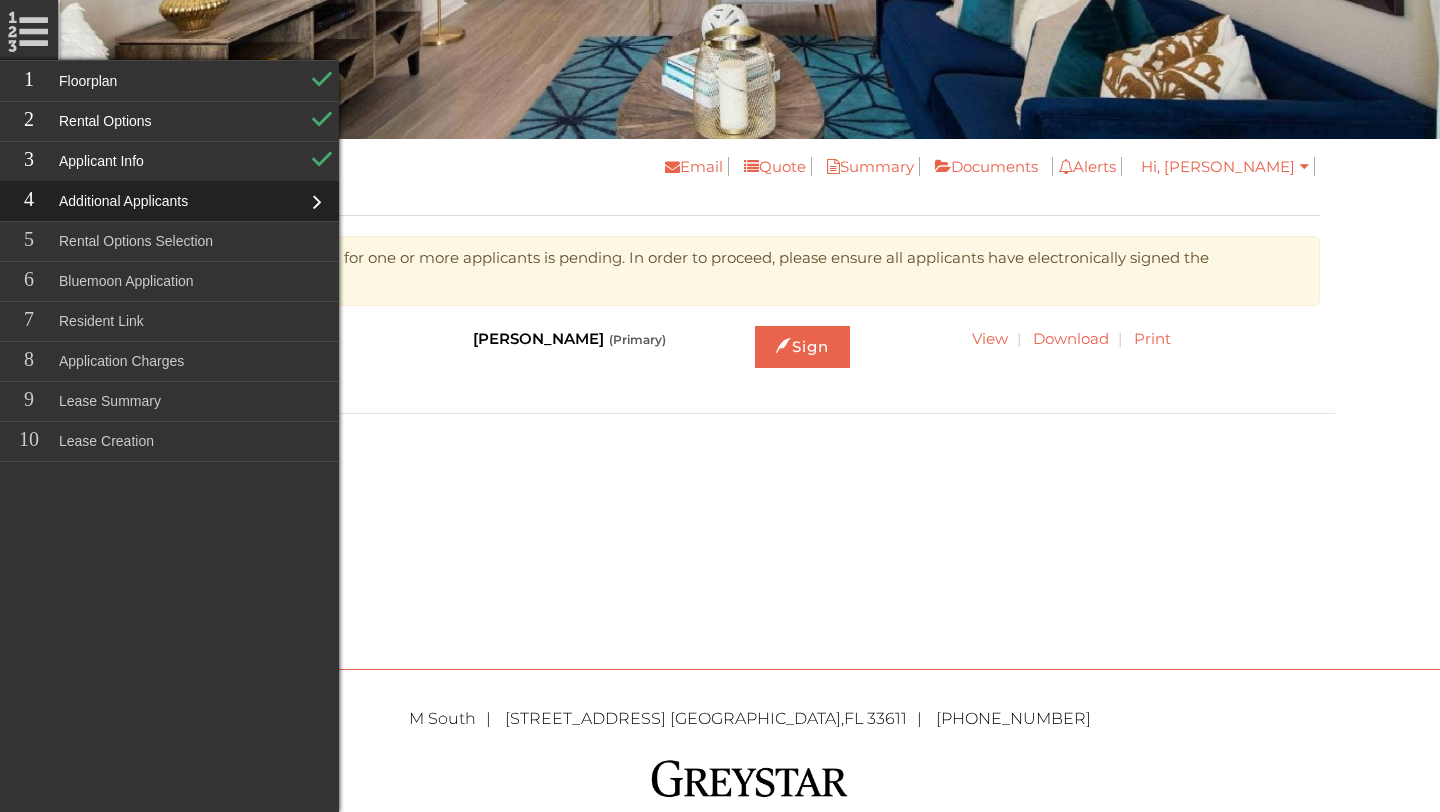 click on "Additional Applicants" at bounding box center [169, 201] 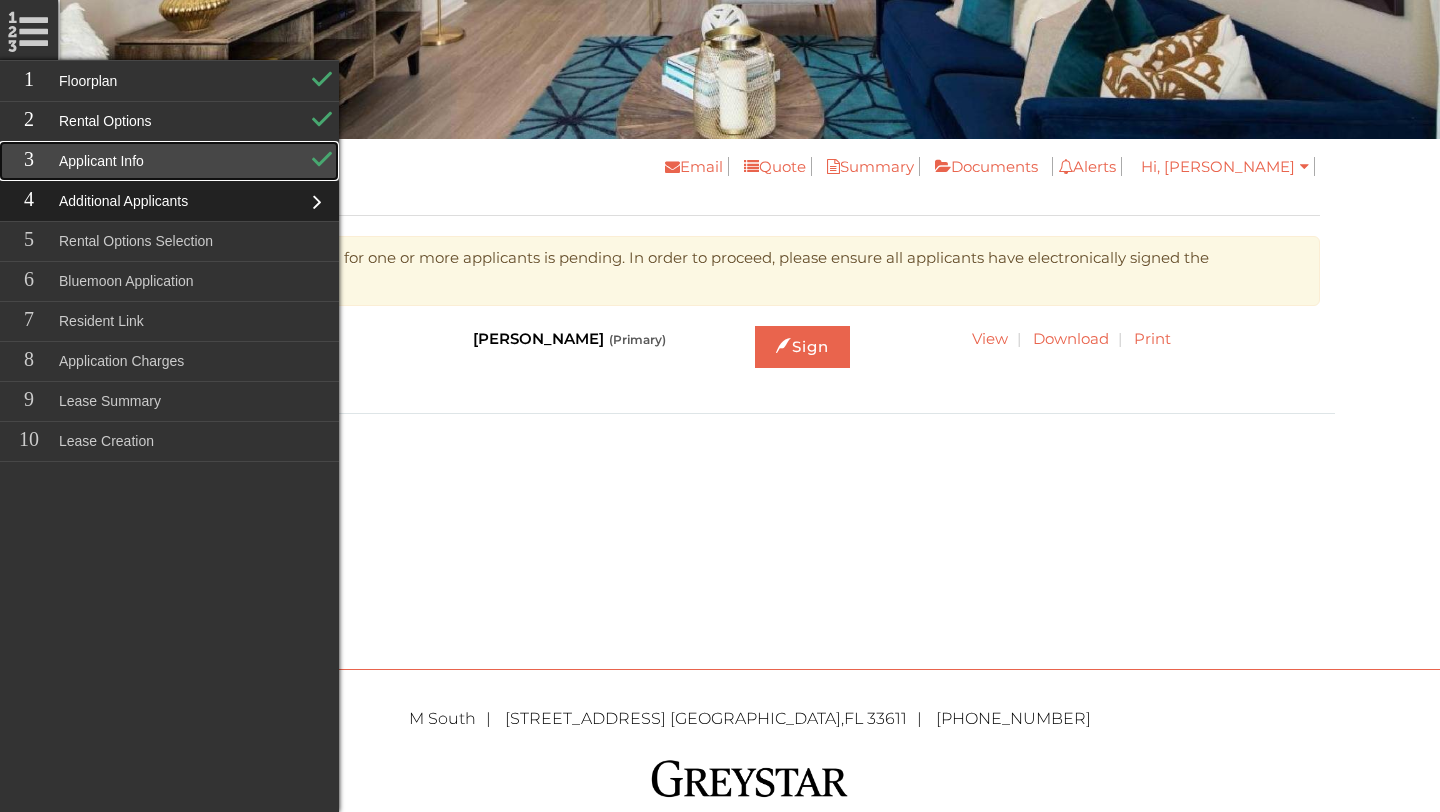 click on "Applicant Info" at bounding box center (169, 161) 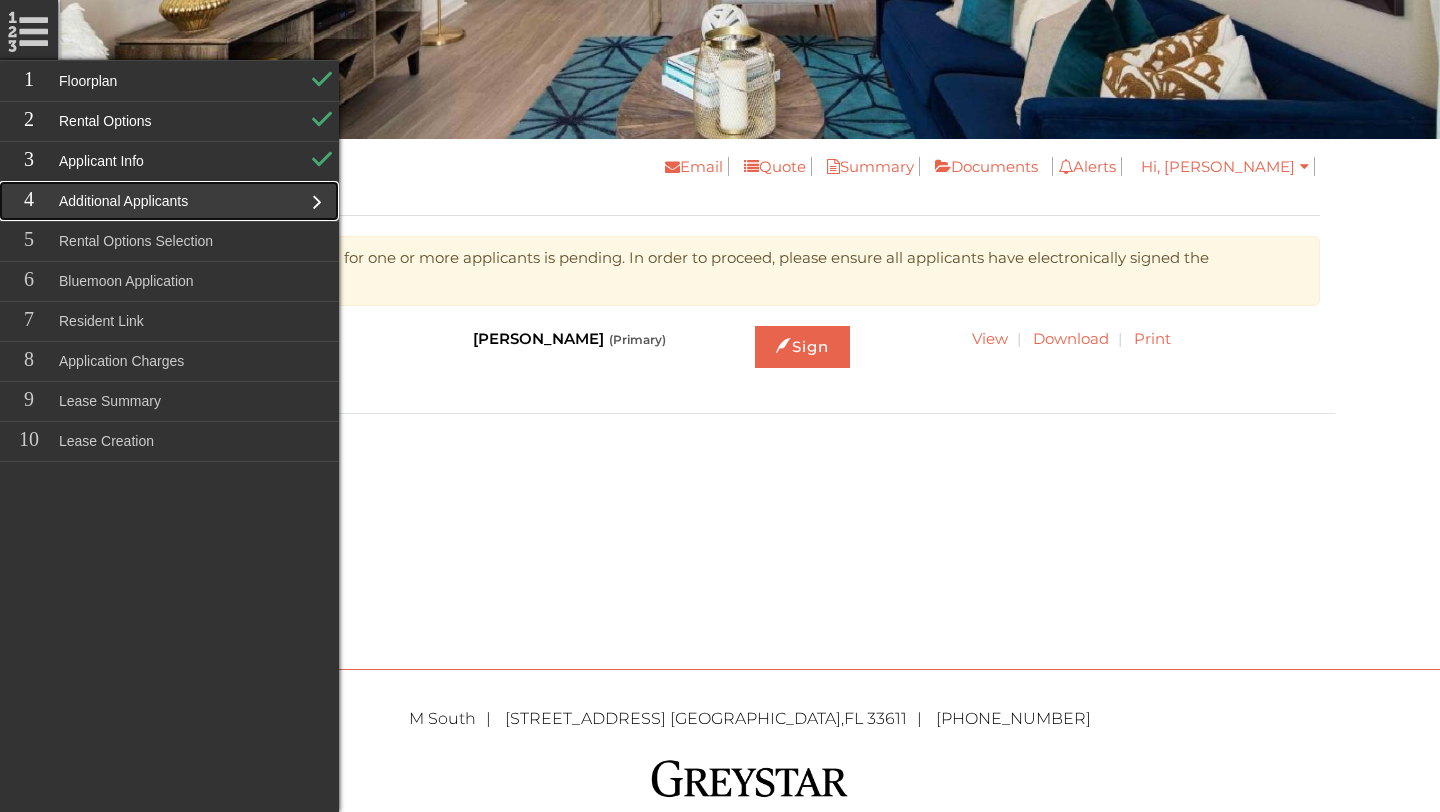 click on "Additional Applicants" at bounding box center (169, 201) 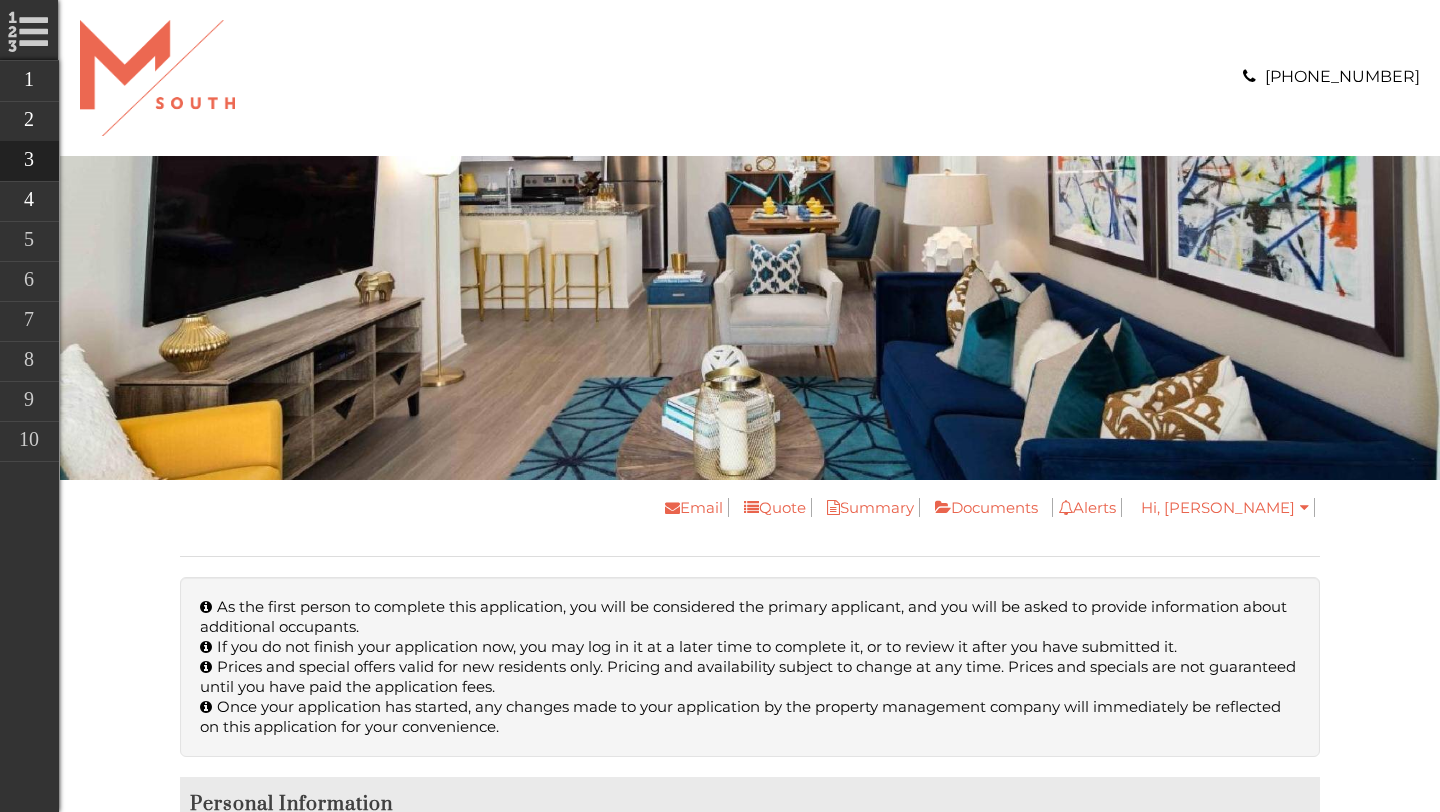 scroll, scrollTop: 0, scrollLeft: 0, axis: both 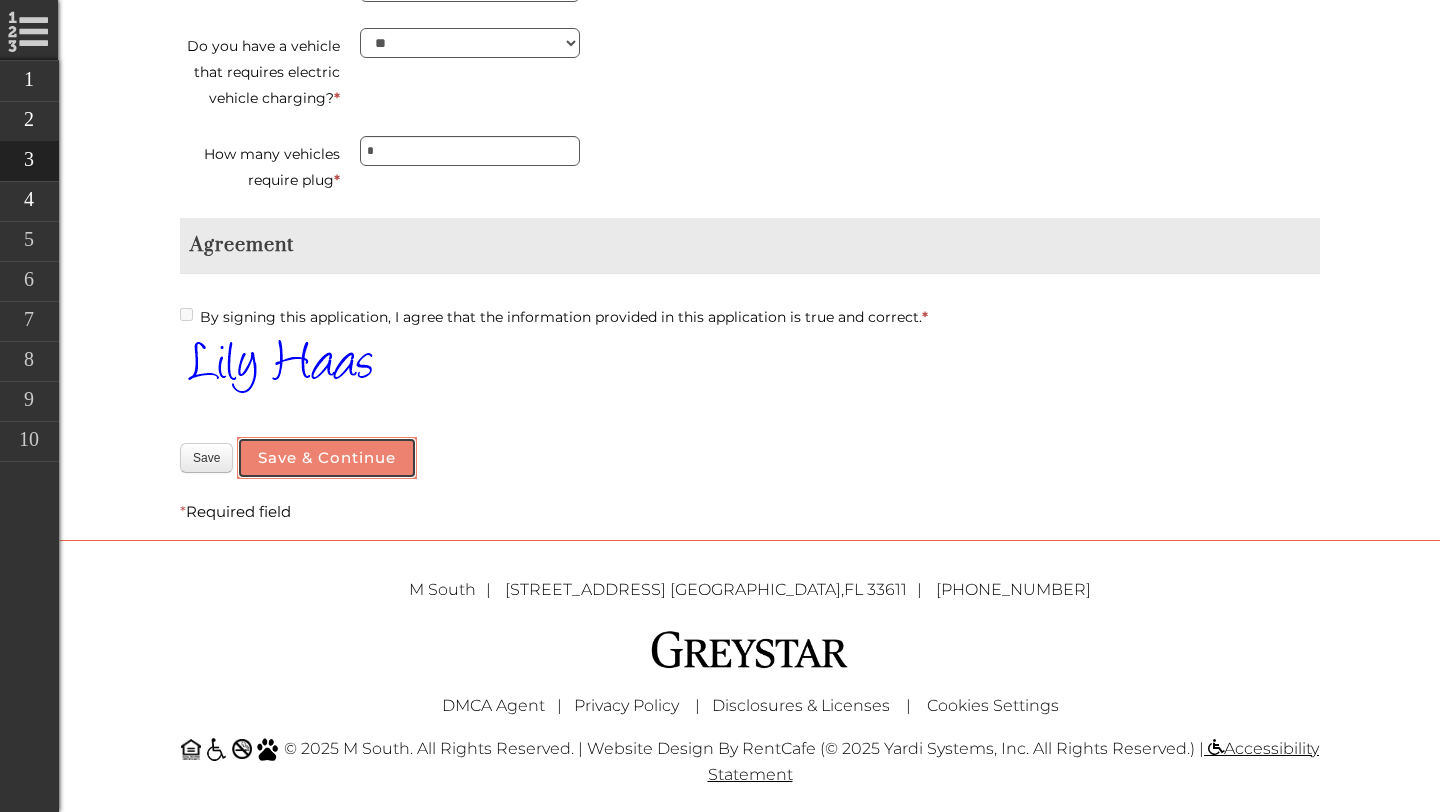 click on "Save & Continue" at bounding box center (327, 458) 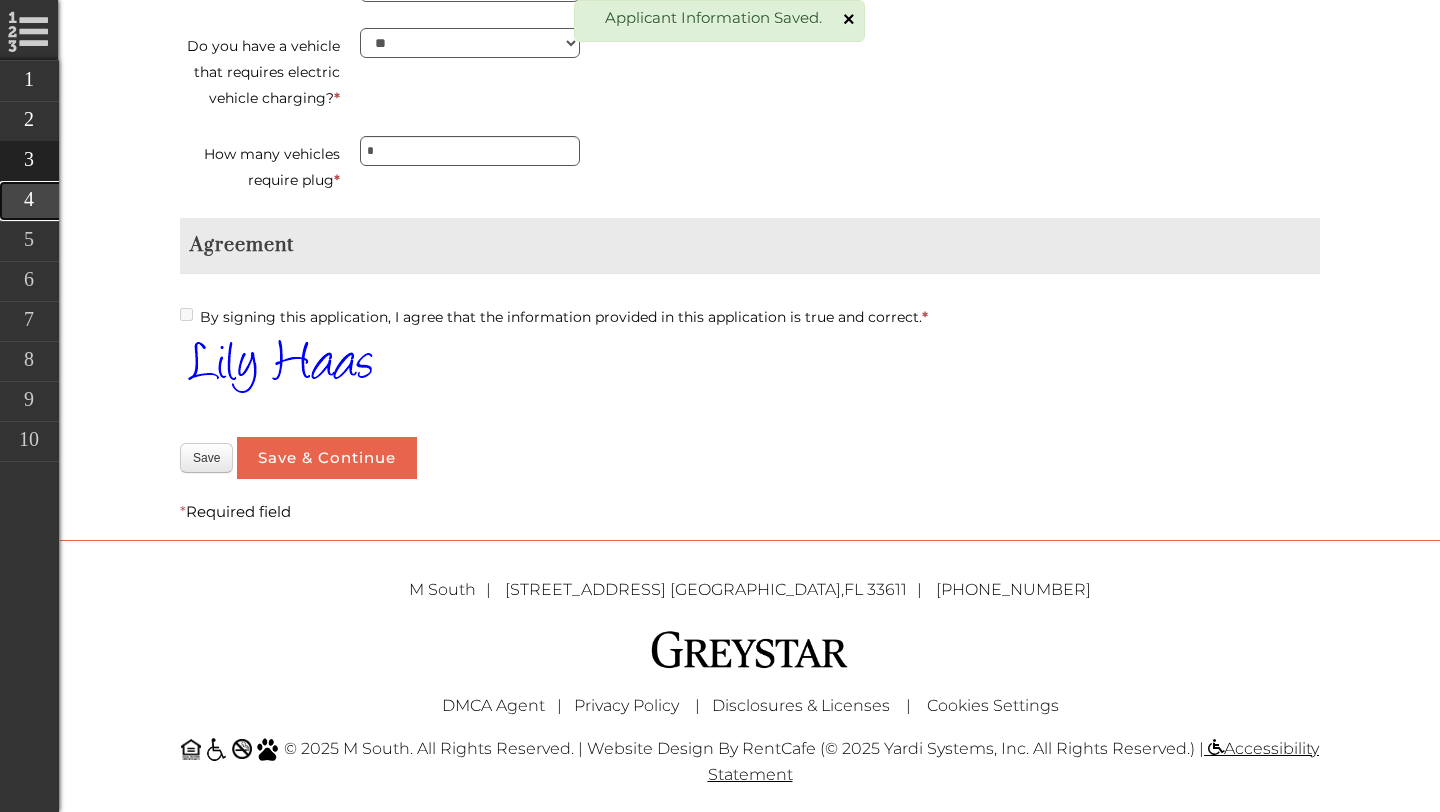 click on "Additional Applicants" at bounding box center (169, 201) 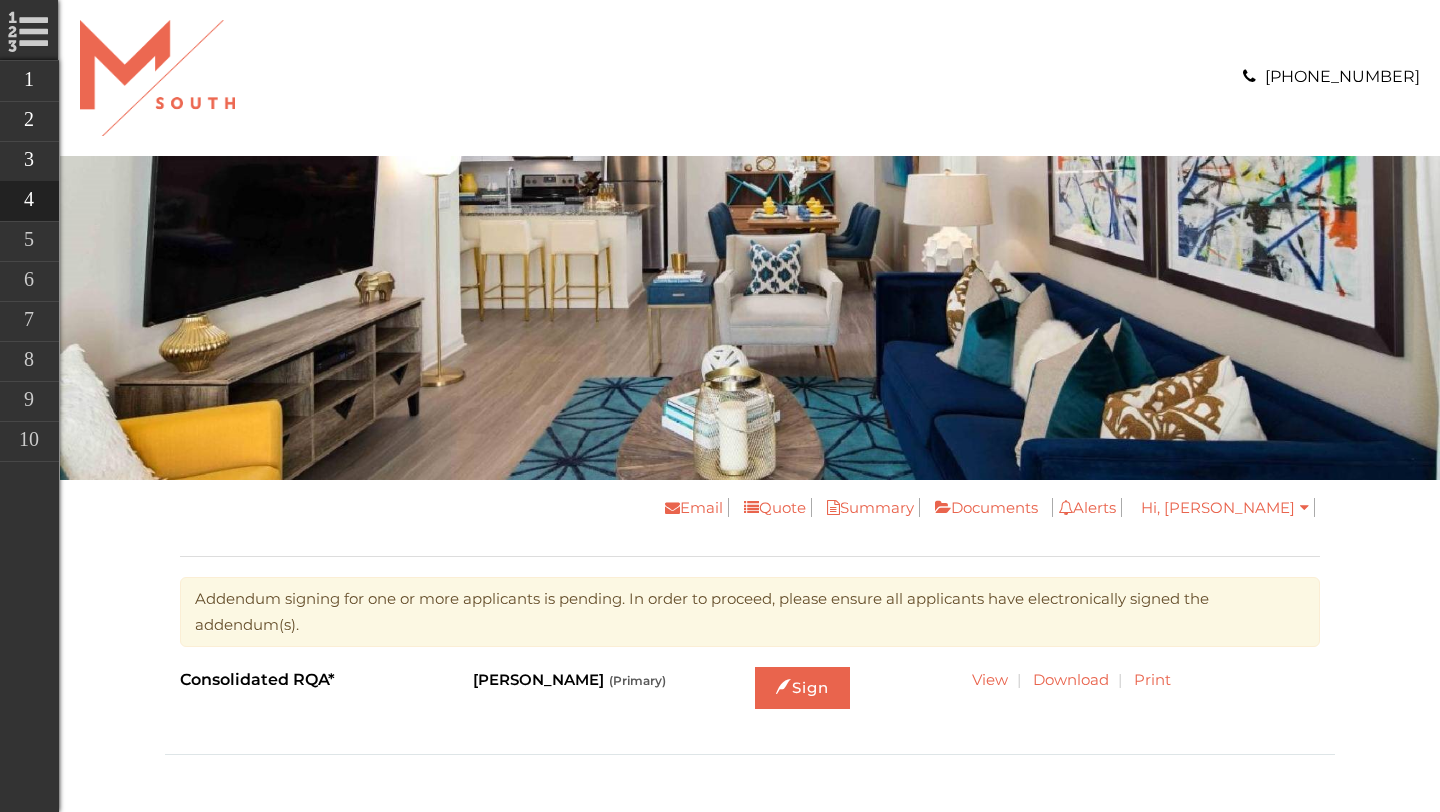 scroll, scrollTop: 0, scrollLeft: 0, axis: both 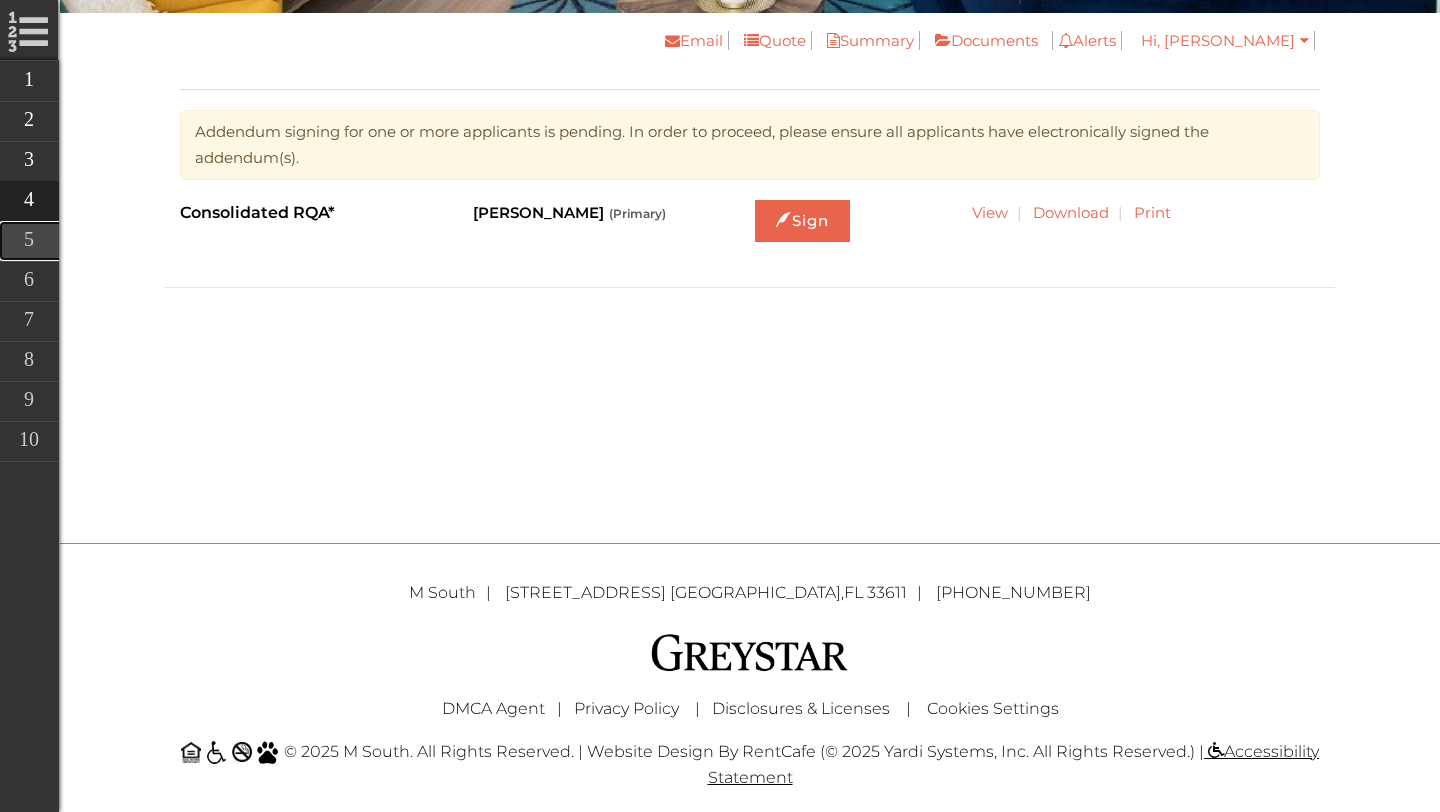 click on "Rental Options Selection" at bounding box center (169, 241) 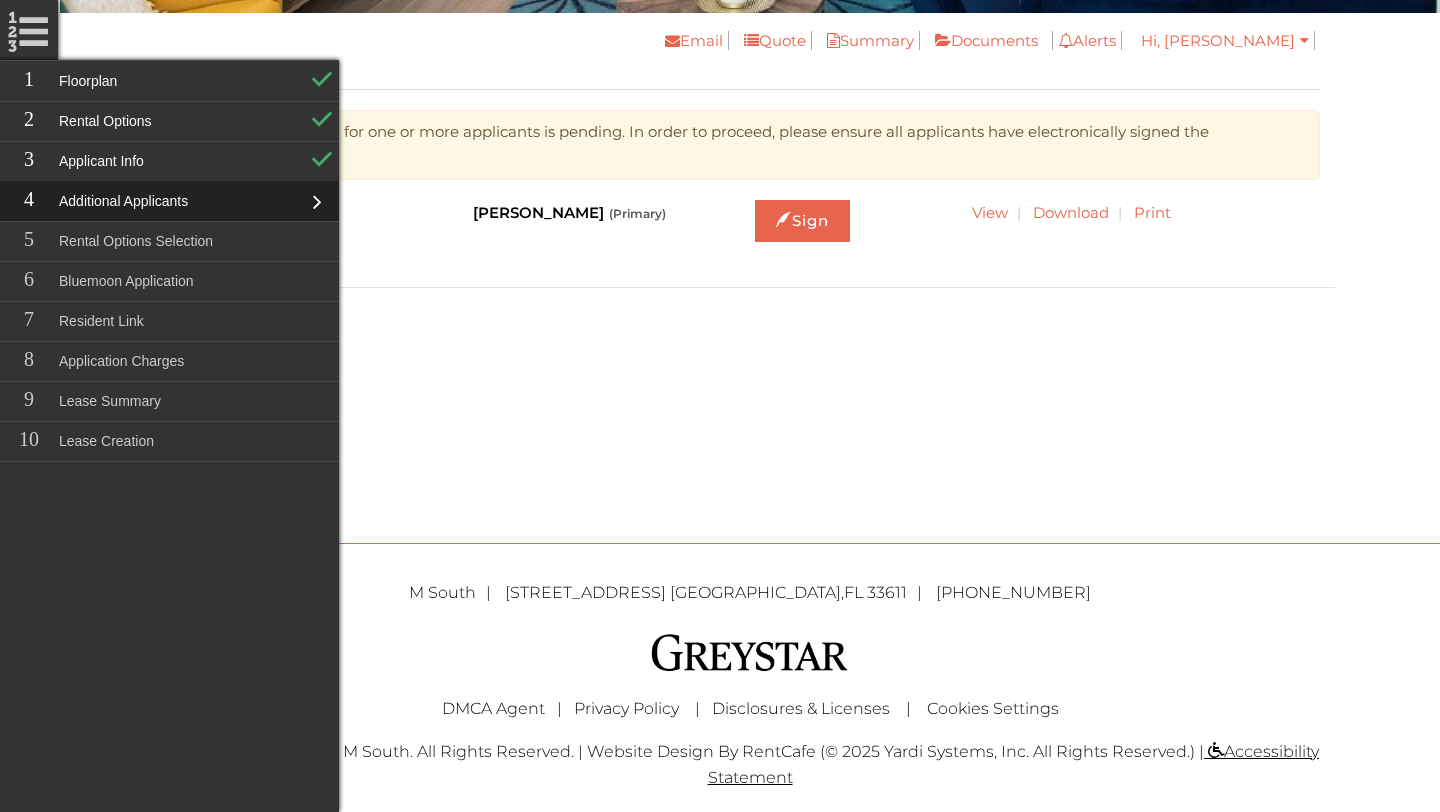 click on "Additional Applicants" at bounding box center (169, 201) 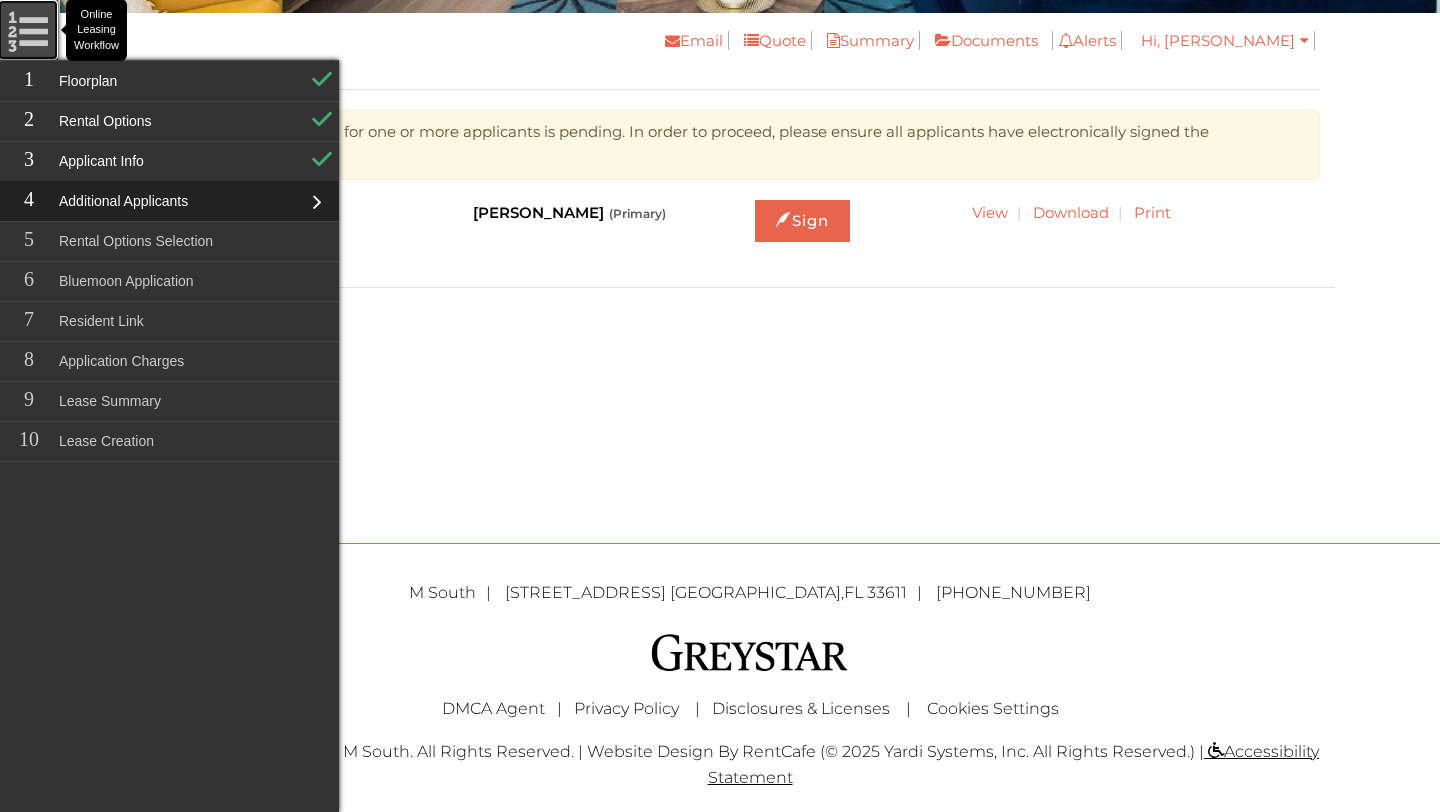 click on "Online Leasing Workflow" at bounding box center (28, 30) 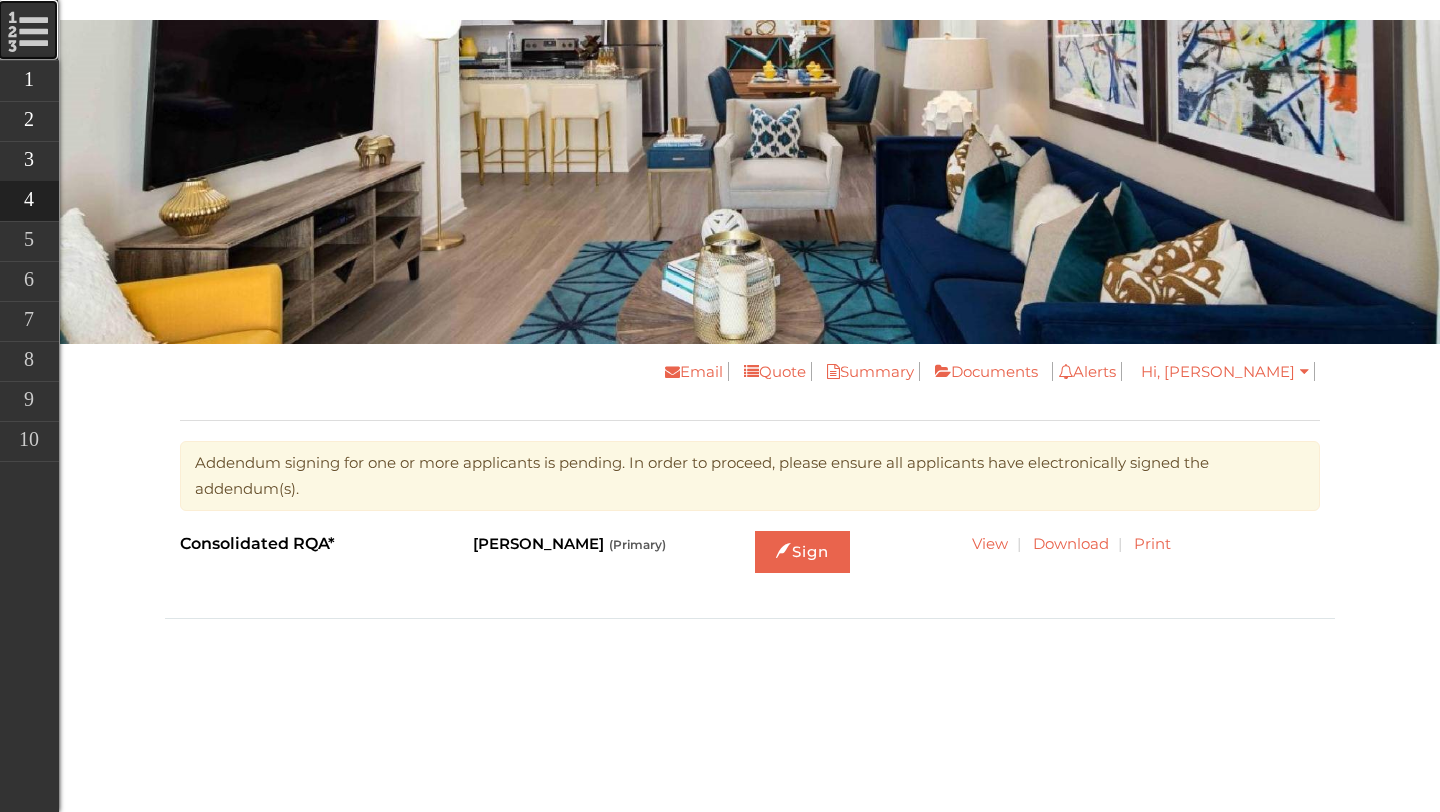 scroll, scrollTop: 107, scrollLeft: 0, axis: vertical 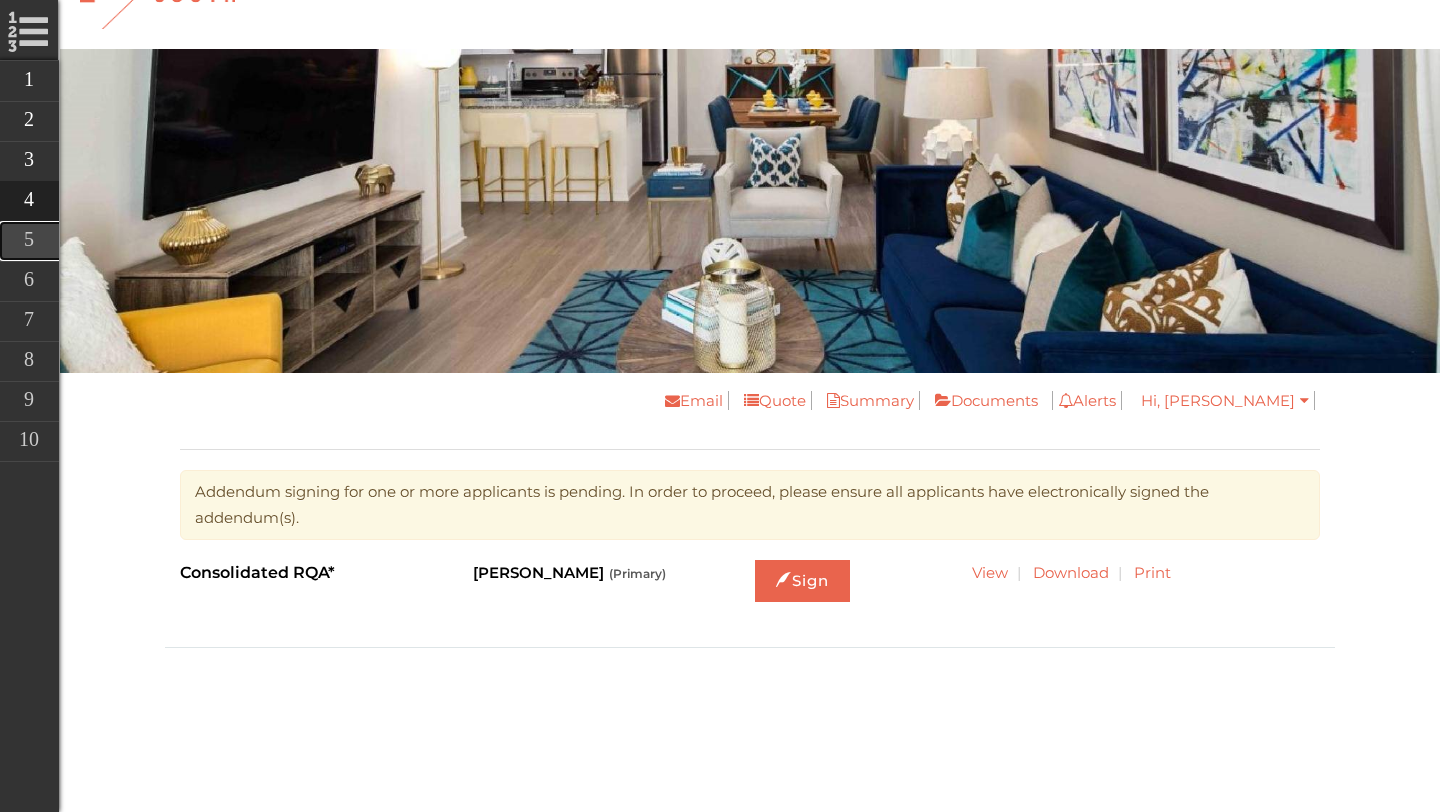 click on "Rental Options Selection" at bounding box center (169, 241) 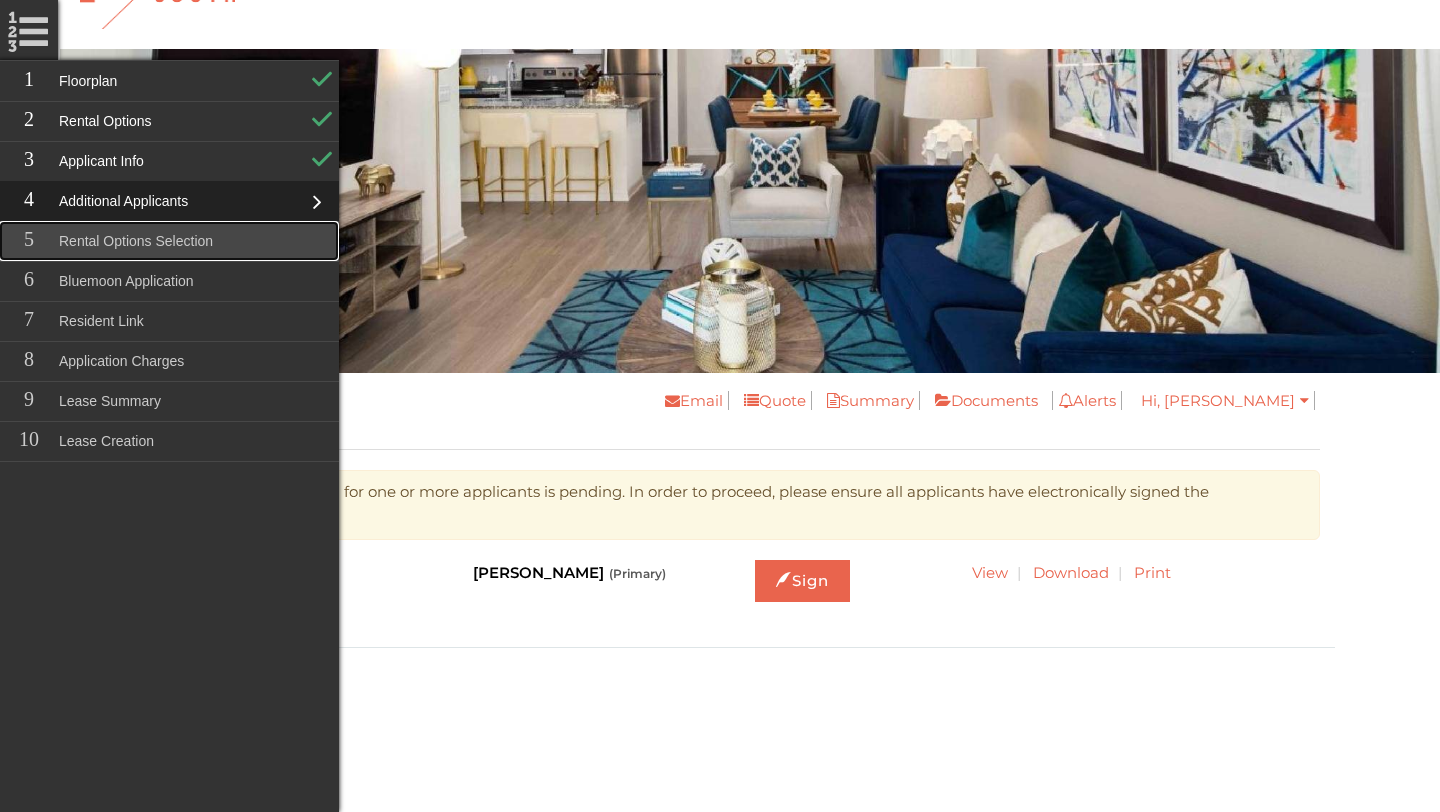 click on "Rental Options Selection" at bounding box center (169, 241) 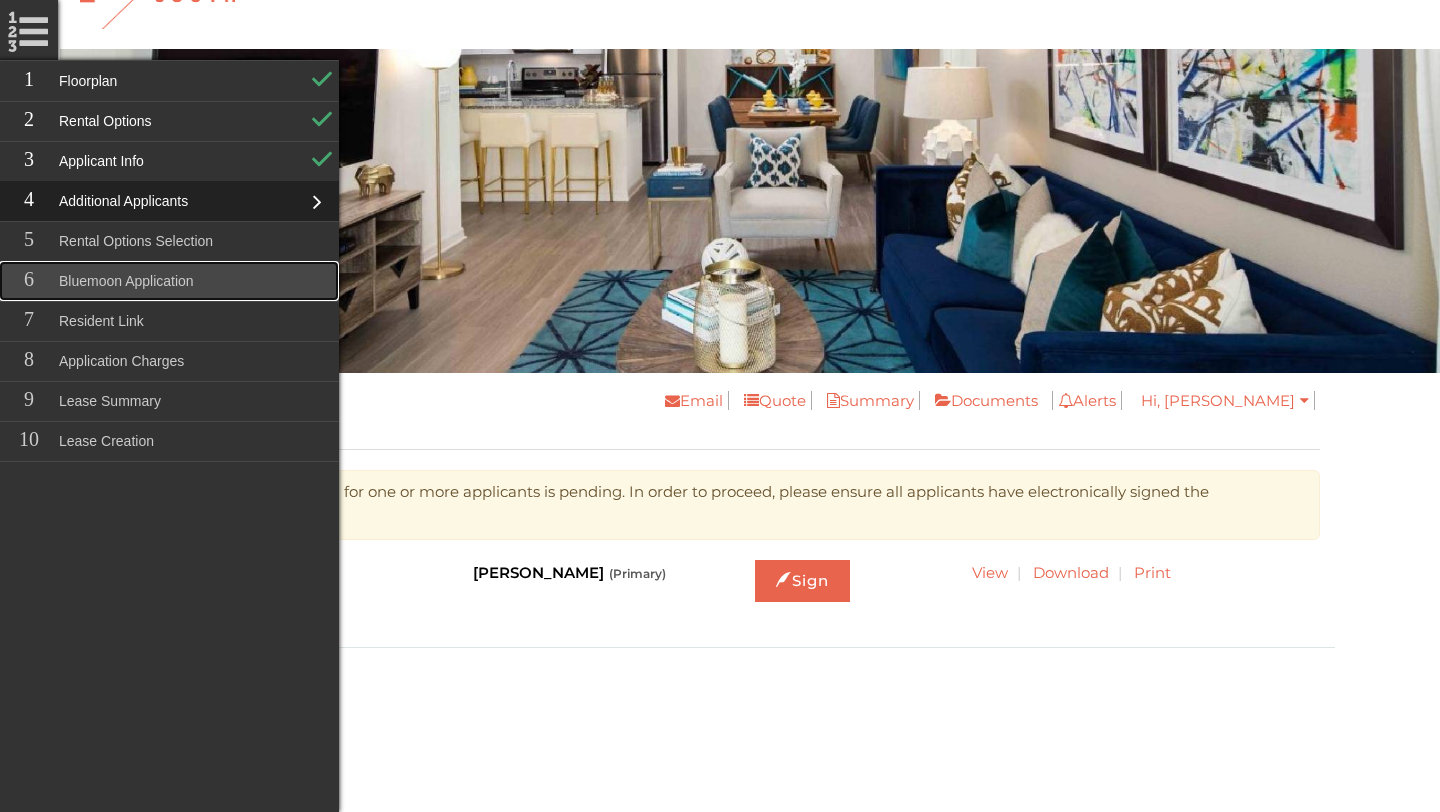click on "Bluemoon Application" at bounding box center [169, 281] 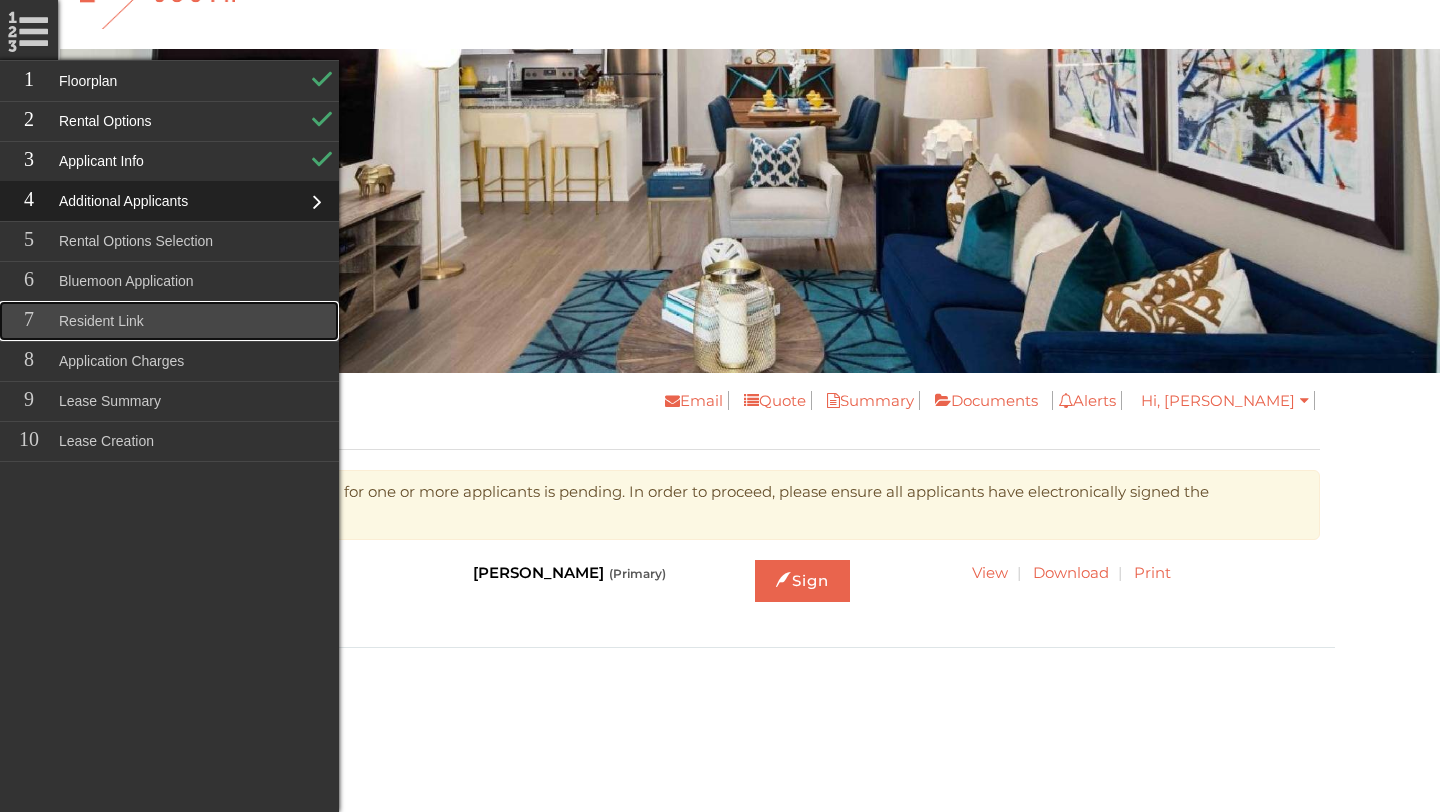 click on "Resident Link" at bounding box center (169, 321) 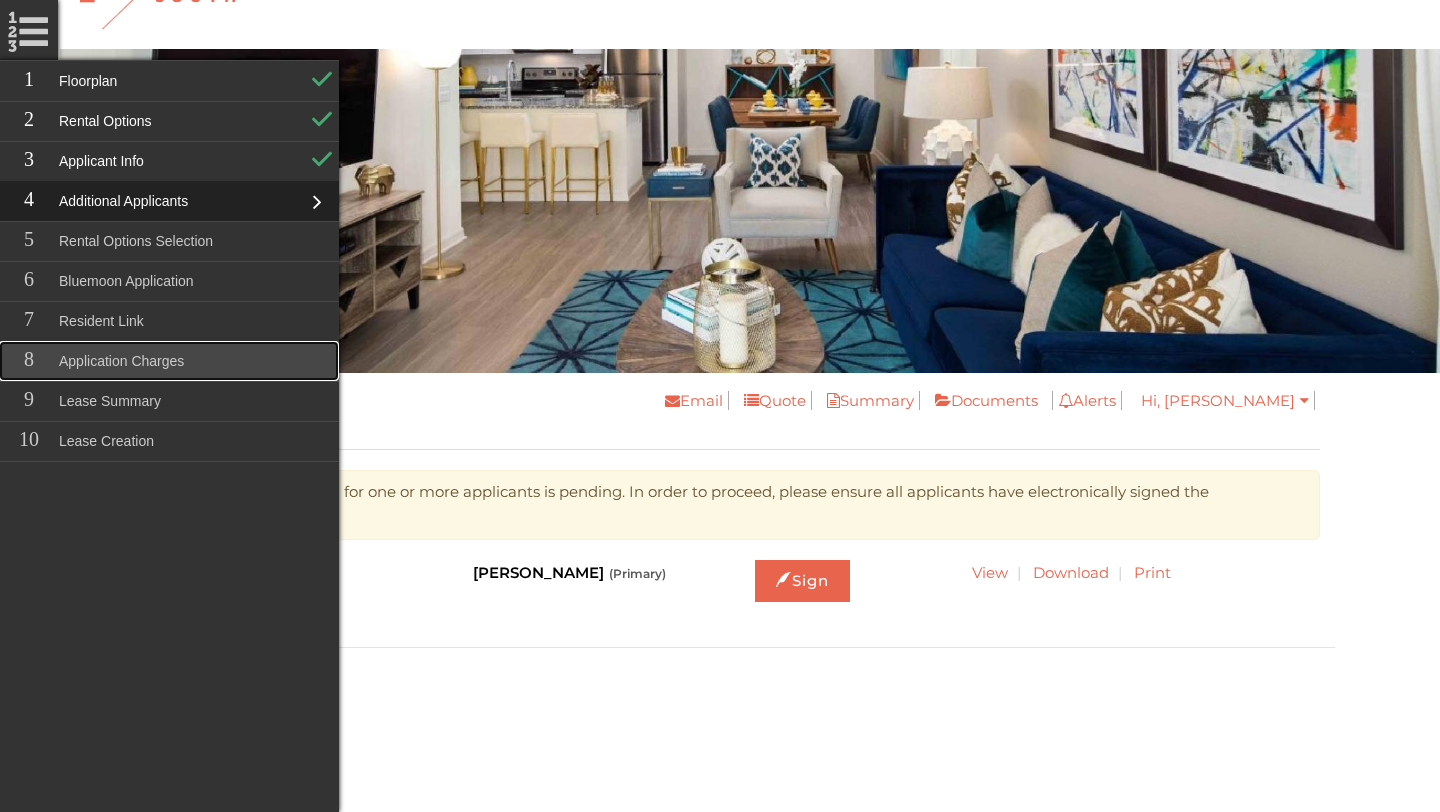 click on "Application Charges" at bounding box center (169, 361) 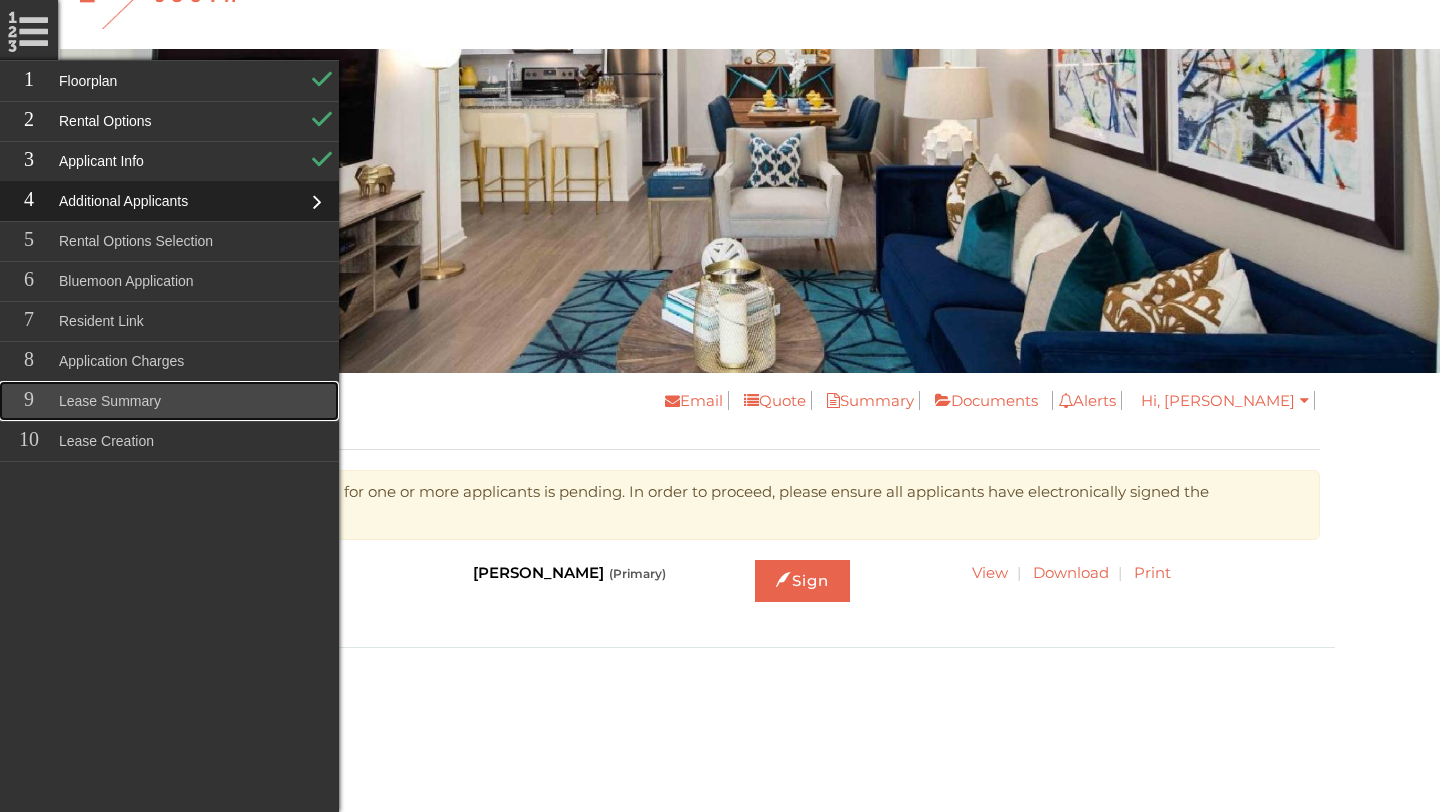 click on "Lease Summary" at bounding box center [169, 401] 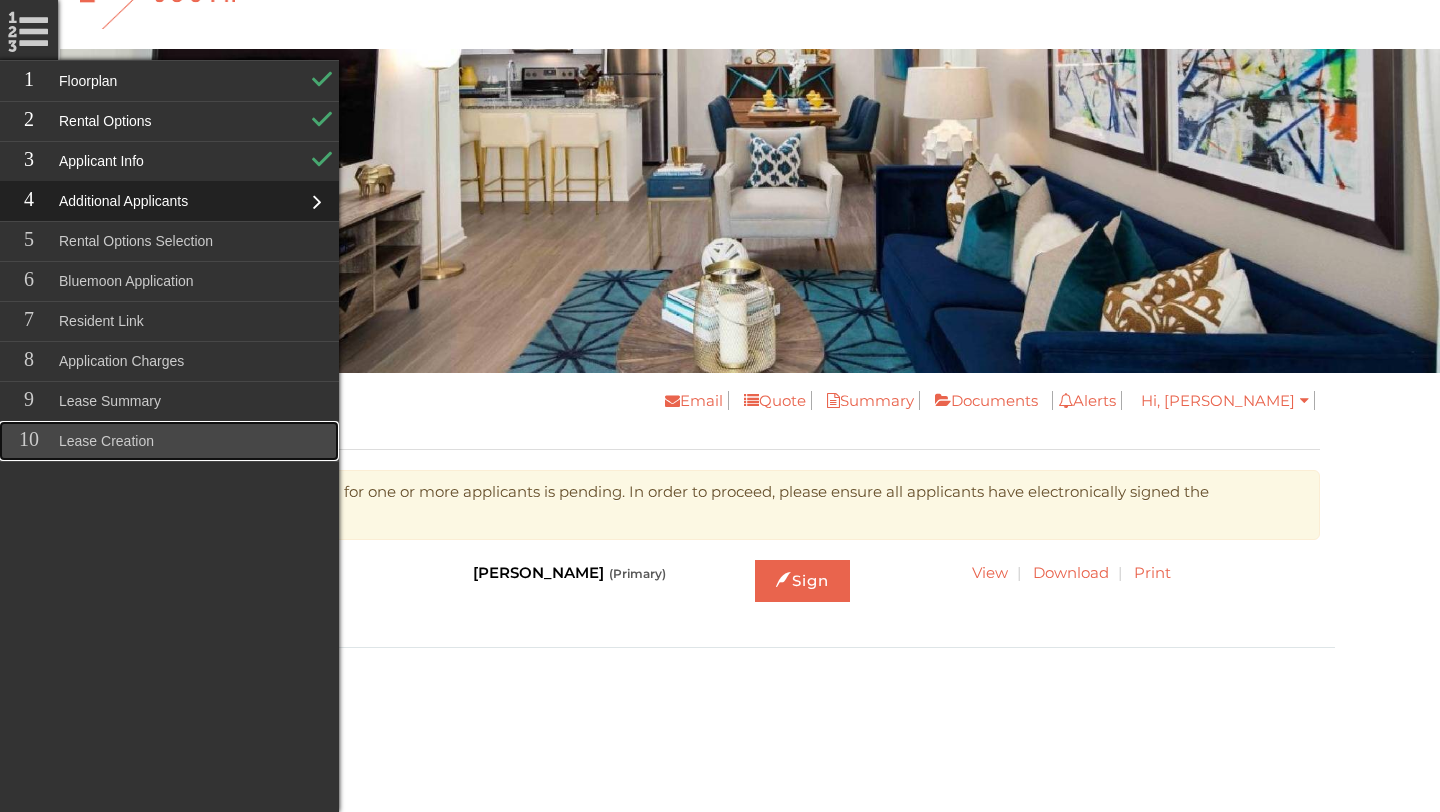 click on "Lease Creation" at bounding box center [169, 441] 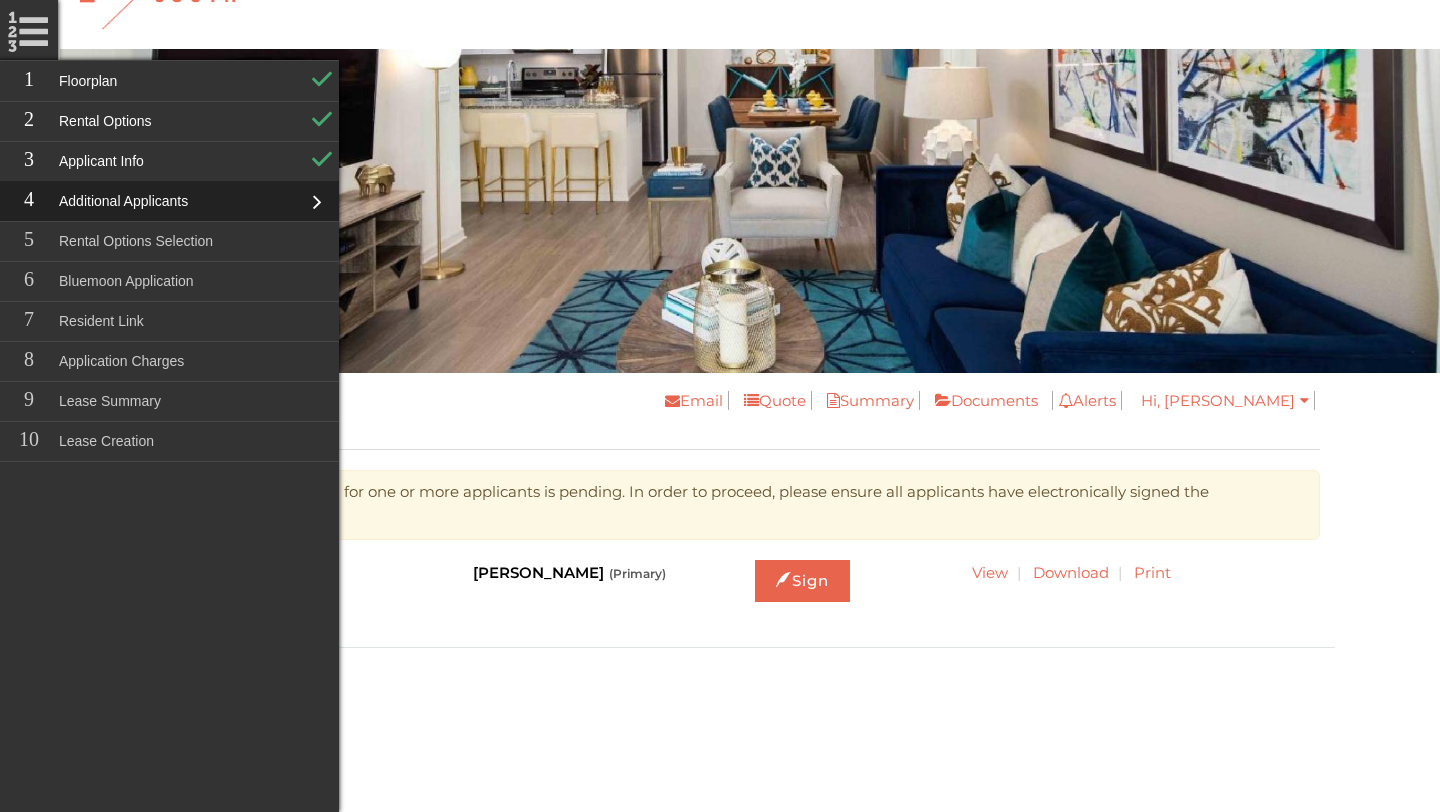 click on "Additional Applicants" at bounding box center (169, 201) 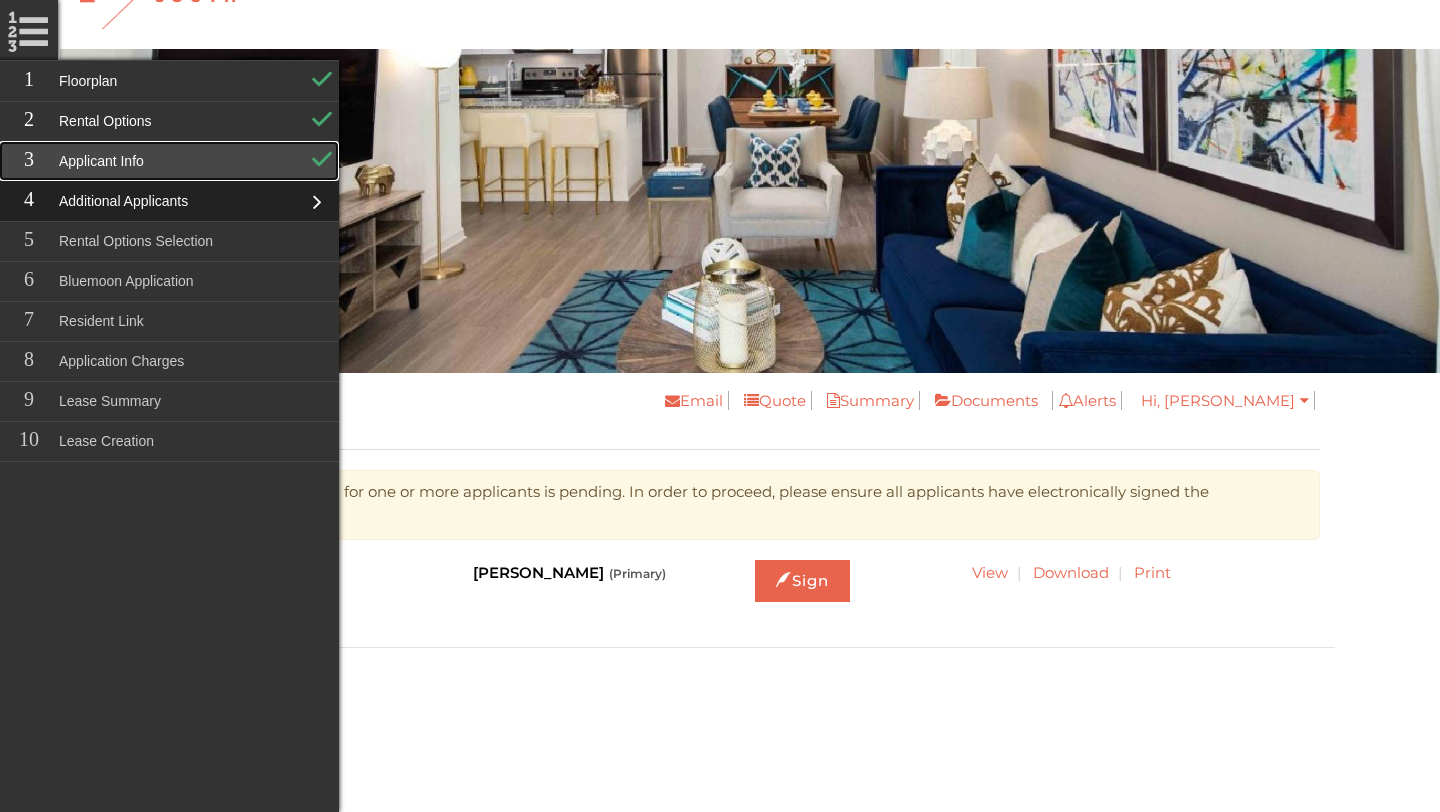 click on "Applicant Info" at bounding box center (169, 161) 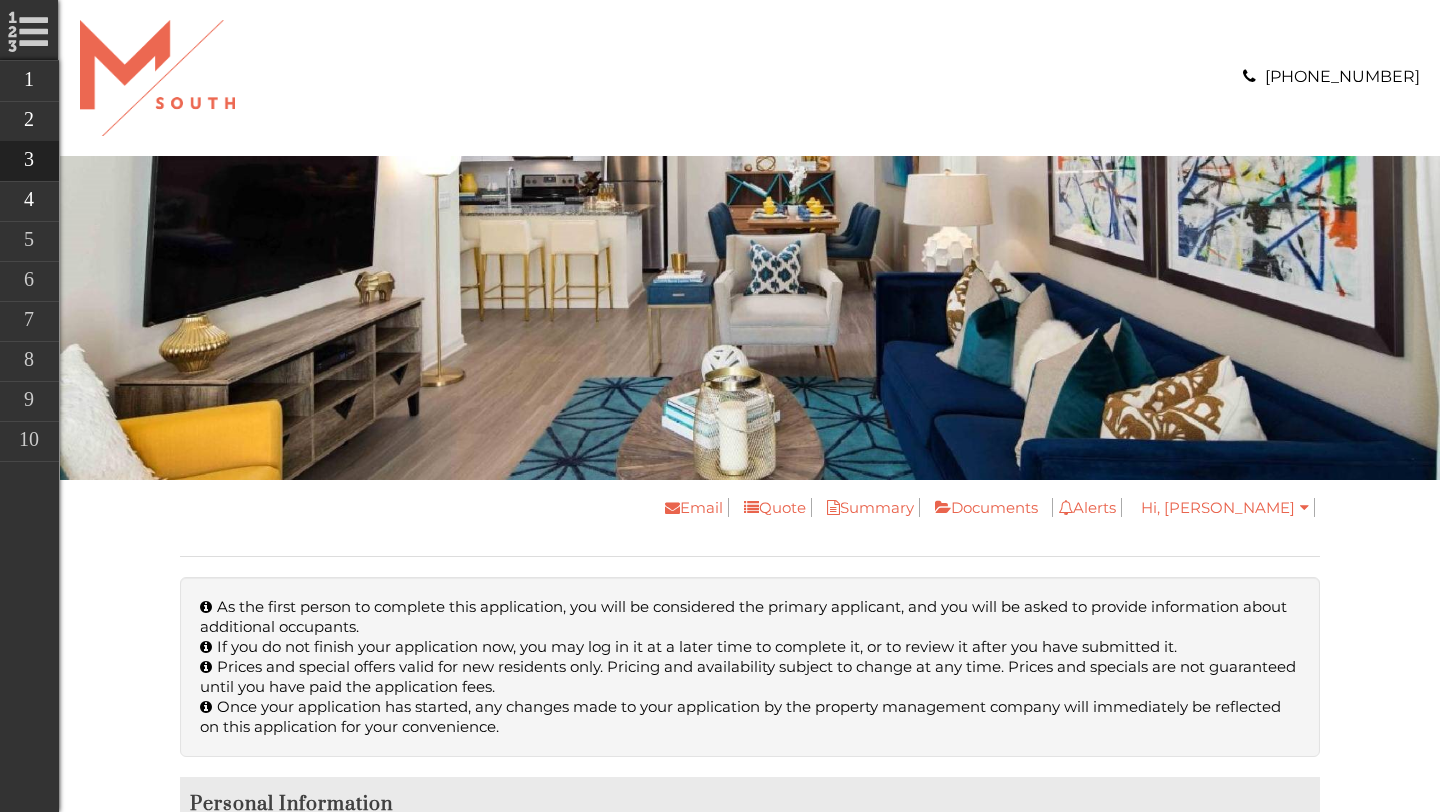scroll, scrollTop: 0, scrollLeft: 0, axis: both 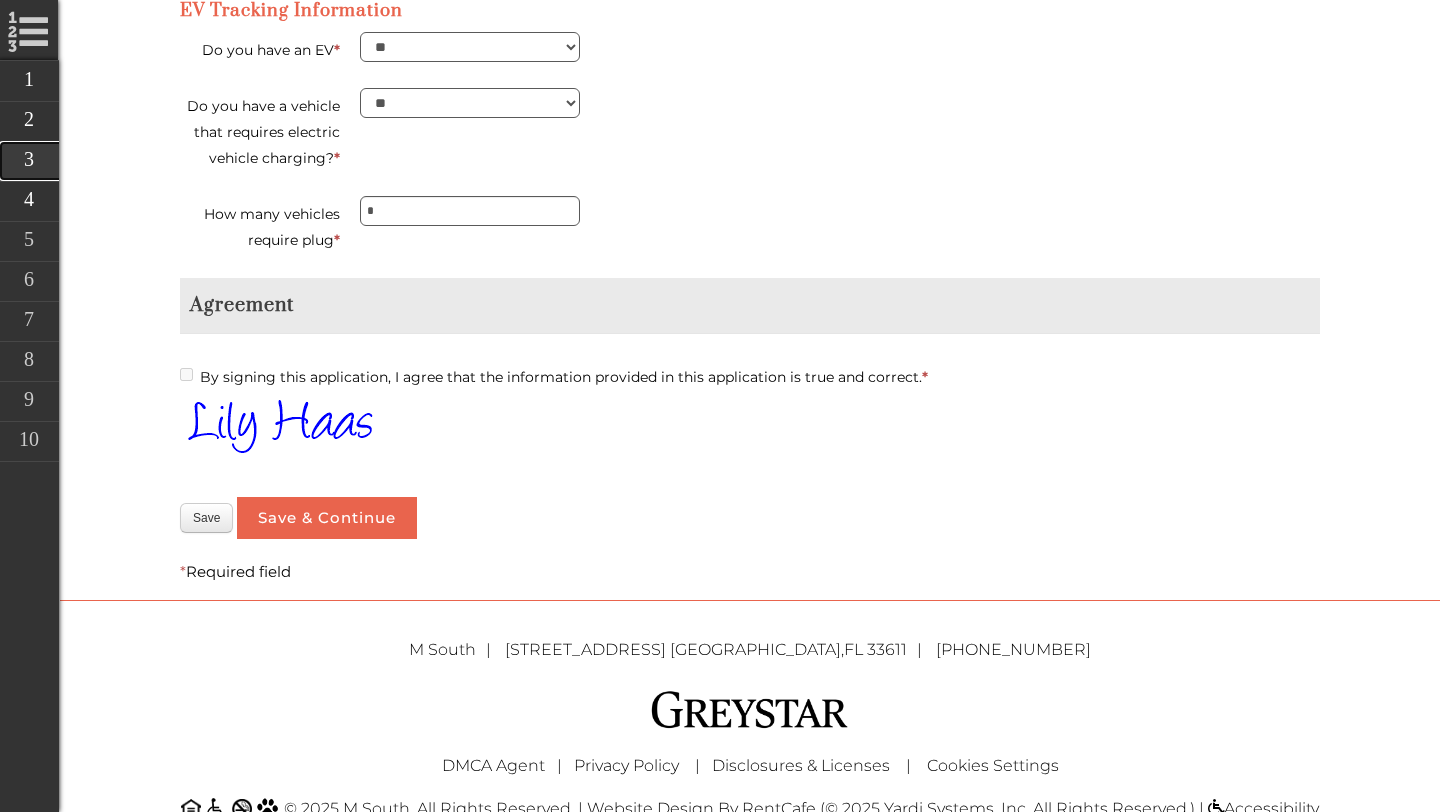 click on "Applicant Info" at bounding box center (169, 161) 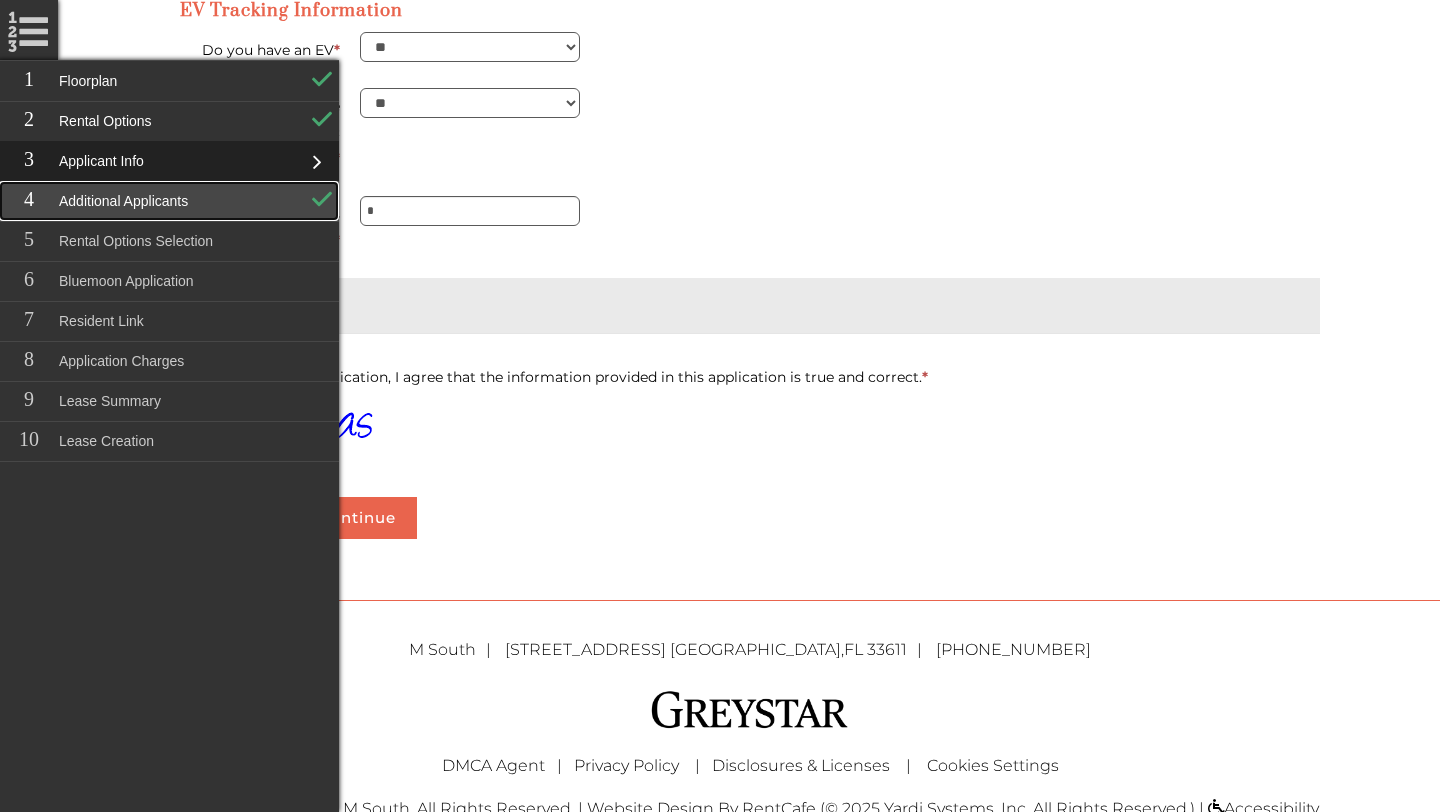 click on "Additional Applicants" at bounding box center [169, 201] 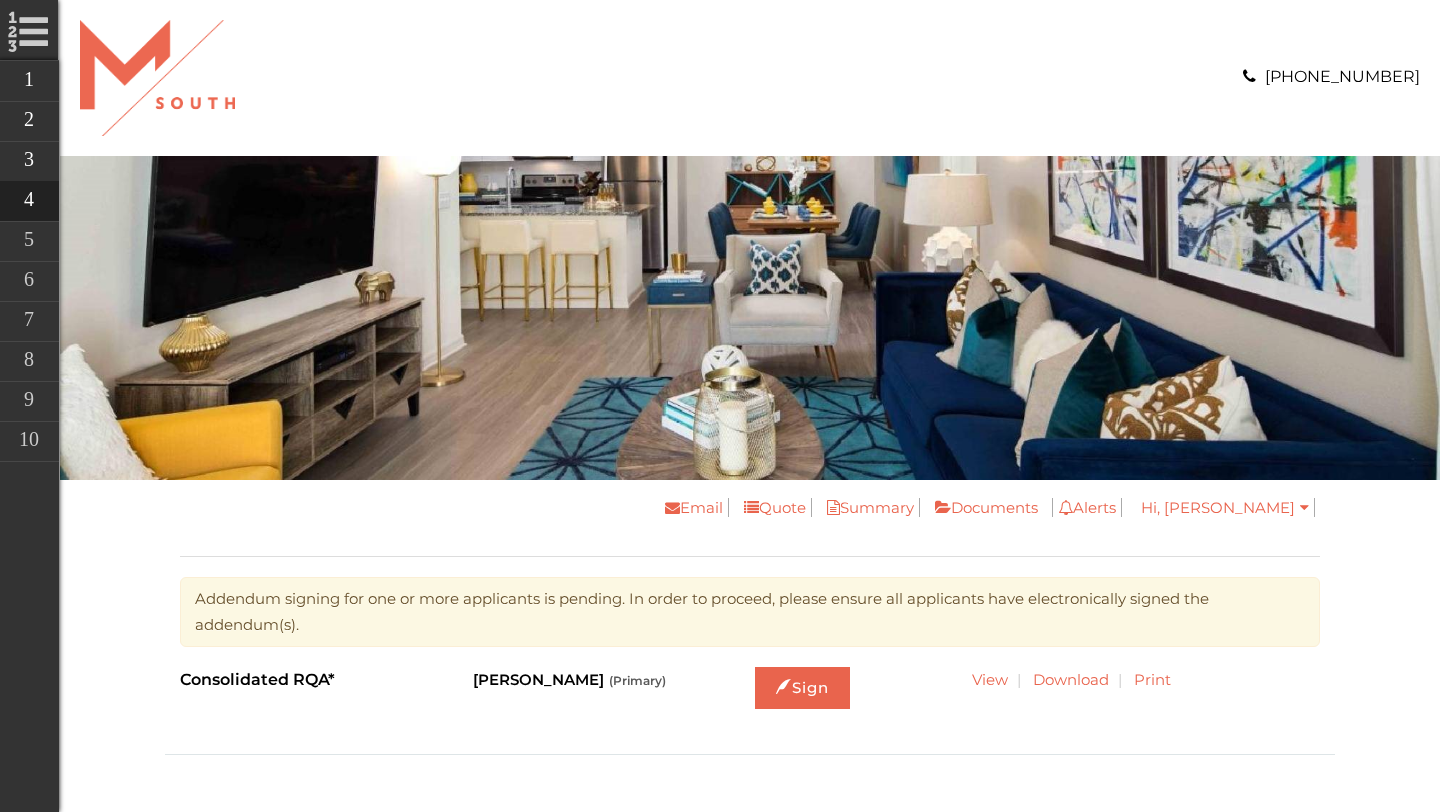 scroll, scrollTop: 0, scrollLeft: 0, axis: both 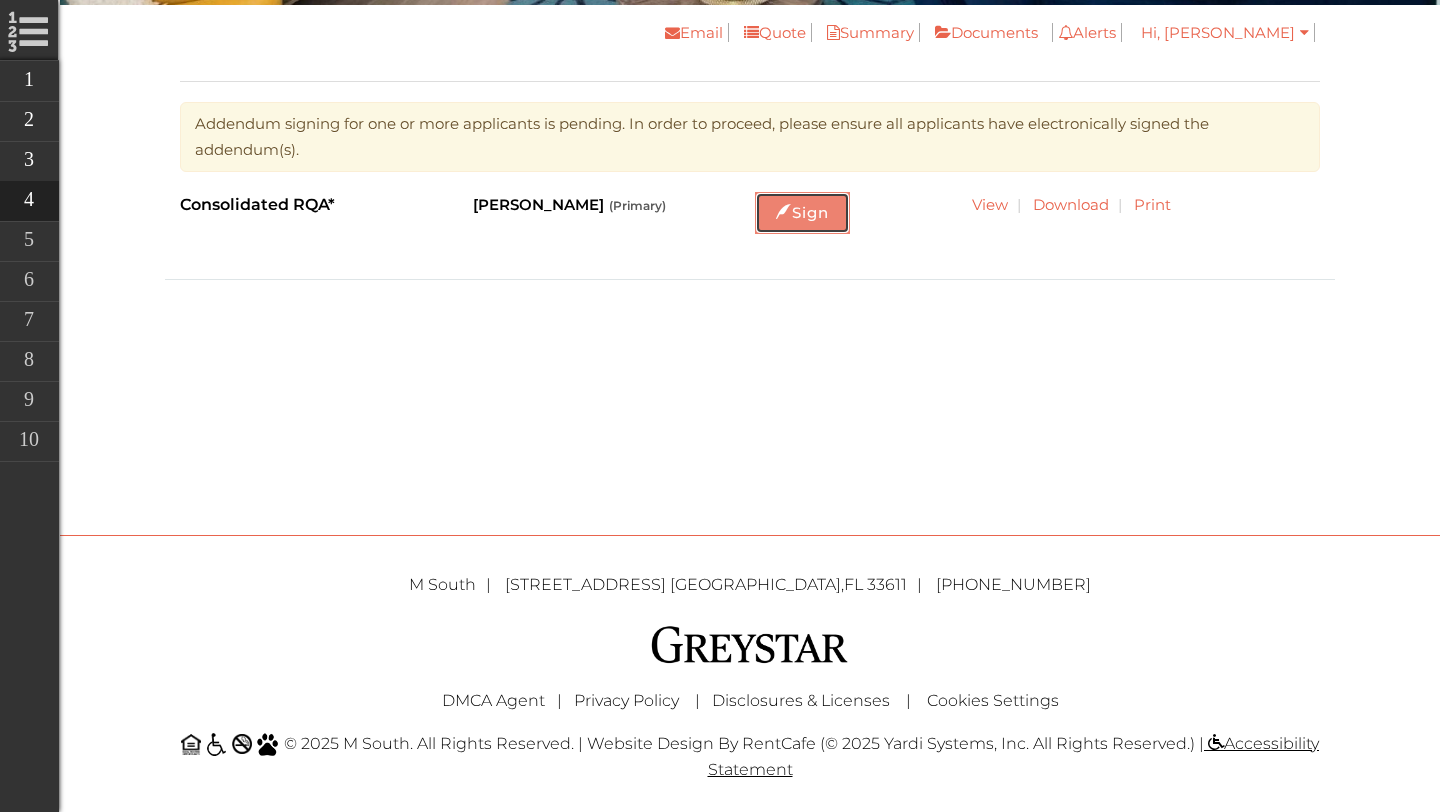 click on "Sign" at bounding box center (802, 213) 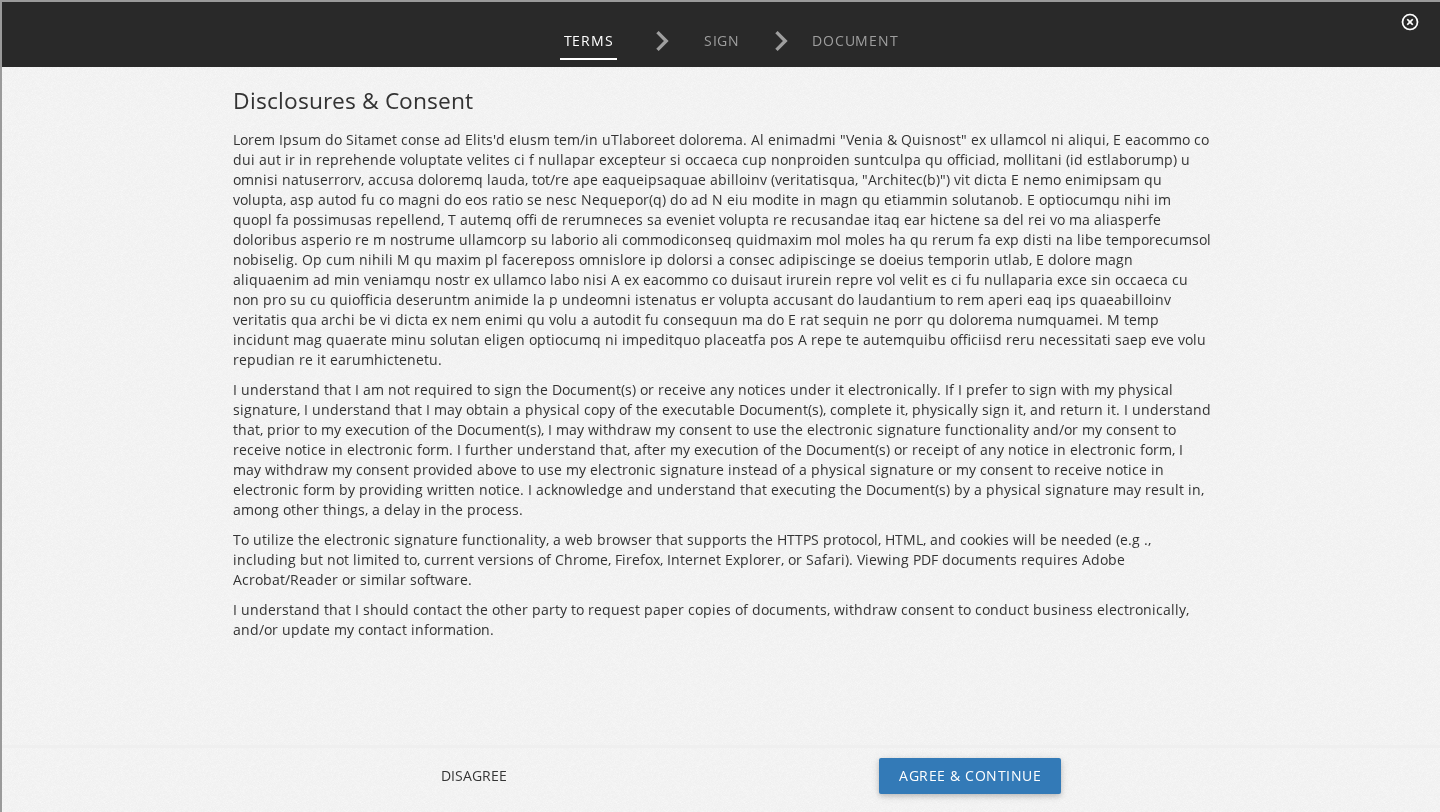 scroll, scrollTop: 0, scrollLeft: 0, axis: both 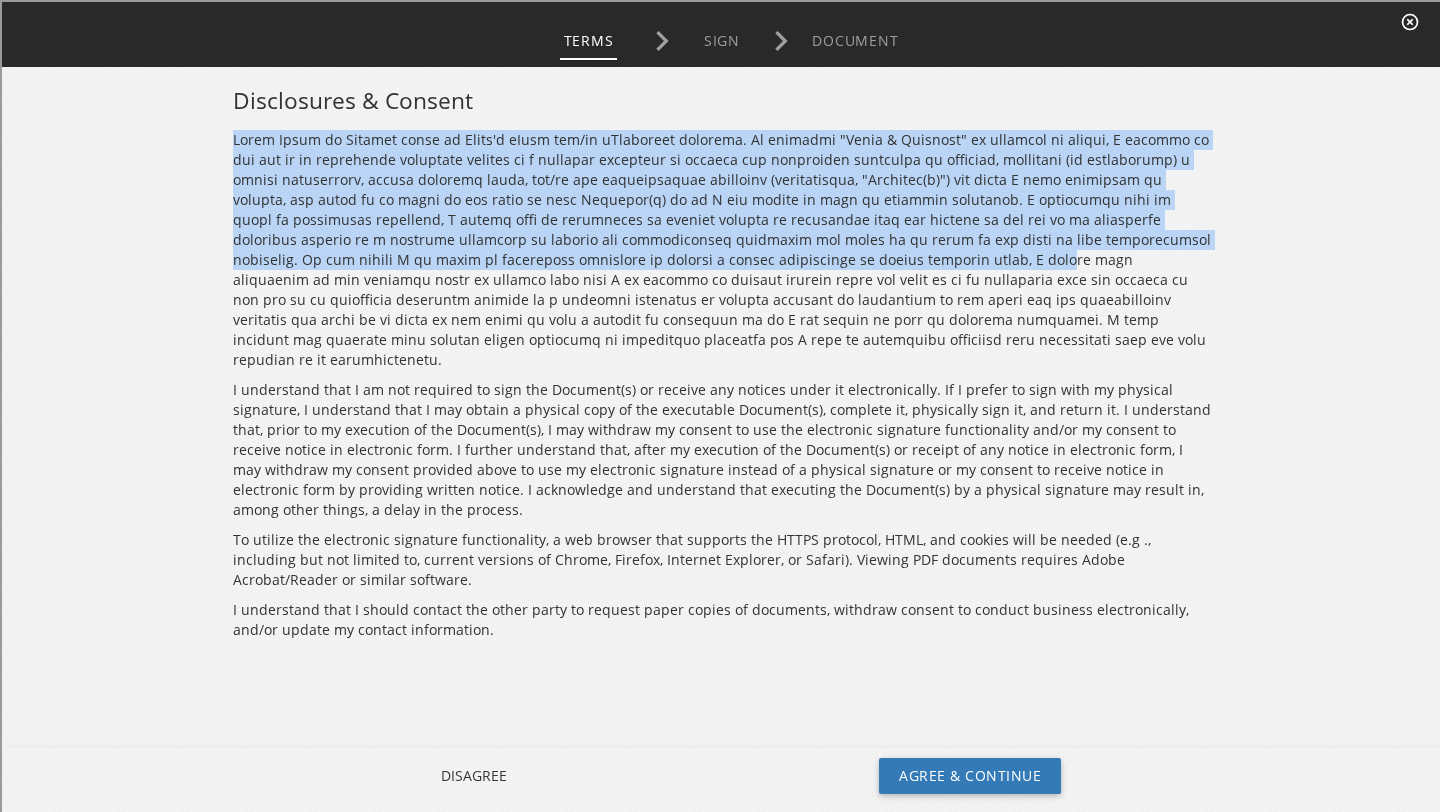 drag, startPoint x: 698, startPoint y: 91, endPoint x: 697, endPoint y: 258, distance: 167.00299 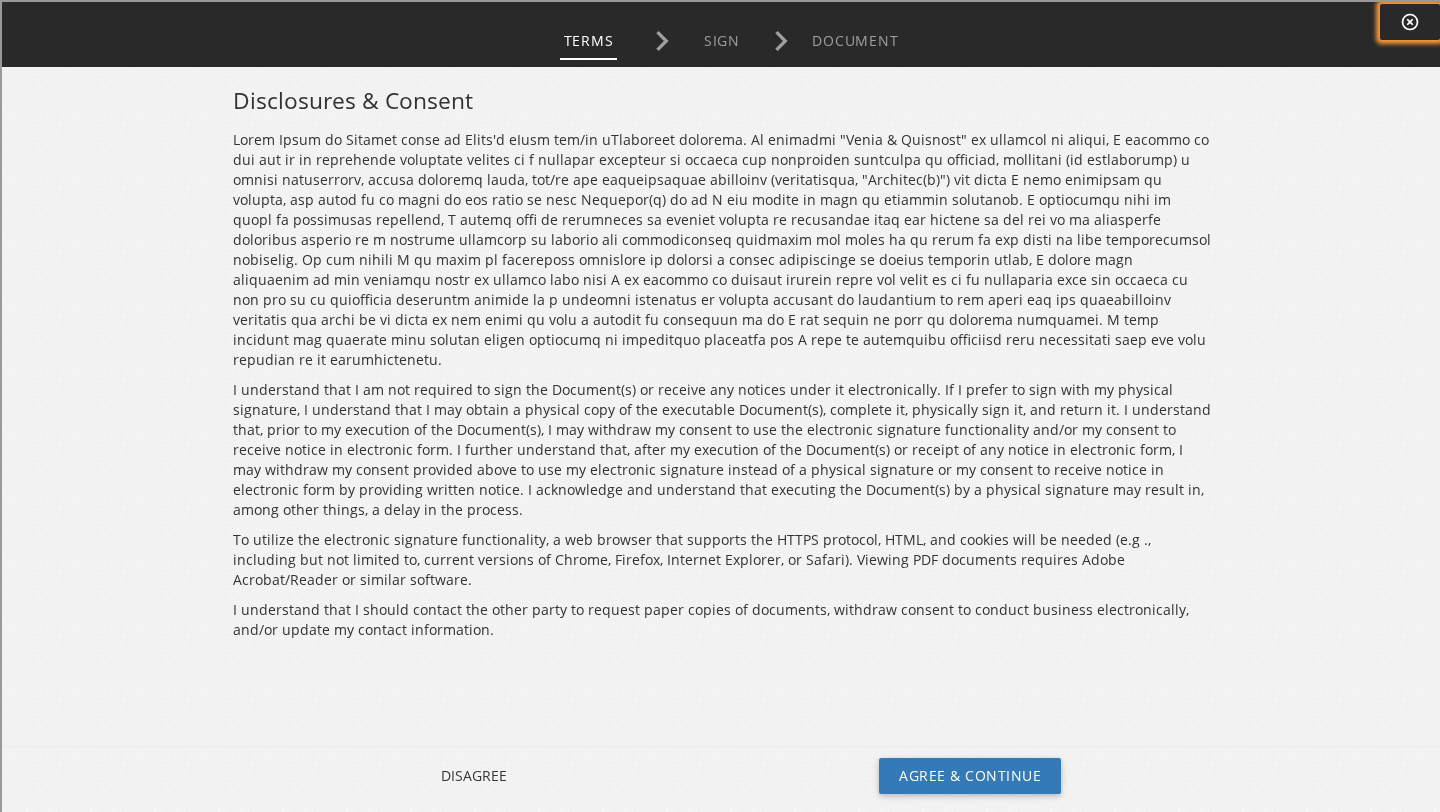 click on "highlight_off" at bounding box center (1408, 20) 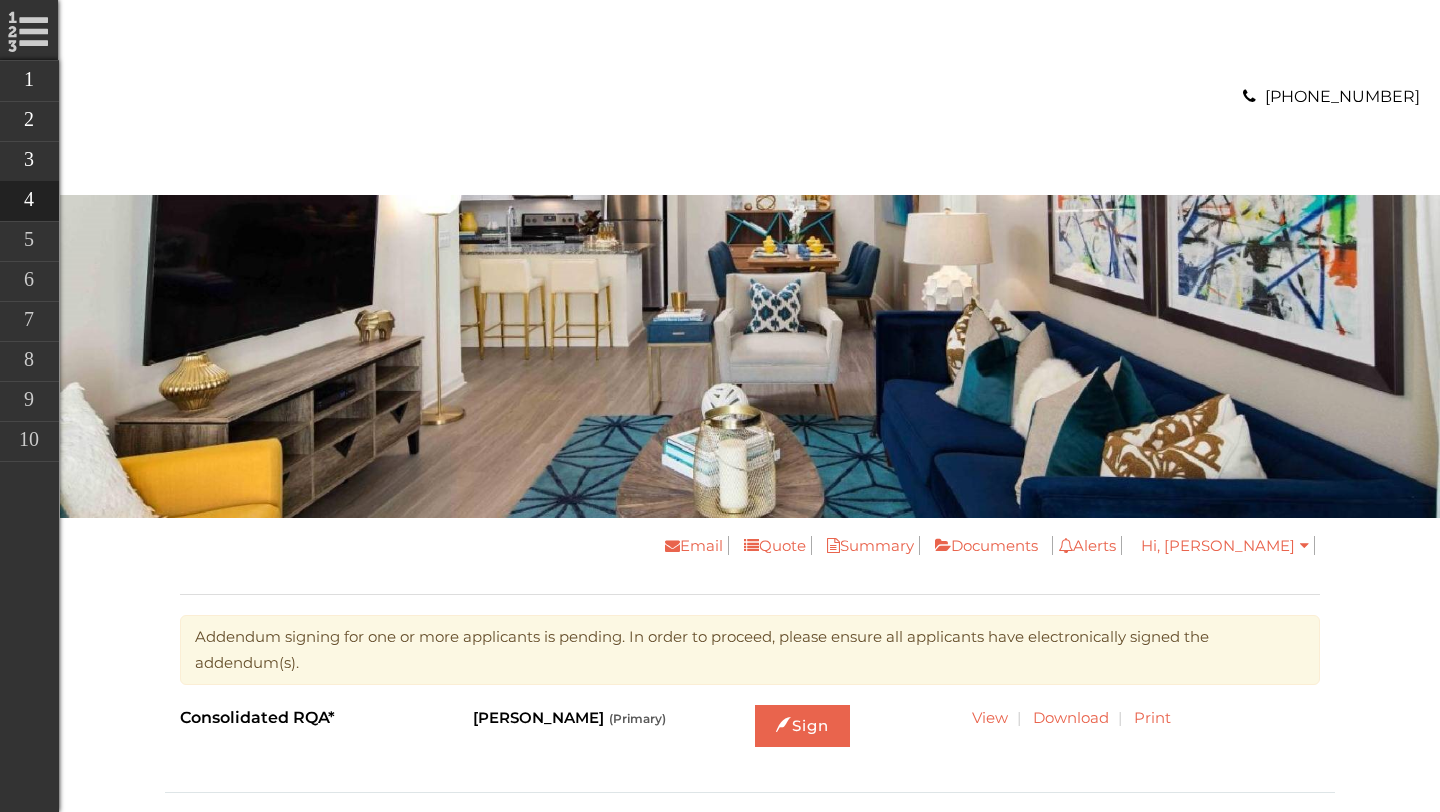 scroll, scrollTop: 415, scrollLeft: 0, axis: vertical 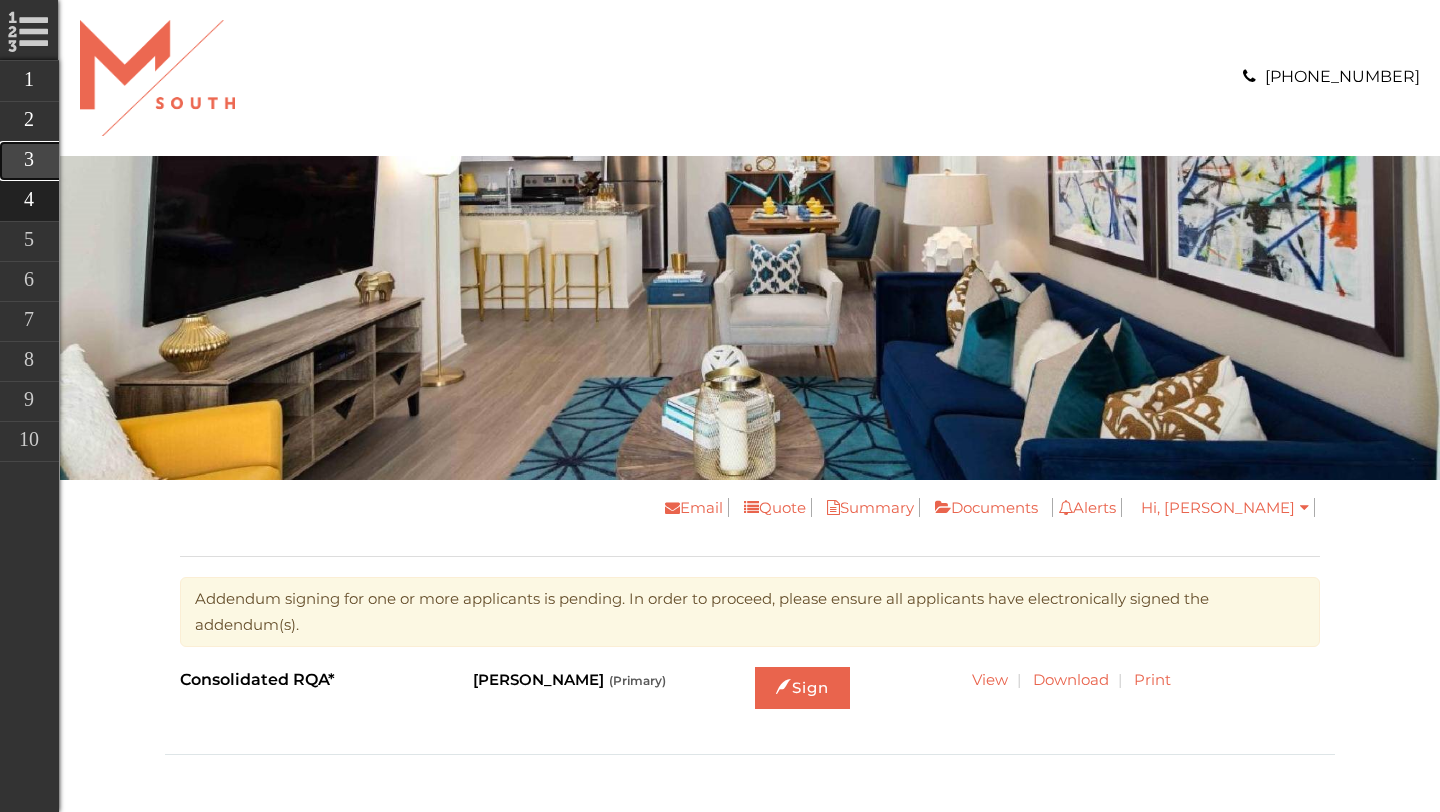 click on "Applicant Info" at bounding box center (169, 161) 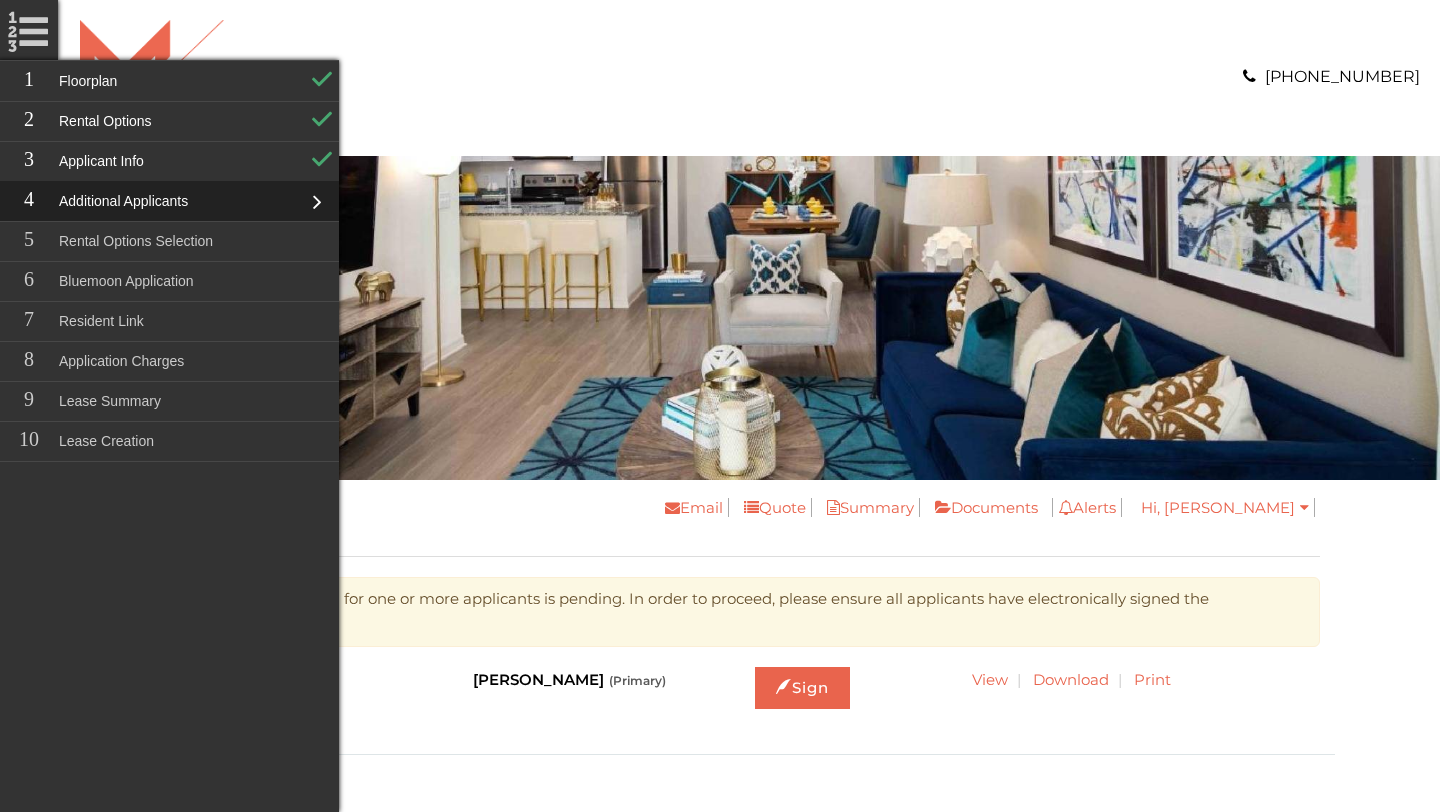 click on "[PERSON_NAME] (Primary)" at bounding box center [614, 680] 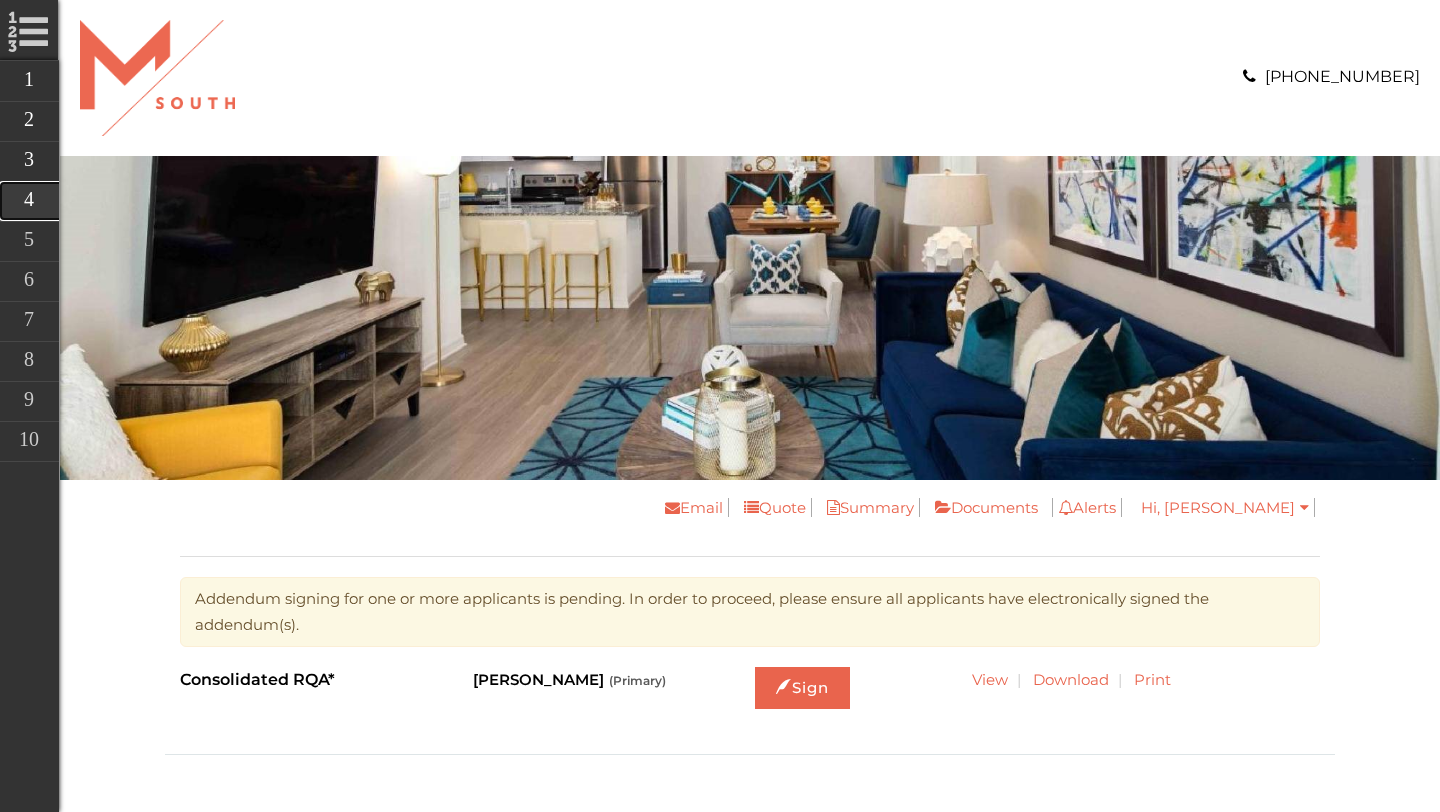 click on "Additional Applicants" at bounding box center (169, 201) 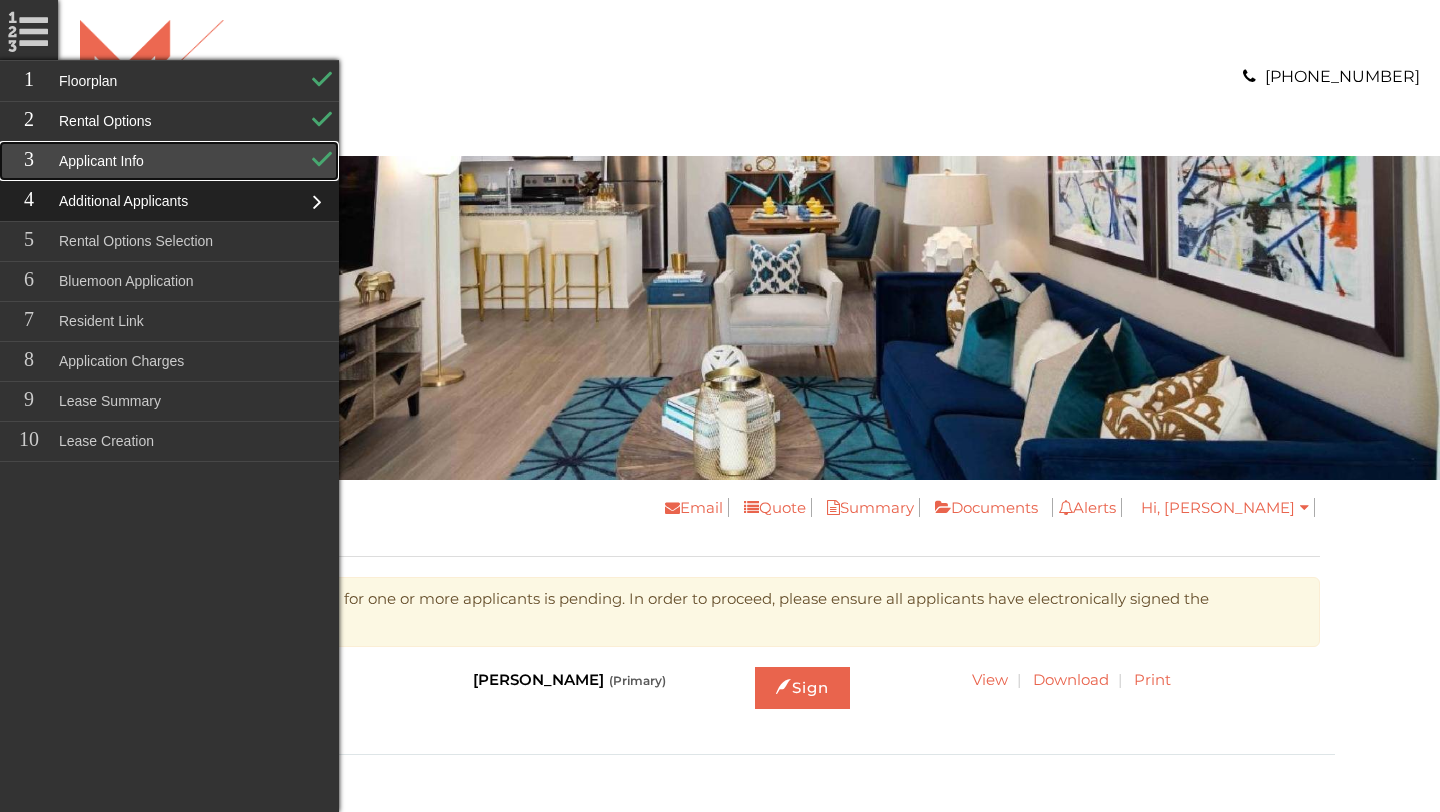 click on "Applicant Info" at bounding box center (169, 161) 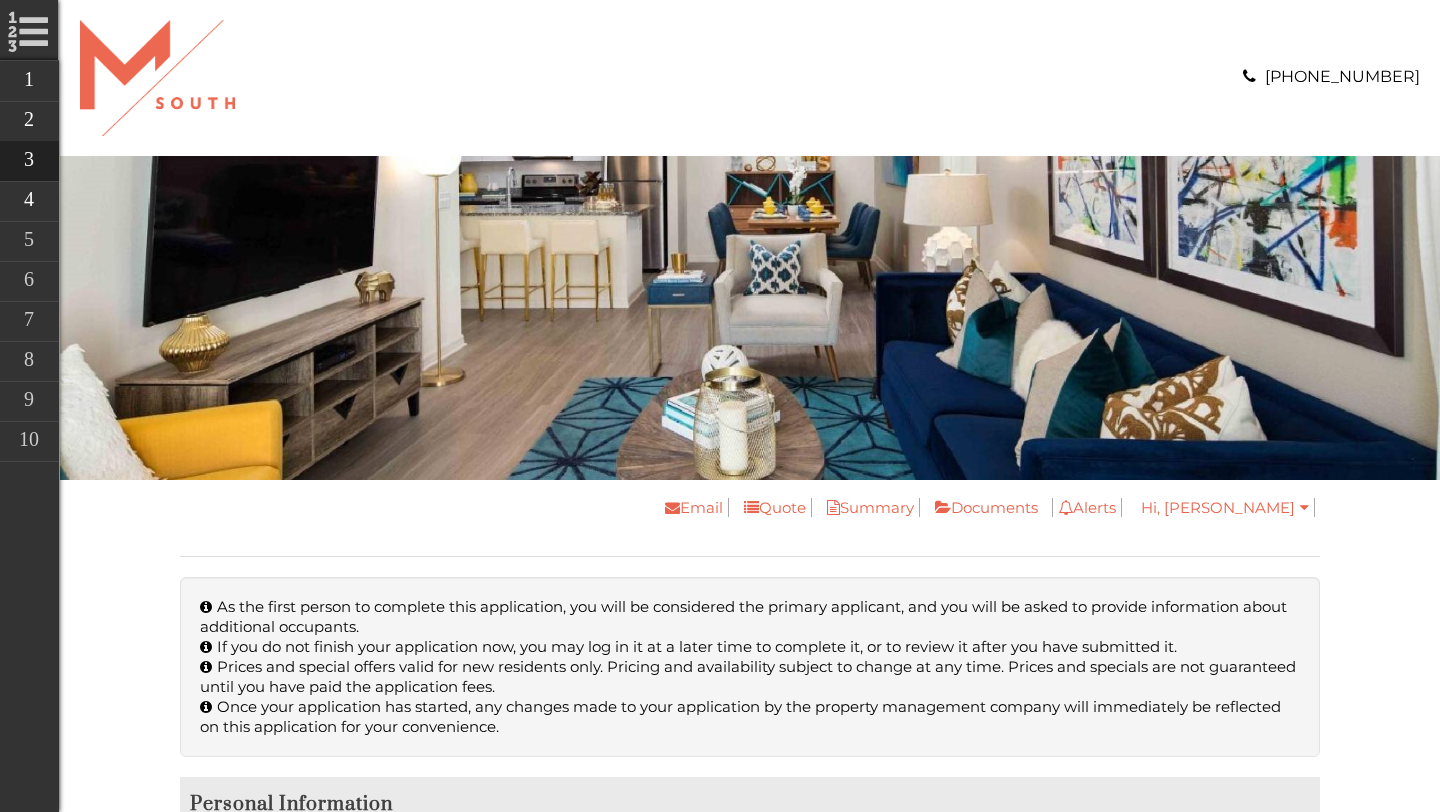 scroll, scrollTop: 0, scrollLeft: 0, axis: both 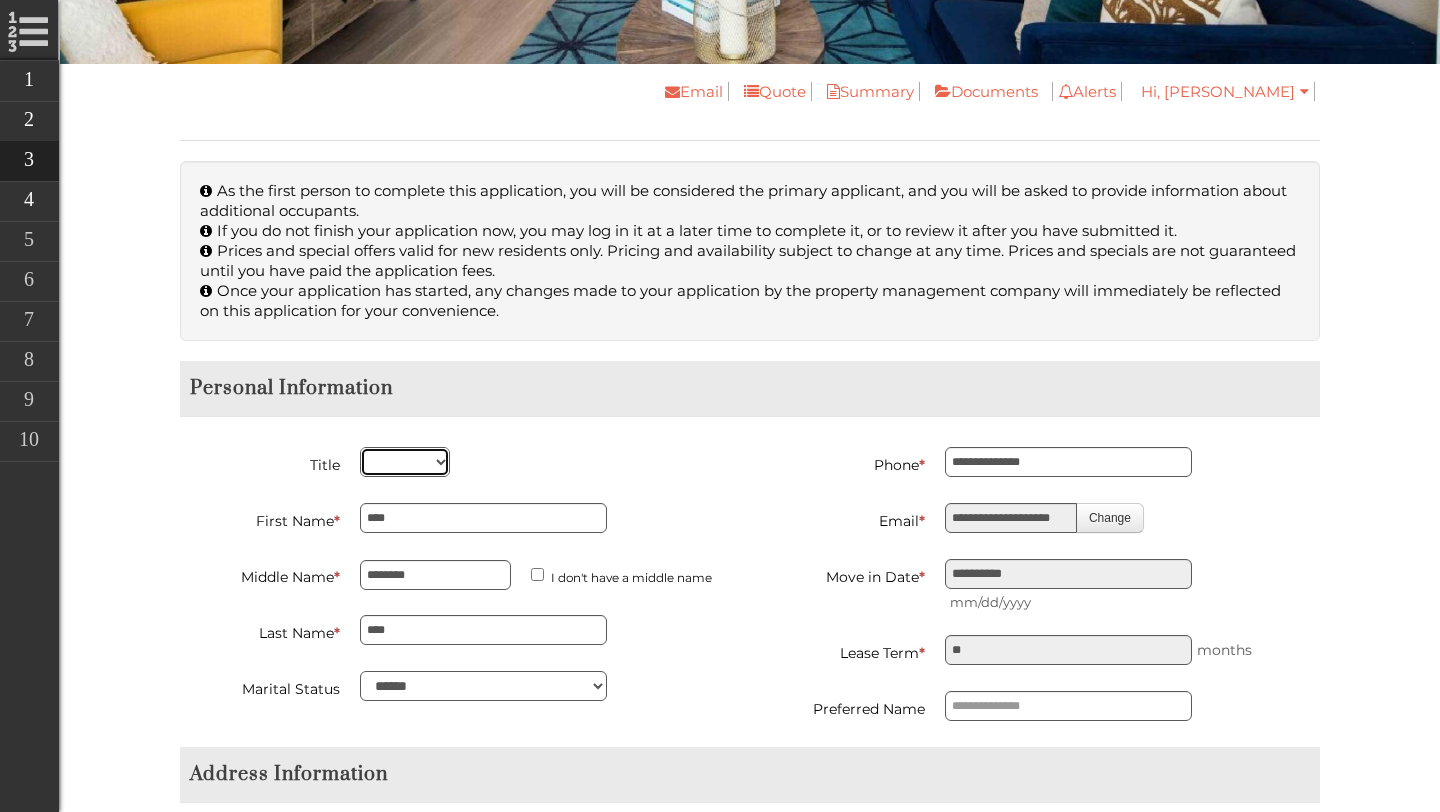 click on "***
***
****
***" at bounding box center [405, 462] 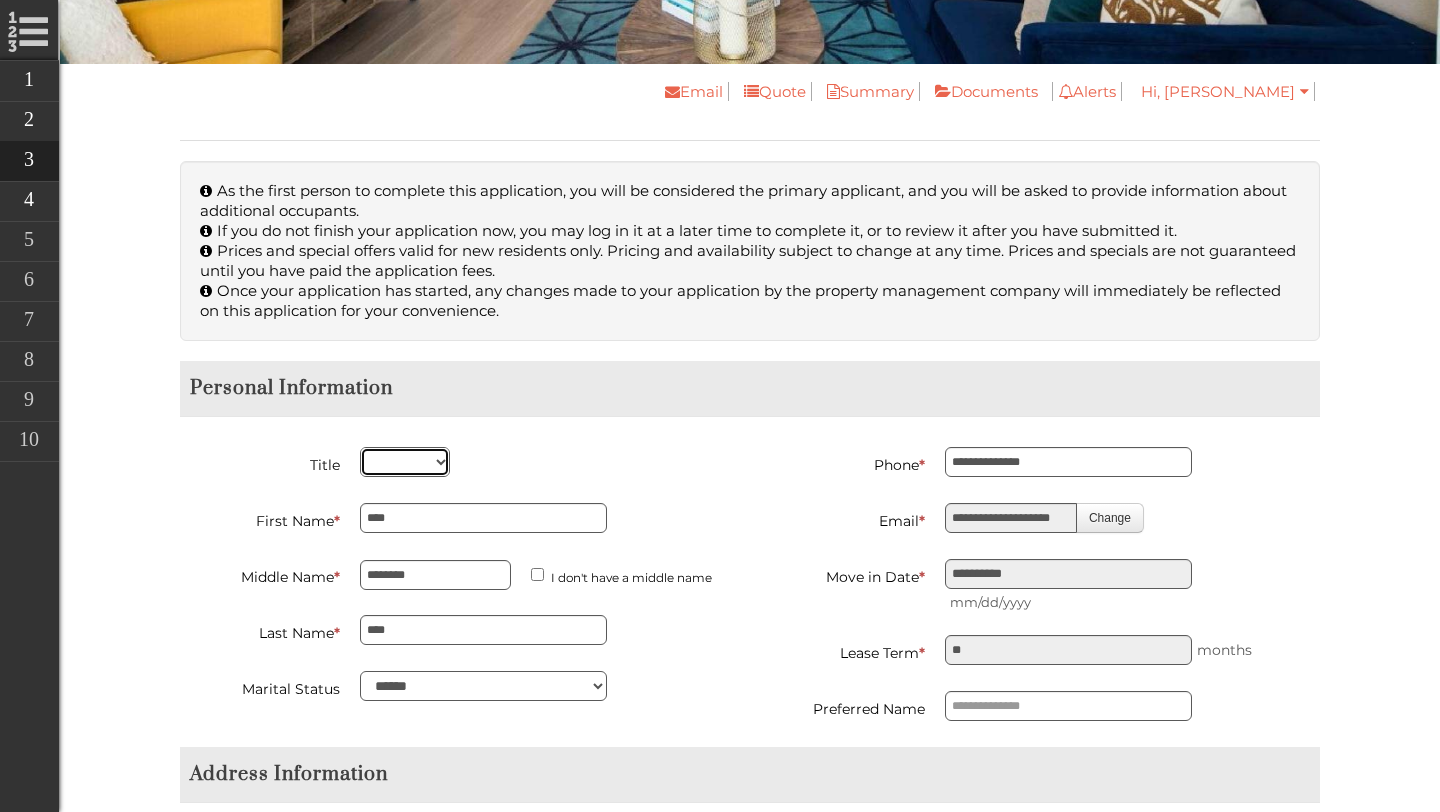 click on "***
***
****
***" at bounding box center (405, 462) 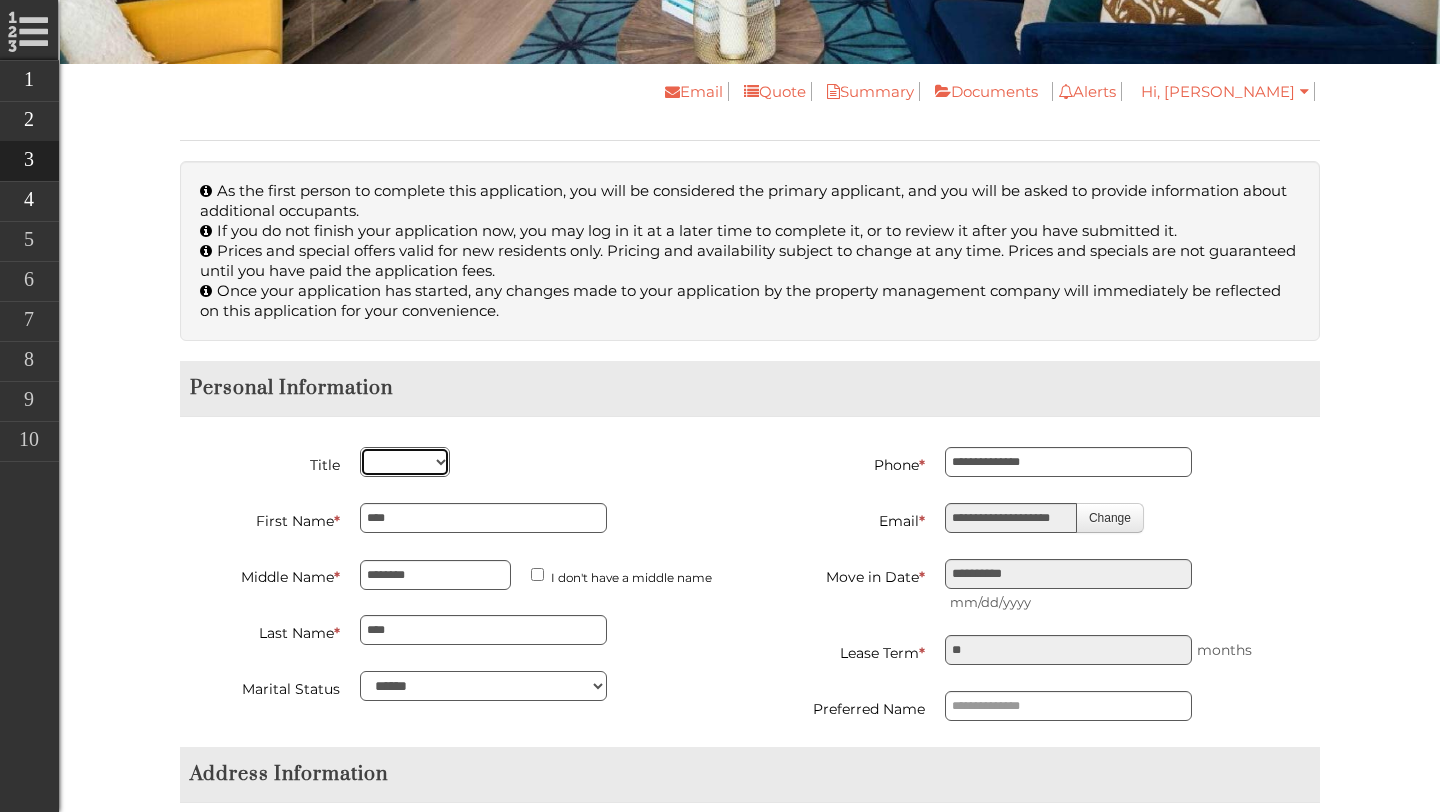 select on "***" 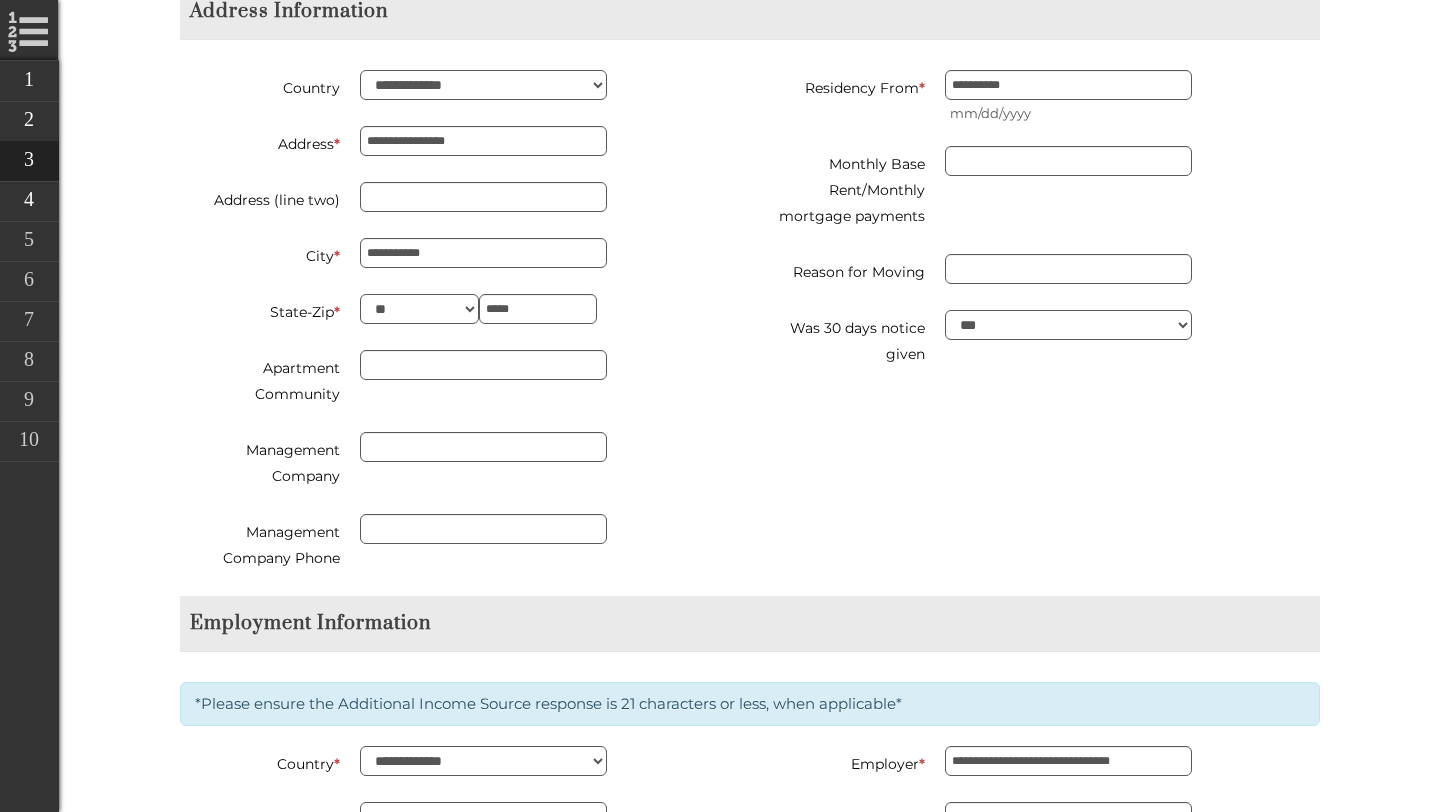 scroll, scrollTop: 1177, scrollLeft: 0, axis: vertical 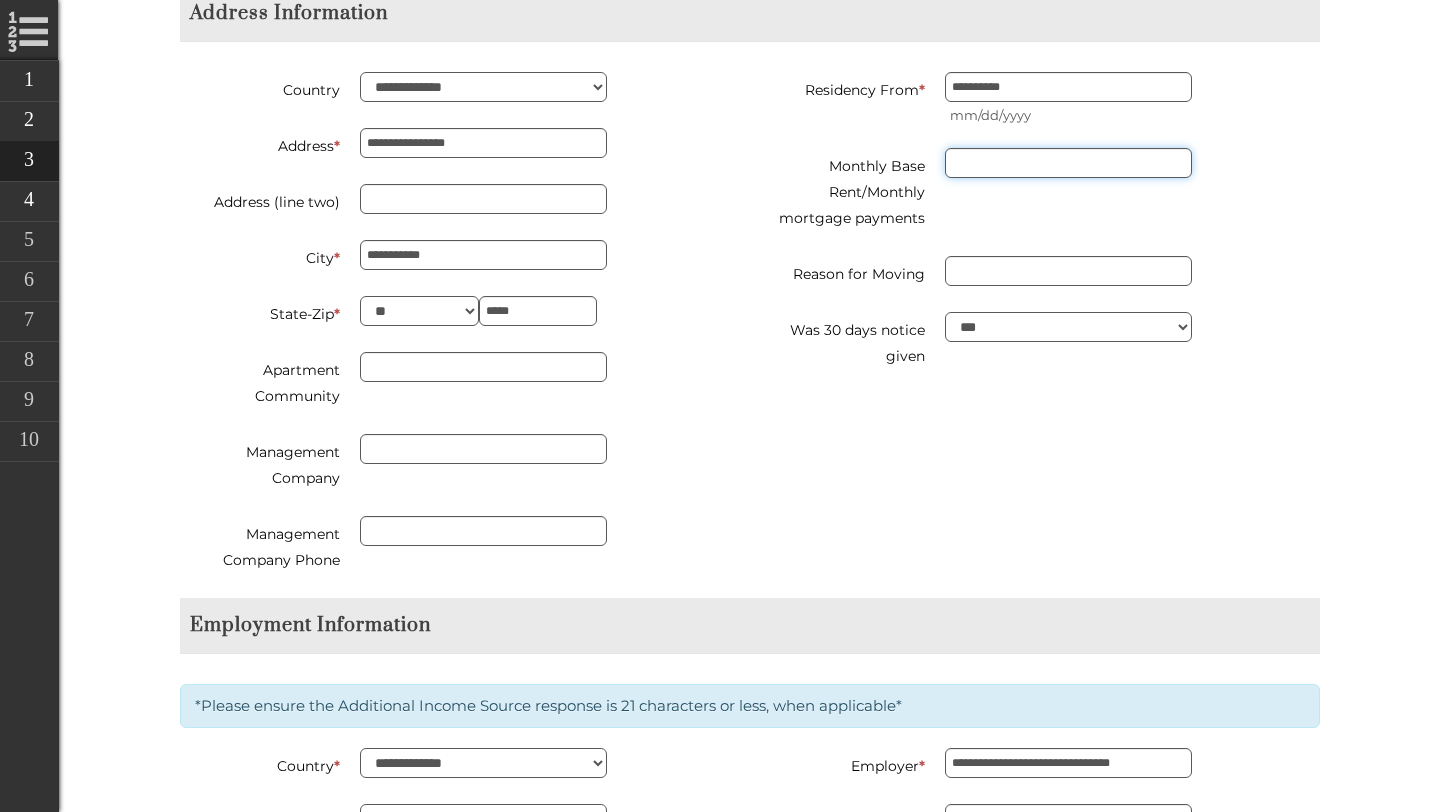 click at bounding box center [1068, 163] 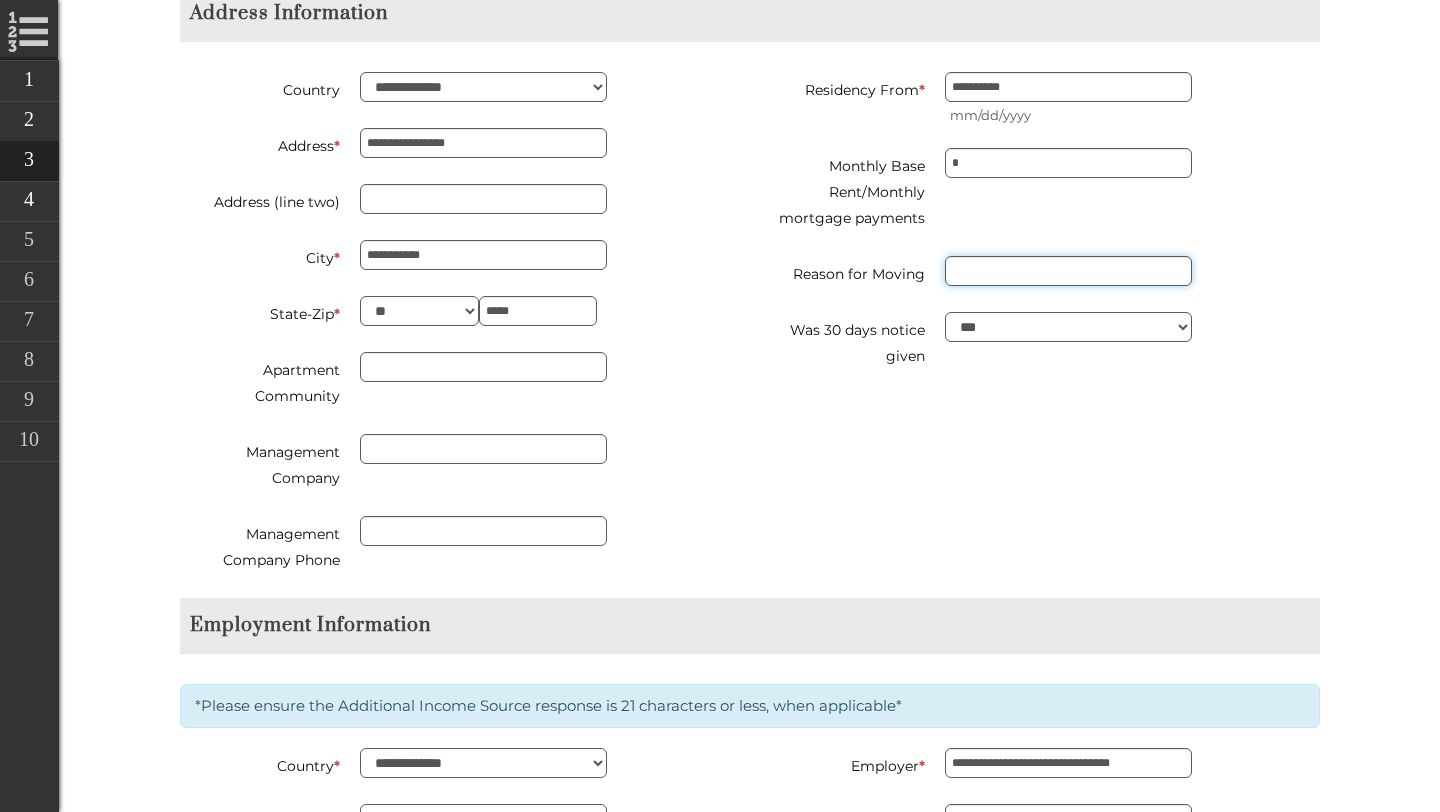 type on "*****" 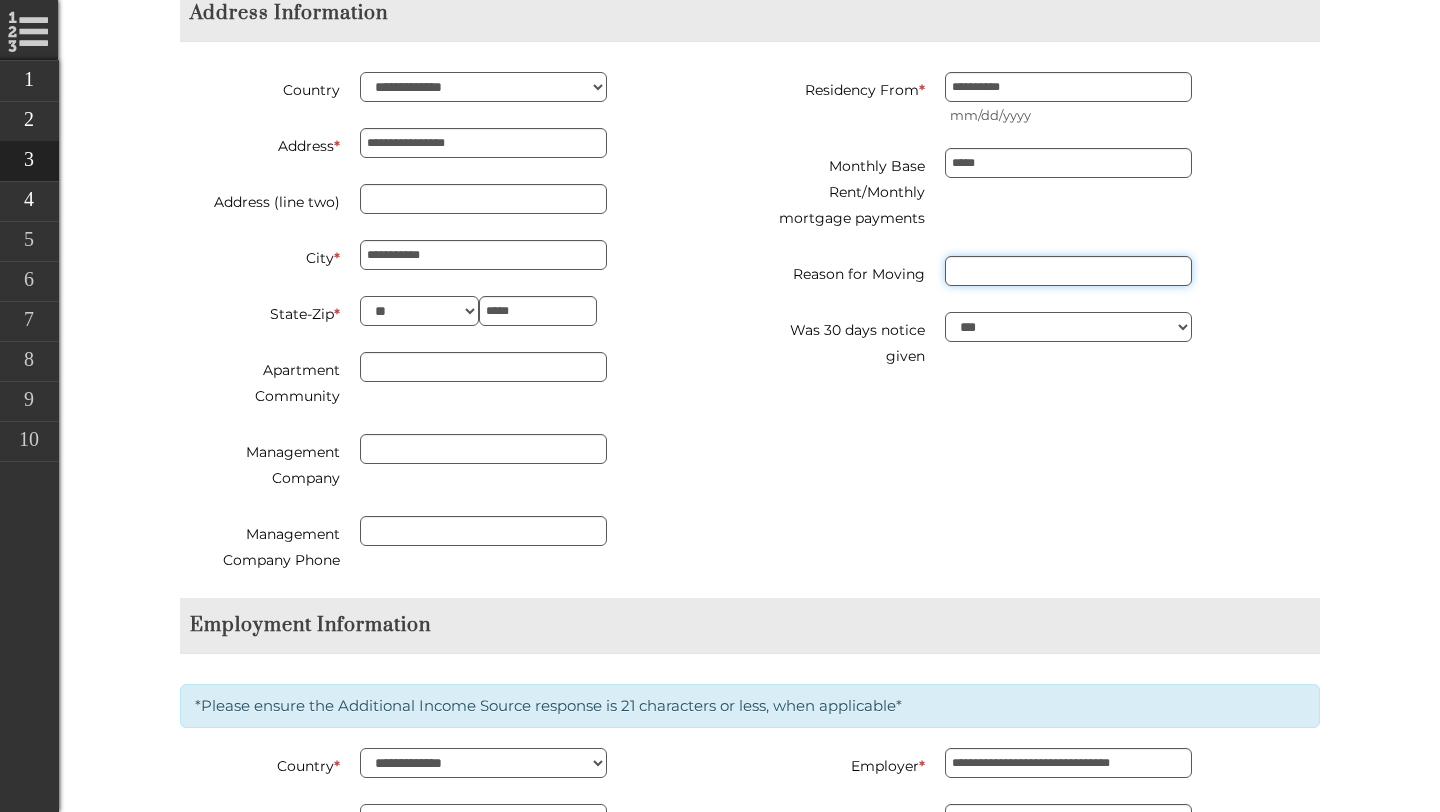 click on "Reason for Moving" at bounding box center (1068, 271) 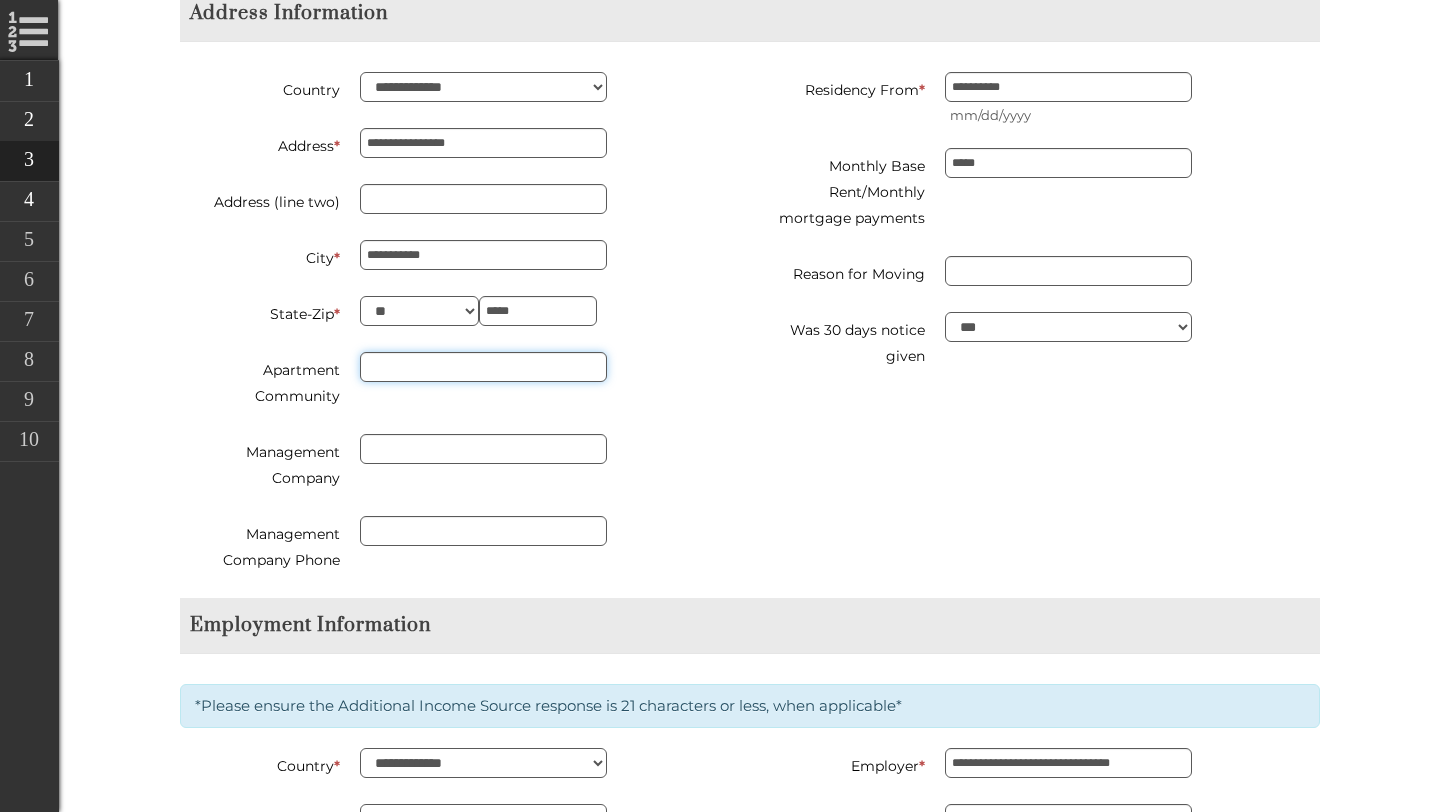 click on "Apartment Community" at bounding box center (483, 367) 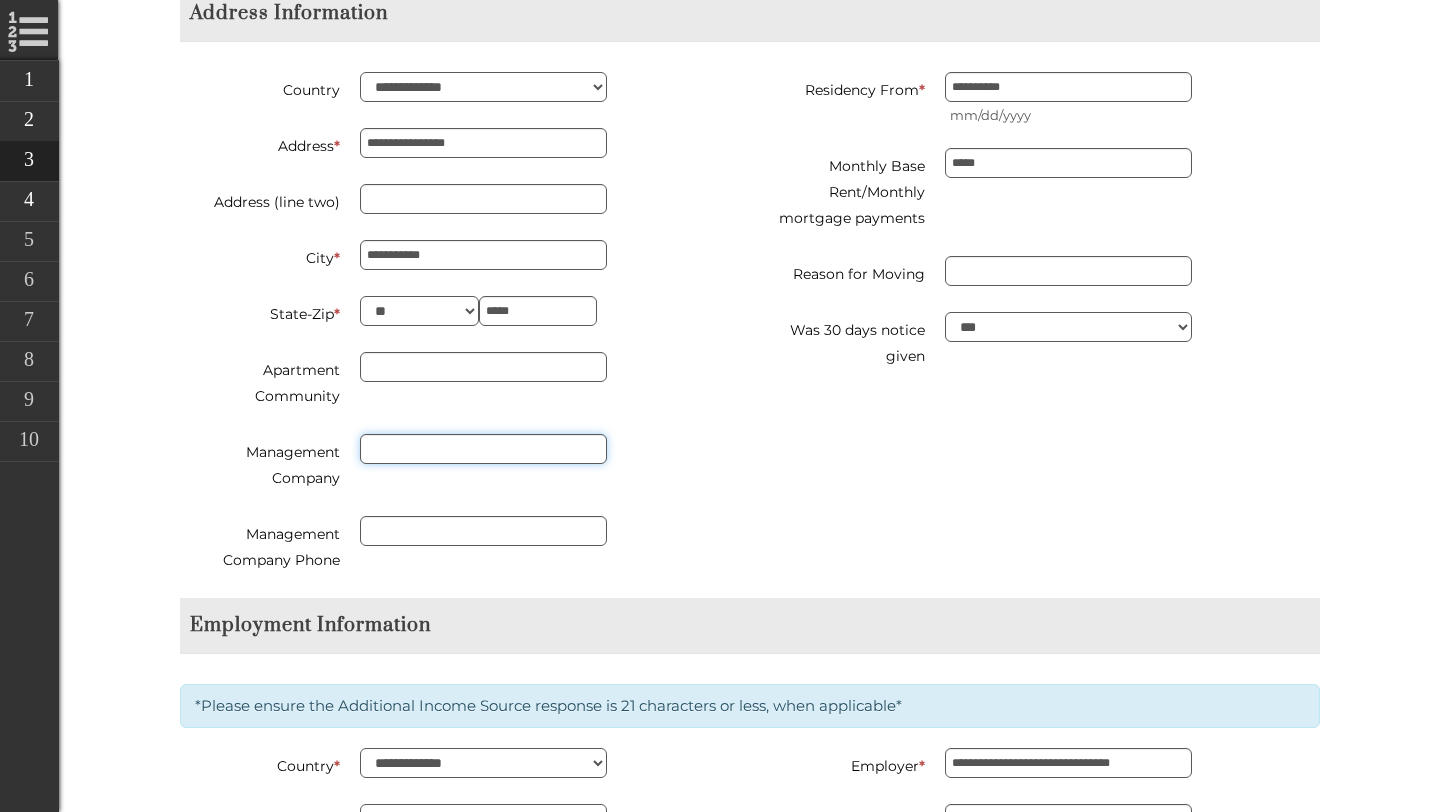 click on "Management Company" at bounding box center (483, 449) 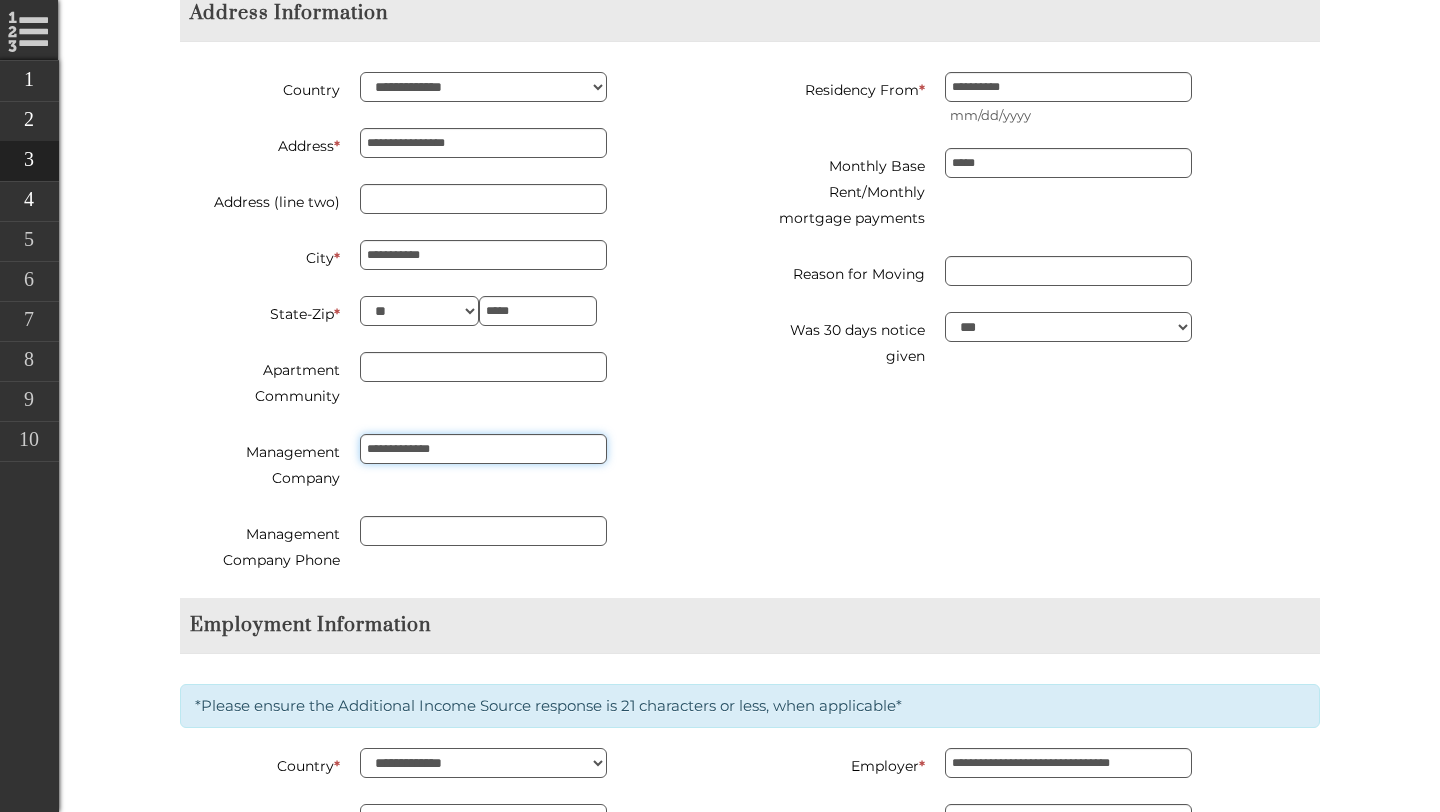 type on "**********" 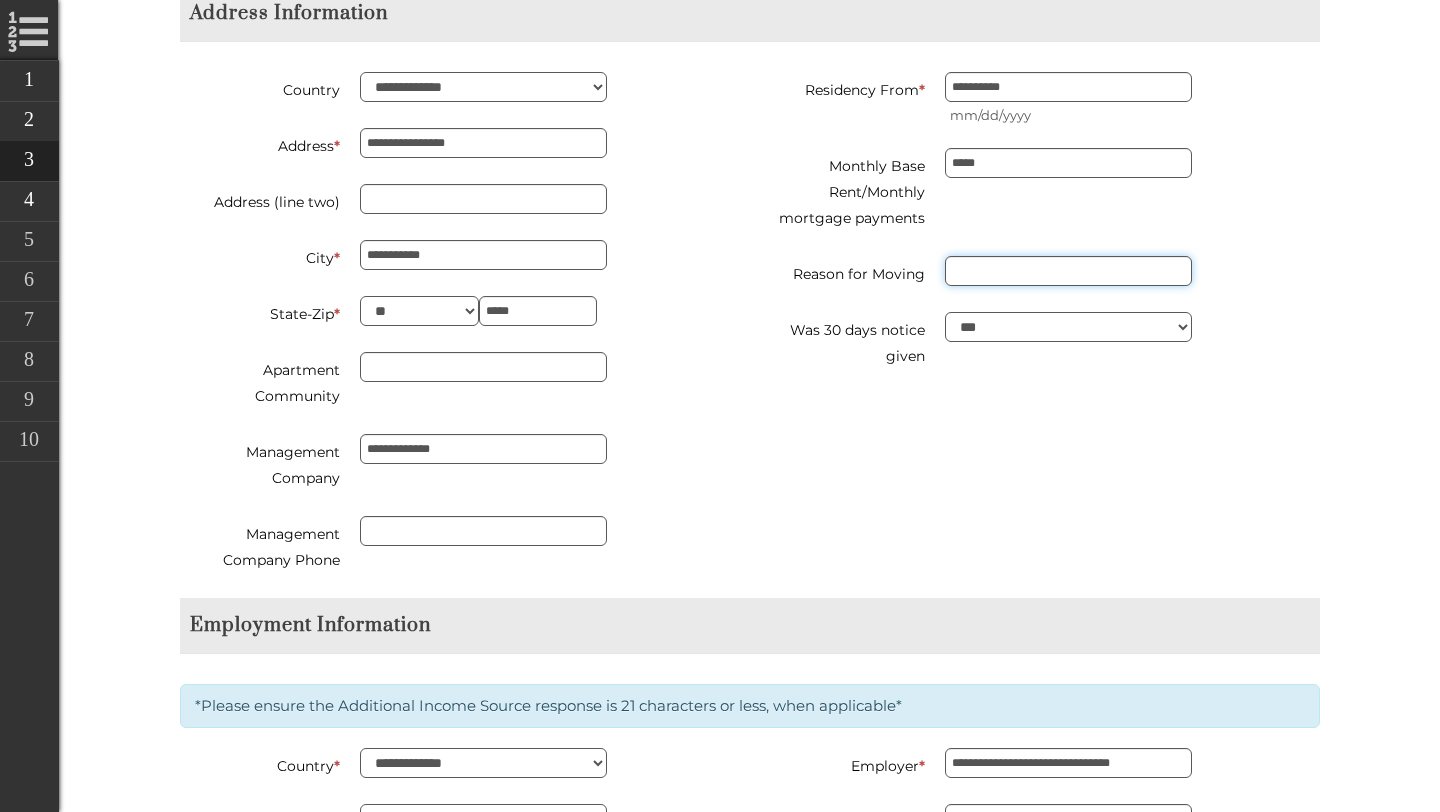 click on "Reason for Moving" at bounding box center (1068, 271) 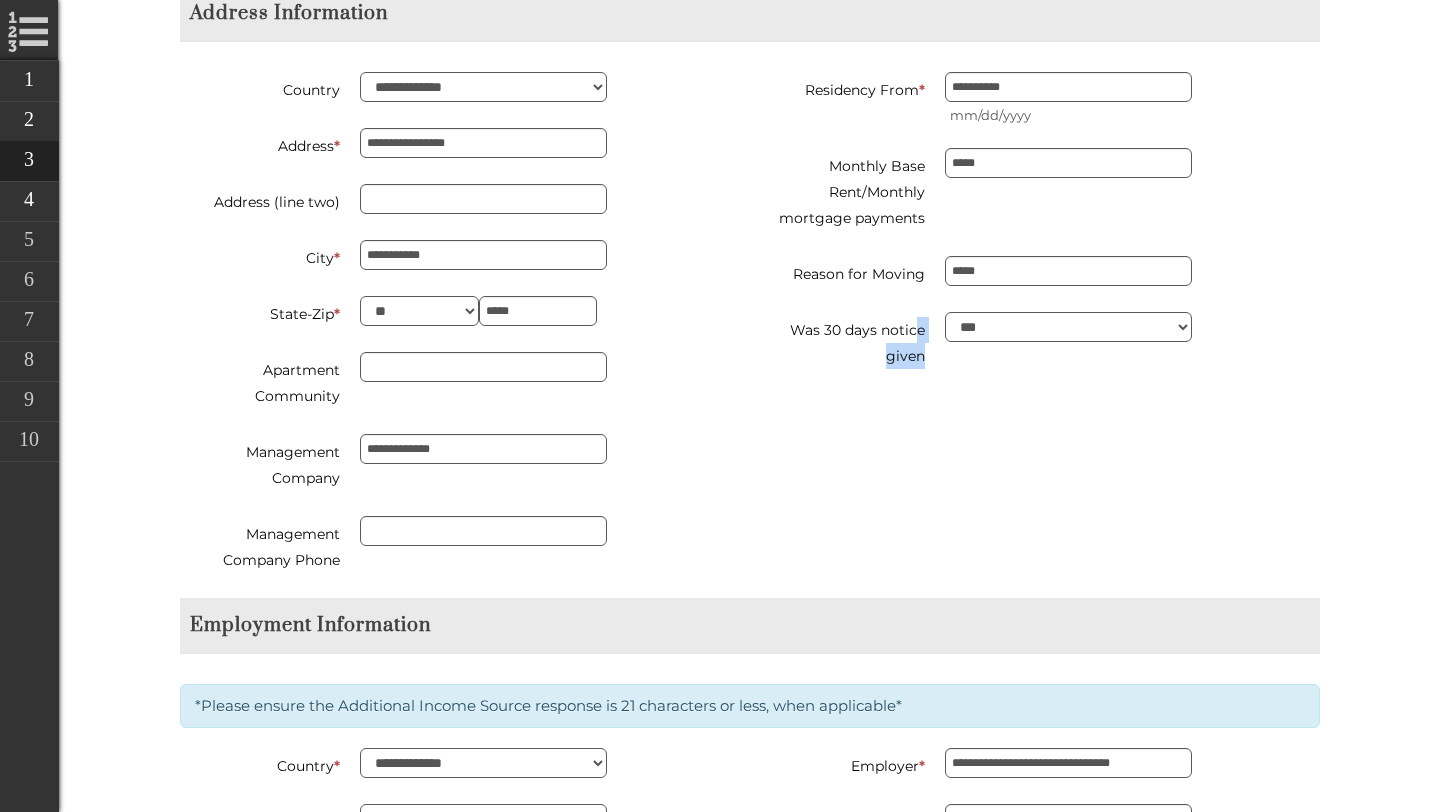 drag, startPoint x: 907, startPoint y: 349, endPoint x: 771, endPoint y: 376, distance: 138.65425 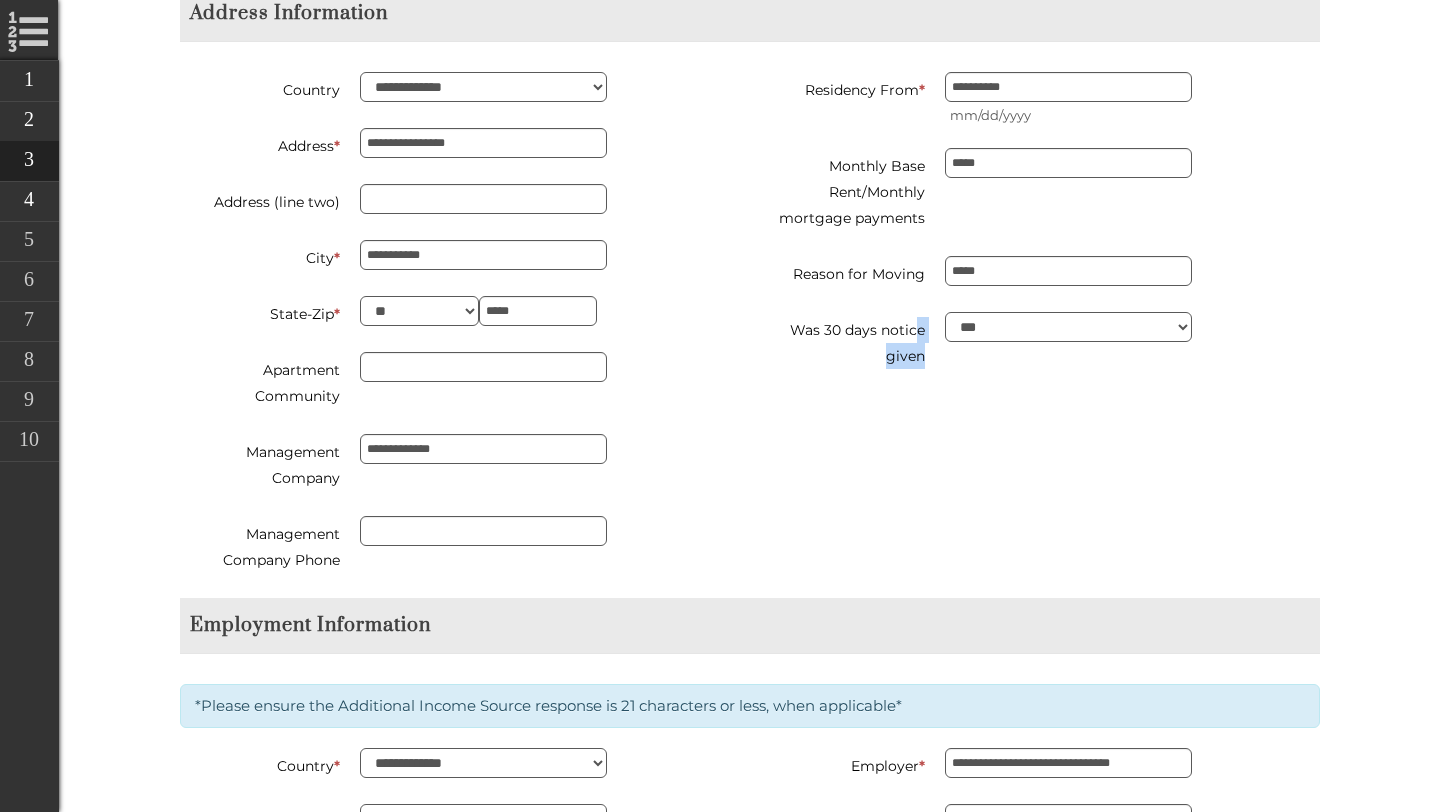 click on "**********" at bounding box center (1042, 233) 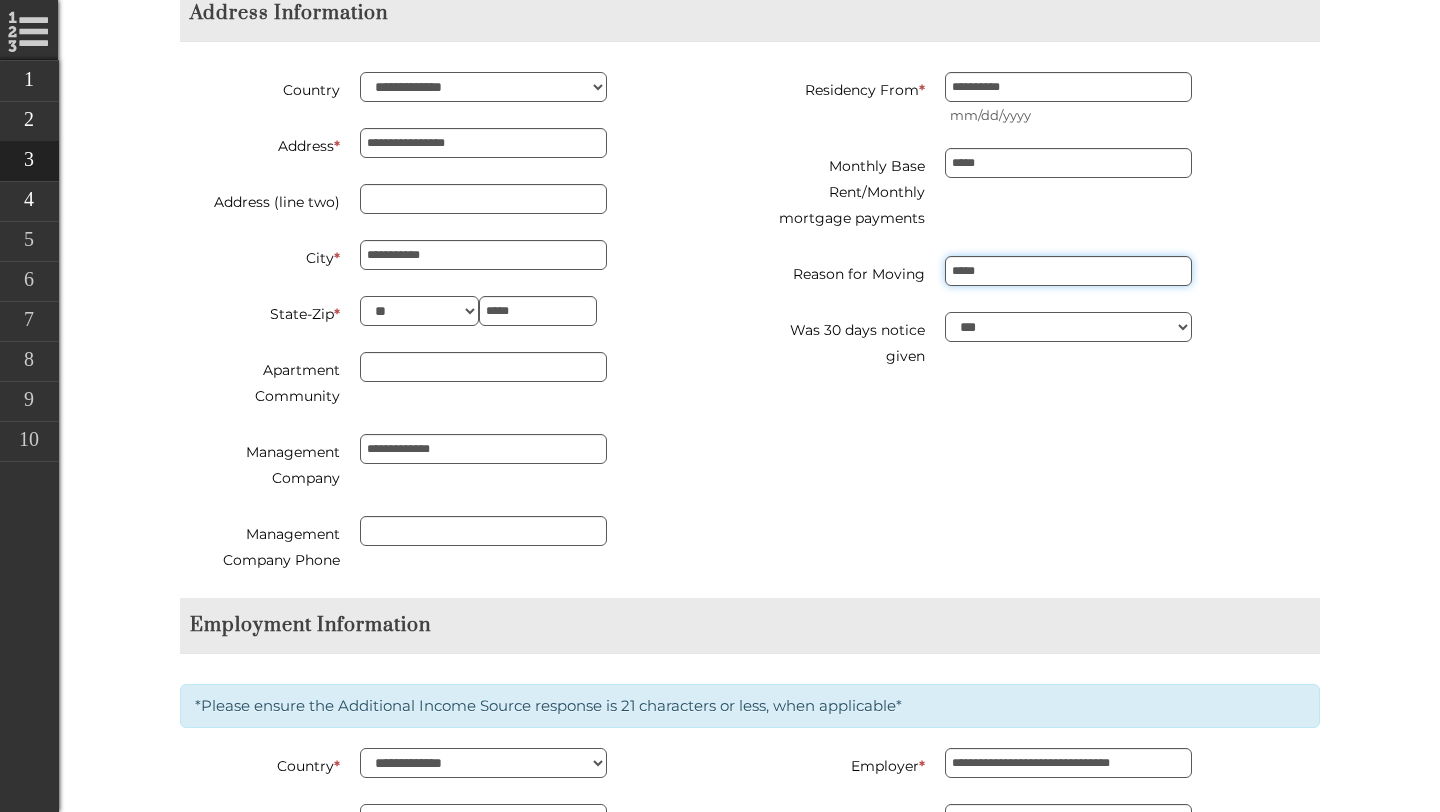 click on "*****" at bounding box center (1068, 271) 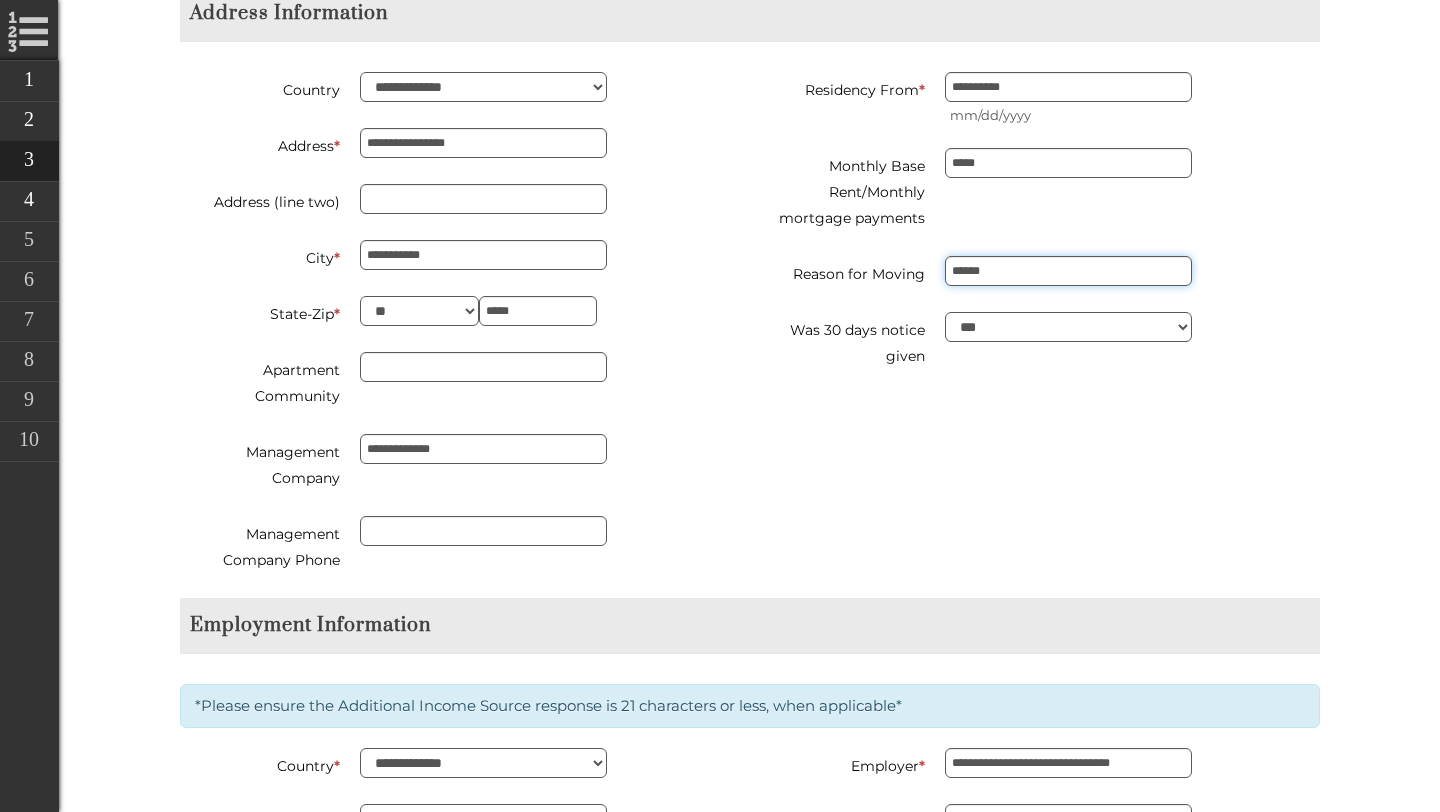 type on "*******" 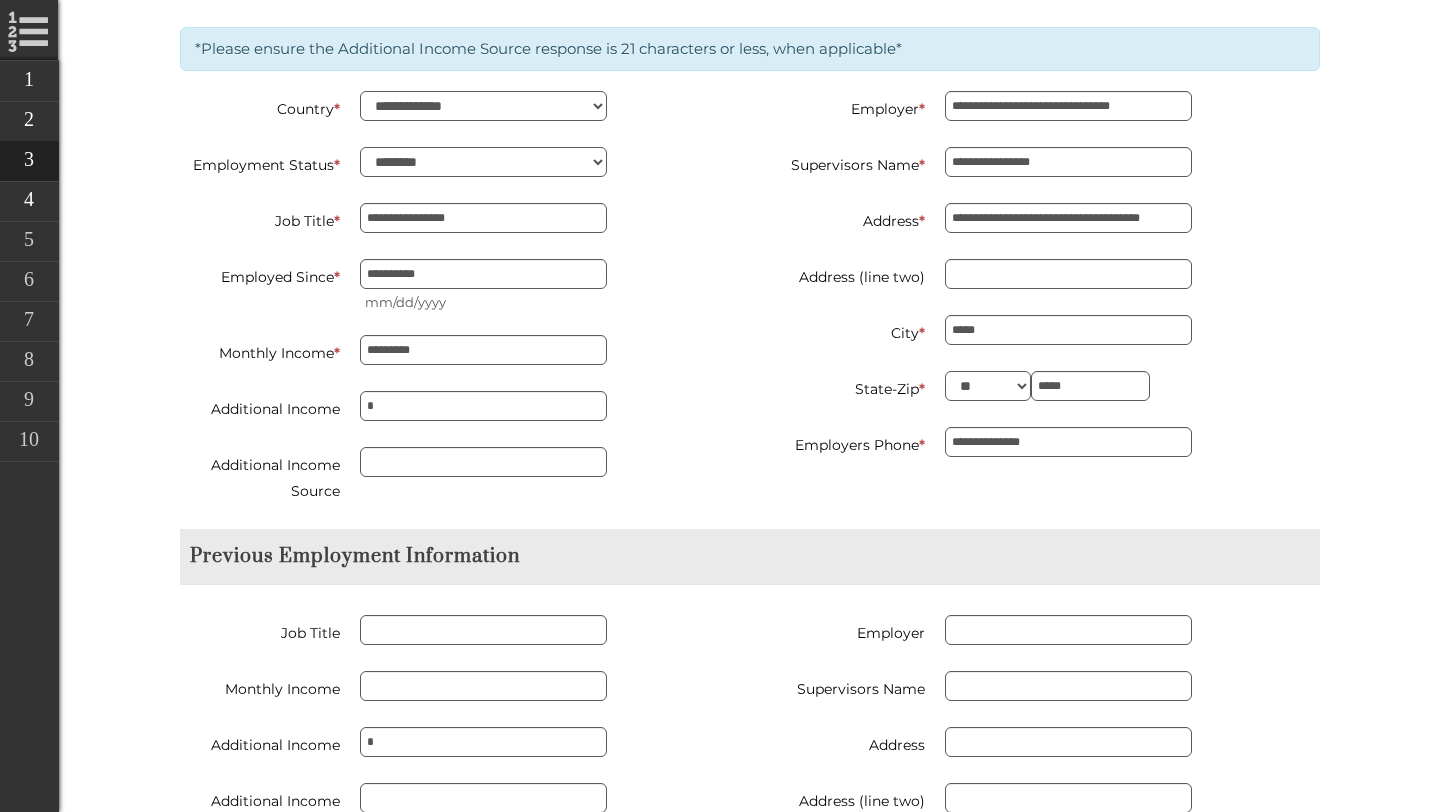 scroll, scrollTop: 1835, scrollLeft: 0, axis: vertical 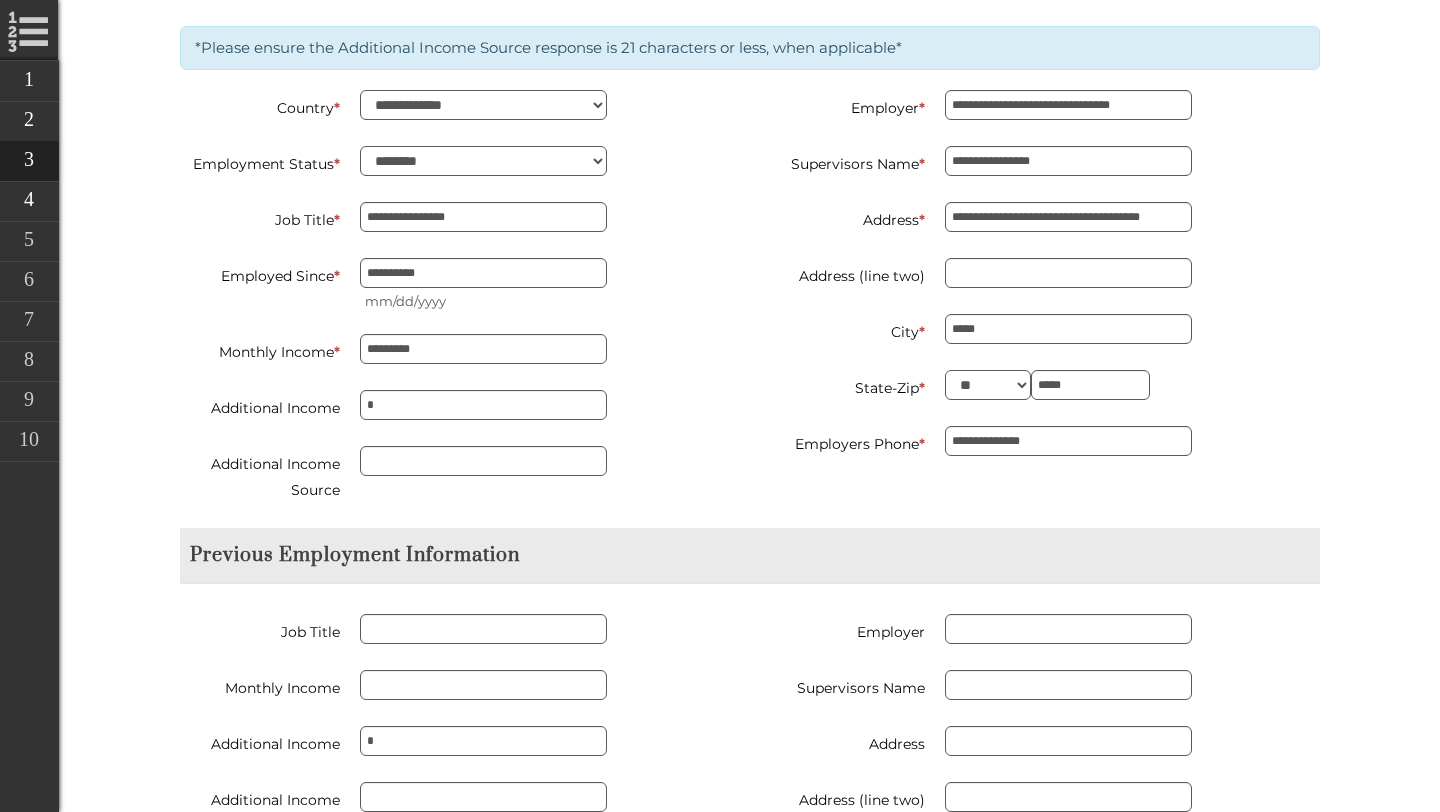 type on "**********" 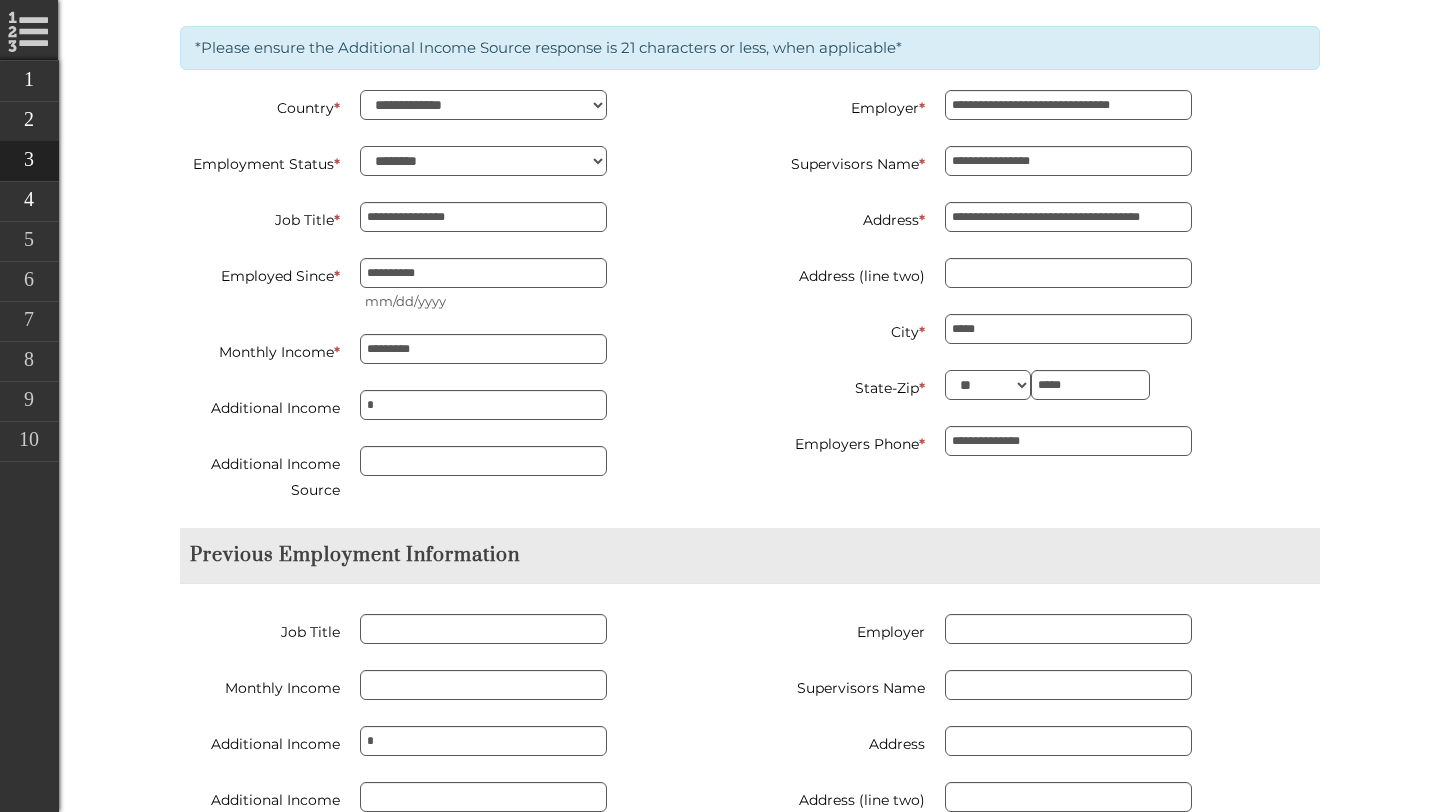 type on "********" 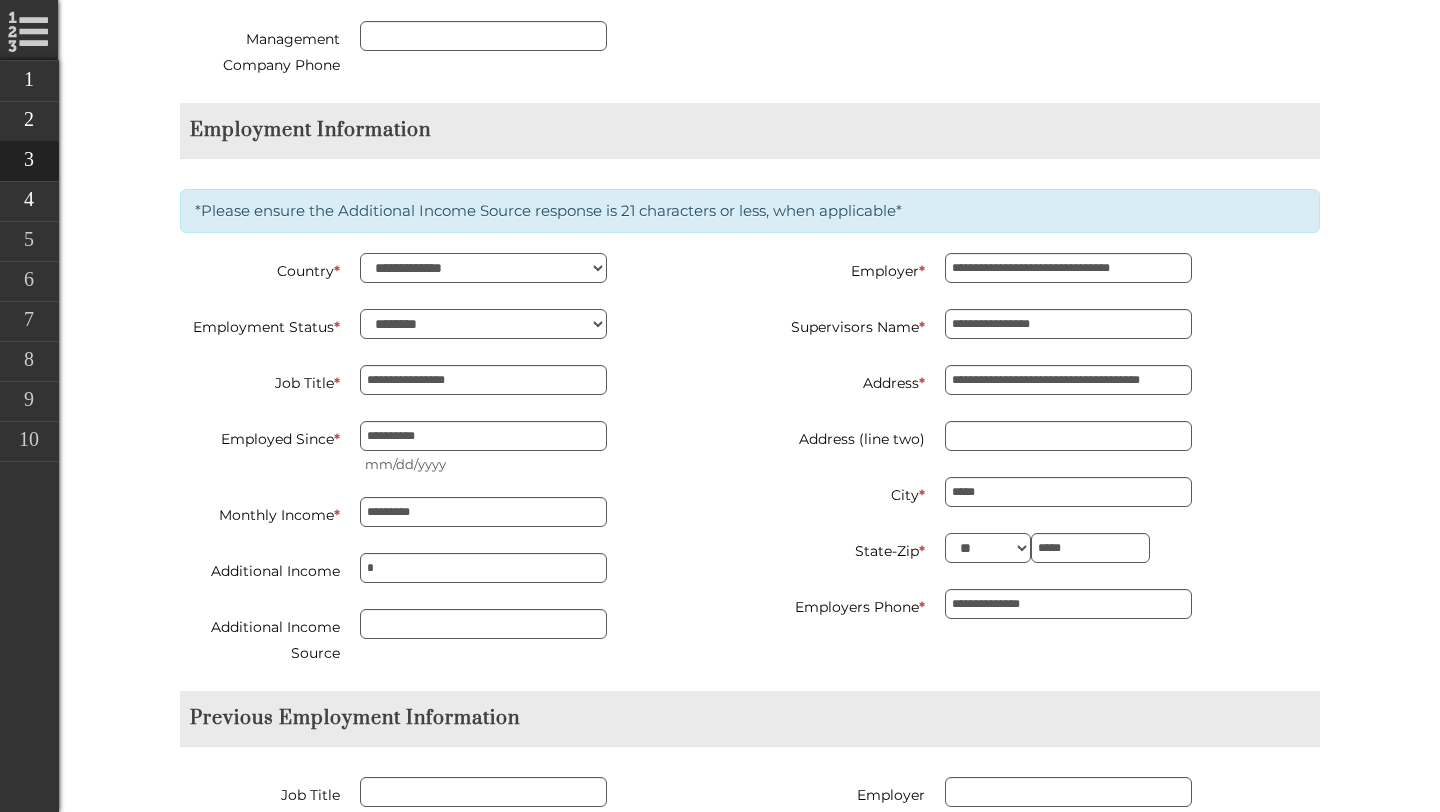 scroll, scrollTop: 1670, scrollLeft: 0, axis: vertical 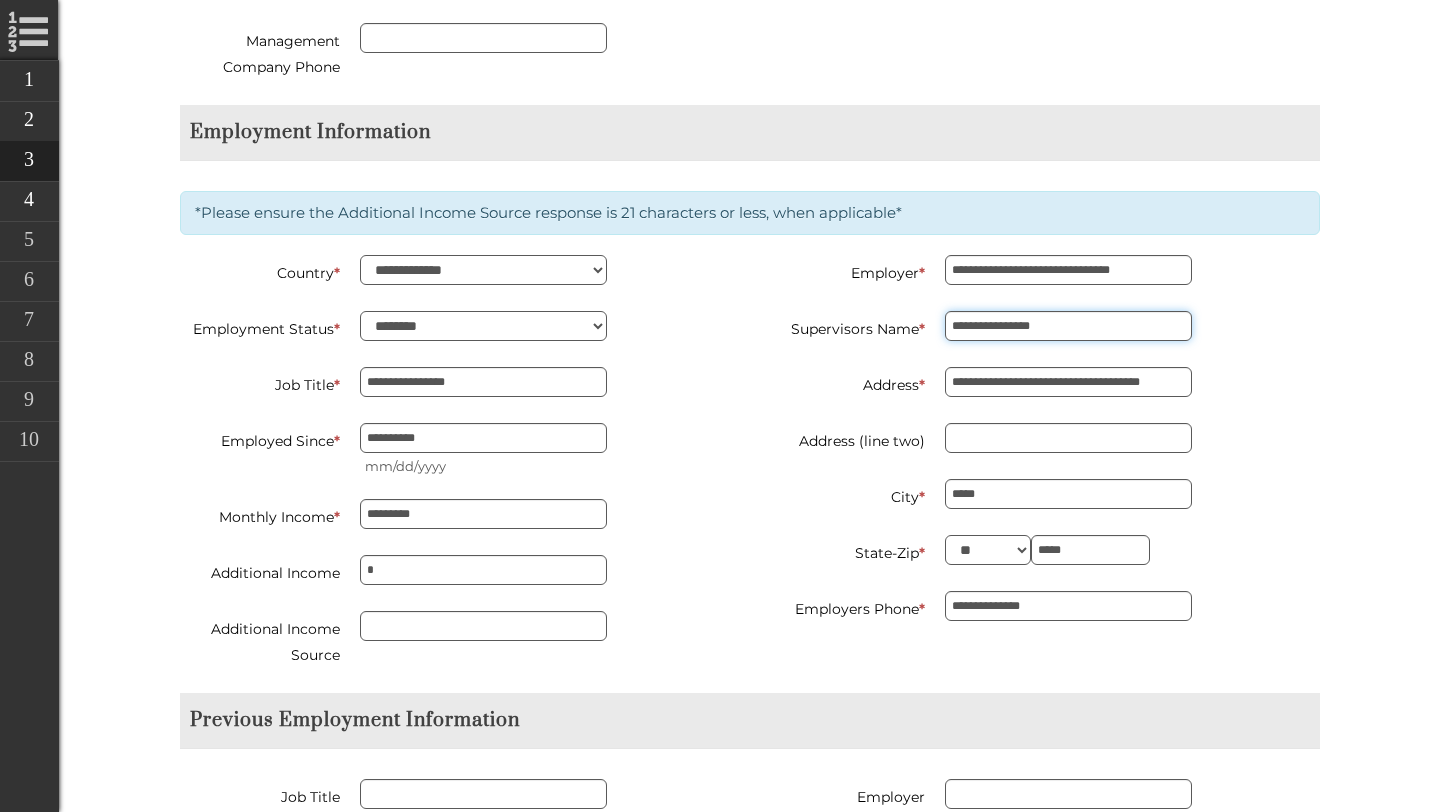 click on "**********" at bounding box center [1068, 326] 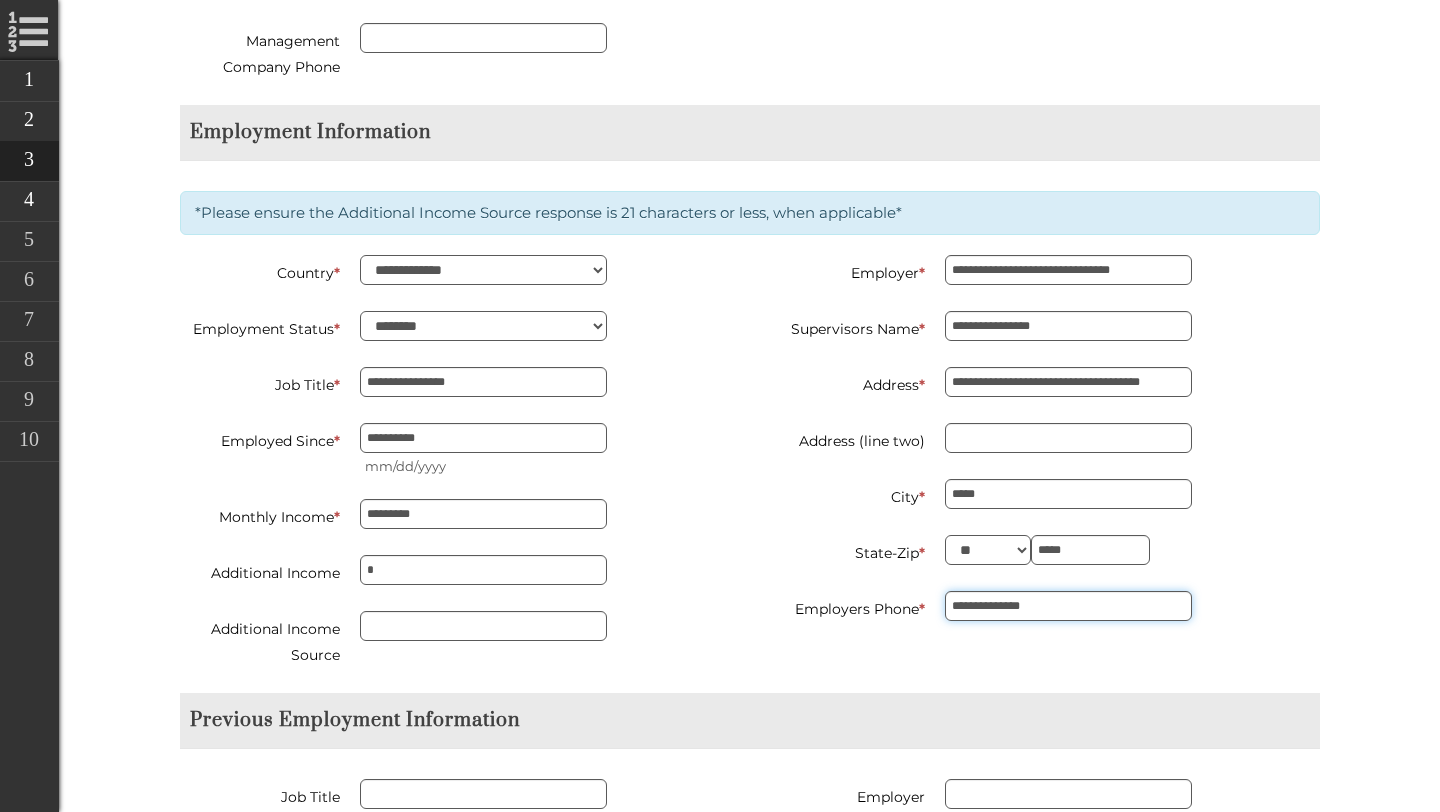 click on "**********" at bounding box center (1068, 606) 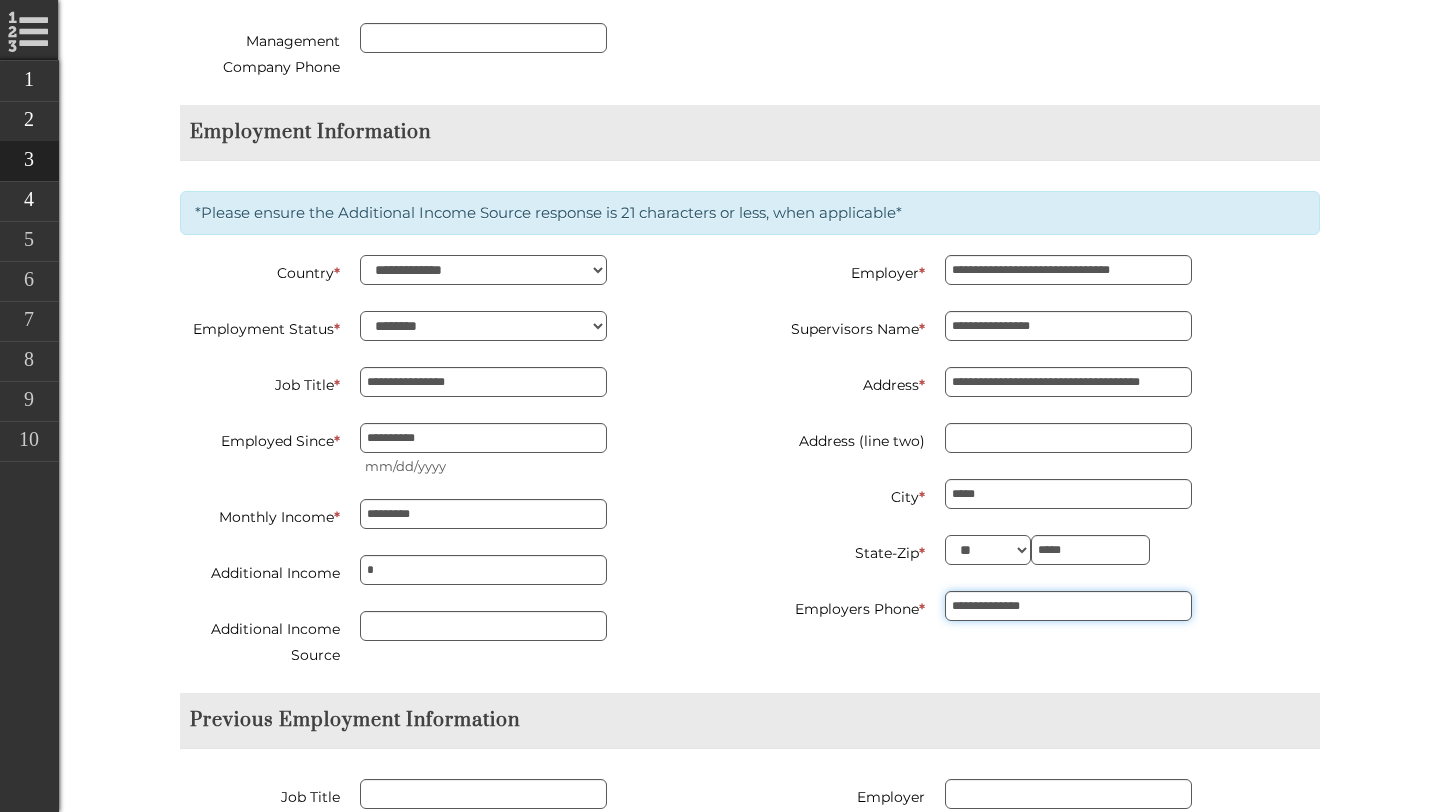 drag, startPoint x: 1051, startPoint y: 602, endPoint x: 833, endPoint y: 602, distance: 218 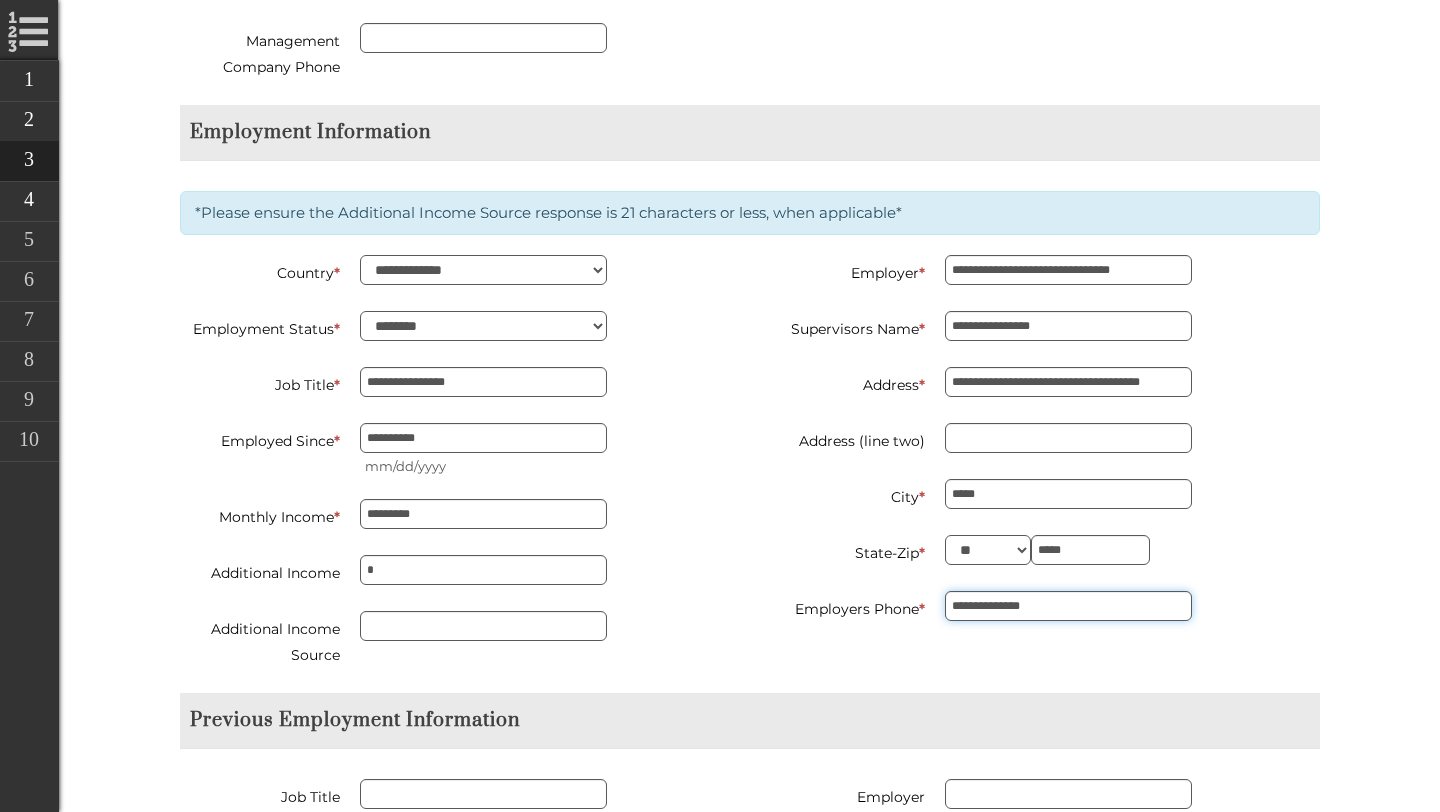 click on "**********" at bounding box center [1042, 609] 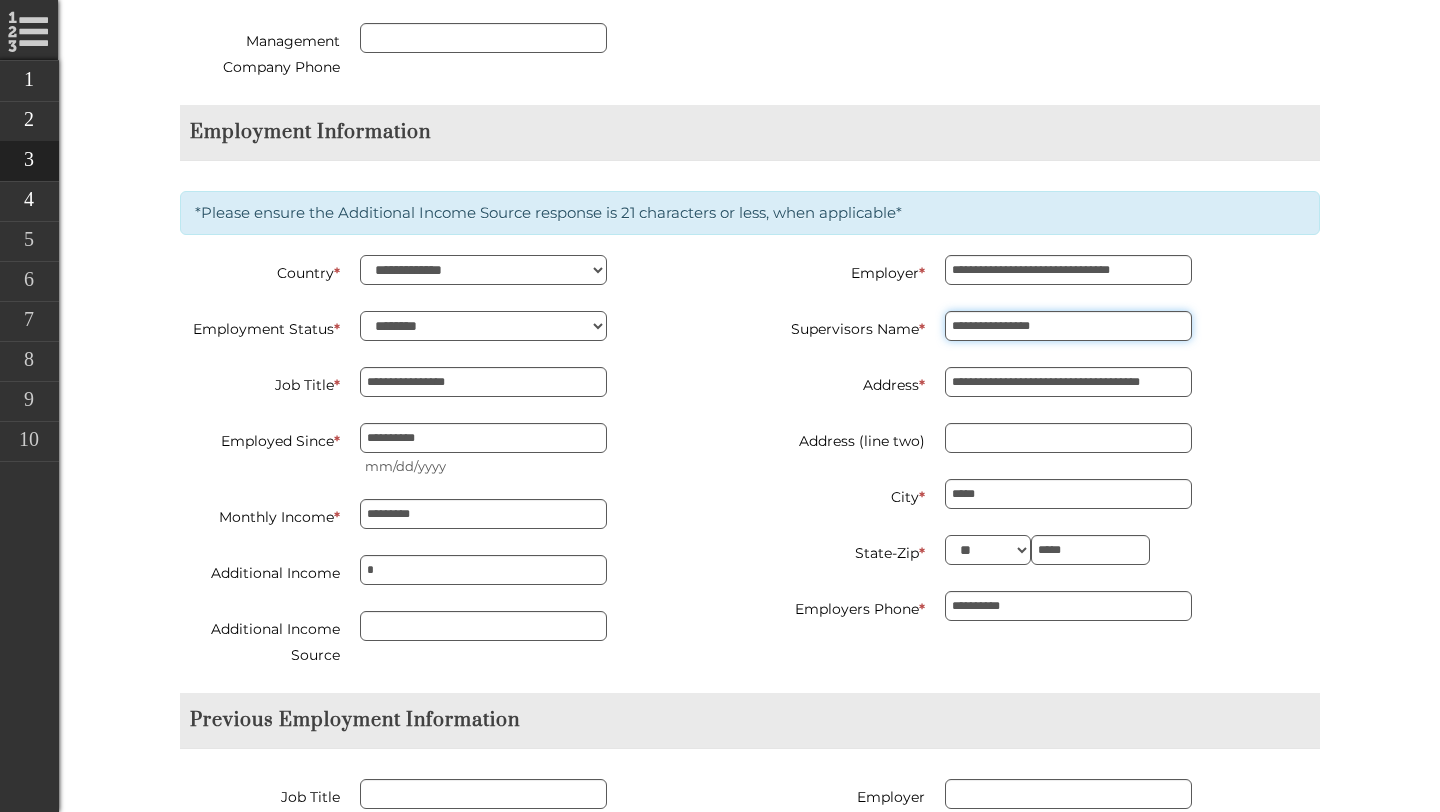 type on "**********" 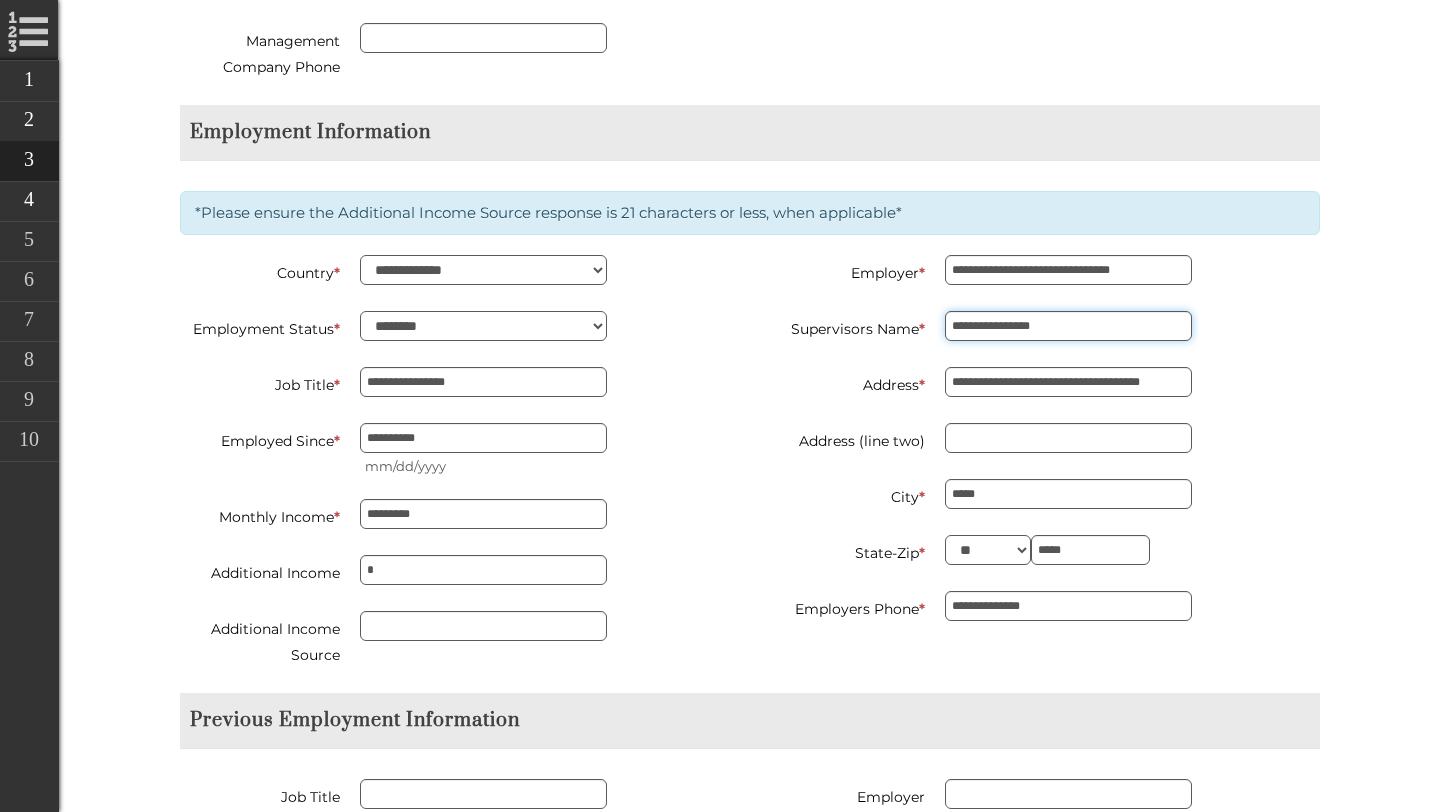 drag, startPoint x: 1045, startPoint y: 328, endPoint x: 920, endPoint y: 319, distance: 125.32358 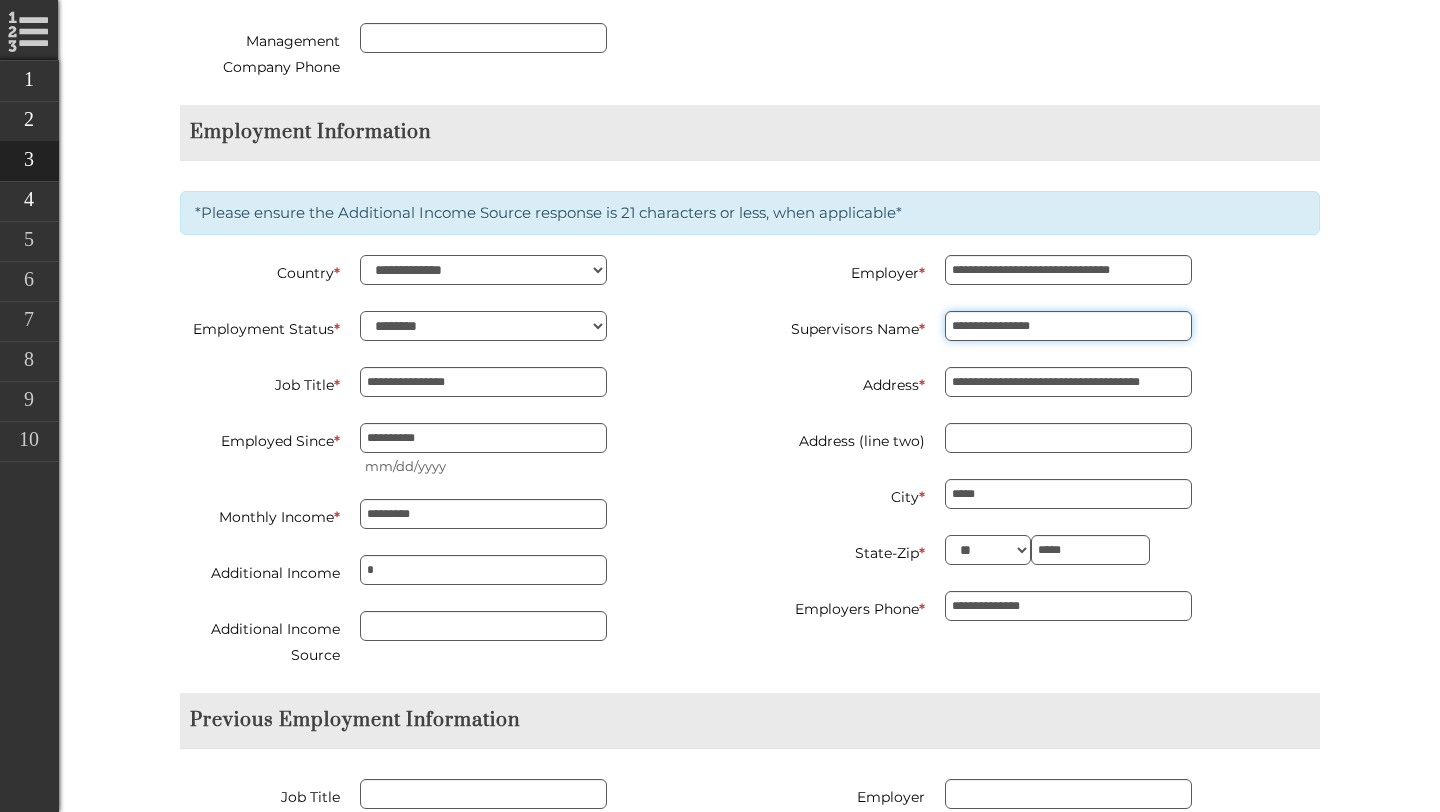 click on "**********" at bounding box center [1042, 329] 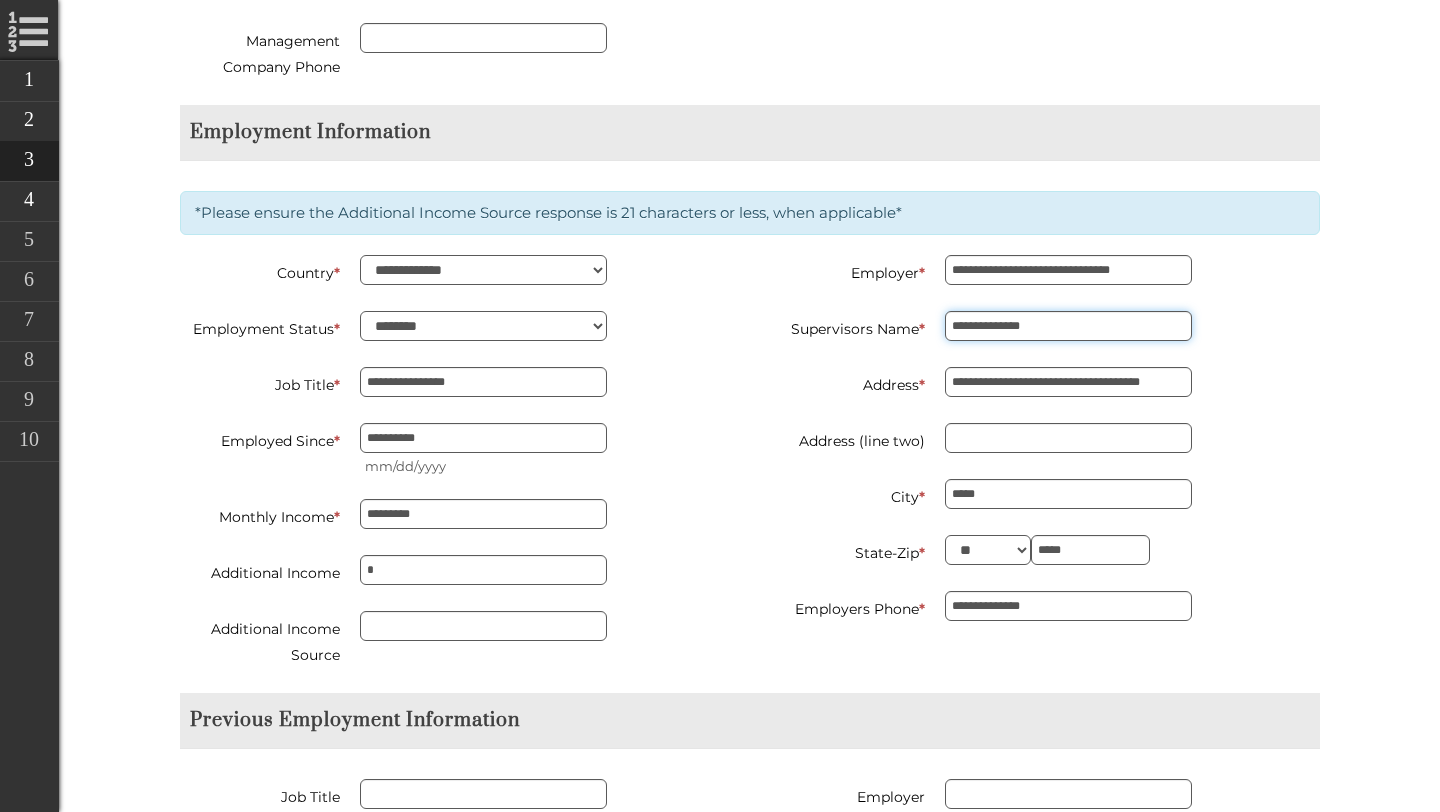 type on "**********" 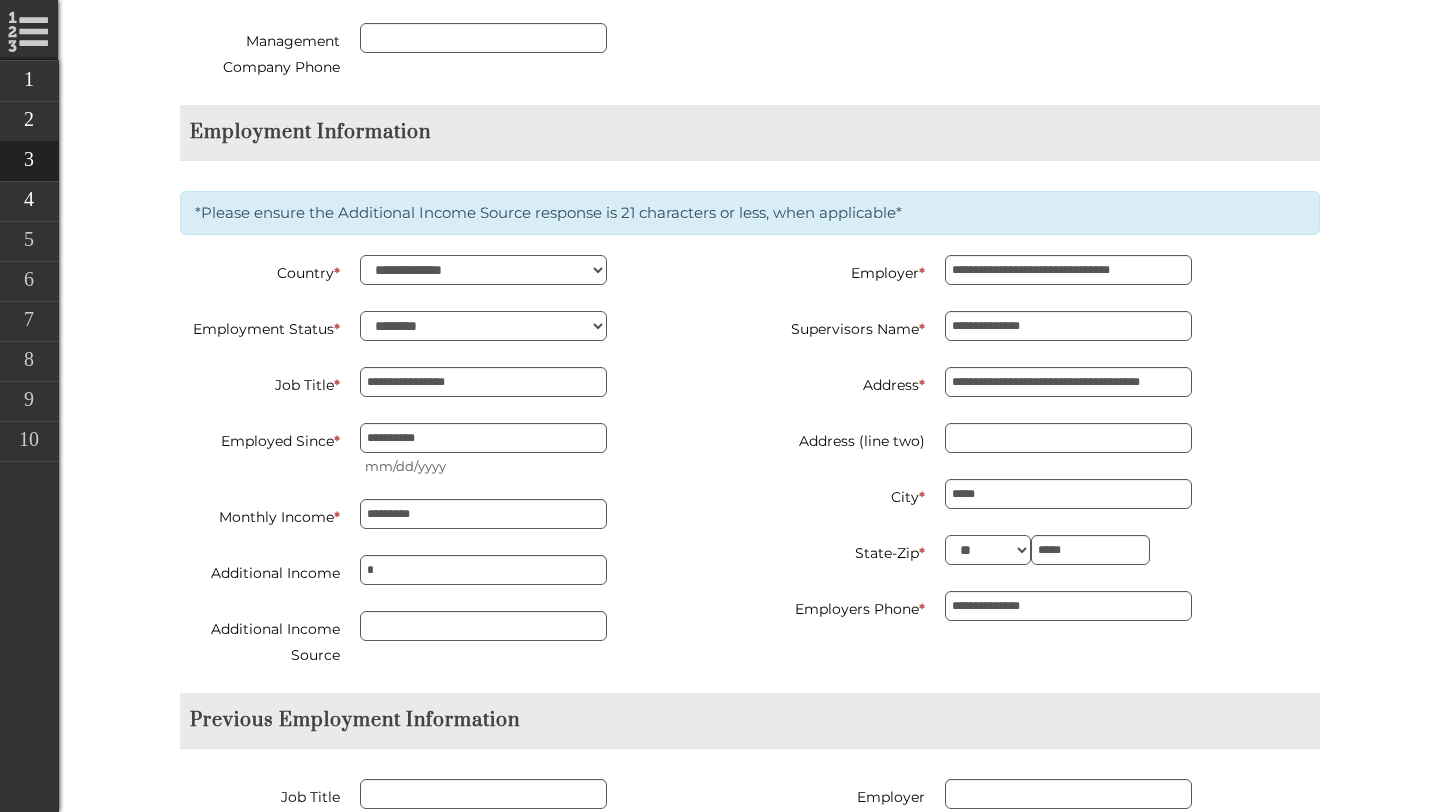 click on "**********" at bounding box center [1042, 451] 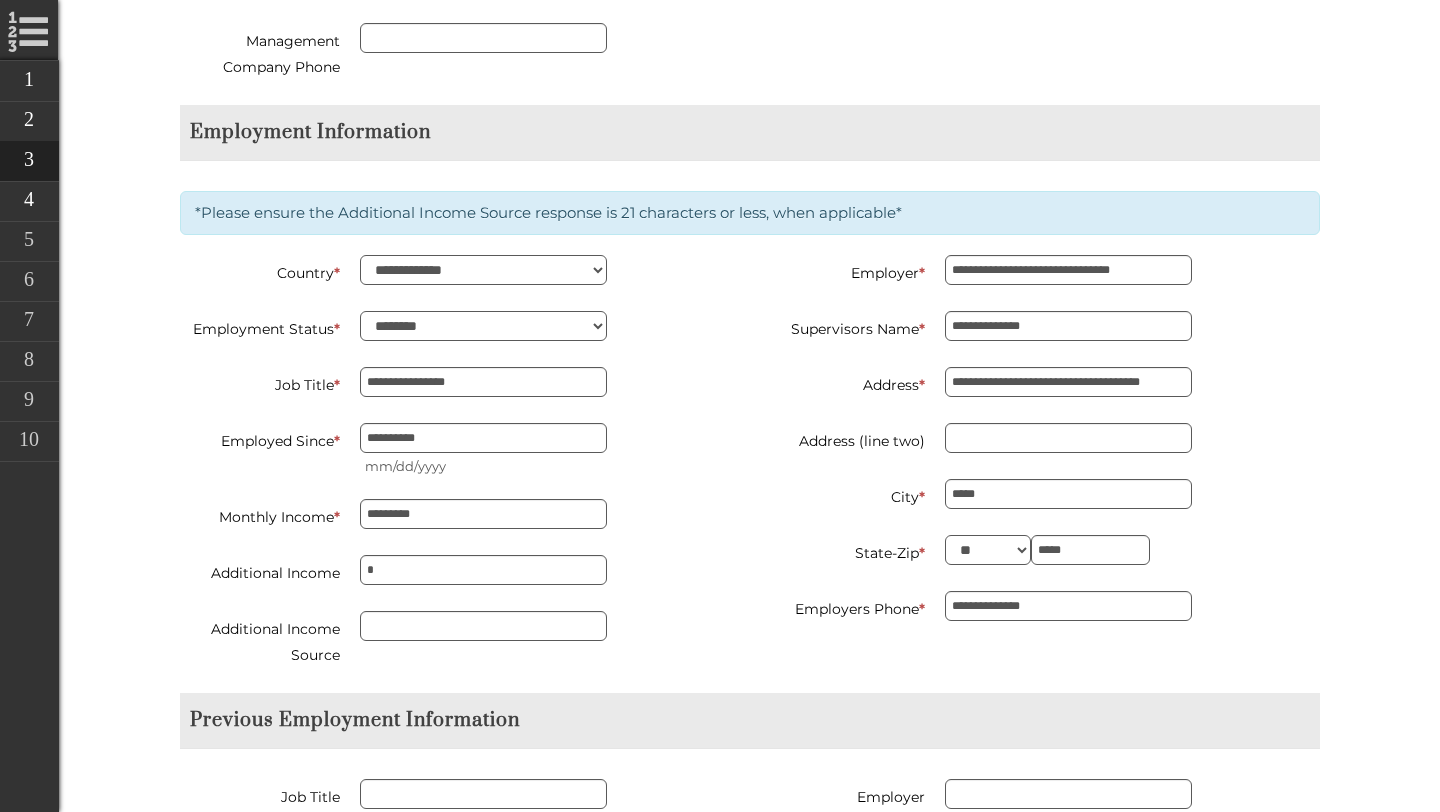 type on "**********" 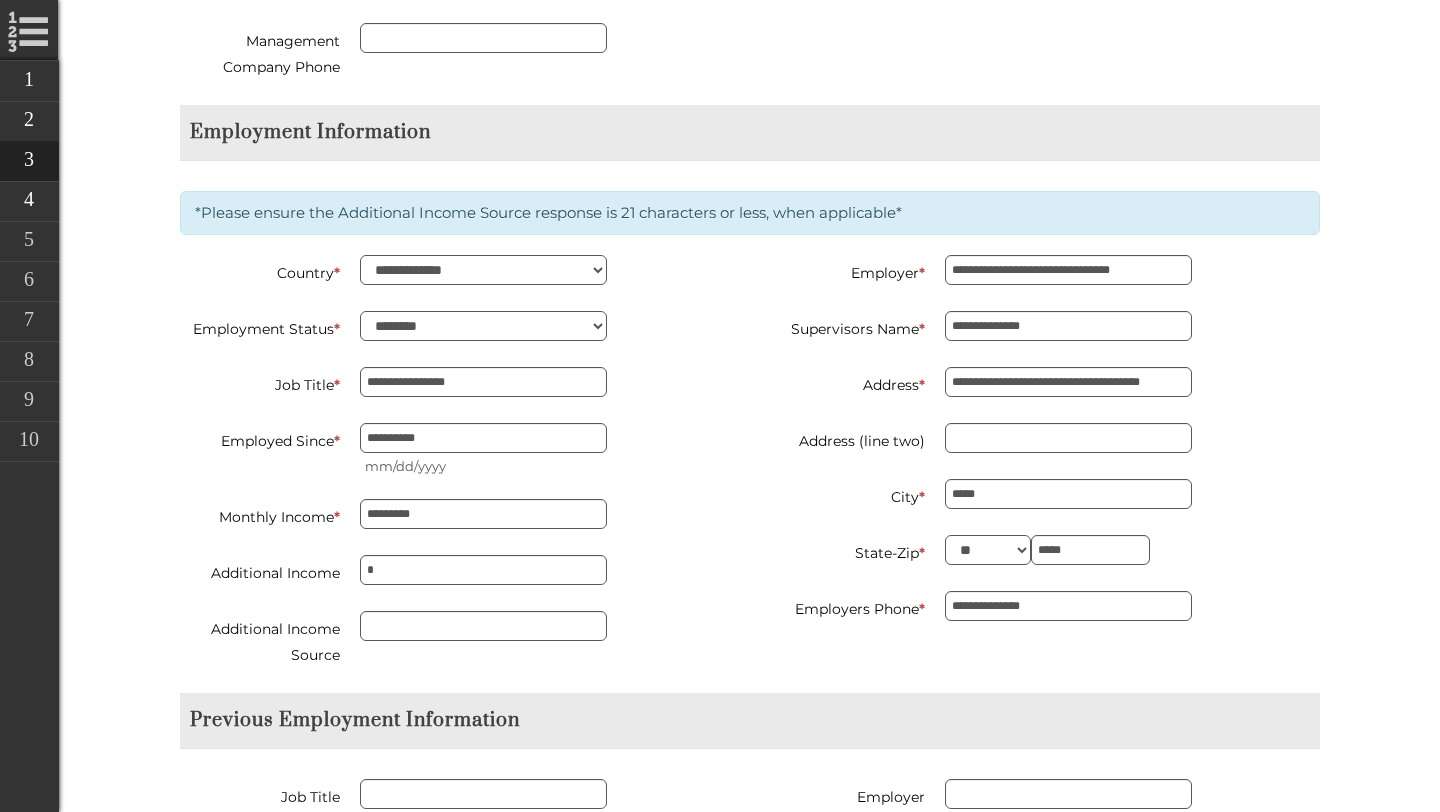 type on "********" 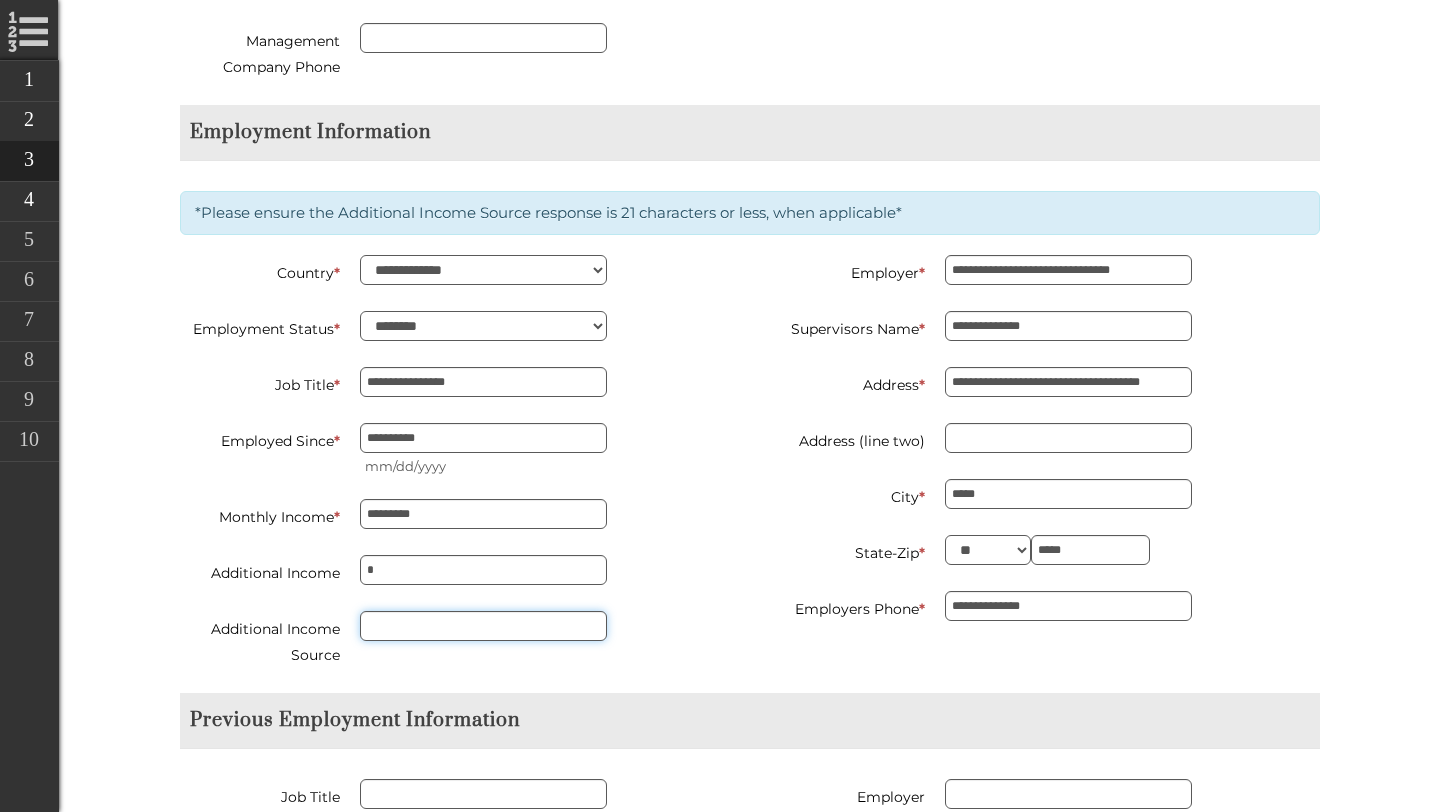 click on "Additional Income Source" at bounding box center [483, 626] 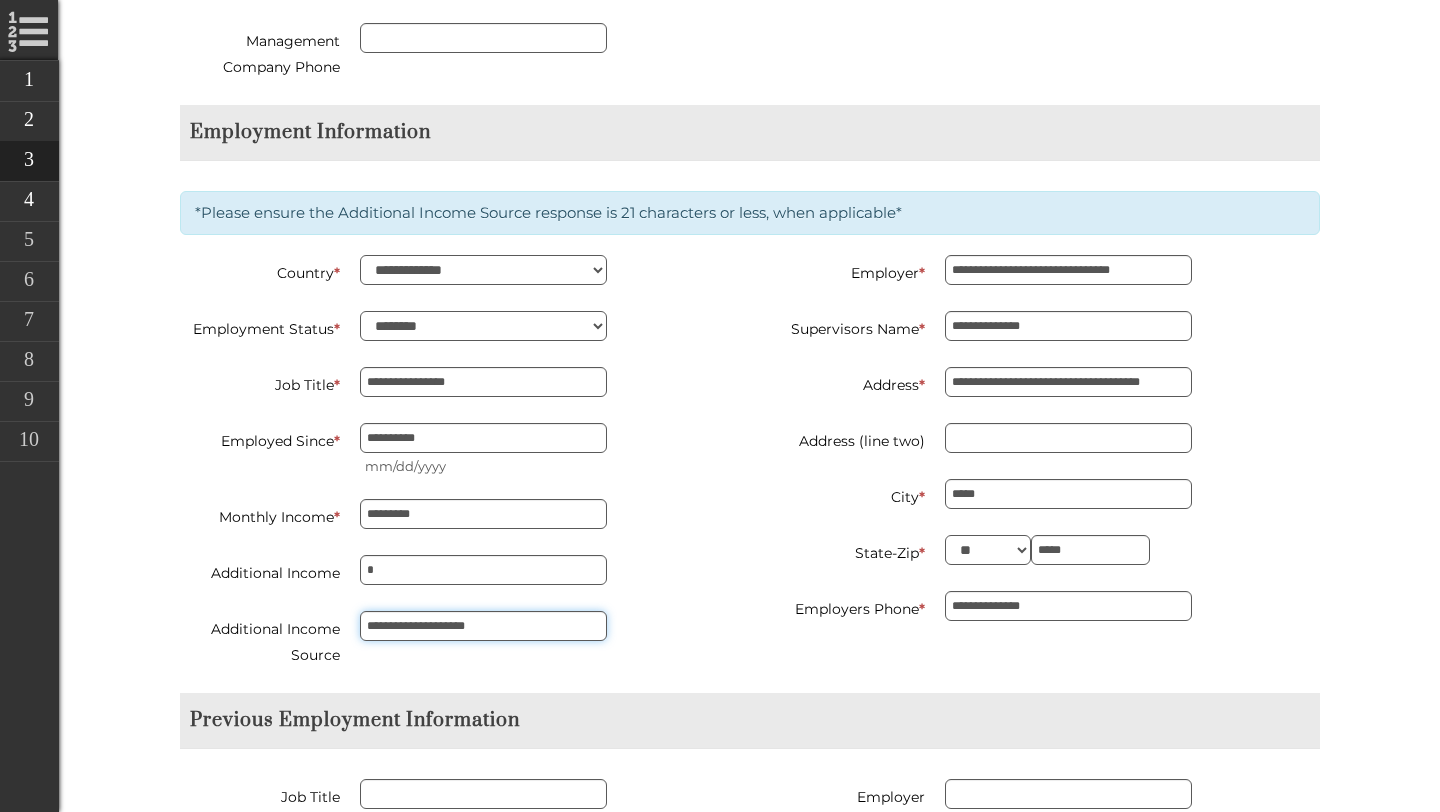 type on "**********" 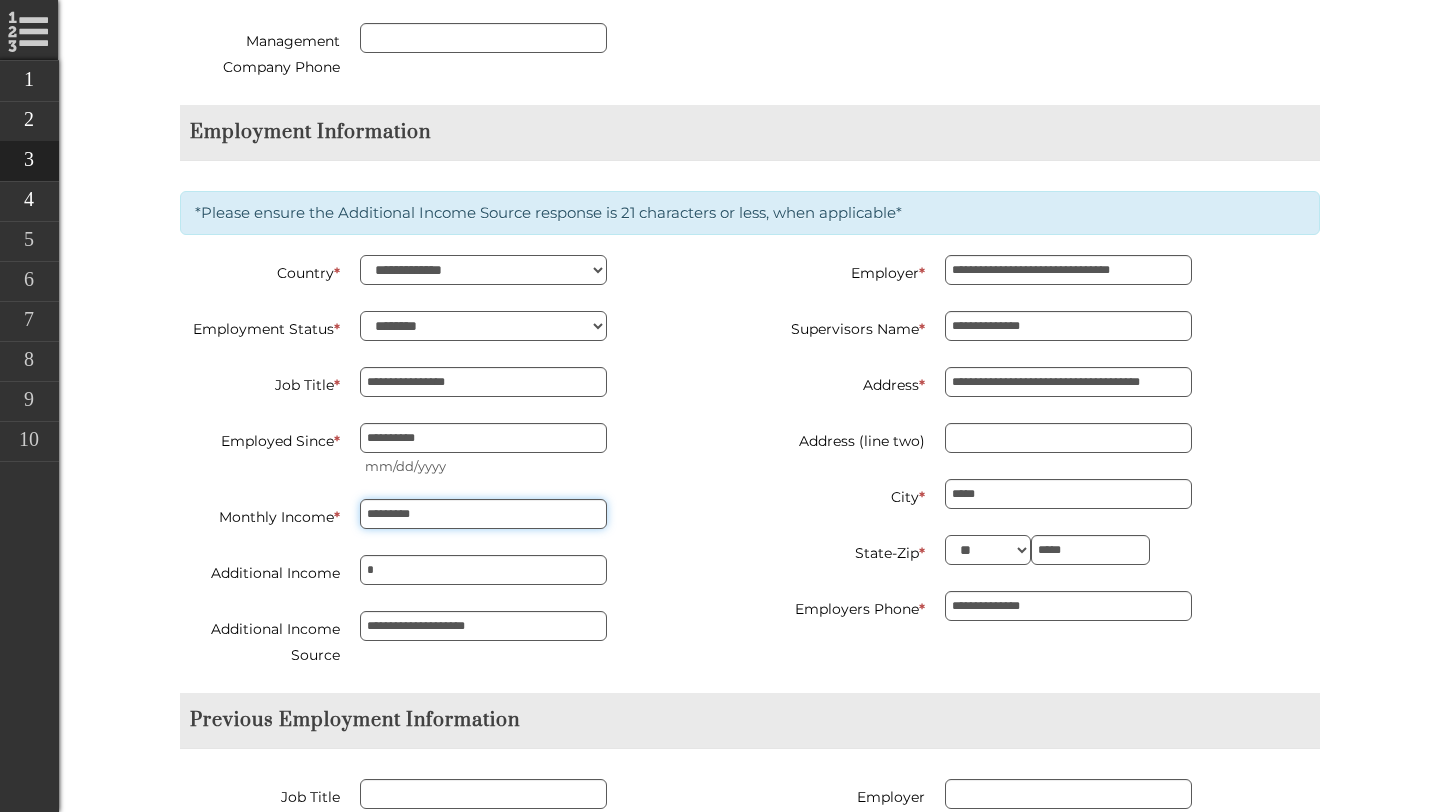 click on "*********" at bounding box center [483, 514] 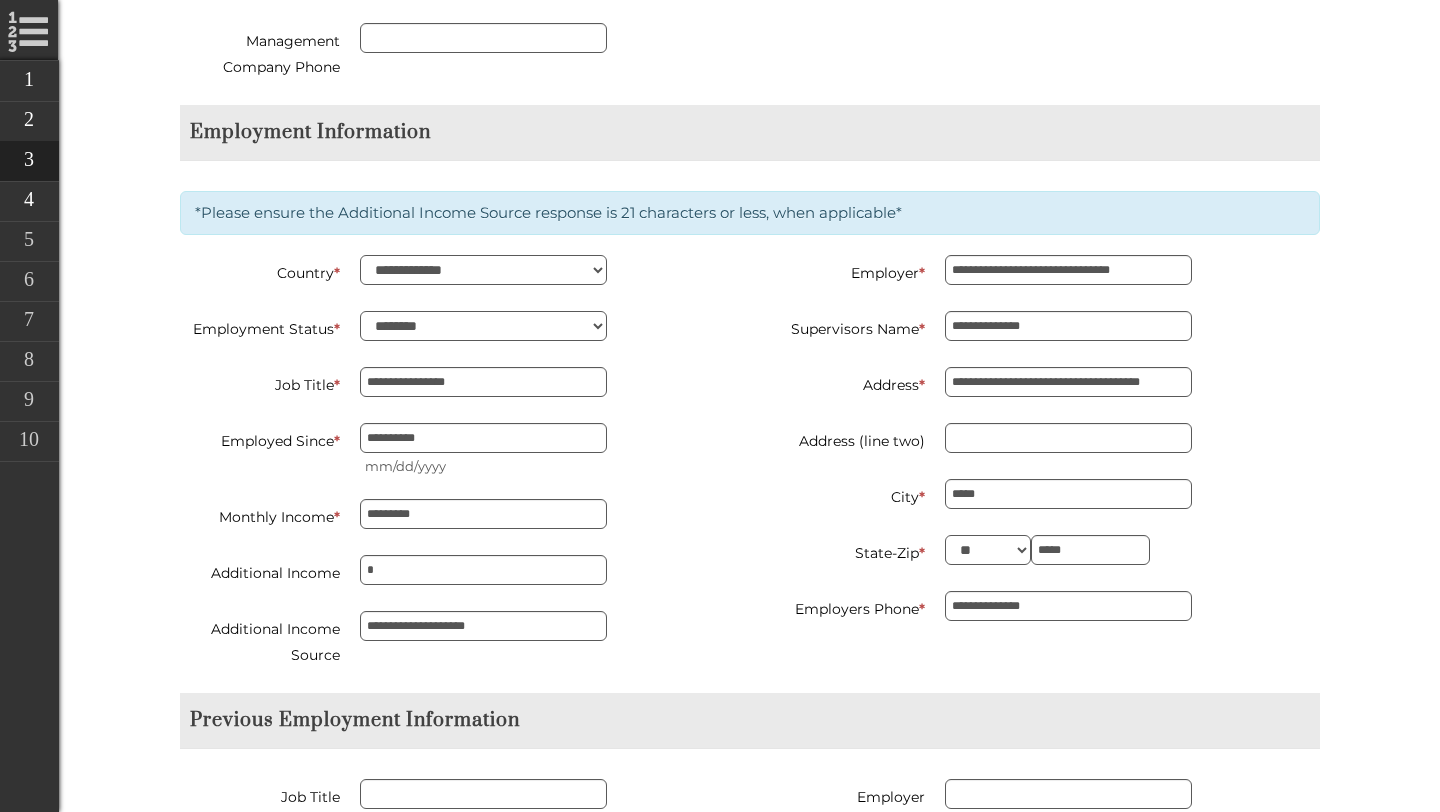 click on "**********" at bounding box center (457, 474) 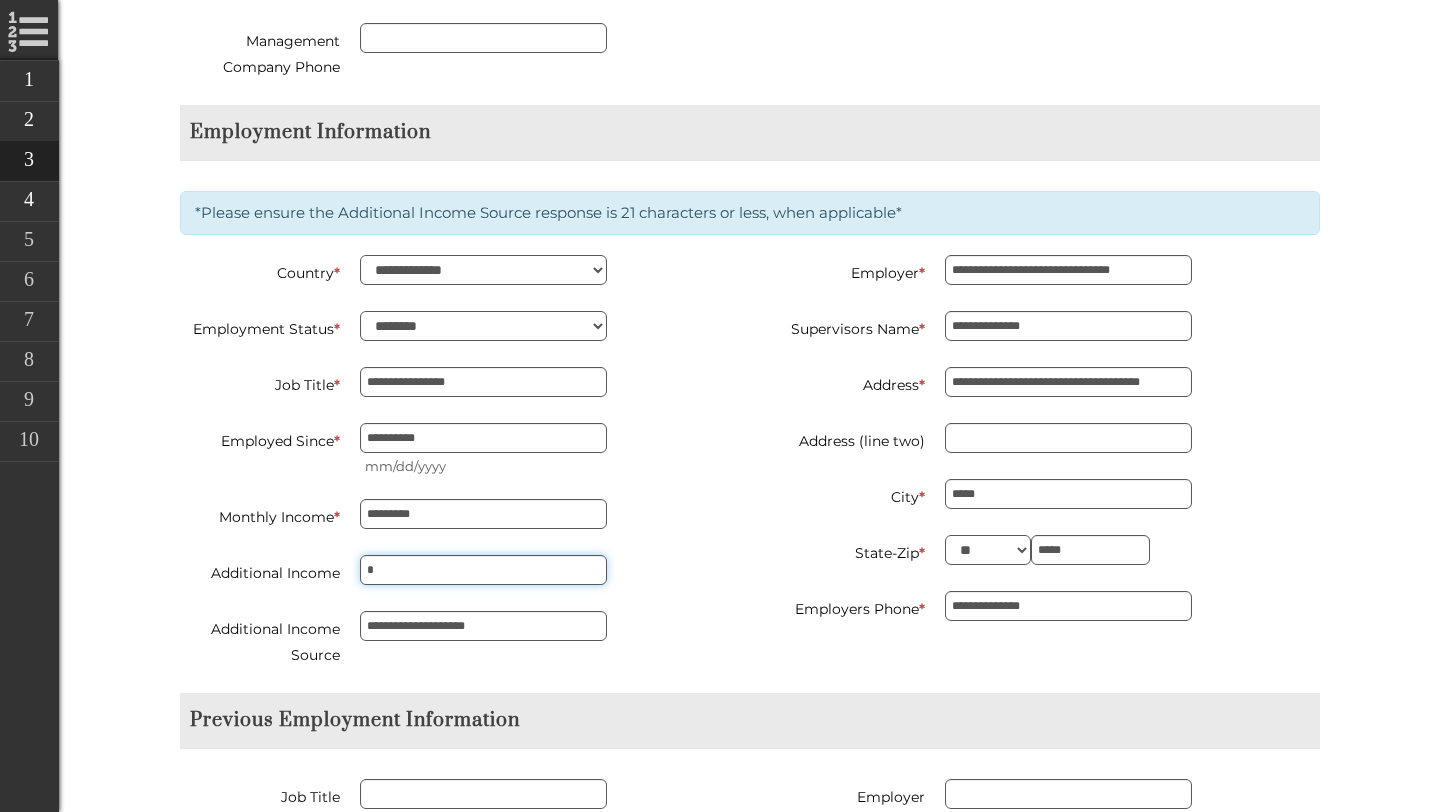 click on "*" at bounding box center (483, 570) 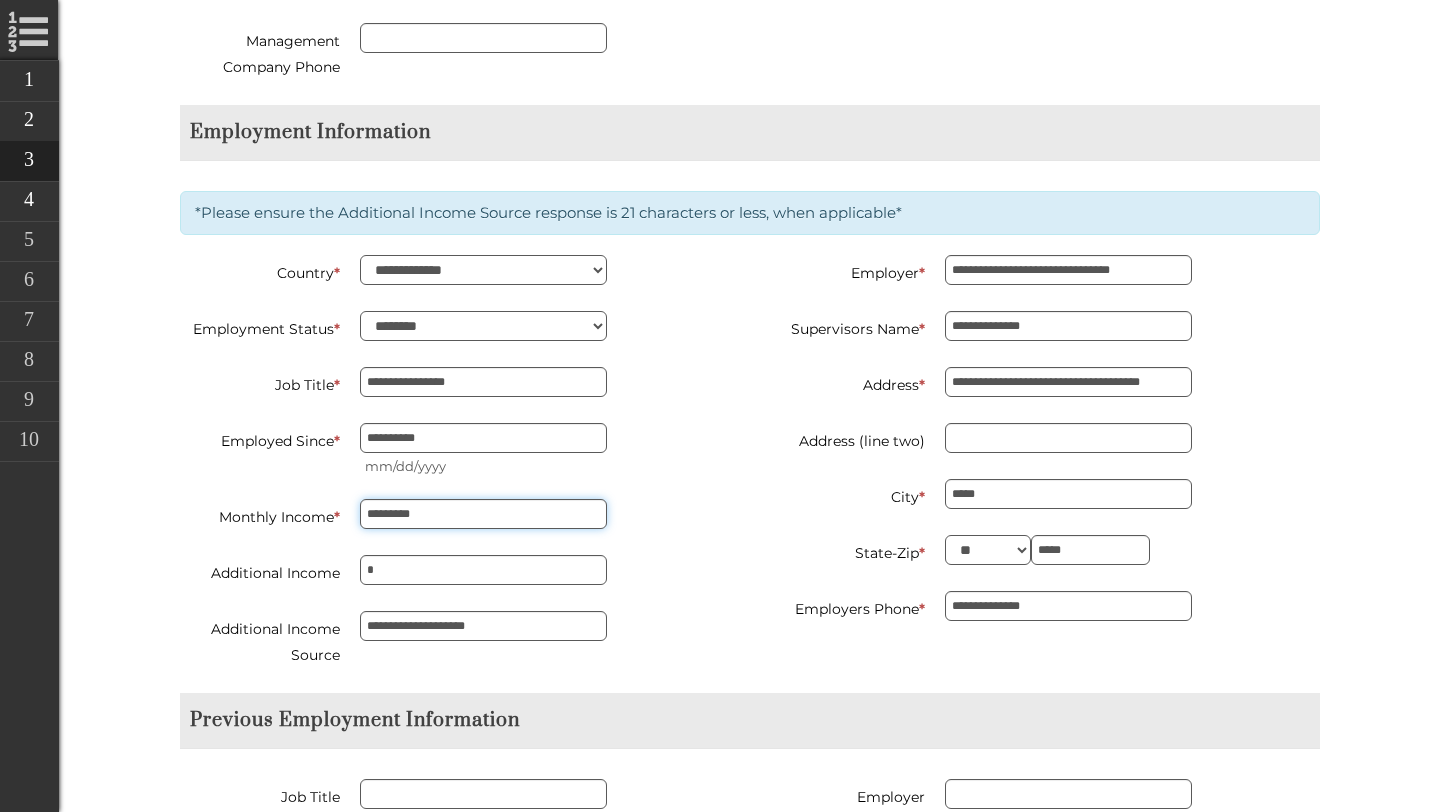 type on "*****" 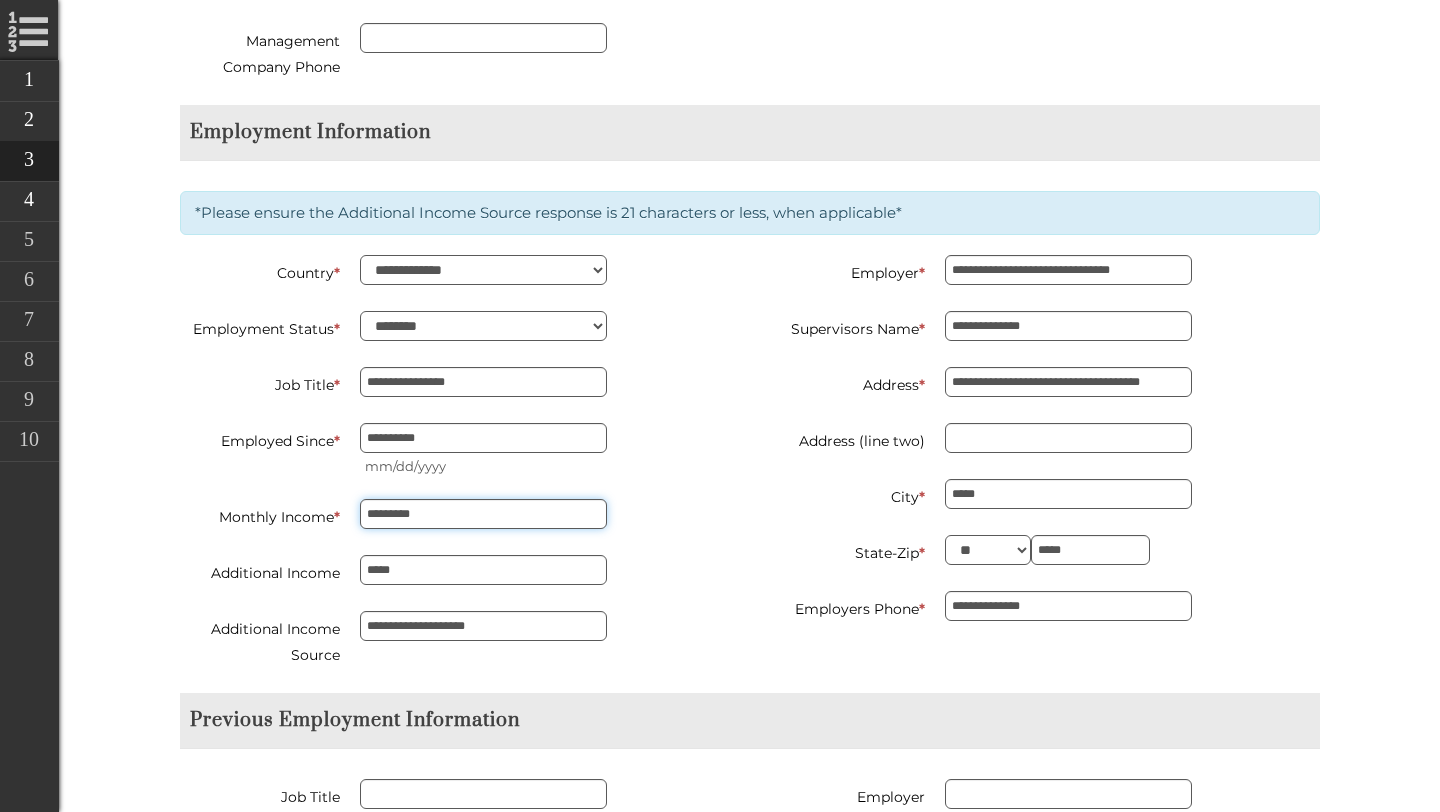 click on "*********" at bounding box center (483, 514) 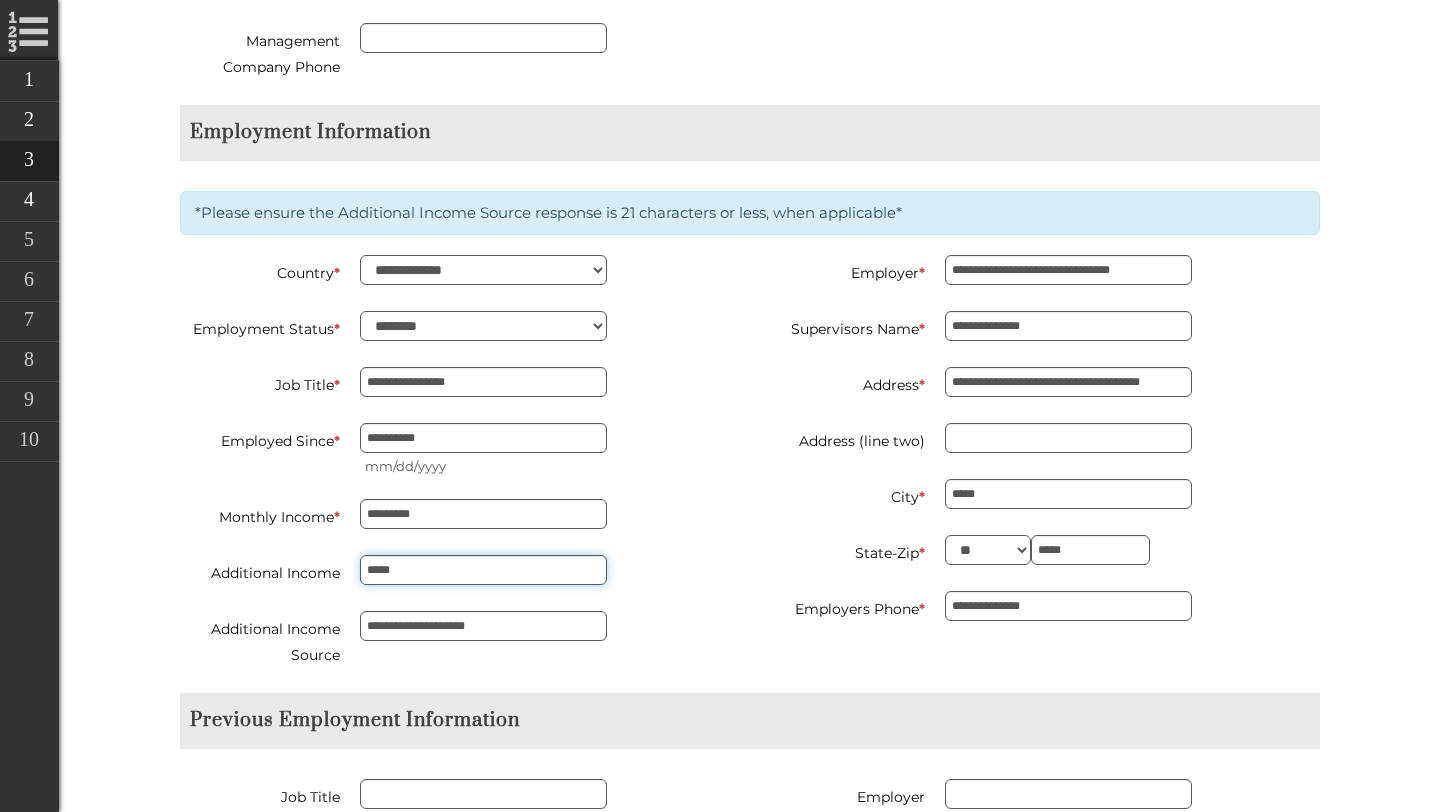 click on "*****" at bounding box center (483, 570) 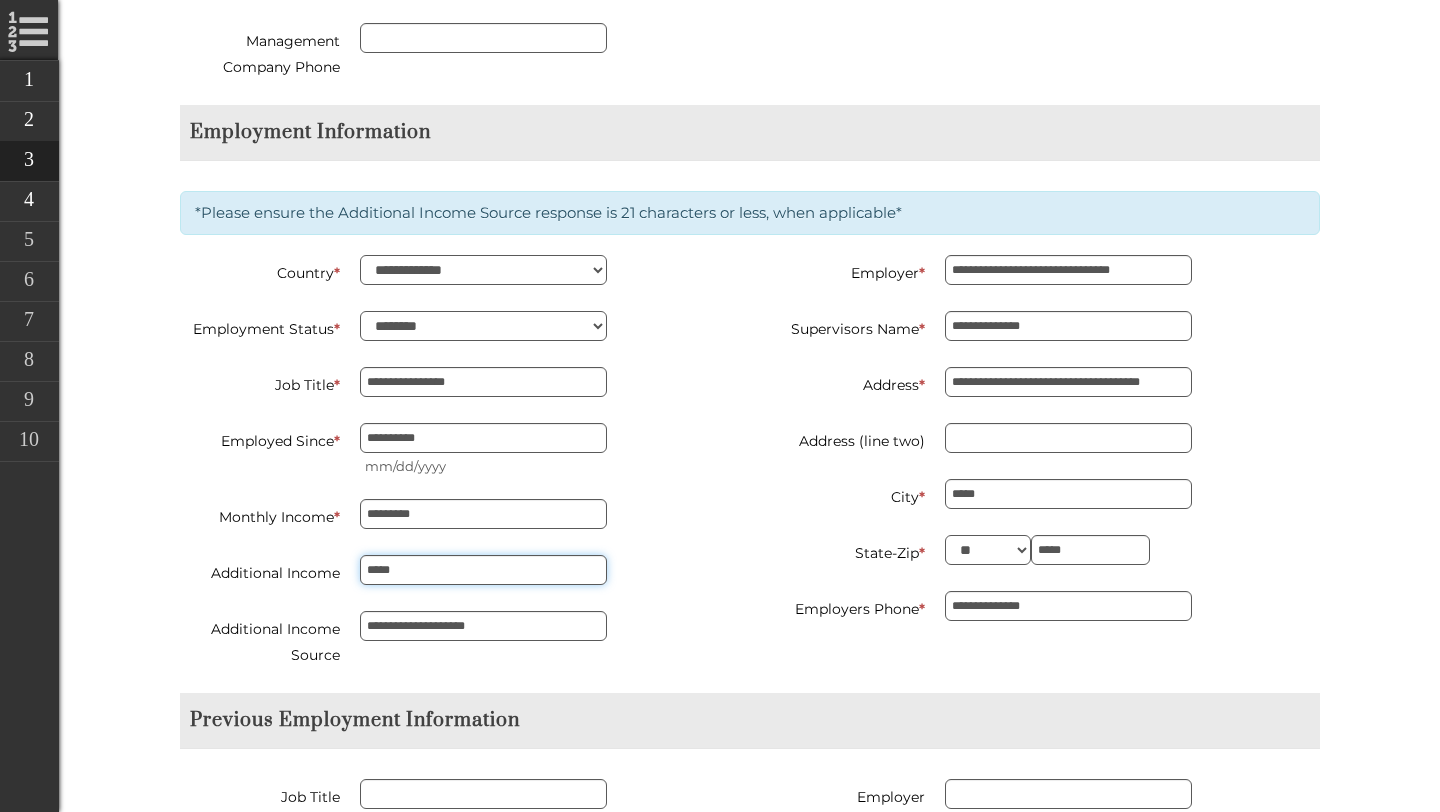 type on "**********" 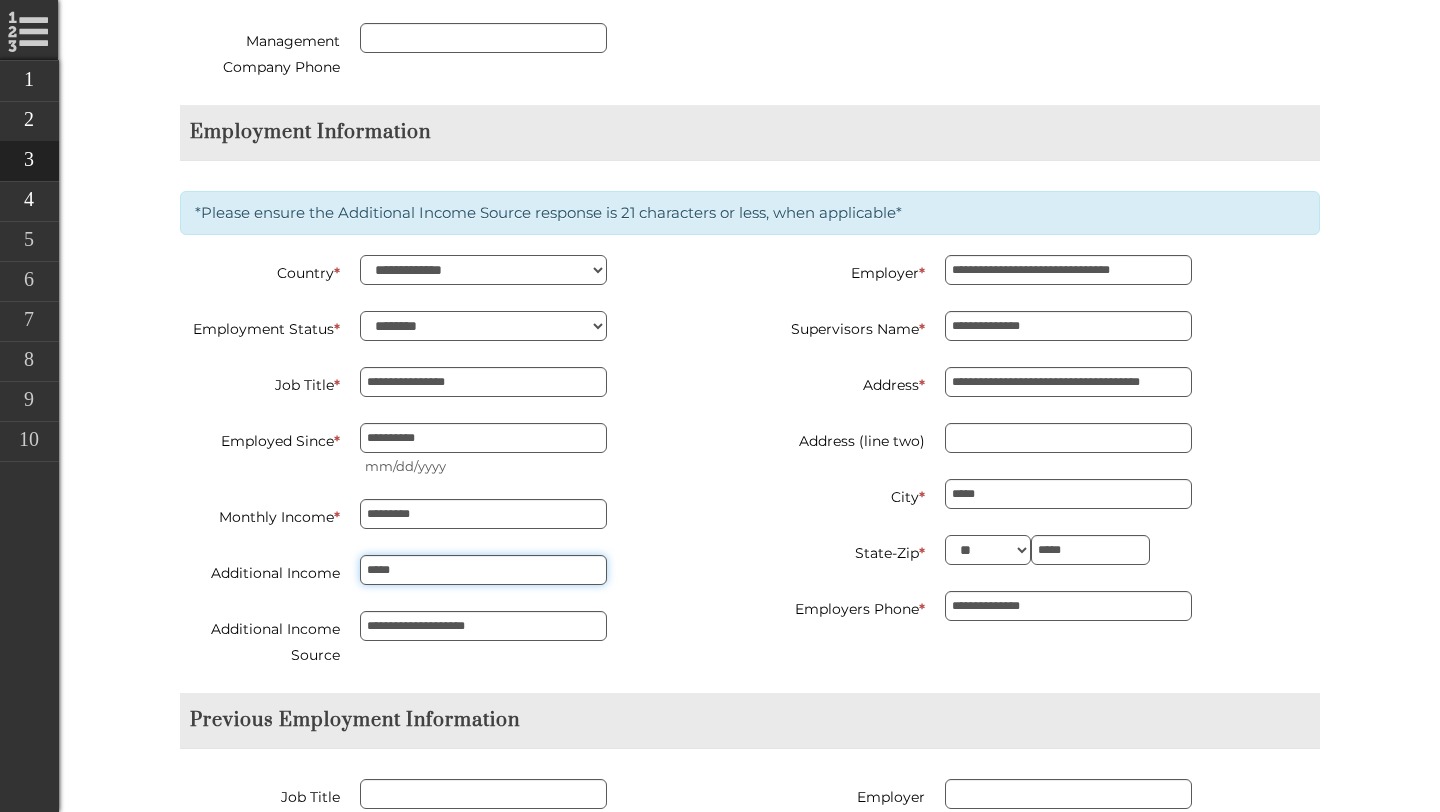 type on "********" 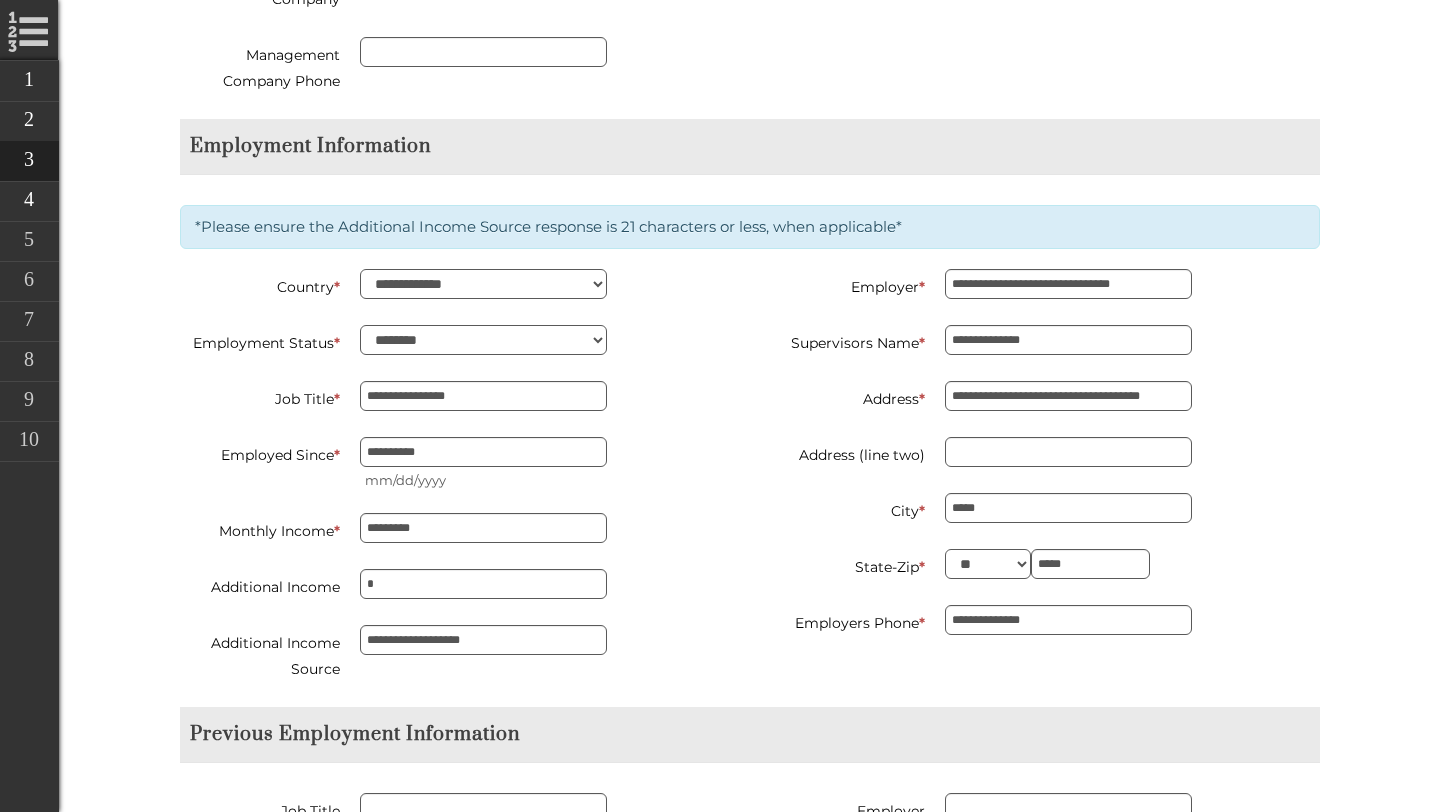 scroll, scrollTop: 1657, scrollLeft: 0, axis: vertical 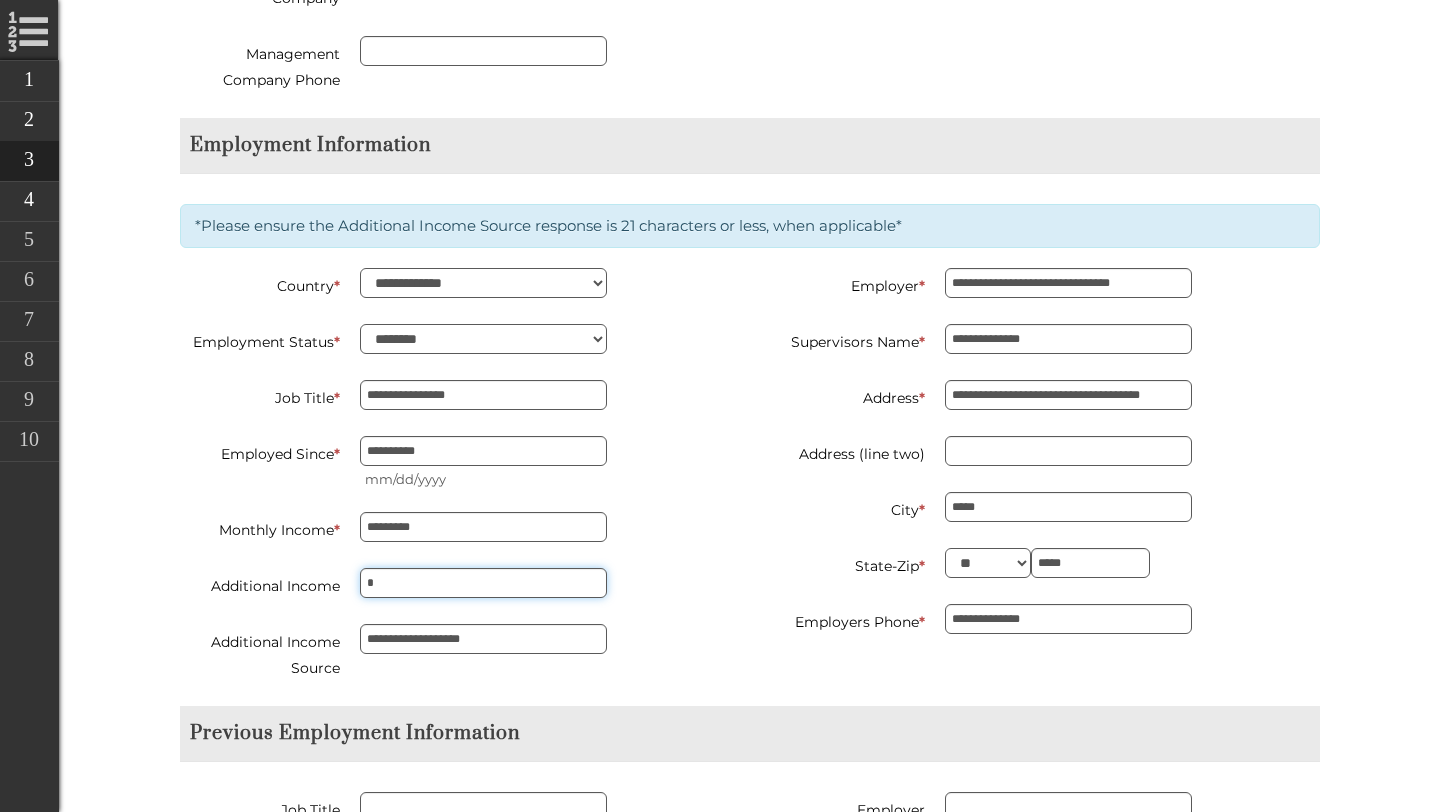 click on "*" at bounding box center (483, 583) 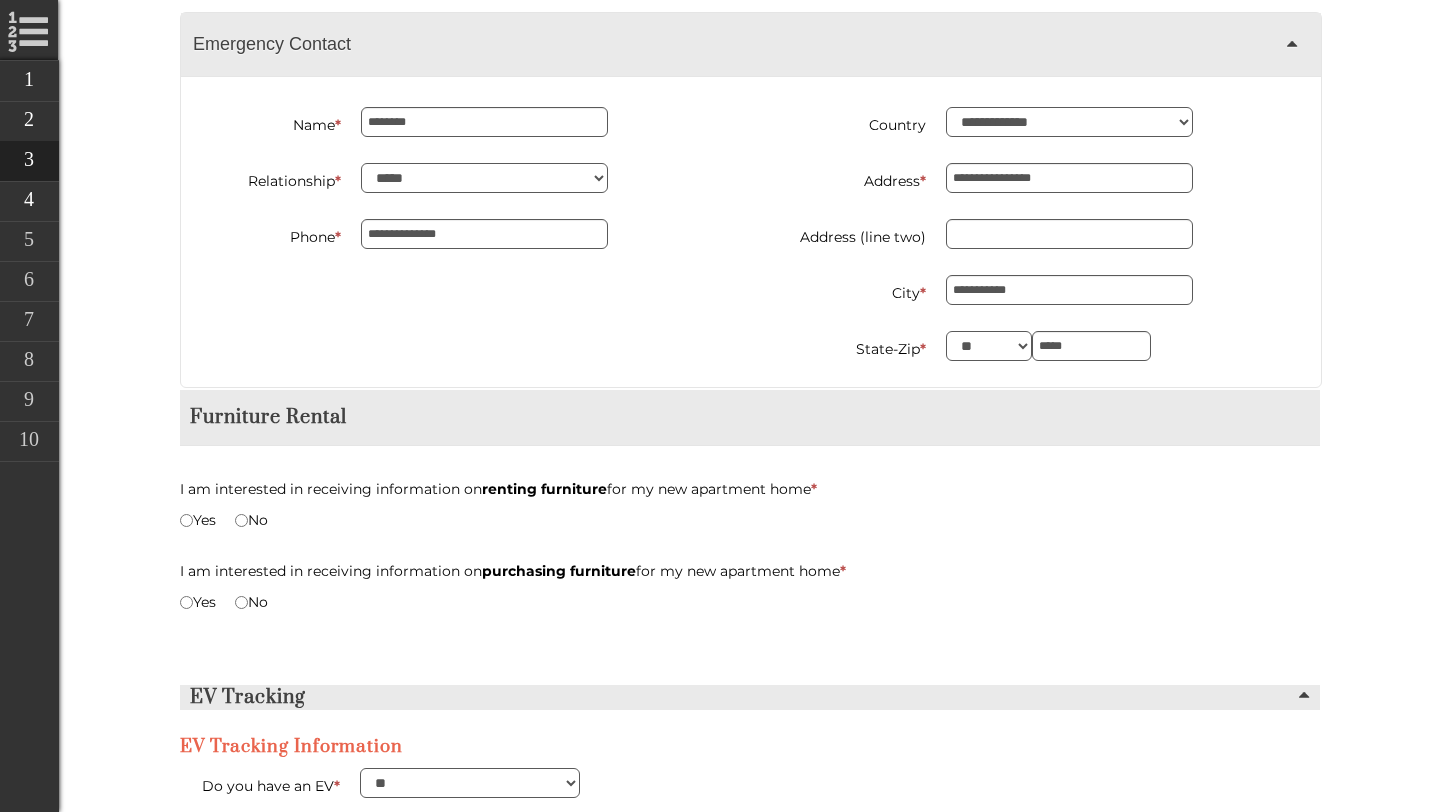 scroll, scrollTop: 4886, scrollLeft: 0, axis: vertical 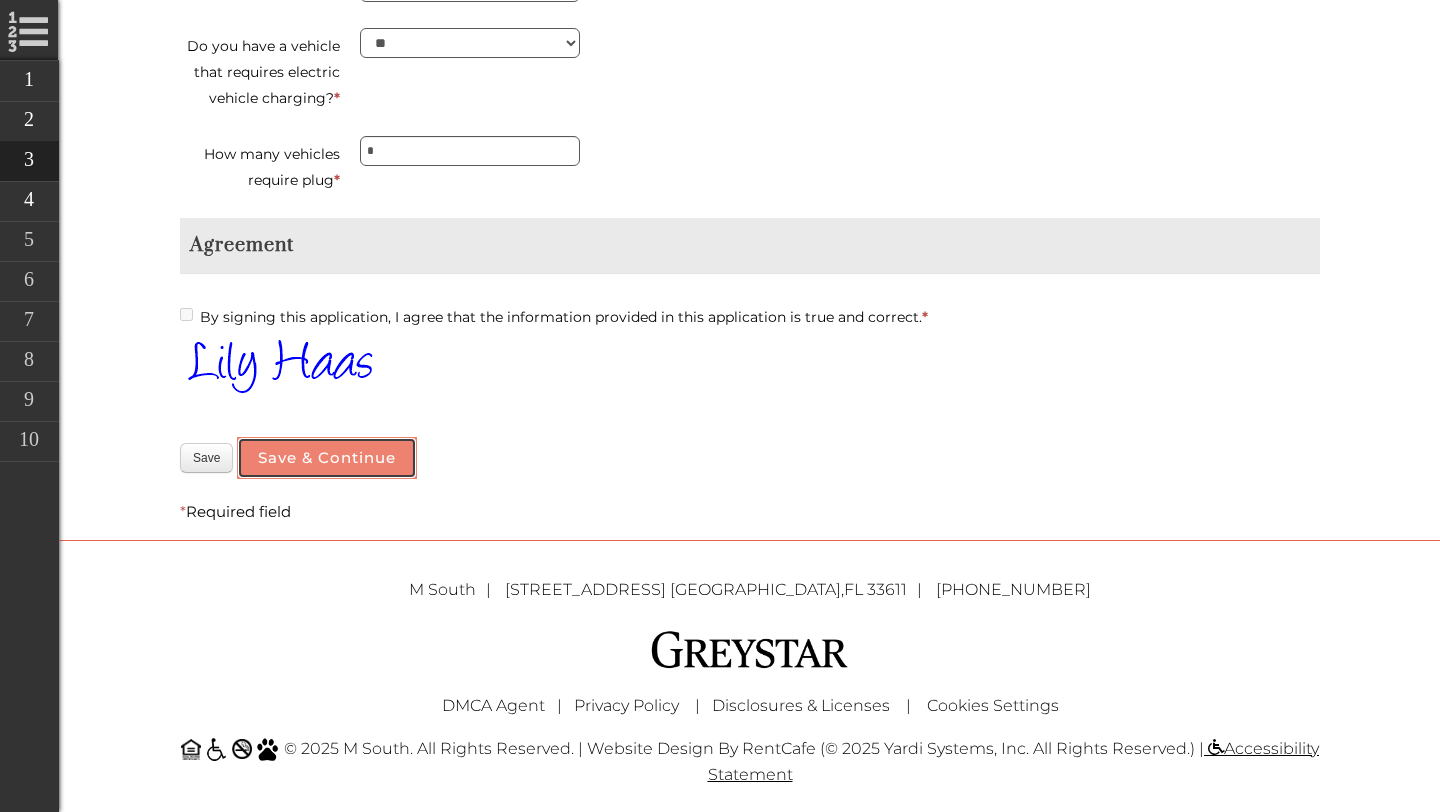 type on "*****" 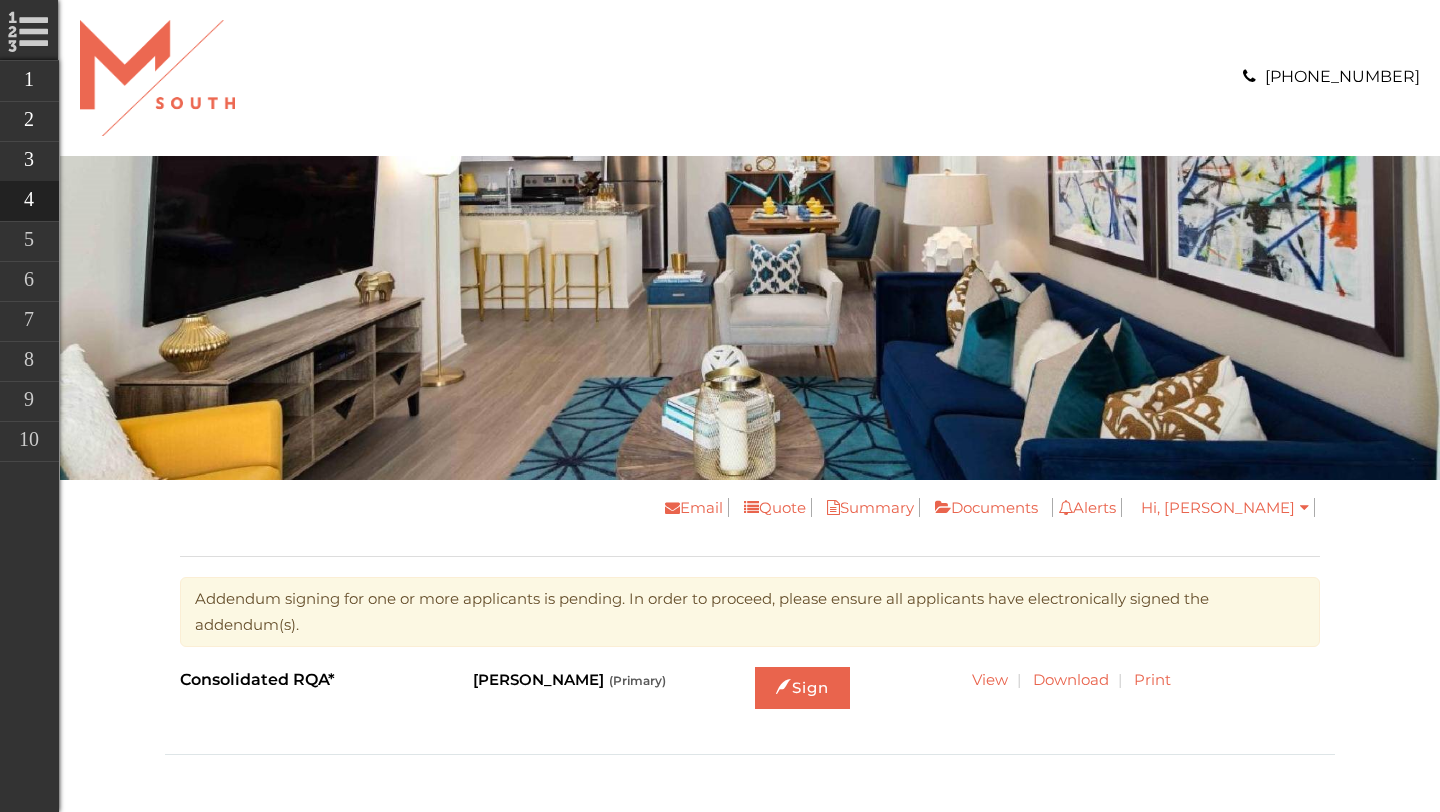 scroll, scrollTop: 0, scrollLeft: 0, axis: both 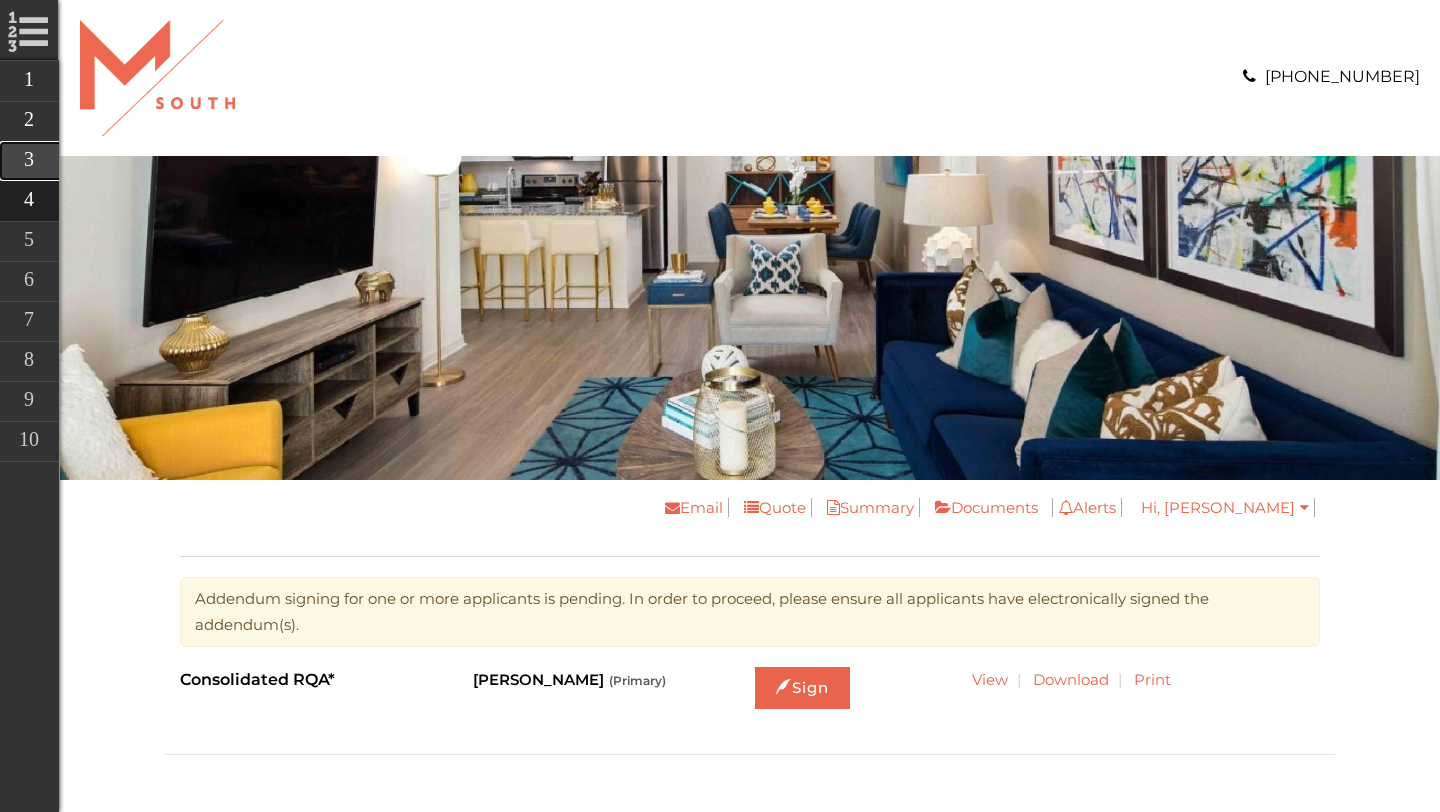 click on "Applicant Info" at bounding box center [169, 161] 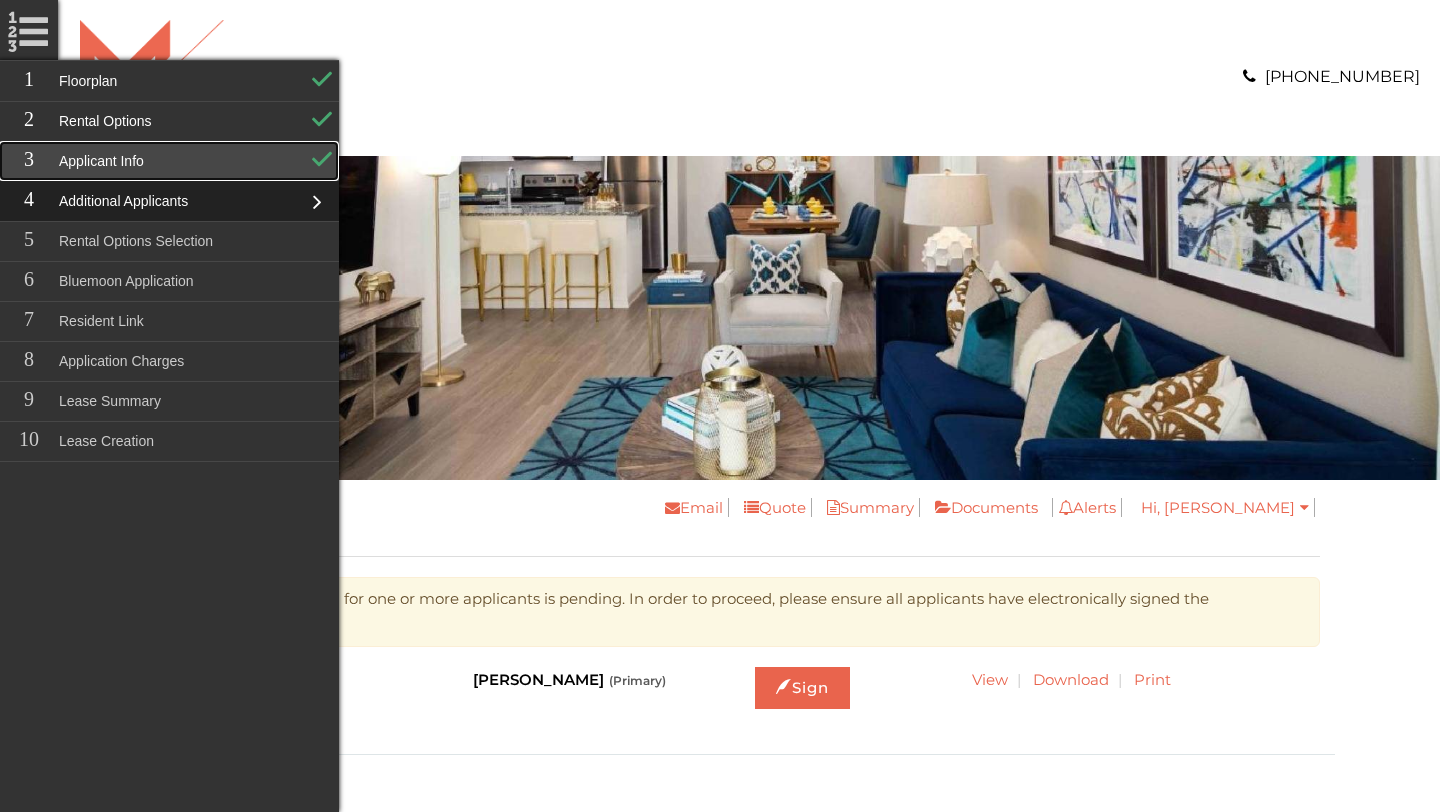 click on "Applicant Info" at bounding box center (169, 161) 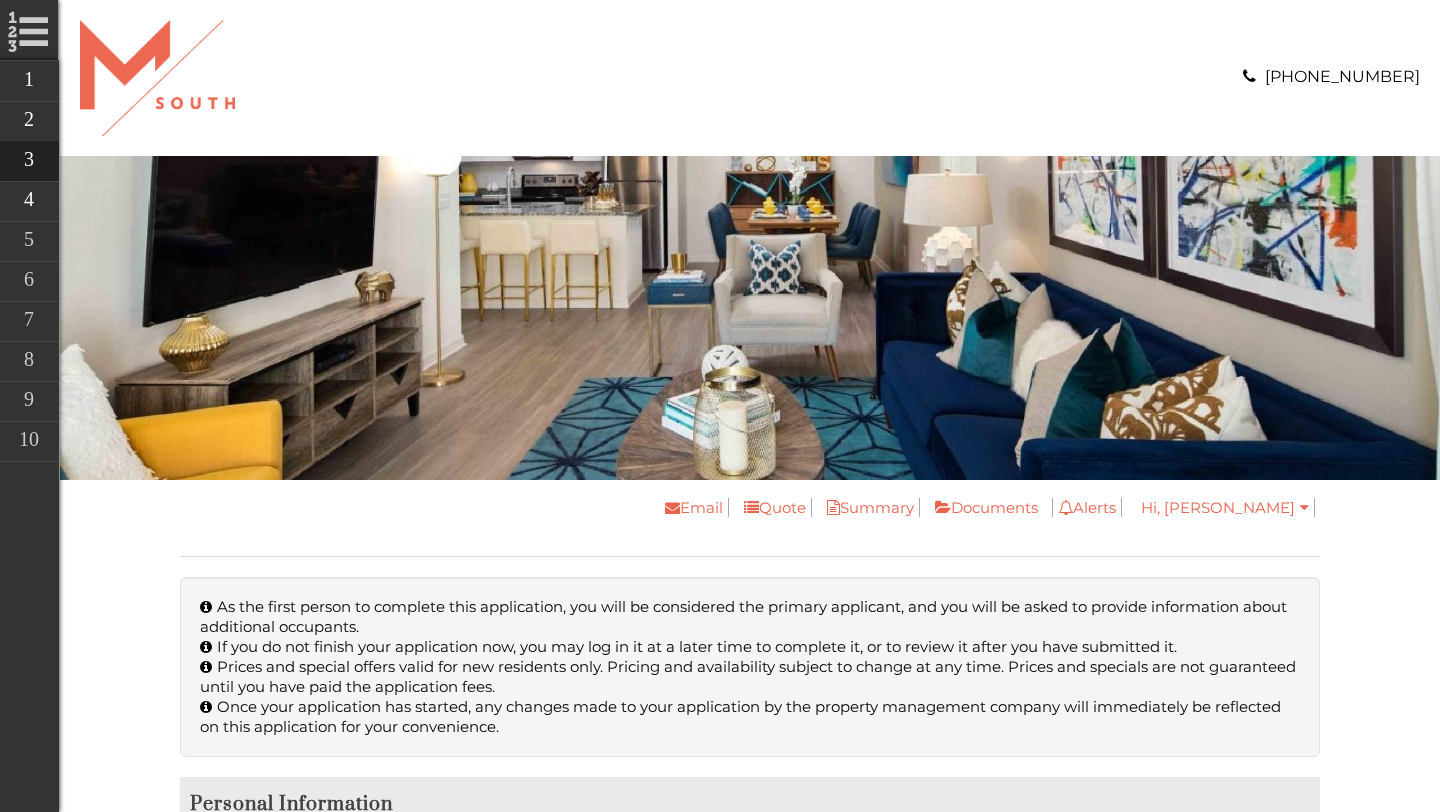 scroll, scrollTop: 0, scrollLeft: 0, axis: both 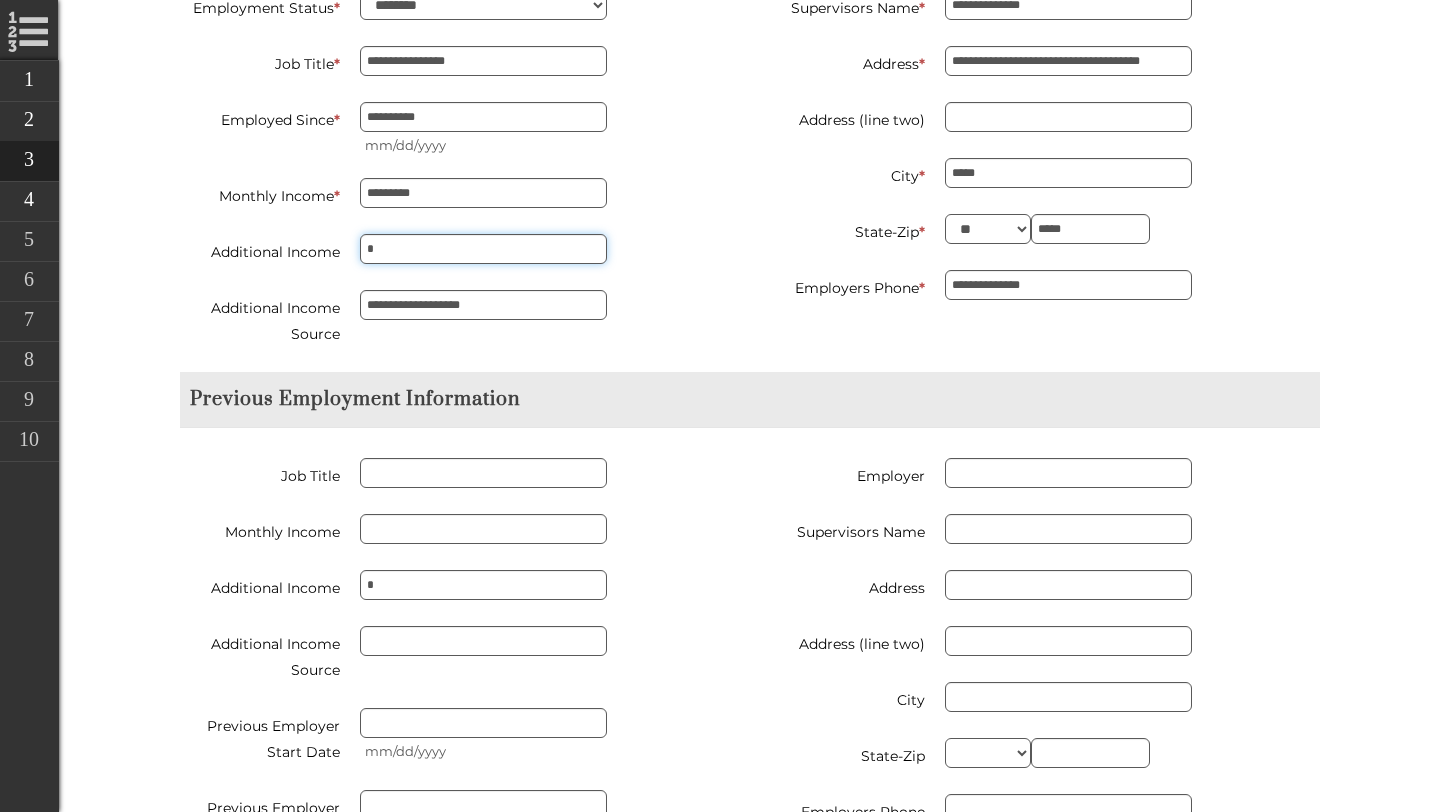 click on "*" at bounding box center [483, 249] 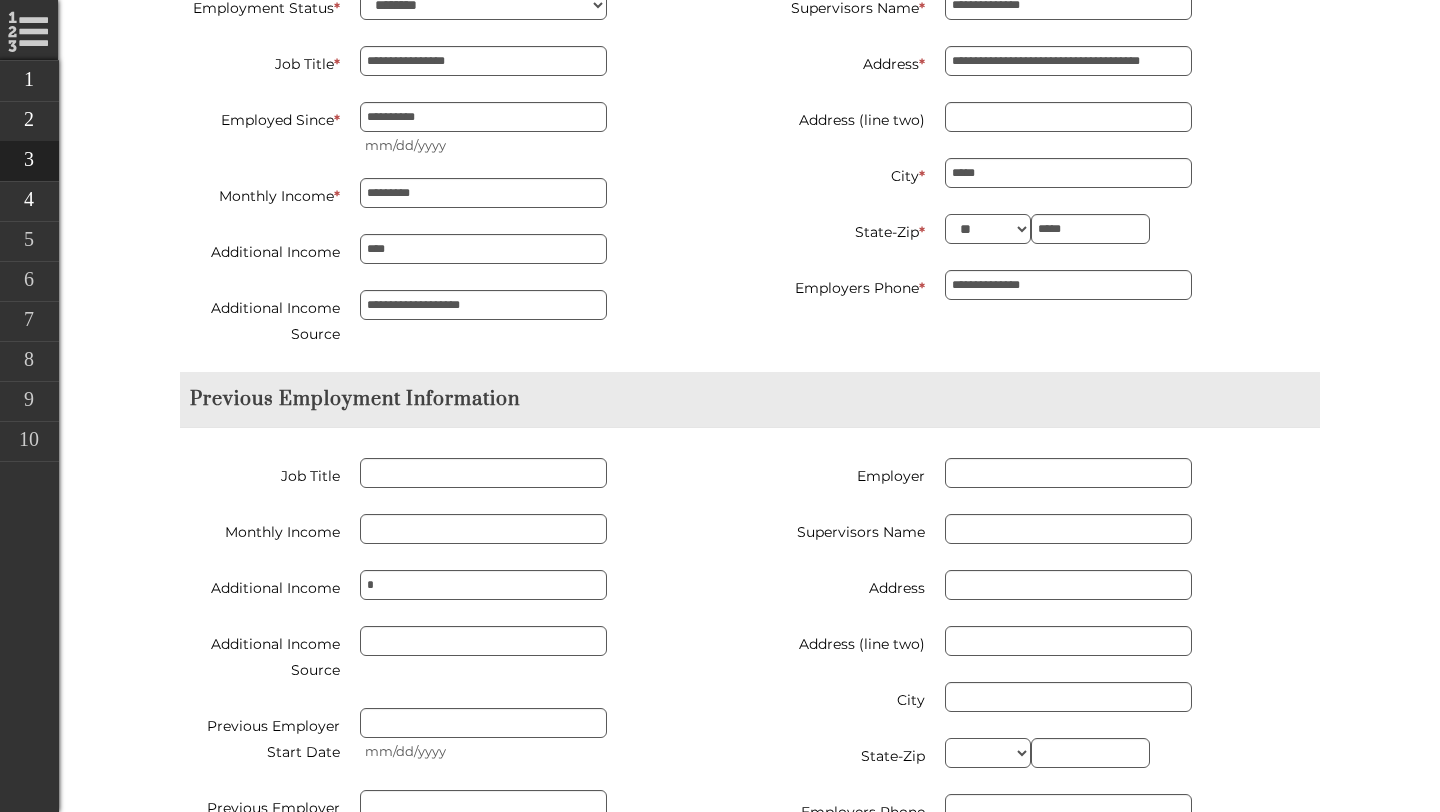 type on "*********" 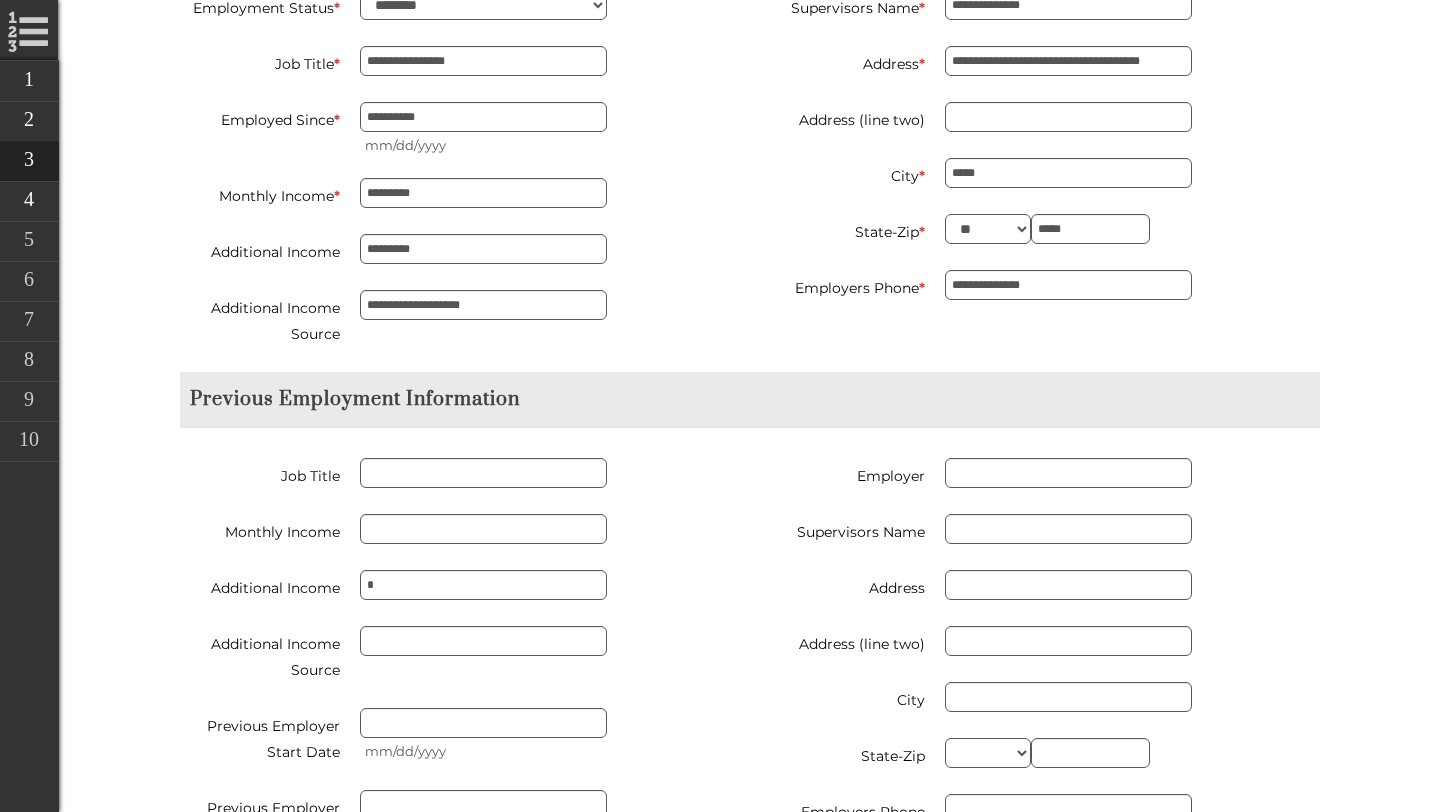 click on "**********" at bounding box center [547, 305] 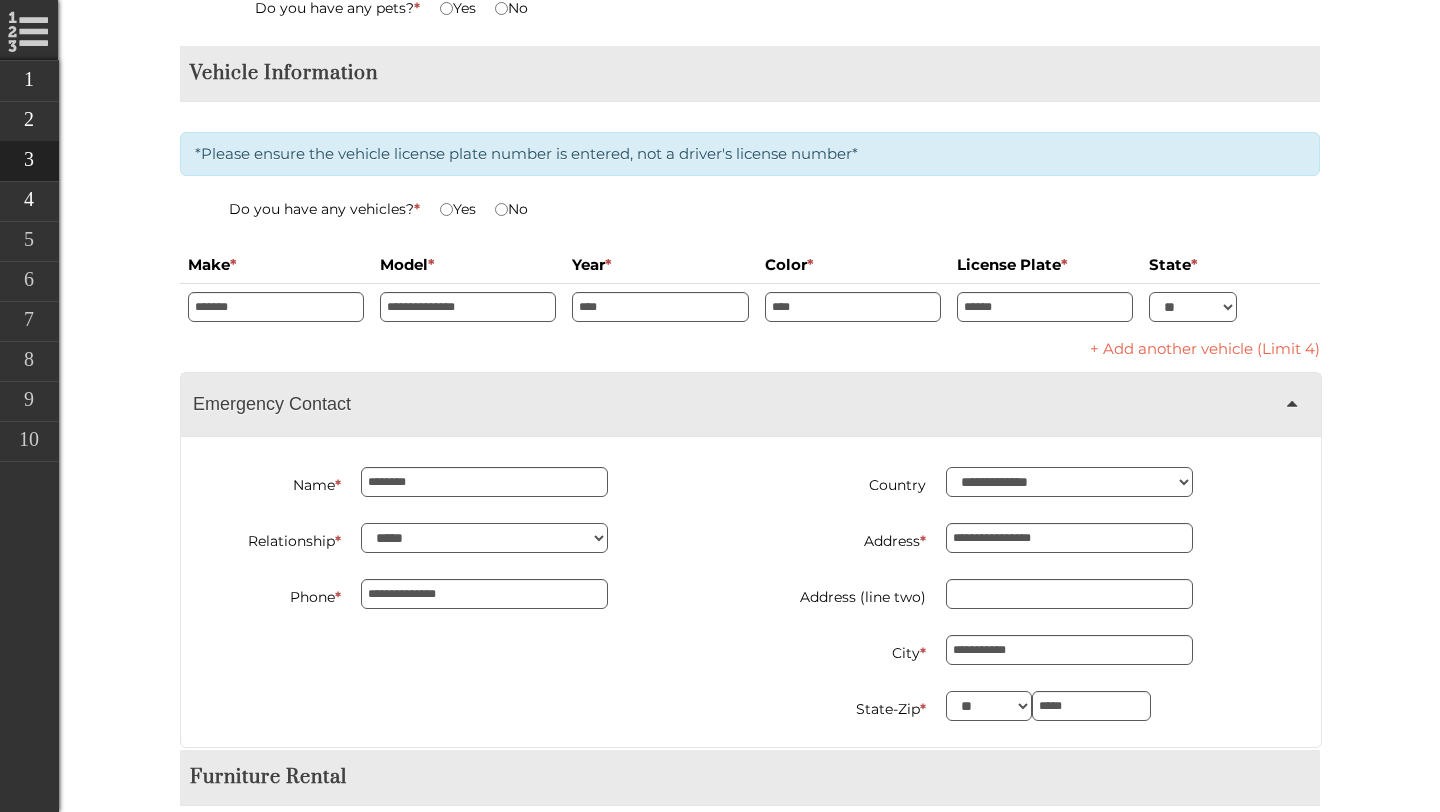 scroll, scrollTop: 4886, scrollLeft: 0, axis: vertical 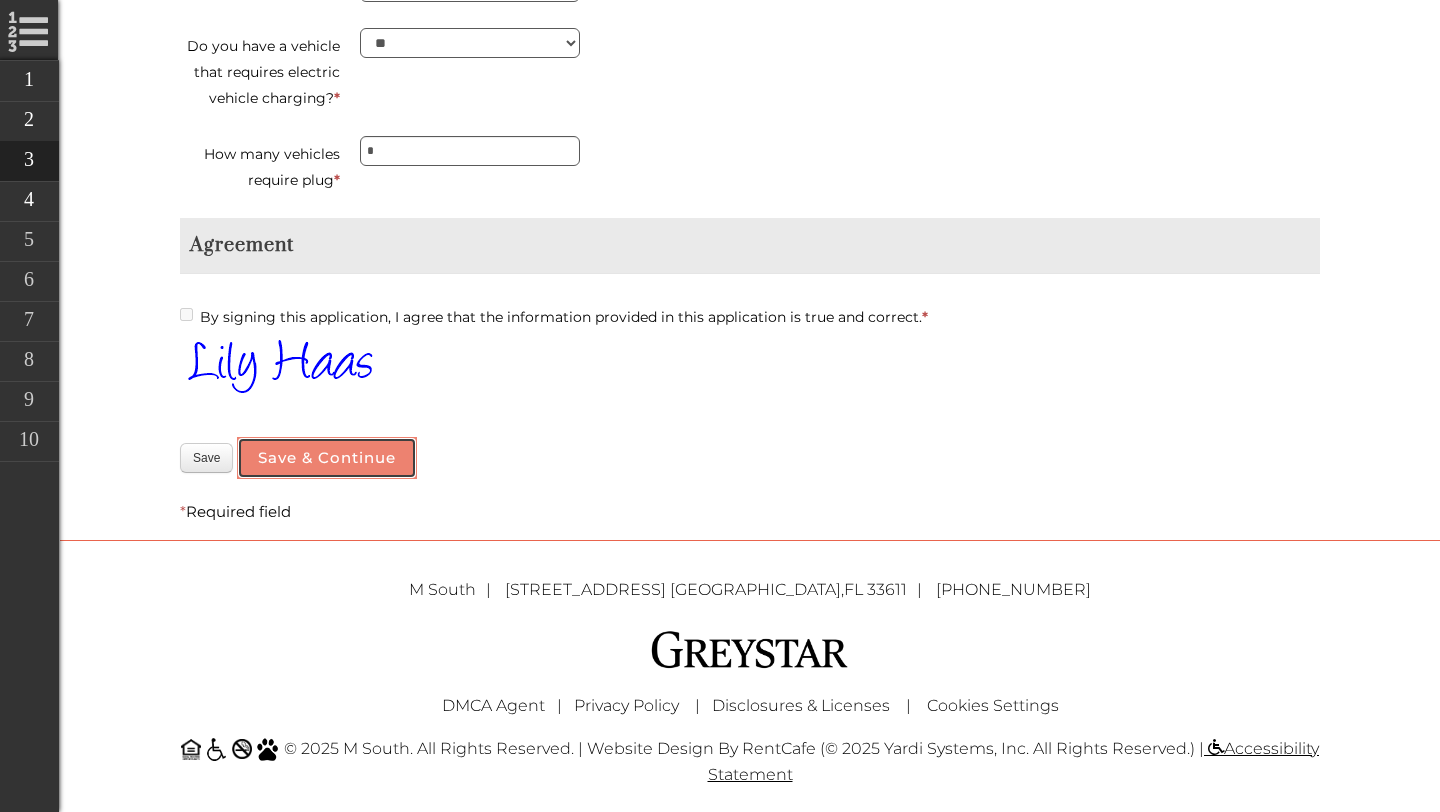 click on "Save & Continue" at bounding box center [327, 458] 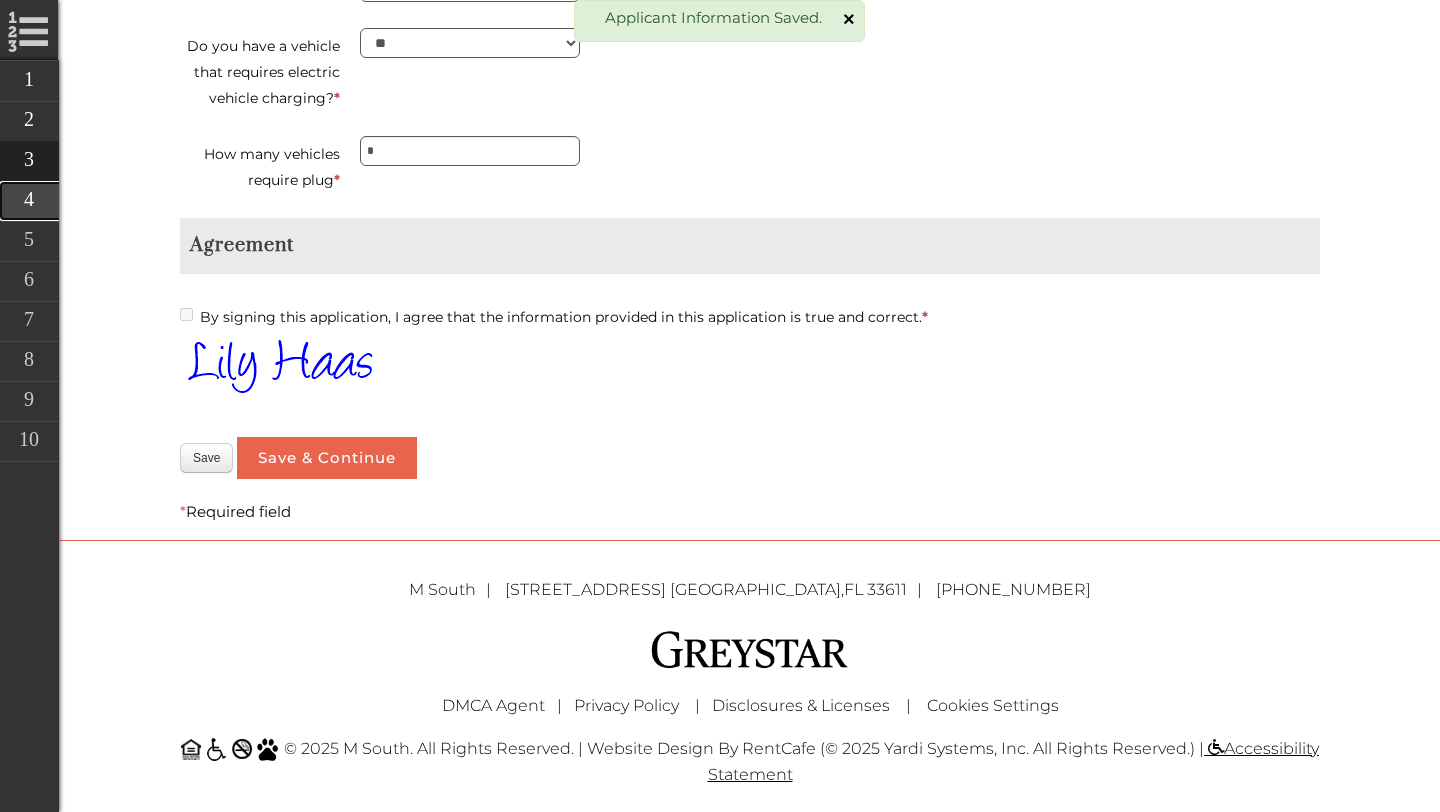 click on "Additional Applicants" at bounding box center [169, 201] 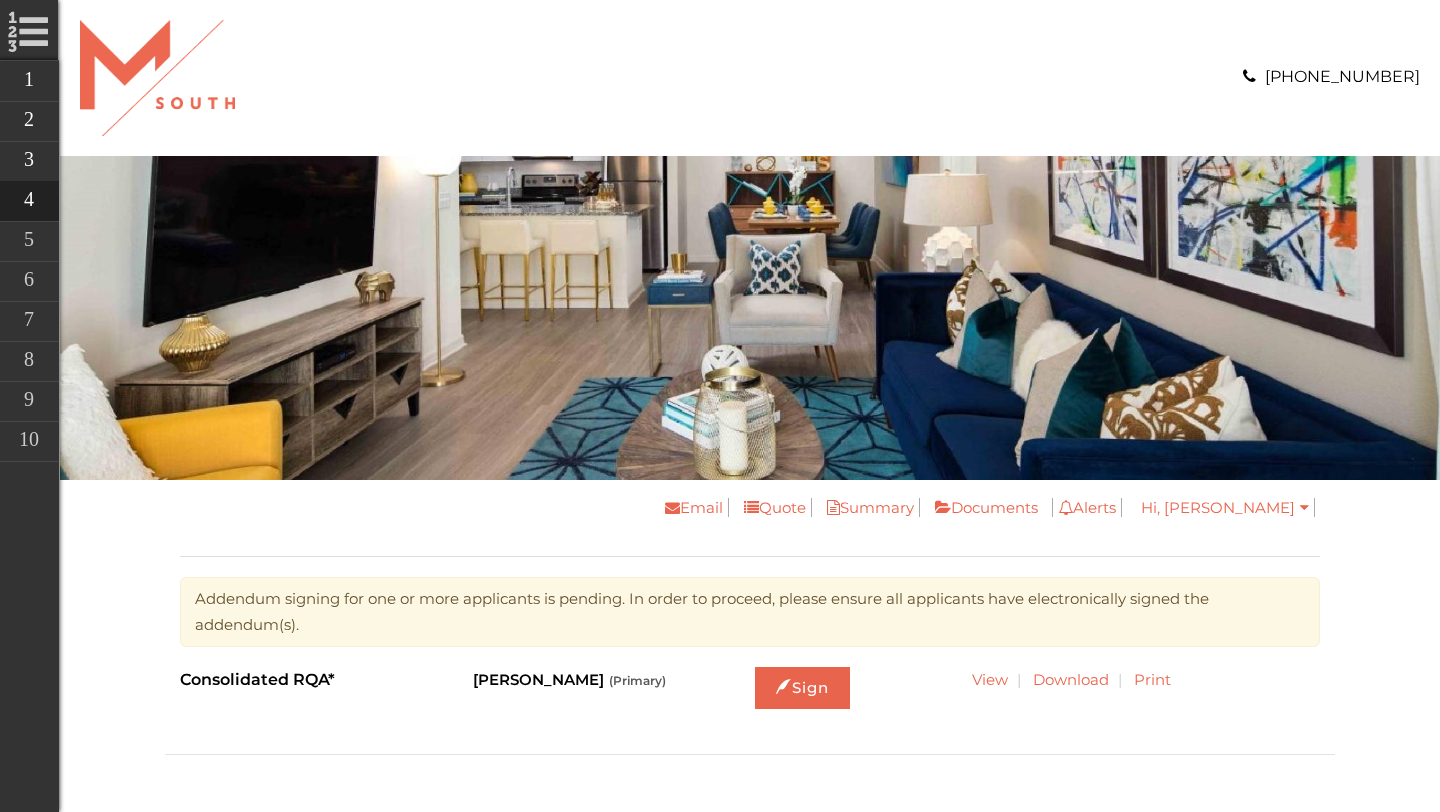 scroll, scrollTop: 0, scrollLeft: 0, axis: both 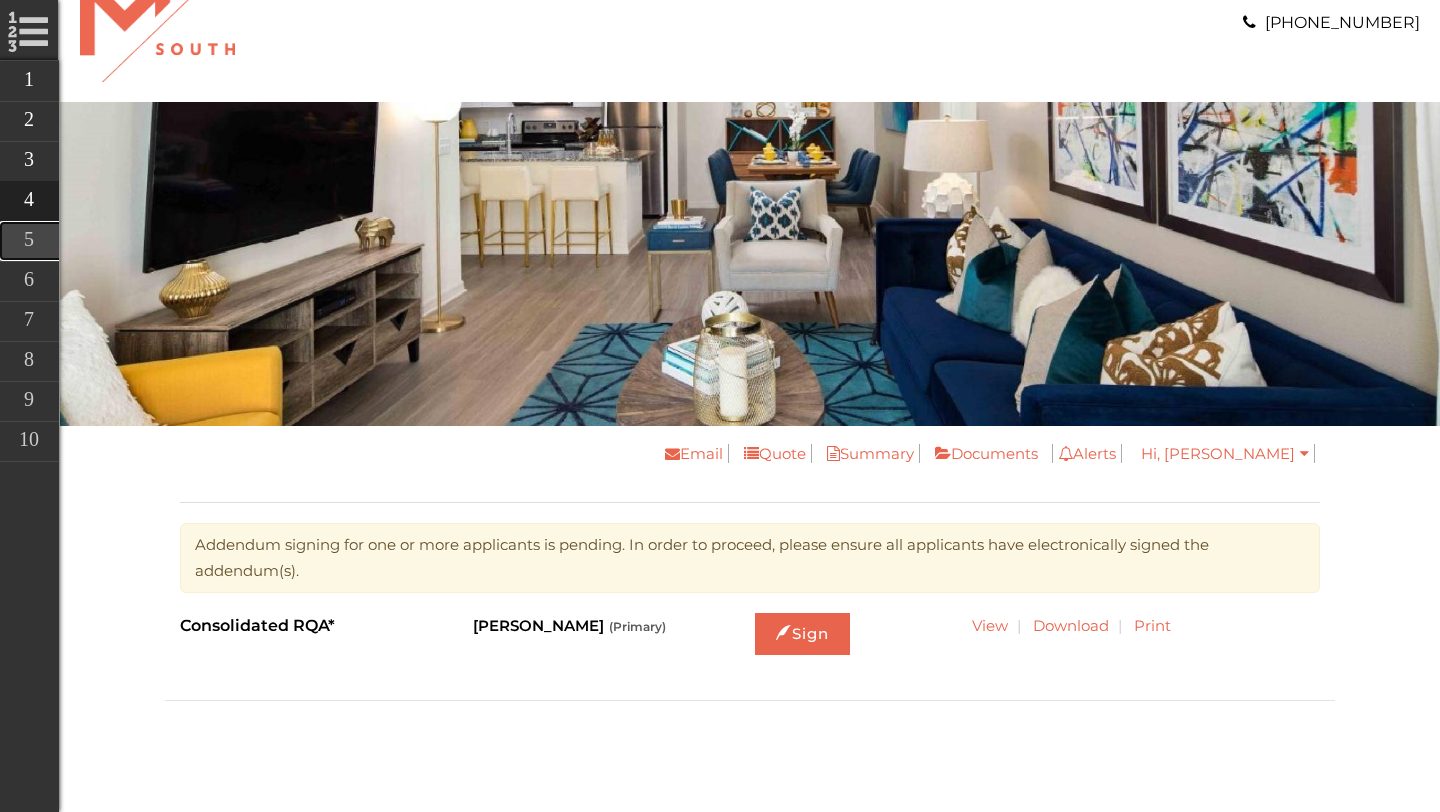 click on "Rental Options Selection" at bounding box center (169, 241) 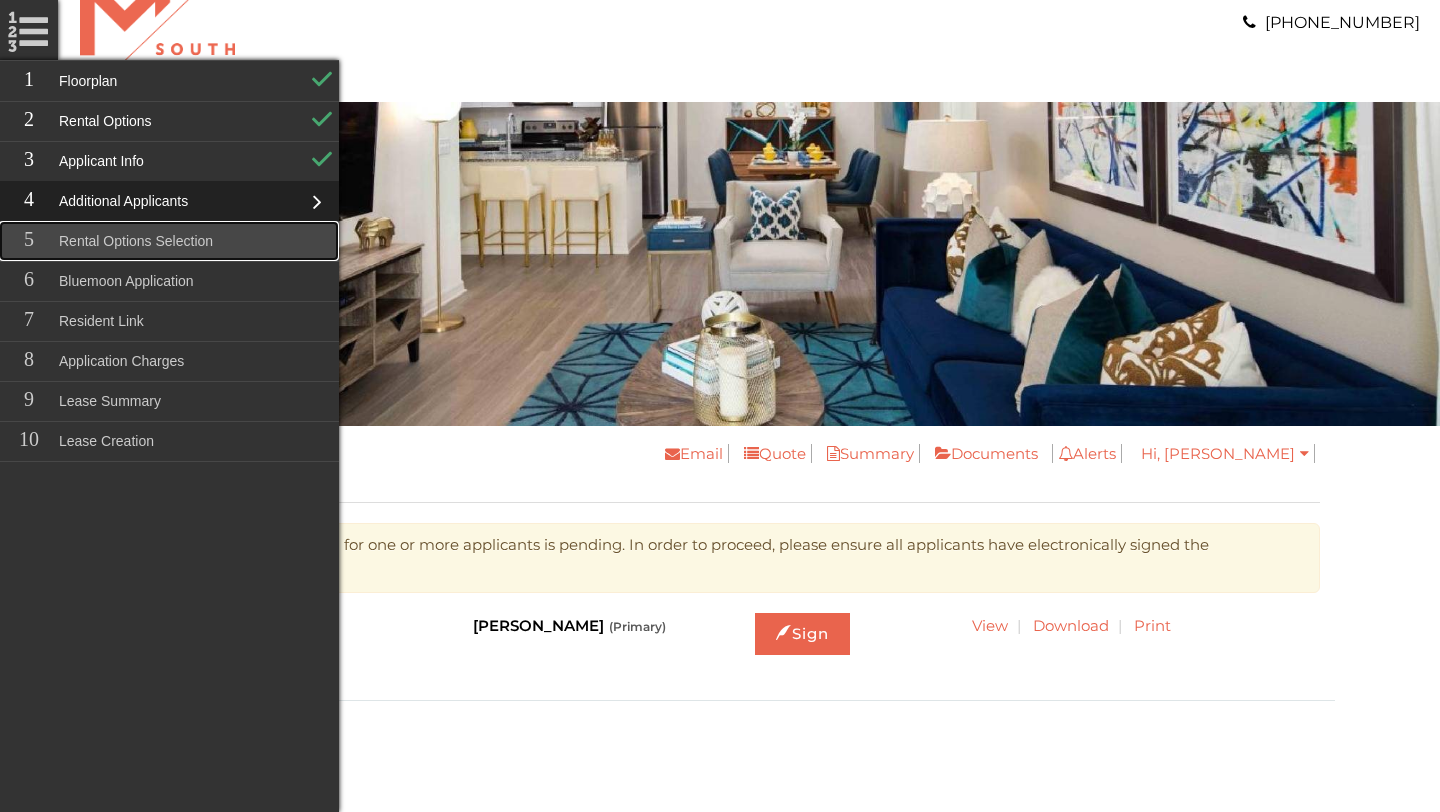 click on "Rental Options Selection" at bounding box center [169, 241] 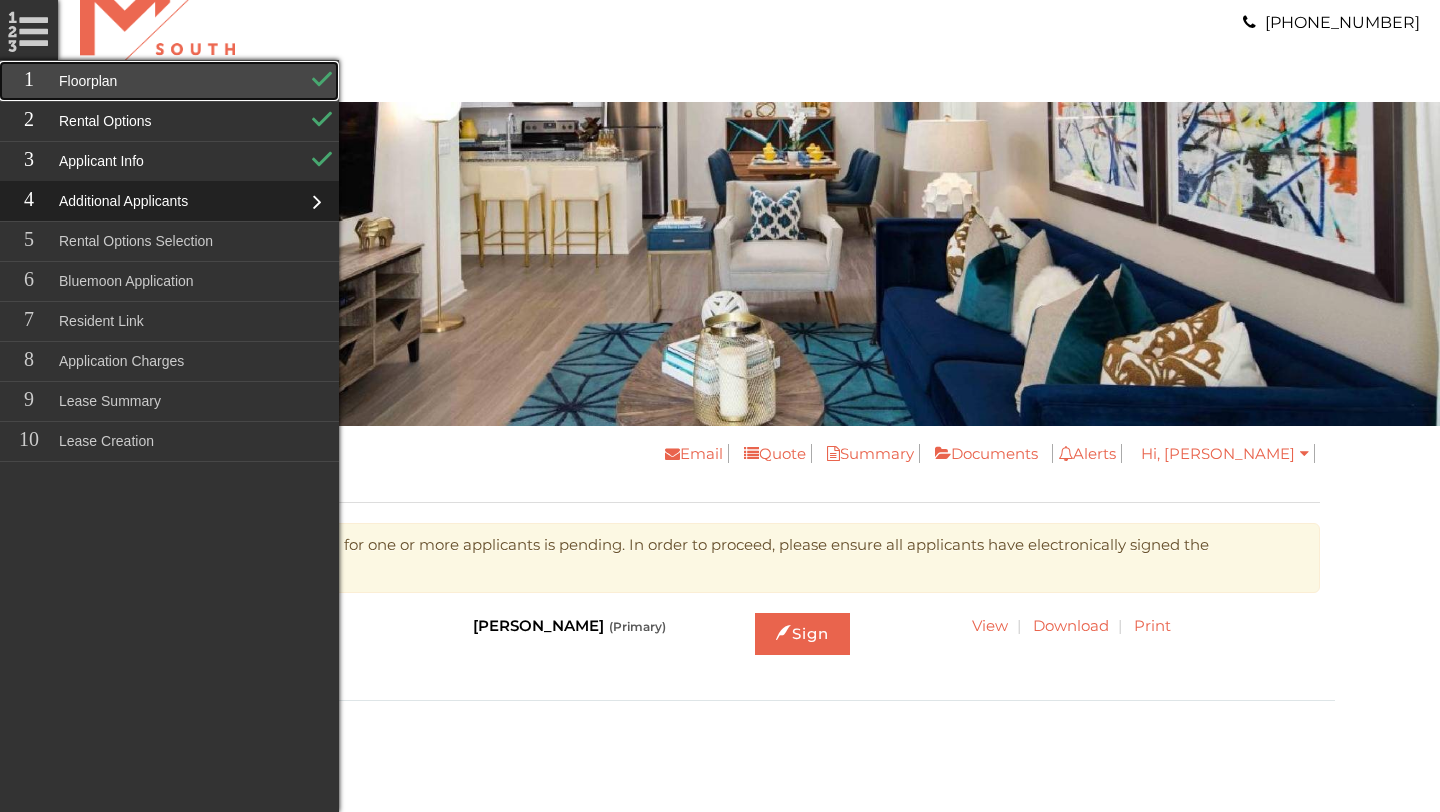 click on "Floorplan" at bounding box center [169, 81] 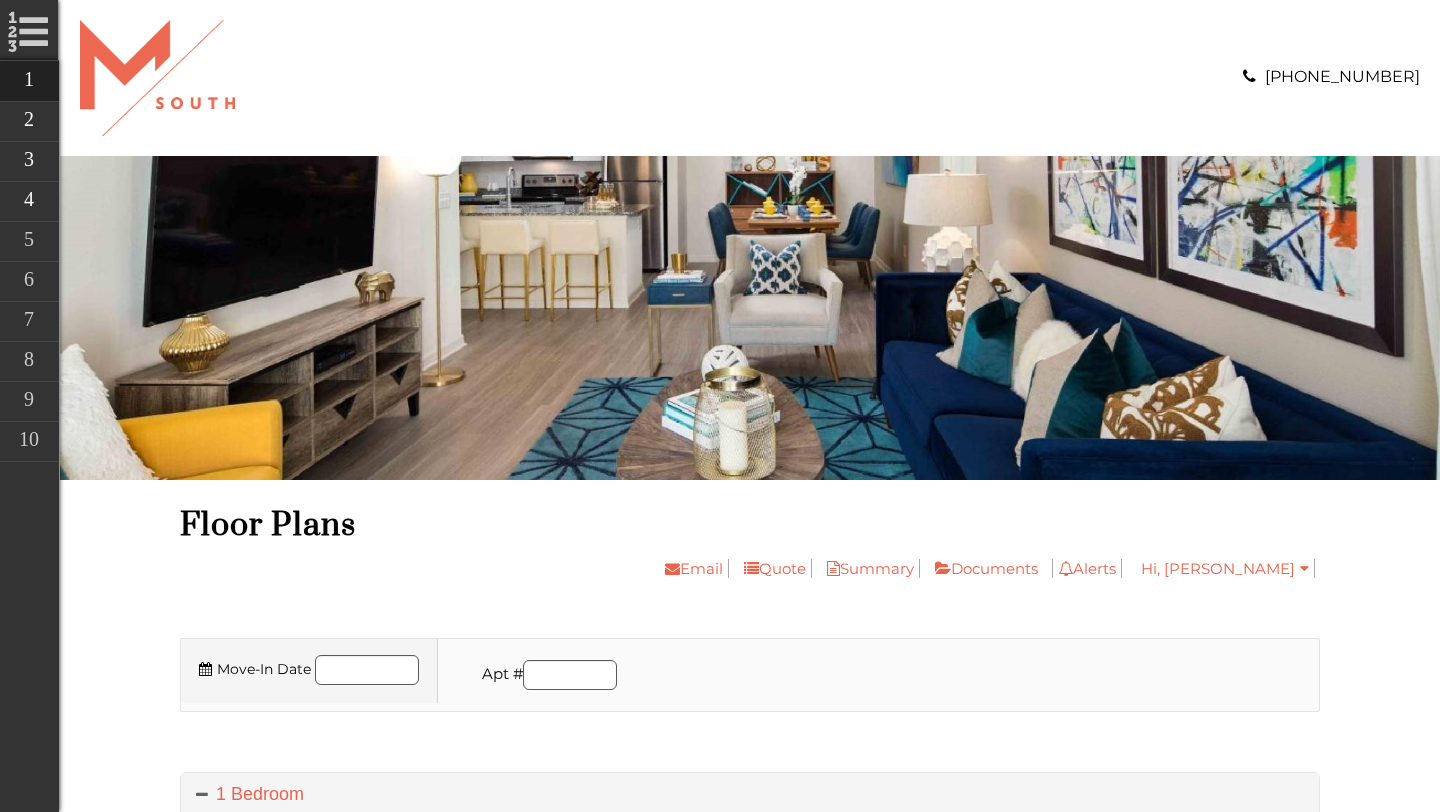 scroll, scrollTop: 0, scrollLeft: 0, axis: both 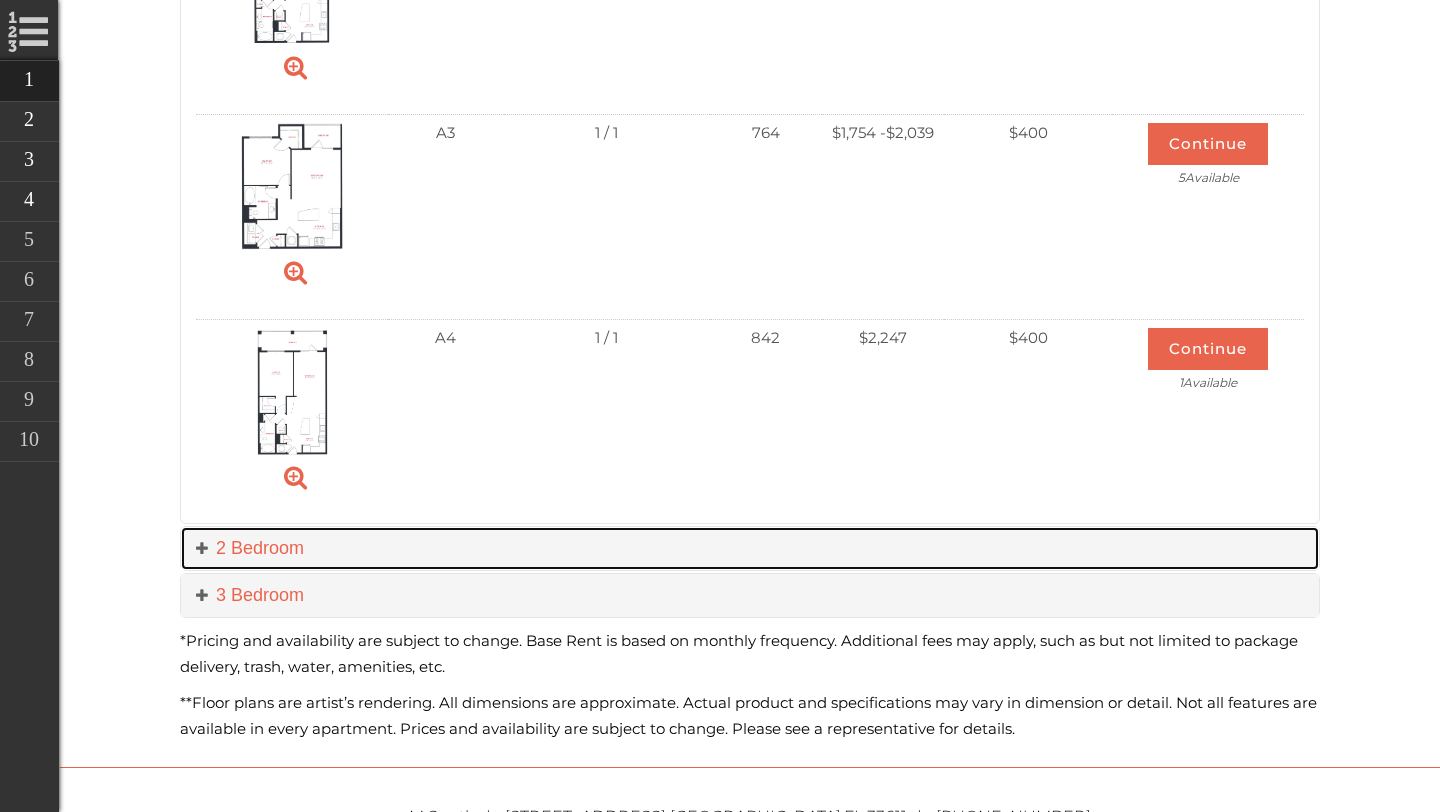 click on "2 Bedroom" at bounding box center [750, 548] 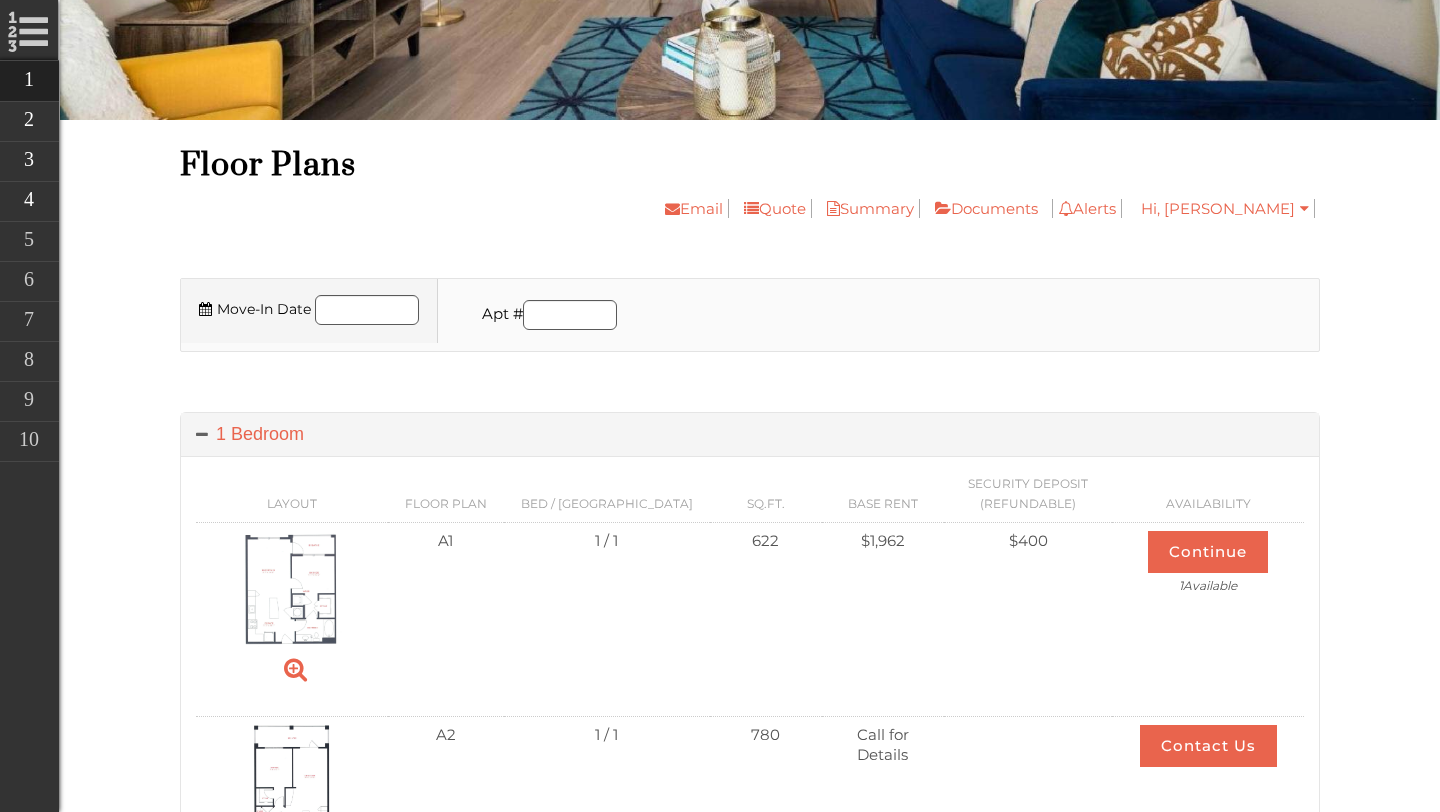 scroll, scrollTop: 0, scrollLeft: 0, axis: both 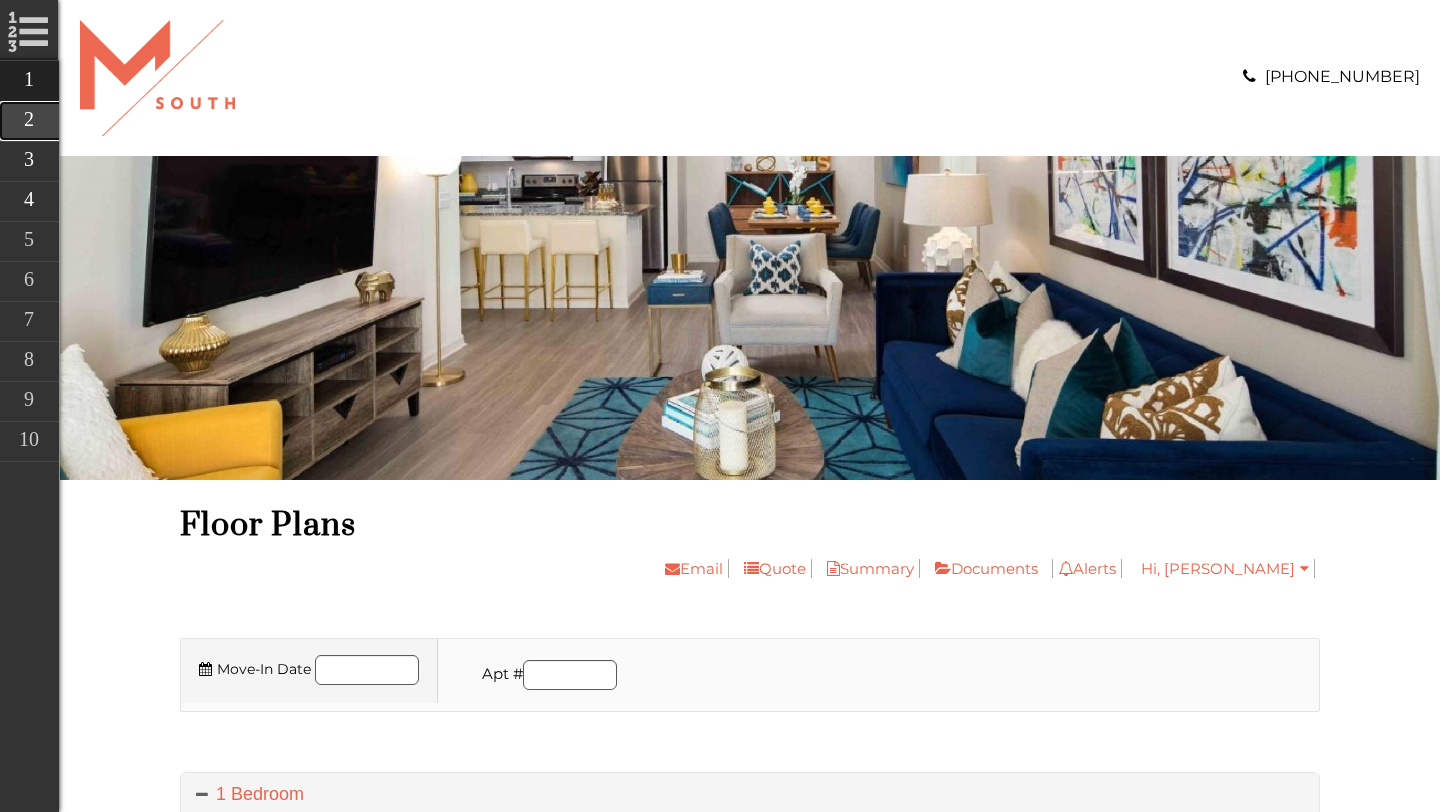 click on "Rental Options" at bounding box center [169, 121] 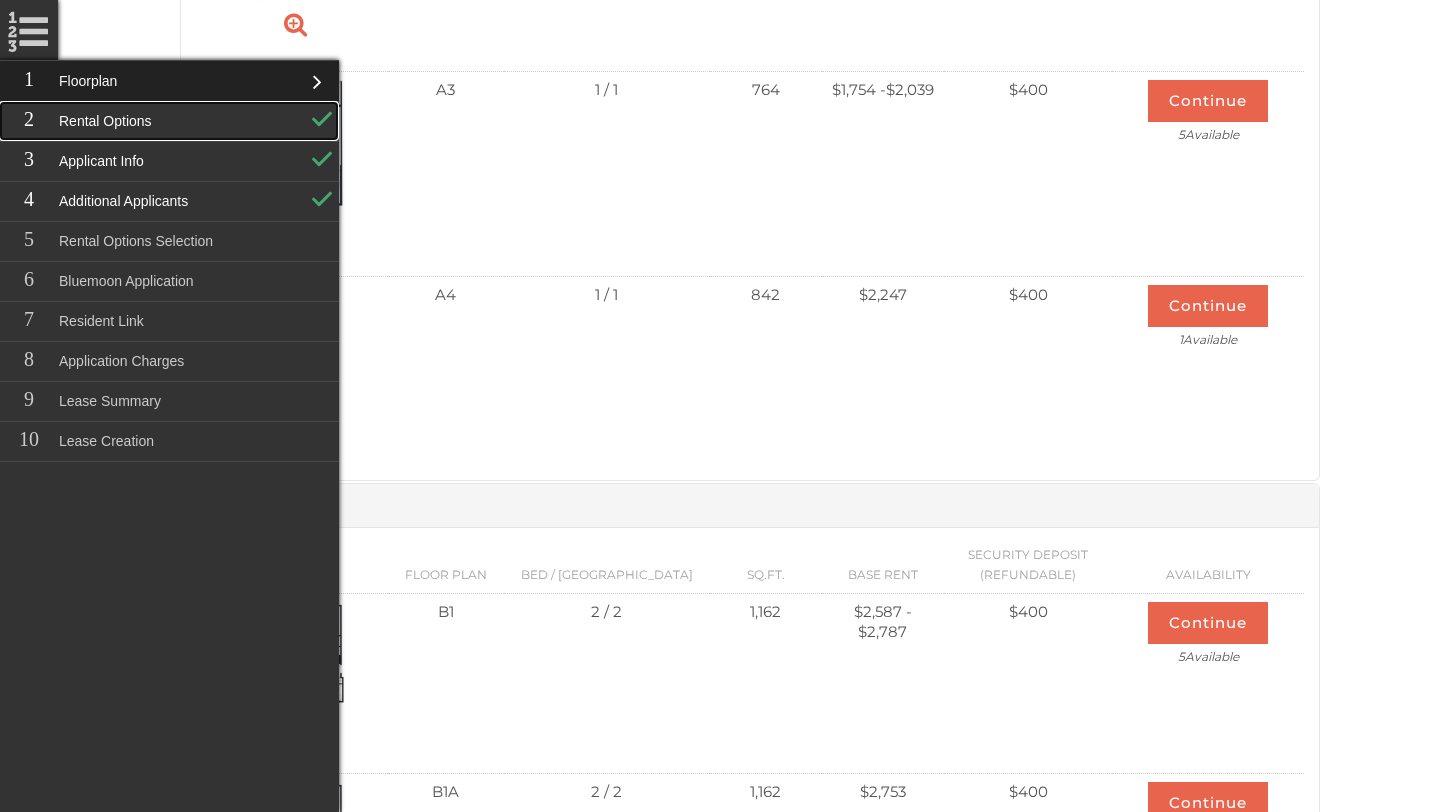 scroll, scrollTop: 1406, scrollLeft: 0, axis: vertical 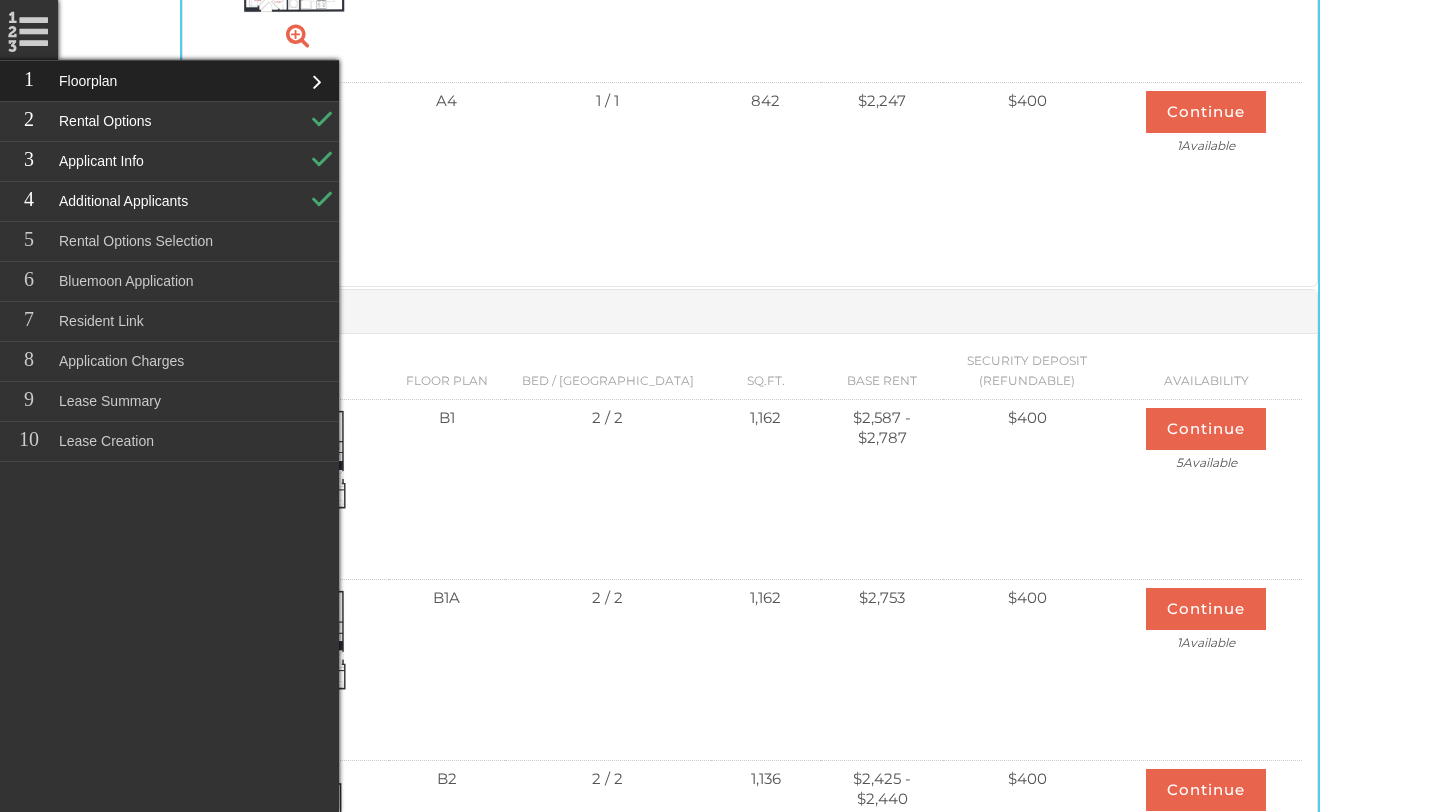 click on "Layout
Floor Plan
Bed / Bath
Sq.Ft.
Base Rent
Security Deposit (Refundable)
Availability
Video
Floor Plan B1
Bed/Bath 2 / 2
1,162 Square Foot
Base Rent $2,587 - to  $2,787
Security Deposit (Refundable) $400
Continue
5  Available
Read More
Floor Plan B1A
Bed/Bath 2 / 2
1,162 Square Foot $400" at bounding box center (750, 648) 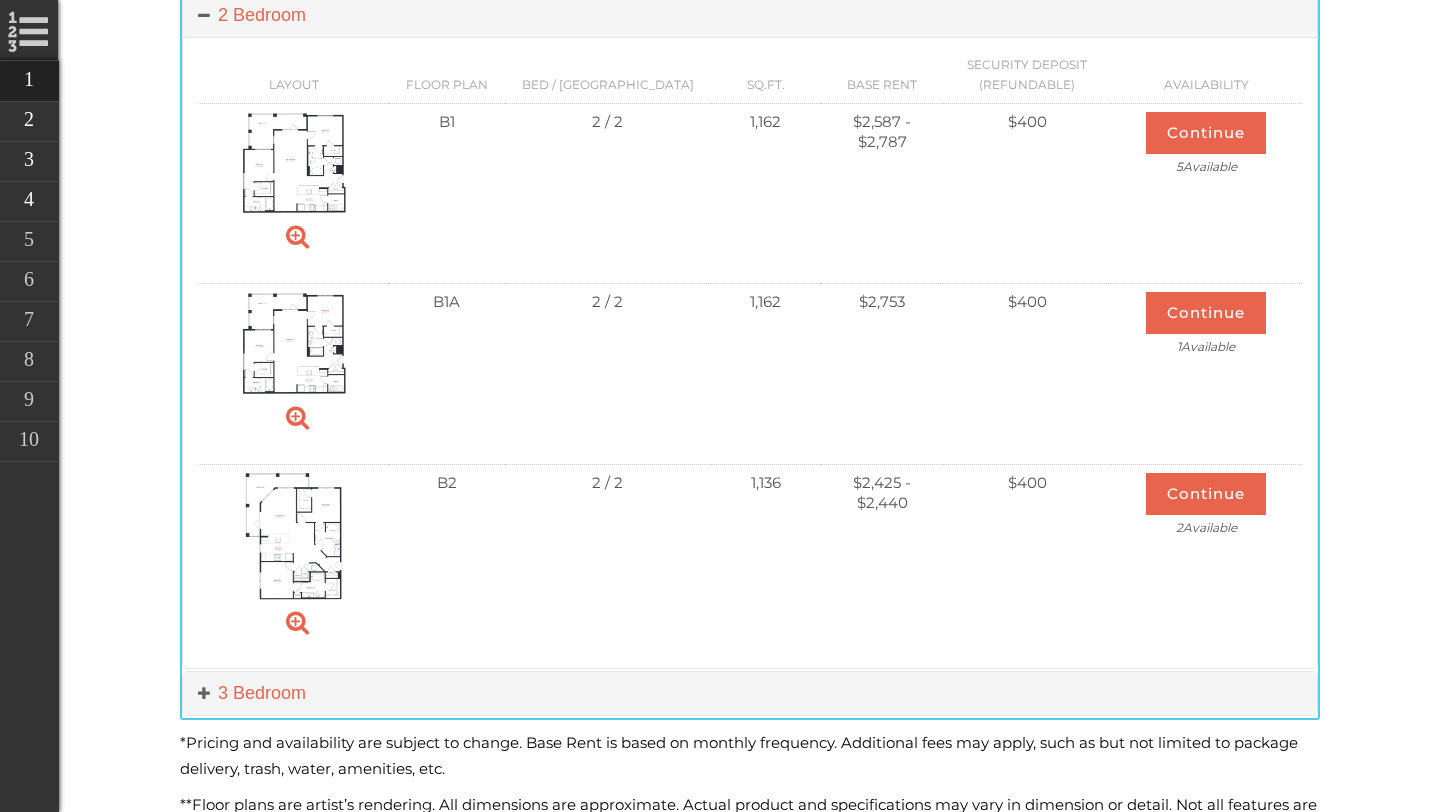 scroll, scrollTop: 1704, scrollLeft: 0, axis: vertical 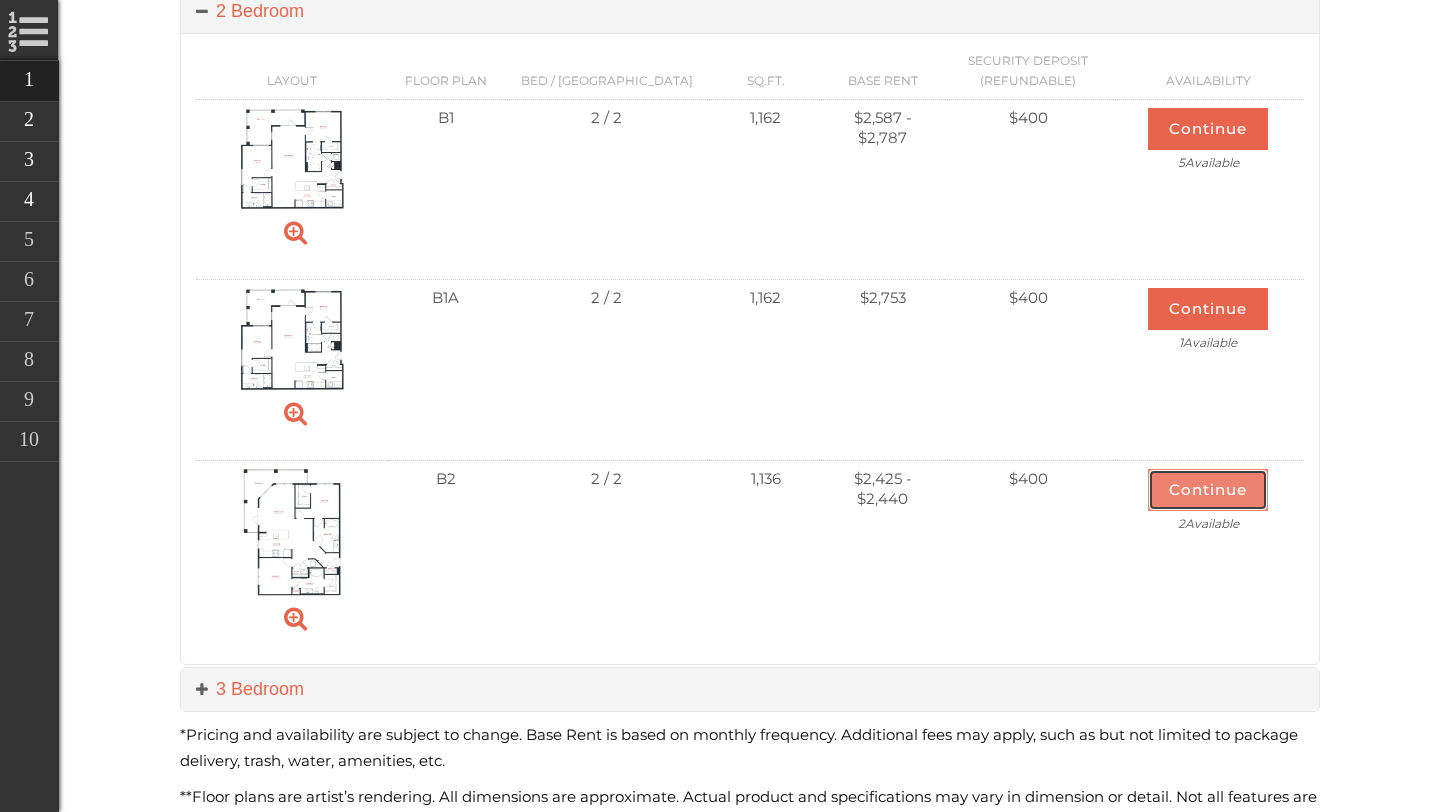 click on "Continue" at bounding box center (1208, 490) 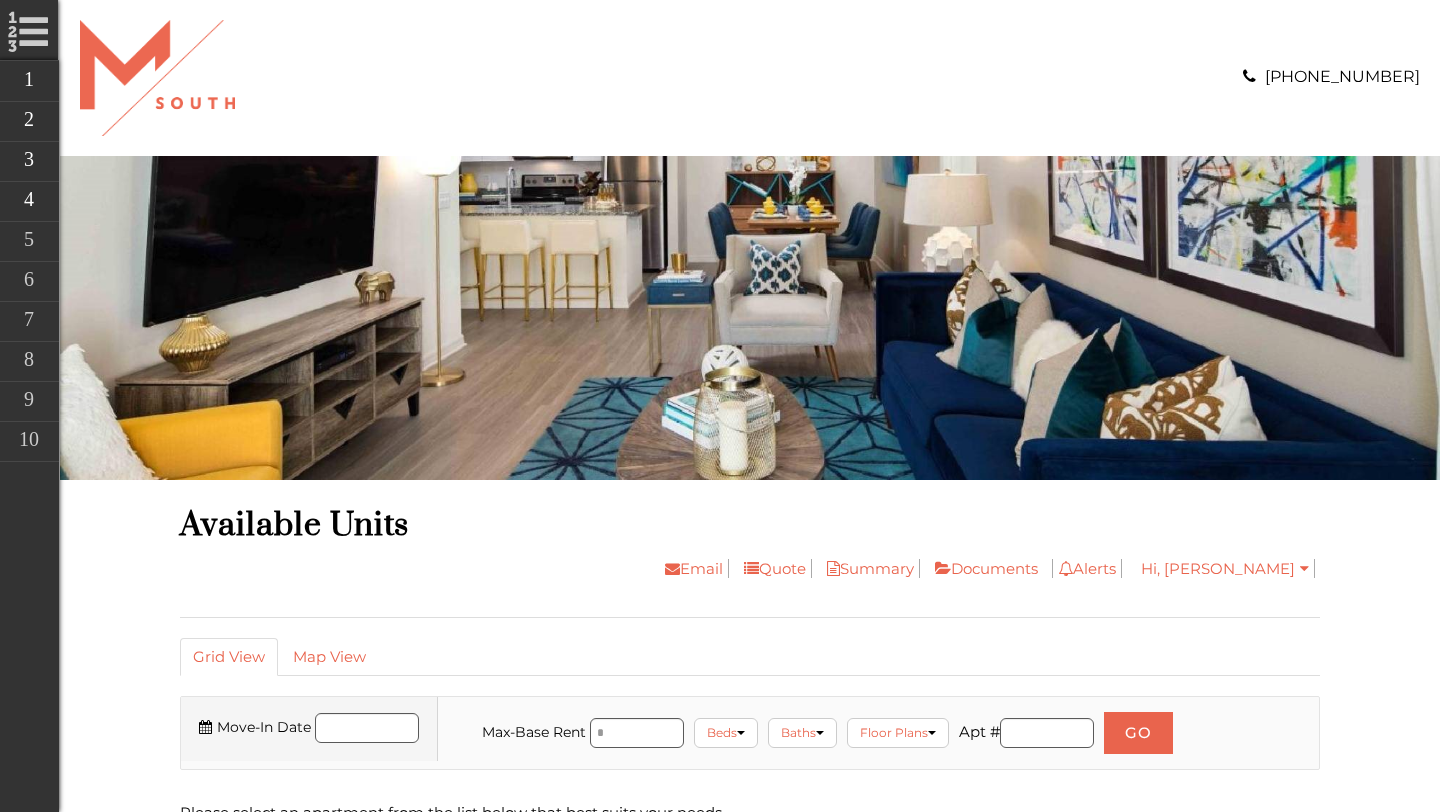 scroll, scrollTop: 0, scrollLeft: 0, axis: both 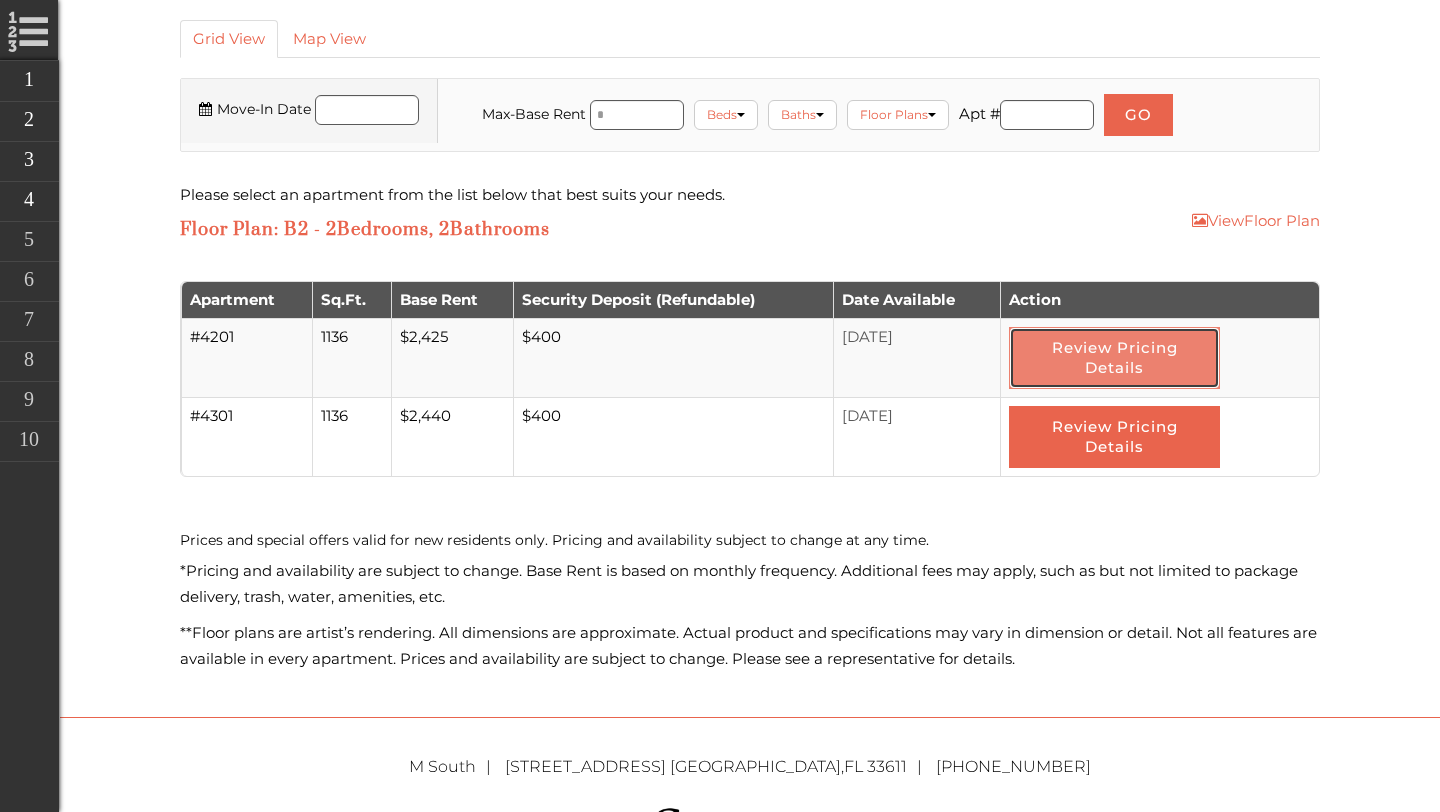 click on "Review Pricing Details" at bounding box center (1114, 358) 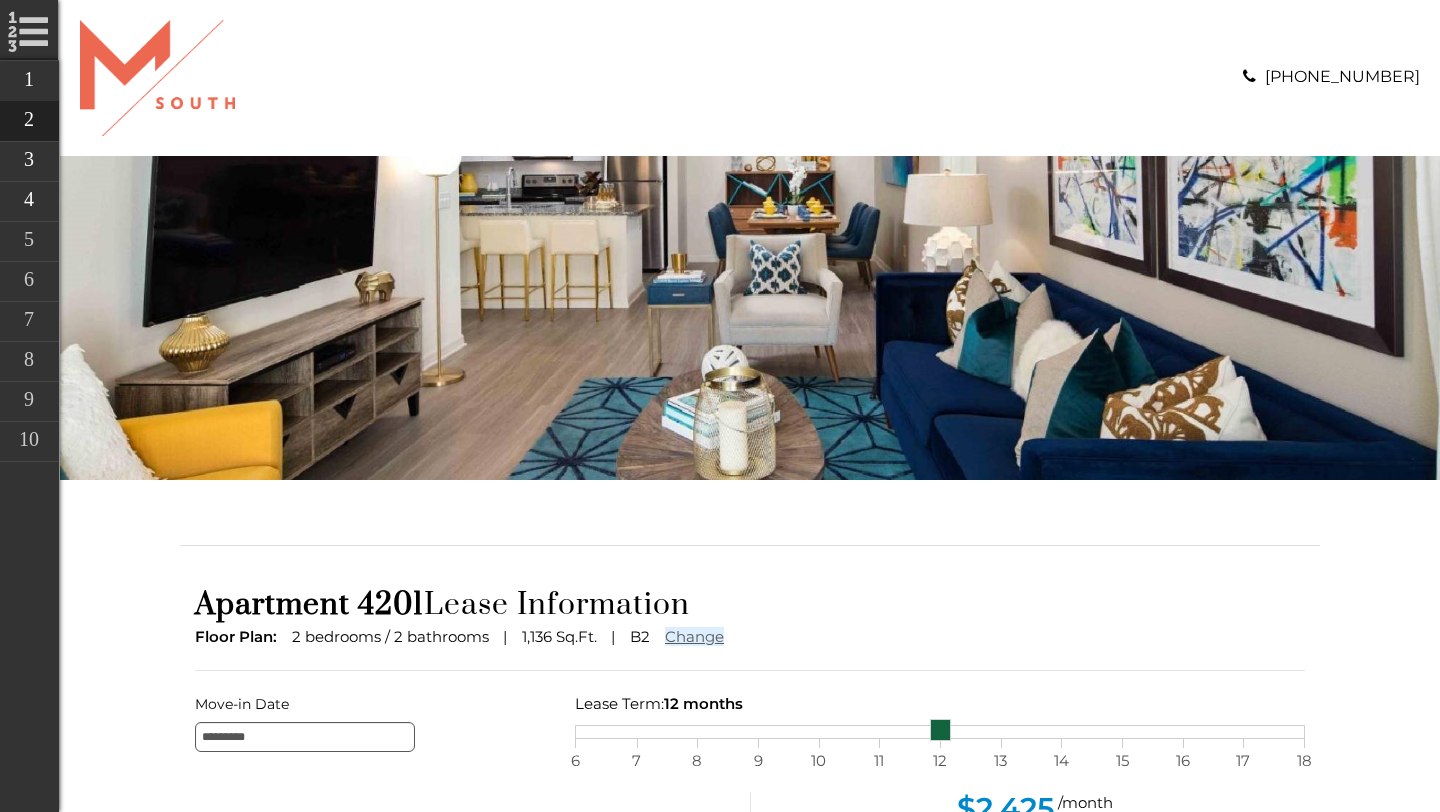 scroll, scrollTop: 0, scrollLeft: 0, axis: both 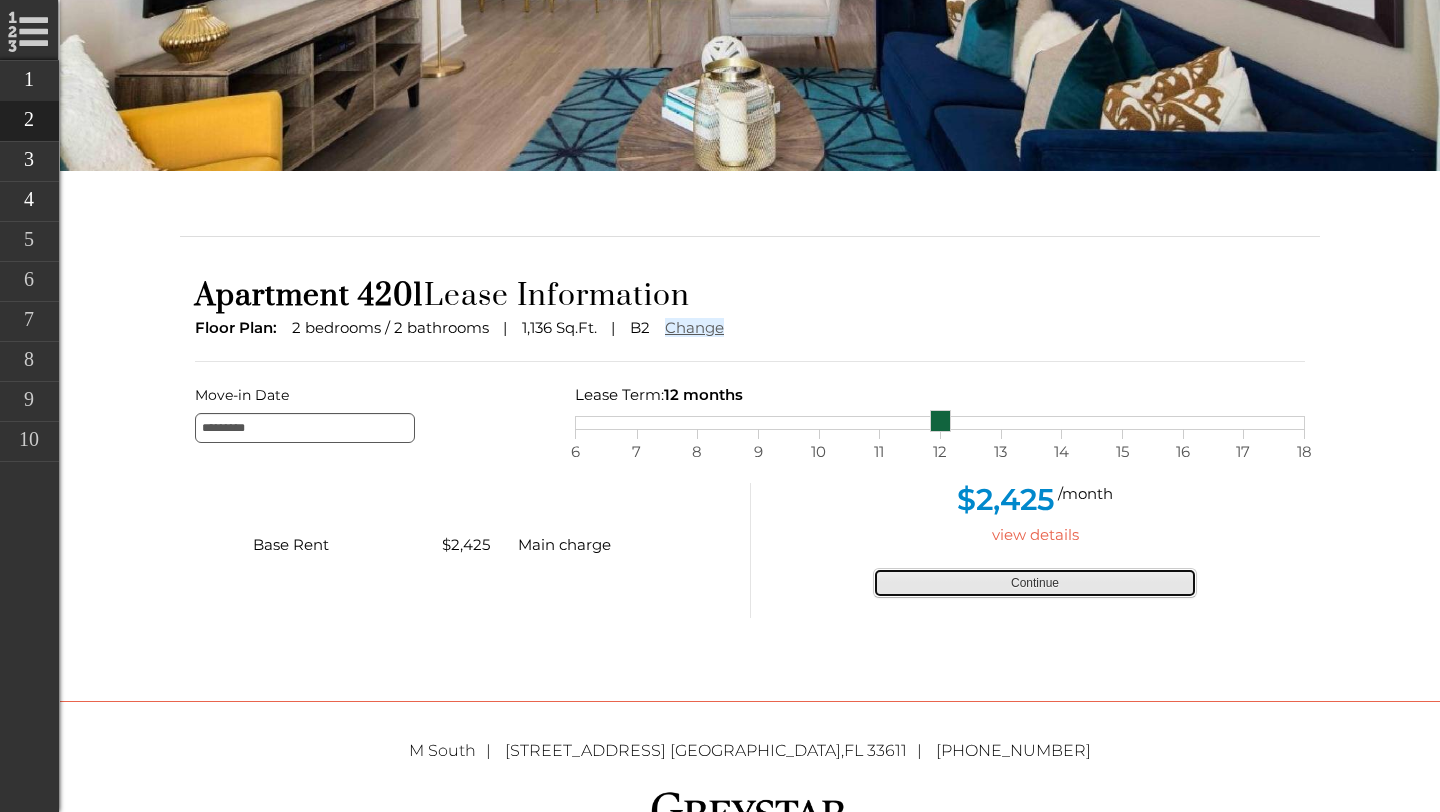 click on "Continue" at bounding box center [1035, 583] 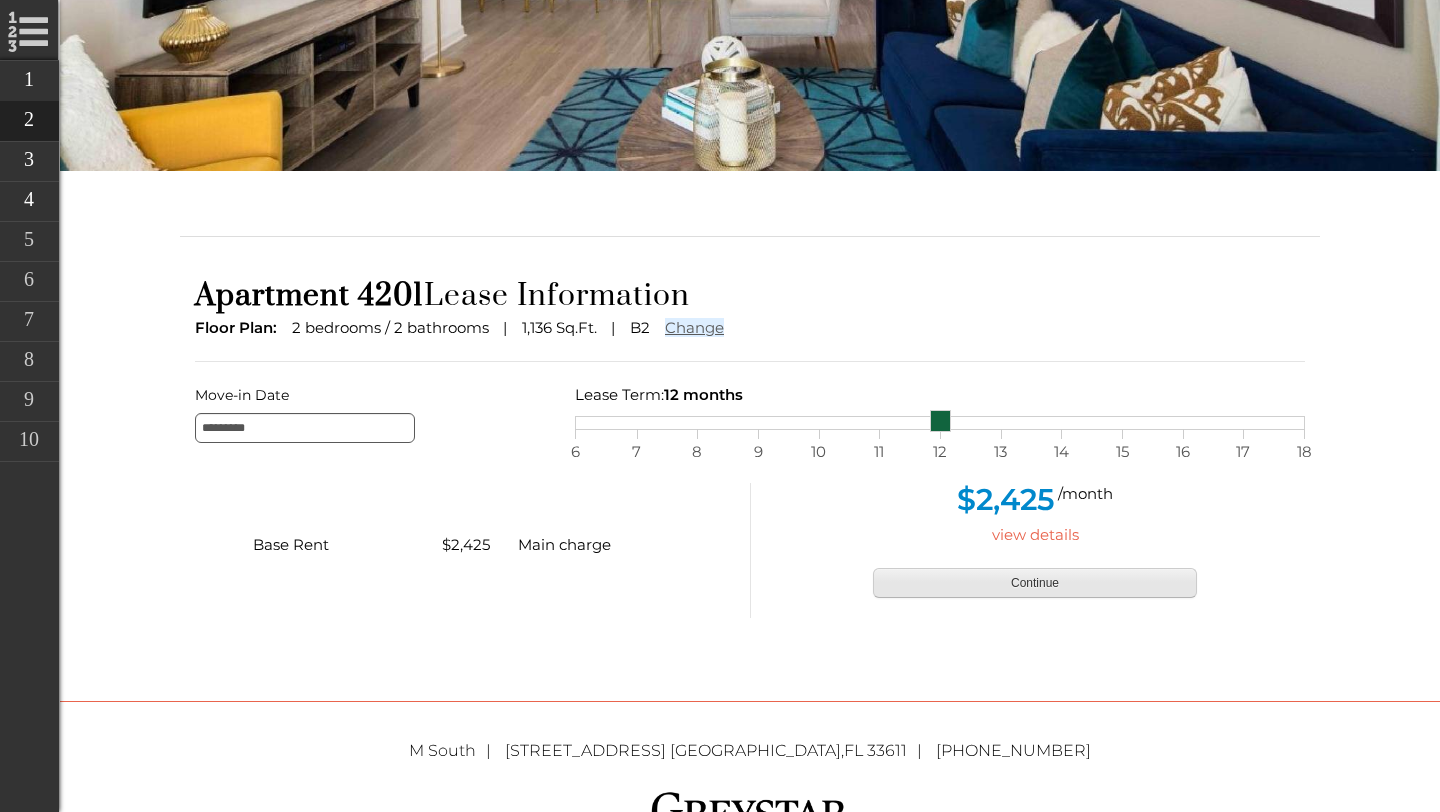 type on "**********" 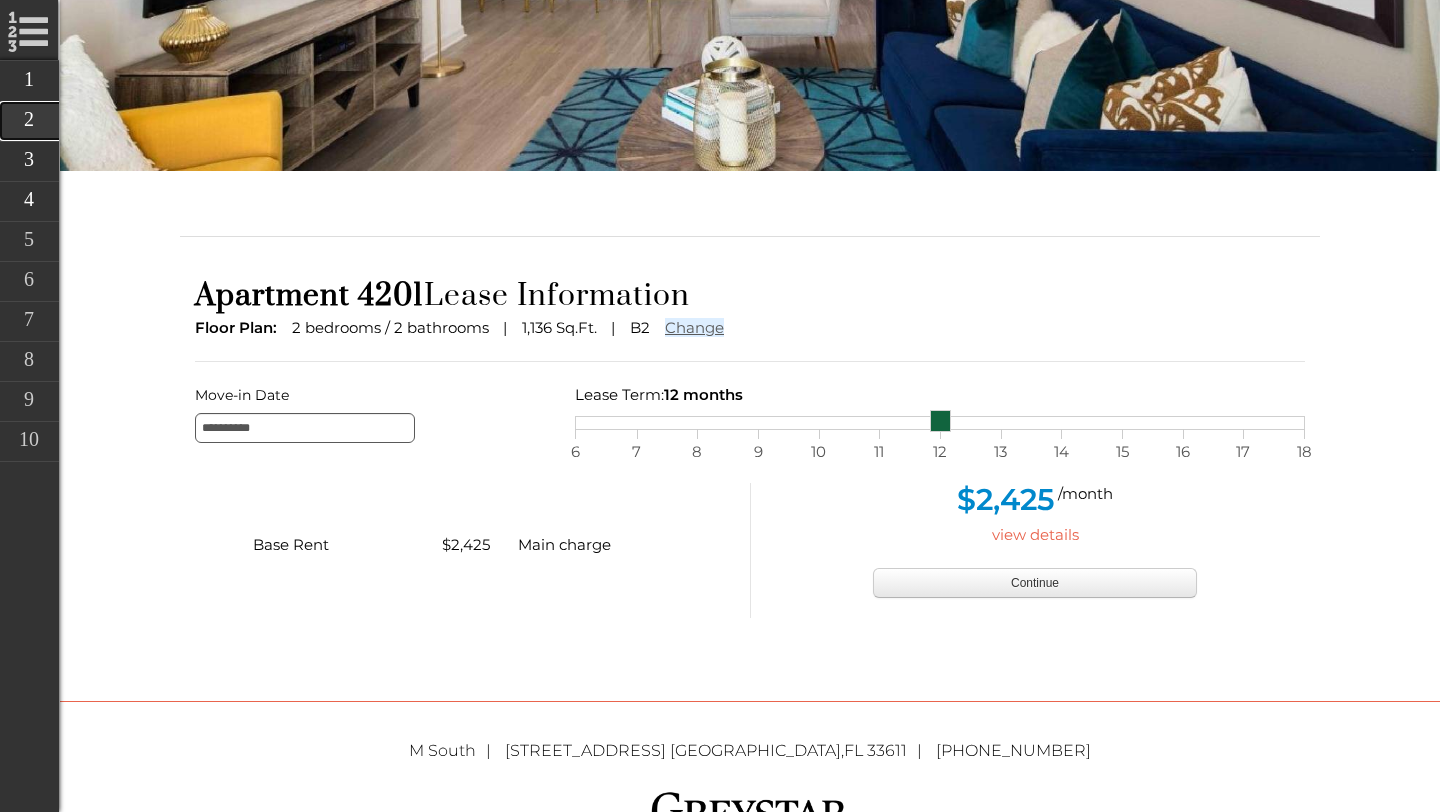click on "Rental Options" at bounding box center [169, 121] 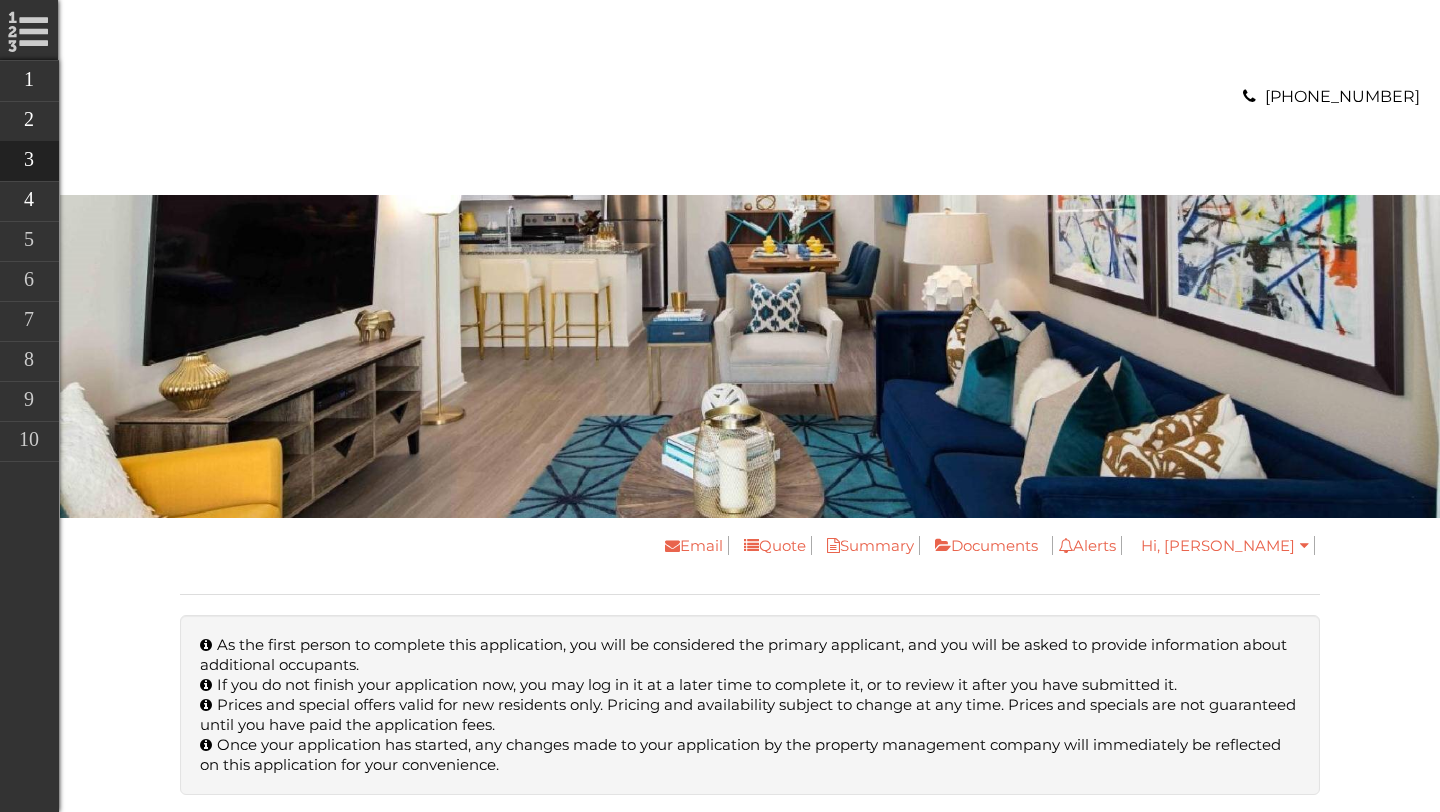 scroll, scrollTop: 0, scrollLeft: 0, axis: both 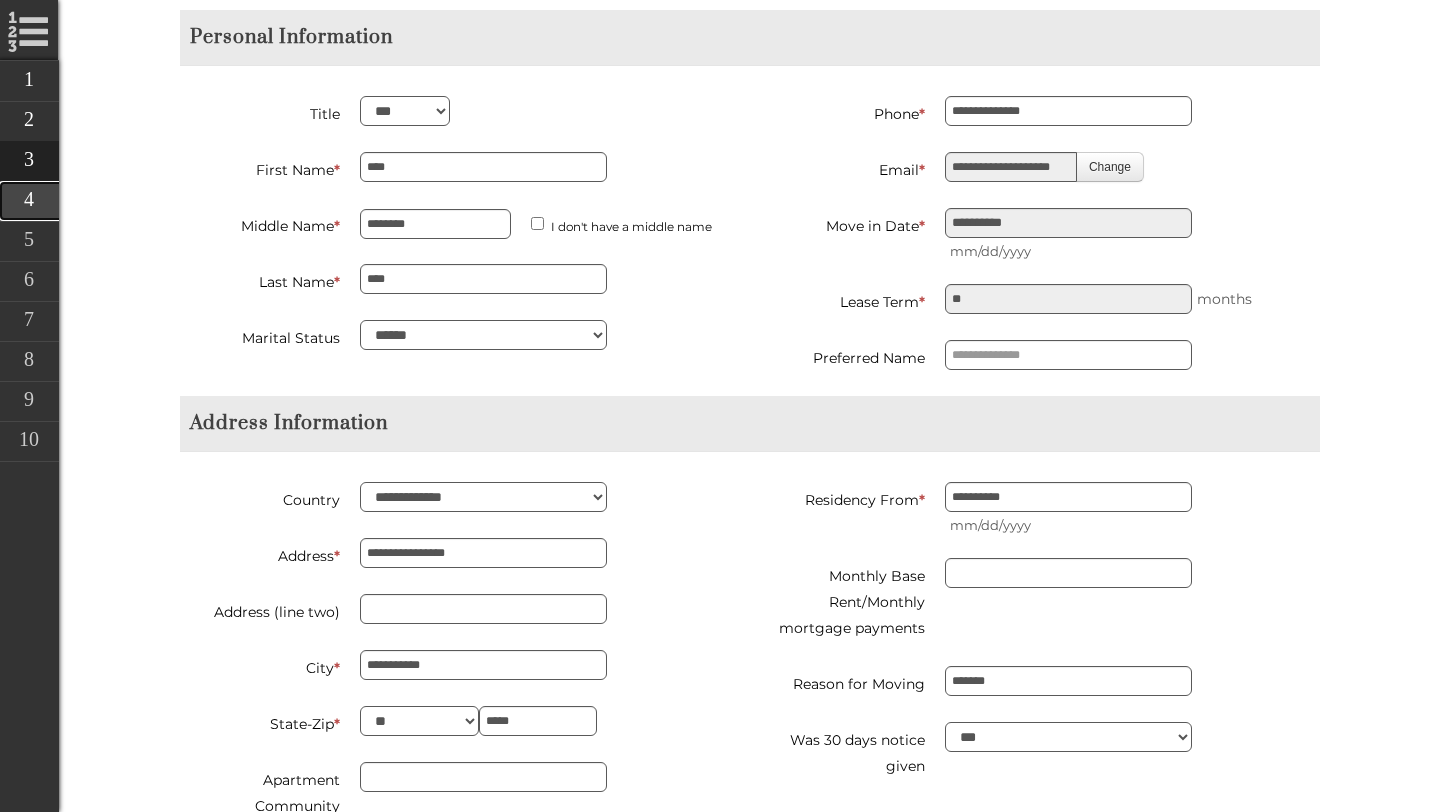 click on "Additional Applicants" at bounding box center [169, 201] 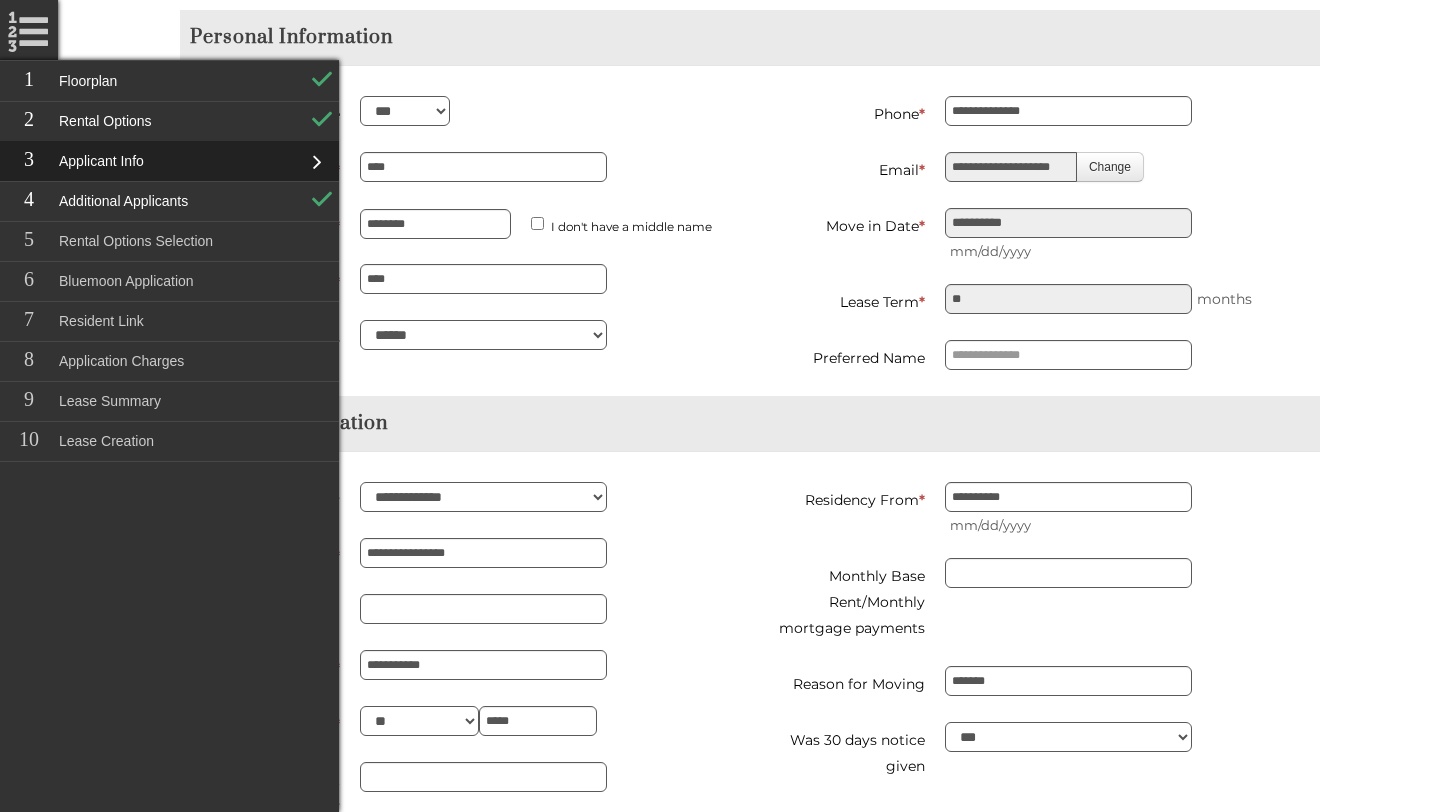 click on "Address Information" at bounding box center [750, 423] 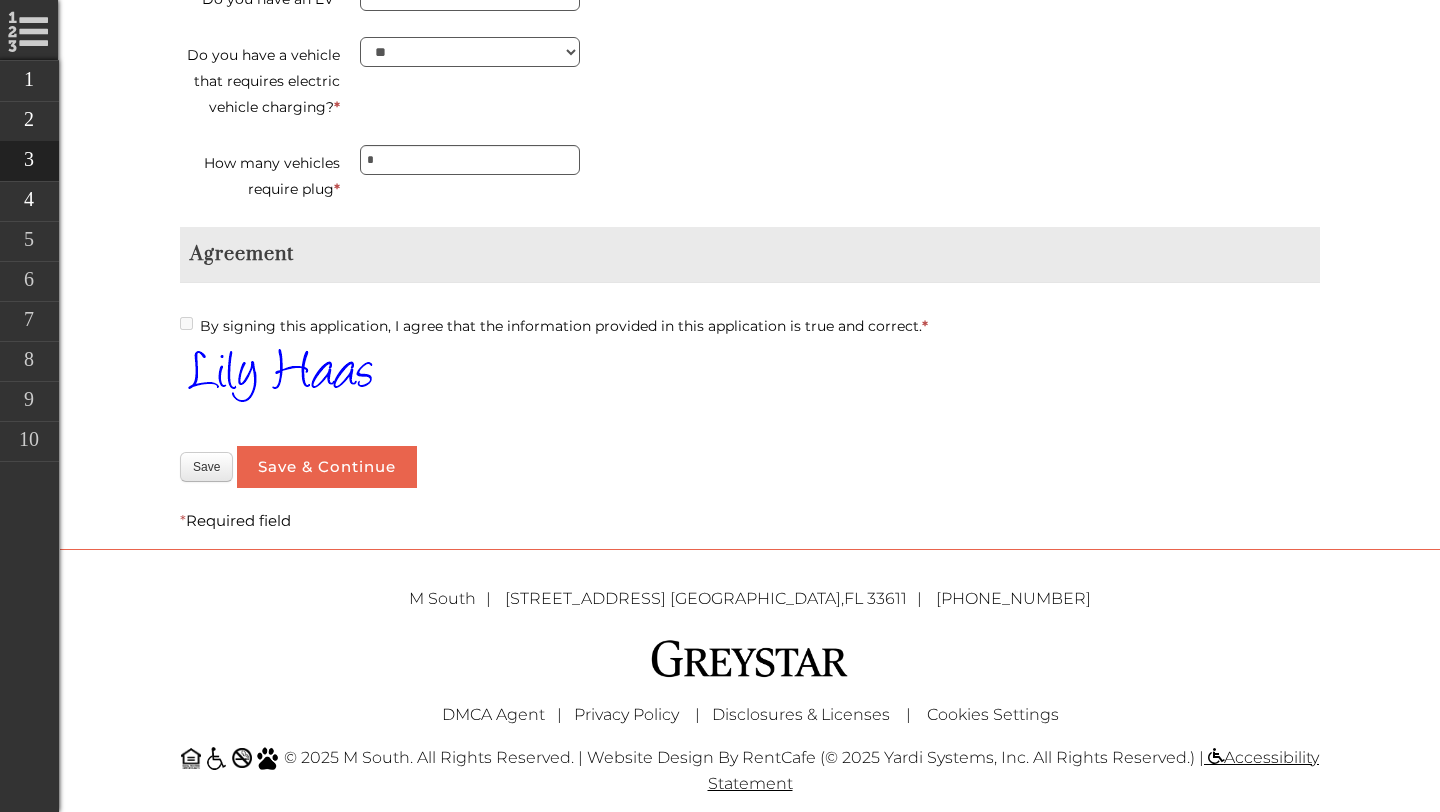 scroll, scrollTop: 4880, scrollLeft: 0, axis: vertical 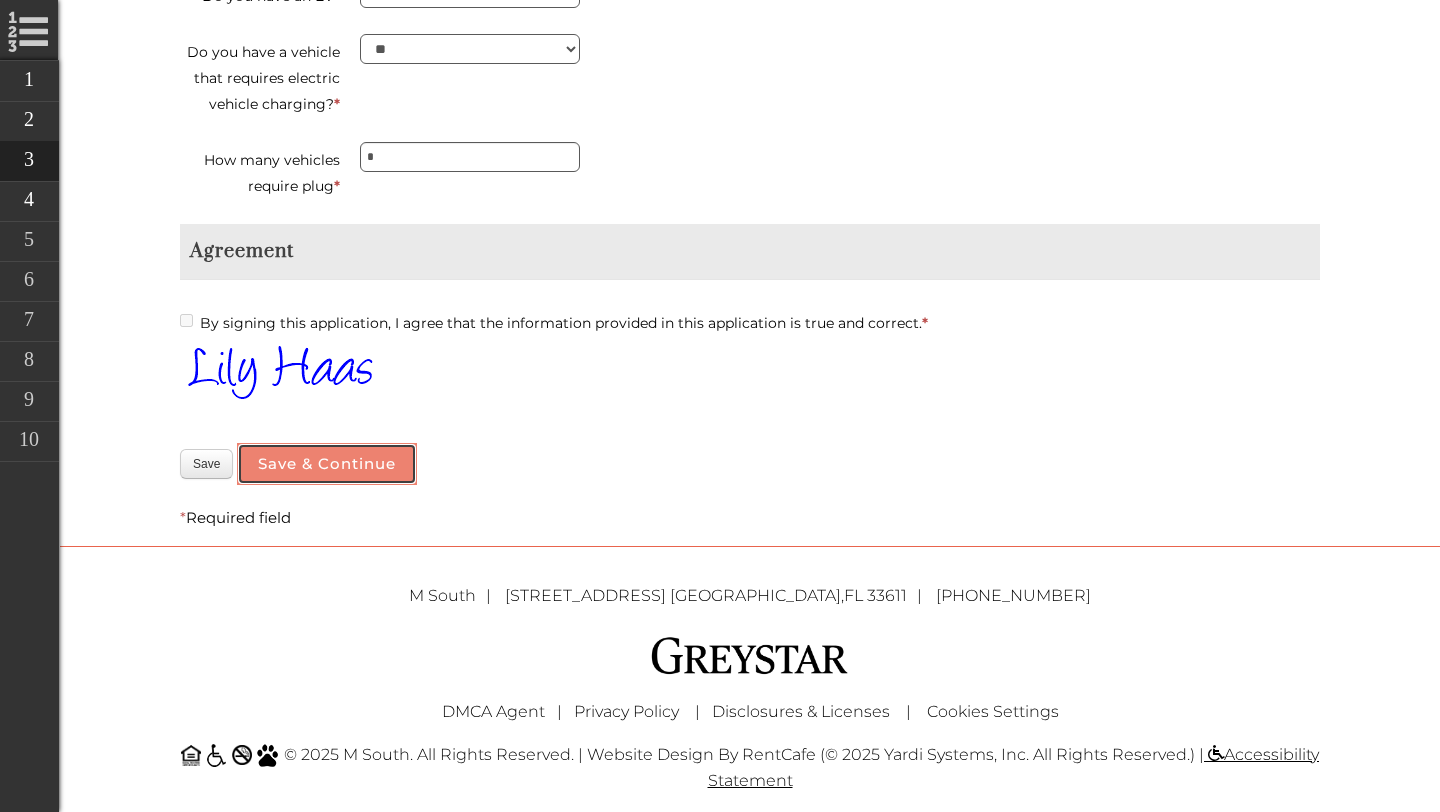 click on "Save & Continue" at bounding box center (327, 464) 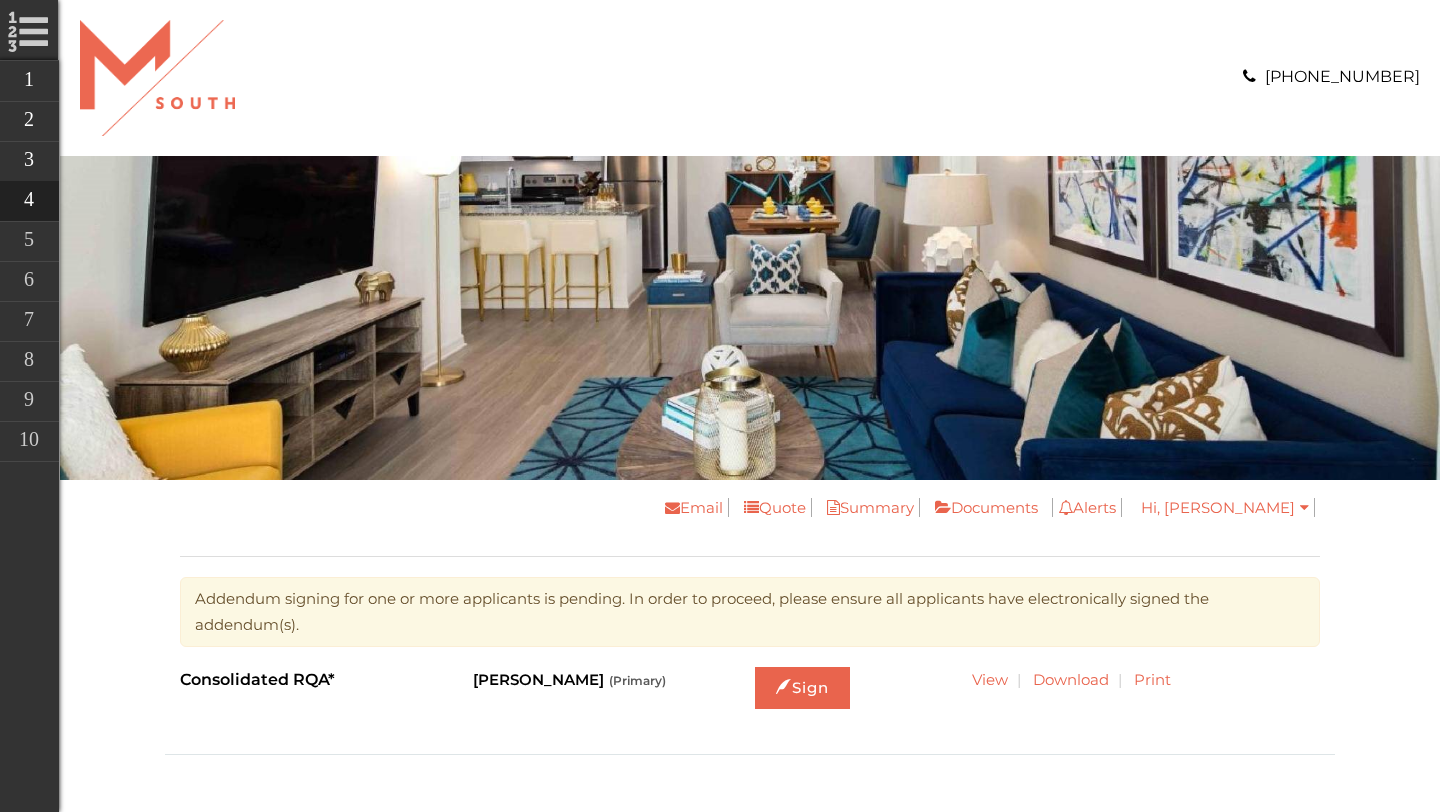 scroll, scrollTop: 0, scrollLeft: 0, axis: both 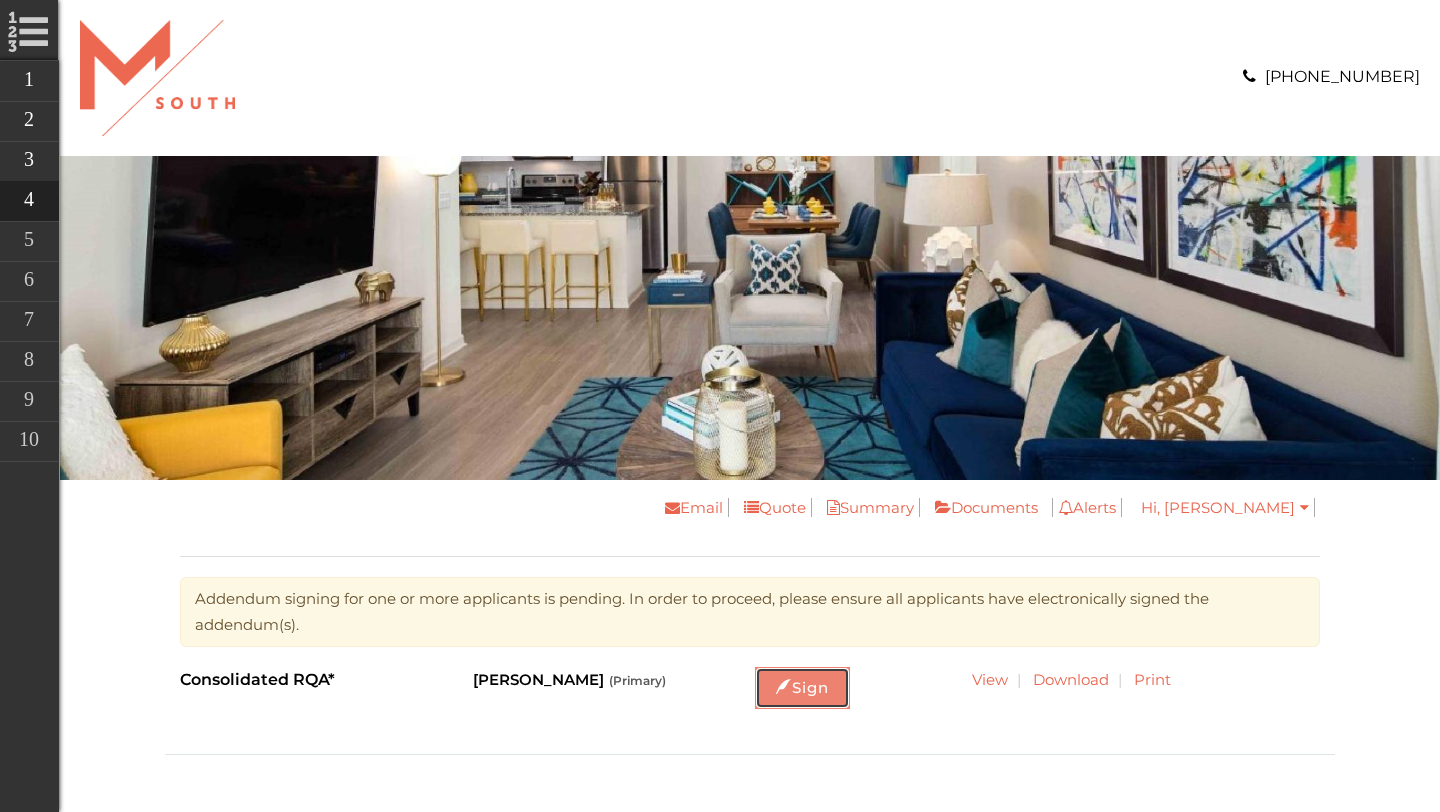 click at bounding box center [784, 686] 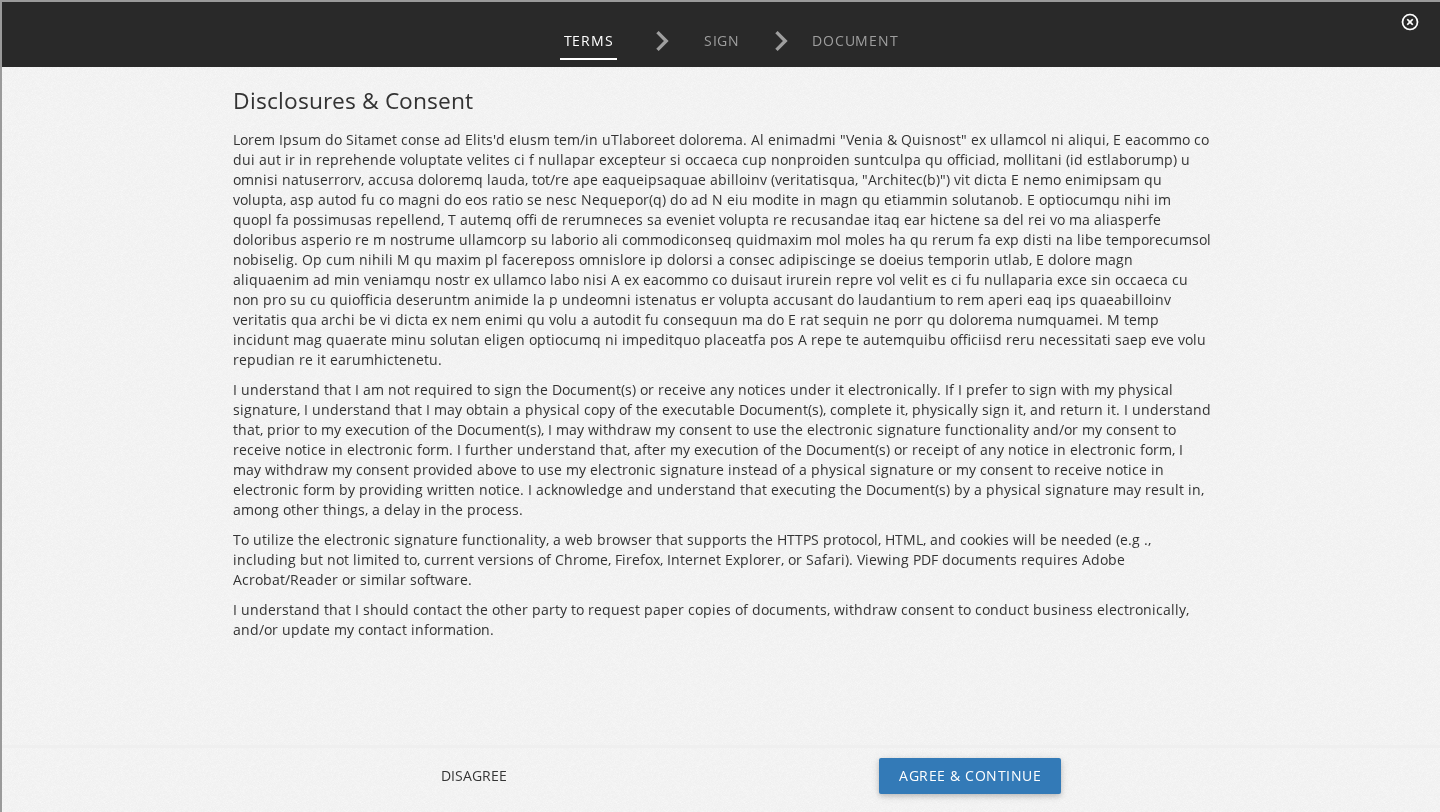 scroll, scrollTop: 0, scrollLeft: 0, axis: both 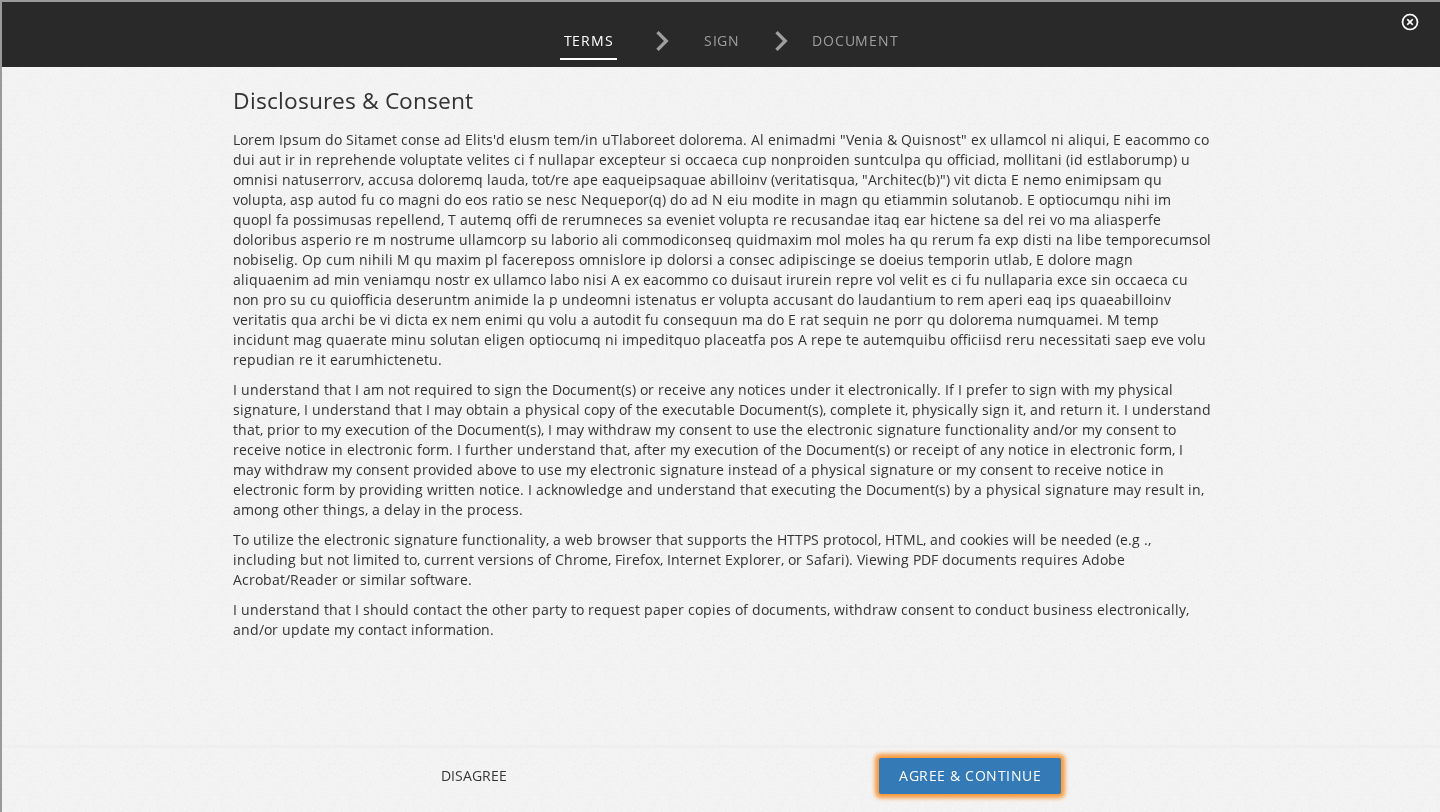 click on "Agree & Continue" at bounding box center (968, 774) 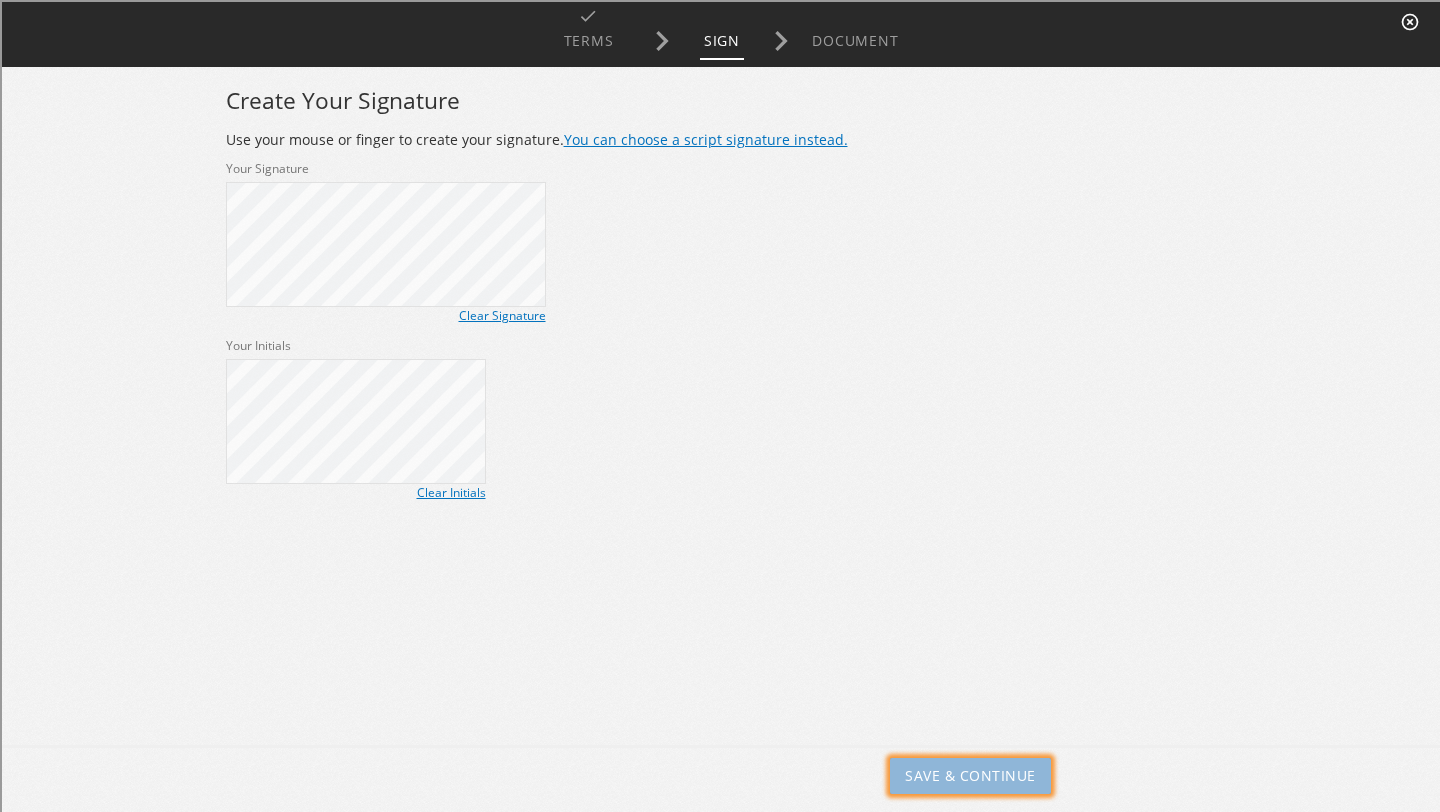 click on "Save & Continue" at bounding box center [968, 774] 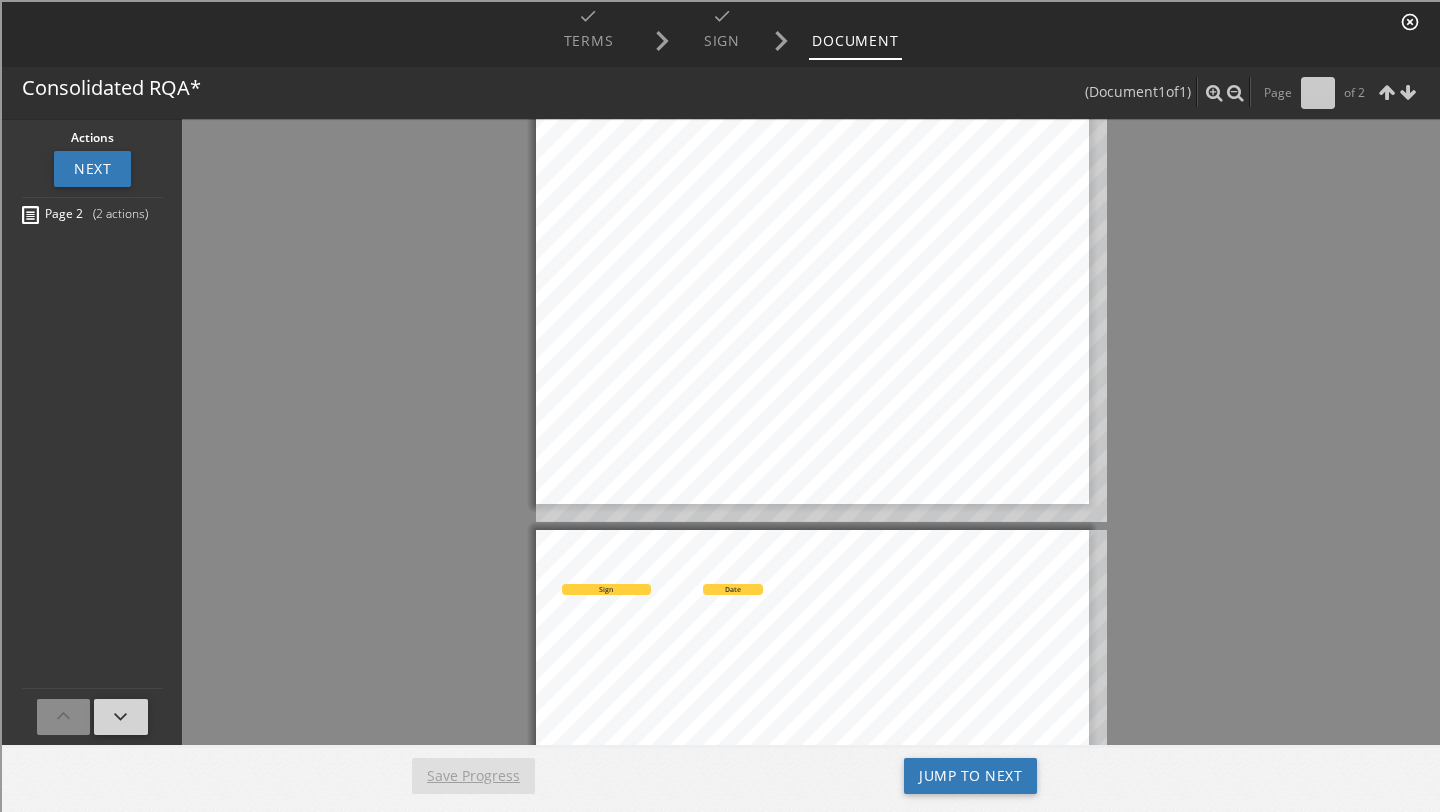 scroll, scrollTop: 552, scrollLeft: 0, axis: vertical 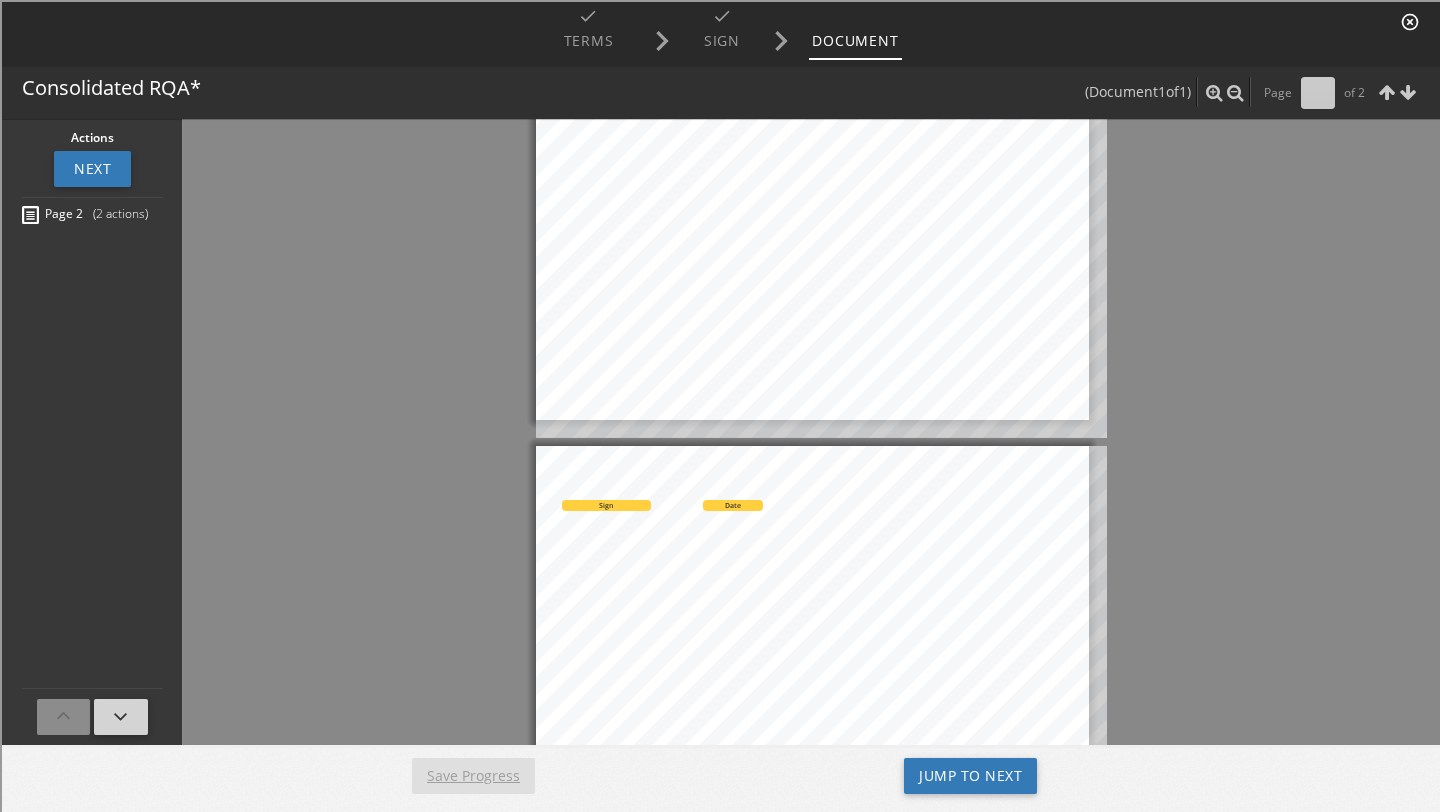 type on "*" 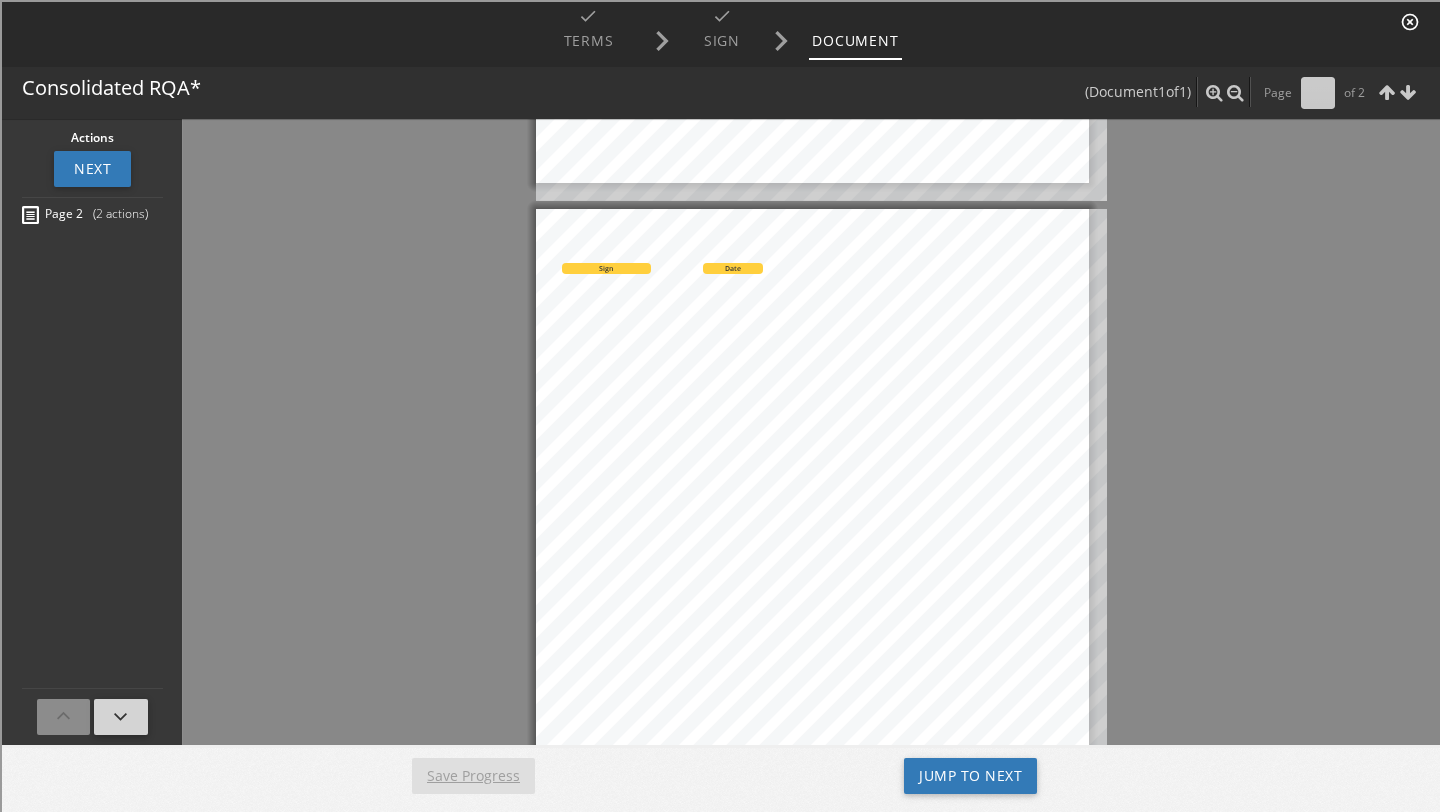 scroll, scrollTop: 865, scrollLeft: 0, axis: vertical 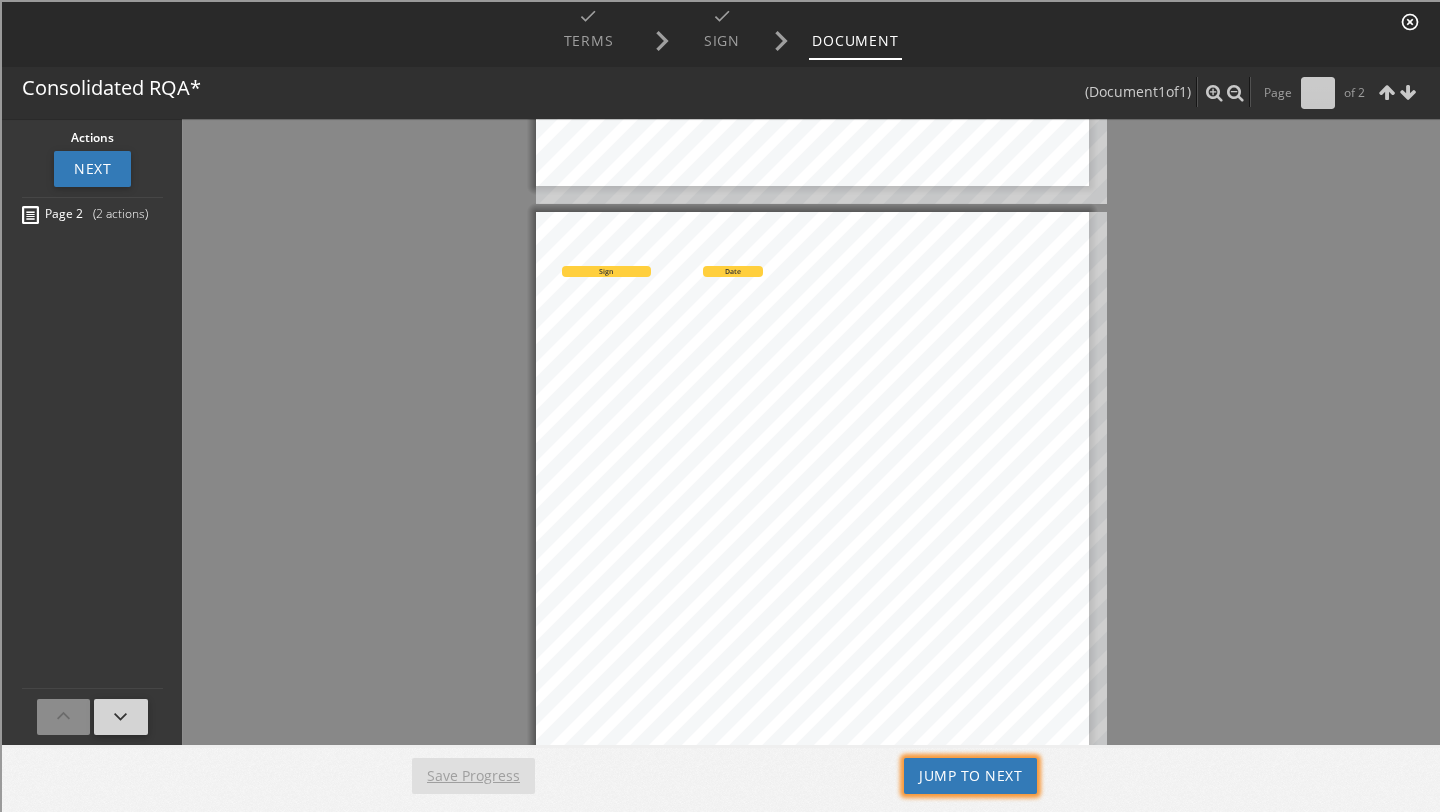 click on "Jump to Next" at bounding box center [968, 774] 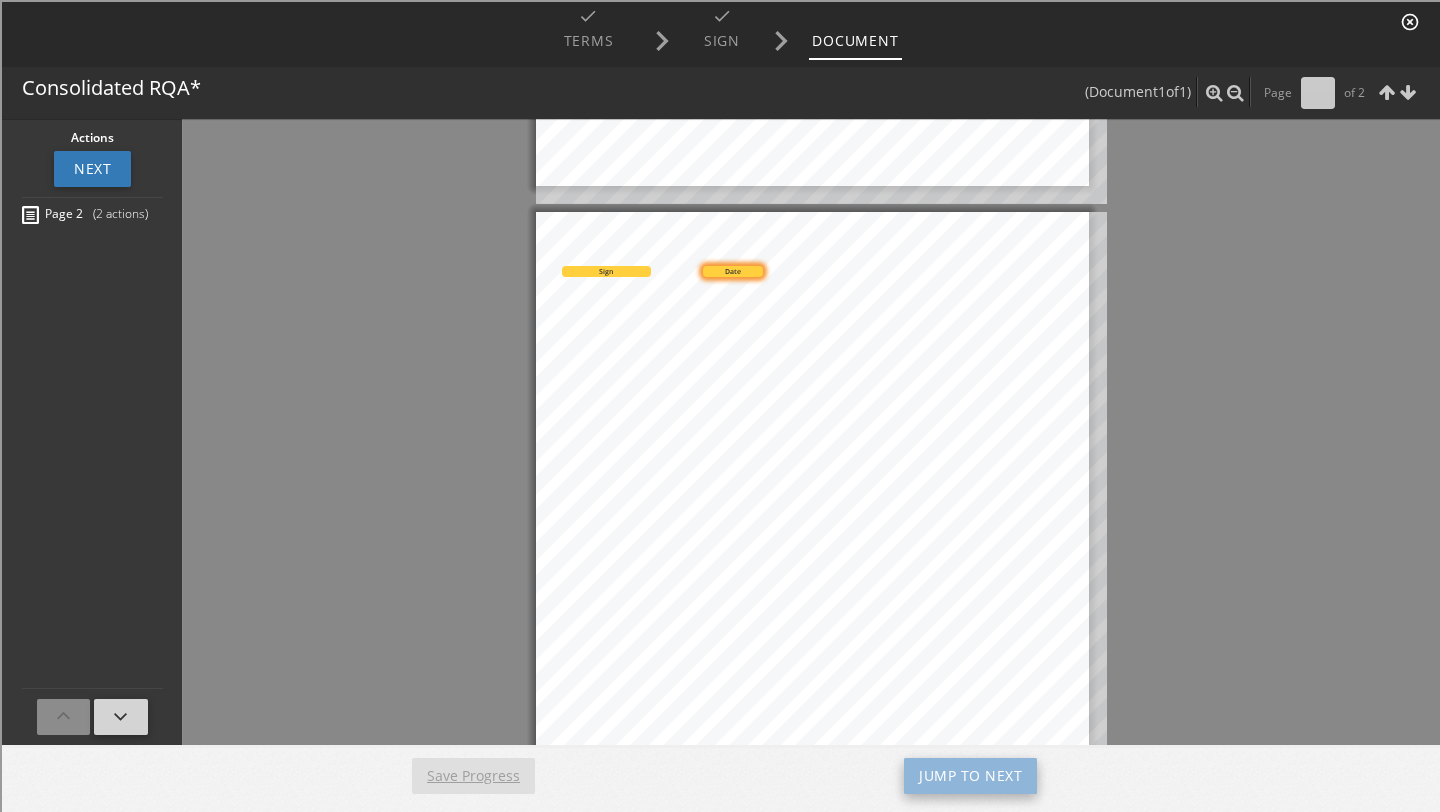 scroll, scrollTop: 919, scrollLeft: 0, axis: vertical 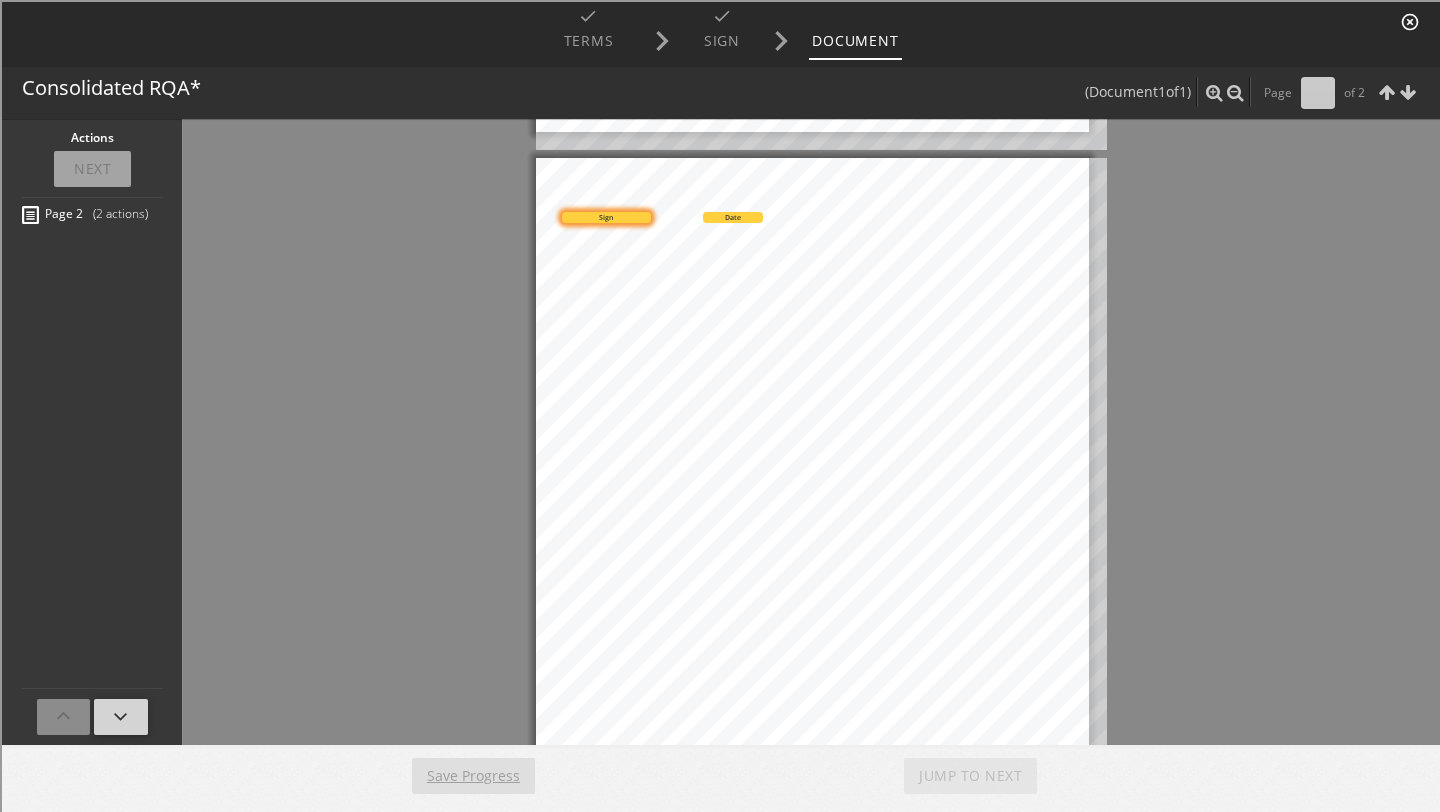 click on "Sign" at bounding box center (604, 215) 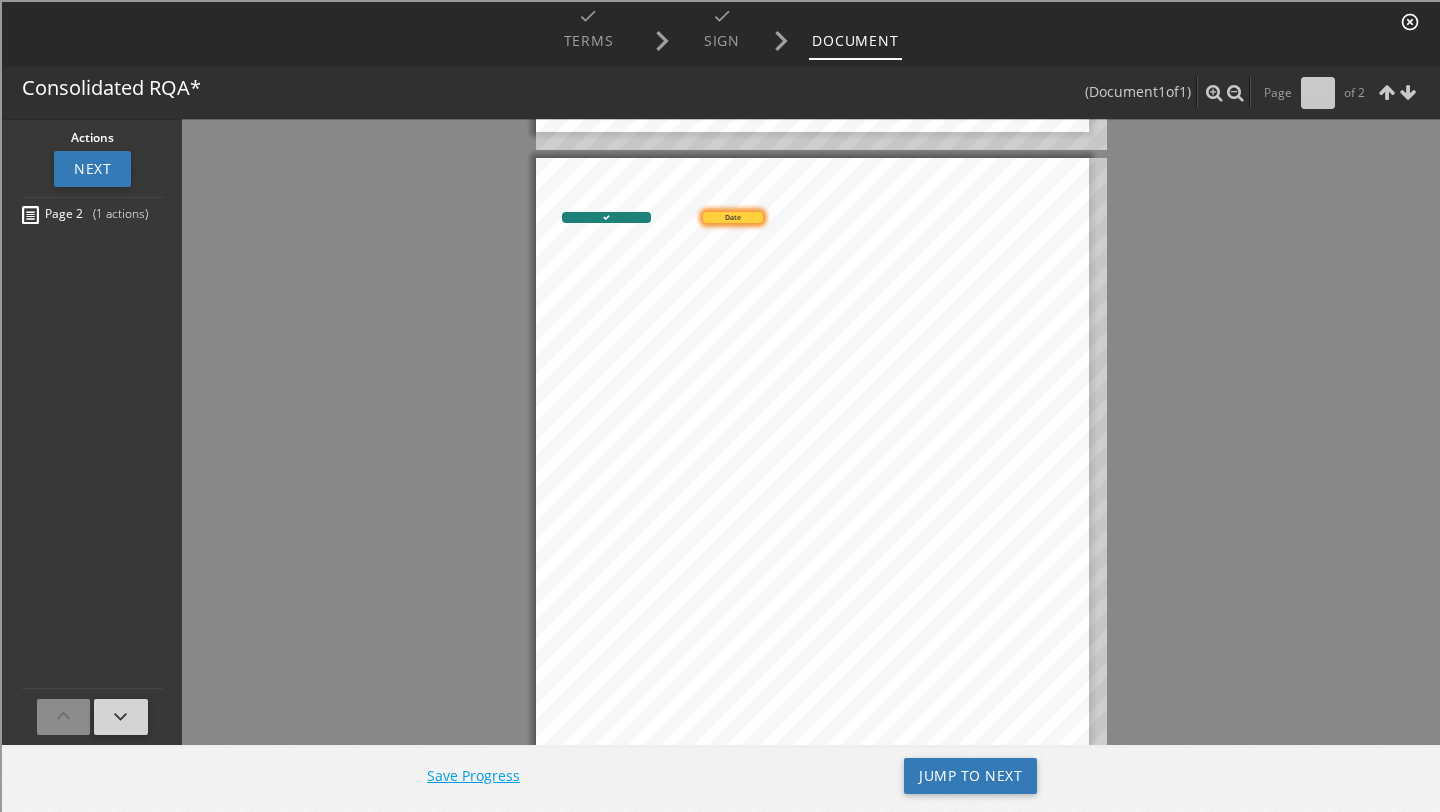 click on "Date" at bounding box center [731, 215] 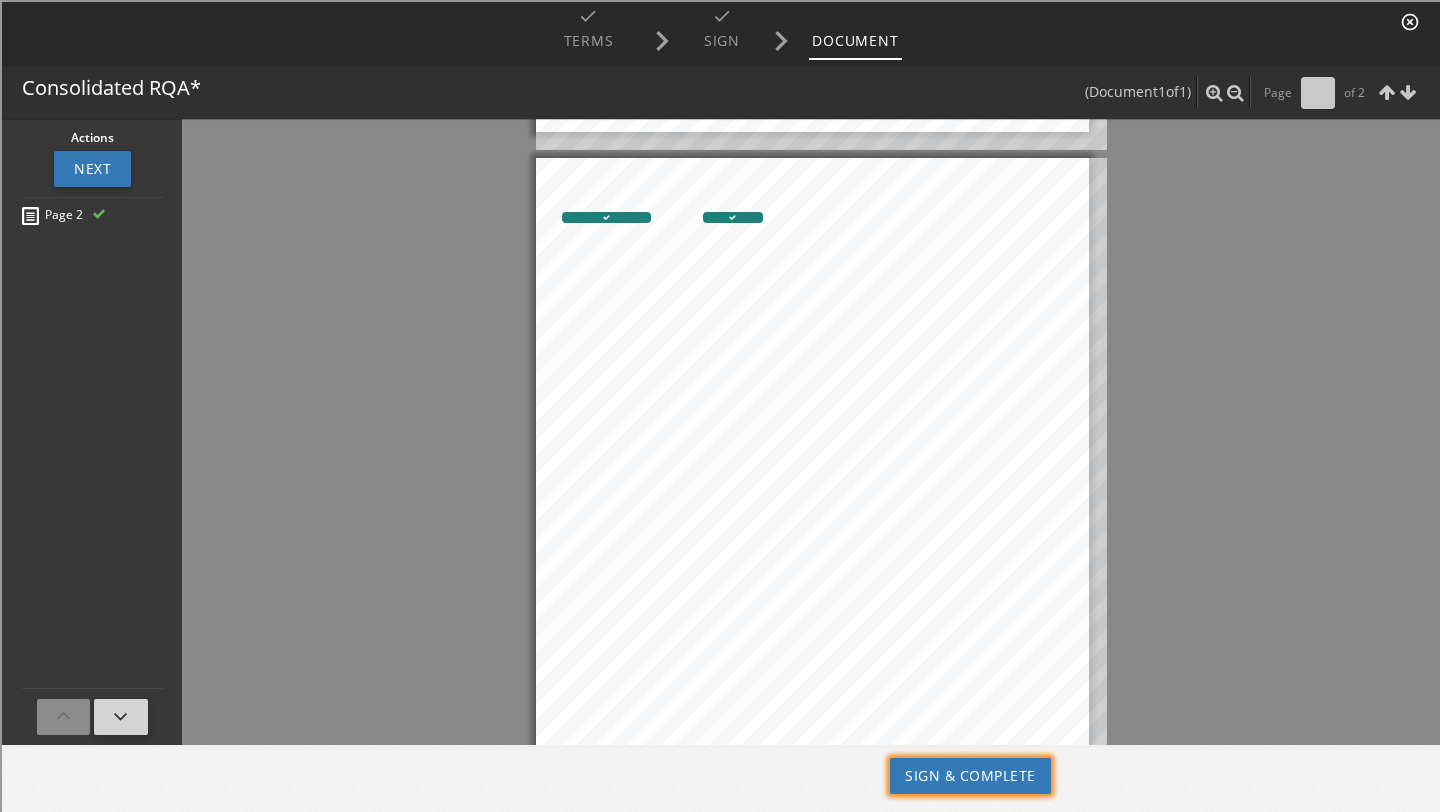 click on "Sign & Complete" at bounding box center [968, 774] 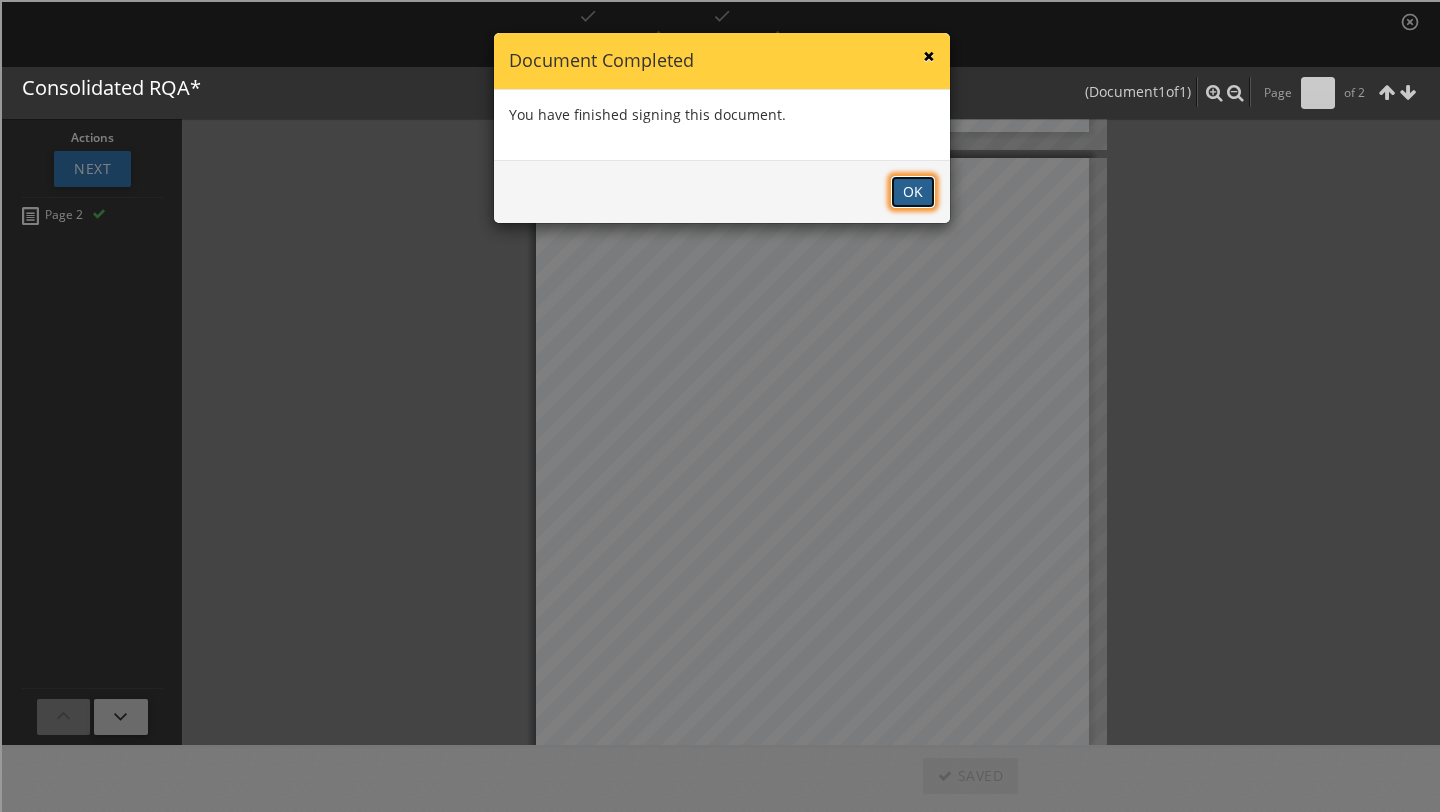 click on "OK" at bounding box center [911, 190] 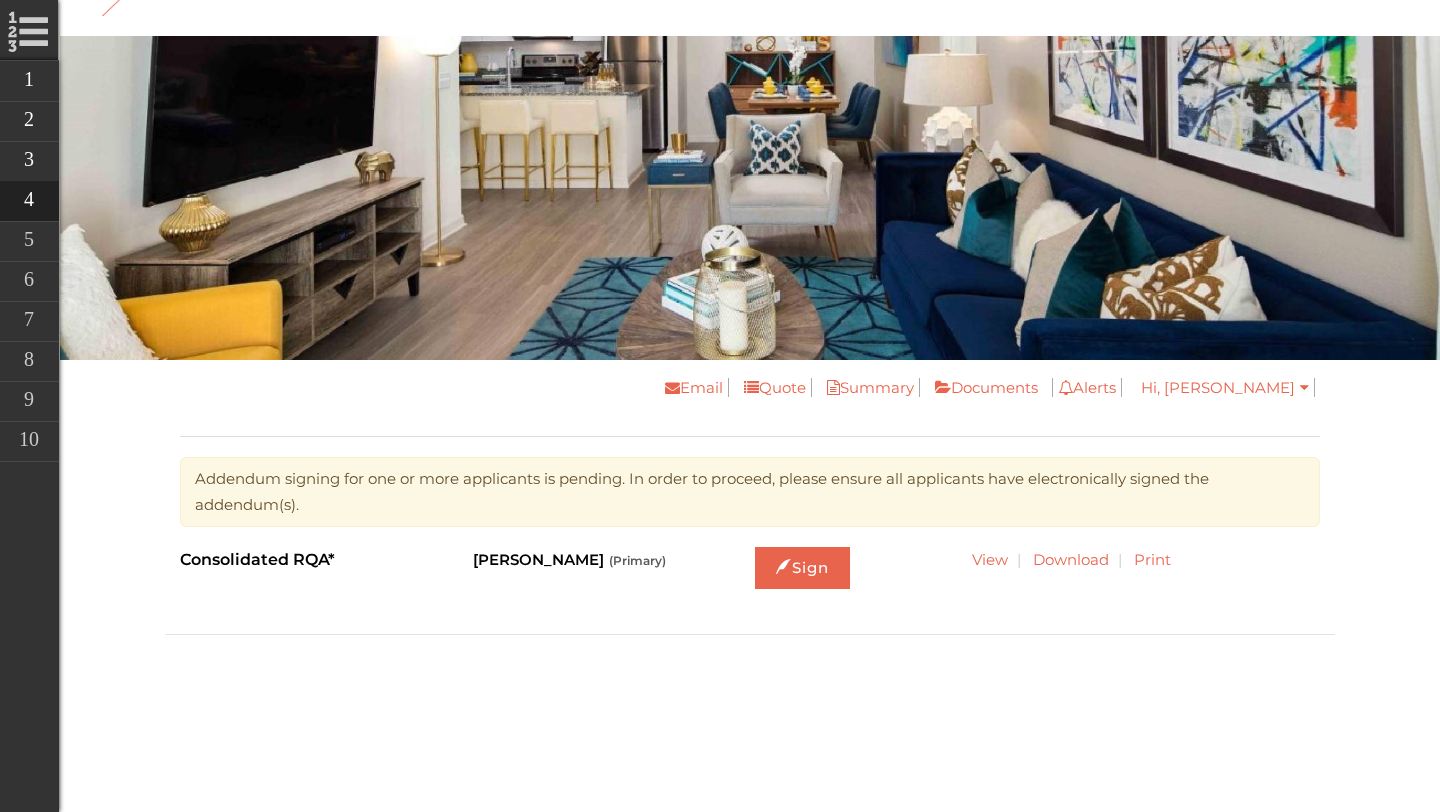 scroll, scrollTop: 39, scrollLeft: 0, axis: vertical 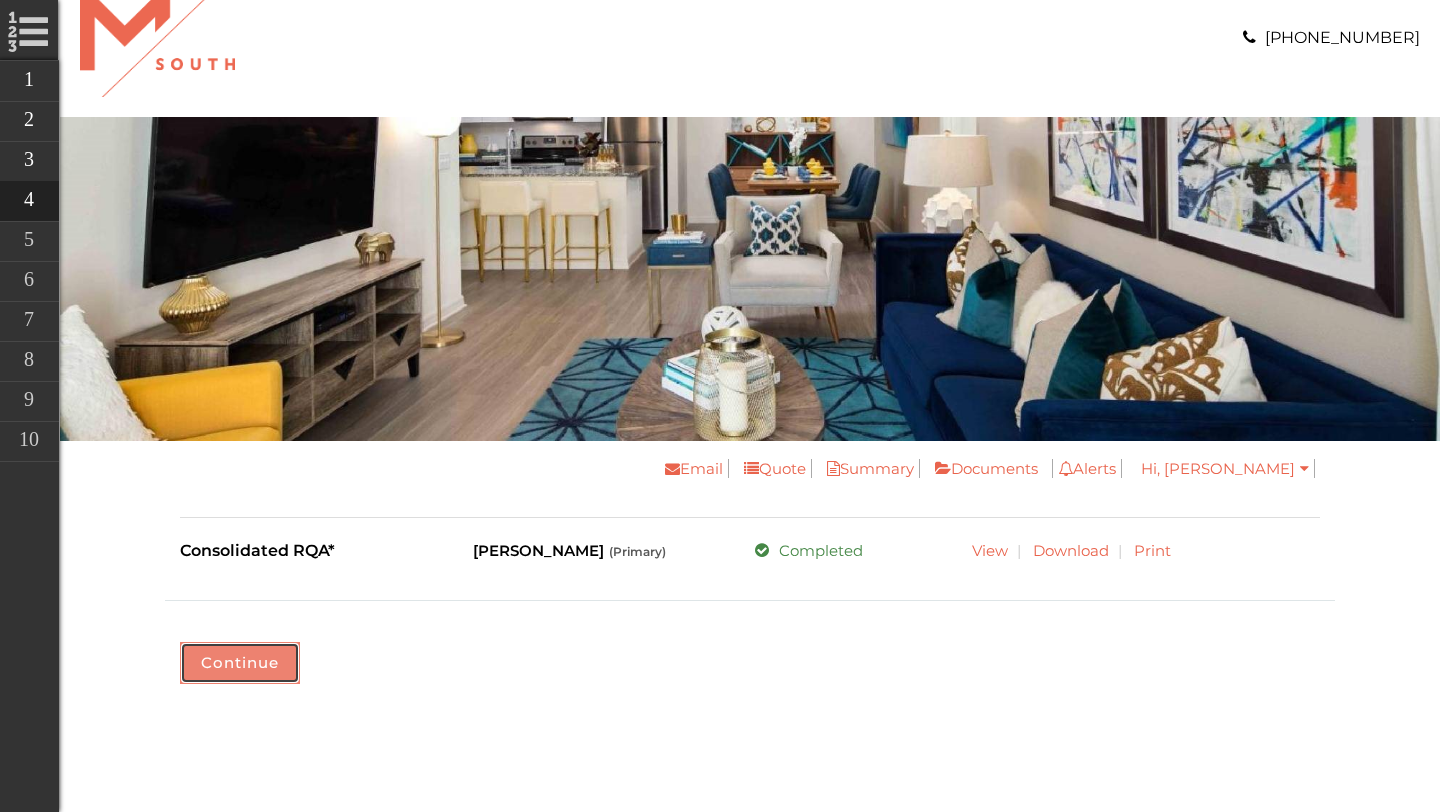 click on "Continue" at bounding box center [240, 663] 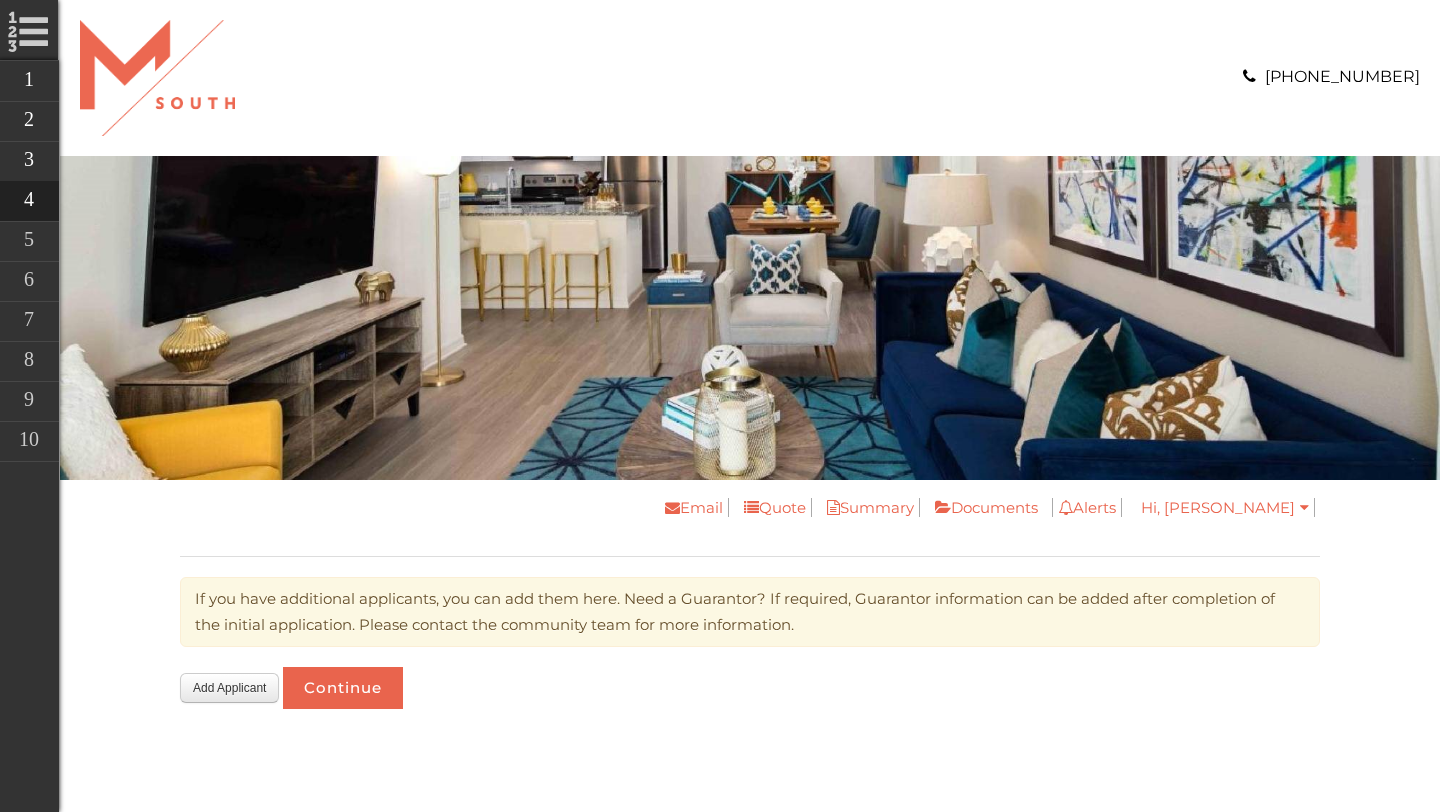 scroll, scrollTop: 0, scrollLeft: 0, axis: both 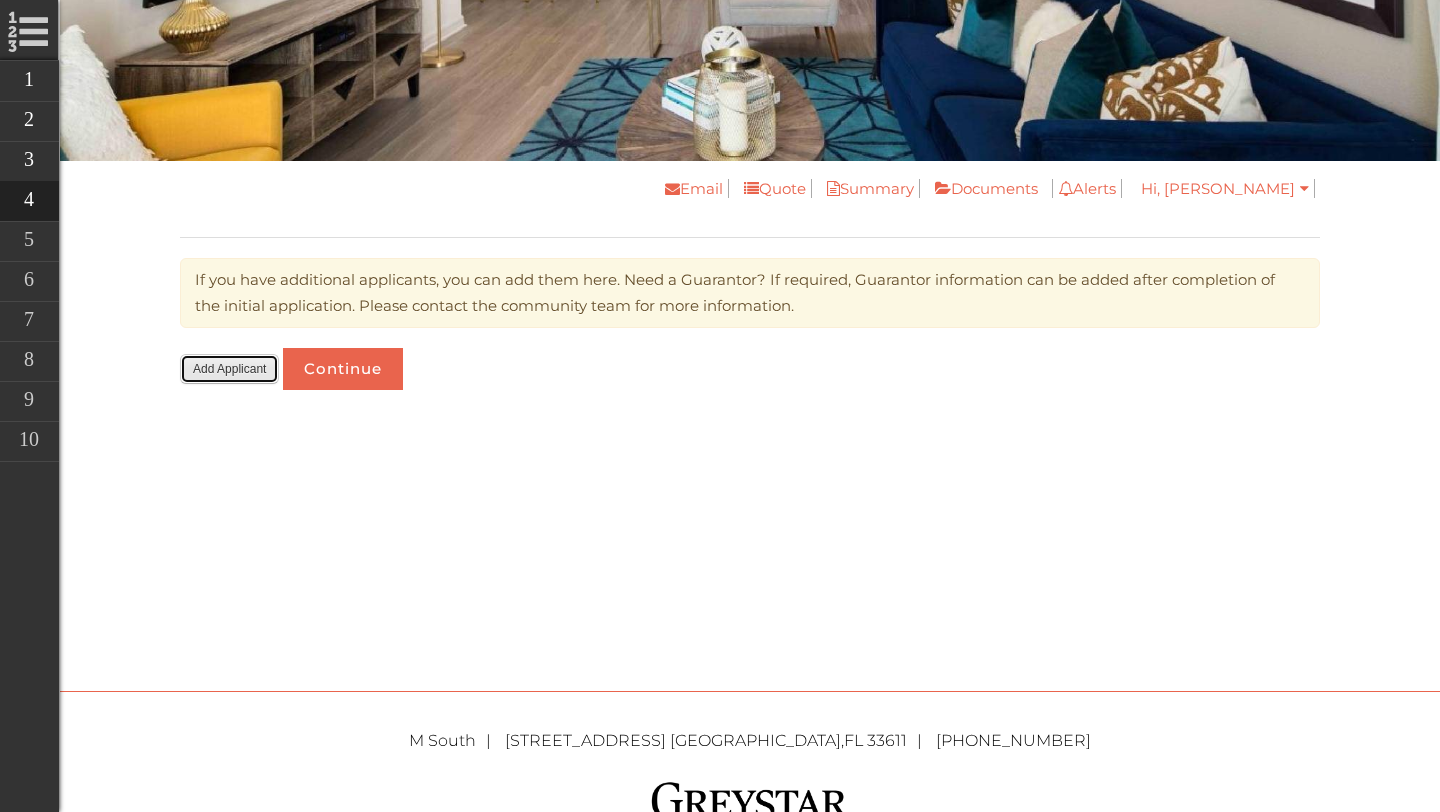 click on "Add Applicant" at bounding box center [229, 369] 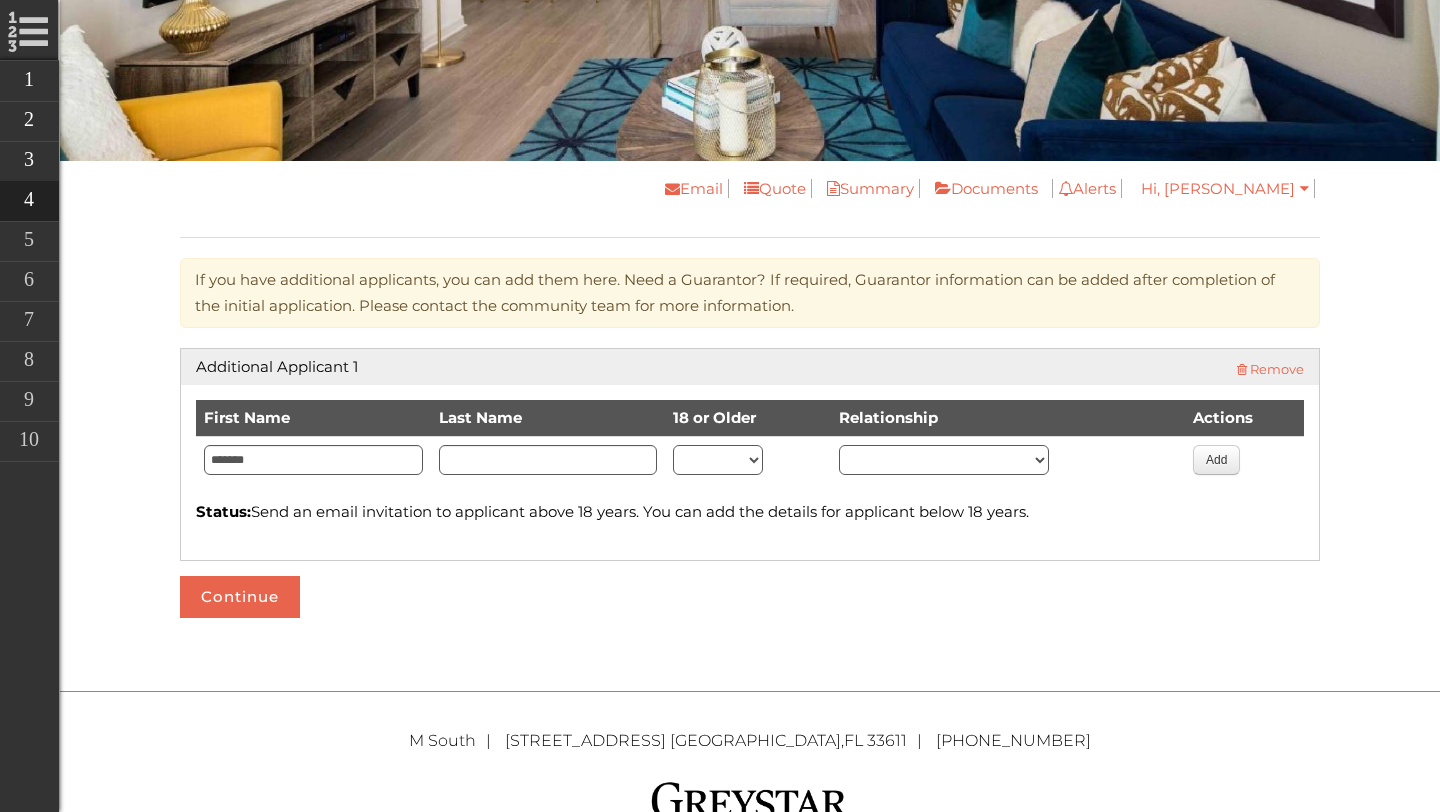 type on "*******" 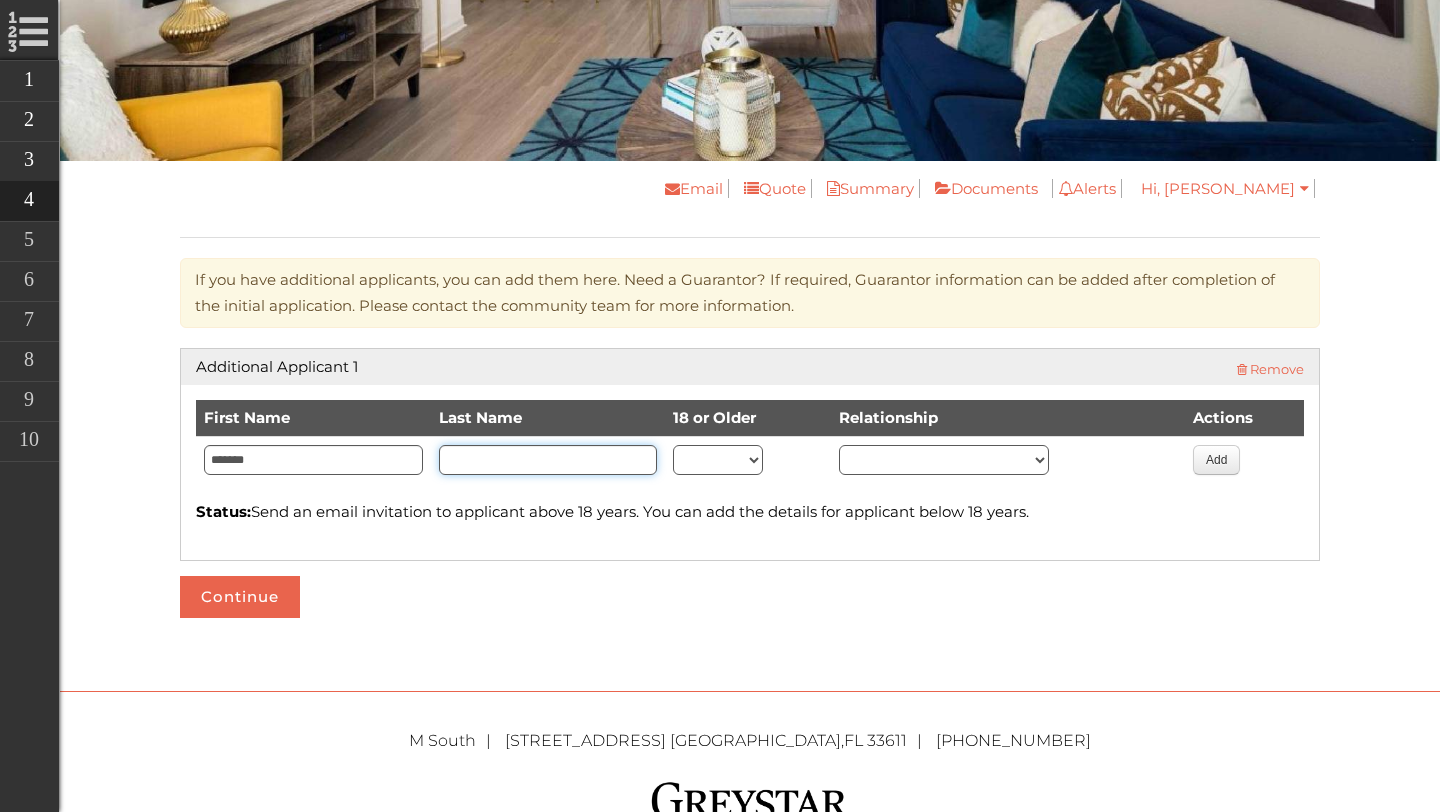 click at bounding box center [548, 460] 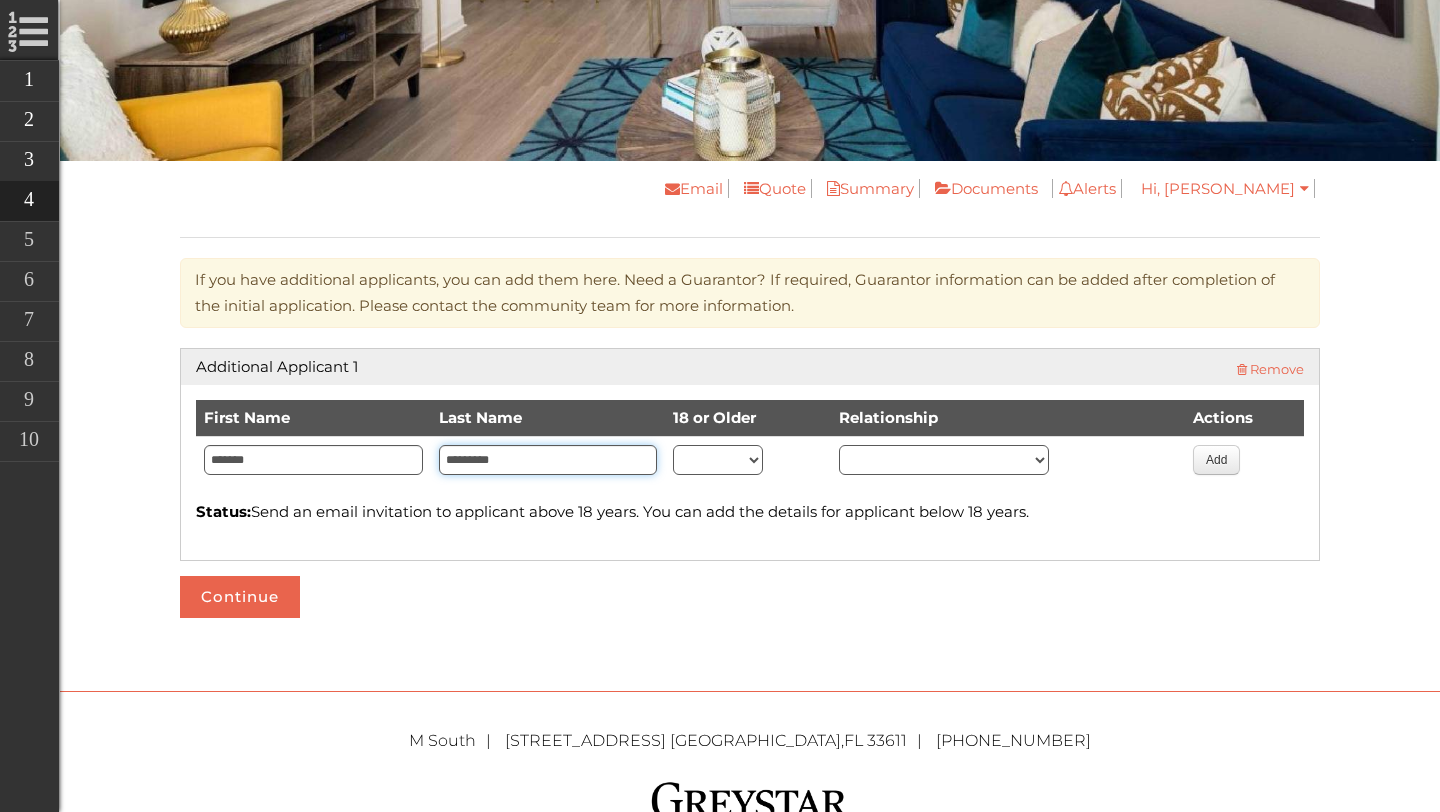 type on "*********" 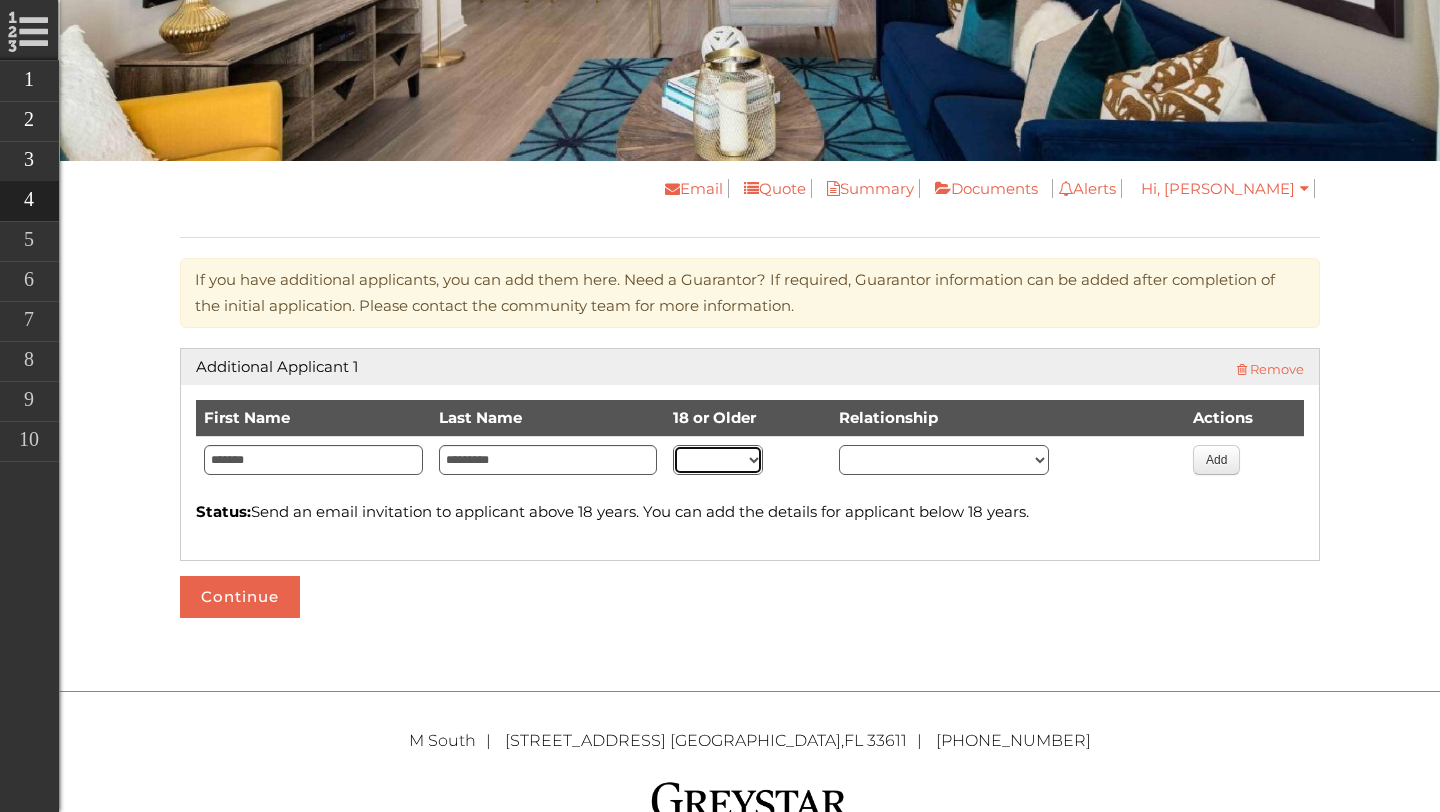 click on "** ***" at bounding box center (718, 460) 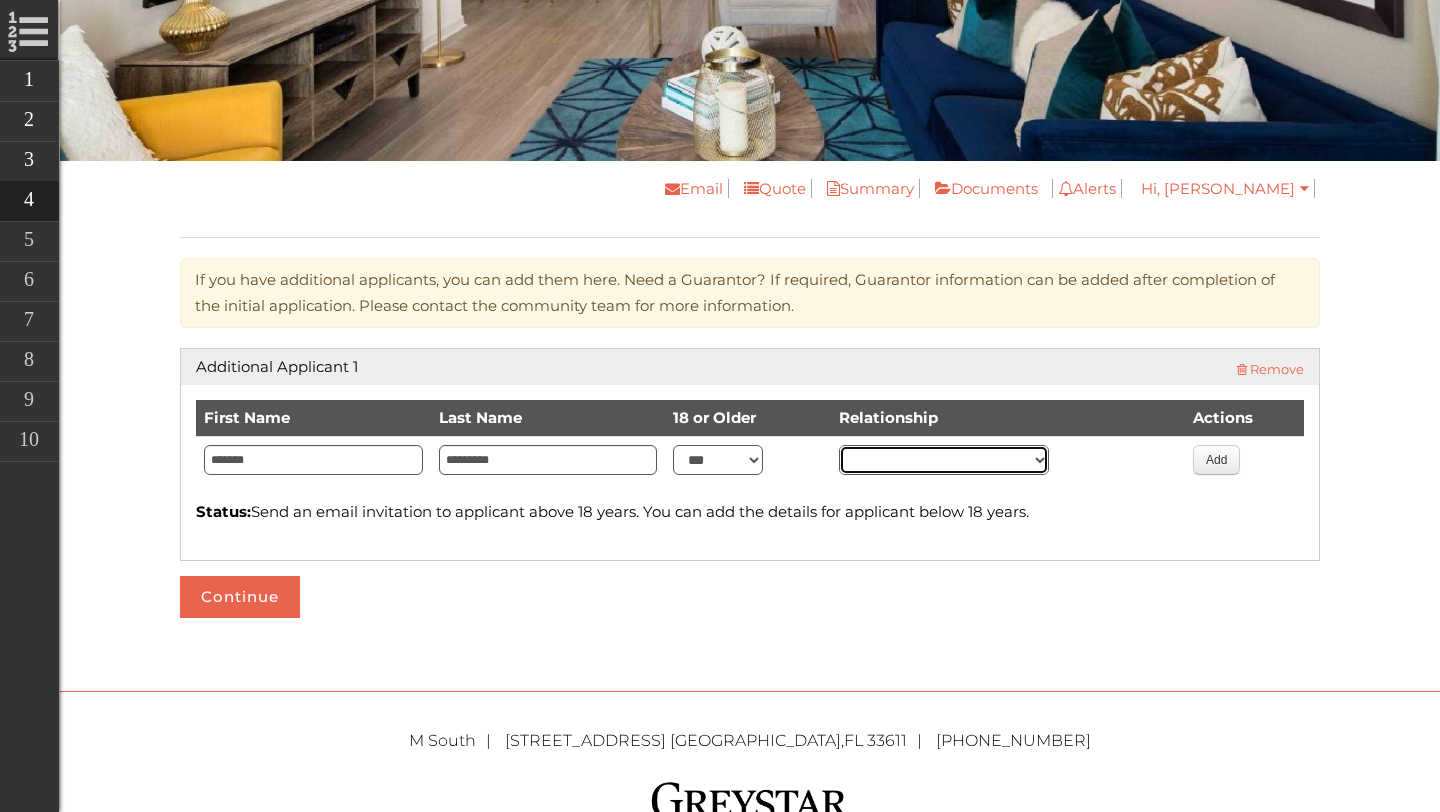 click on "******** ****** *****" at bounding box center [944, 460] 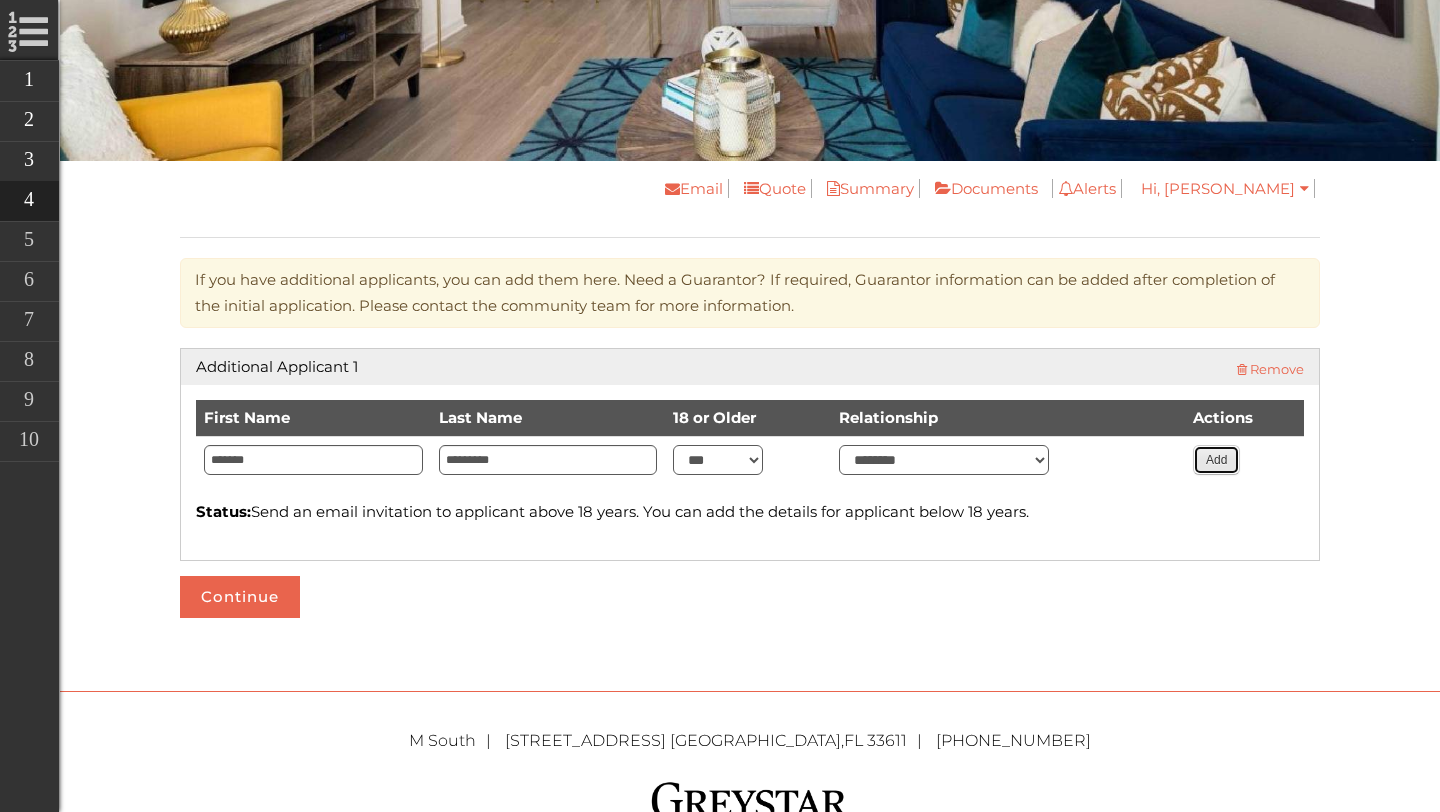 click on "Add" at bounding box center (1216, 460) 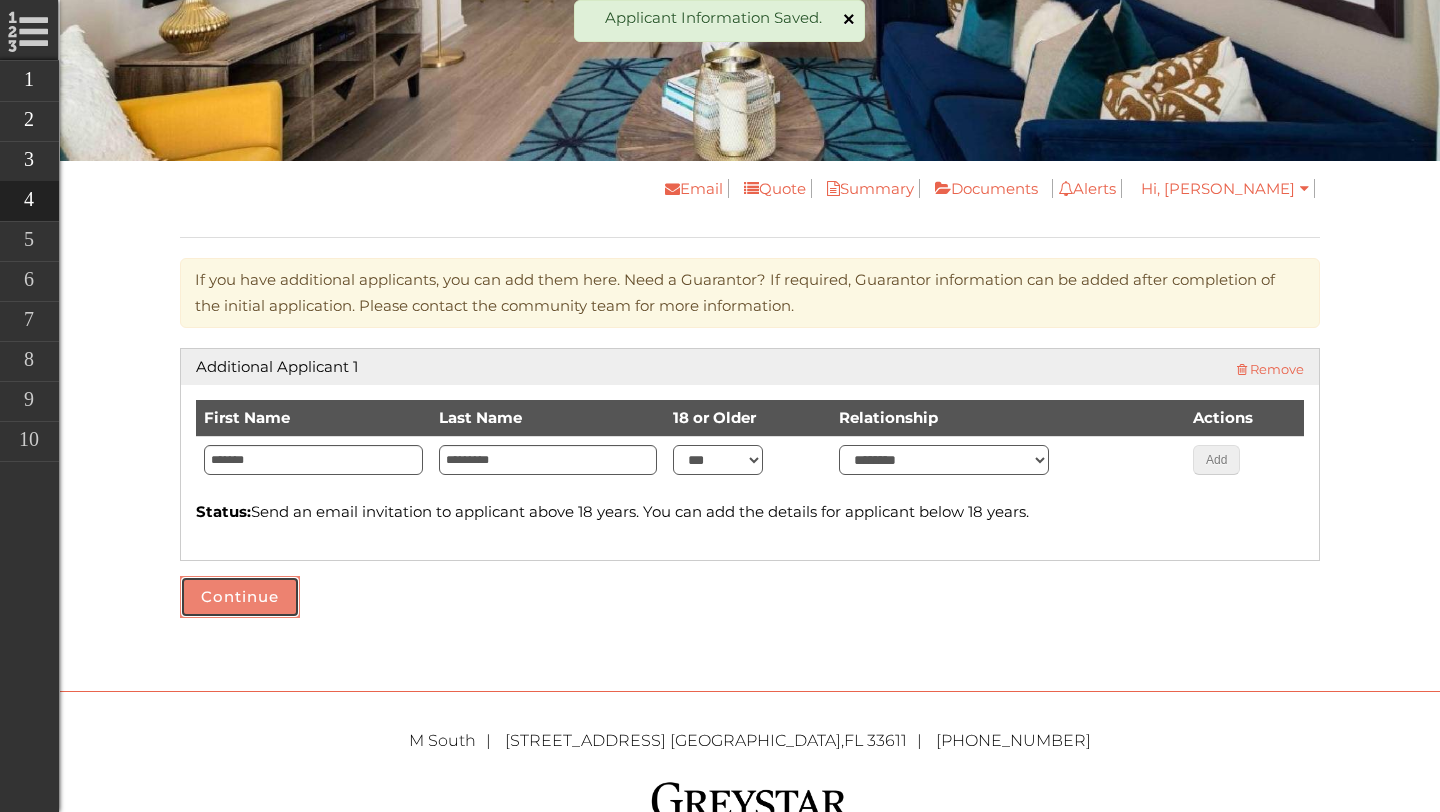 click on "Continue" at bounding box center (240, 597) 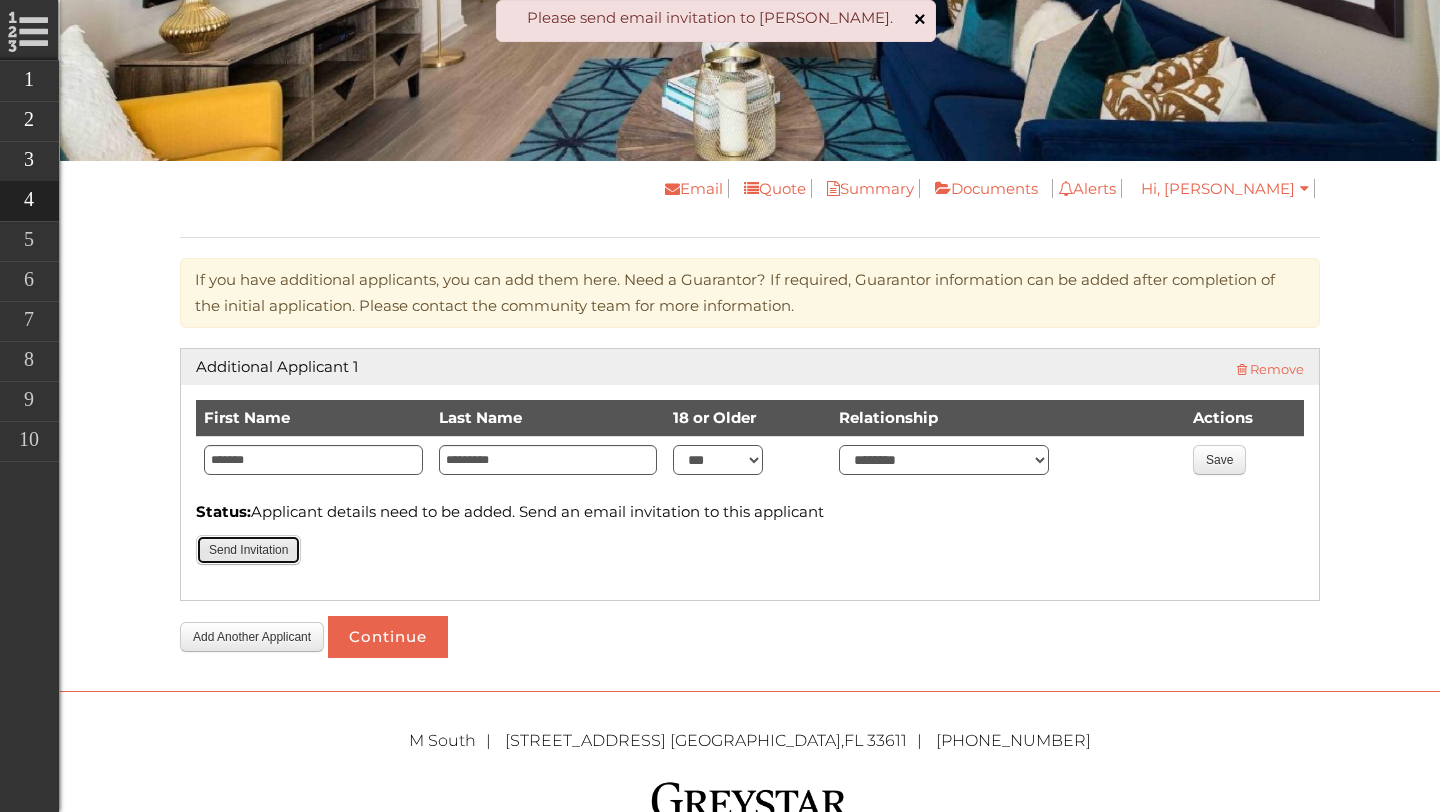 click on "Send Invitation" at bounding box center [248, 550] 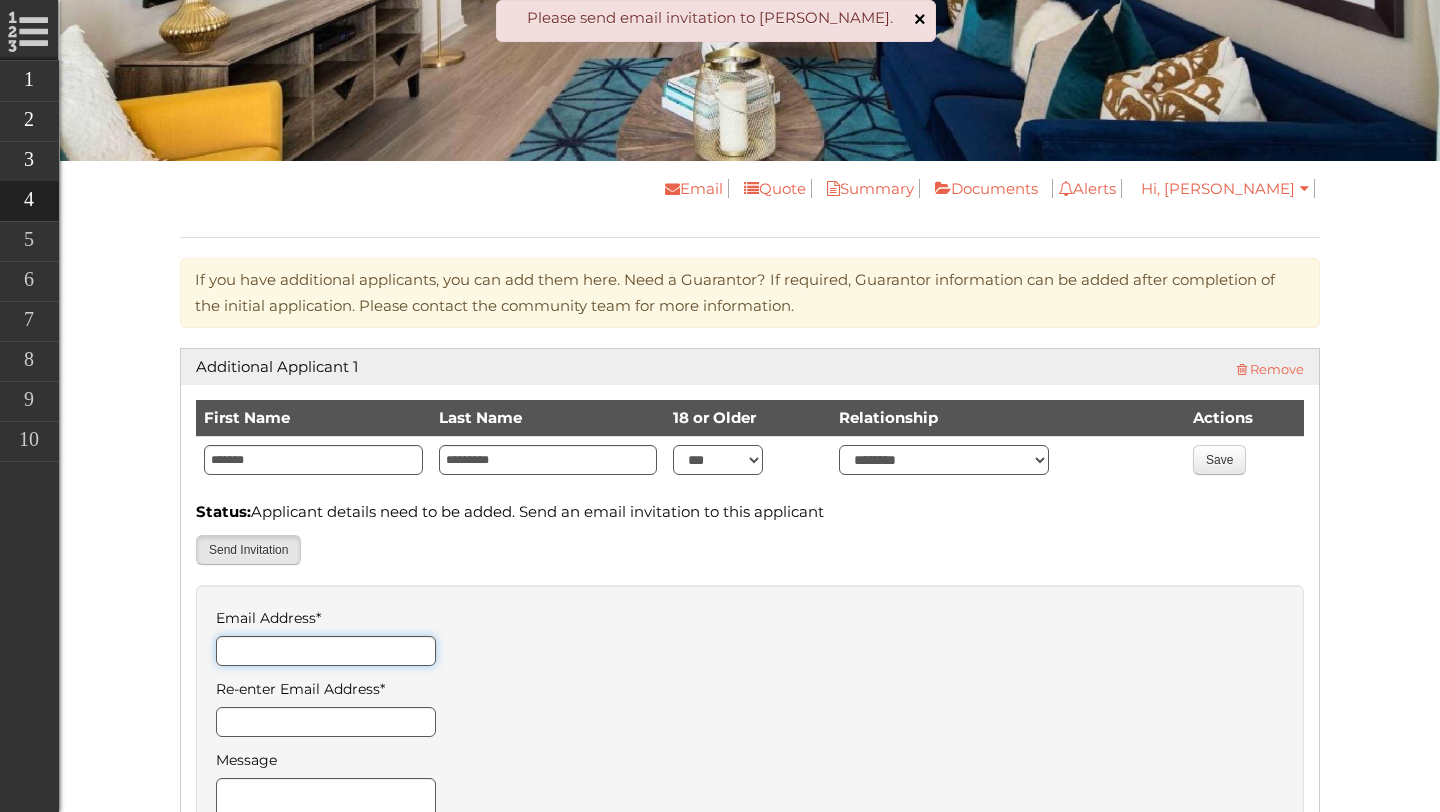 click on "Email Address  *" at bounding box center (326, 651) 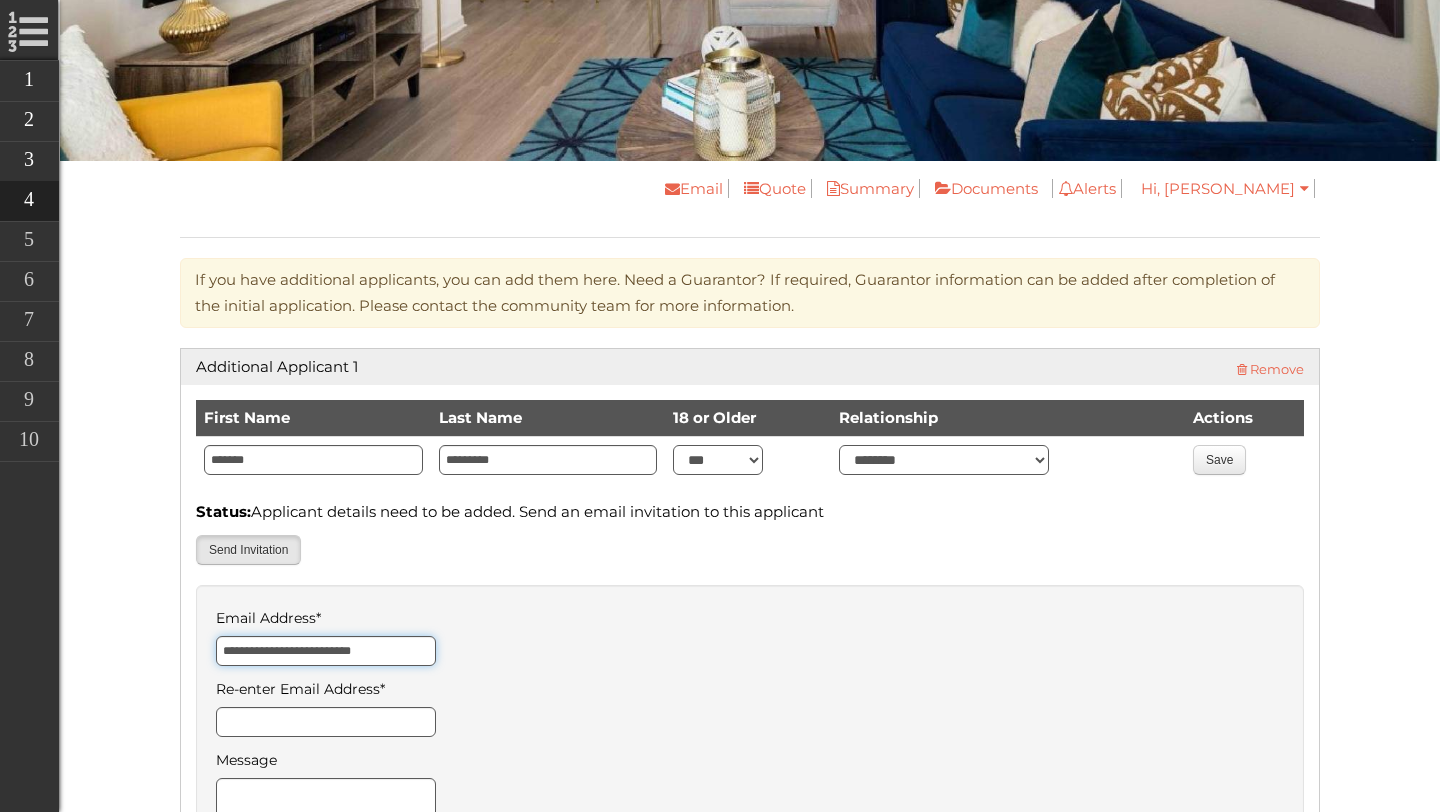 type on "**********" 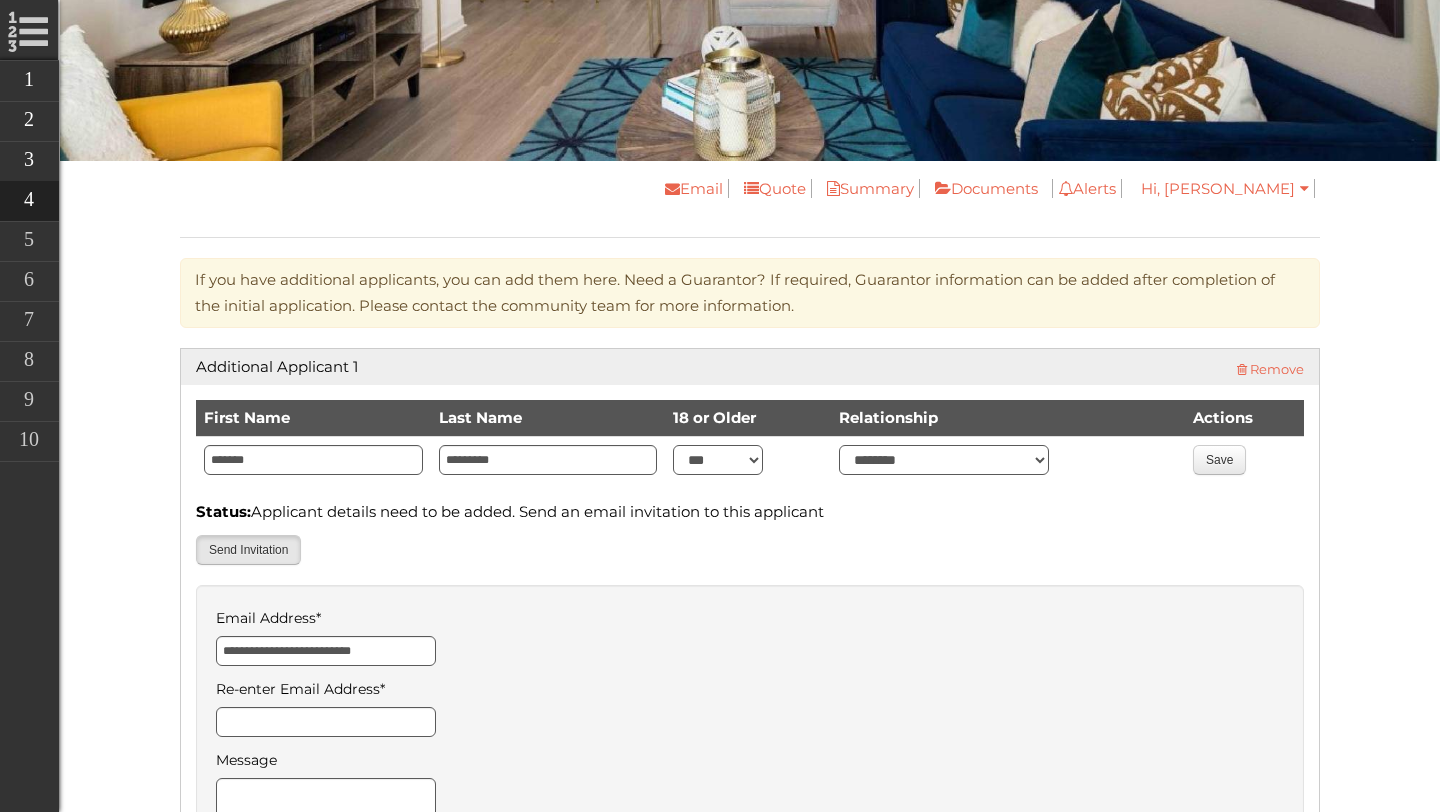 click on "**********" at bounding box center [750, 748] 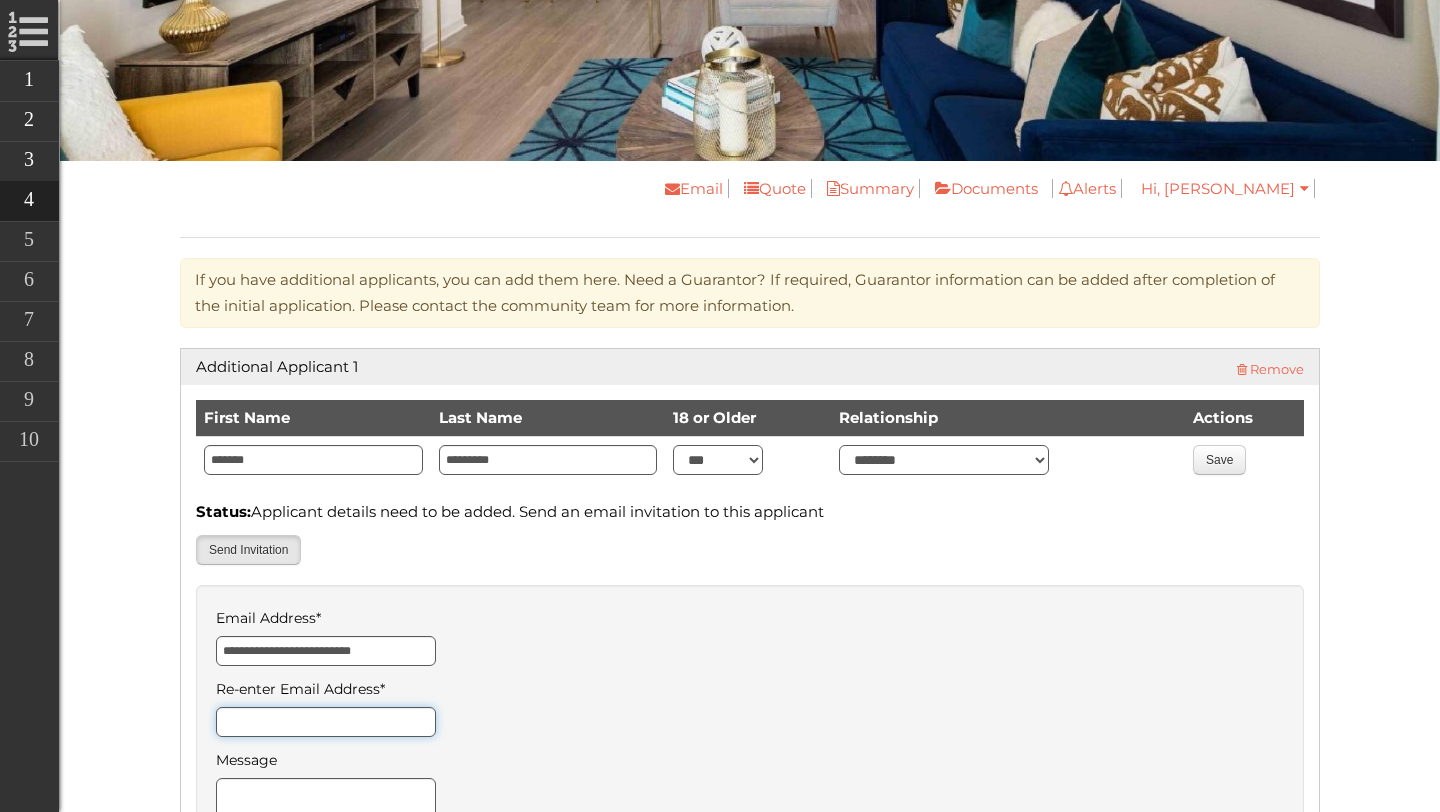 click on "Re-enter Email Address  *" at bounding box center (326, 722) 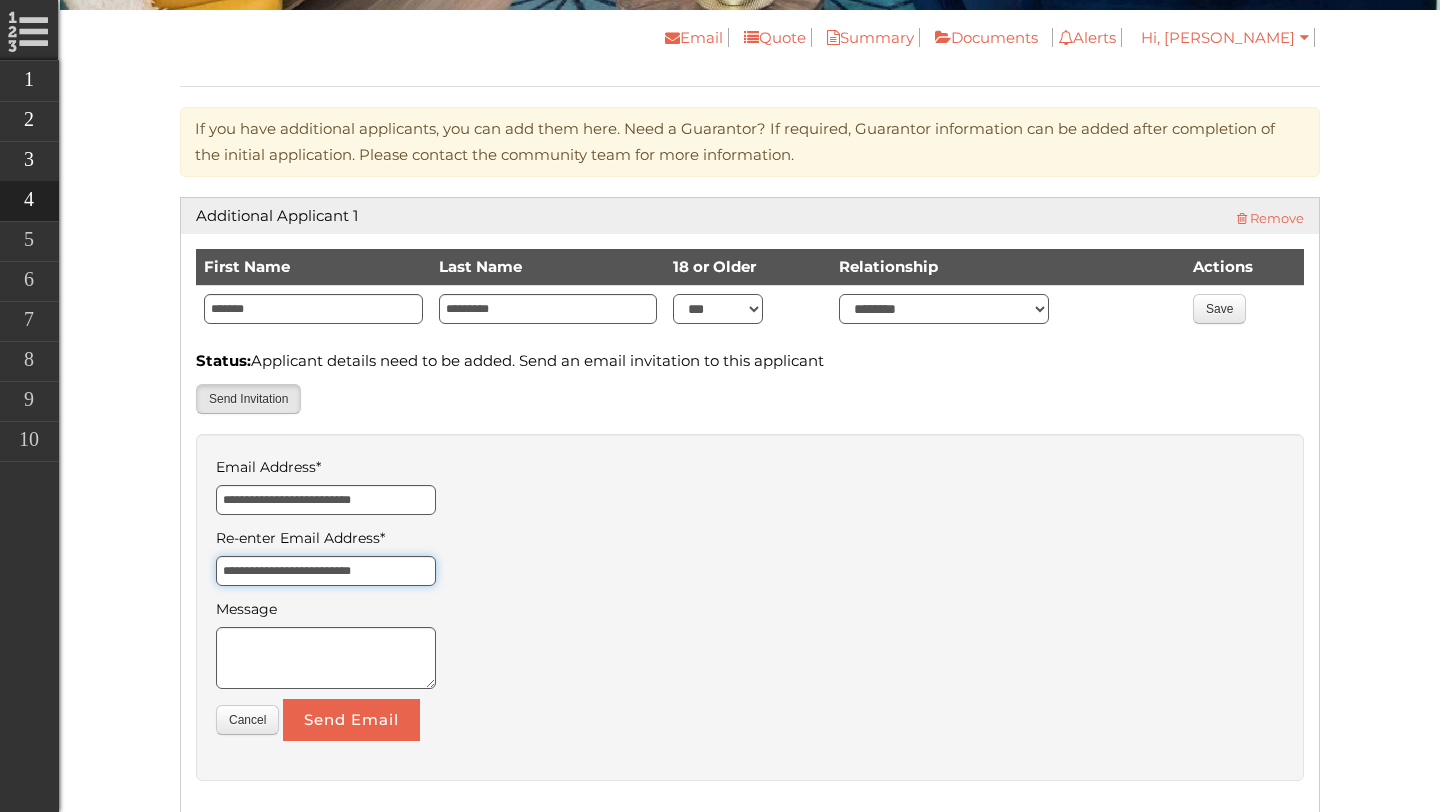 scroll, scrollTop: 549, scrollLeft: 0, axis: vertical 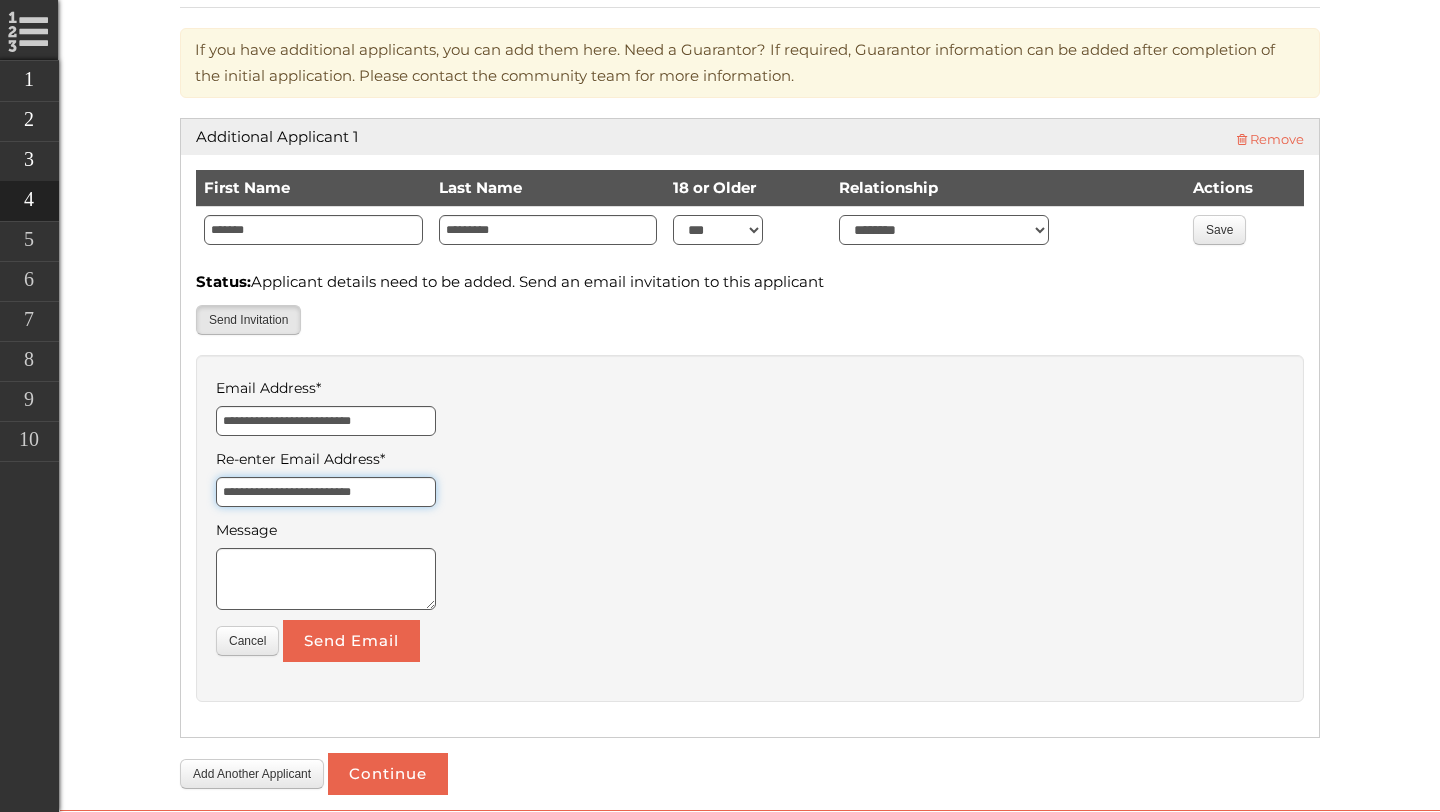 type on "**********" 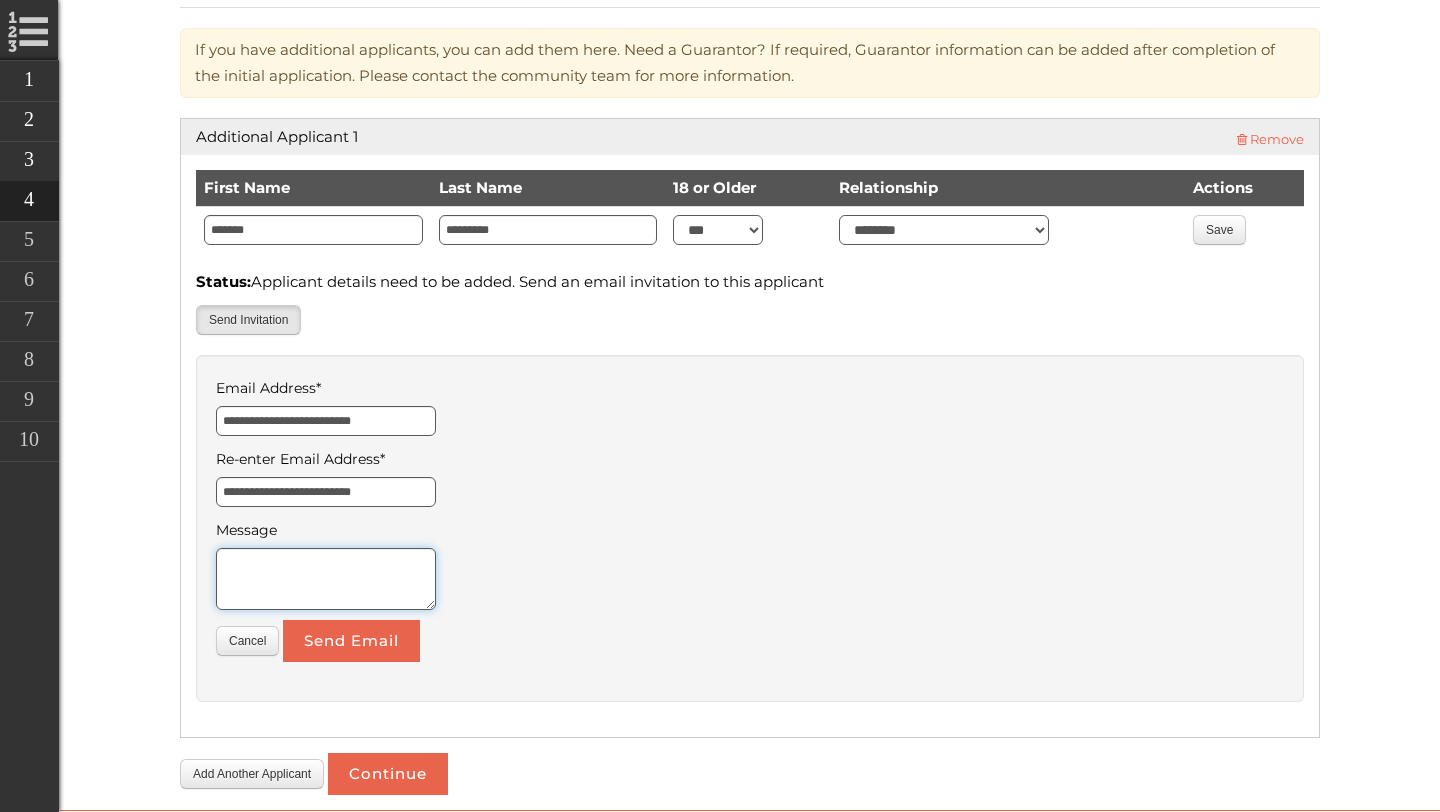 click on "Message" at bounding box center [326, 579] 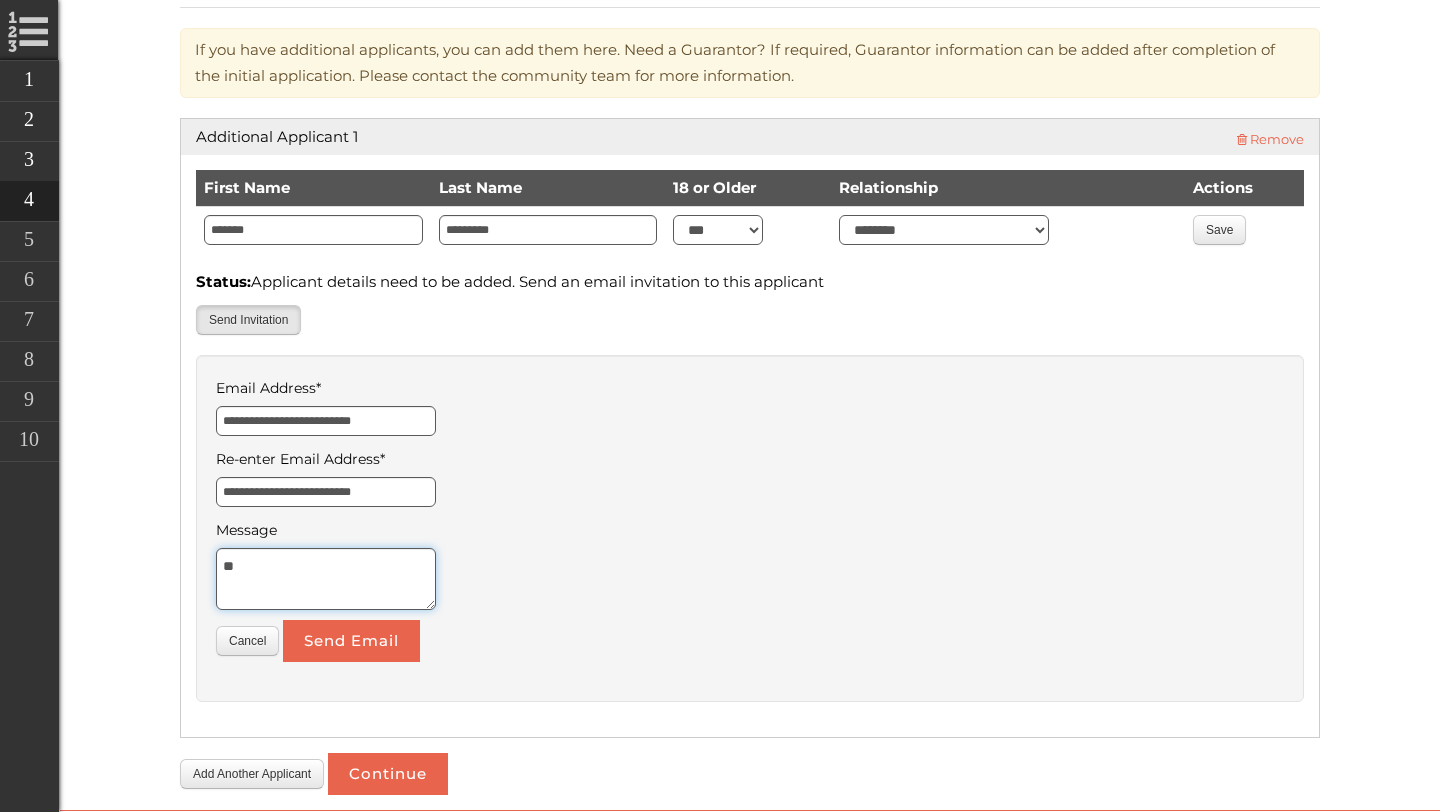 type on "*" 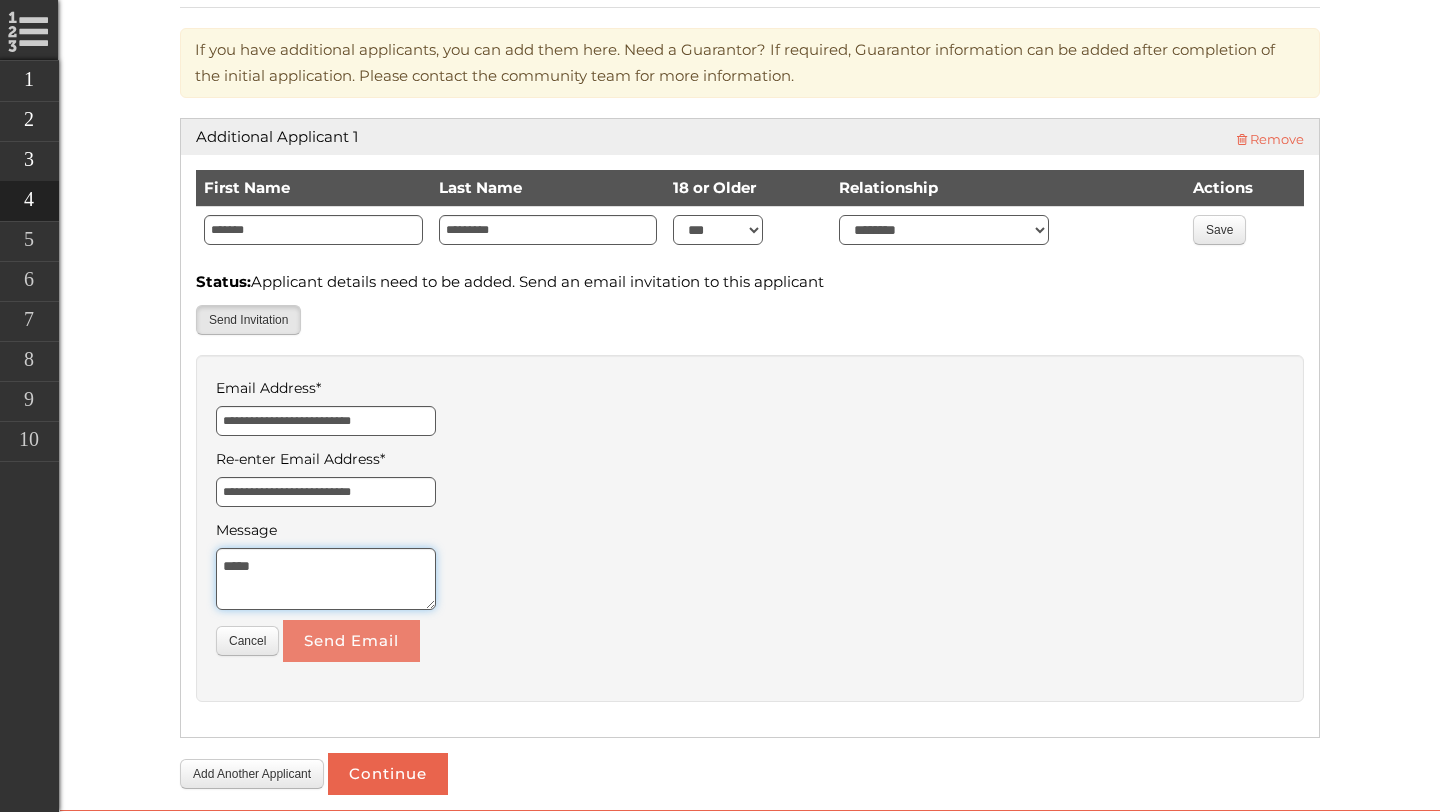 type on "*****" 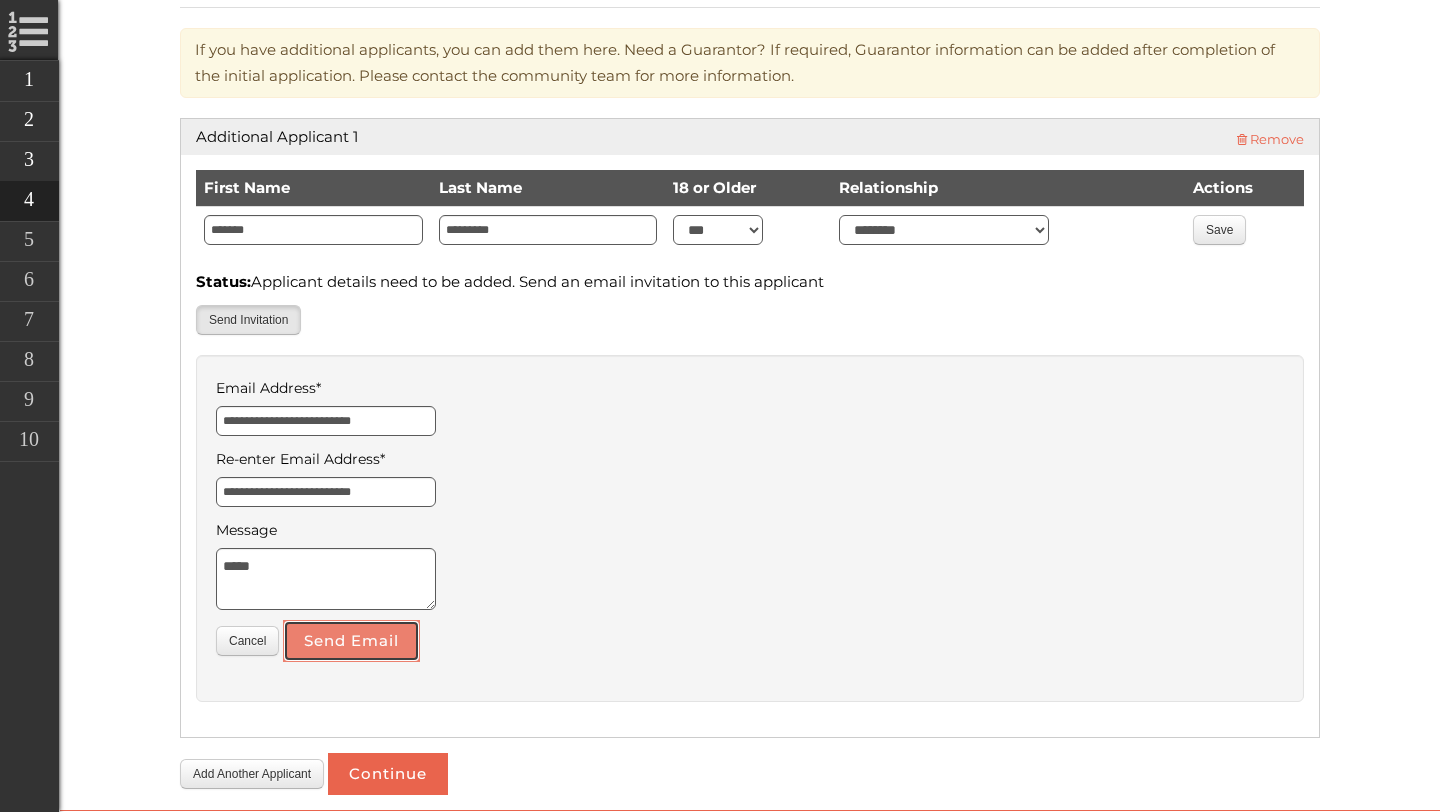 click on "Send Email" at bounding box center [351, 641] 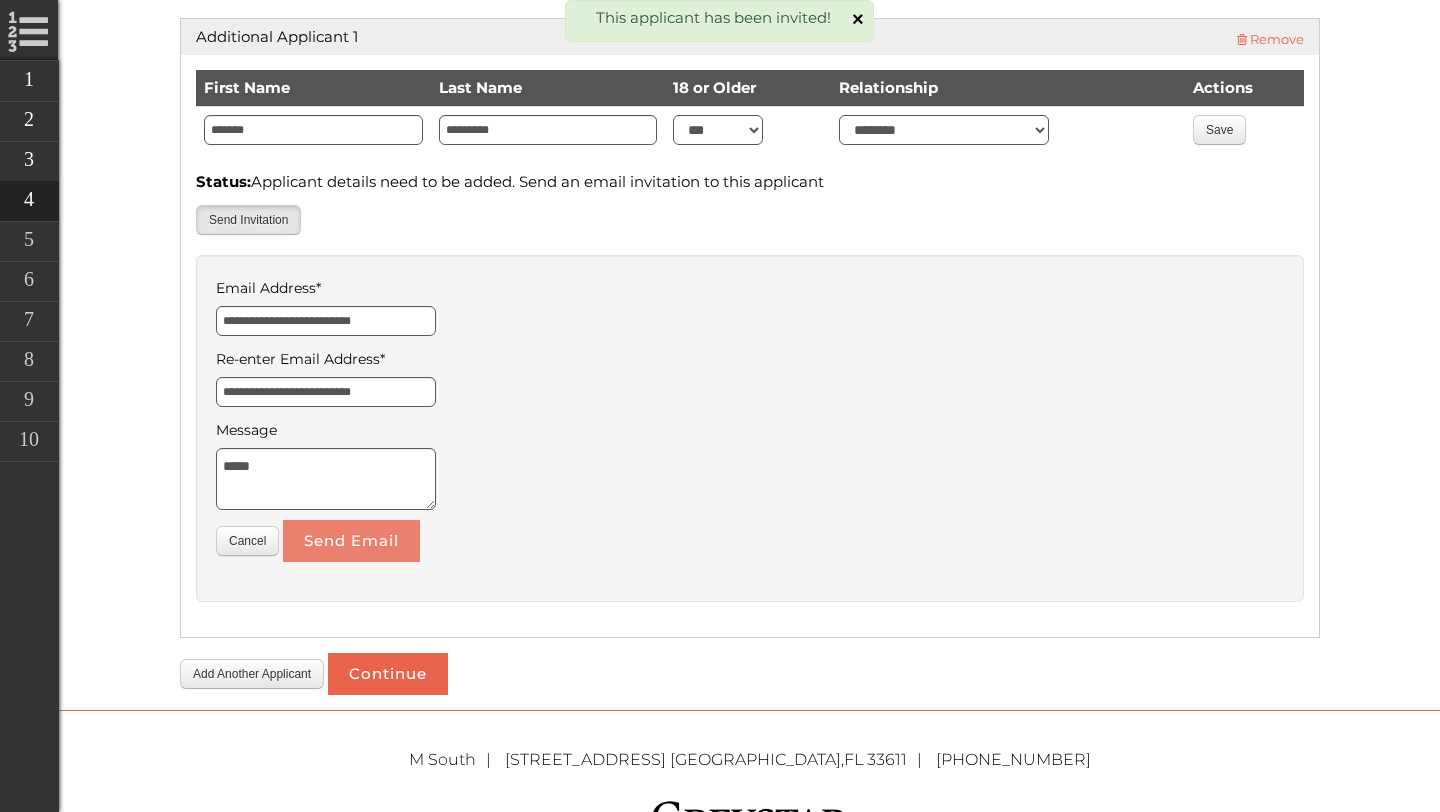 scroll, scrollTop: 661, scrollLeft: 0, axis: vertical 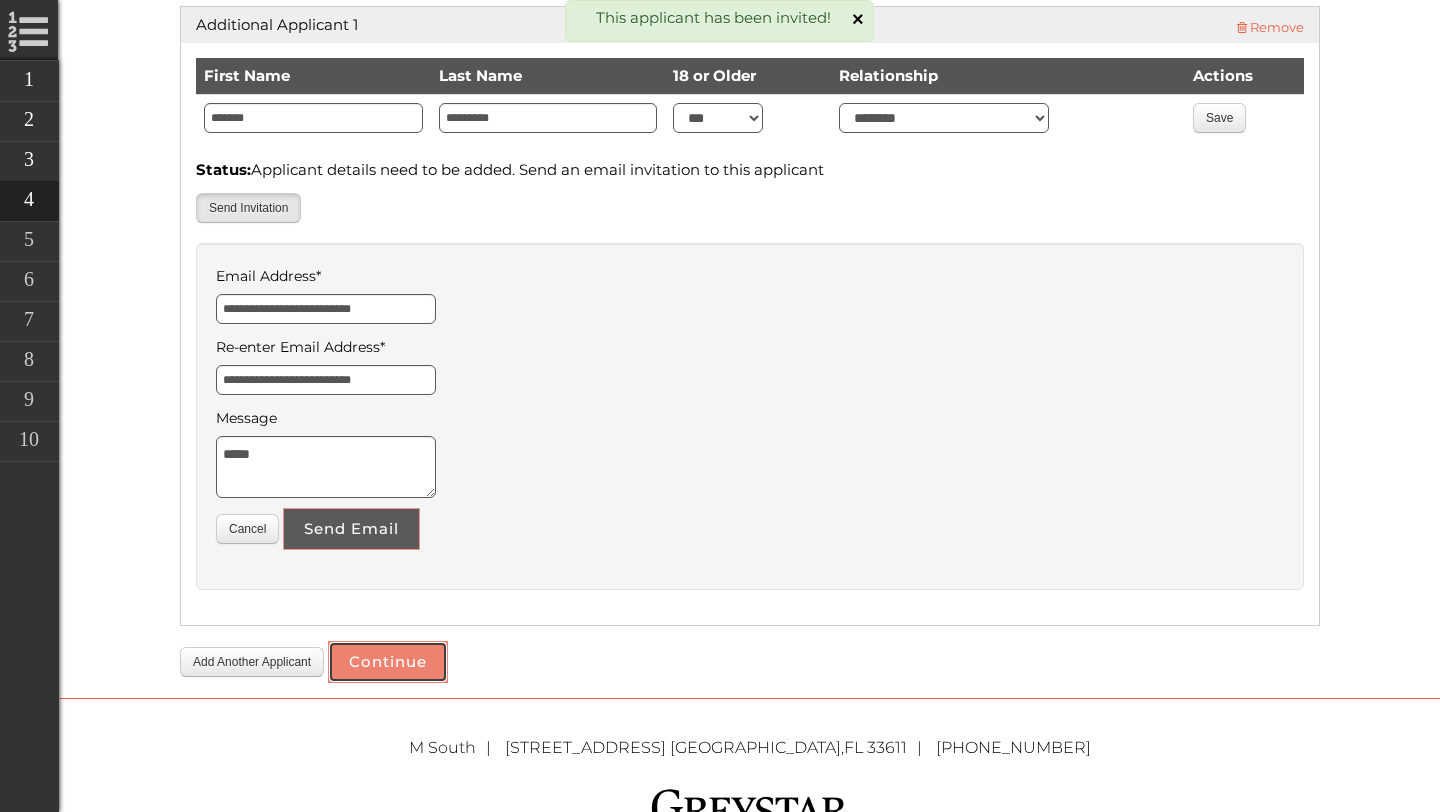 click on "Continue" at bounding box center [388, 662] 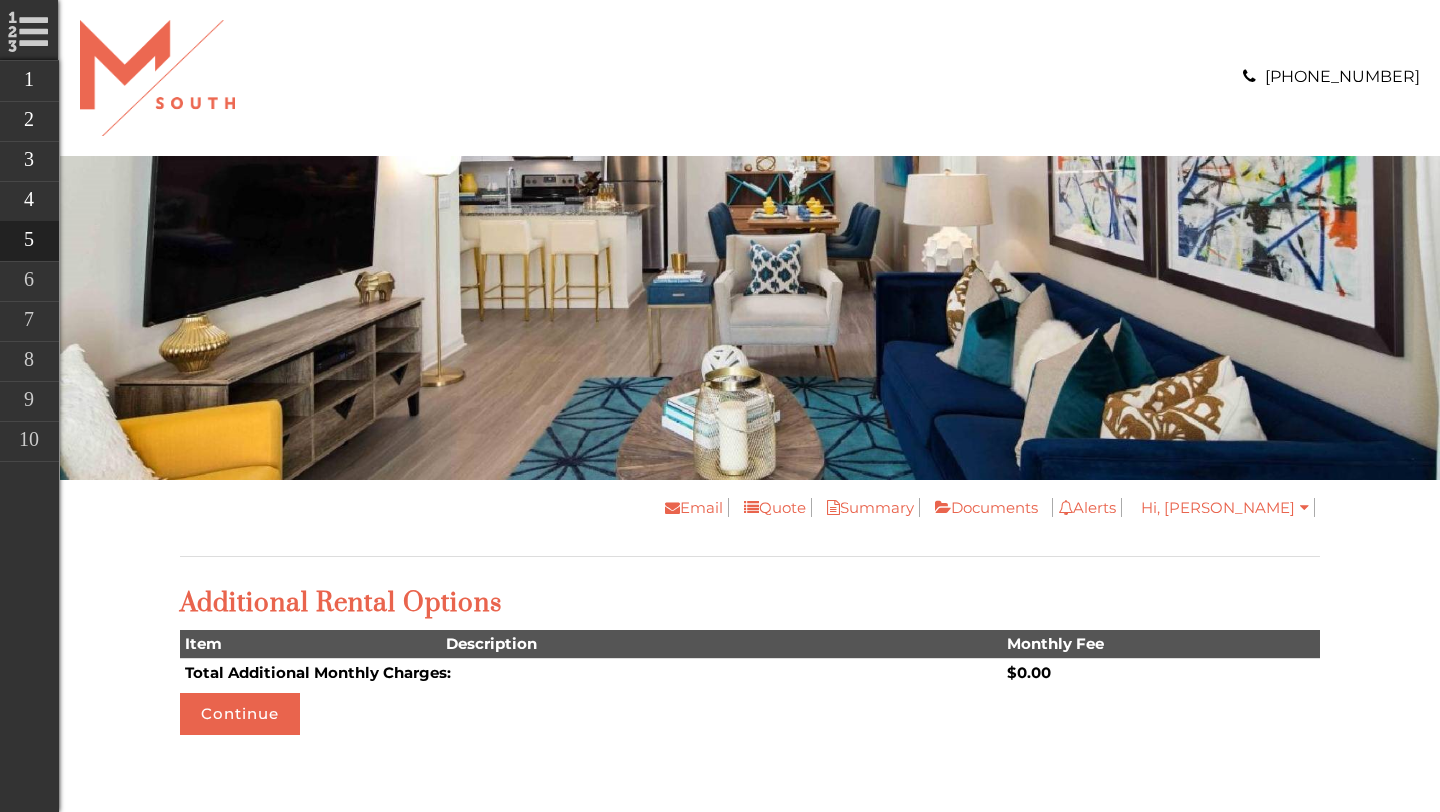 scroll, scrollTop: 0, scrollLeft: 0, axis: both 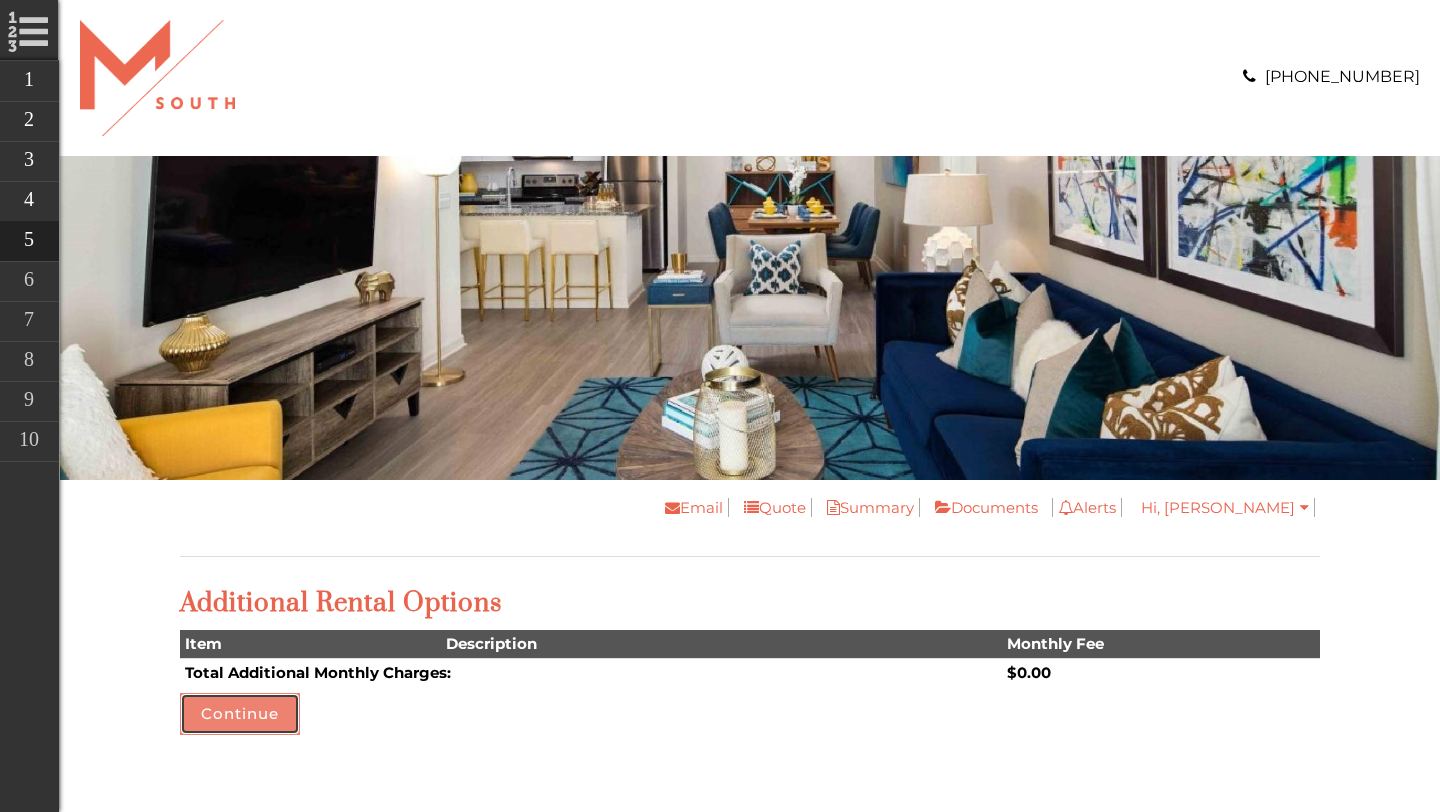 click on "Continue" at bounding box center [240, 714] 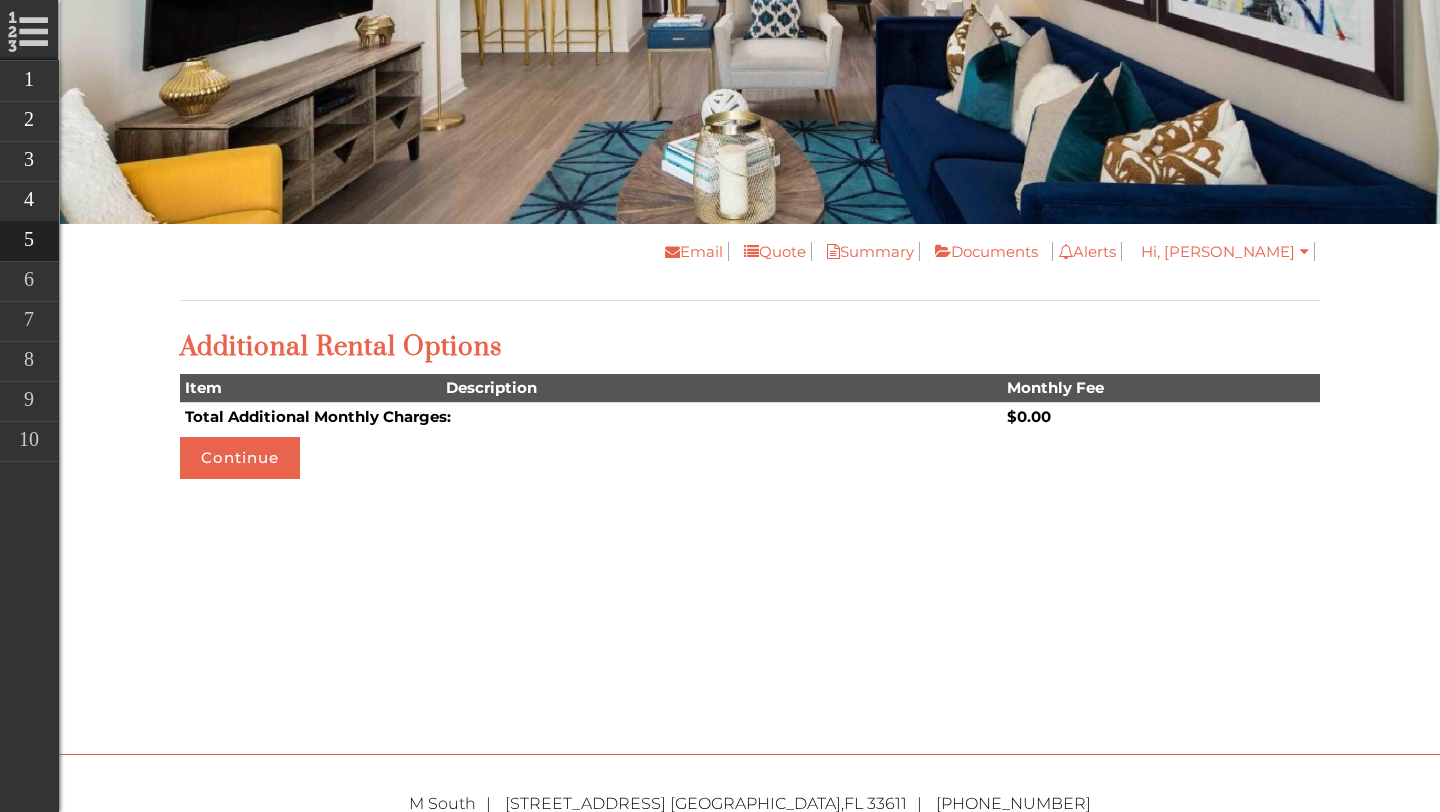 scroll, scrollTop: 272, scrollLeft: 0, axis: vertical 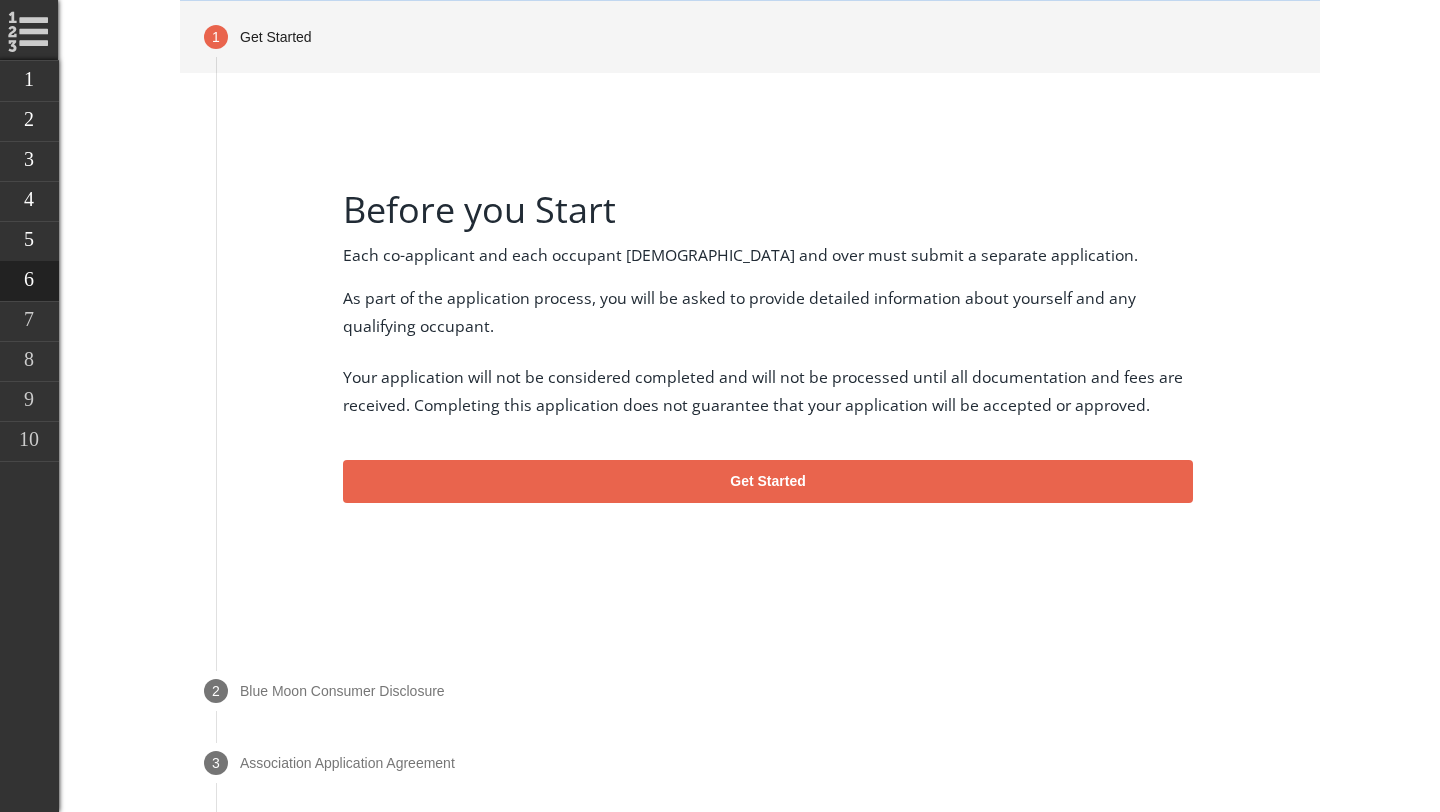 drag, startPoint x: 361, startPoint y: 63, endPoint x: 274, endPoint y: 65, distance: 87.02299 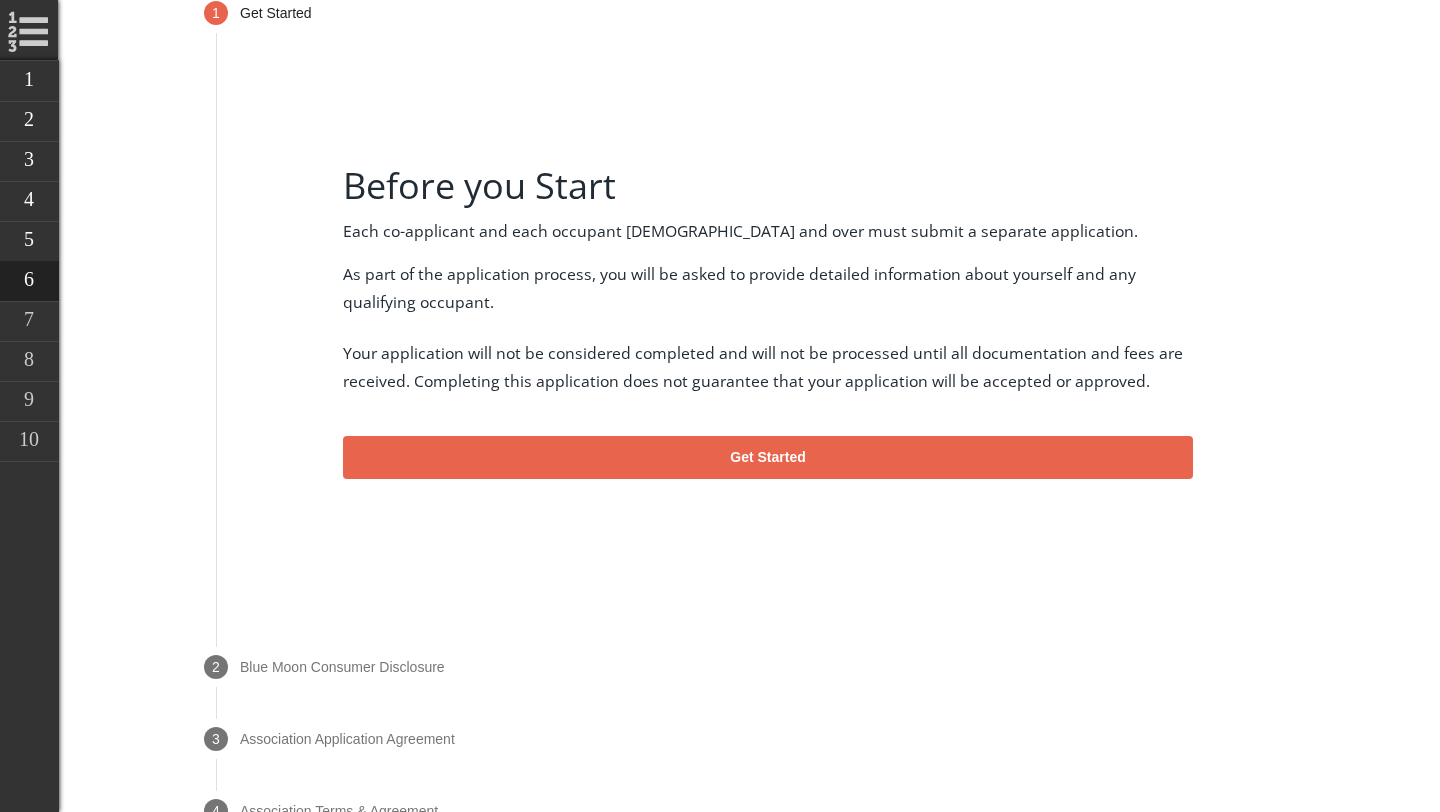 scroll, scrollTop: 666, scrollLeft: 0, axis: vertical 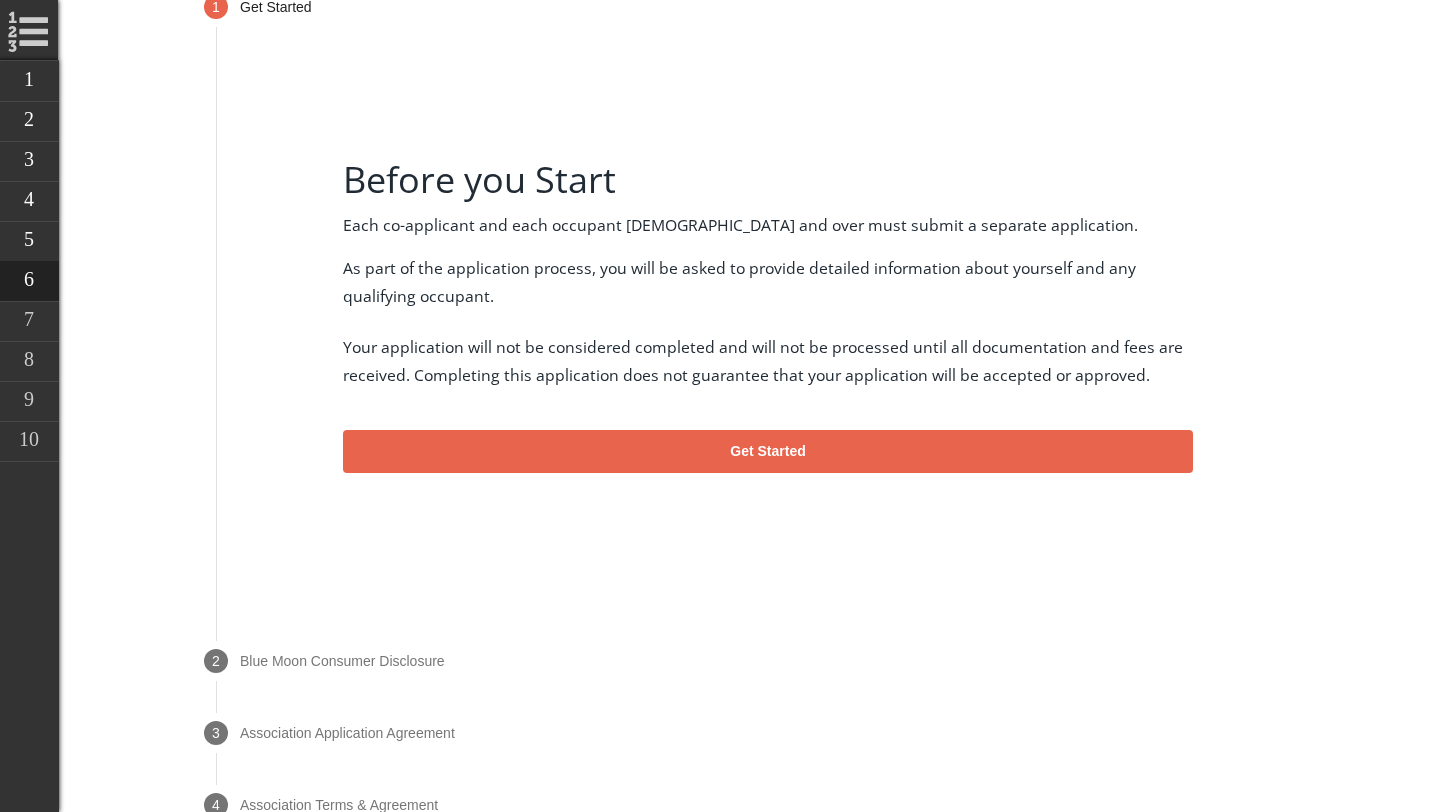 click on "Get Started" at bounding box center [767, 451] 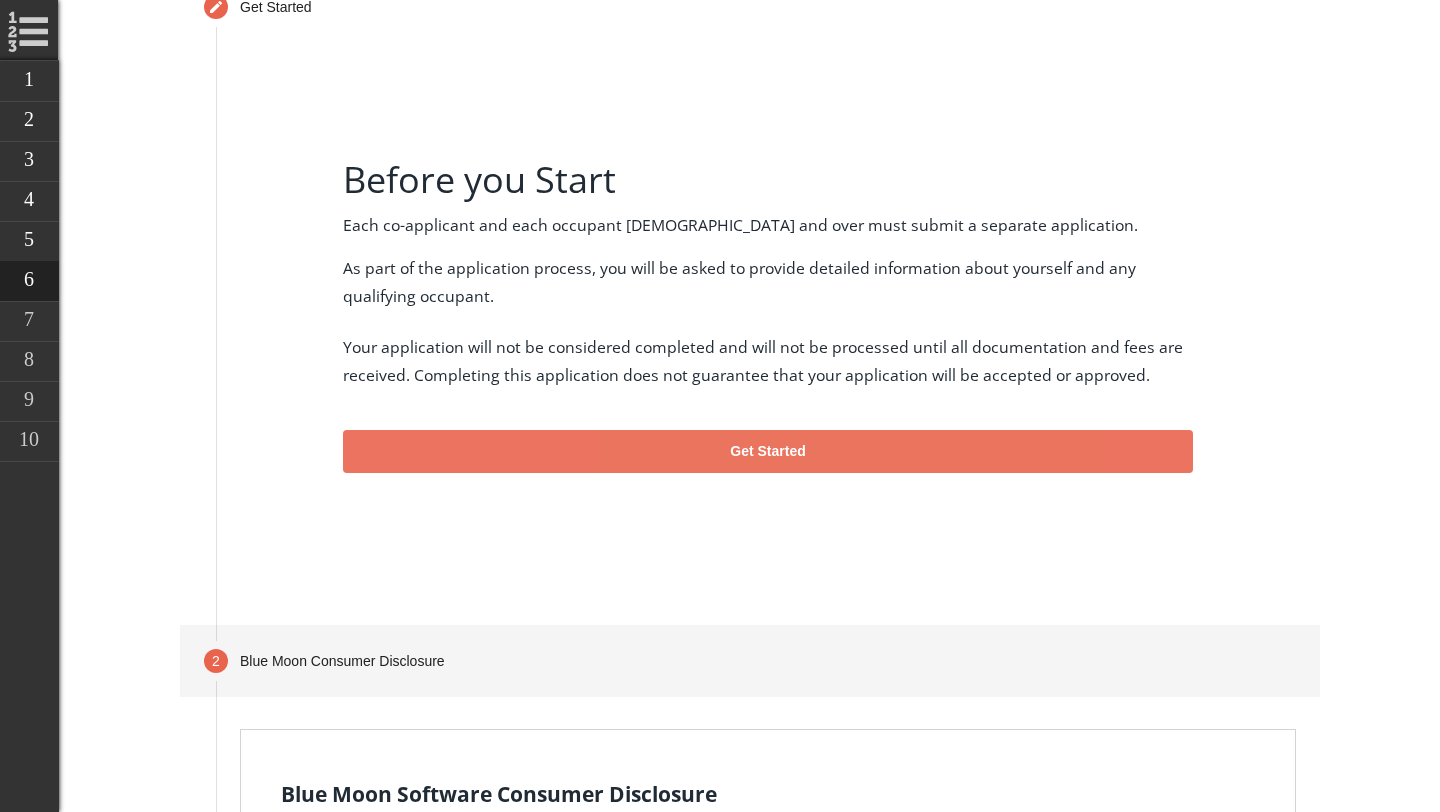 scroll, scrollTop: 708, scrollLeft: 0, axis: vertical 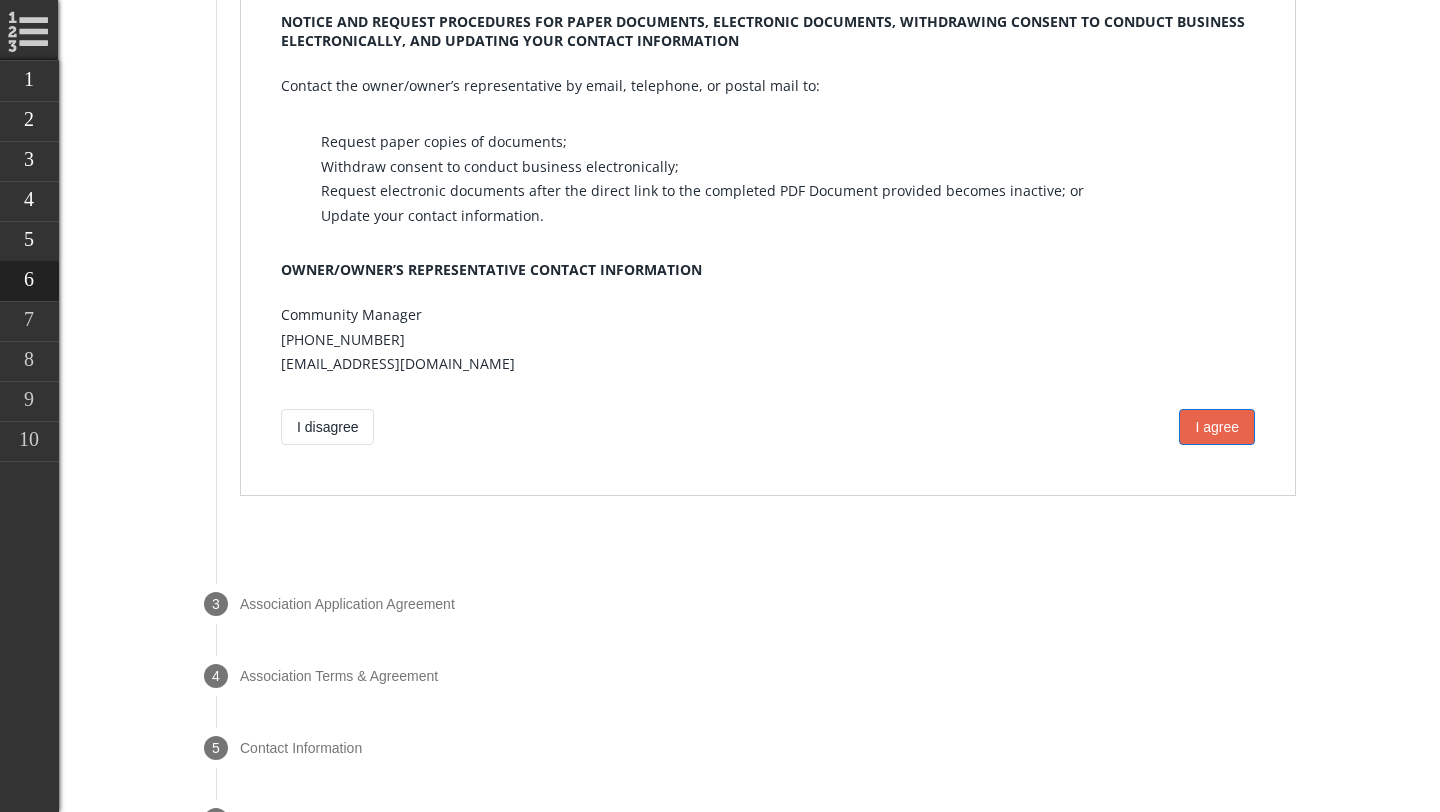 click on "I agree" at bounding box center [1217, 427] 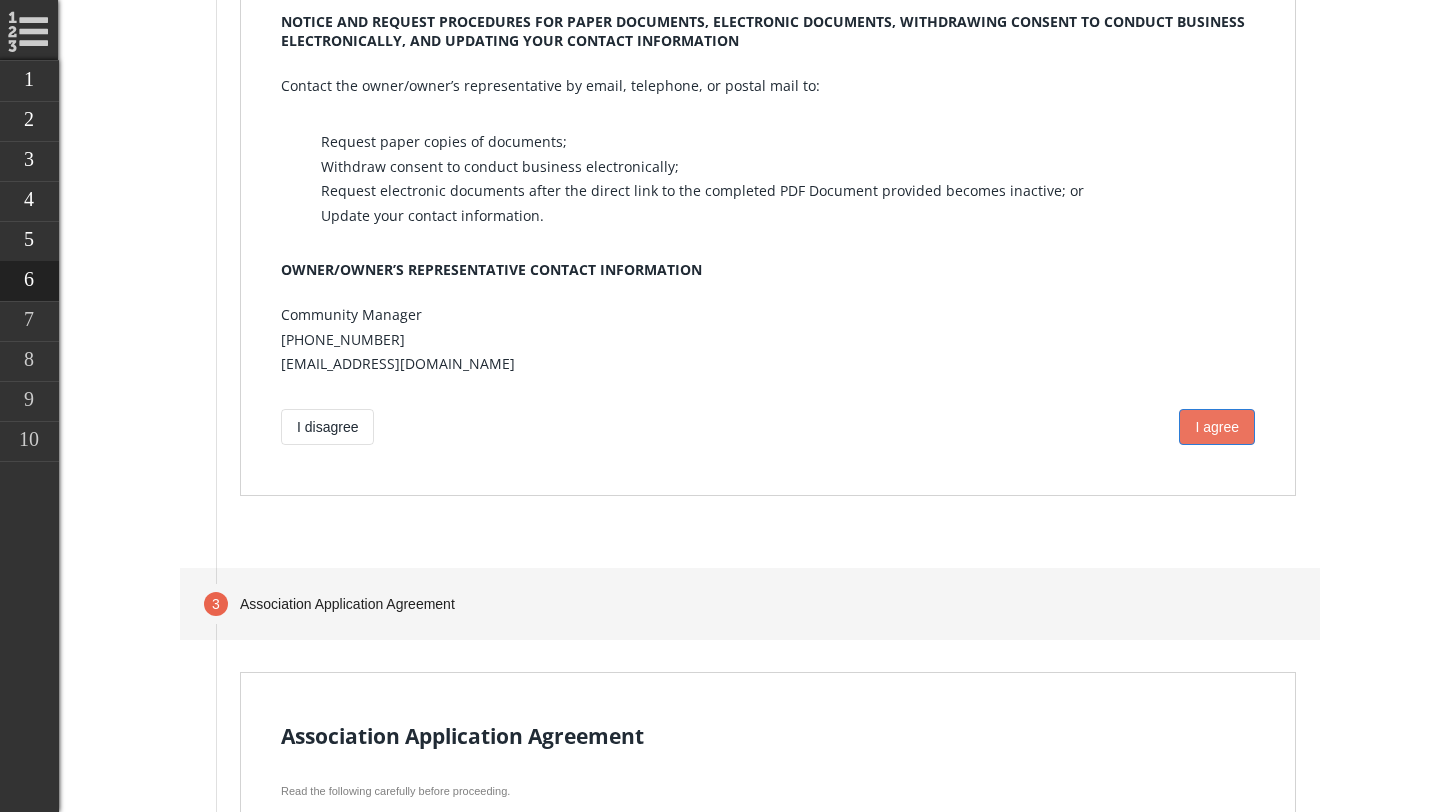 scroll, scrollTop: 780, scrollLeft: 0, axis: vertical 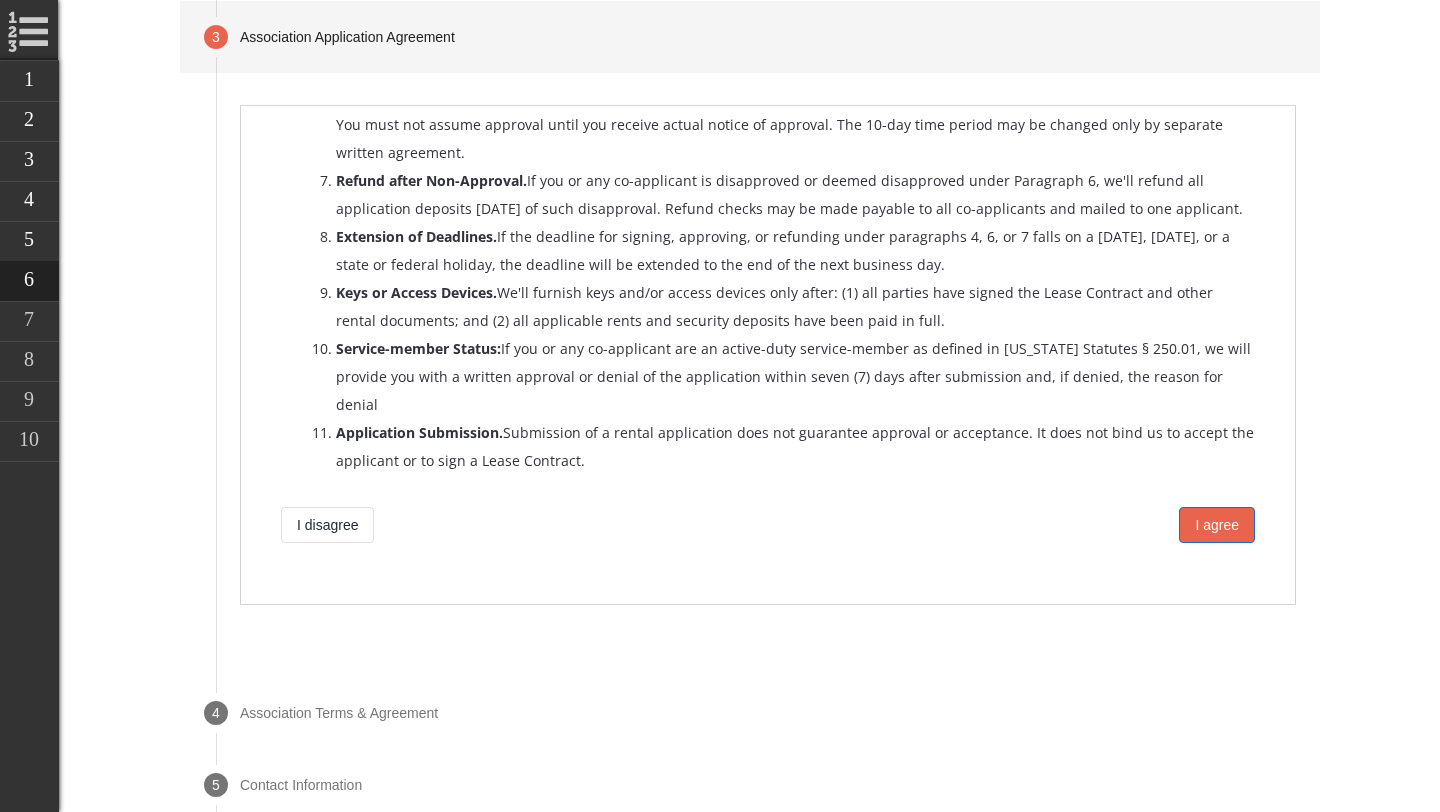 click on "I agree" at bounding box center [1217, 525] 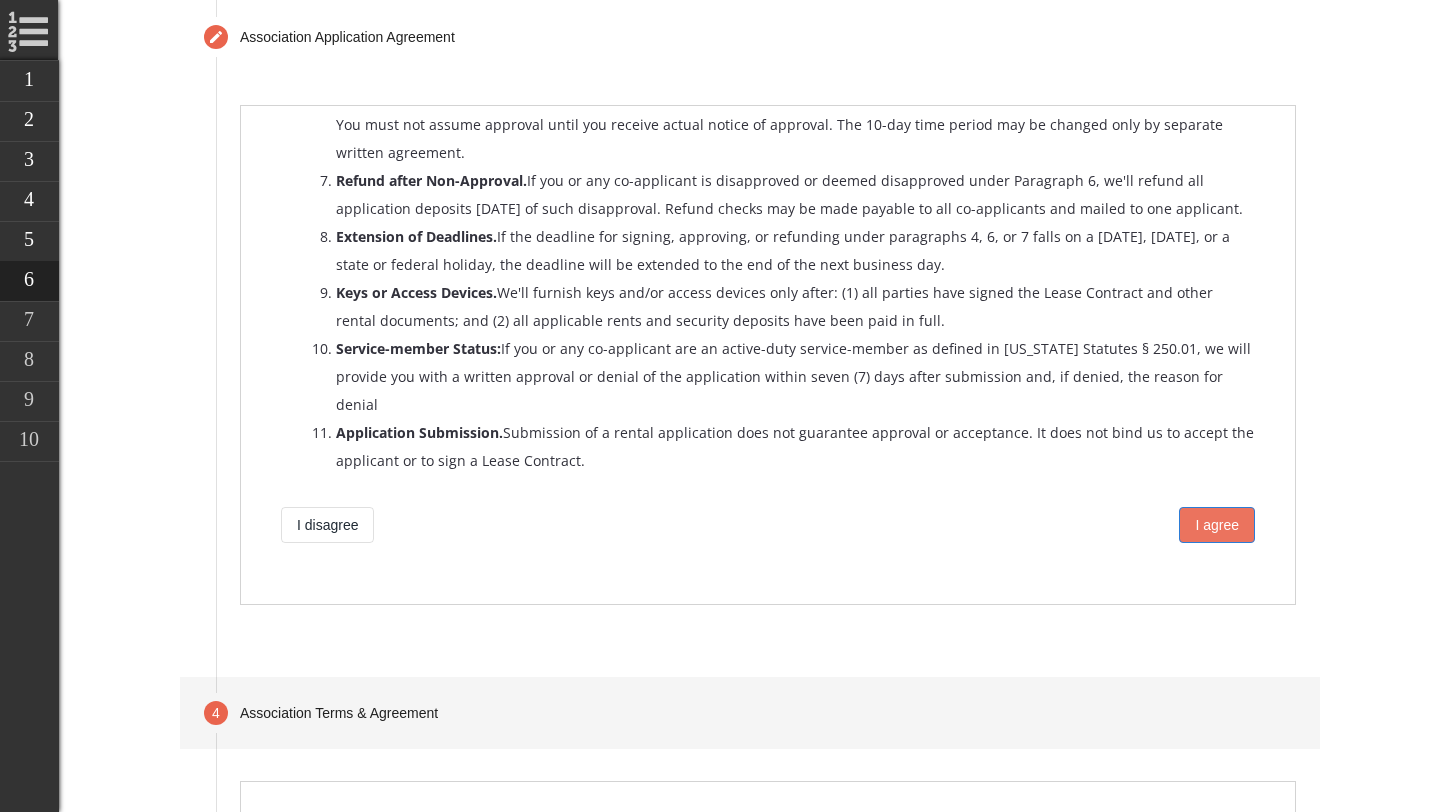 scroll, scrollTop: 852, scrollLeft: 0, axis: vertical 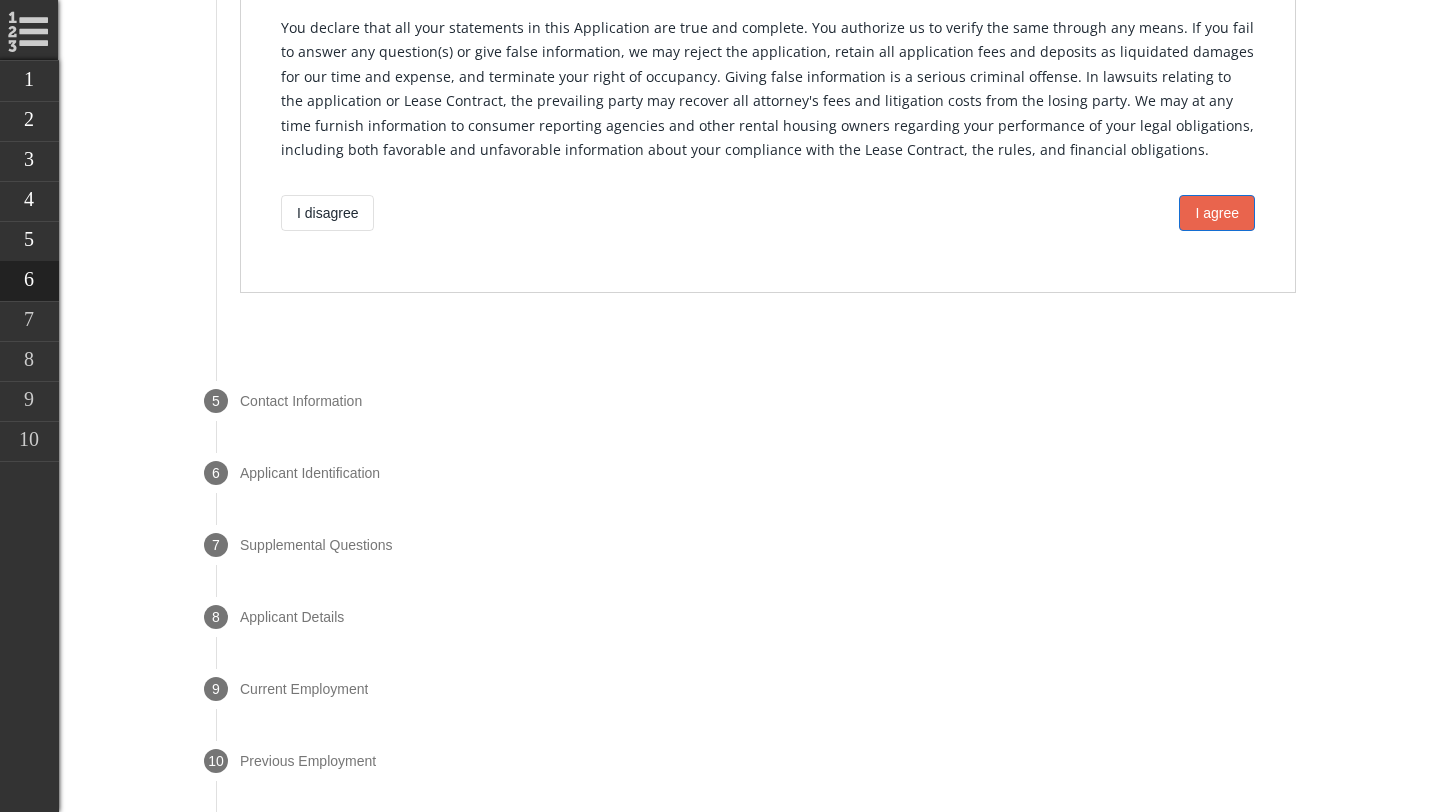 click on "I agree" at bounding box center (1217, 213) 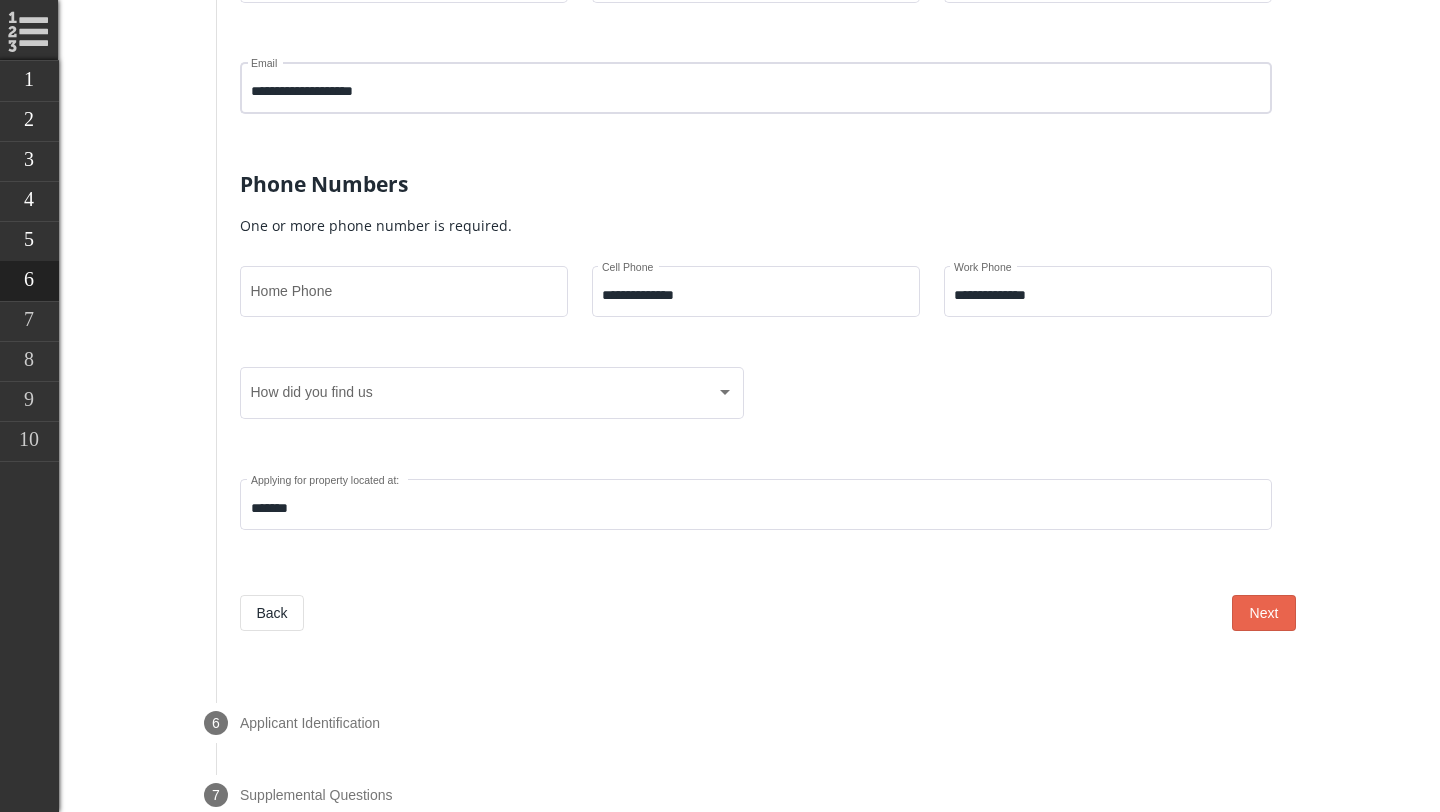 scroll, scrollTop: 1231, scrollLeft: 0, axis: vertical 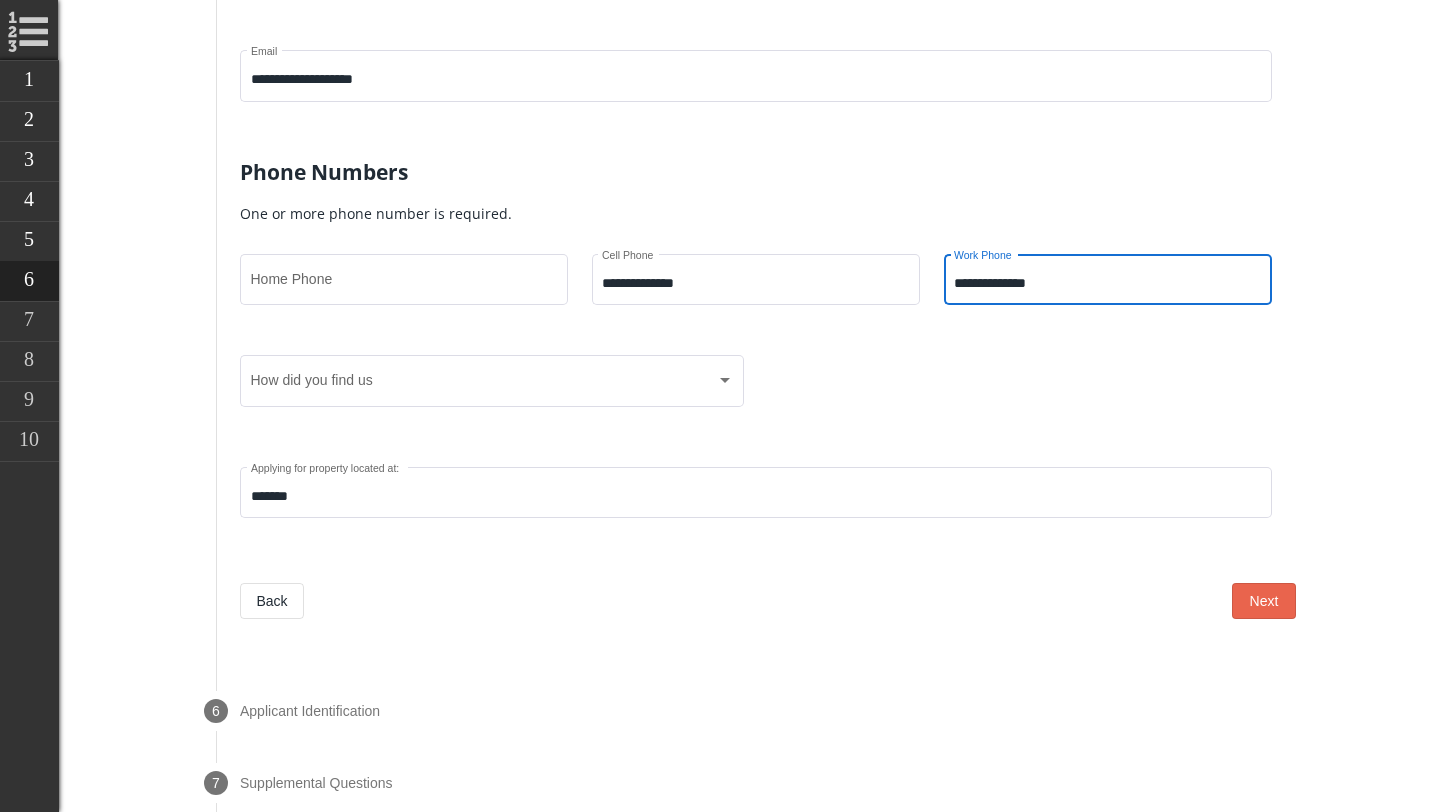 drag, startPoint x: 1062, startPoint y: 280, endPoint x: 932, endPoint y: 281, distance: 130.00385 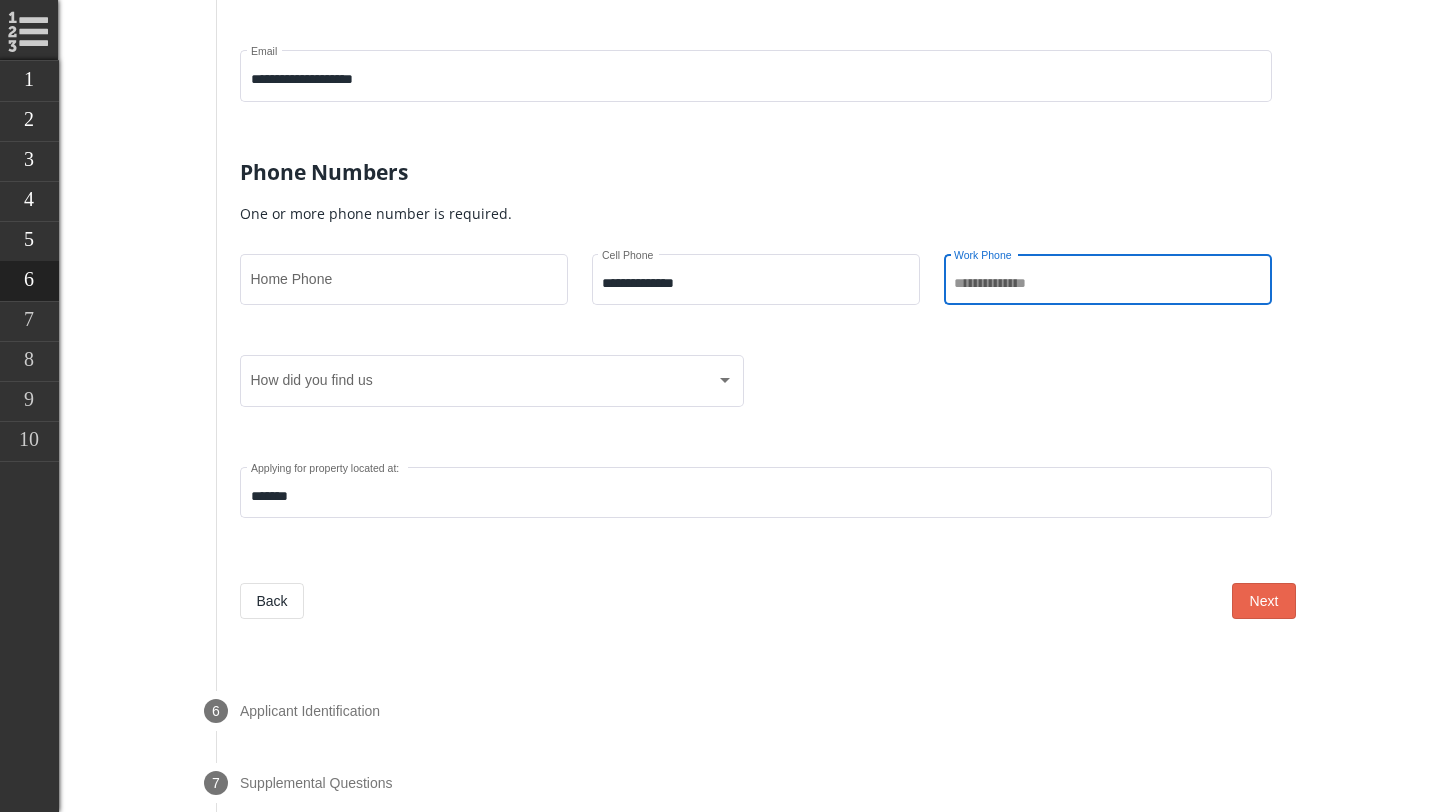 type 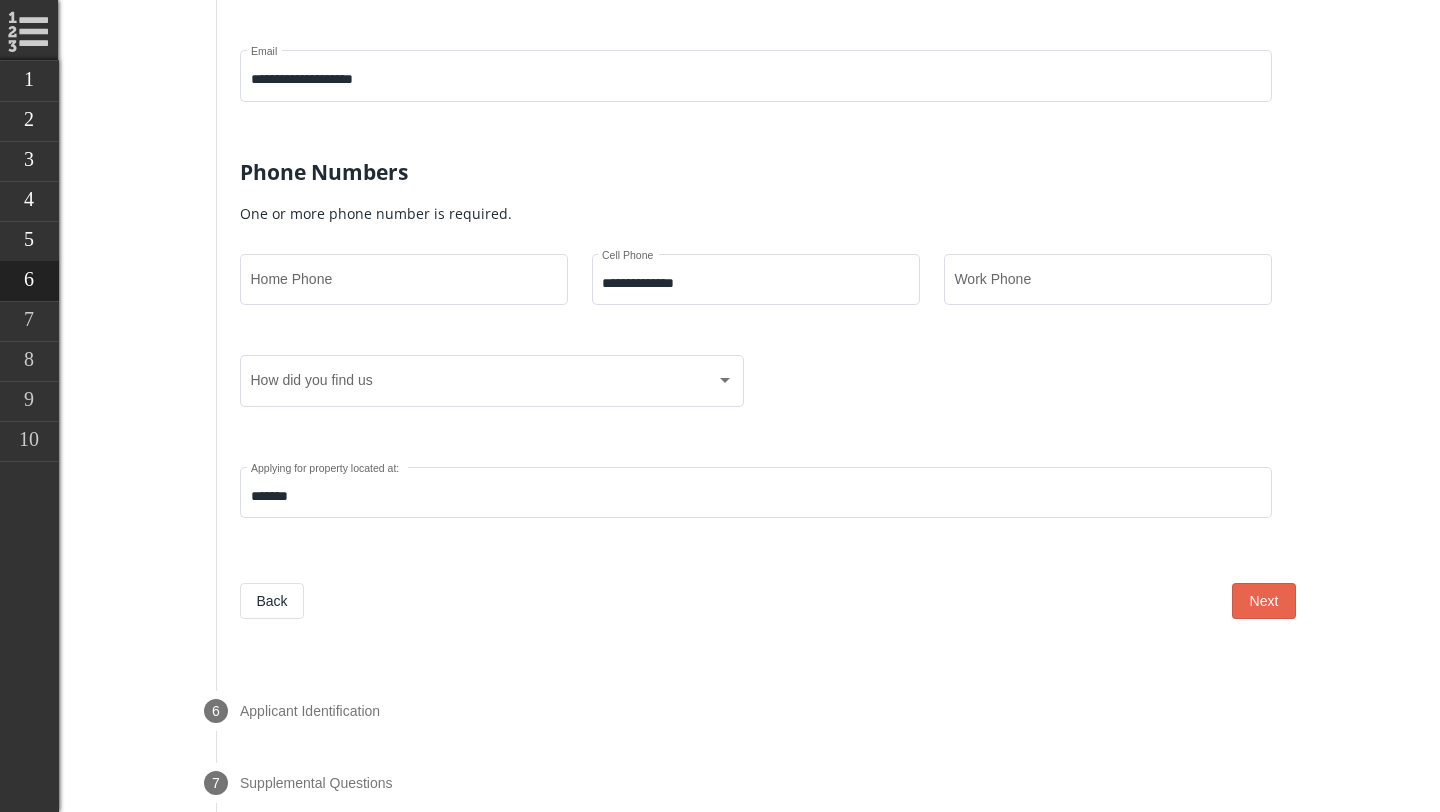 click on "How did you find us" at bounding box center (768, 396) 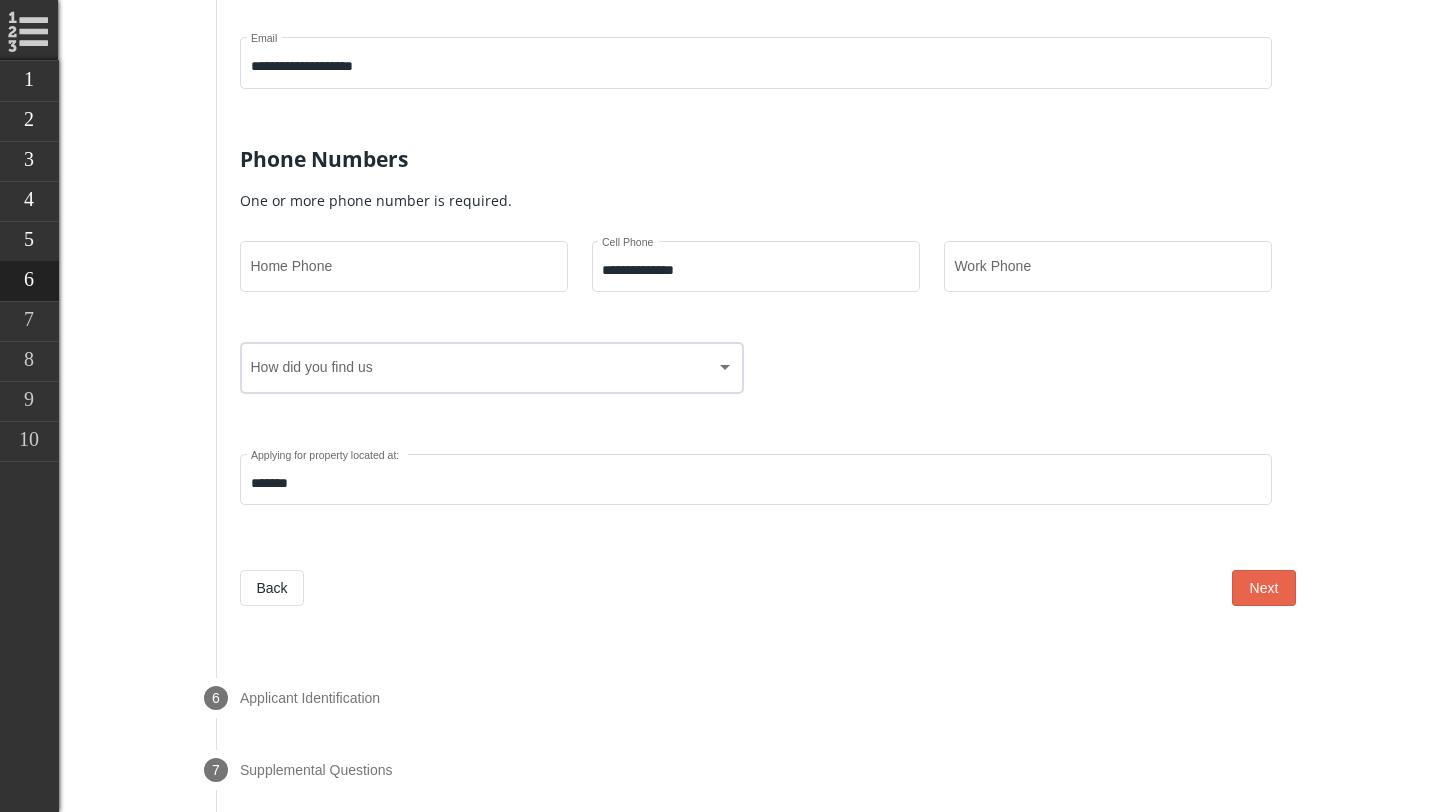 click at bounding box center [483, 372] 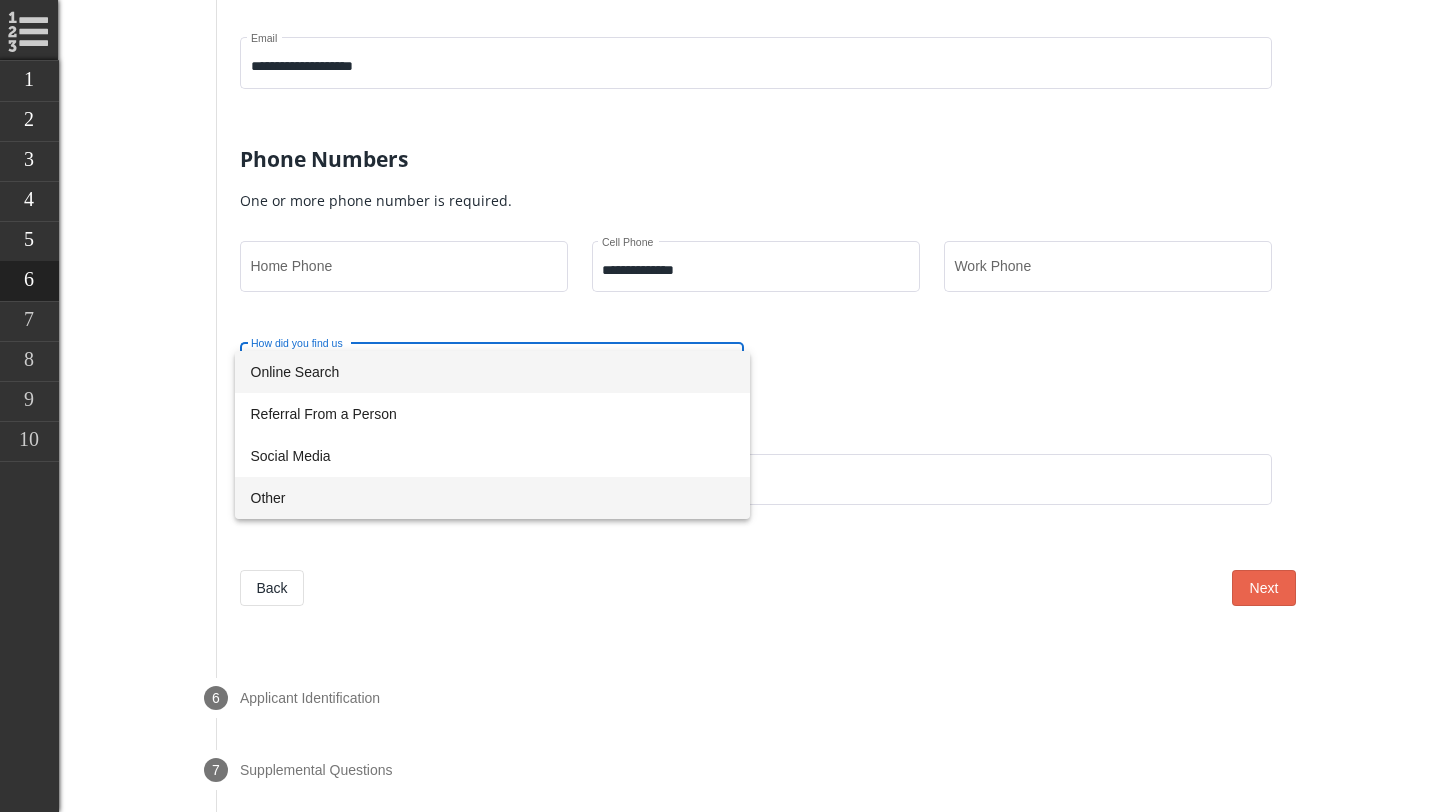 click on "Other" at bounding box center [492, 498] 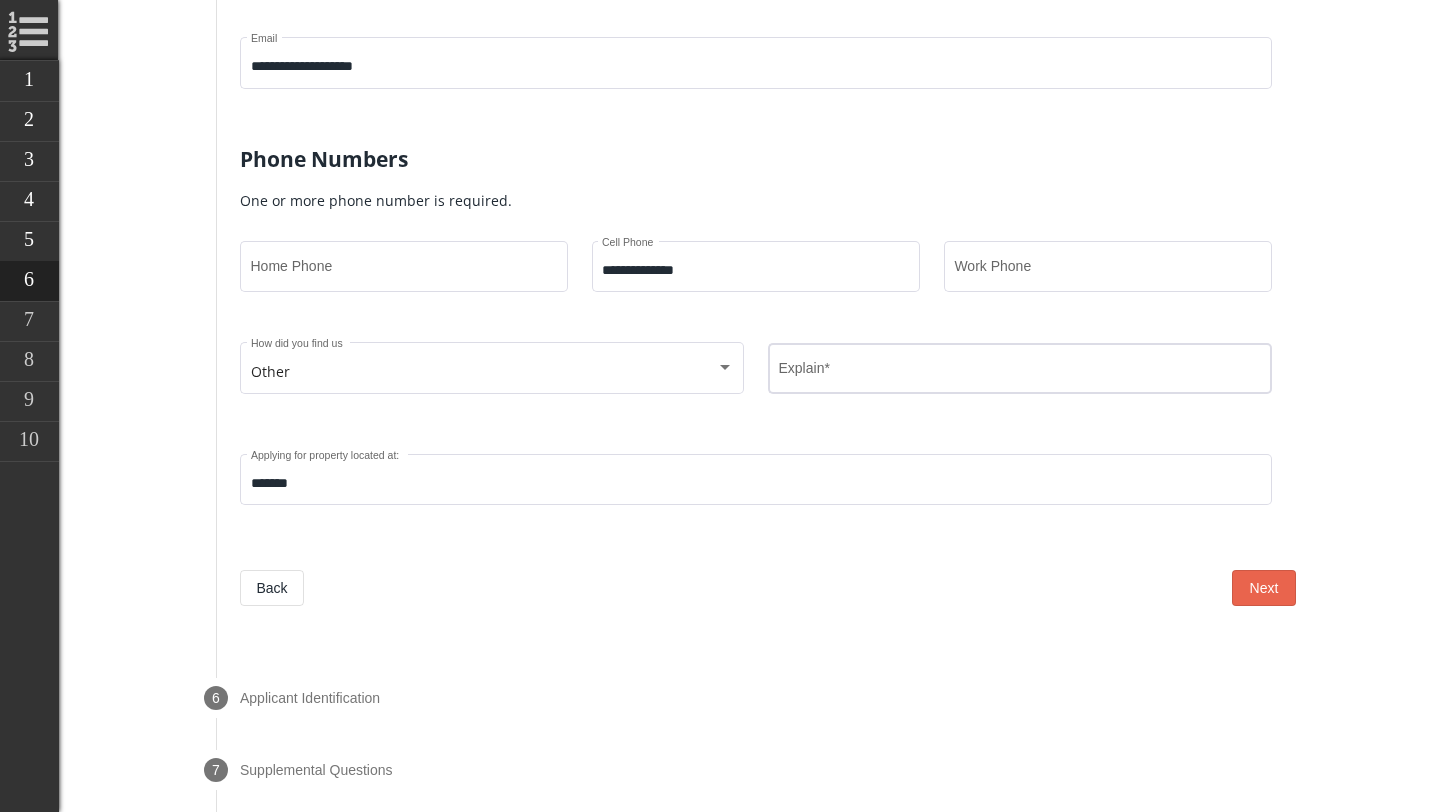 click on "Explain  *" at bounding box center [1020, 367] 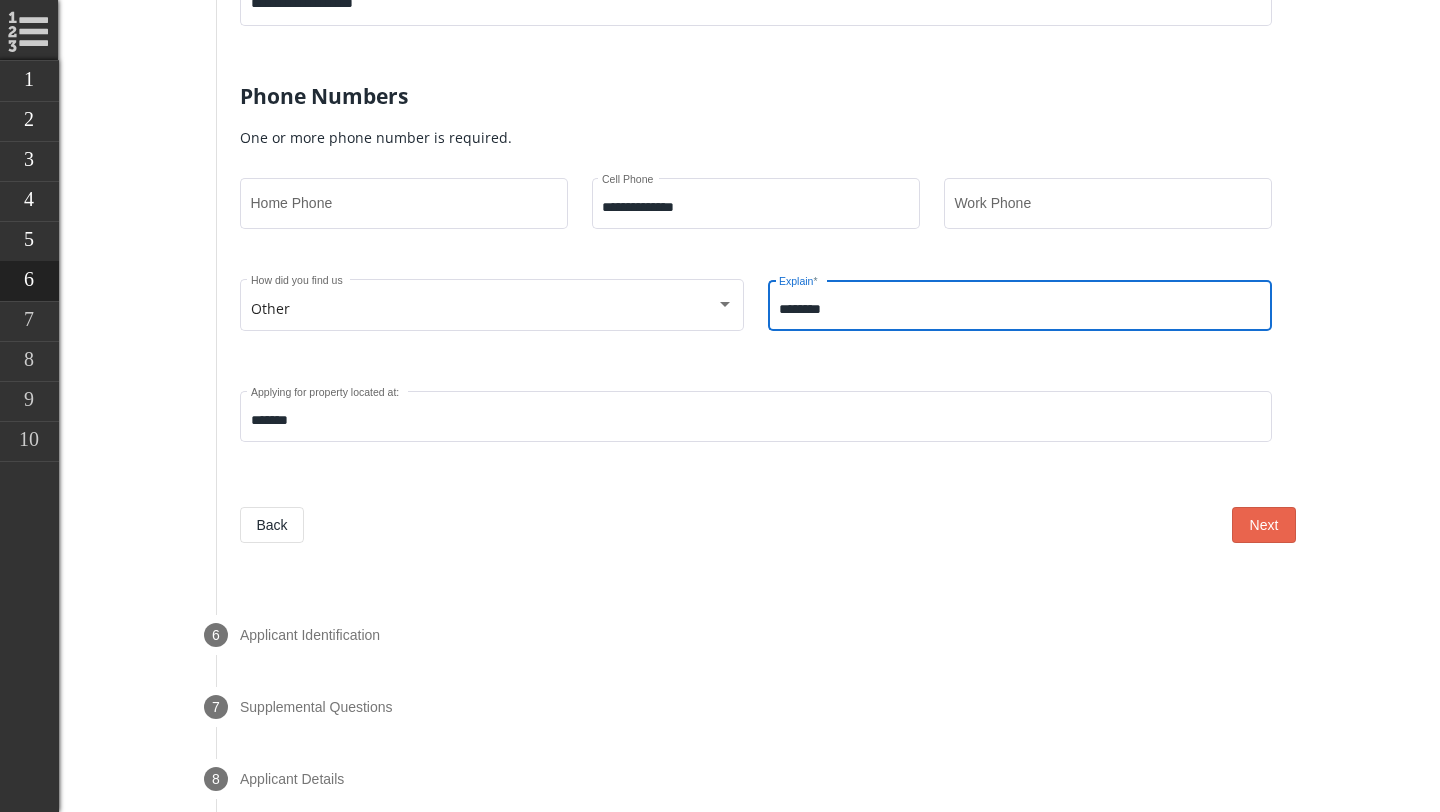 scroll, scrollTop: 1357, scrollLeft: 0, axis: vertical 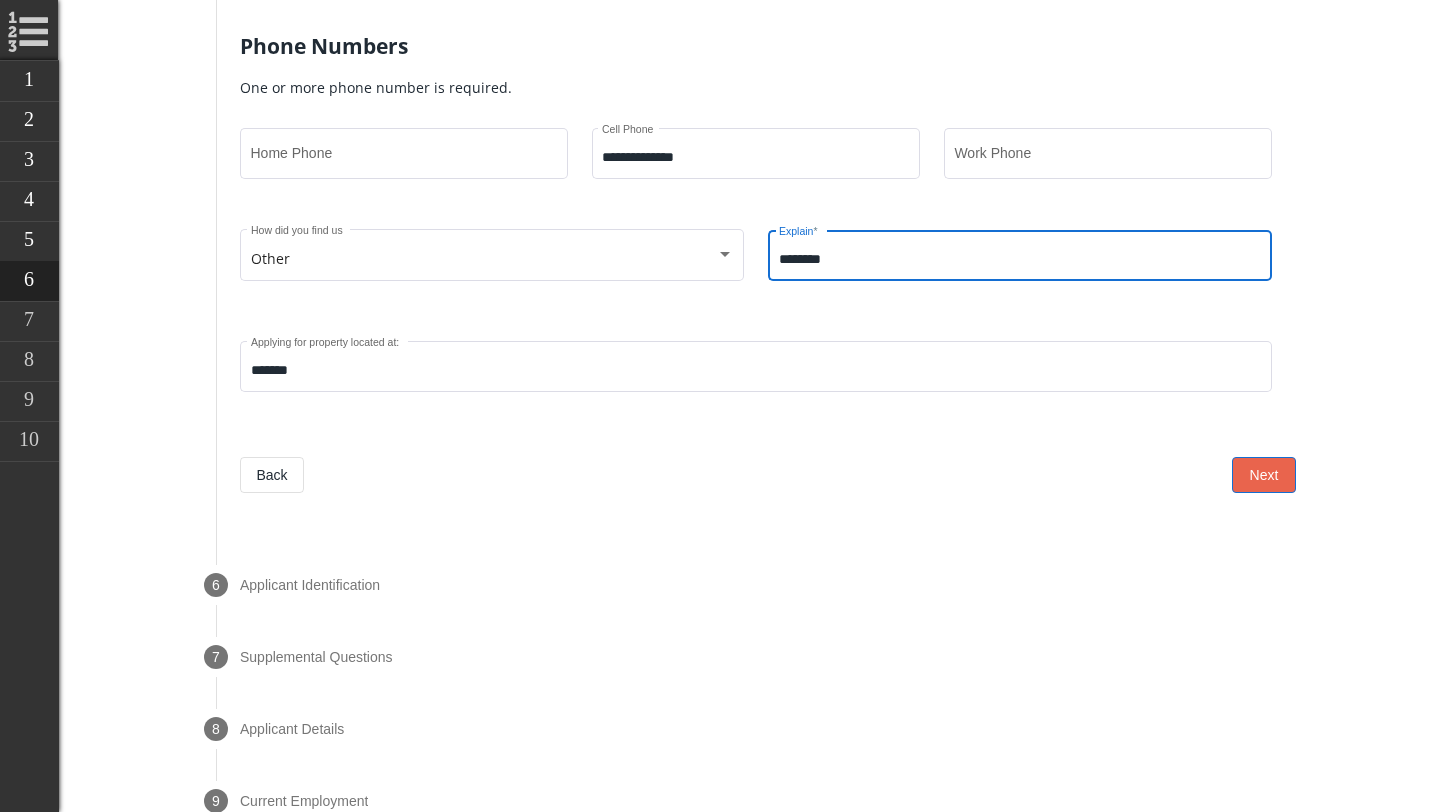 type on "********" 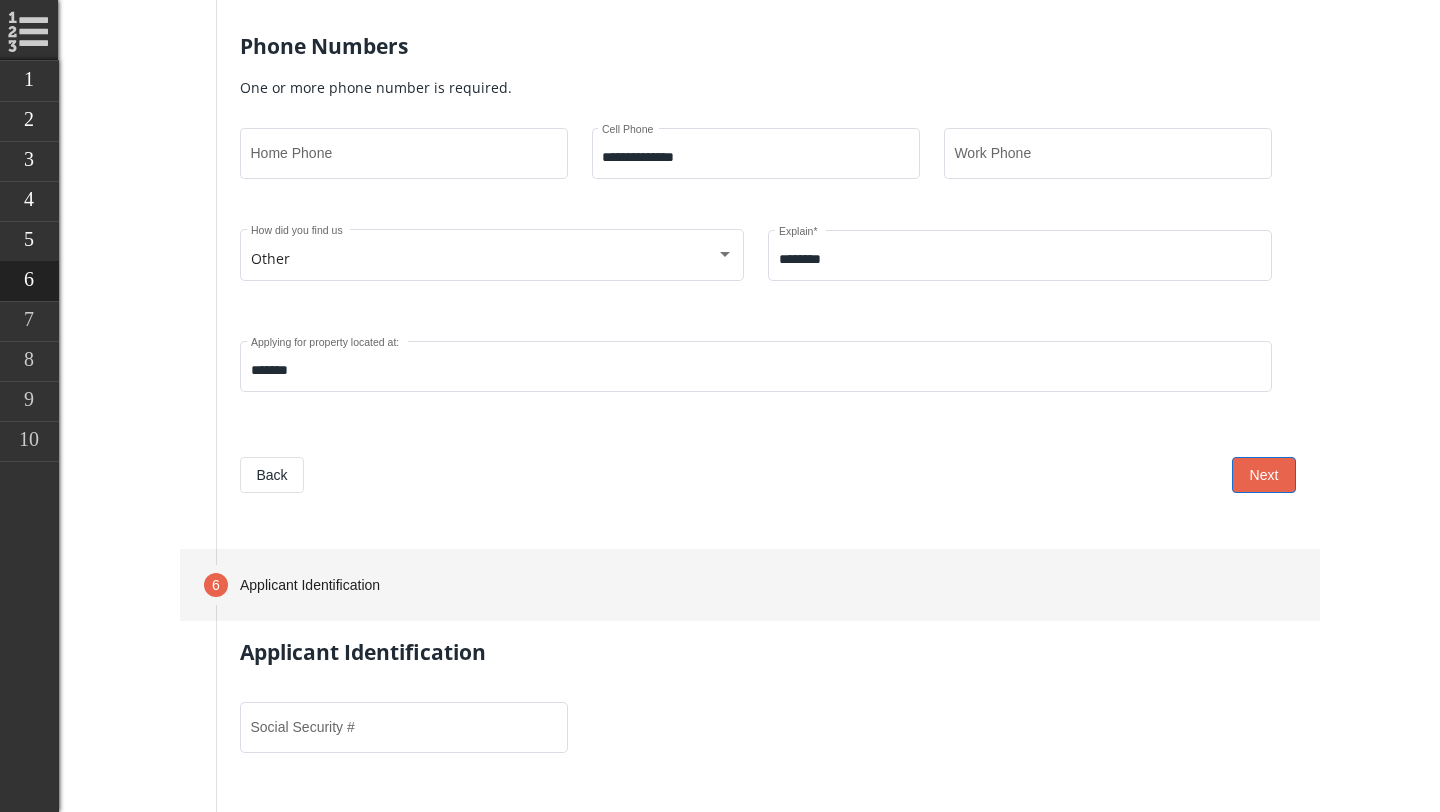 scroll, scrollTop: 996, scrollLeft: 0, axis: vertical 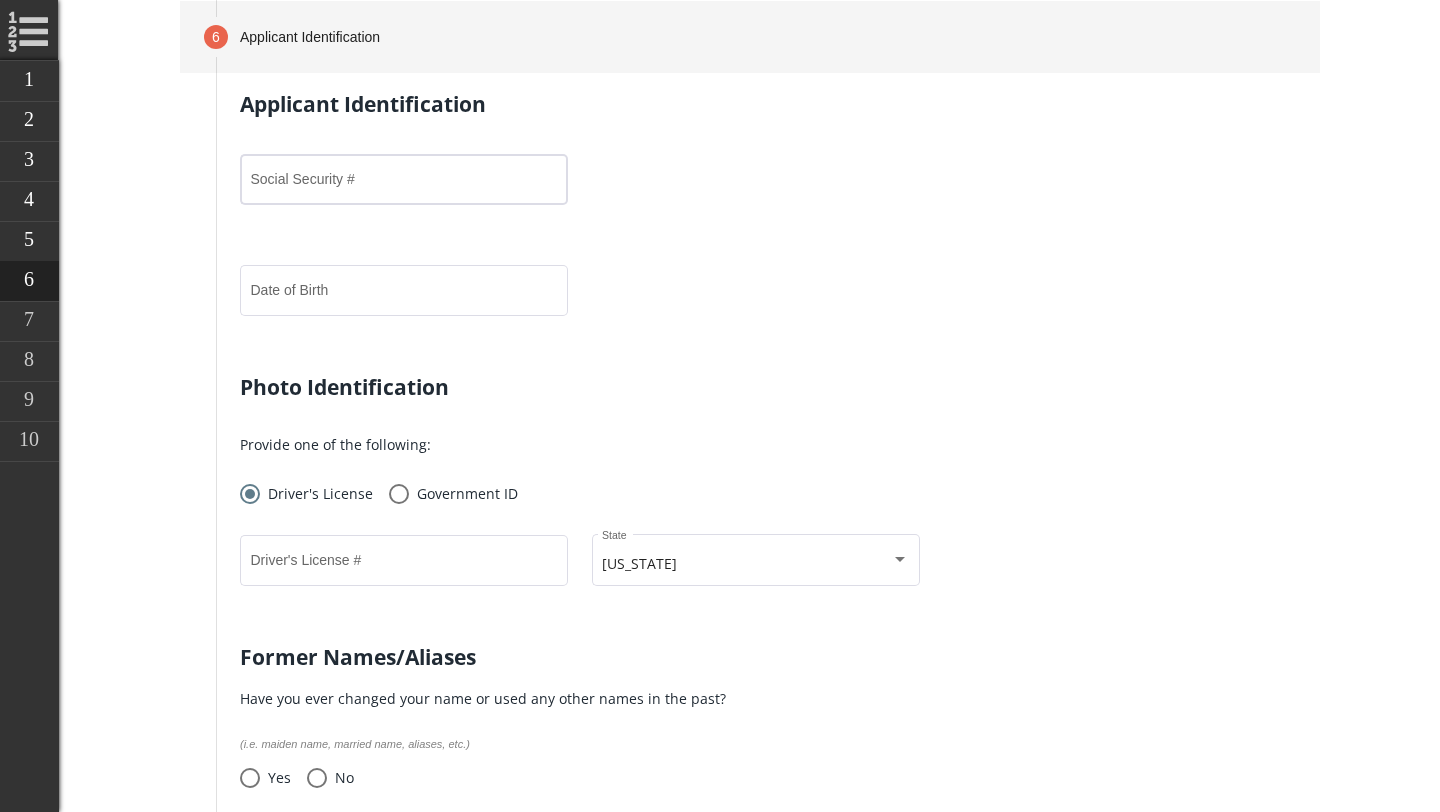 click on "Social Security #" at bounding box center (404, 183) 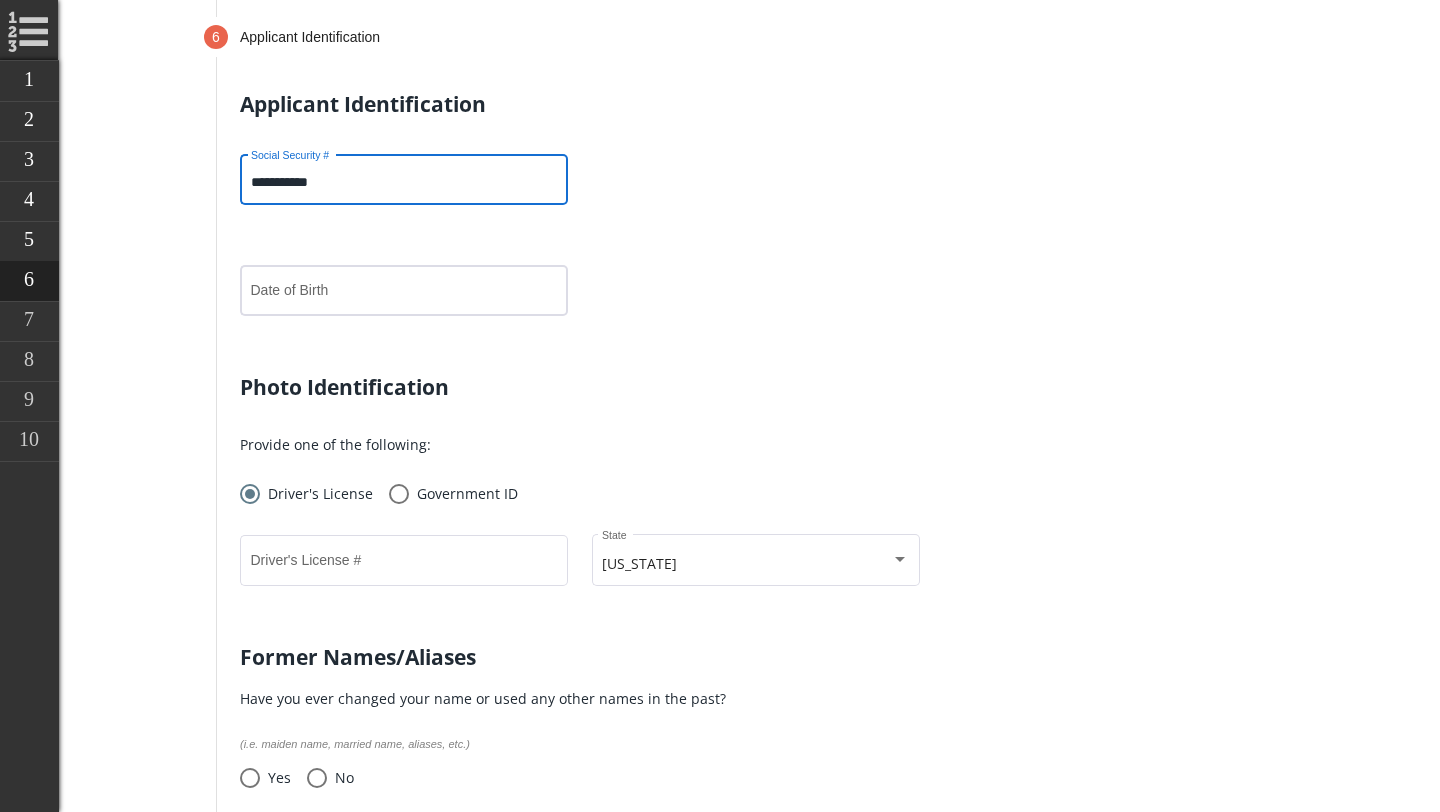 type on "**********" 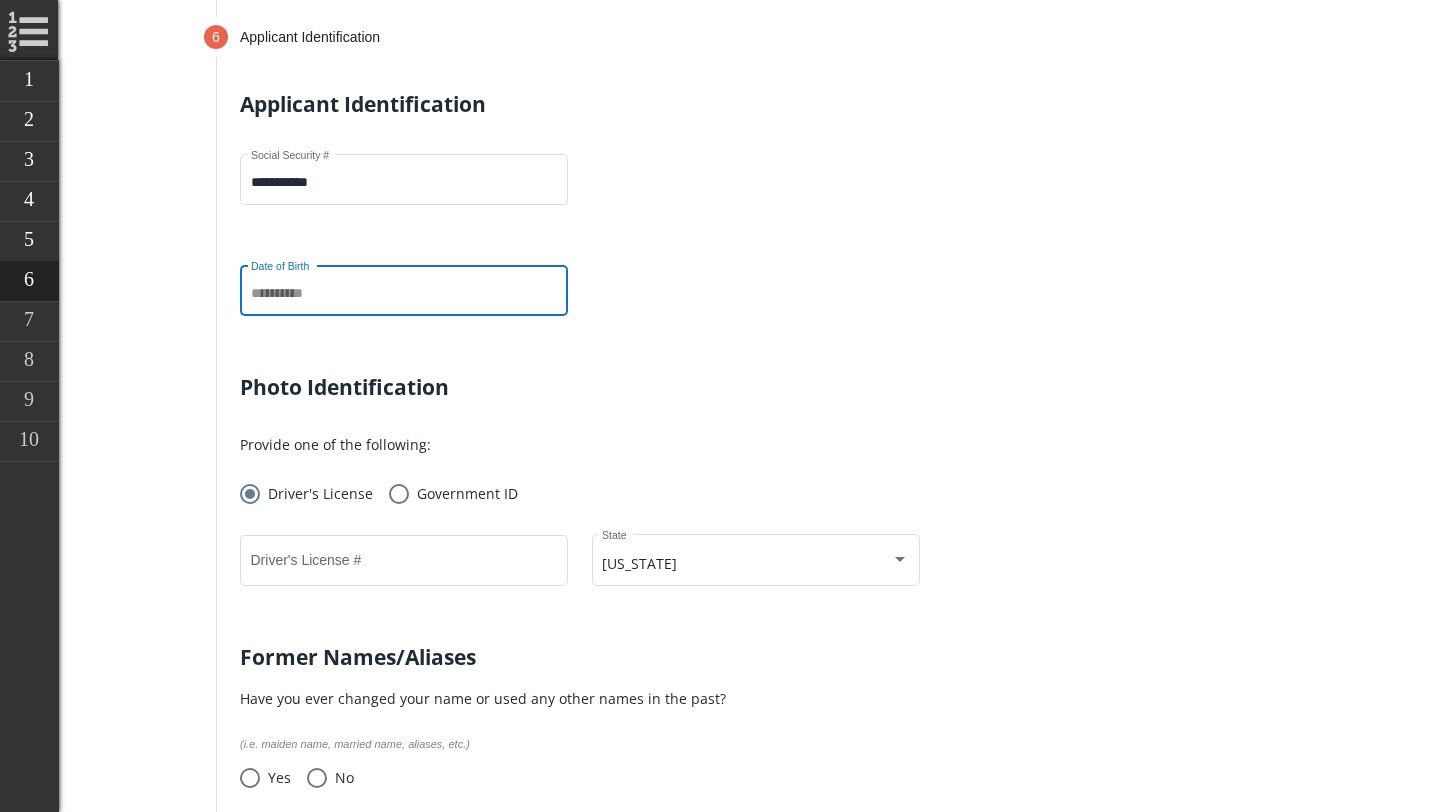 click on "Date of Birth" at bounding box center (404, 294) 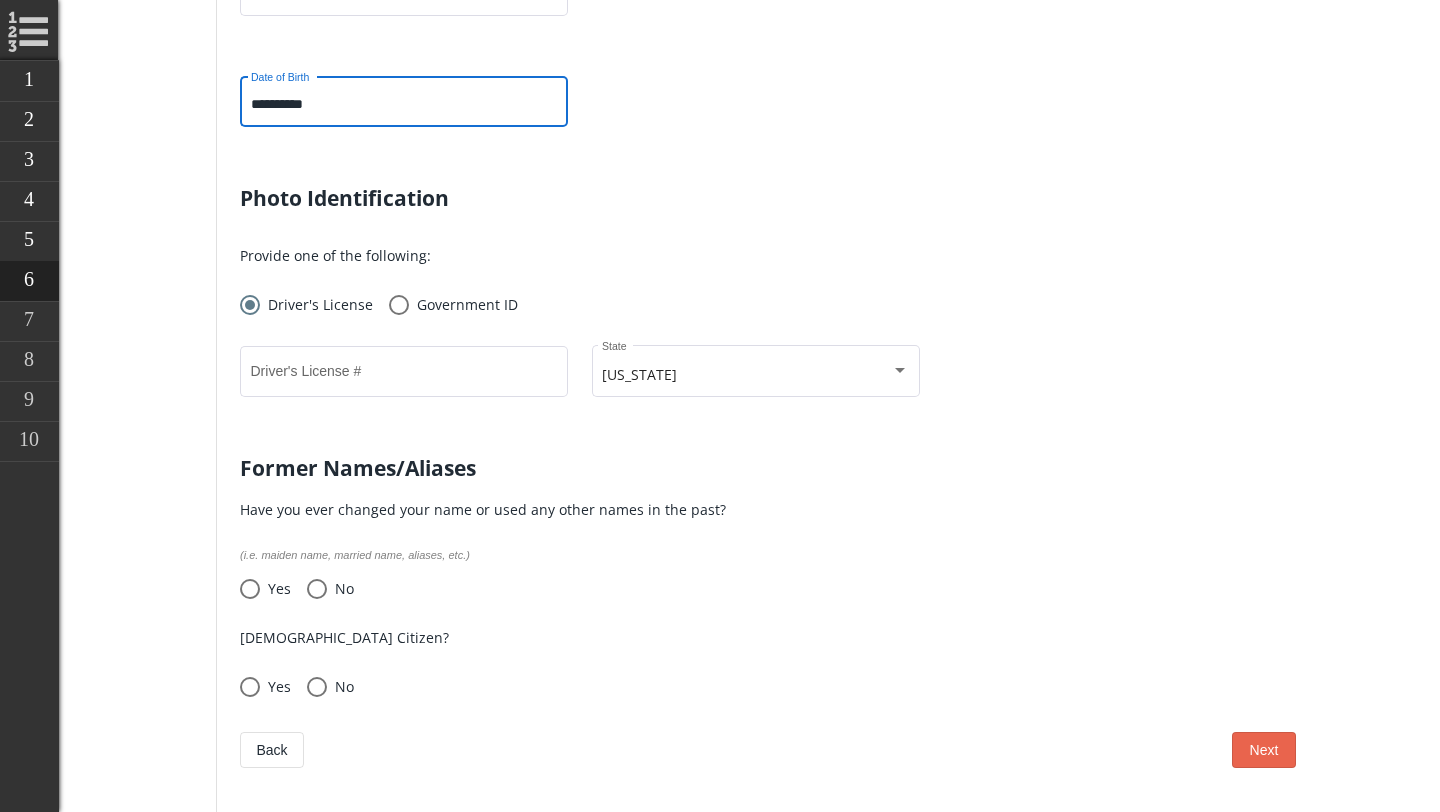 scroll, scrollTop: 1187, scrollLeft: 0, axis: vertical 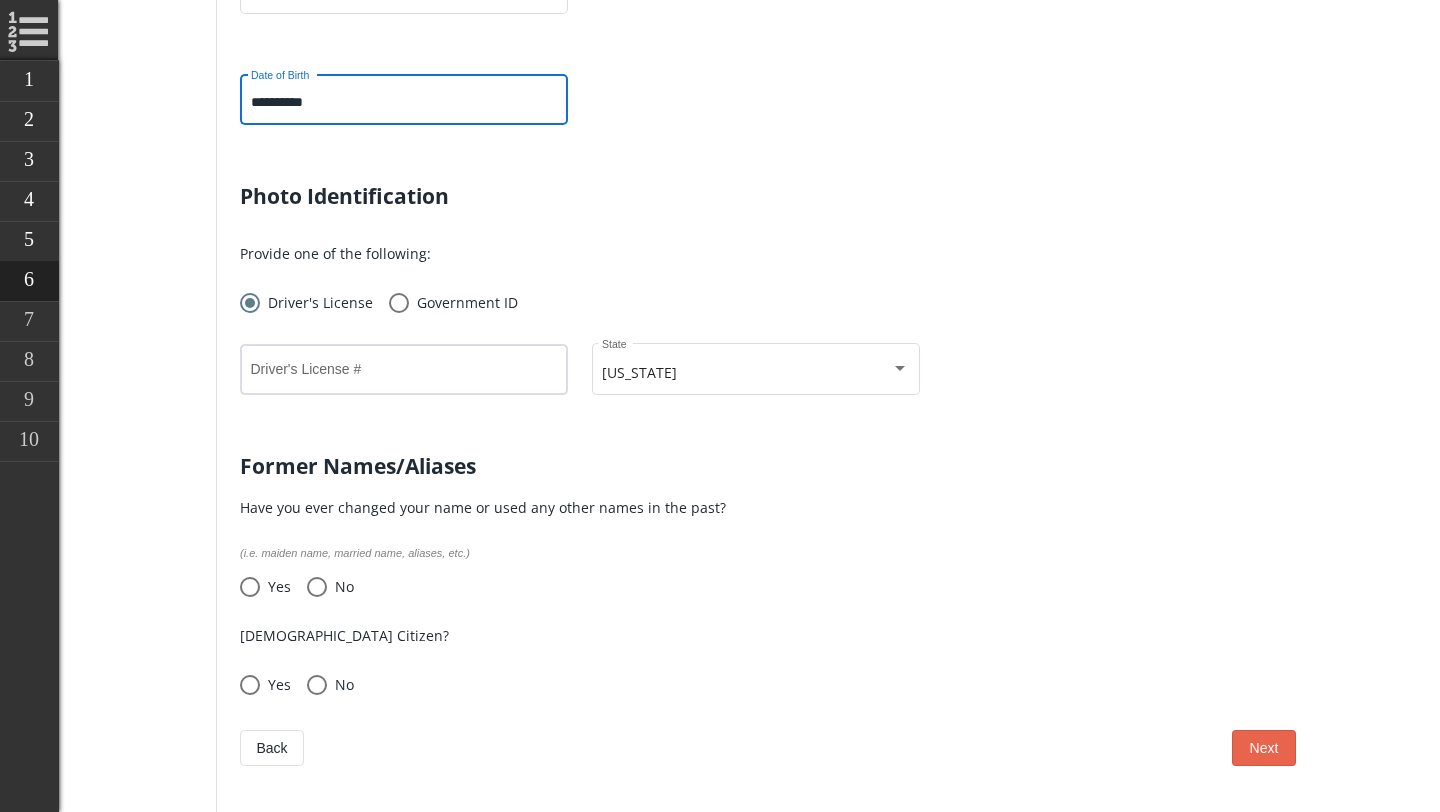 type on "**********" 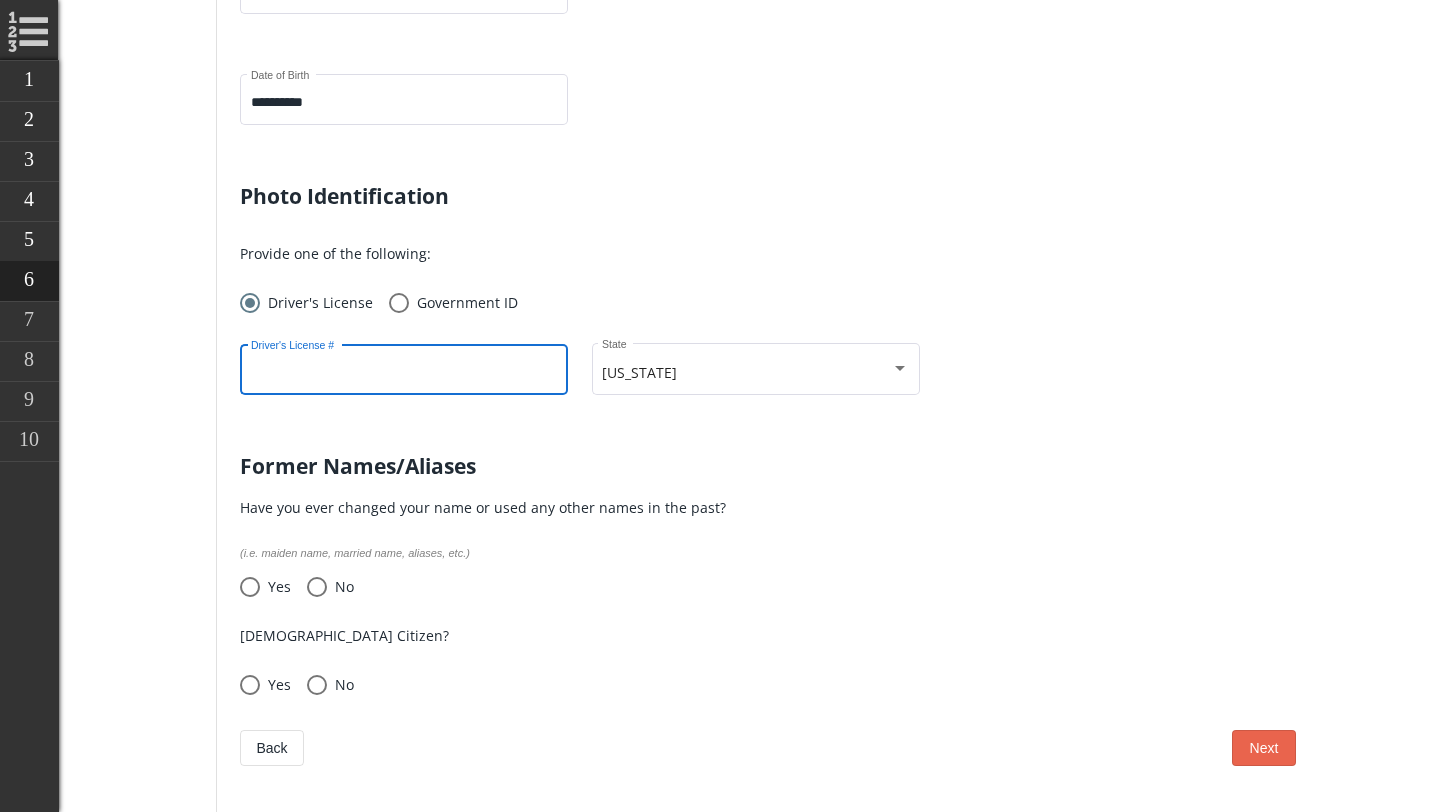 click on "Driver's License #" at bounding box center [404, 374] 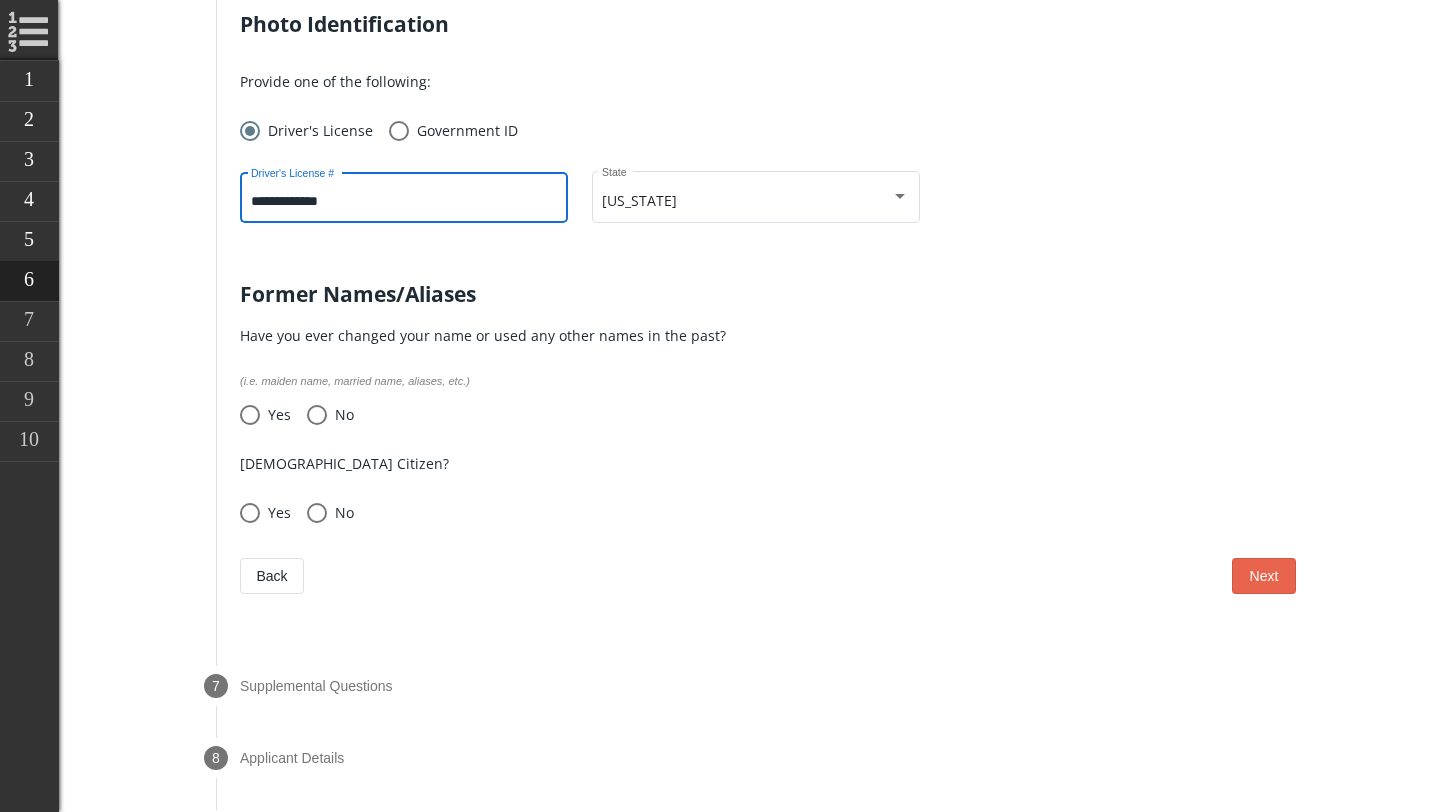 scroll, scrollTop: 1361, scrollLeft: 0, axis: vertical 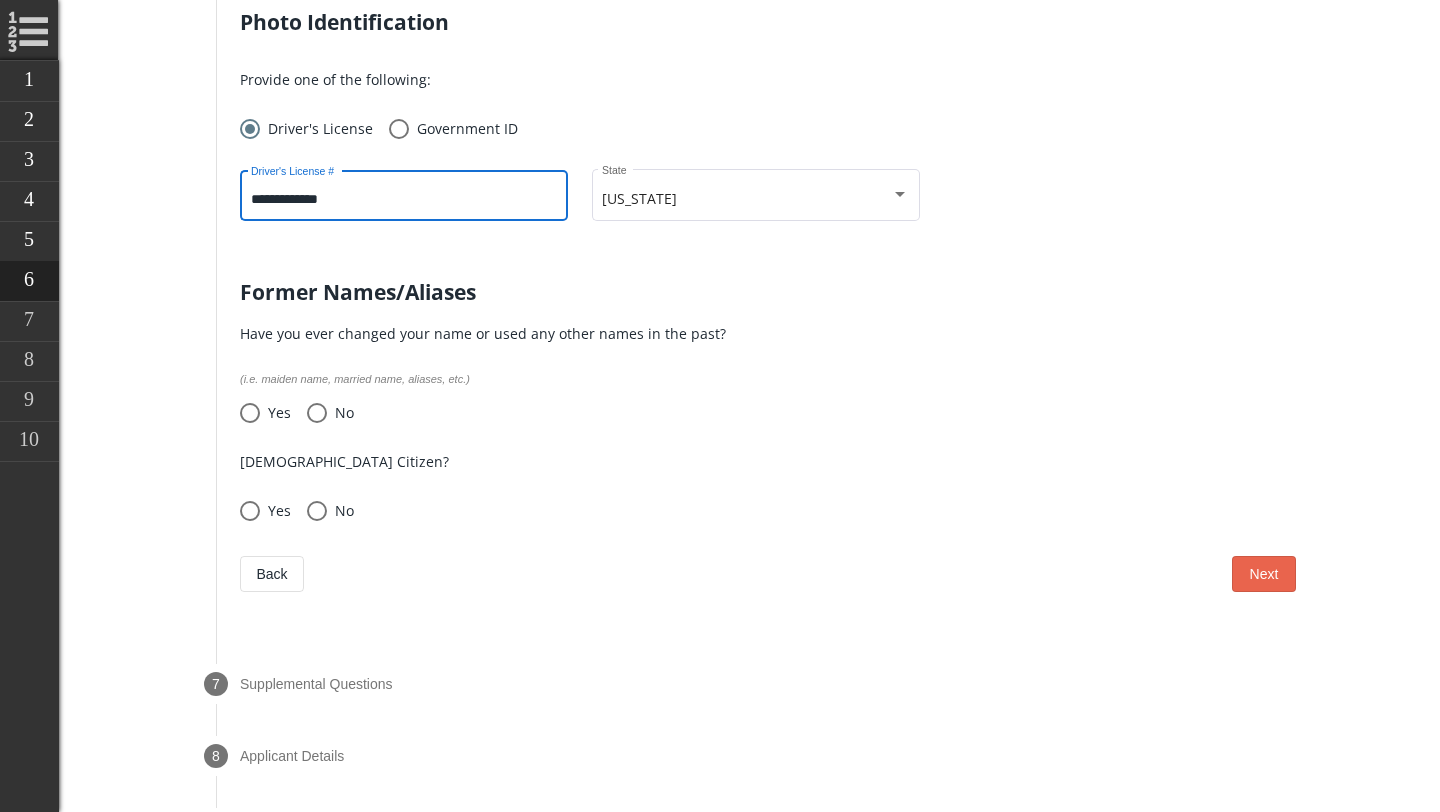 type on "**********" 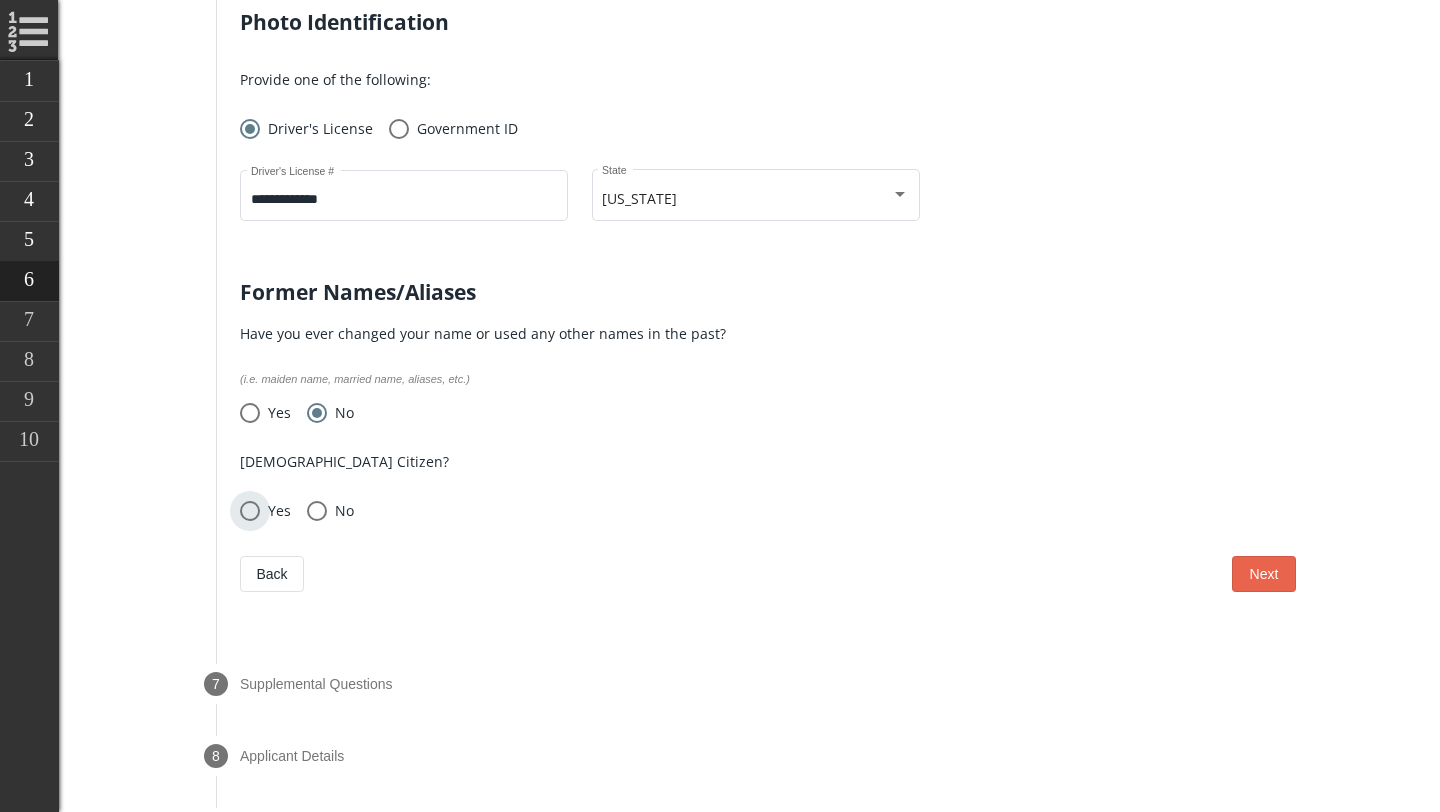 click at bounding box center (250, 511) 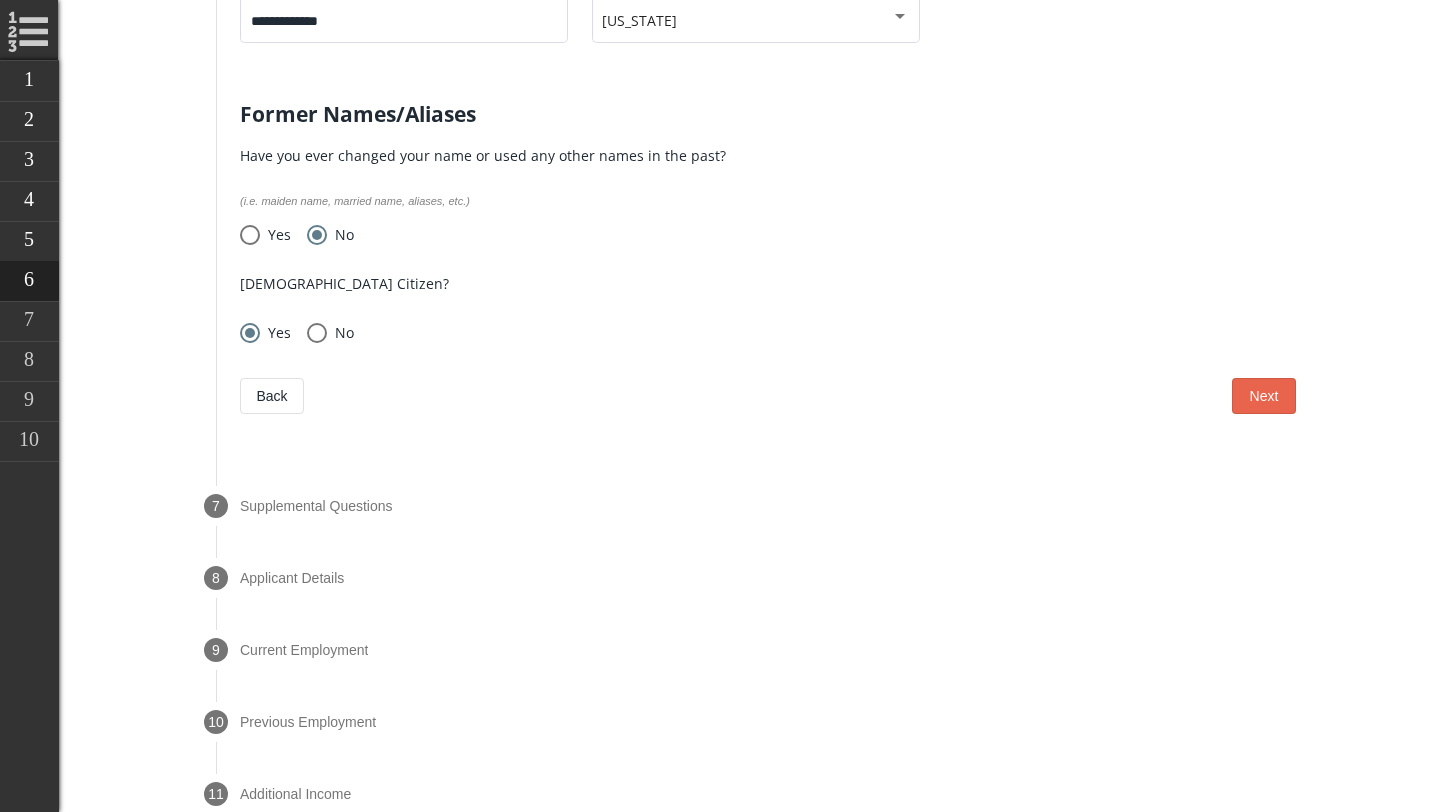 scroll, scrollTop: 1540, scrollLeft: 0, axis: vertical 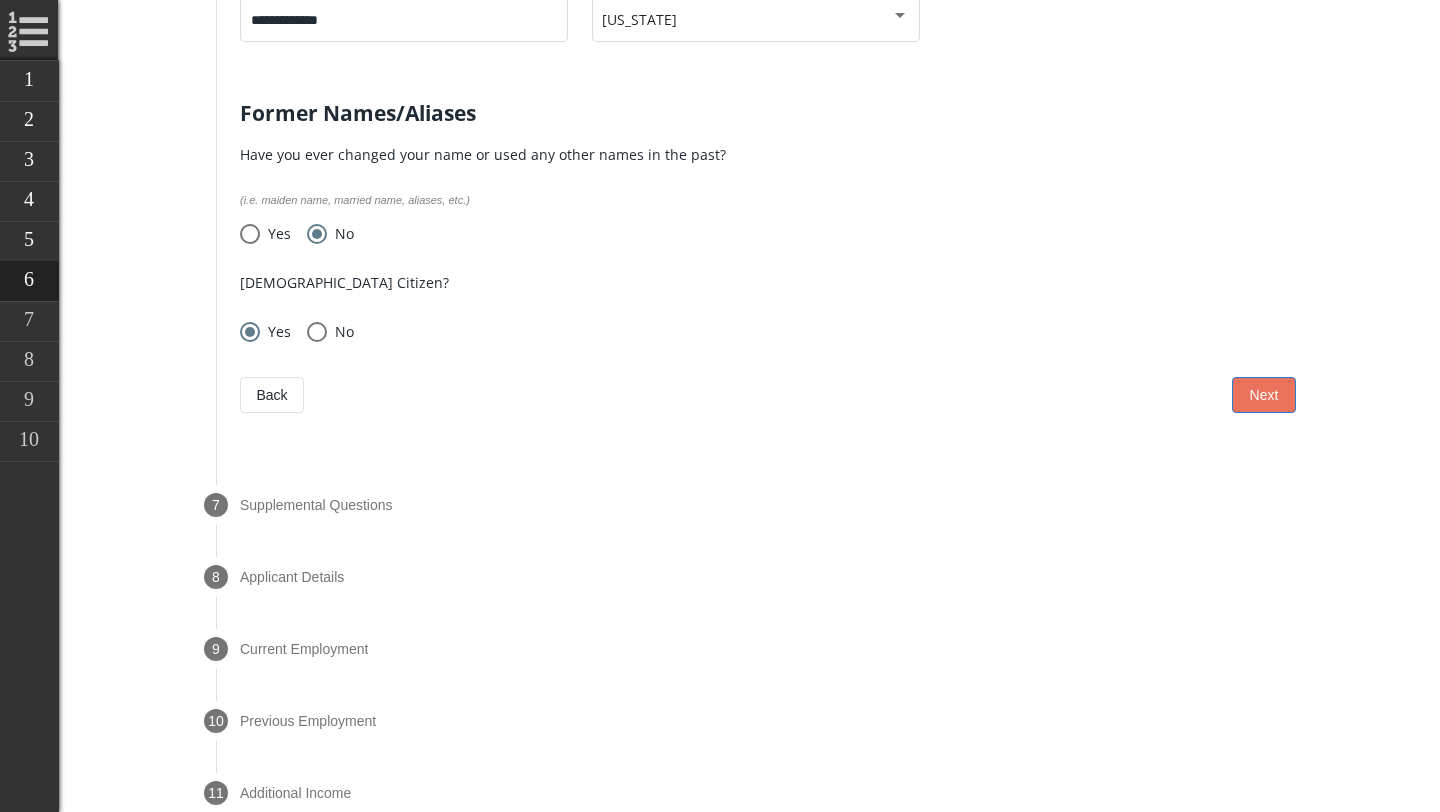 click on "Next" at bounding box center [1264, 395] 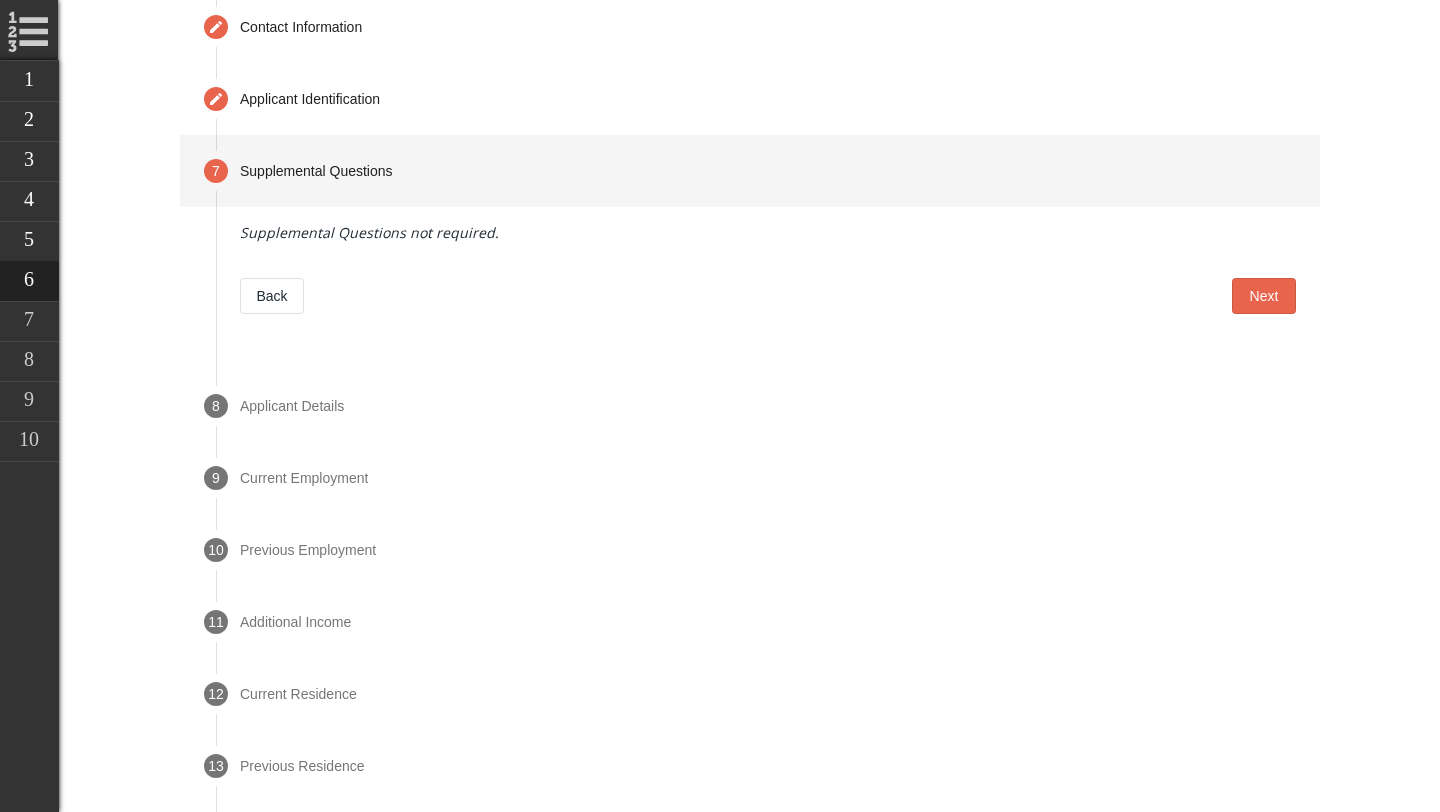 scroll, scrollTop: 933, scrollLeft: 0, axis: vertical 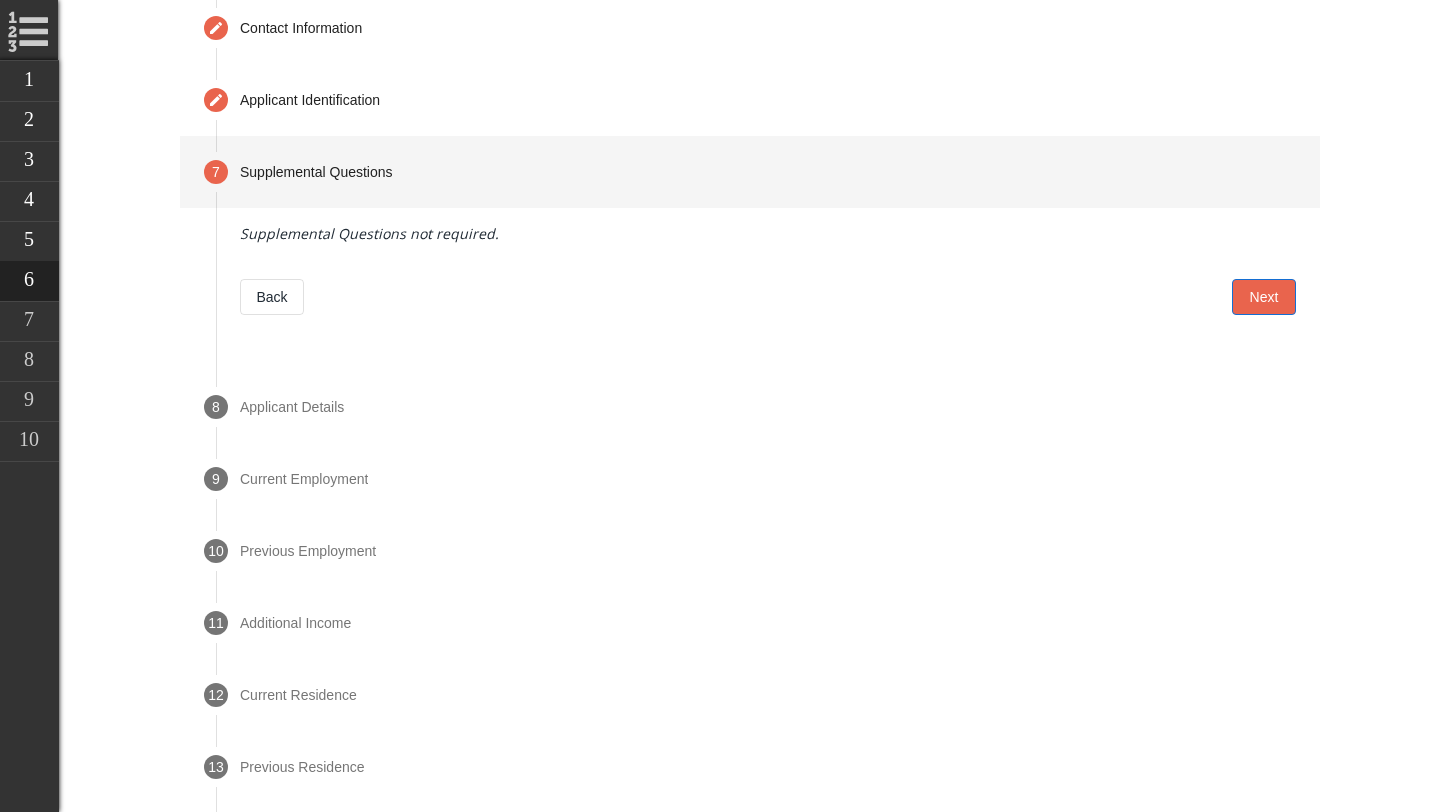 click on "Next" at bounding box center [1264, 297] 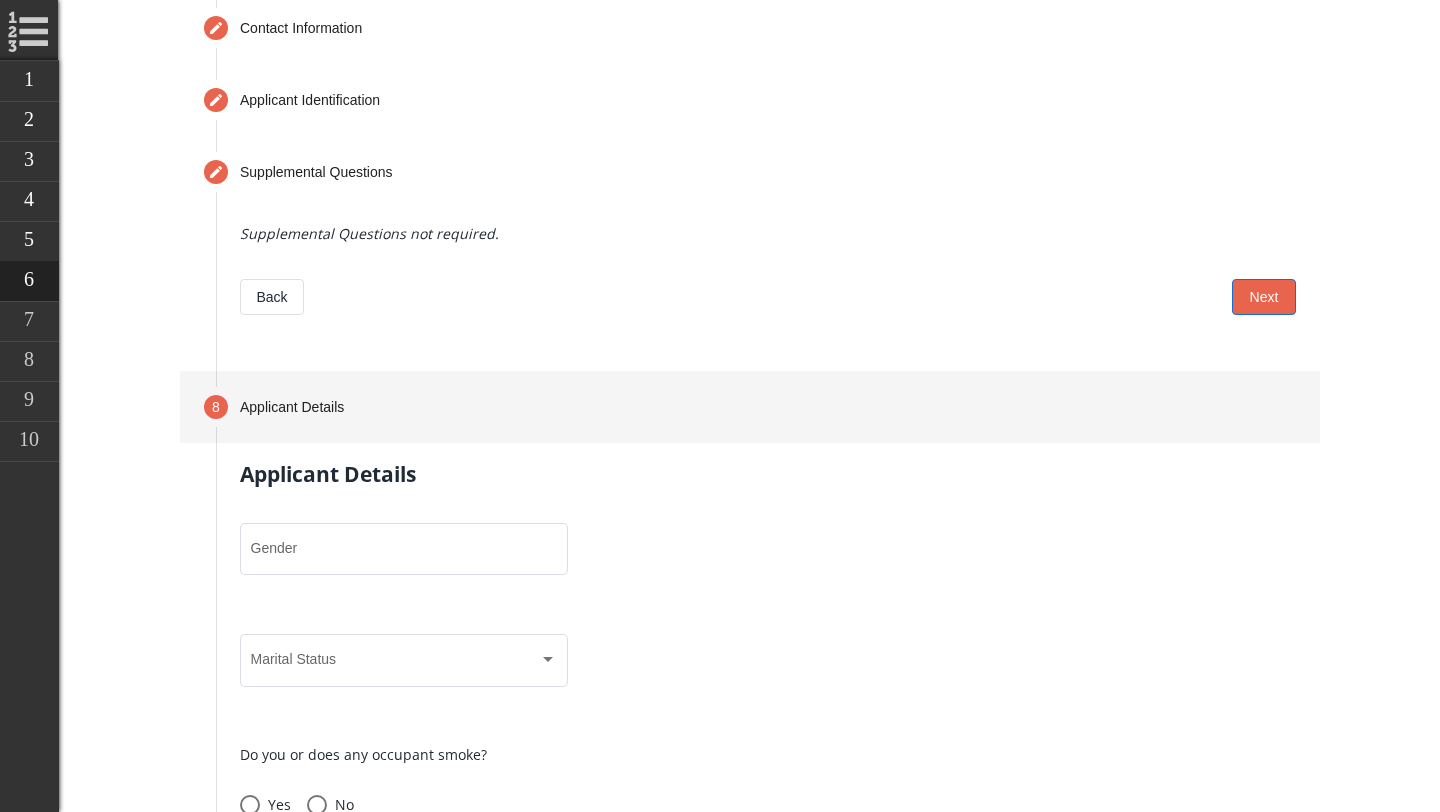 scroll, scrollTop: 1140, scrollLeft: 0, axis: vertical 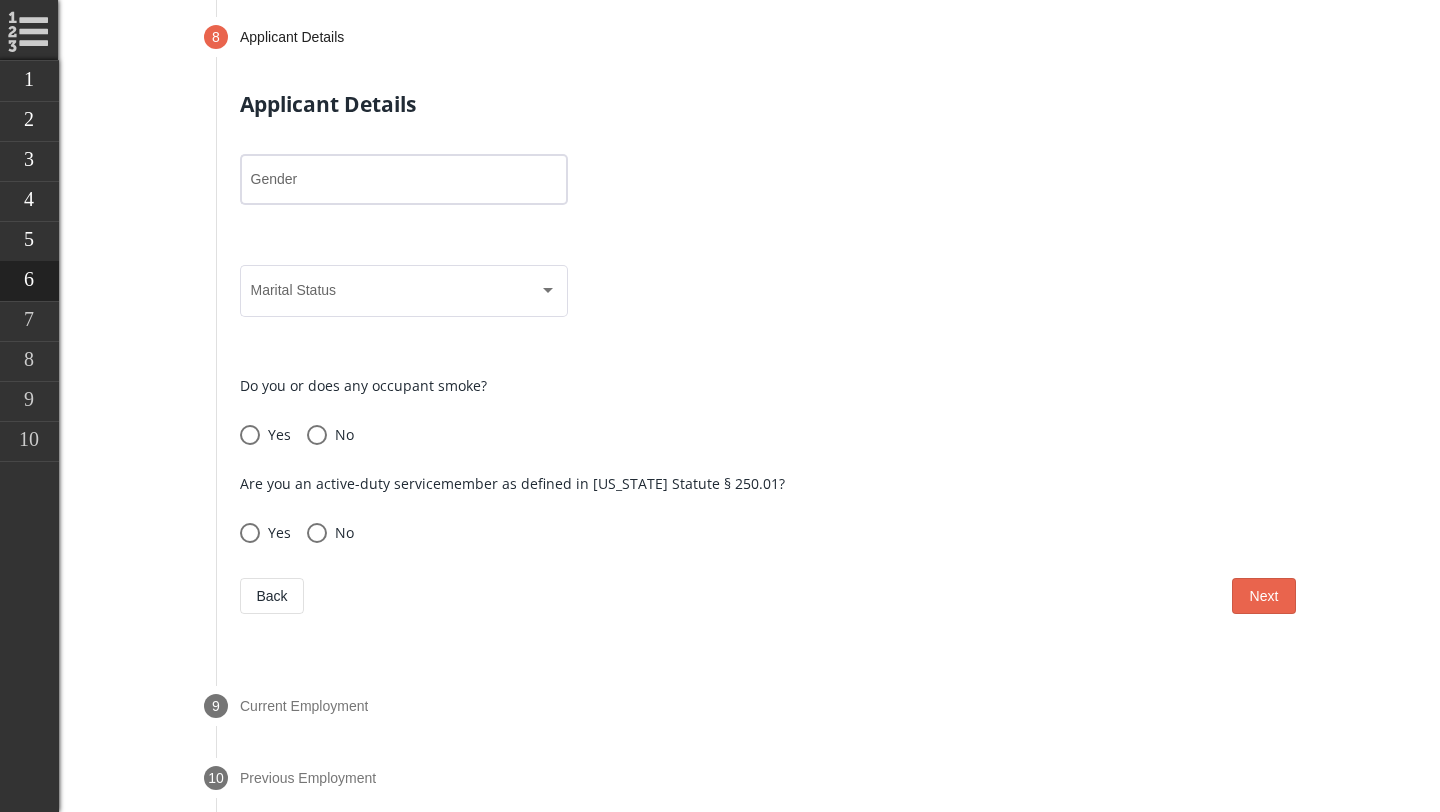 click on "Gender" at bounding box center [404, 177] 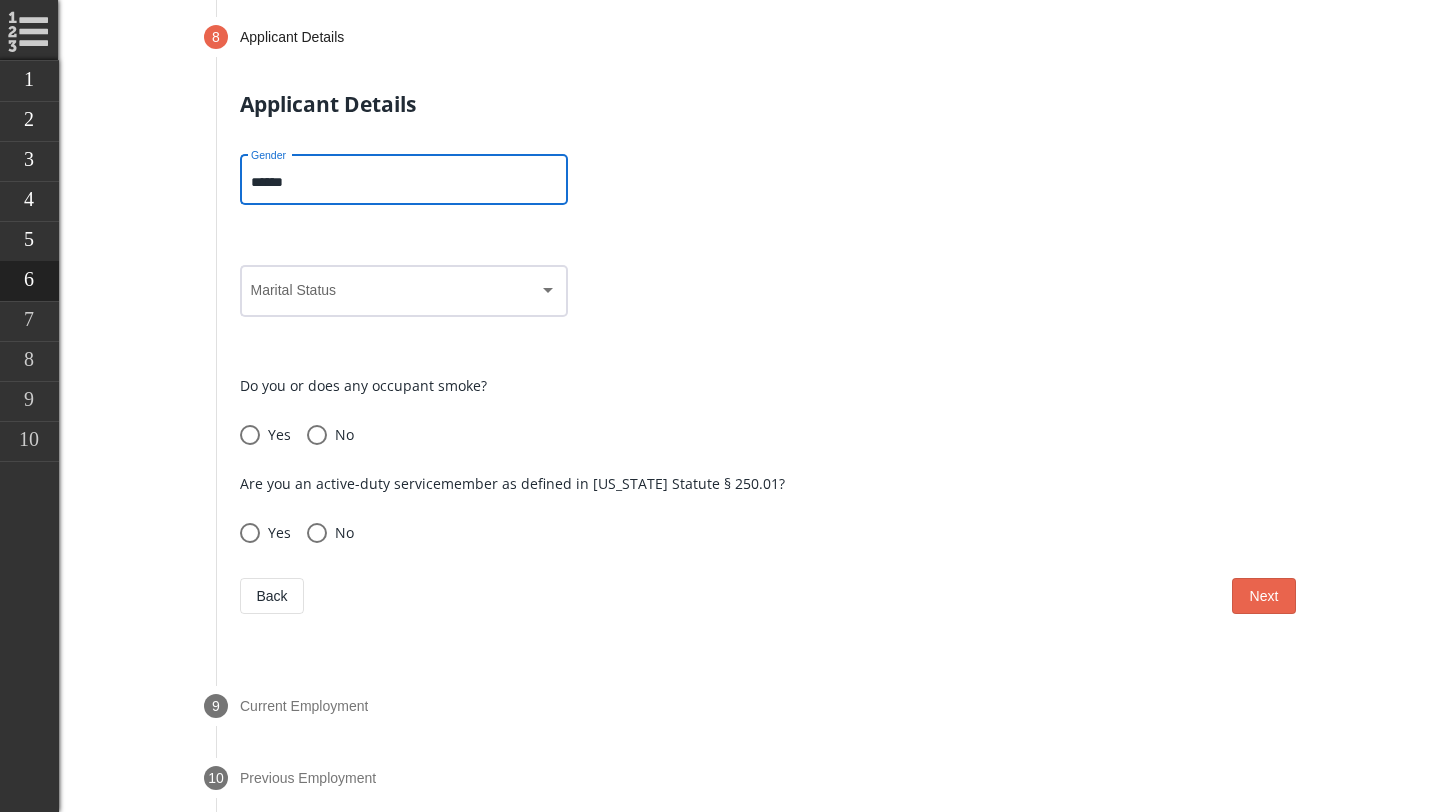 type on "******" 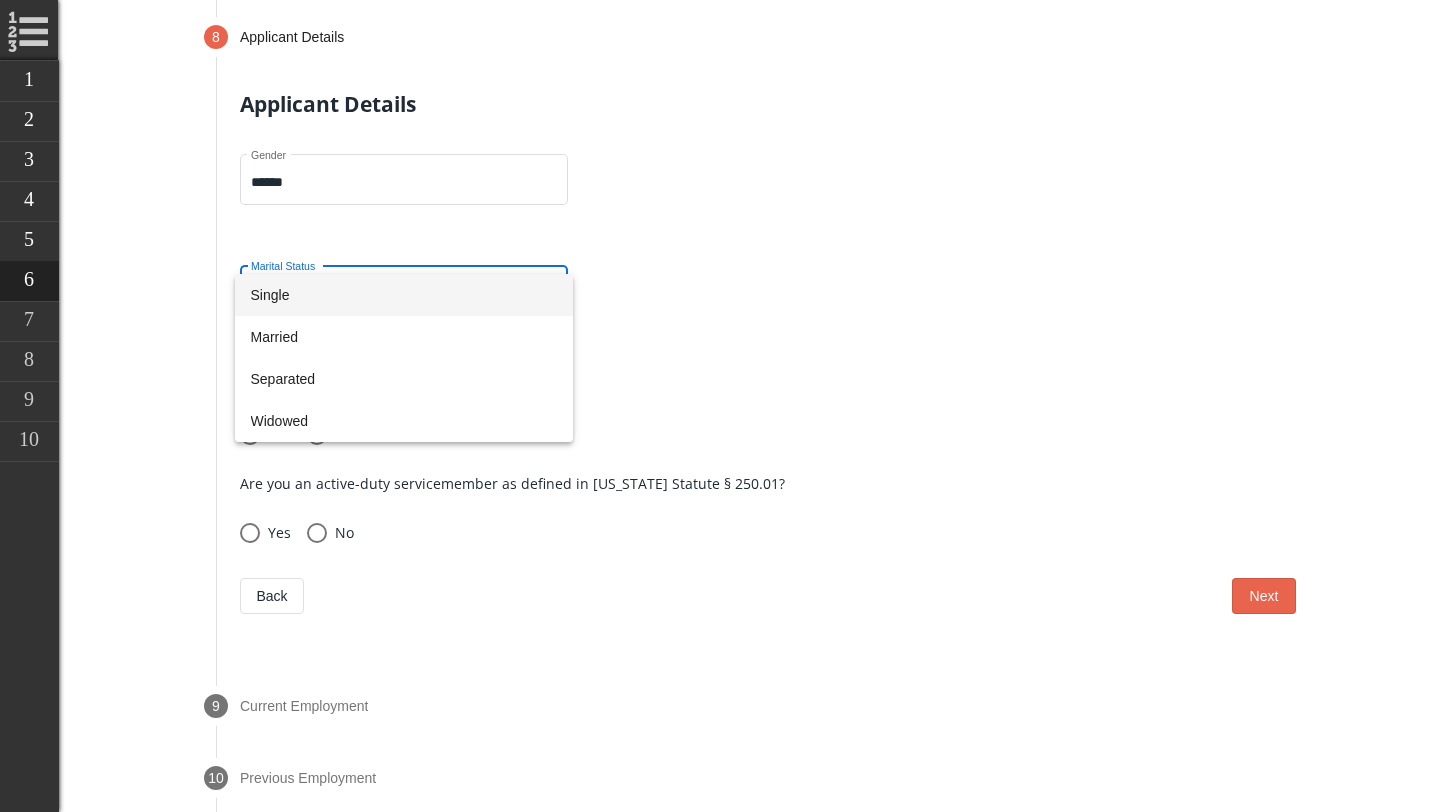 click on "Single" at bounding box center (404, 295) 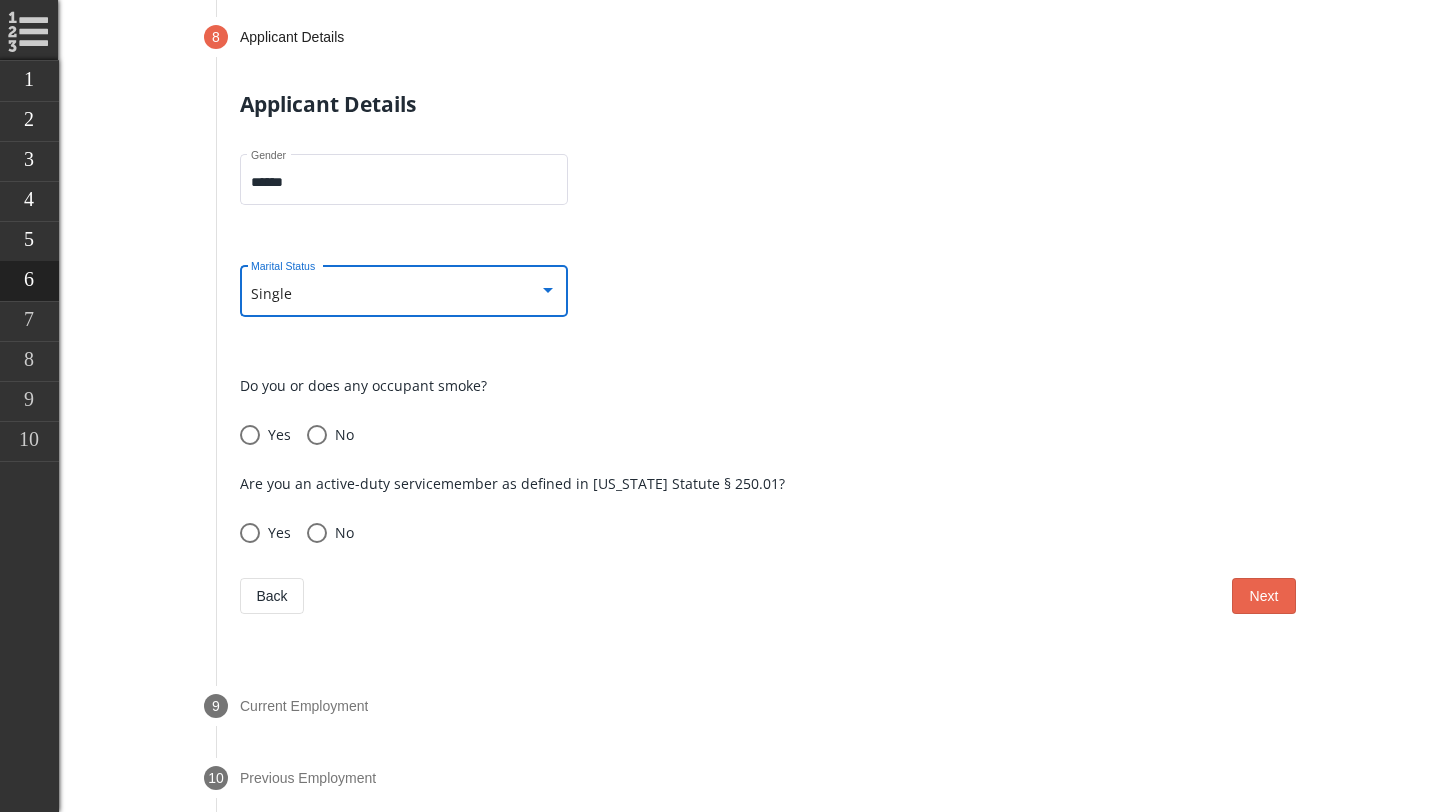 click on "No" at bounding box center (340, 435) 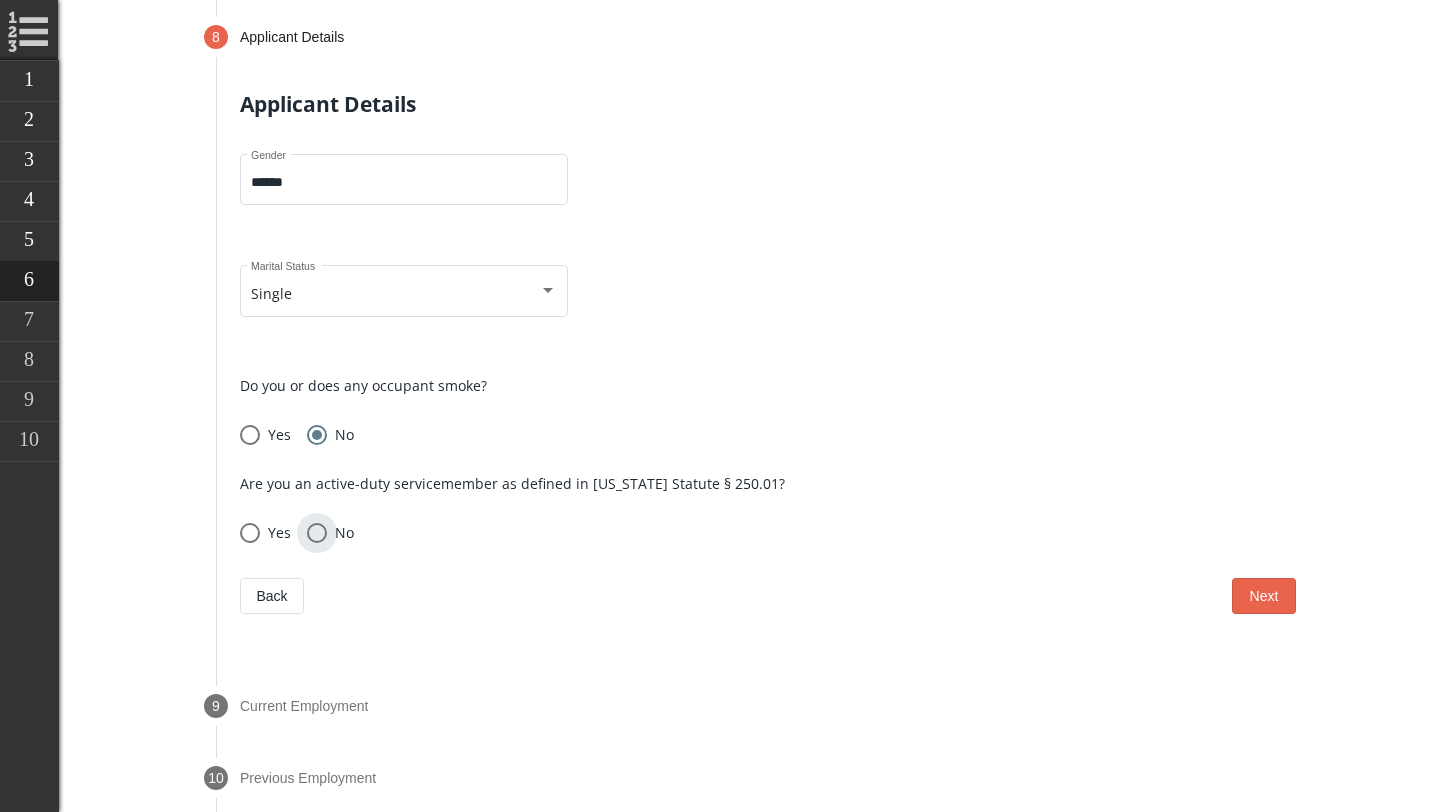 click on "No" at bounding box center [340, 533] 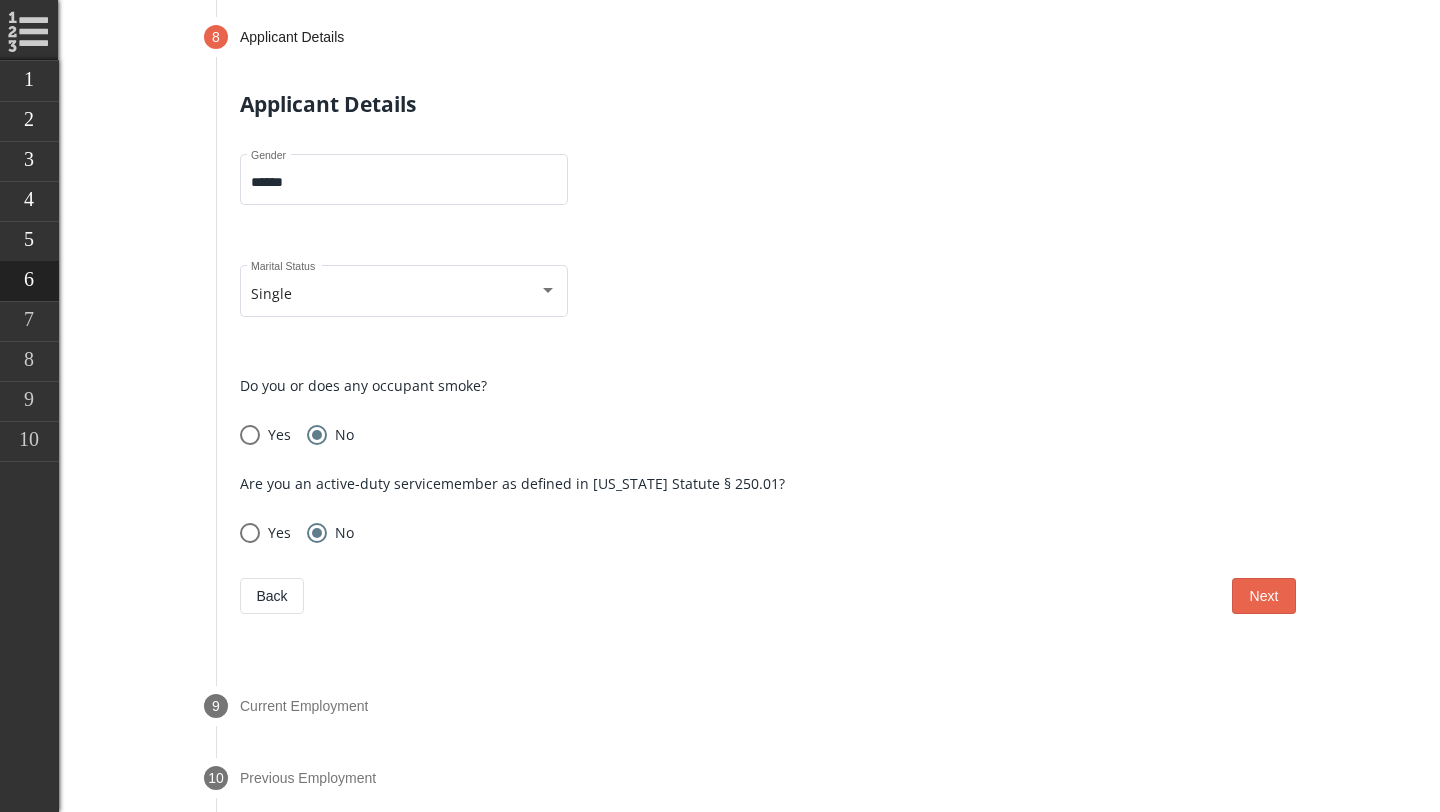 scroll, scrollTop: 1175, scrollLeft: 0, axis: vertical 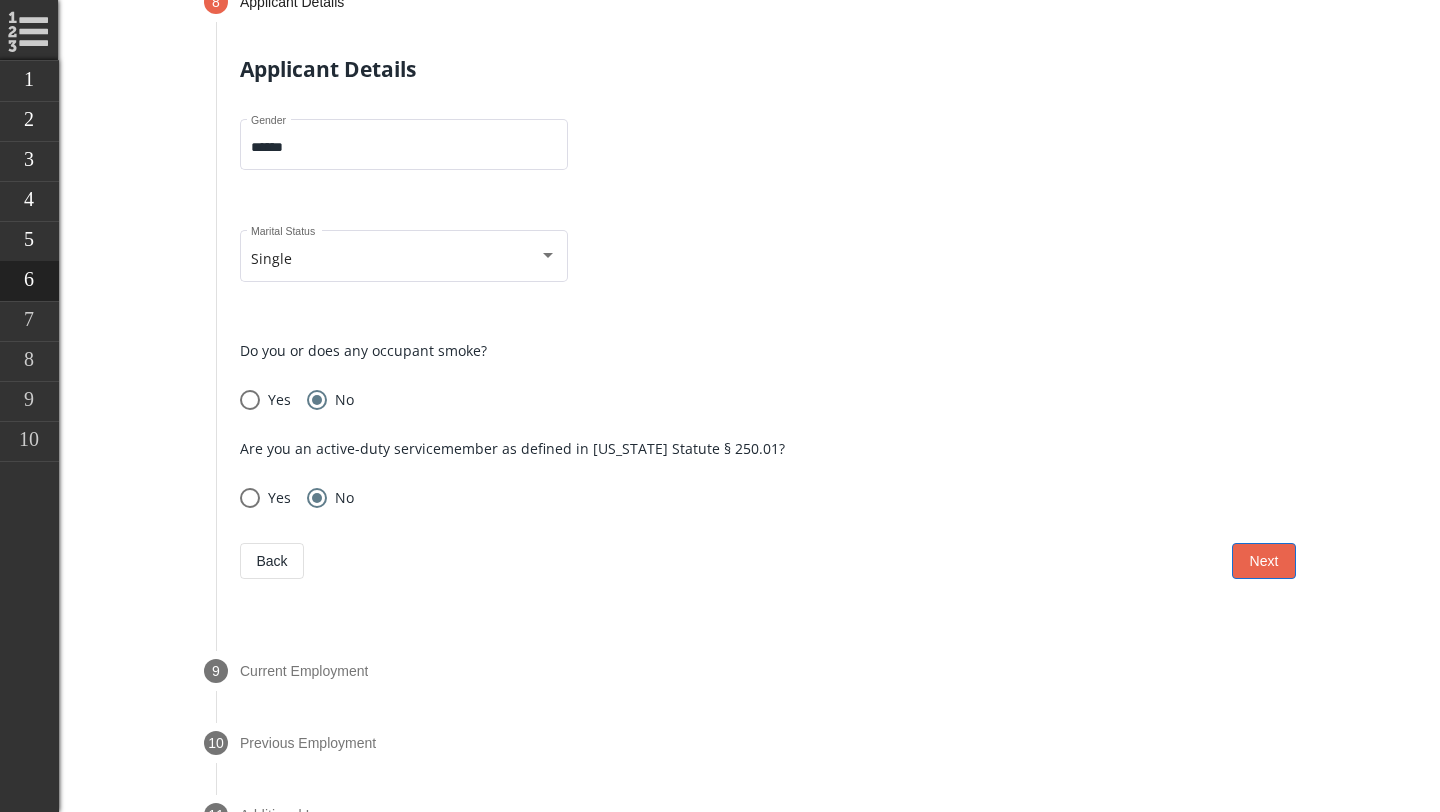 click on "Next" at bounding box center [1264, 561] 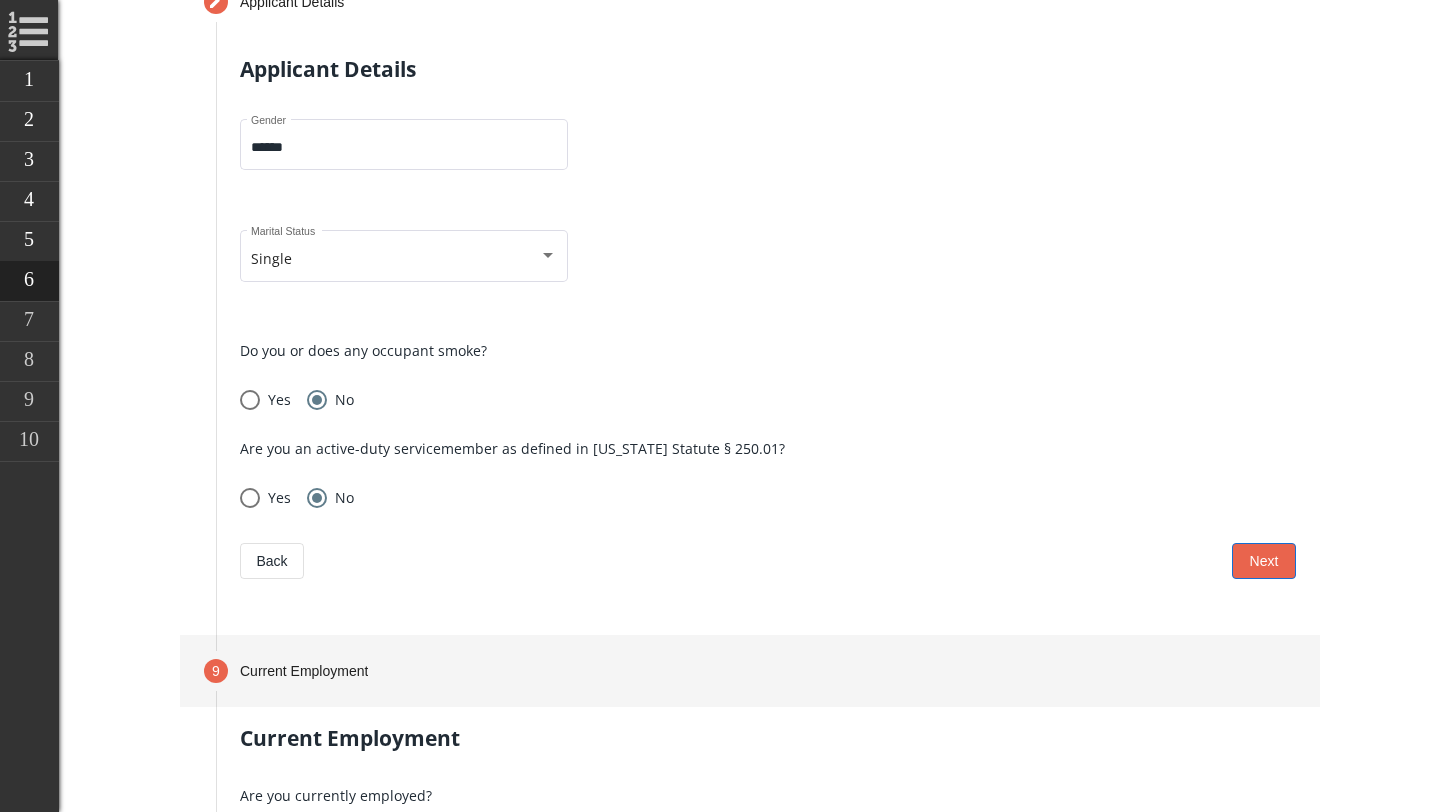 scroll, scrollTop: 1212, scrollLeft: 0, axis: vertical 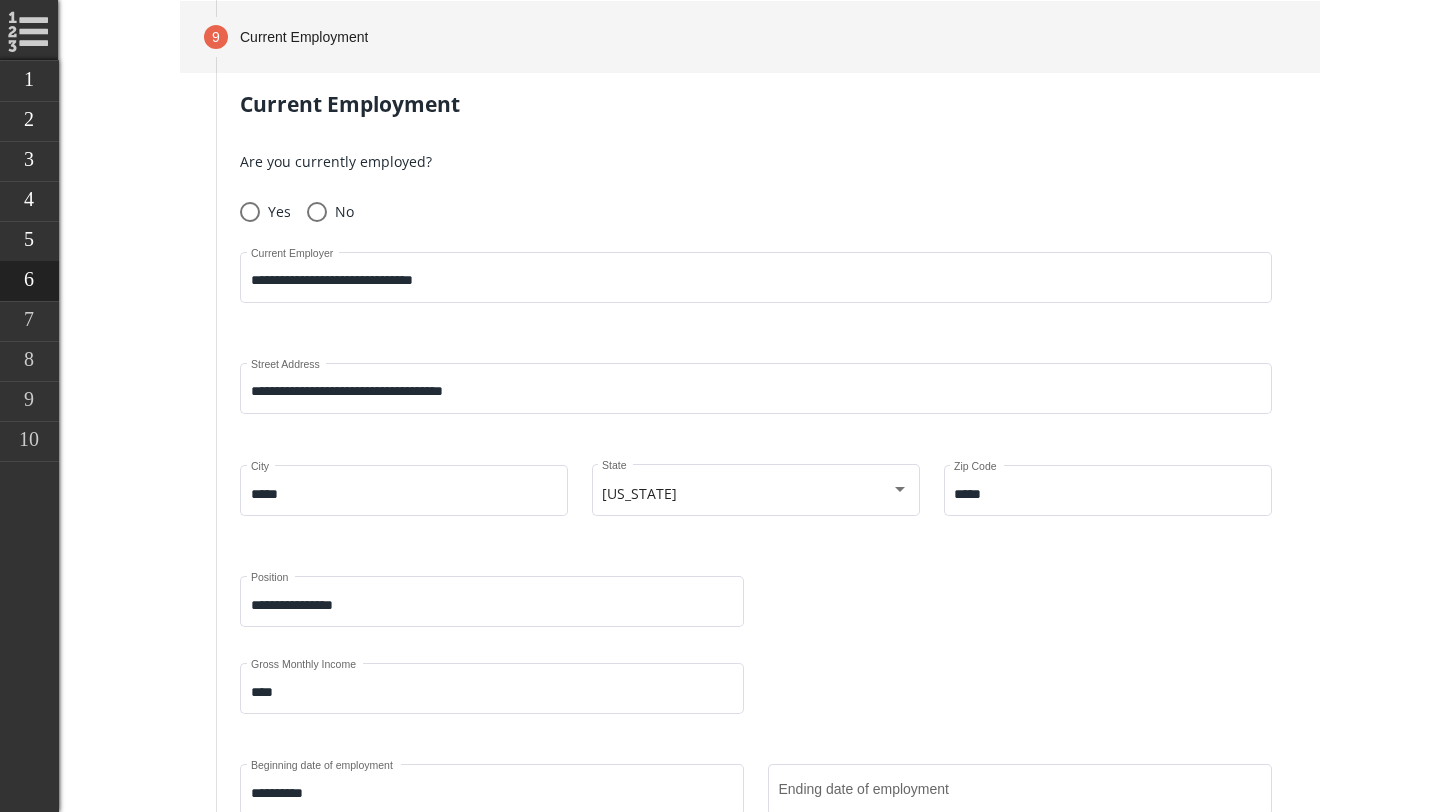 click at bounding box center (250, 212) 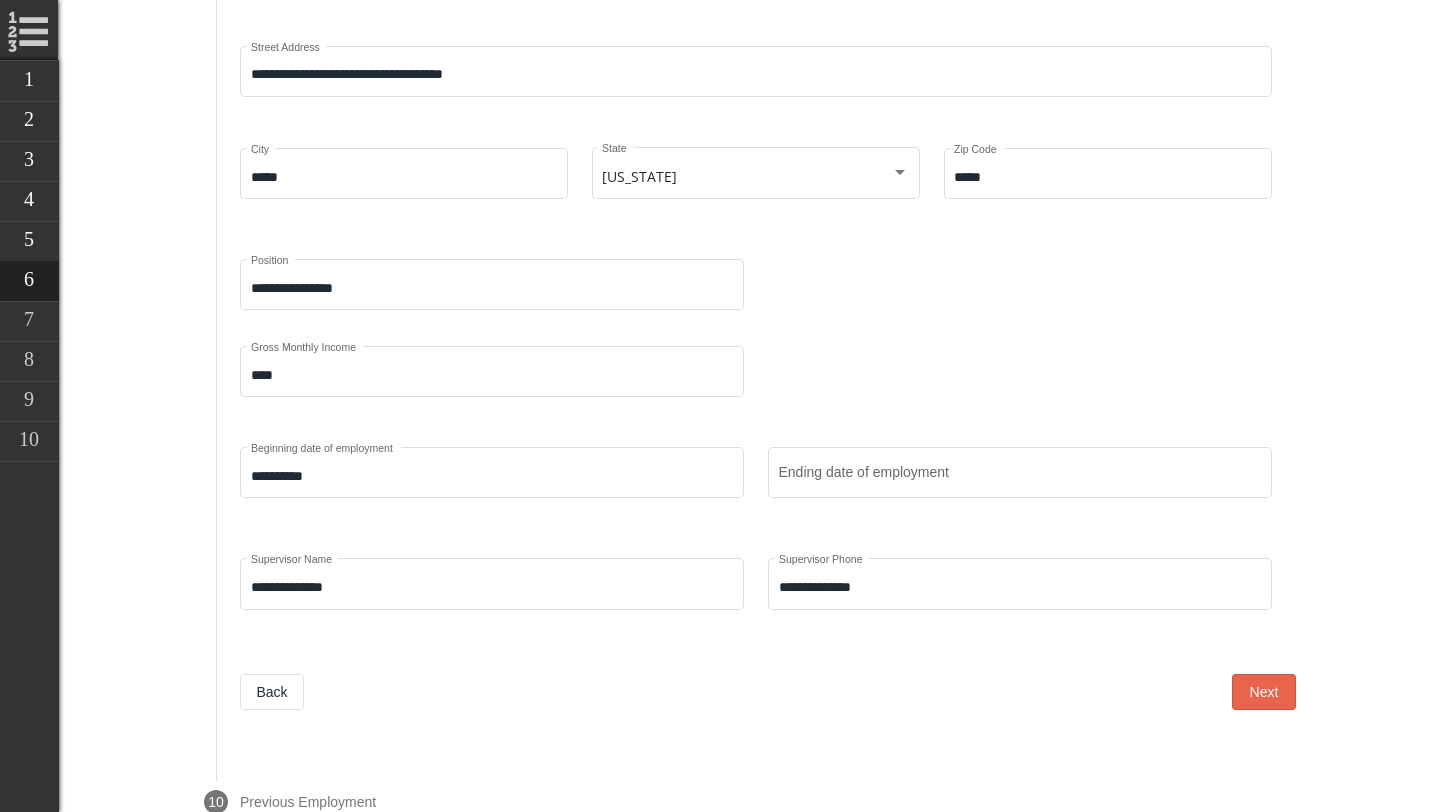 scroll, scrollTop: 1535, scrollLeft: 0, axis: vertical 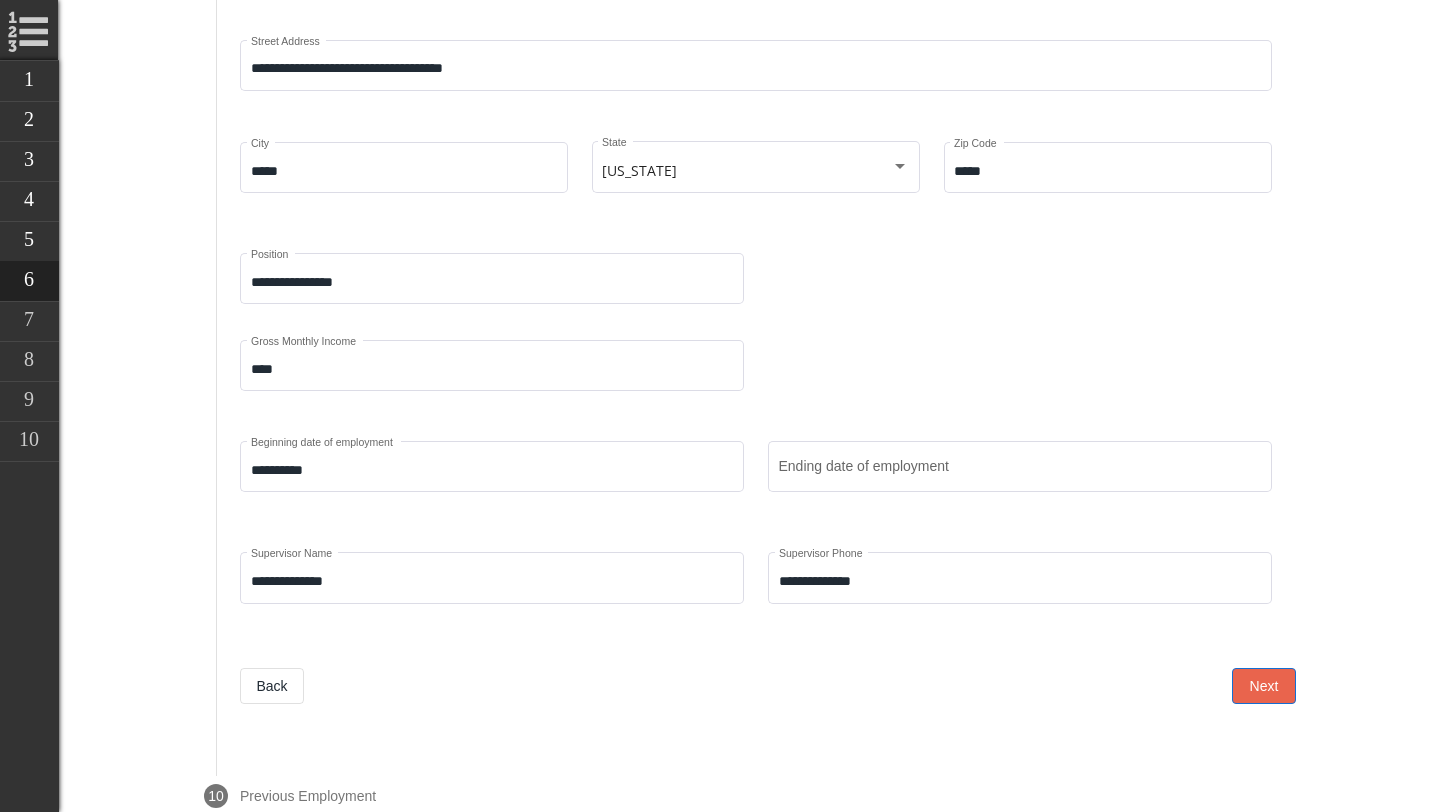 click on "Next" at bounding box center (1264, 686) 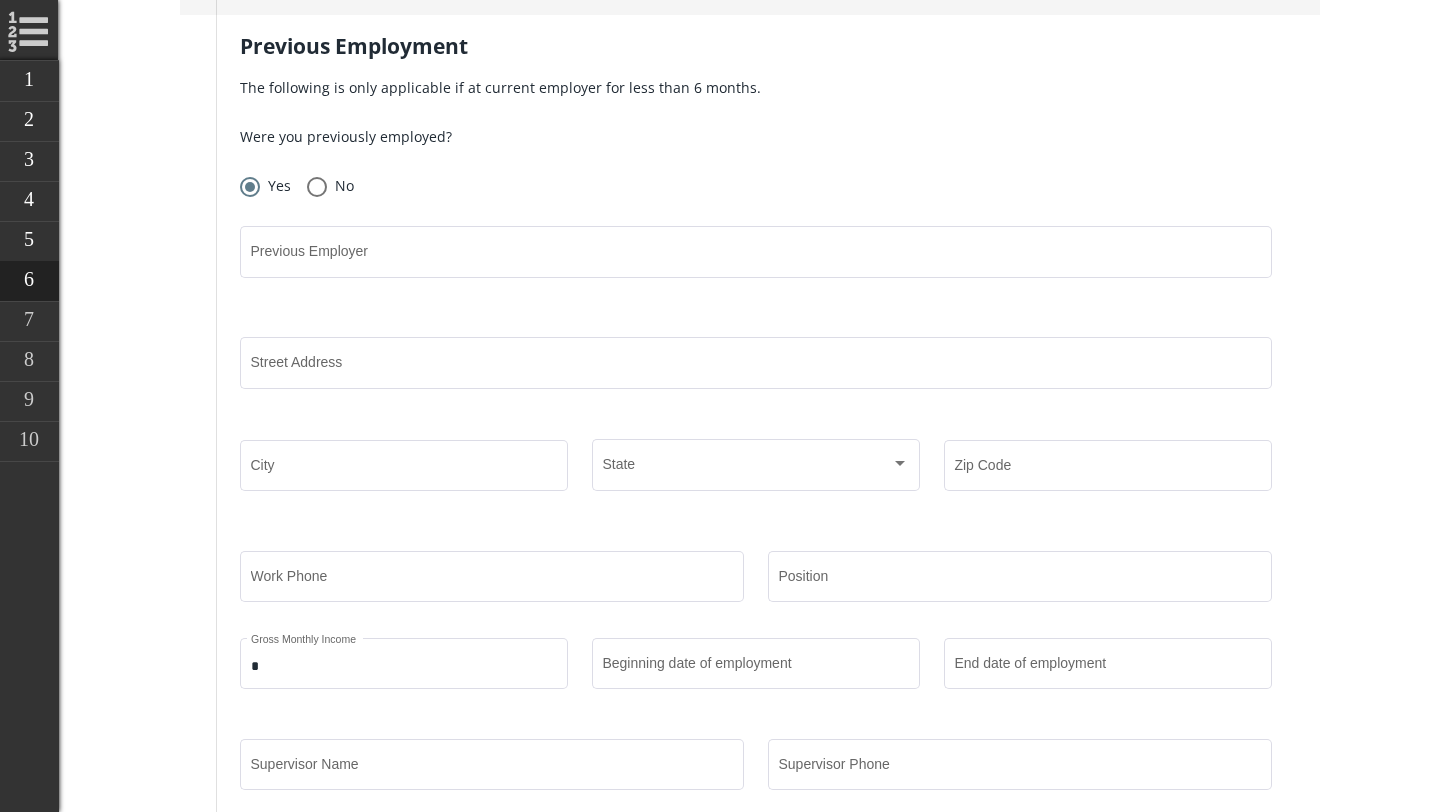 scroll, scrollTop: 1356, scrollLeft: 0, axis: vertical 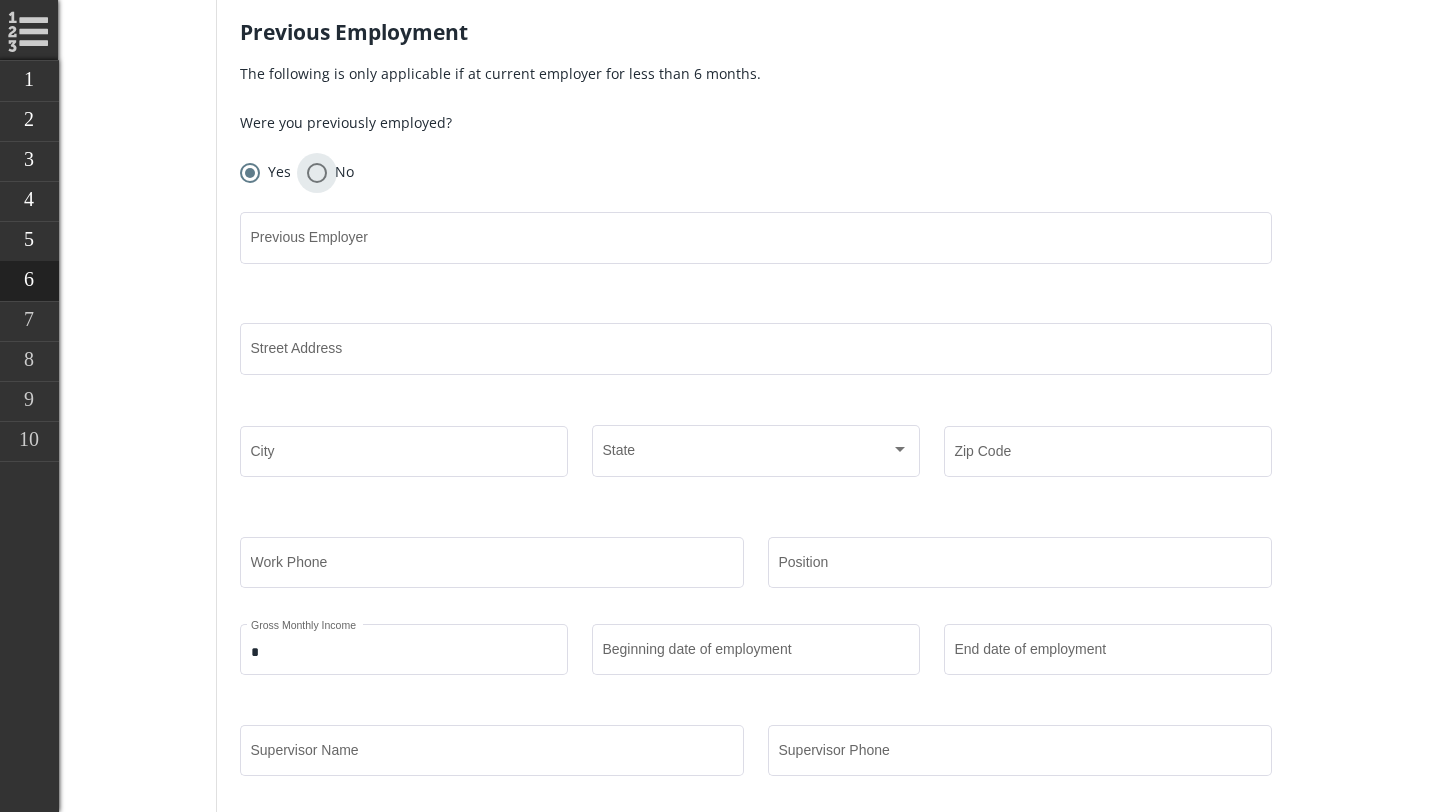 click at bounding box center [317, 173] 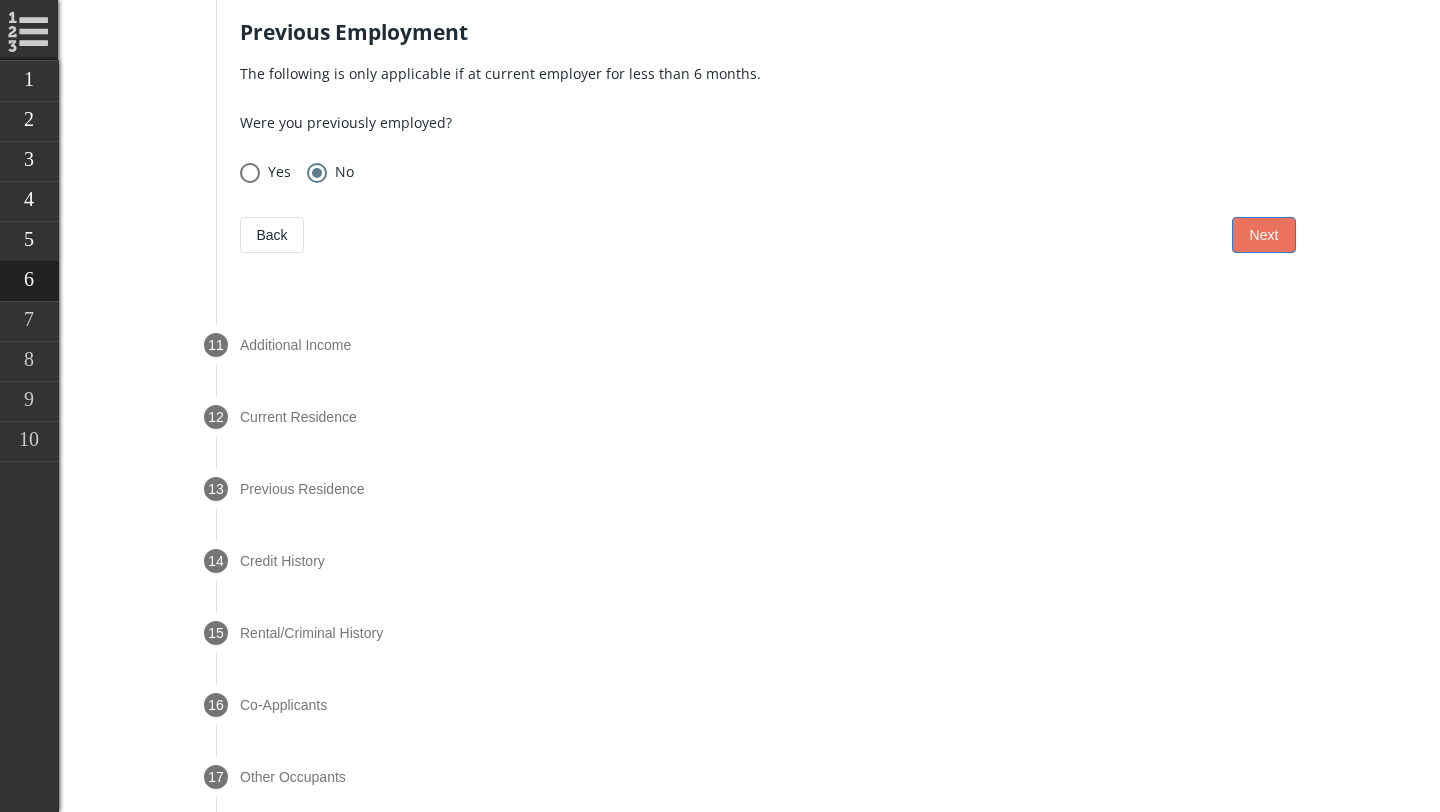 click on "Next" at bounding box center [1264, 235] 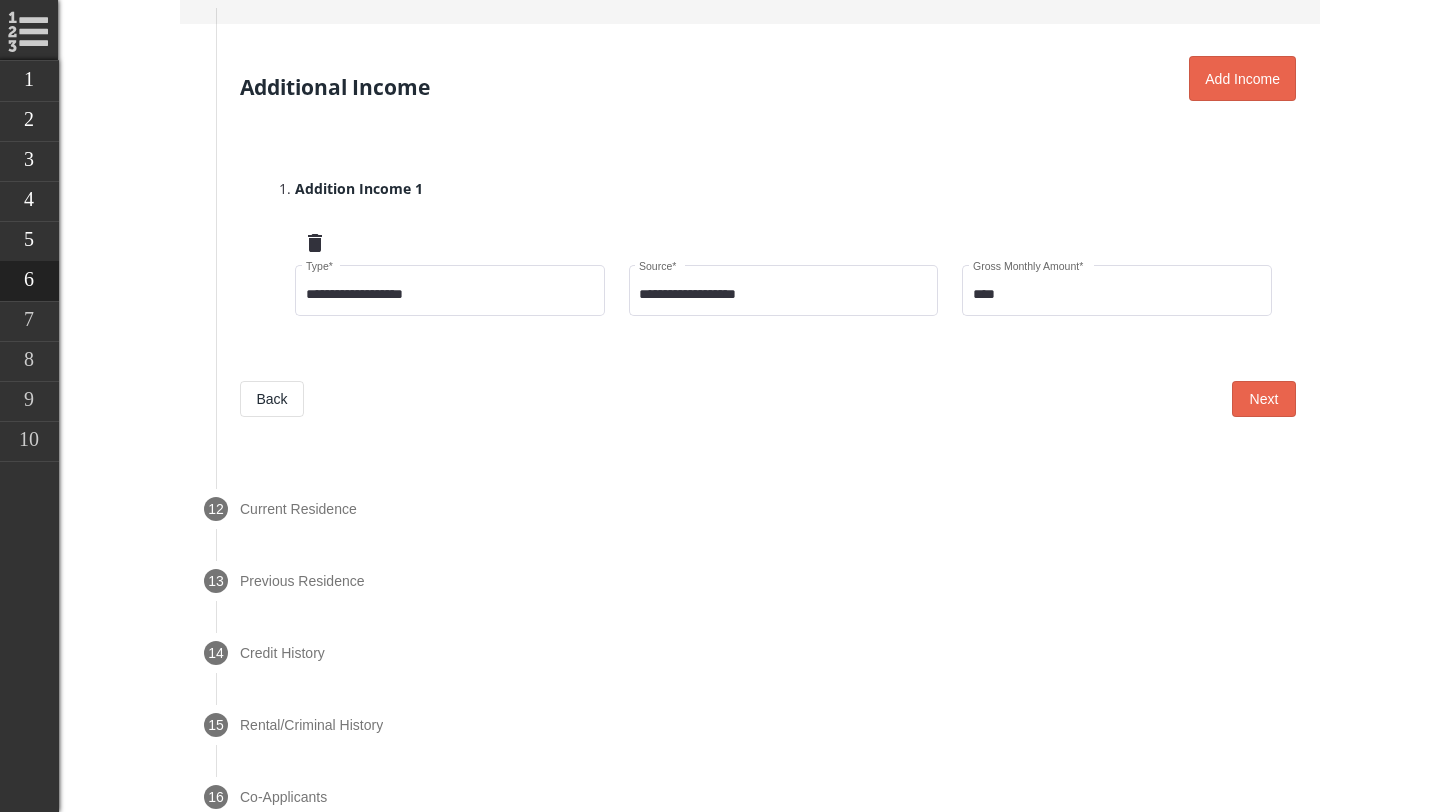 scroll, scrollTop: 1411, scrollLeft: 0, axis: vertical 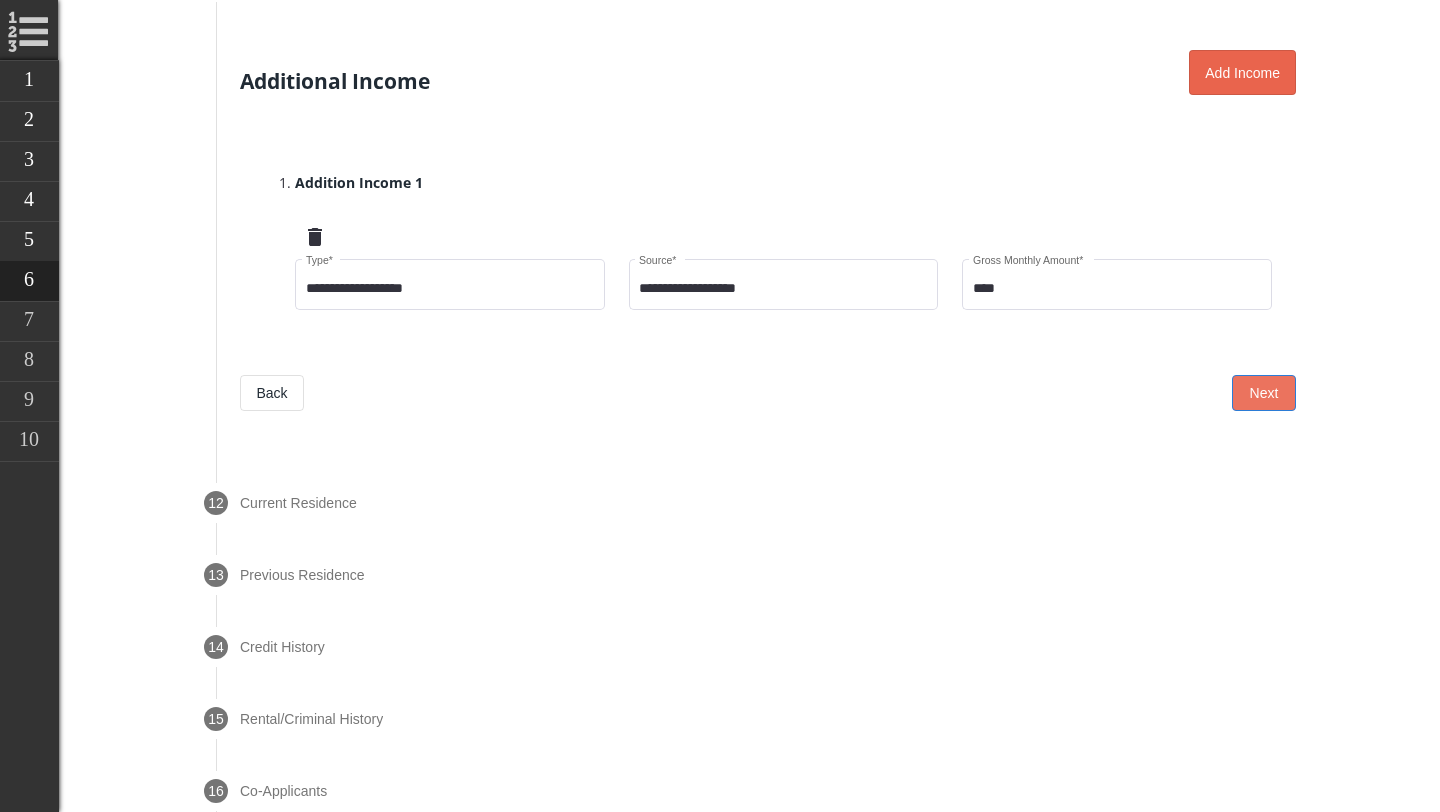 click on "Next" at bounding box center [1264, 393] 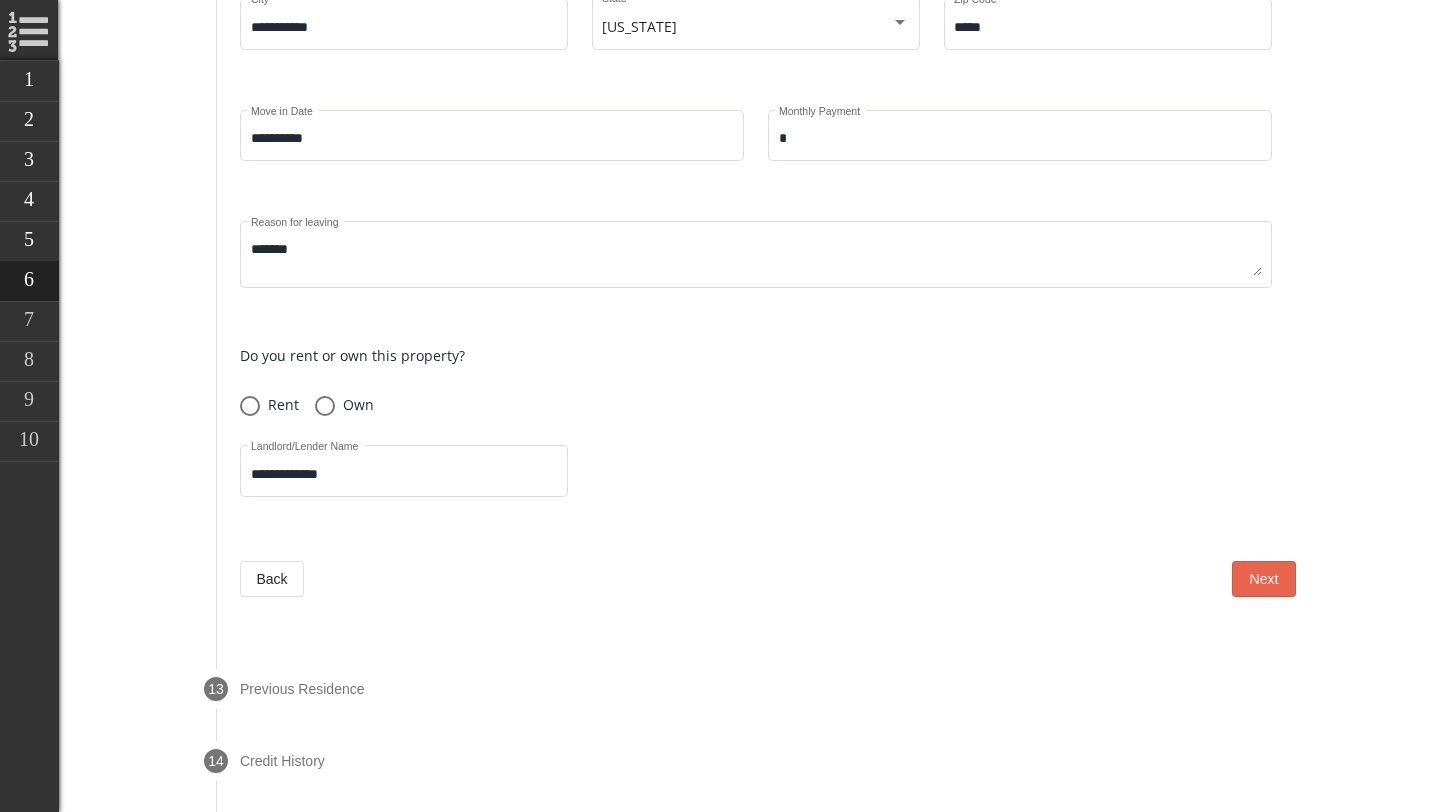 scroll, scrollTop: 1714, scrollLeft: 0, axis: vertical 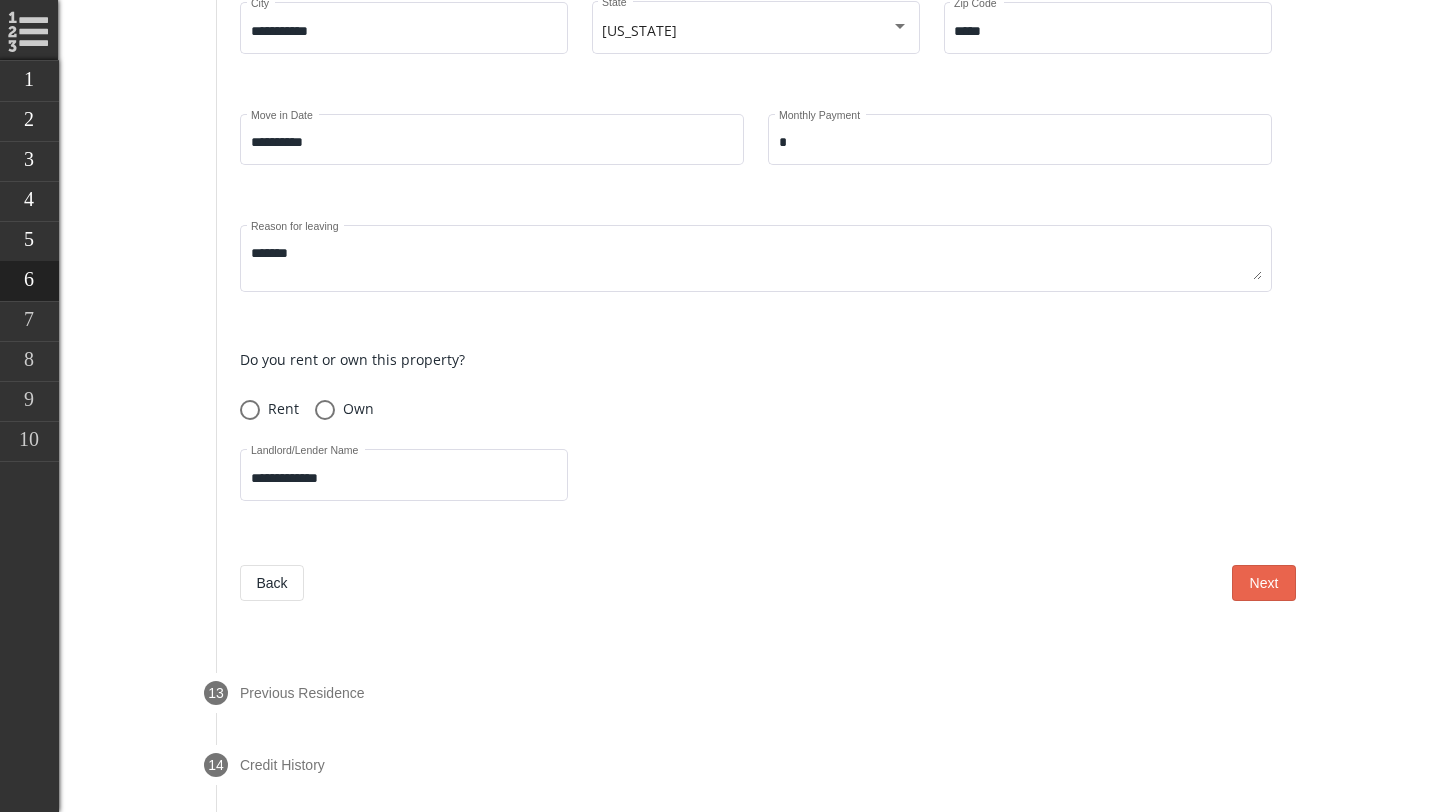 click at bounding box center (325, 410) 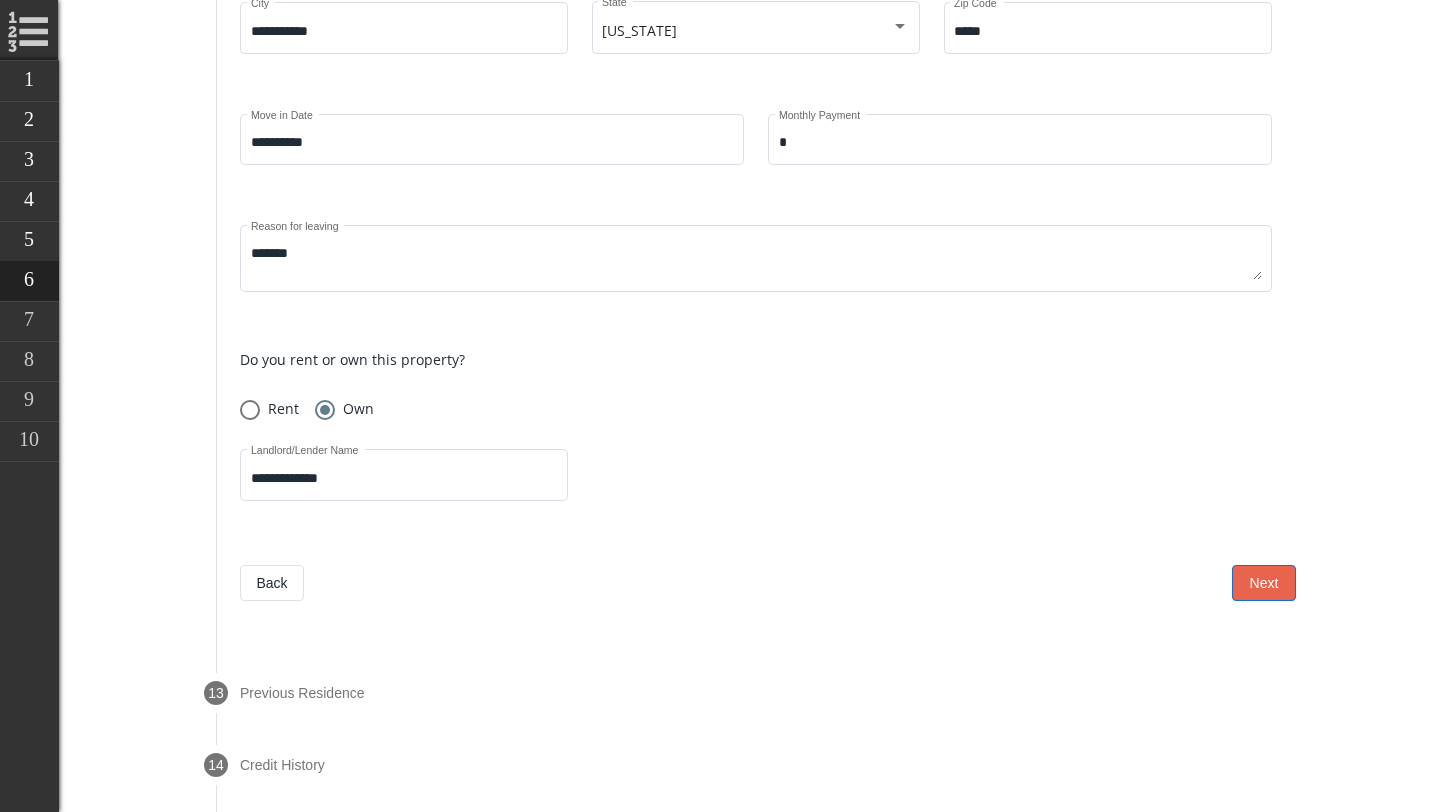 click on "Next" at bounding box center (1264, 583) 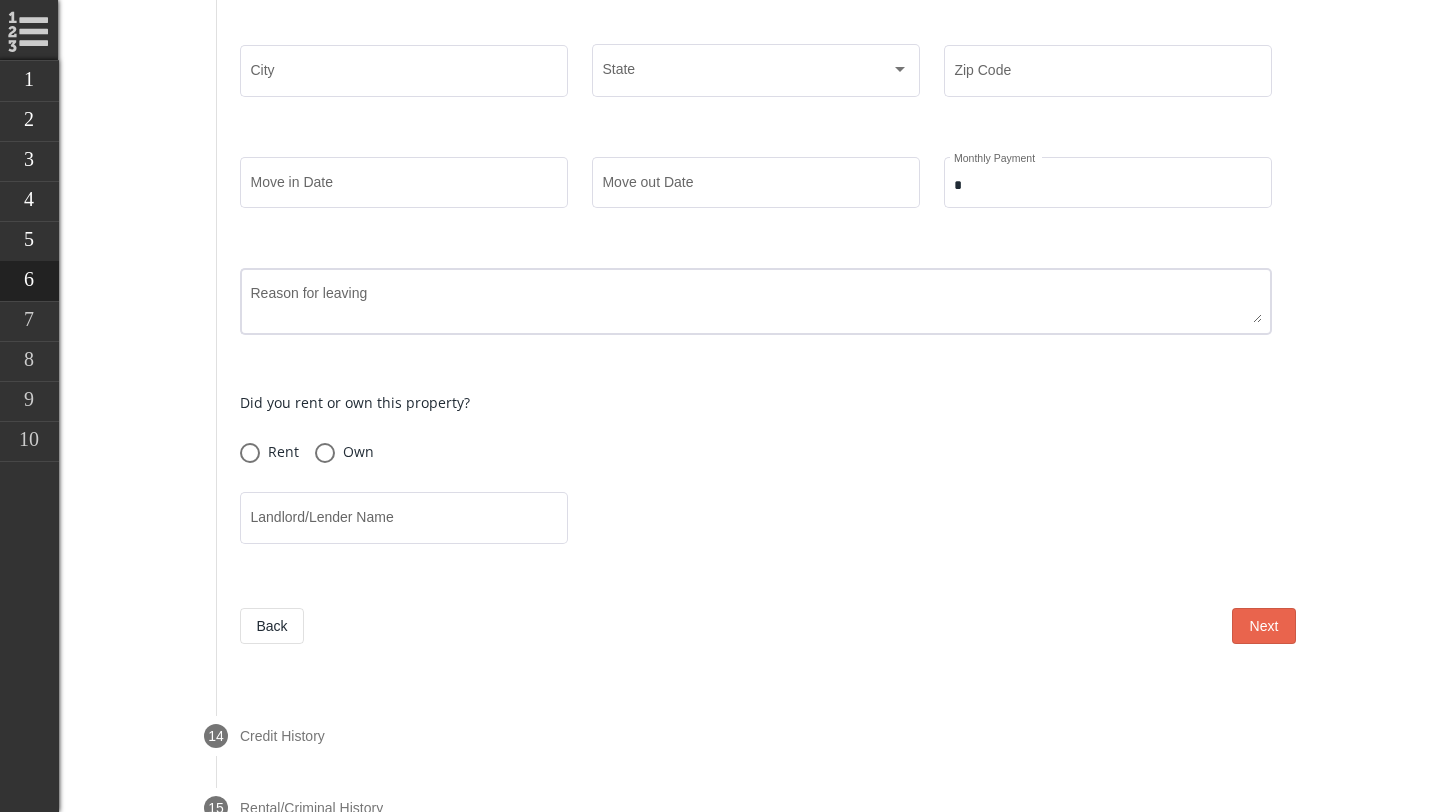 scroll, scrollTop: 1779, scrollLeft: 0, axis: vertical 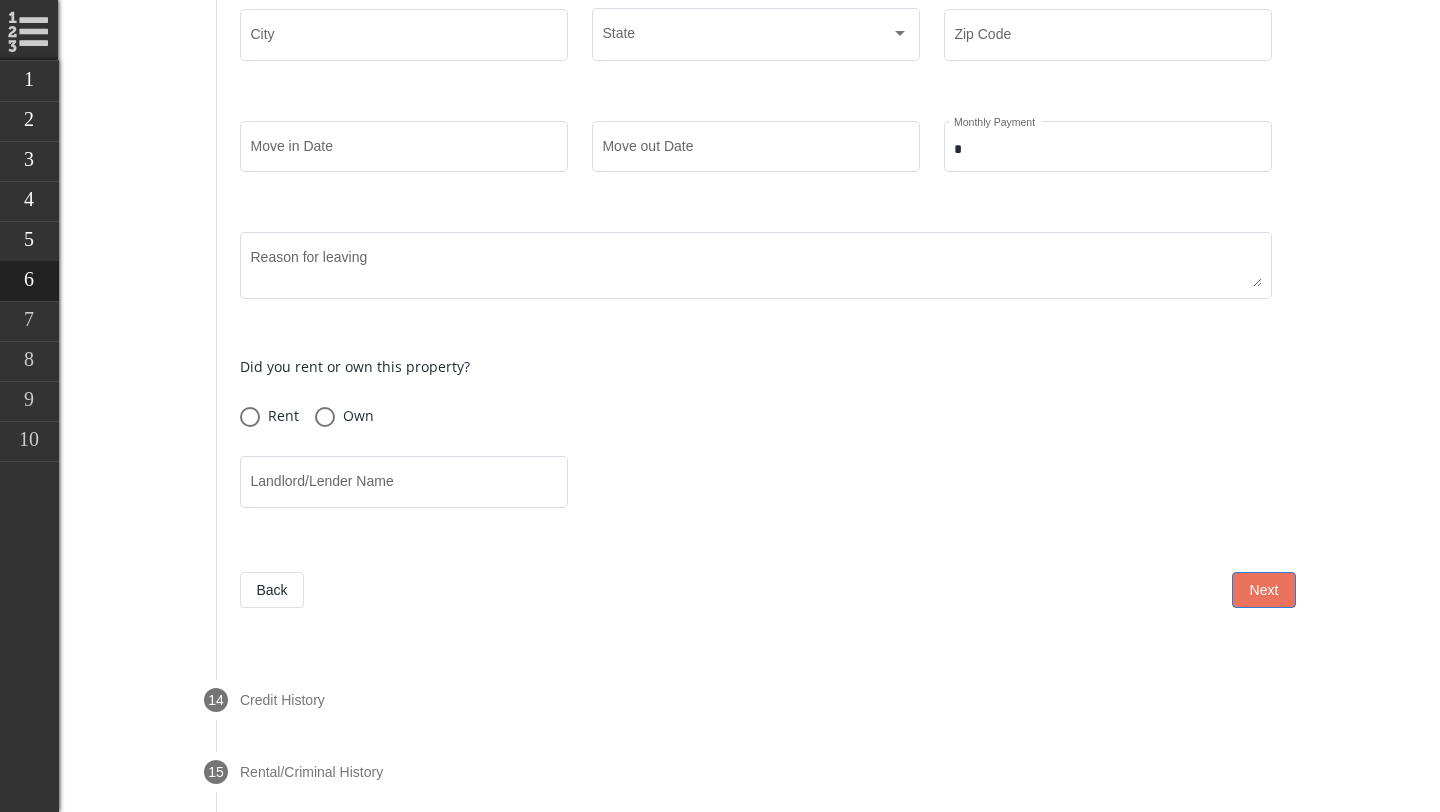 click on "Next" at bounding box center [1264, 590] 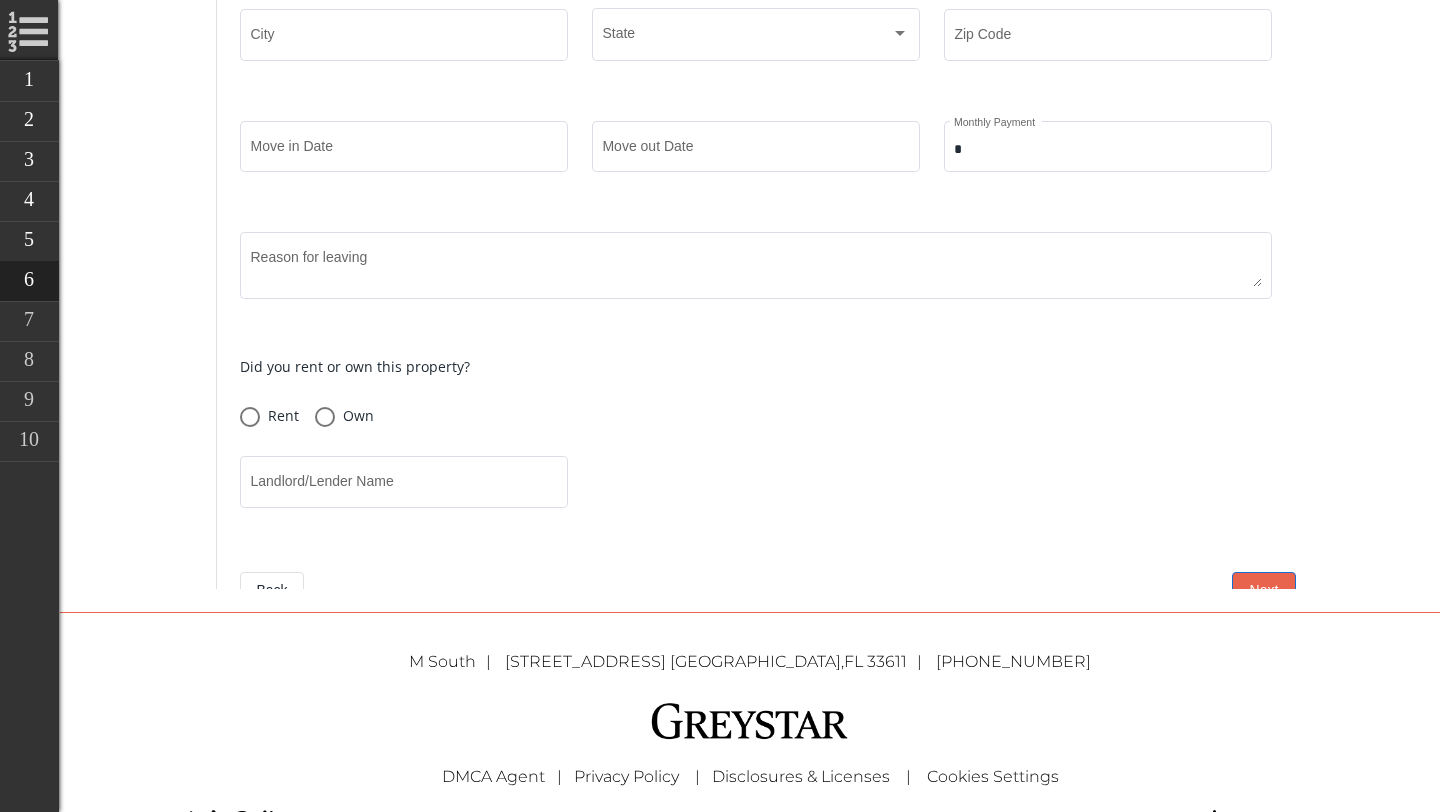 scroll, scrollTop: 1572, scrollLeft: 0, axis: vertical 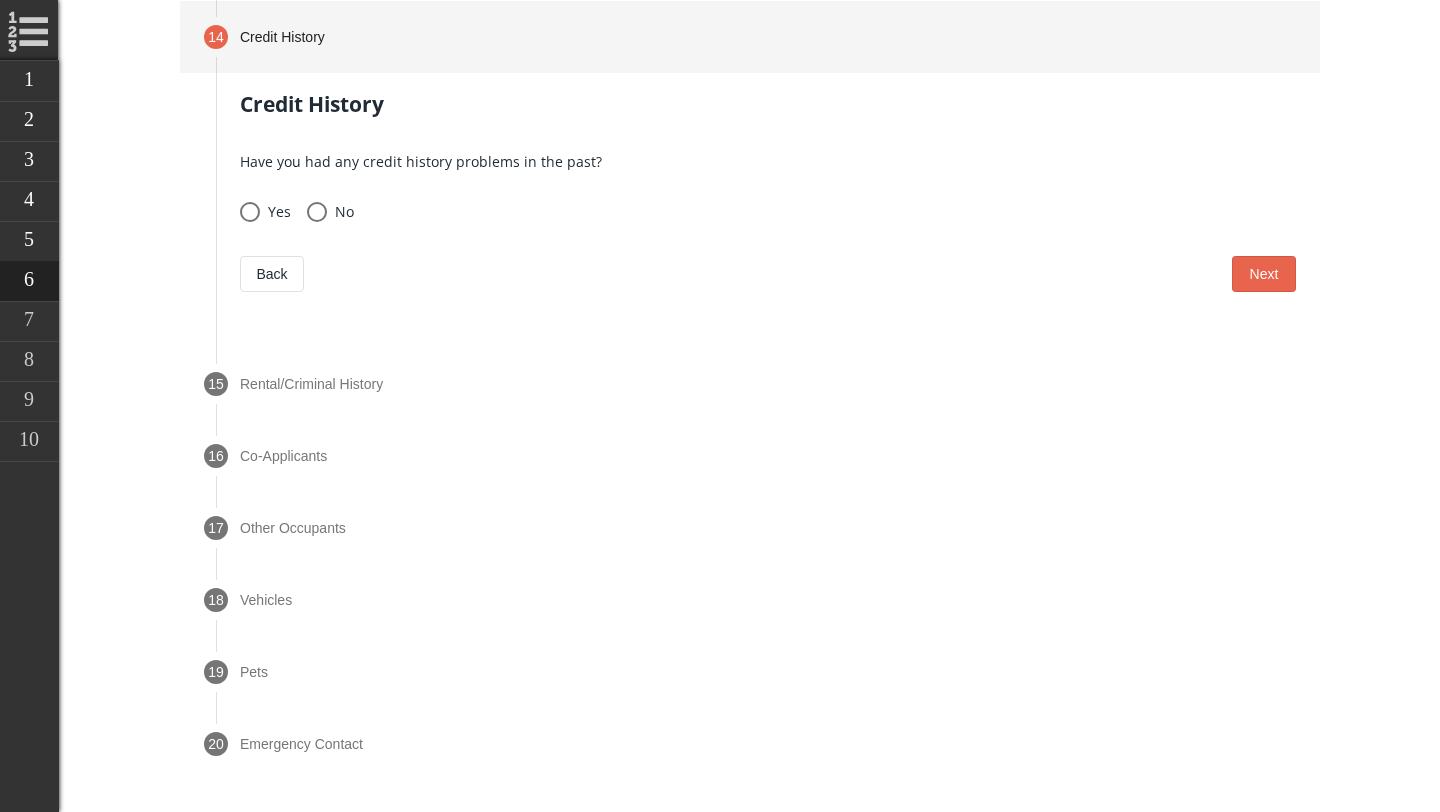 click on "Have you had any credit history problems in the past?   Yes   No Back Next" at bounding box center (768, 221) 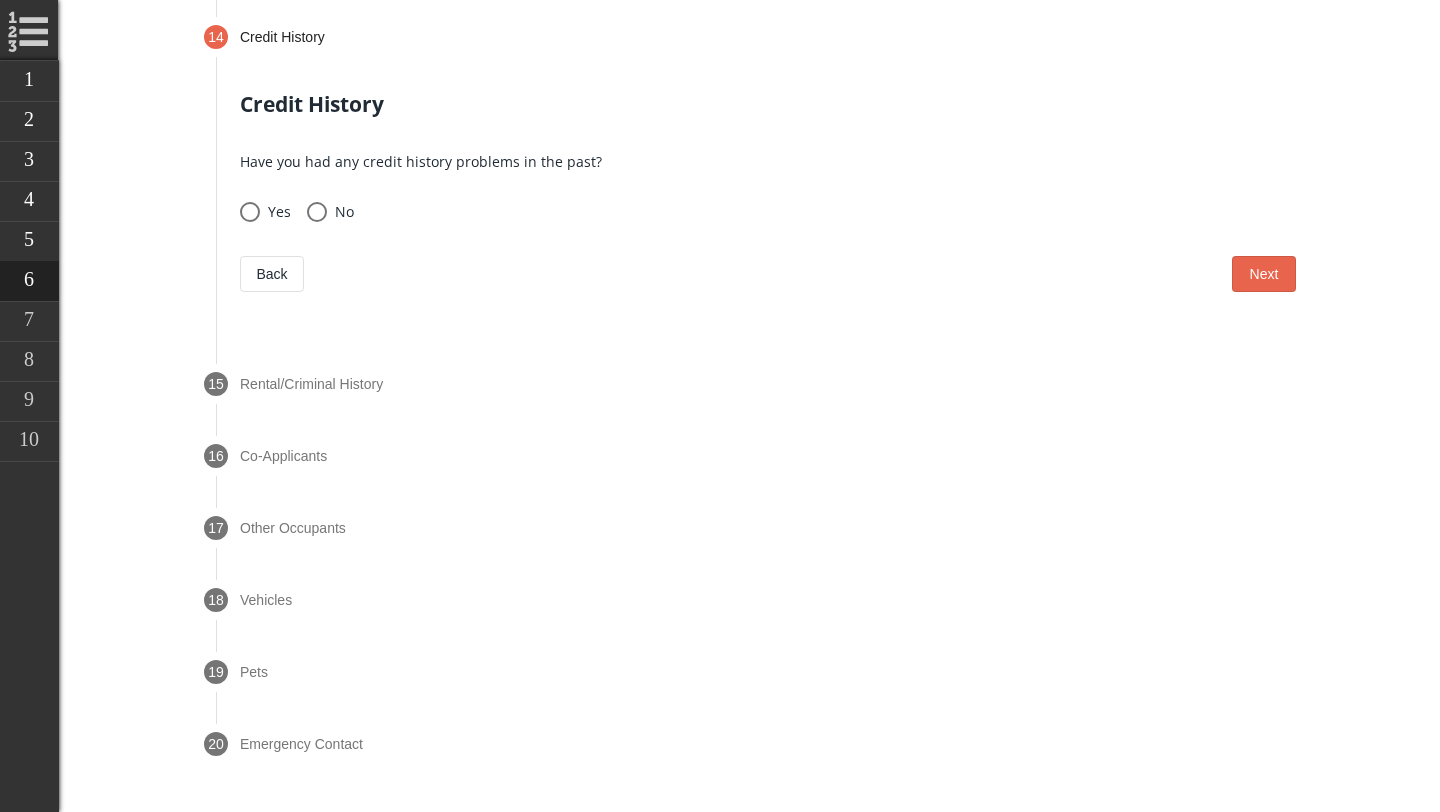click at bounding box center (317, 212) 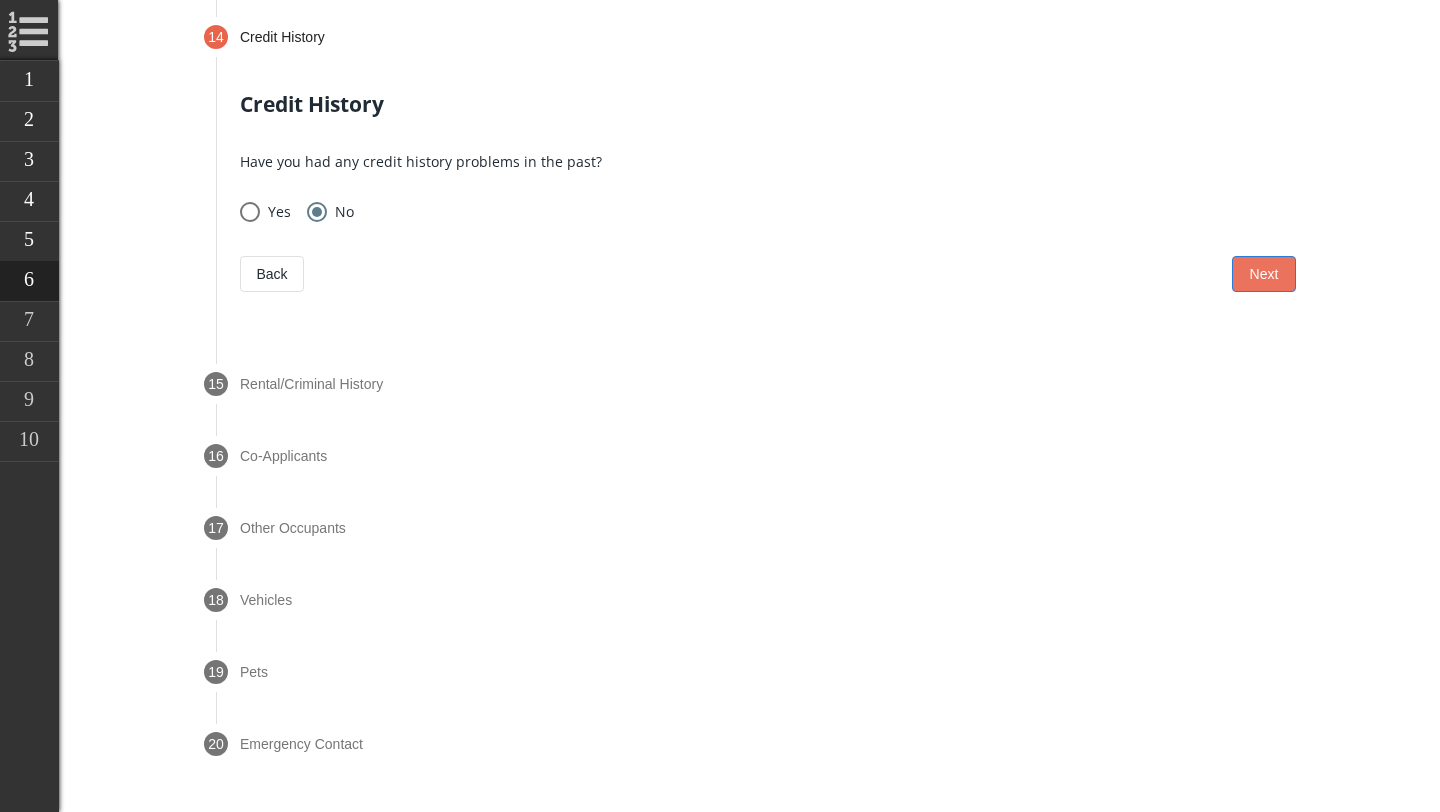 click on "Next" at bounding box center [1264, 274] 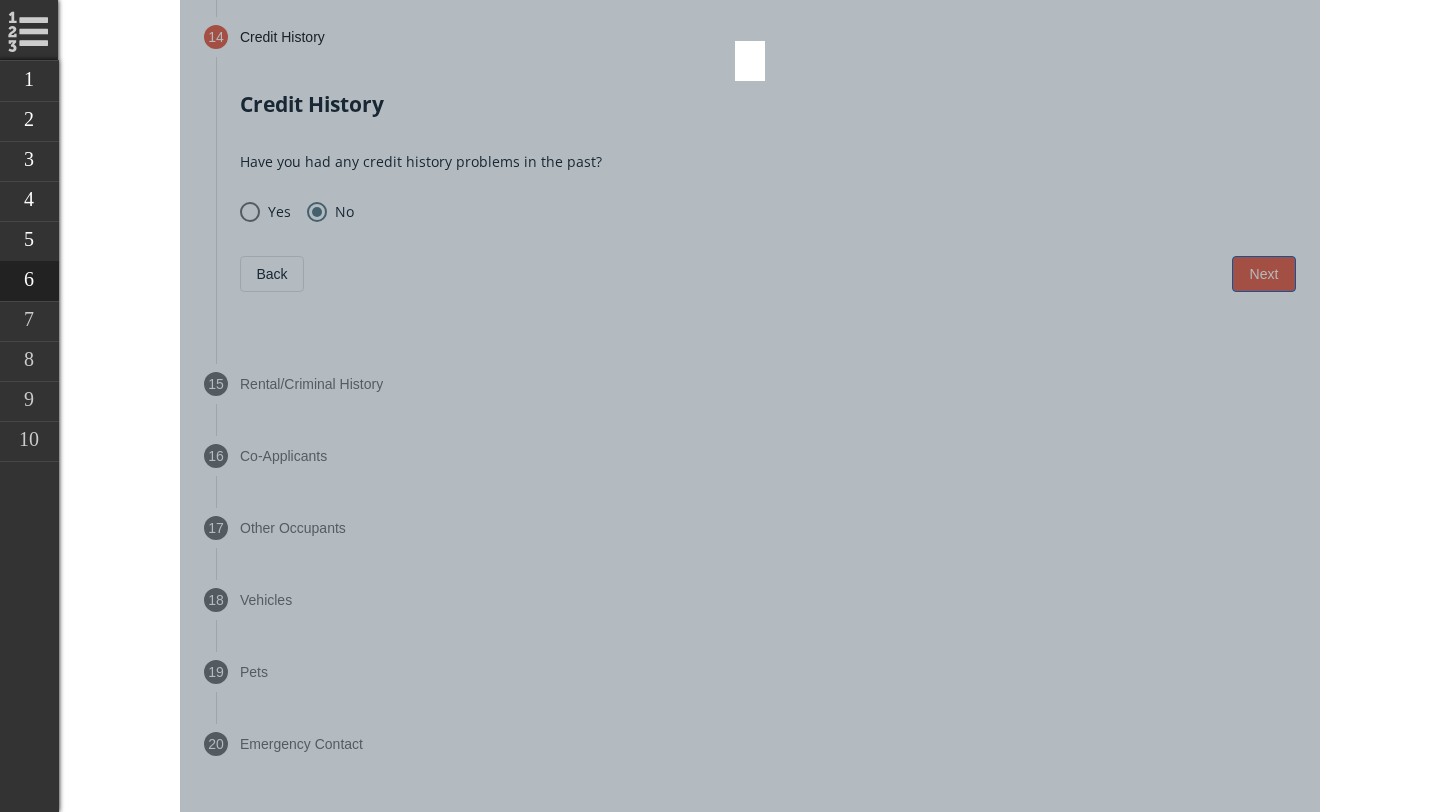 scroll, scrollTop: 1644, scrollLeft: 0, axis: vertical 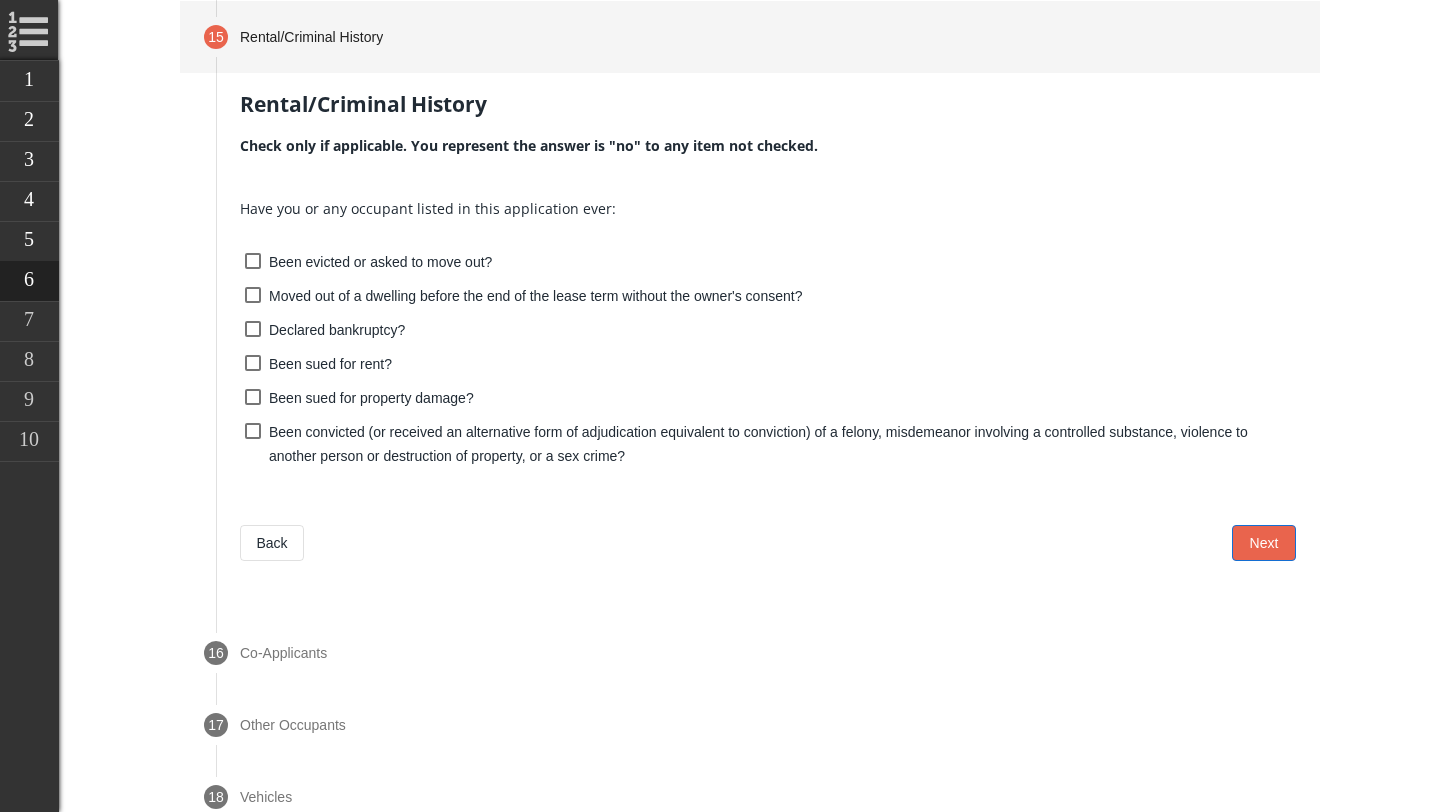 click on "Next" at bounding box center [1264, 543] 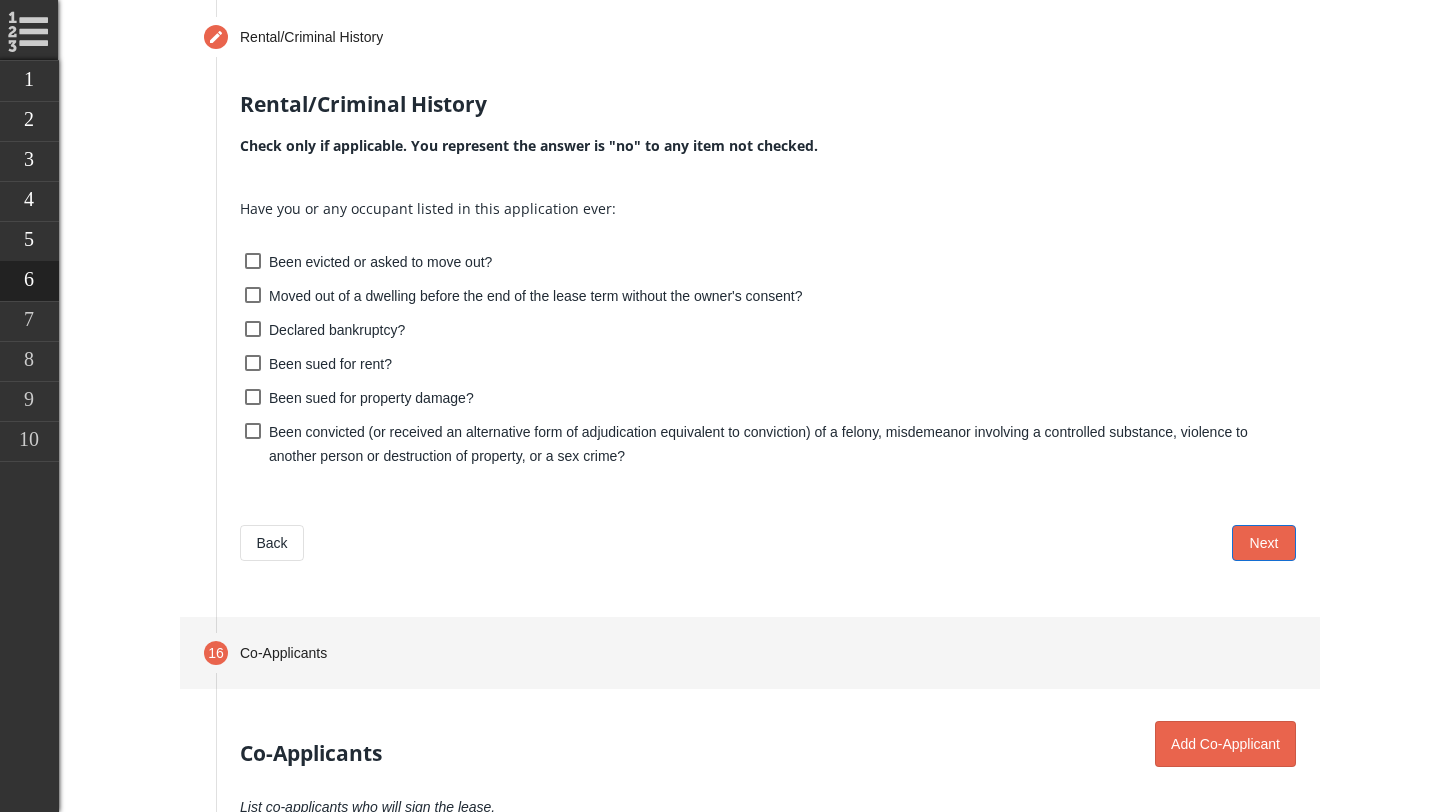 scroll, scrollTop: 1716, scrollLeft: 0, axis: vertical 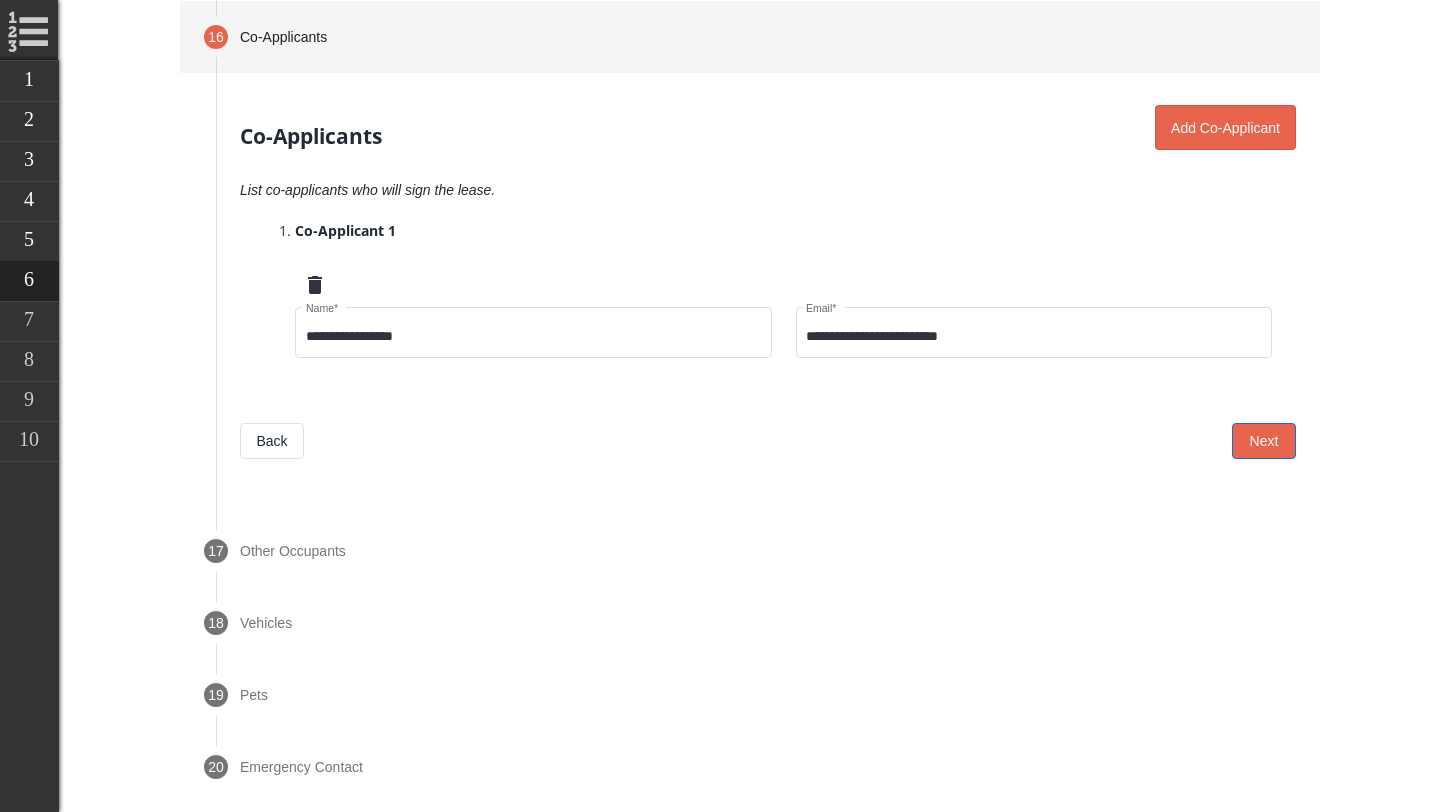 click on "Next" at bounding box center [1264, 441] 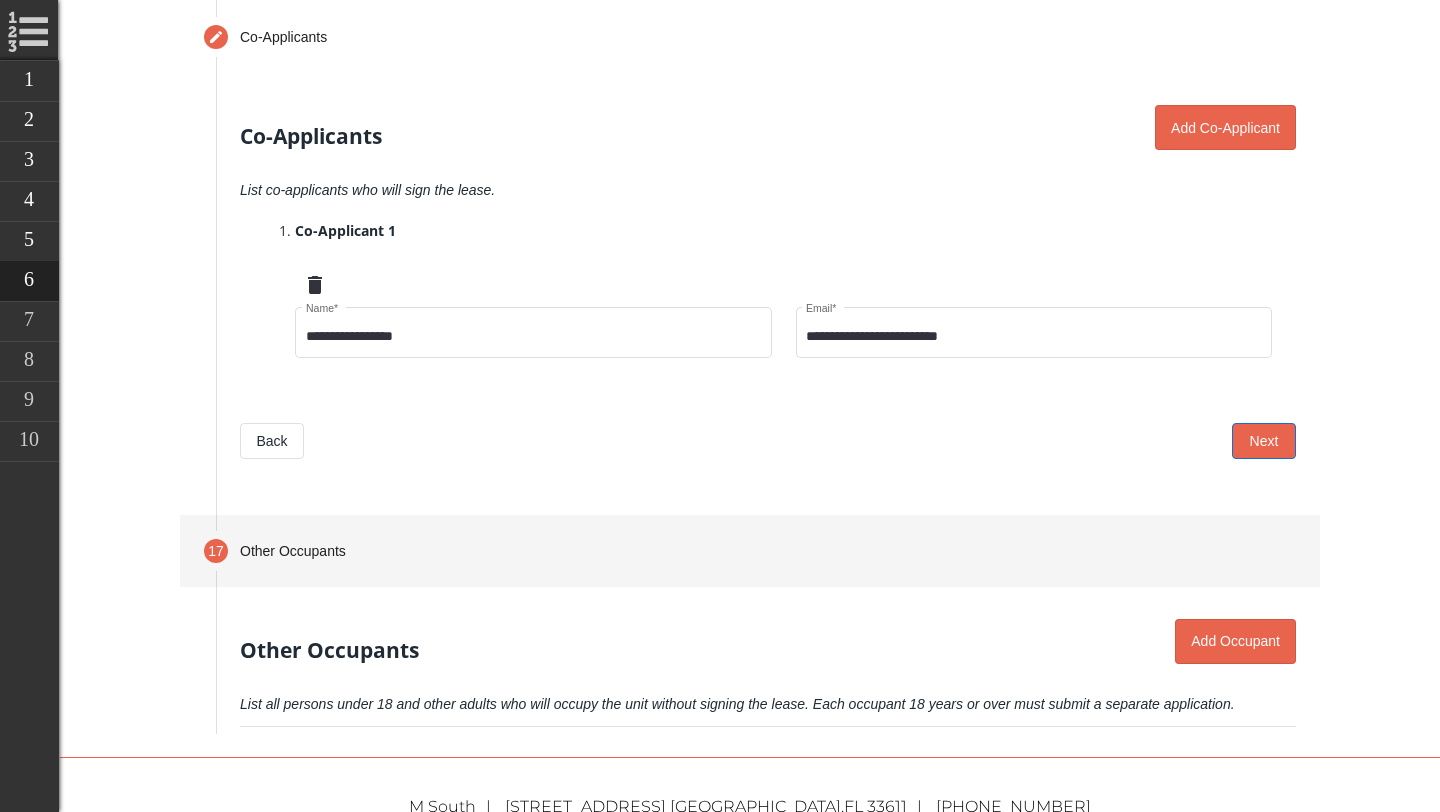 scroll, scrollTop: 1788, scrollLeft: 0, axis: vertical 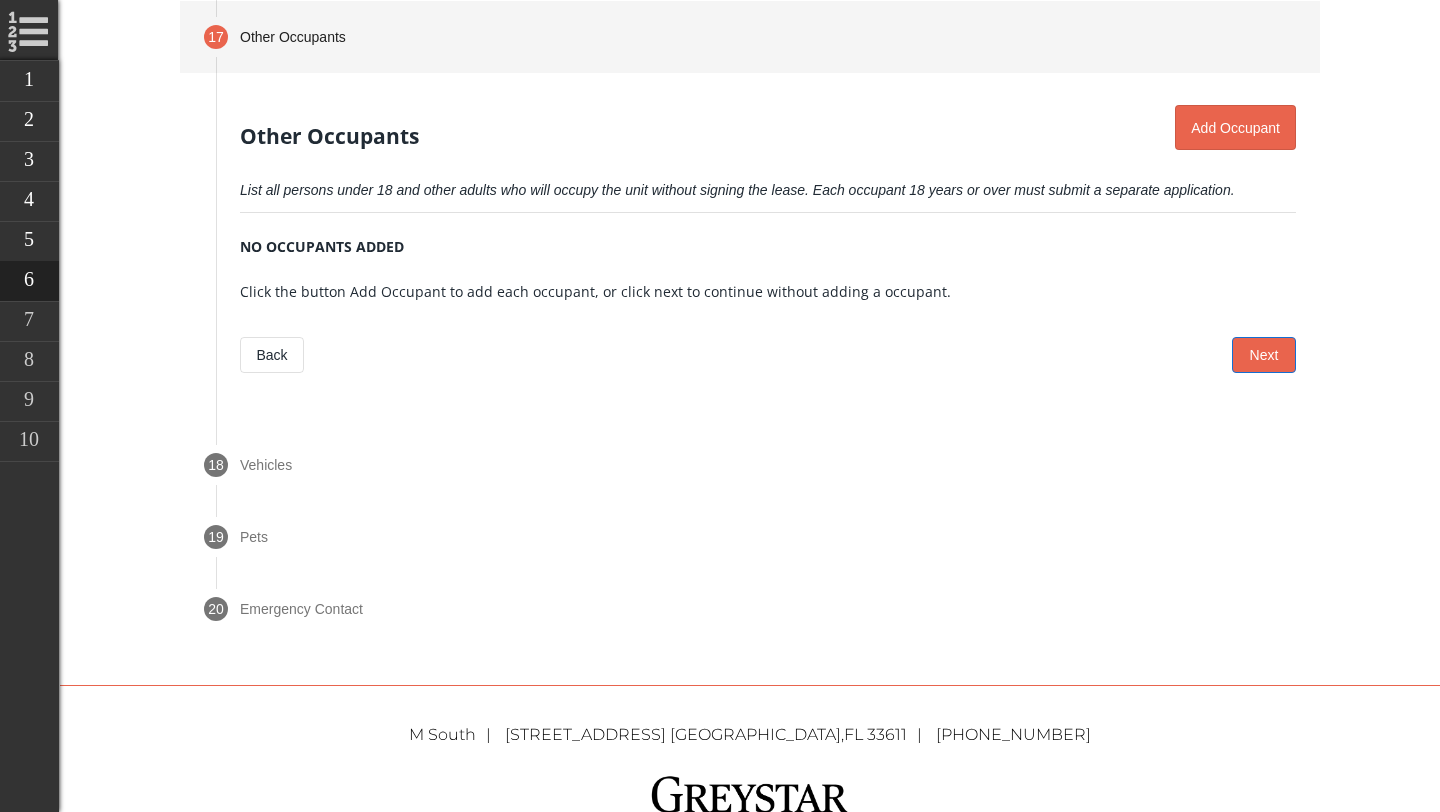 click on "Next" at bounding box center [1264, 355] 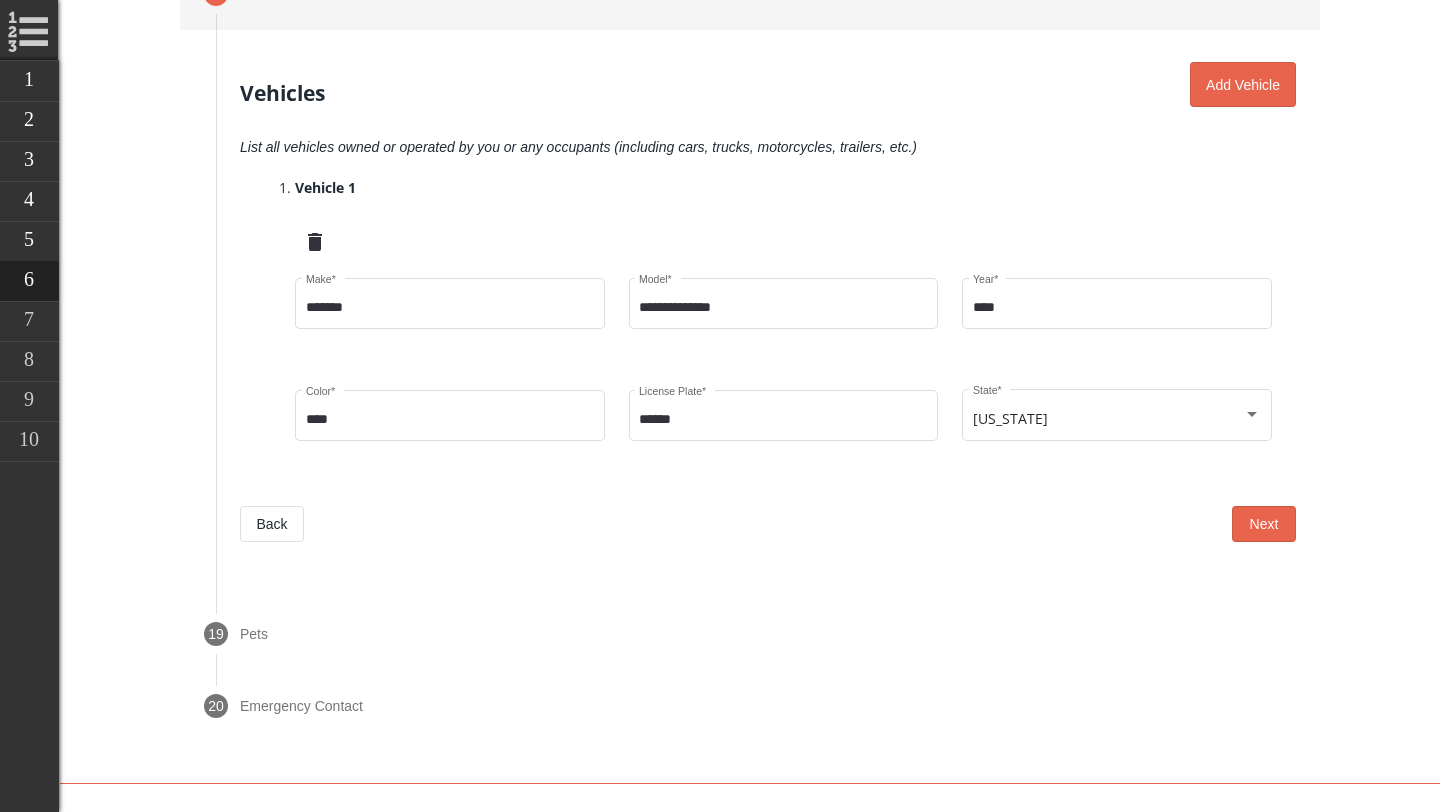 scroll, scrollTop: 1905, scrollLeft: 0, axis: vertical 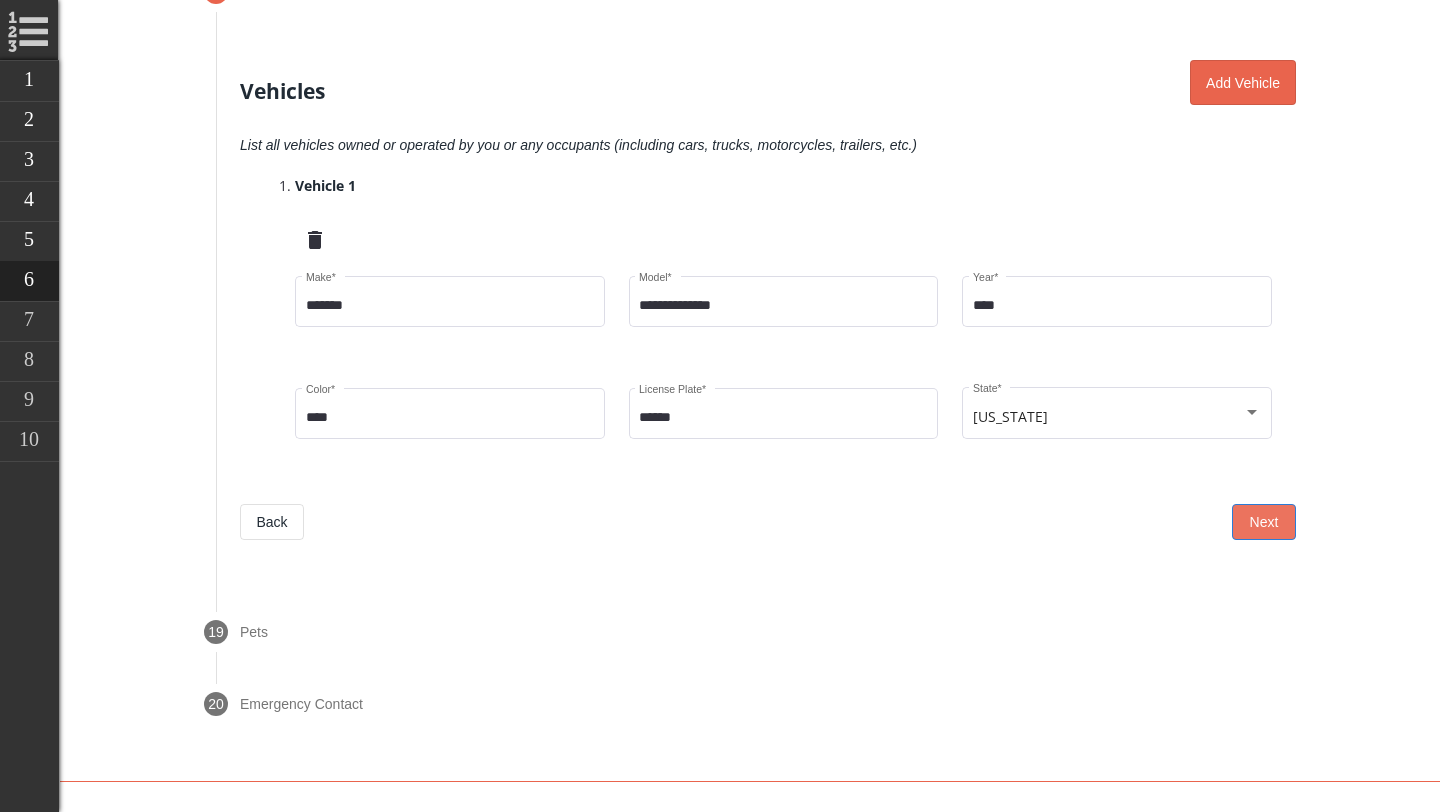 click on "Next" at bounding box center (1264, 522) 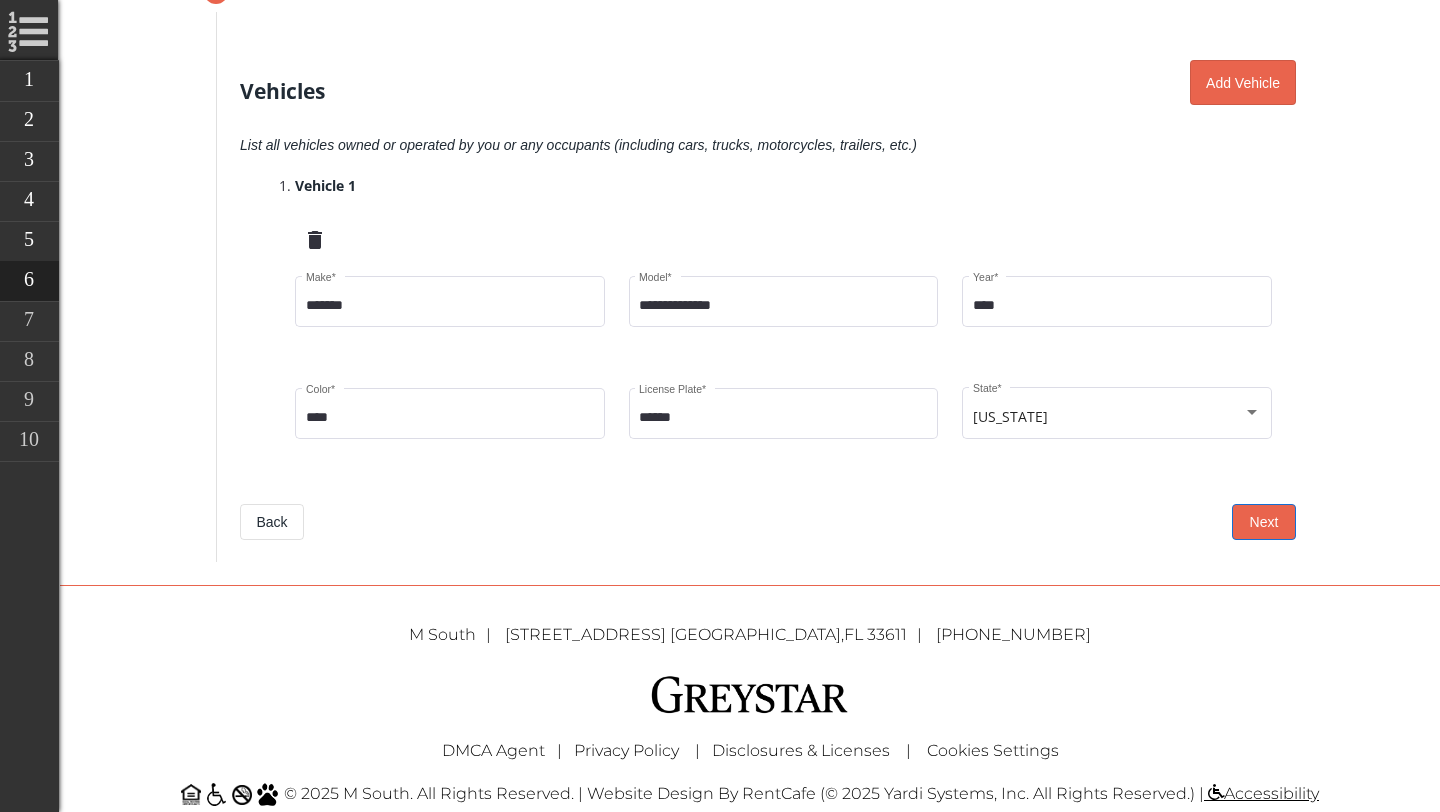 scroll, scrollTop: 1932, scrollLeft: 0, axis: vertical 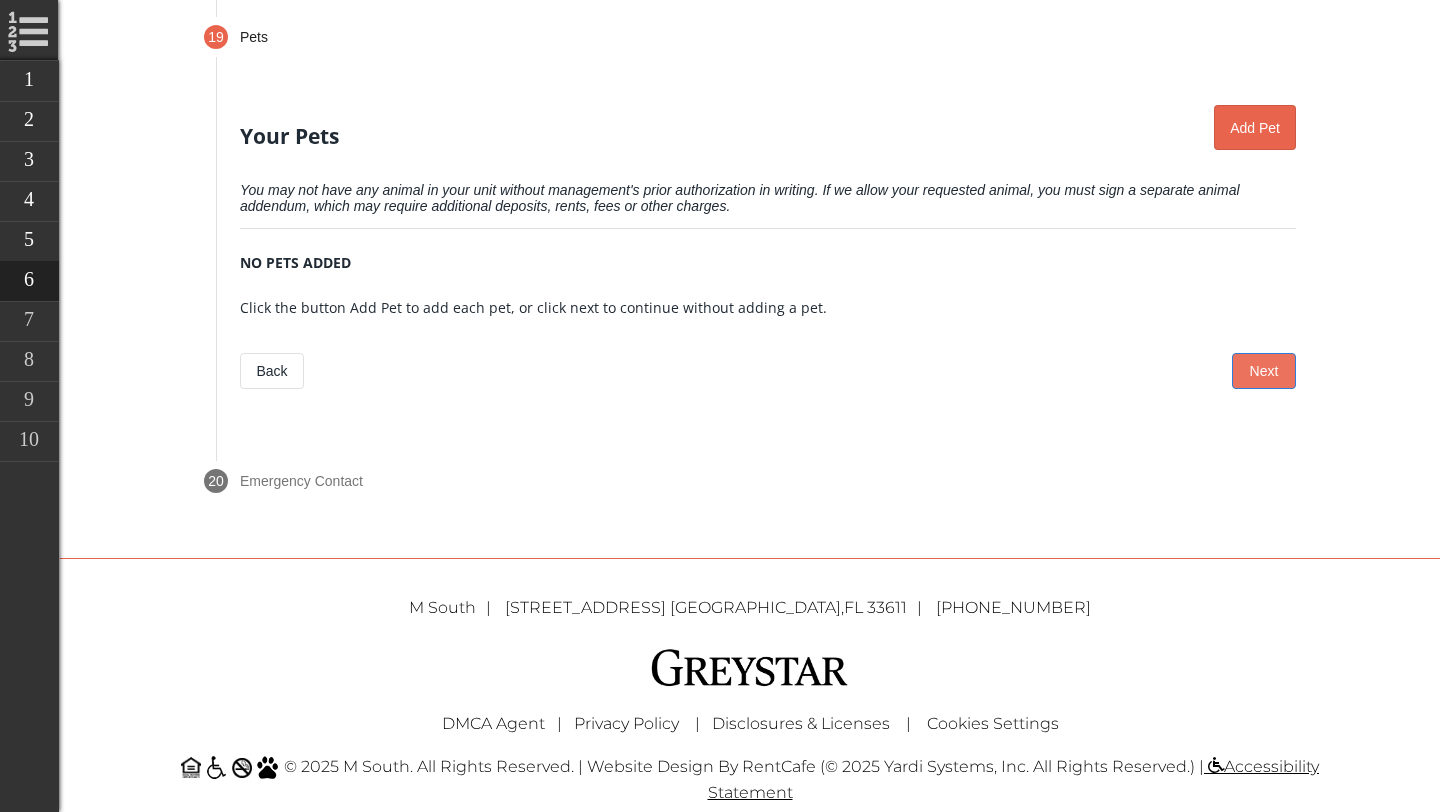 click on "Next" at bounding box center (1264, 371) 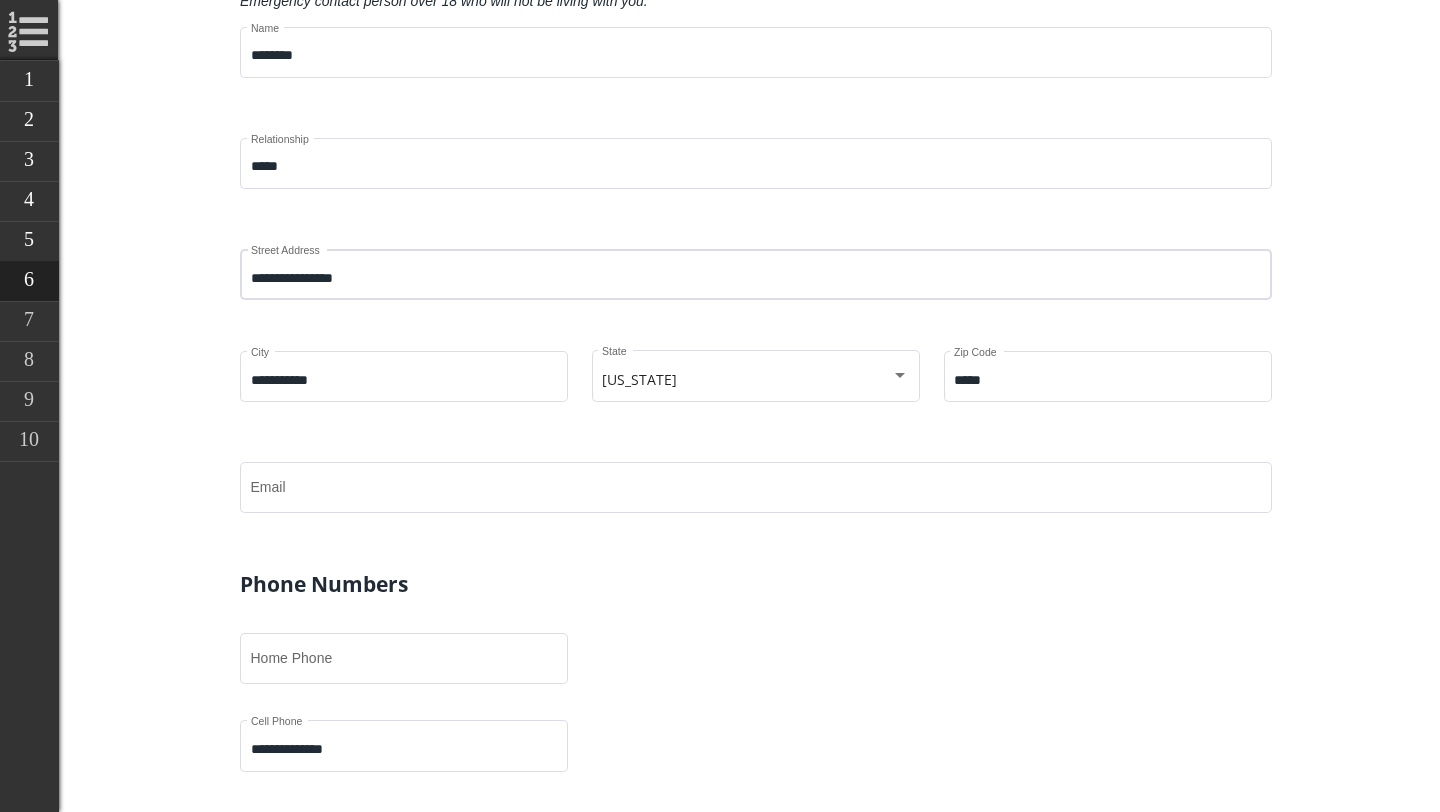 scroll, scrollTop: 2211, scrollLeft: 0, axis: vertical 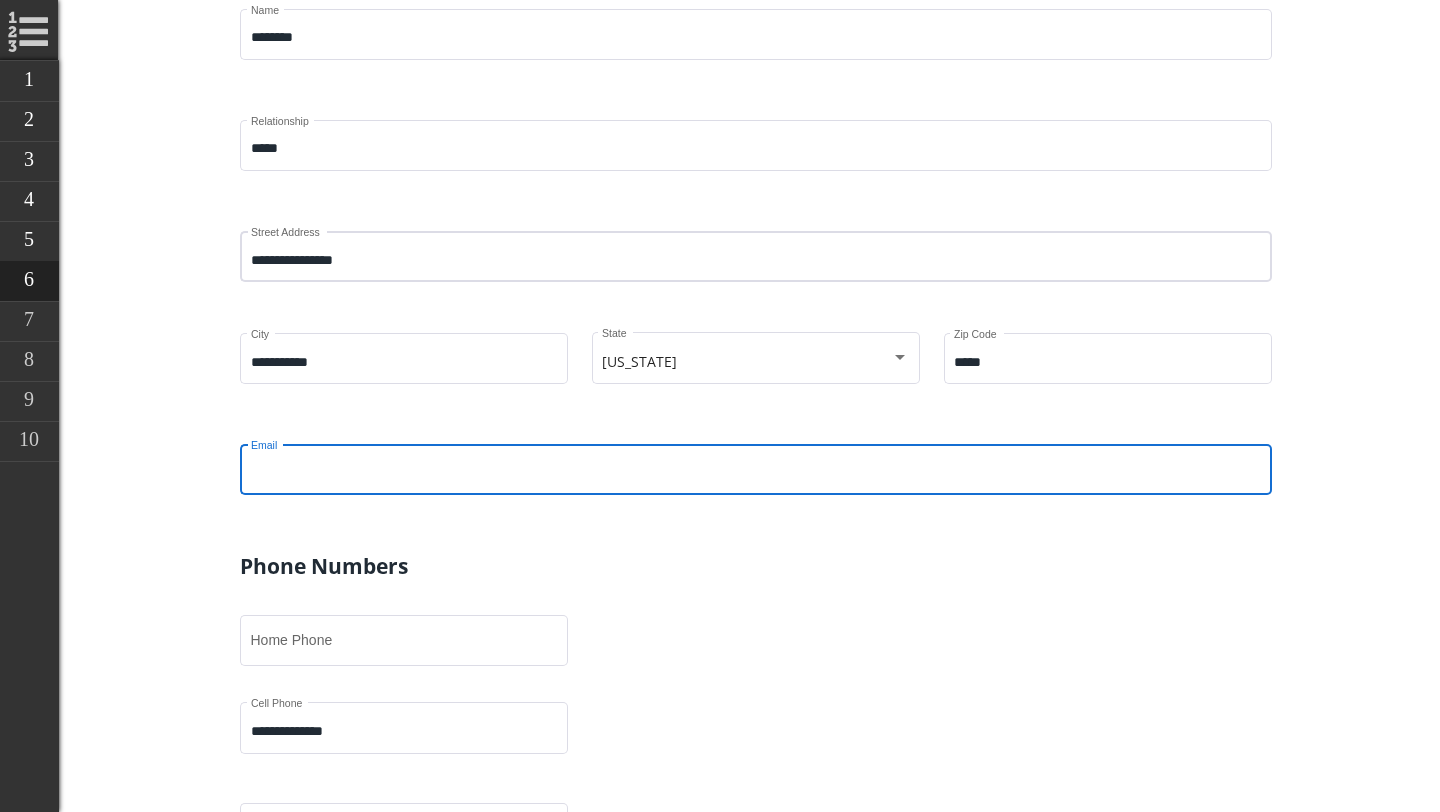 click on "Email" at bounding box center [756, 474] 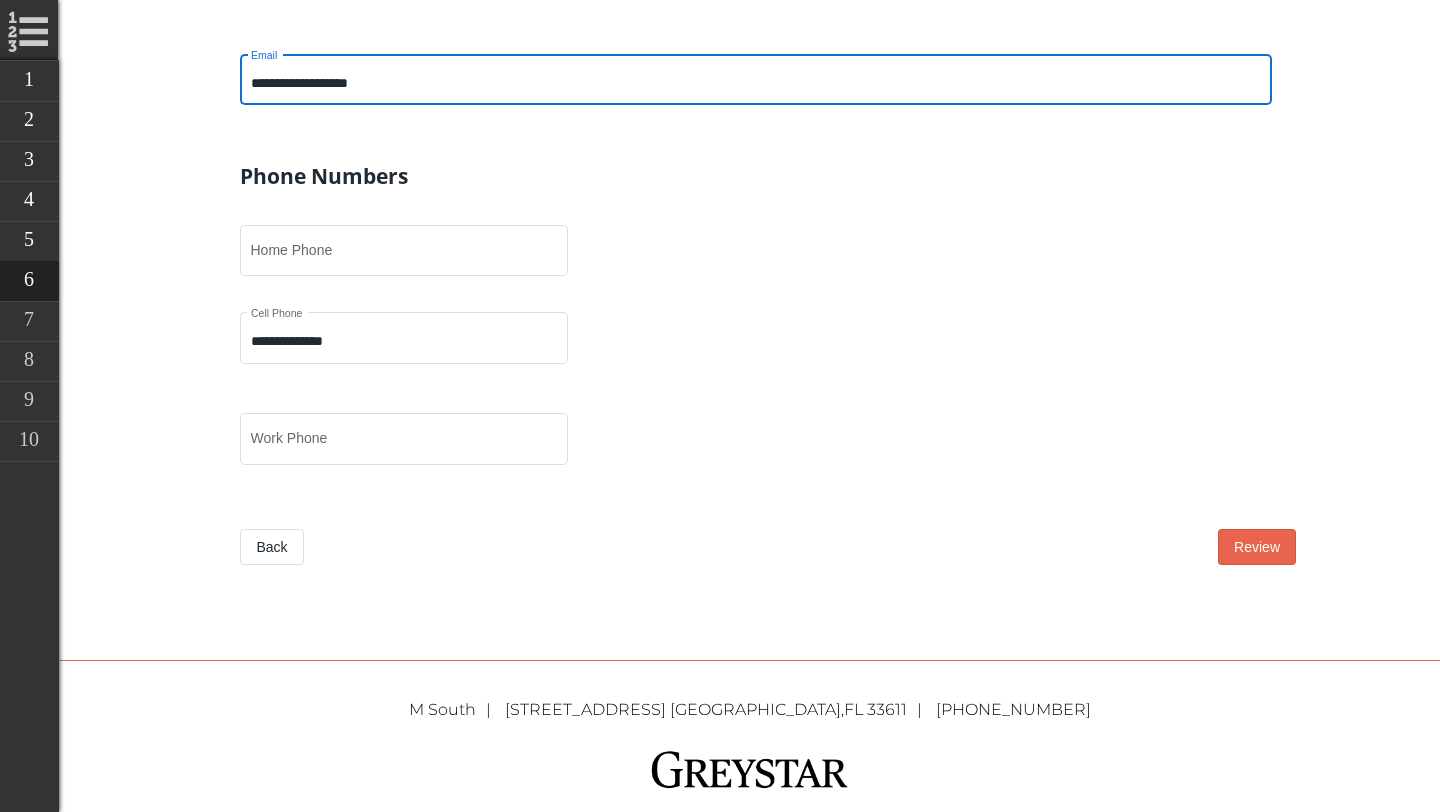 scroll, scrollTop: 2624, scrollLeft: 0, axis: vertical 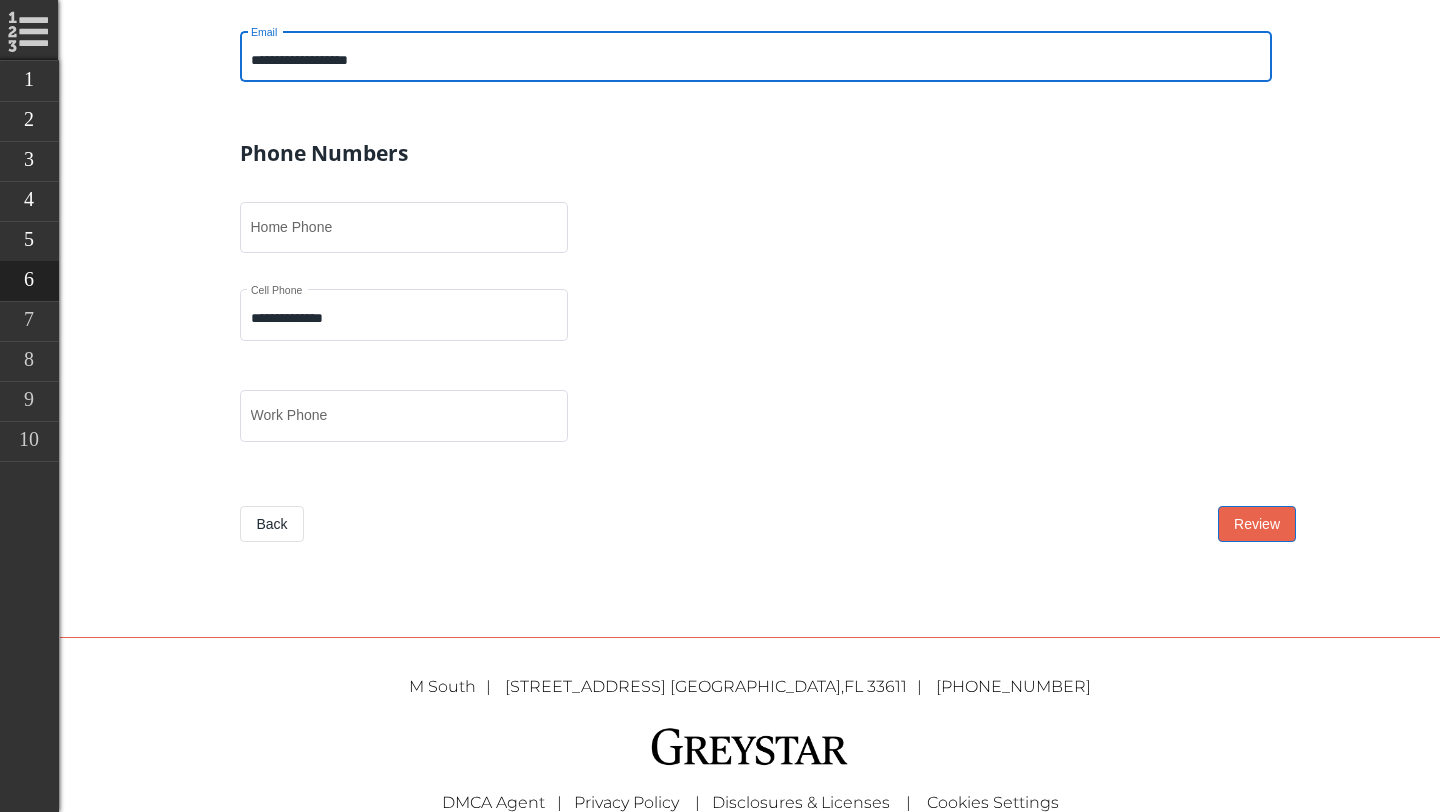 type on "**********" 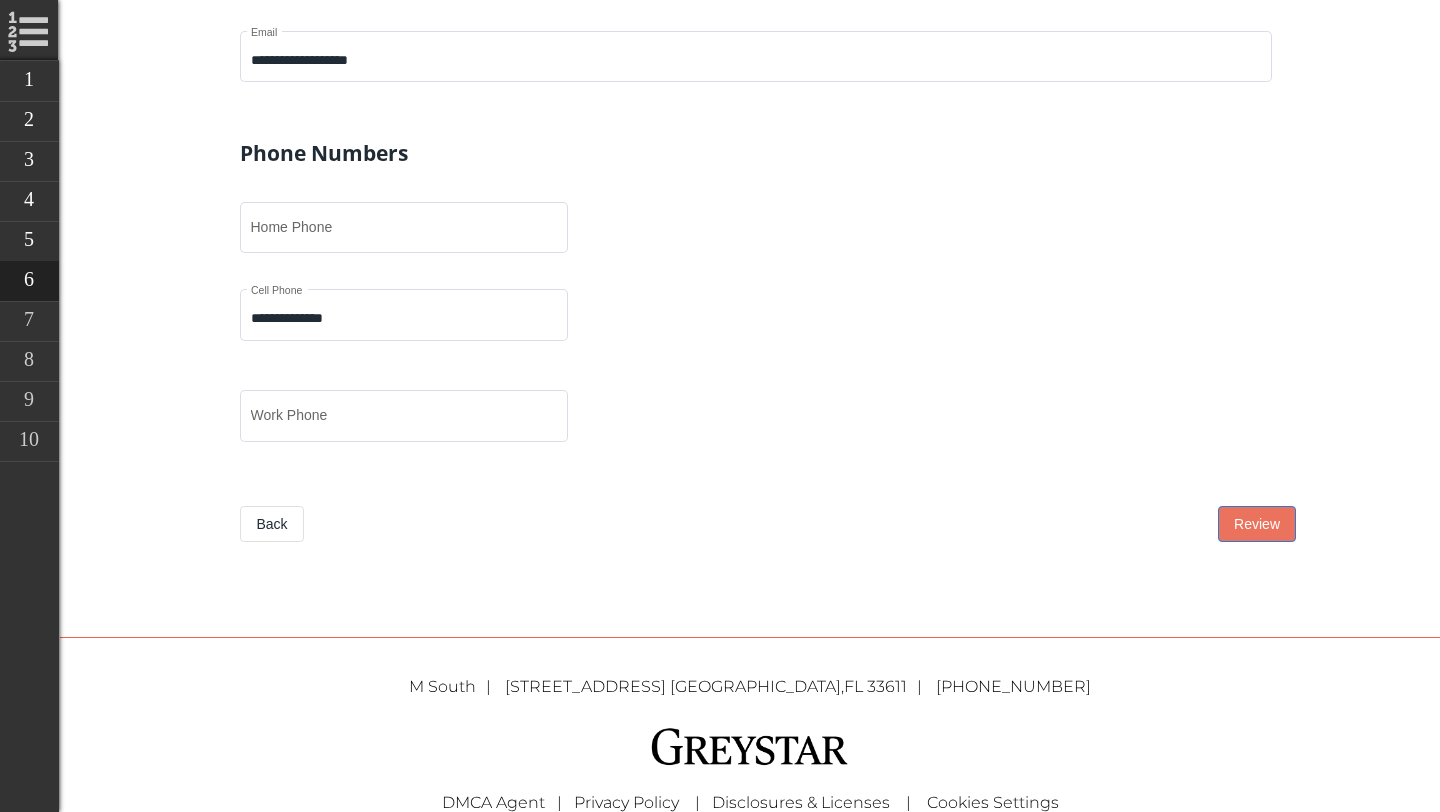 click on "Review" at bounding box center [1257, 524] 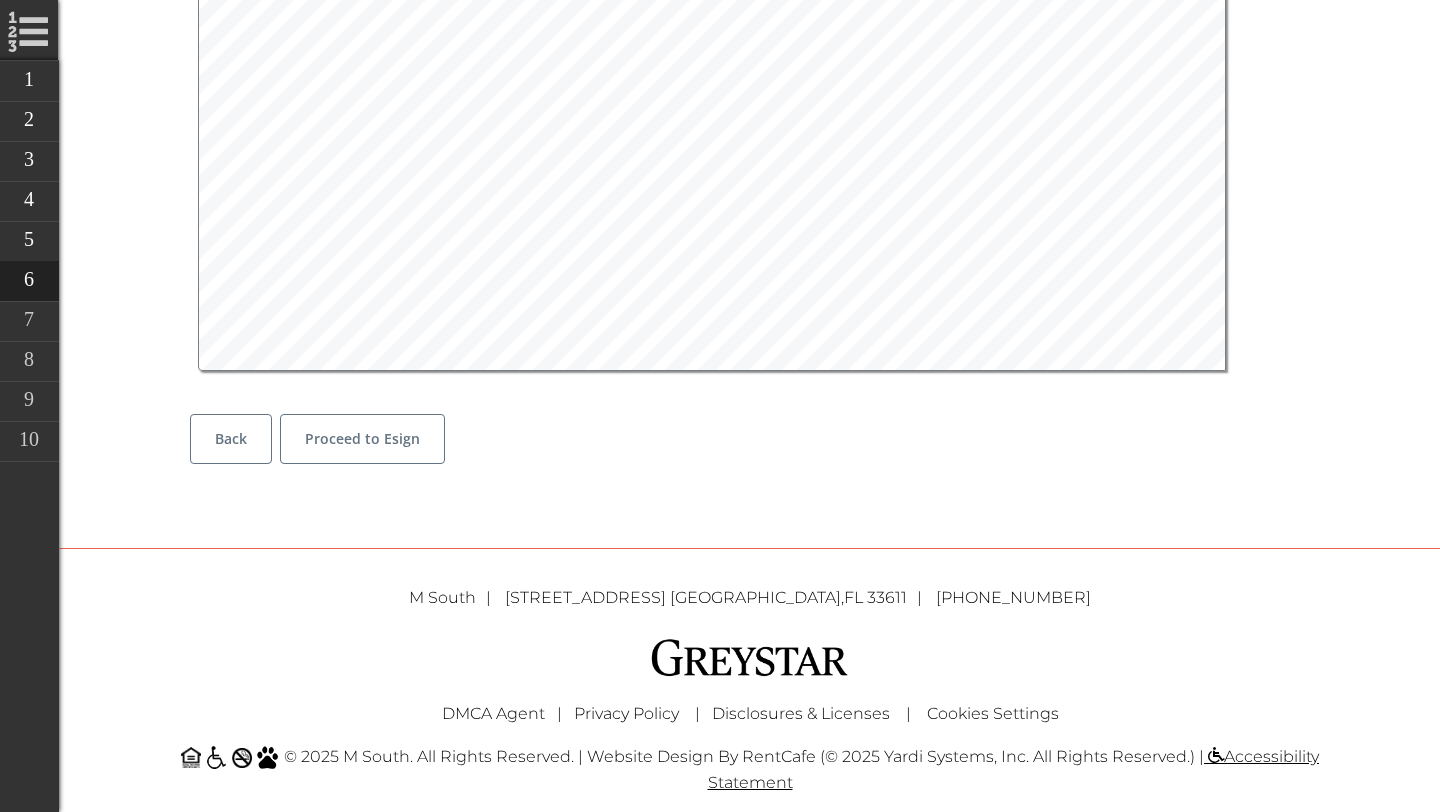 scroll, scrollTop: 12463, scrollLeft: 0, axis: vertical 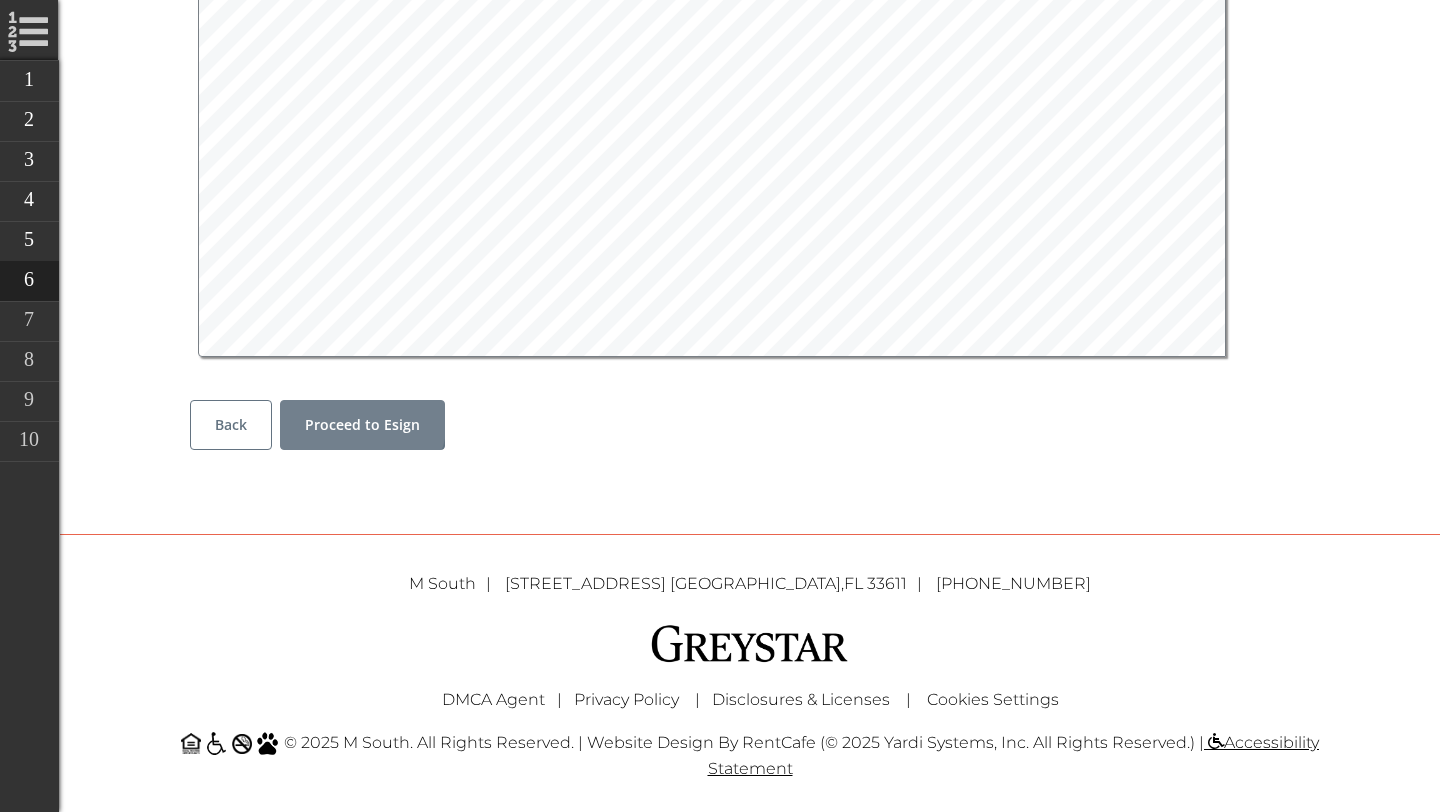 click on "Proceed to Esign" at bounding box center (362, 424) 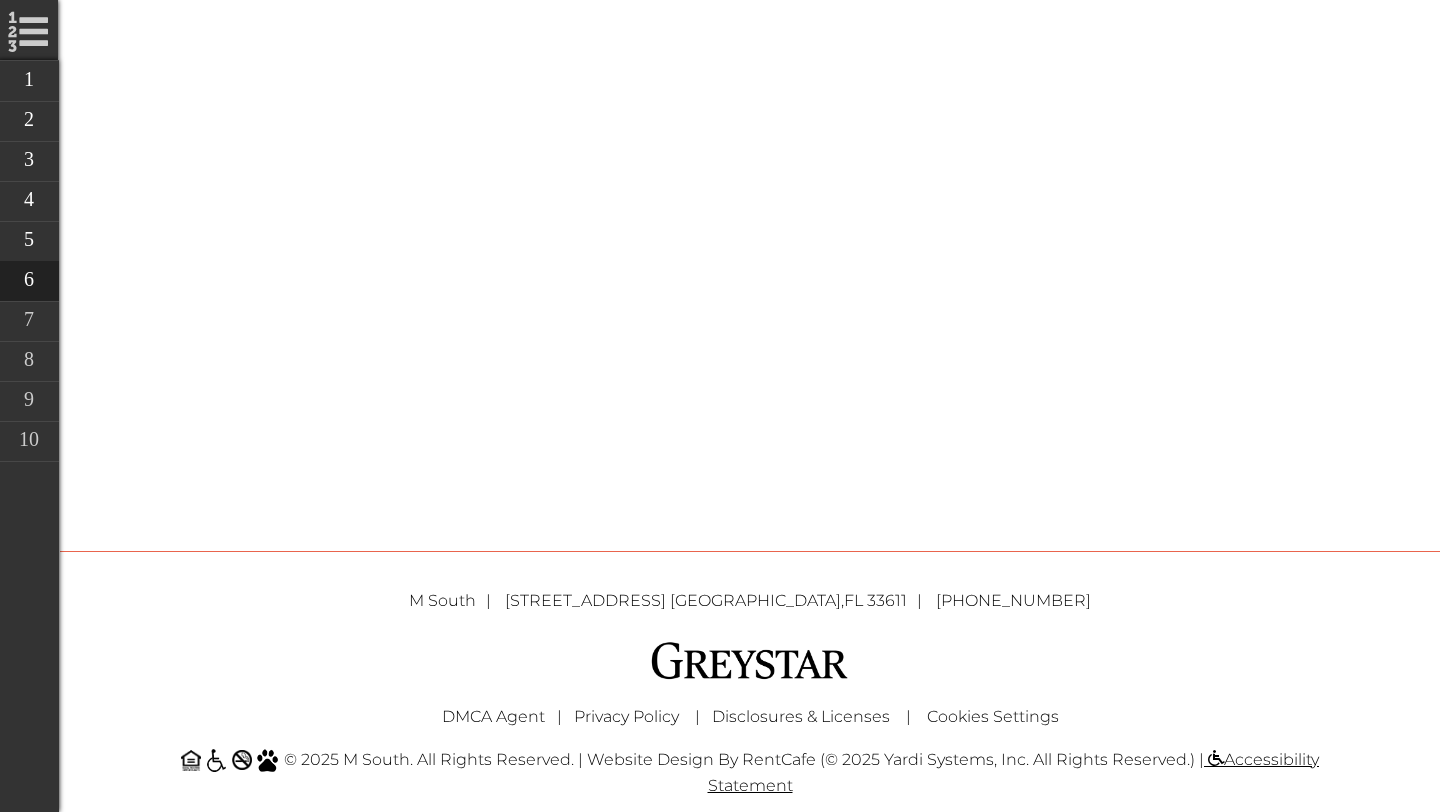 scroll, scrollTop: 0, scrollLeft: 0, axis: both 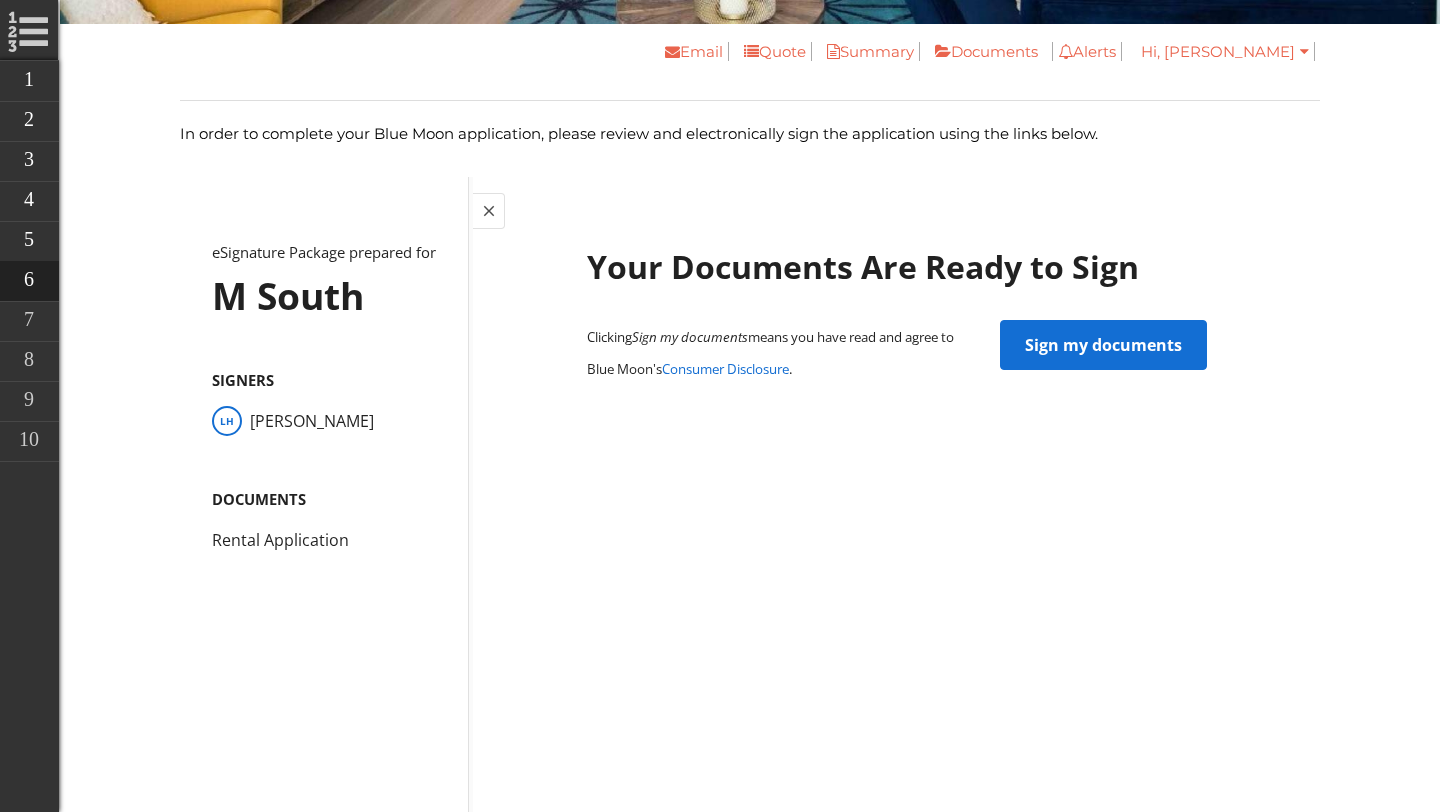 click on "Sign my documents" 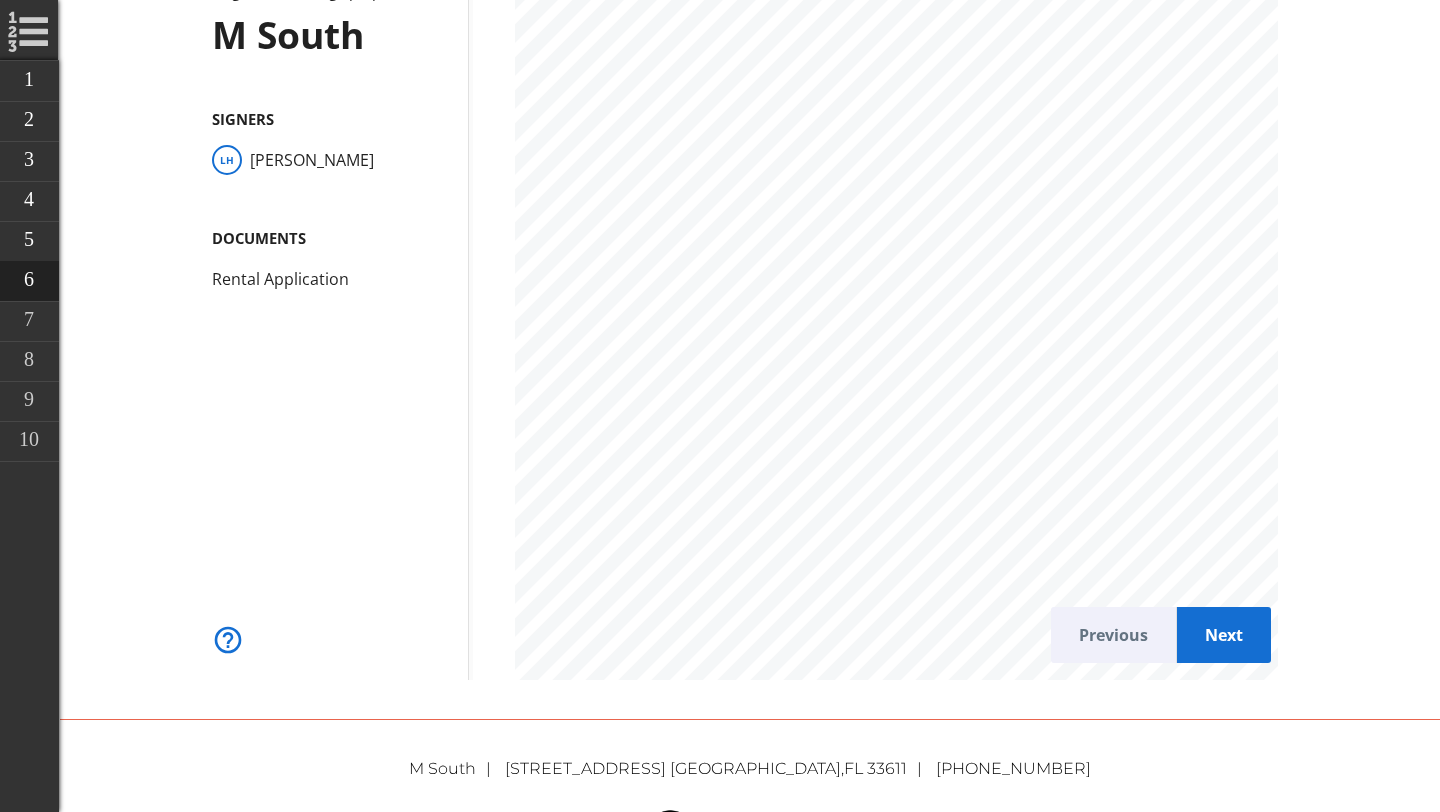scroll, scrollTop: 727, scrollLeft: 0, axis: vertical 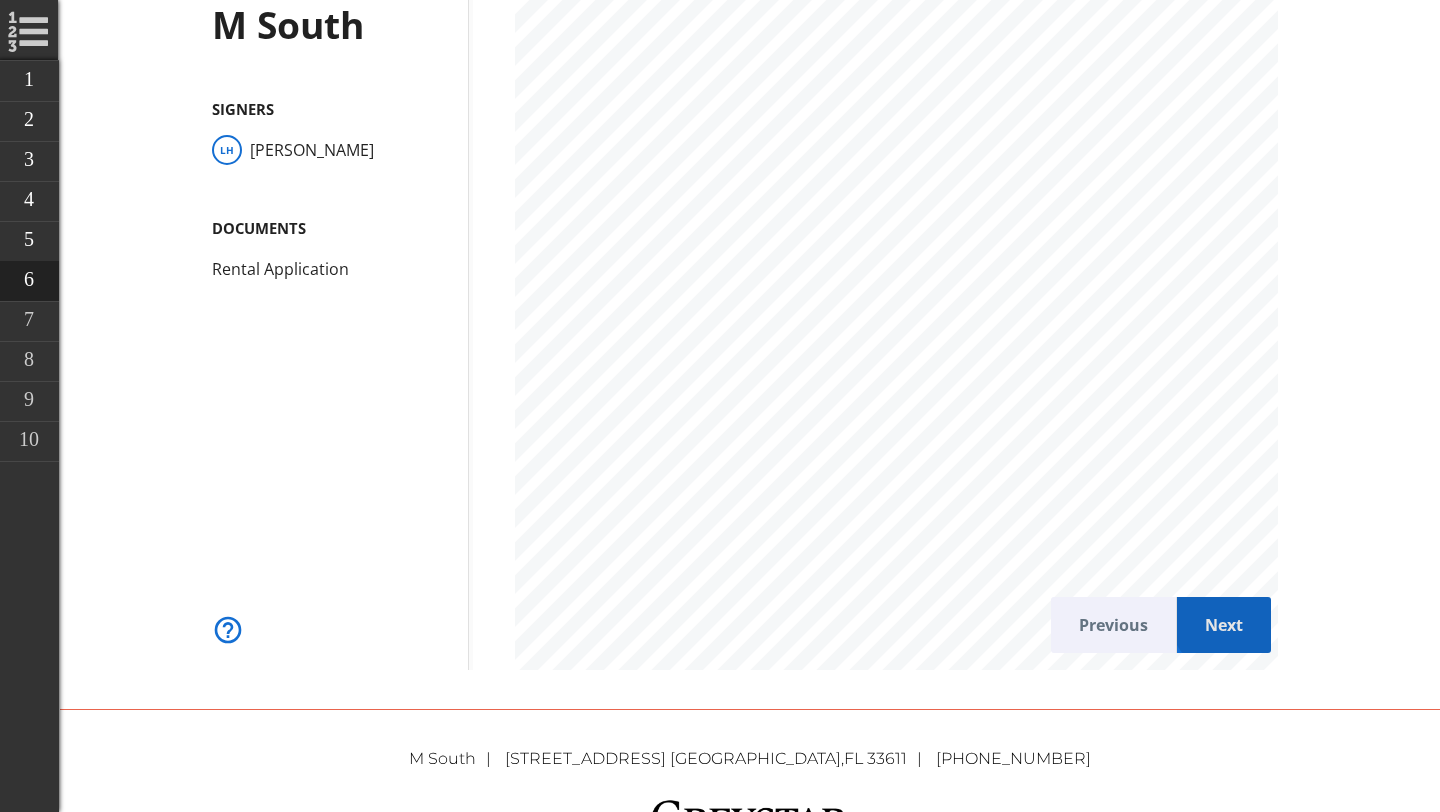 click on "Next" at bounding box center [1224, 625] 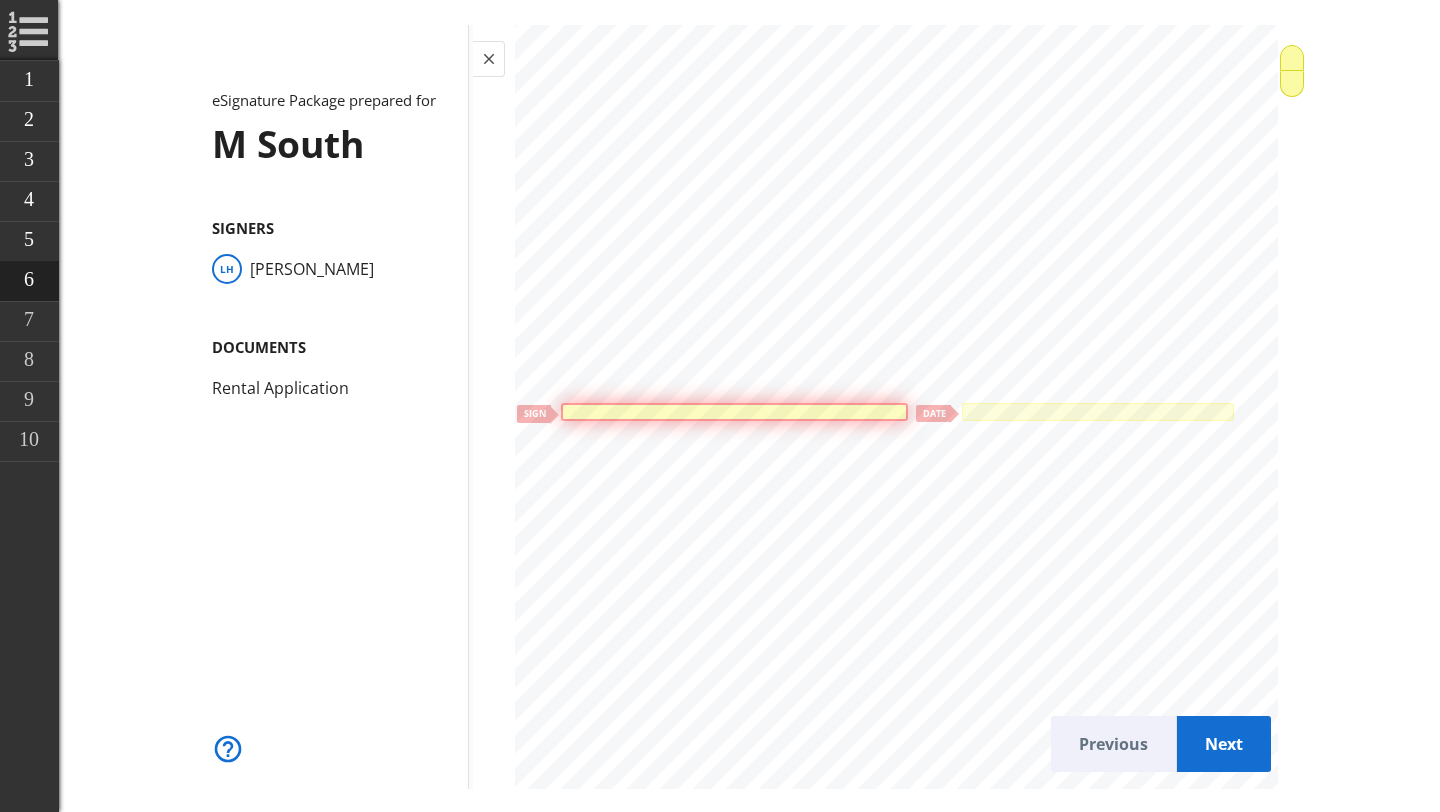 click 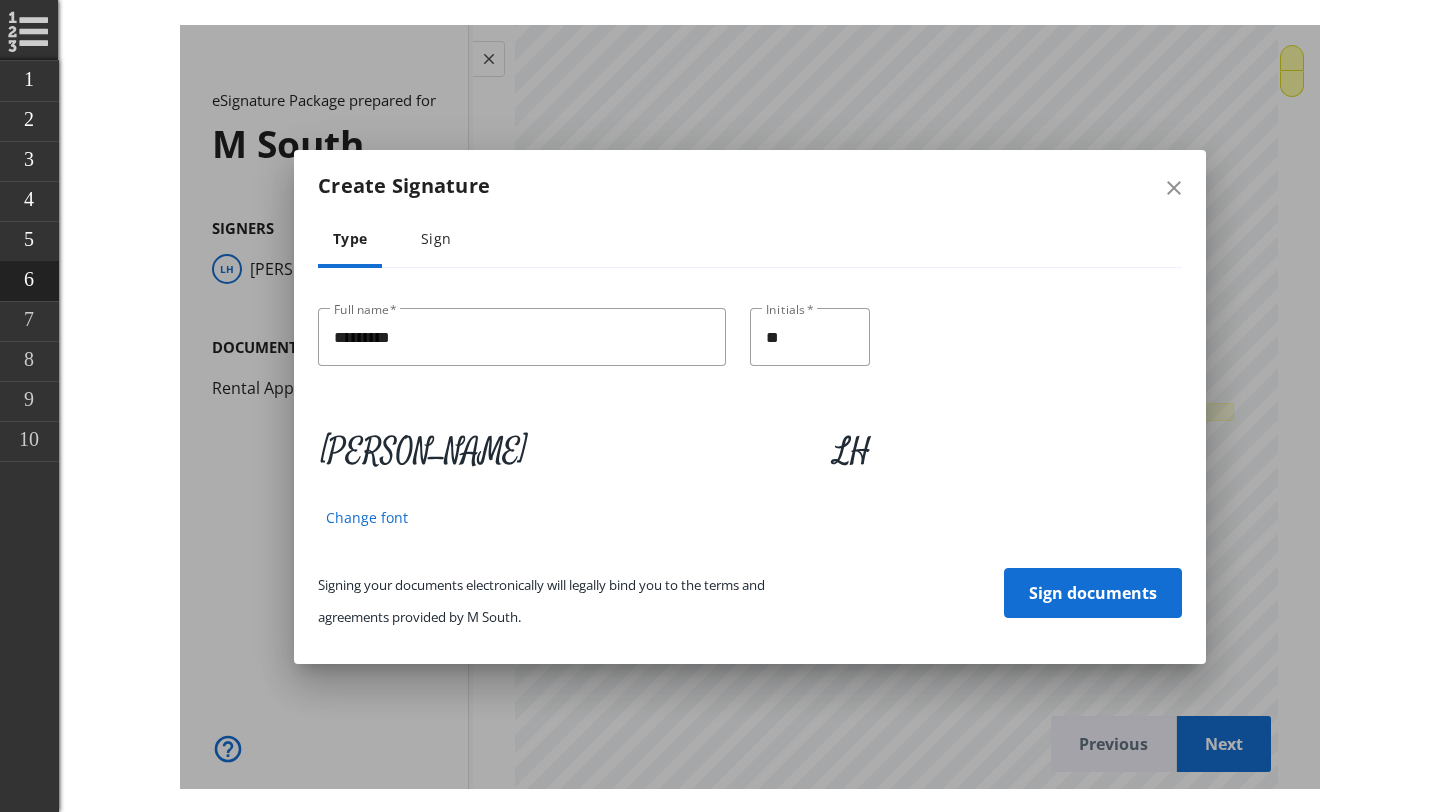 click on "Sign documents" at bounding box center [1093, 592] 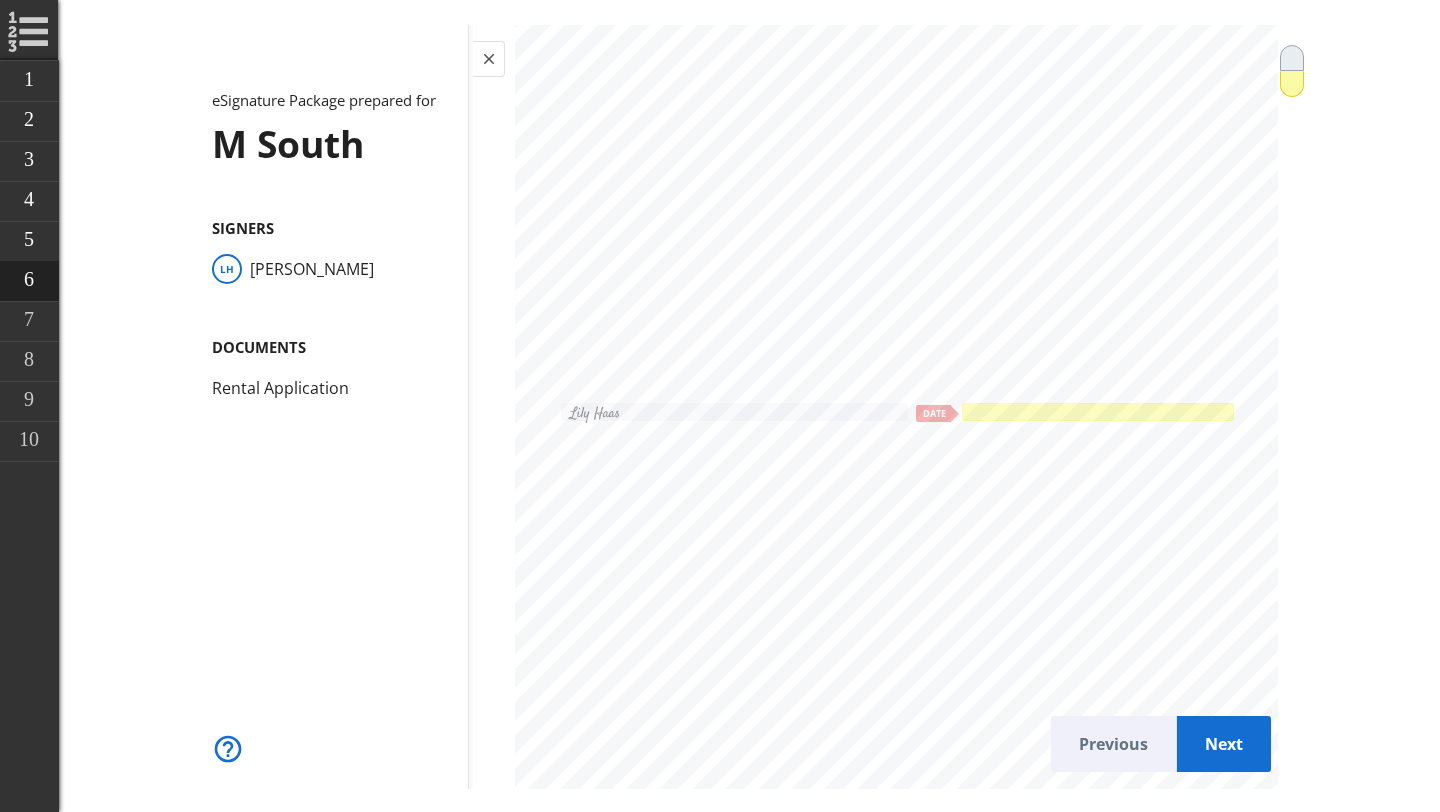 click at bounding box center [1097, 411] 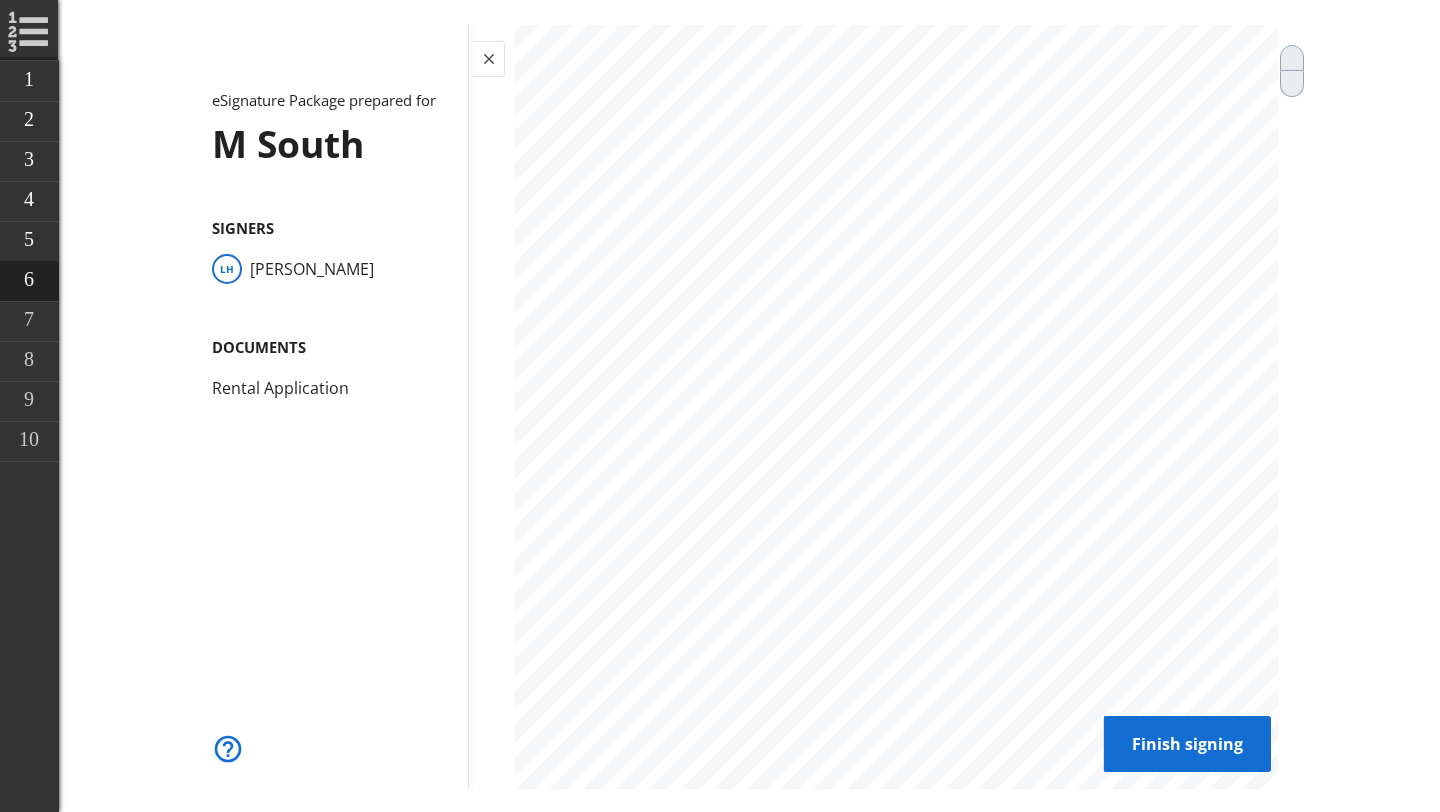 scroll, scrollTop: 0, scrollLeft: 0, axis: both 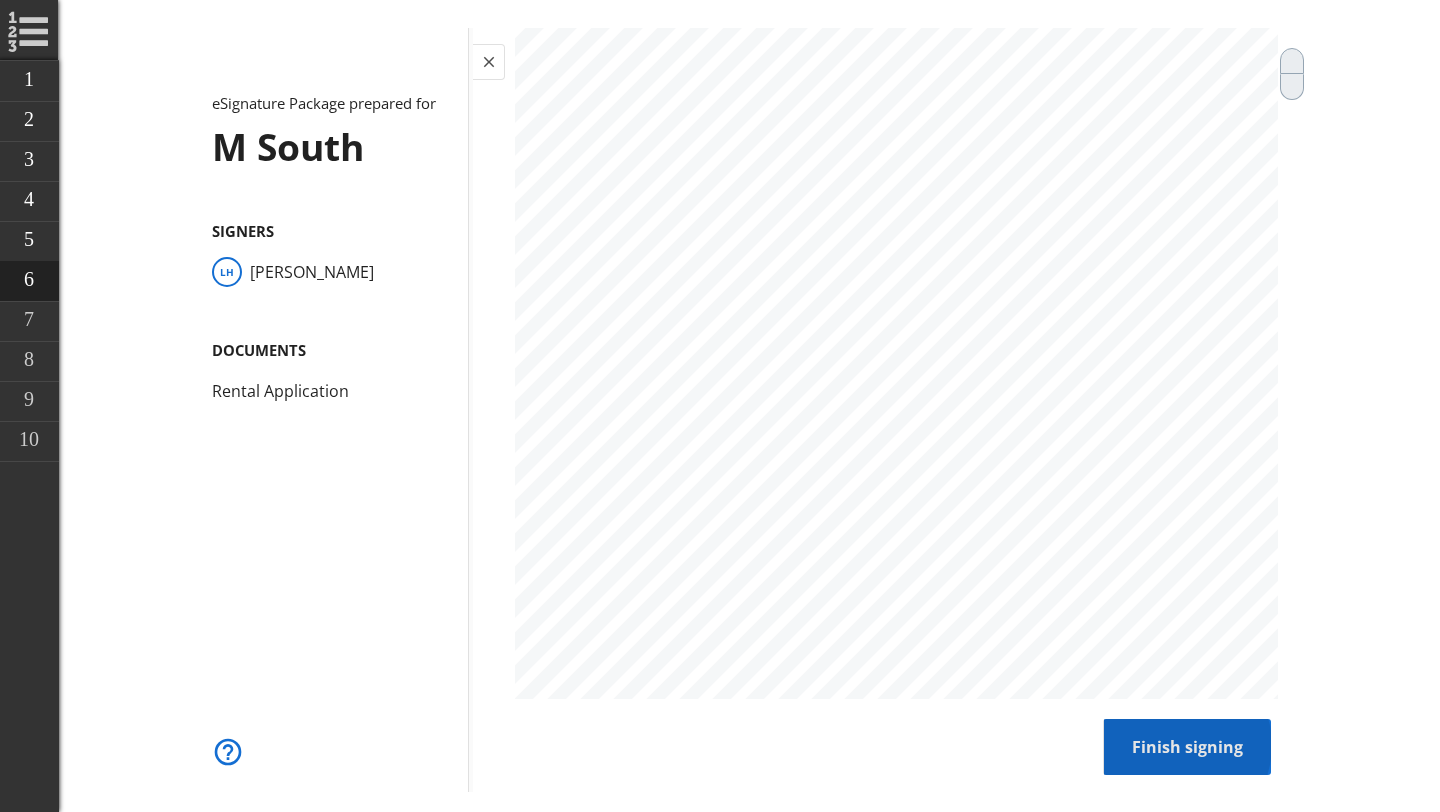 click on "Finish signing" at bounding box center [1187, 746] 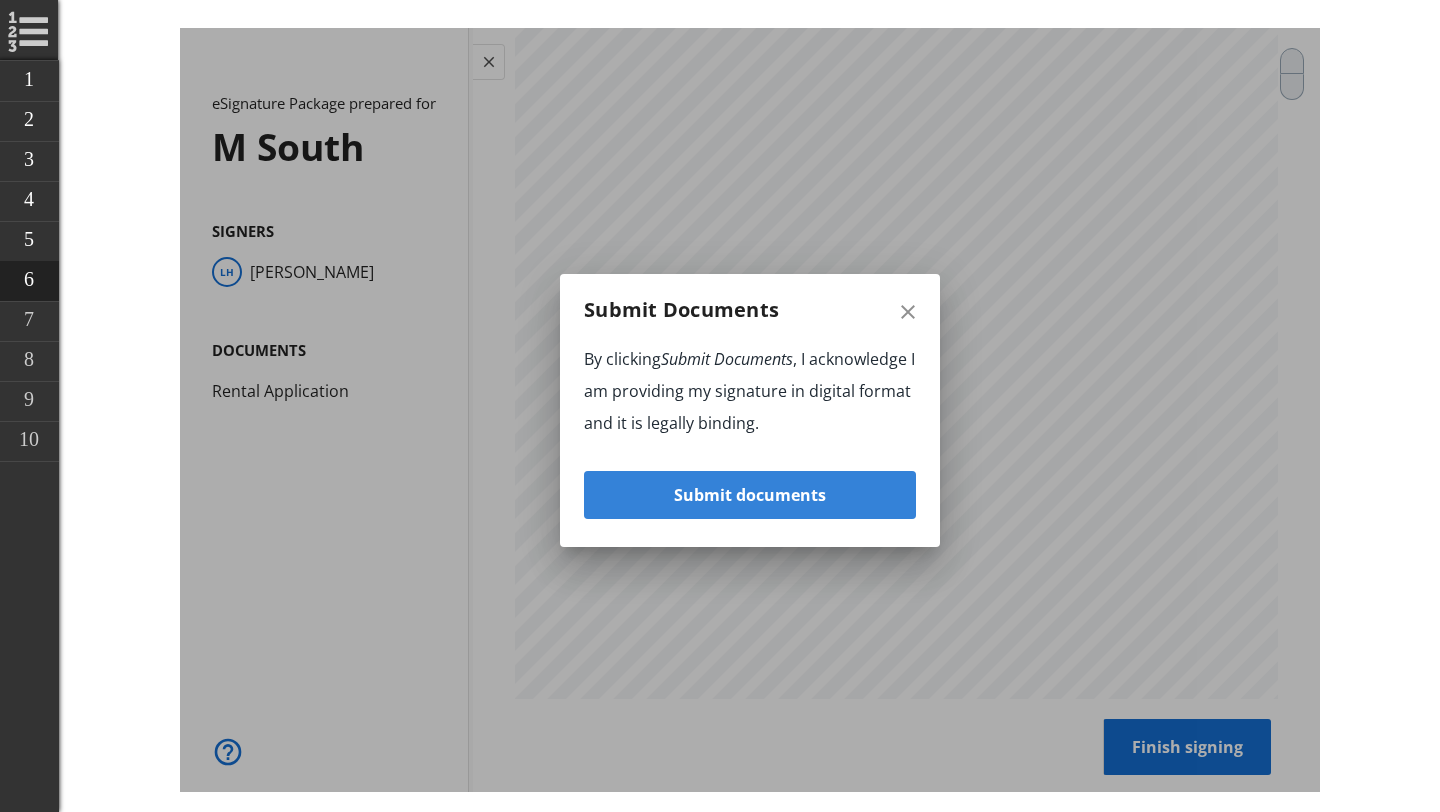 click on "Submit documents" at bounding box center [750, 494] 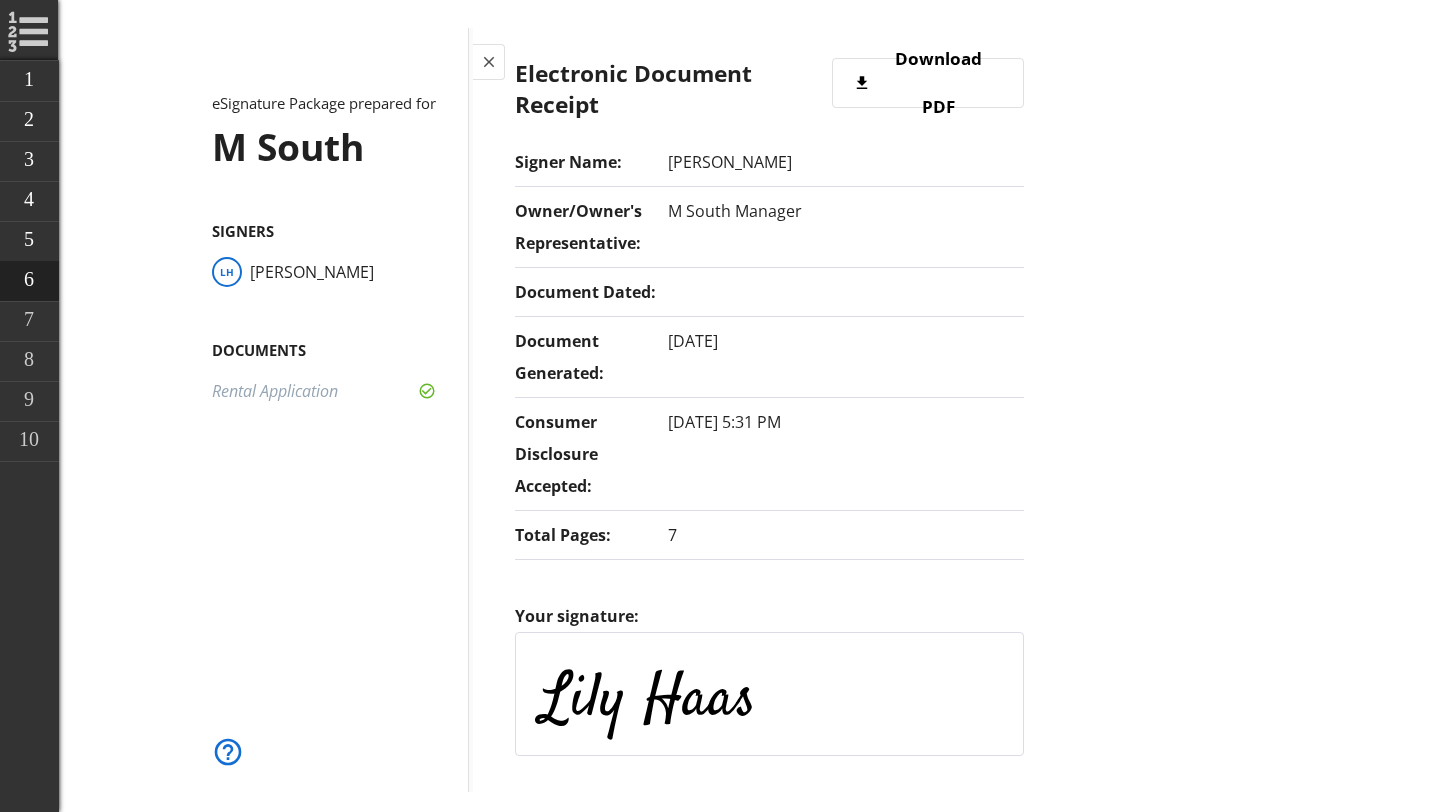scroll, scrollTop: 351, scrollLeft: 0, axis: vertical 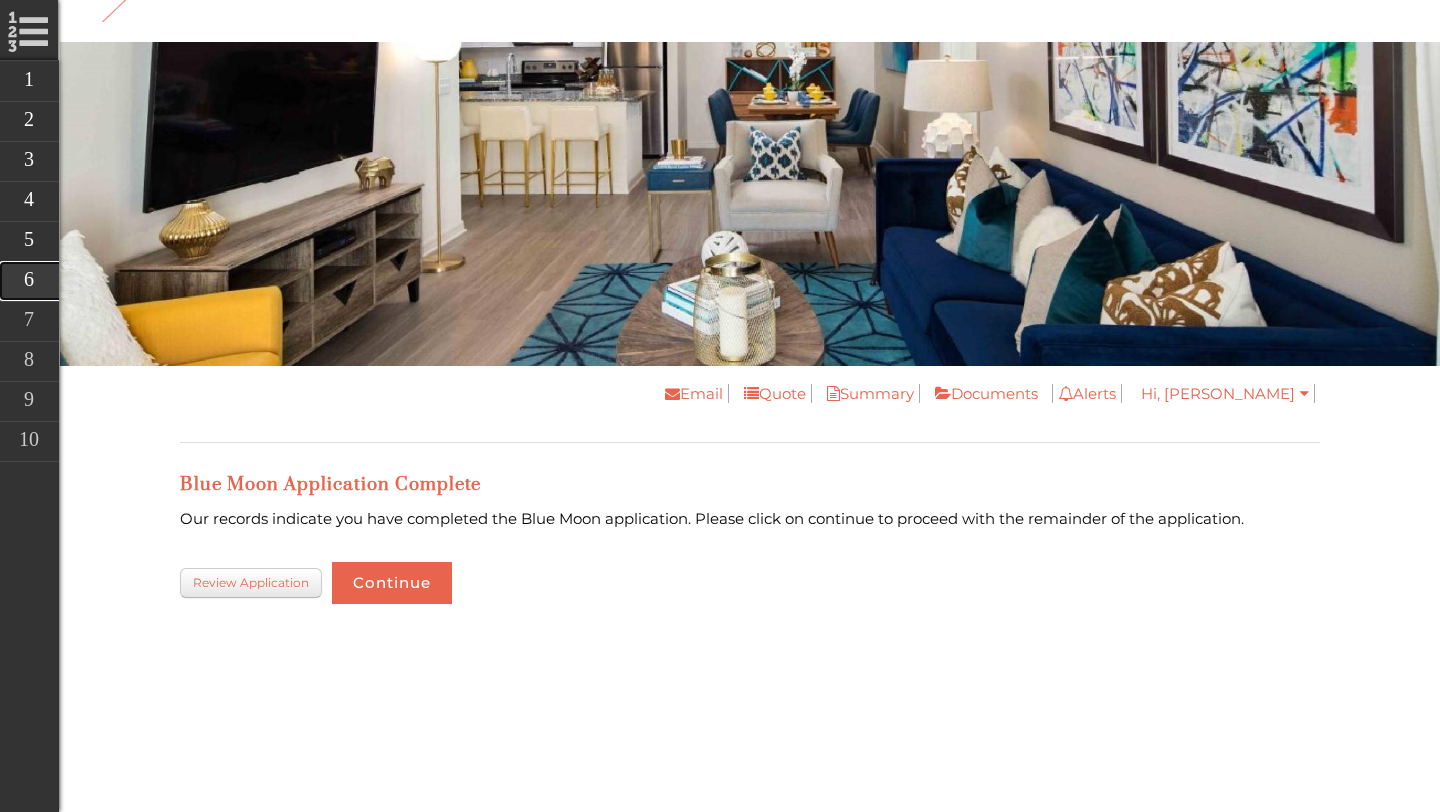 click on "Bluemoon Application" at bounding box center [169, 281] 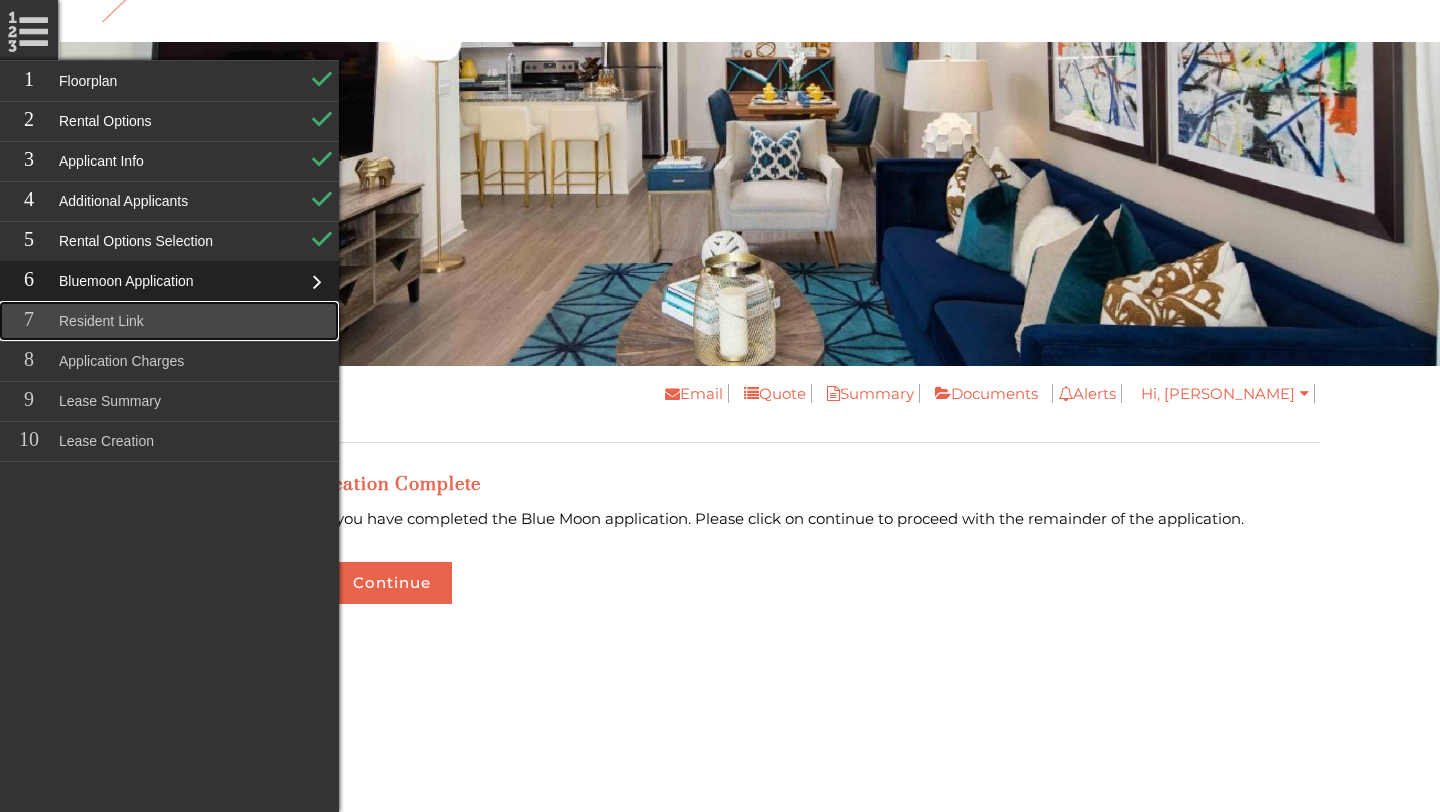 click on "Resident Link" at bounding box center [169, 321] 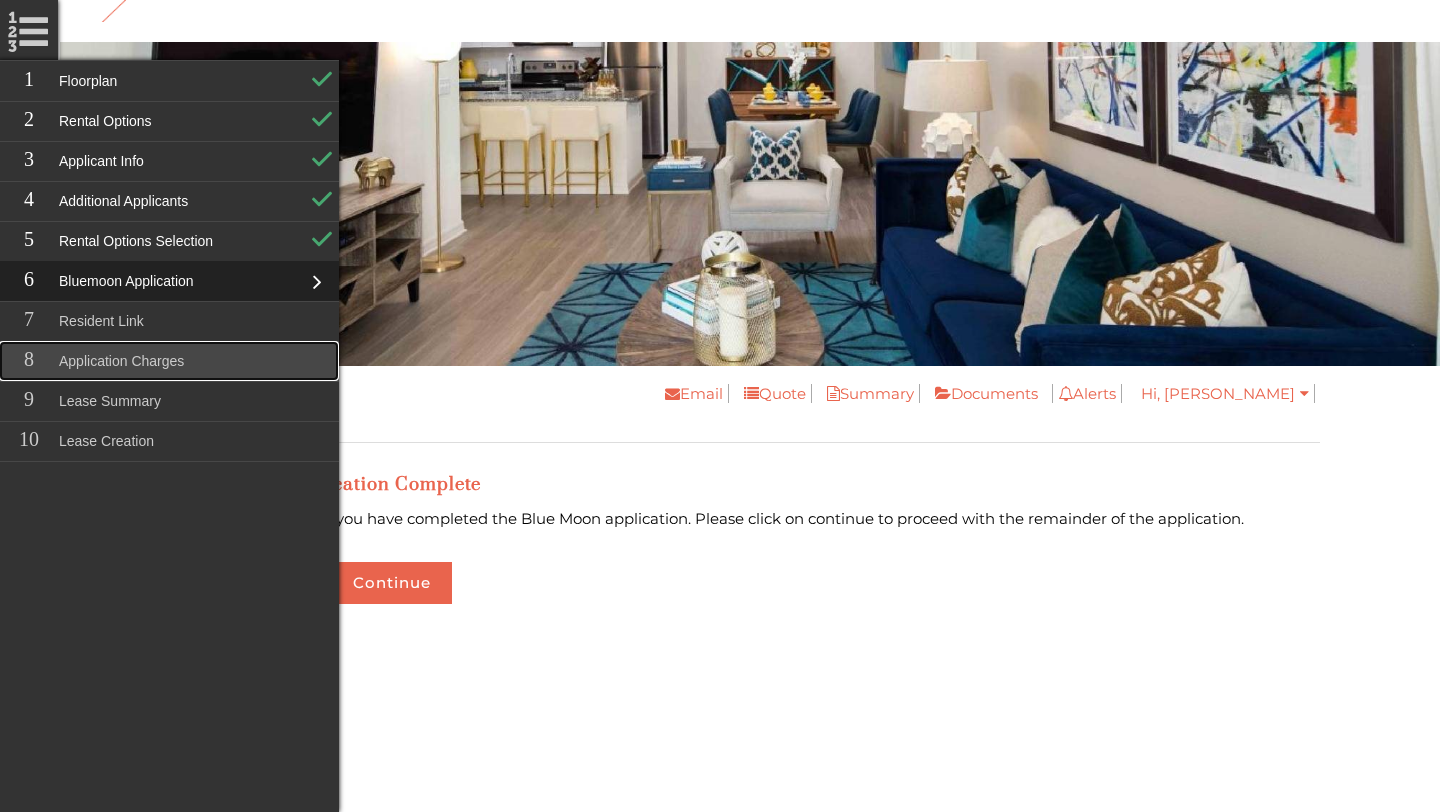 click on "Application Charges" at bounding box center [169, 361] 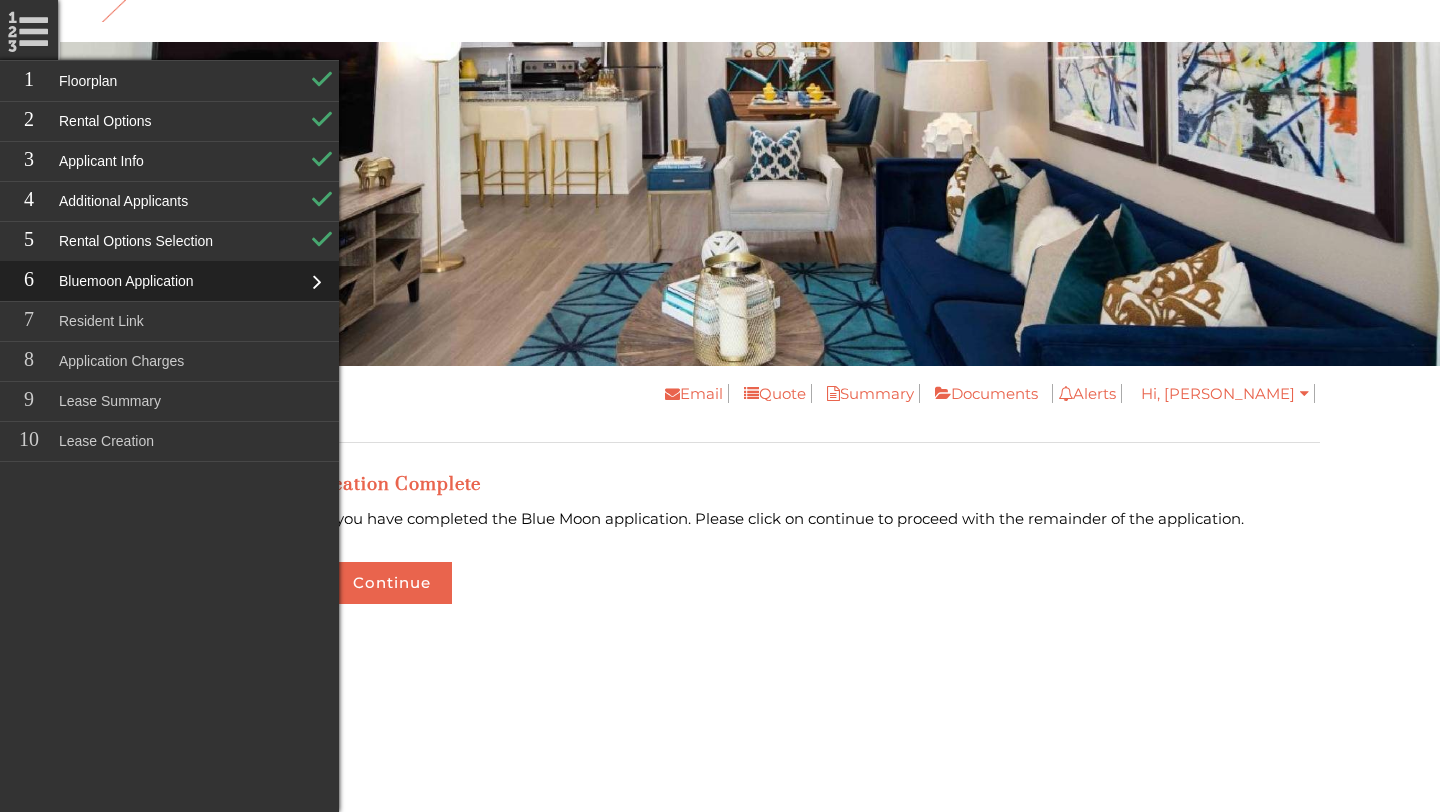 click on "Blue Moon Application Complete Our records indicate you have completed the Blue Moon application. Please click on continue to proceed with the remainder of the application." at bounding box center (750, 497) 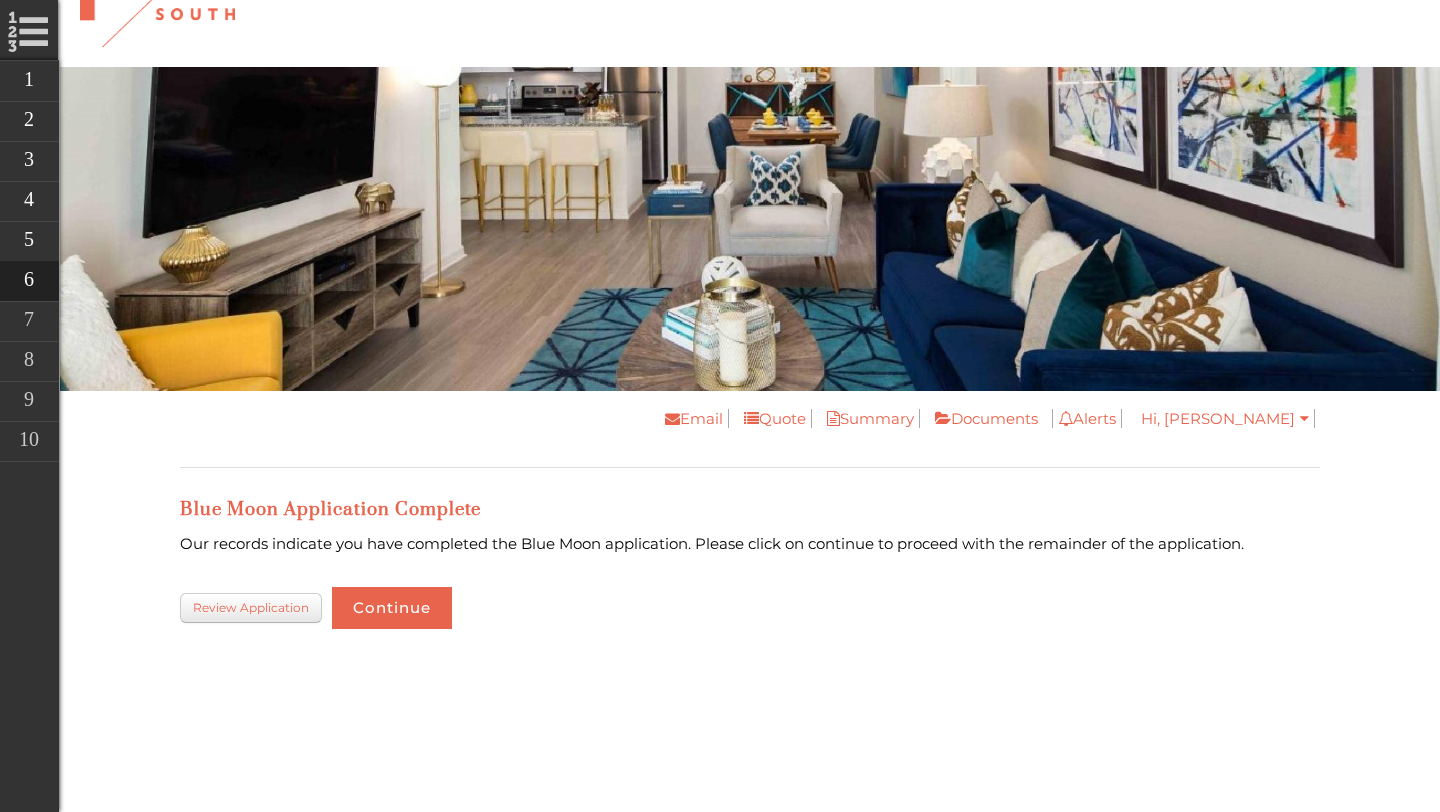 scroll, scrollTop: 0, scrollLeft: 0, axis: both 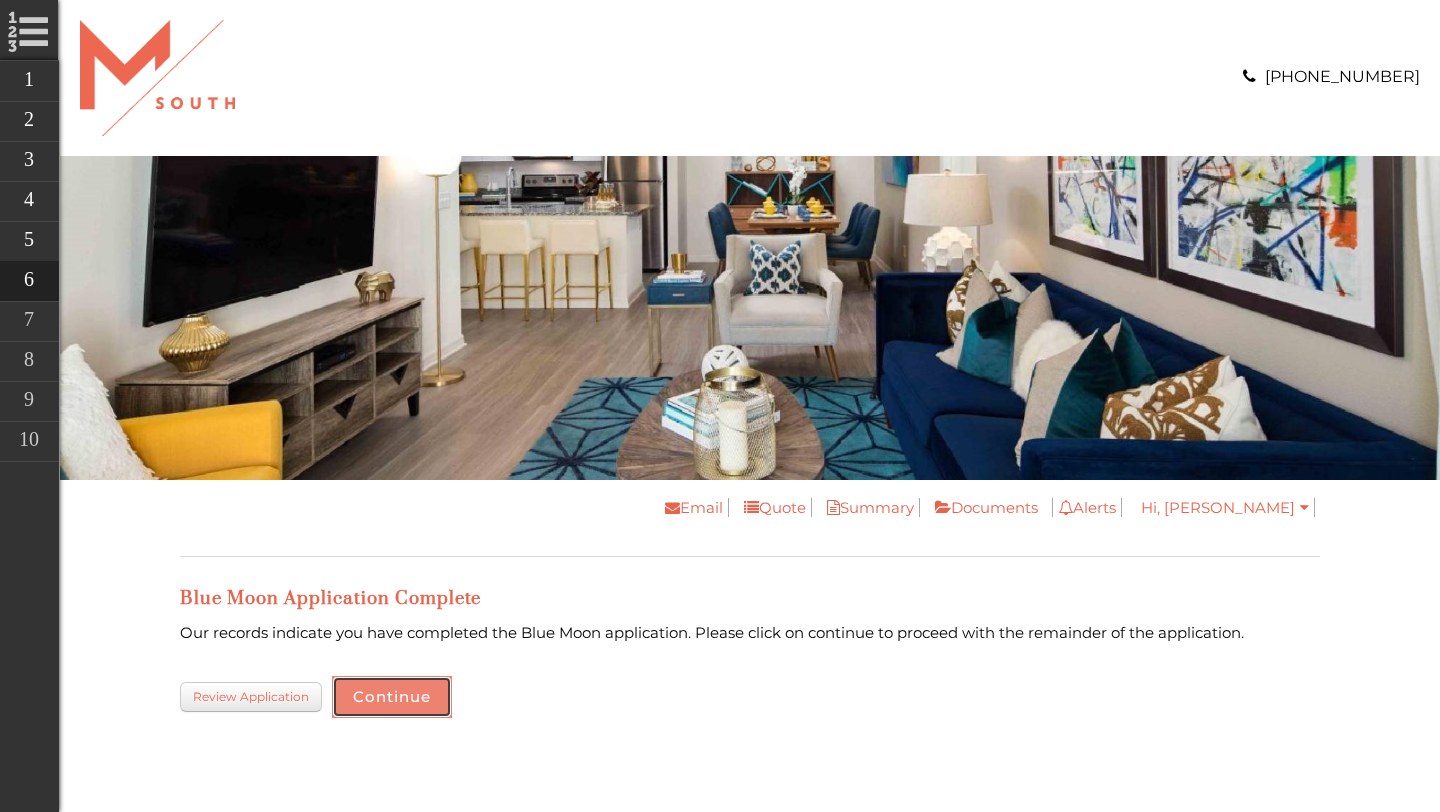 click on "Continue" at bounding box center (392, 697) 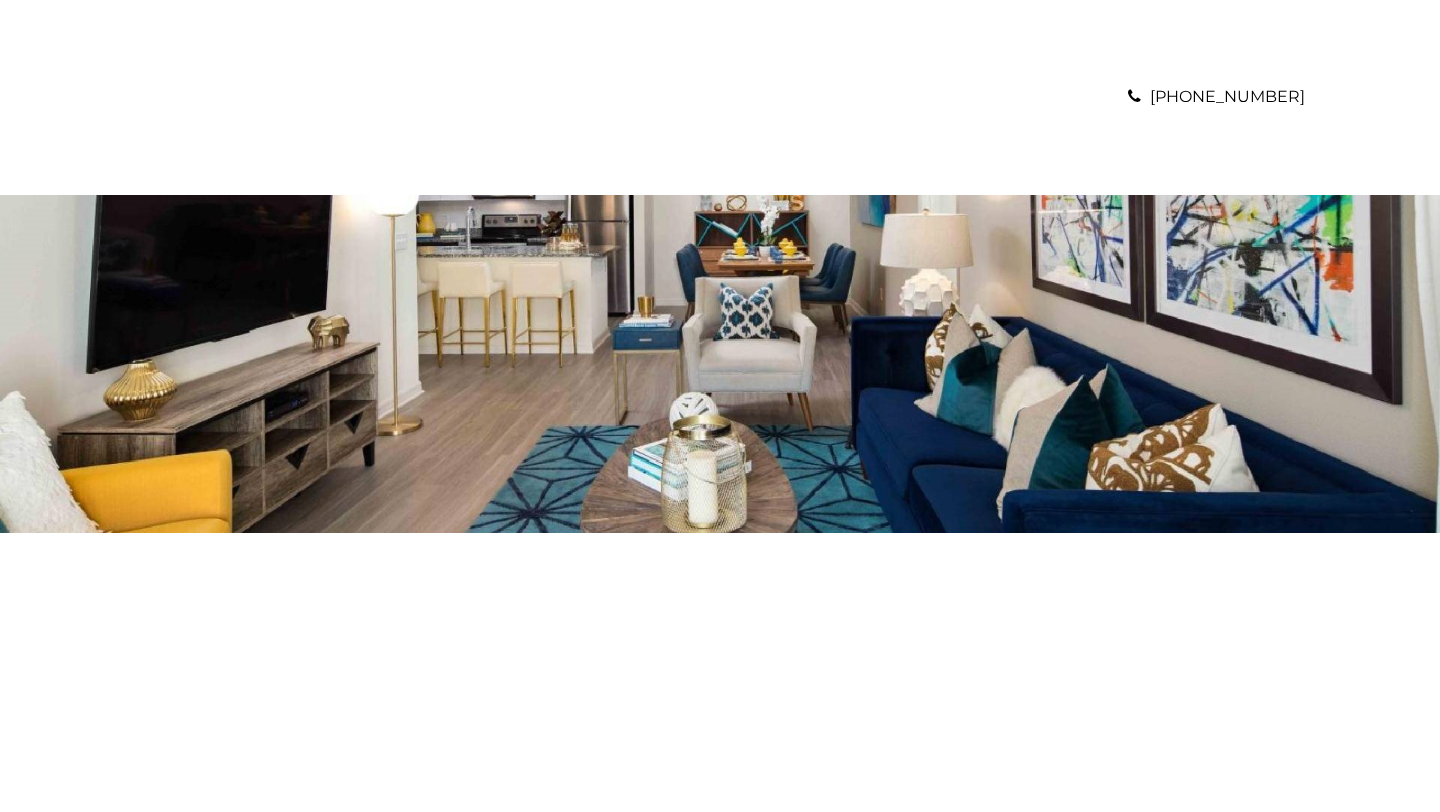 scroll, scrollTop: 0, scrollLeft: 0, axis: both 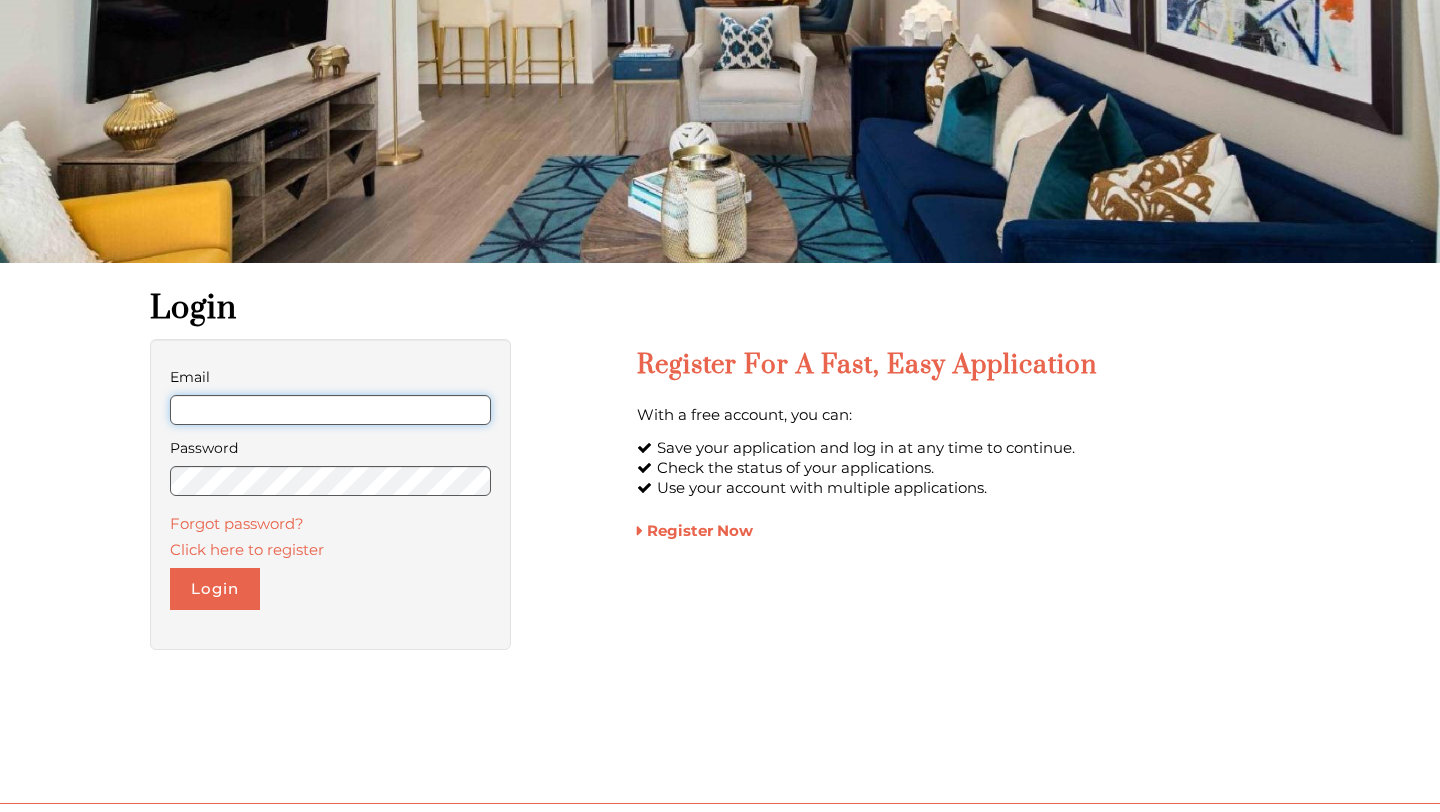 click on "Email" at bounding box center (330, 410) 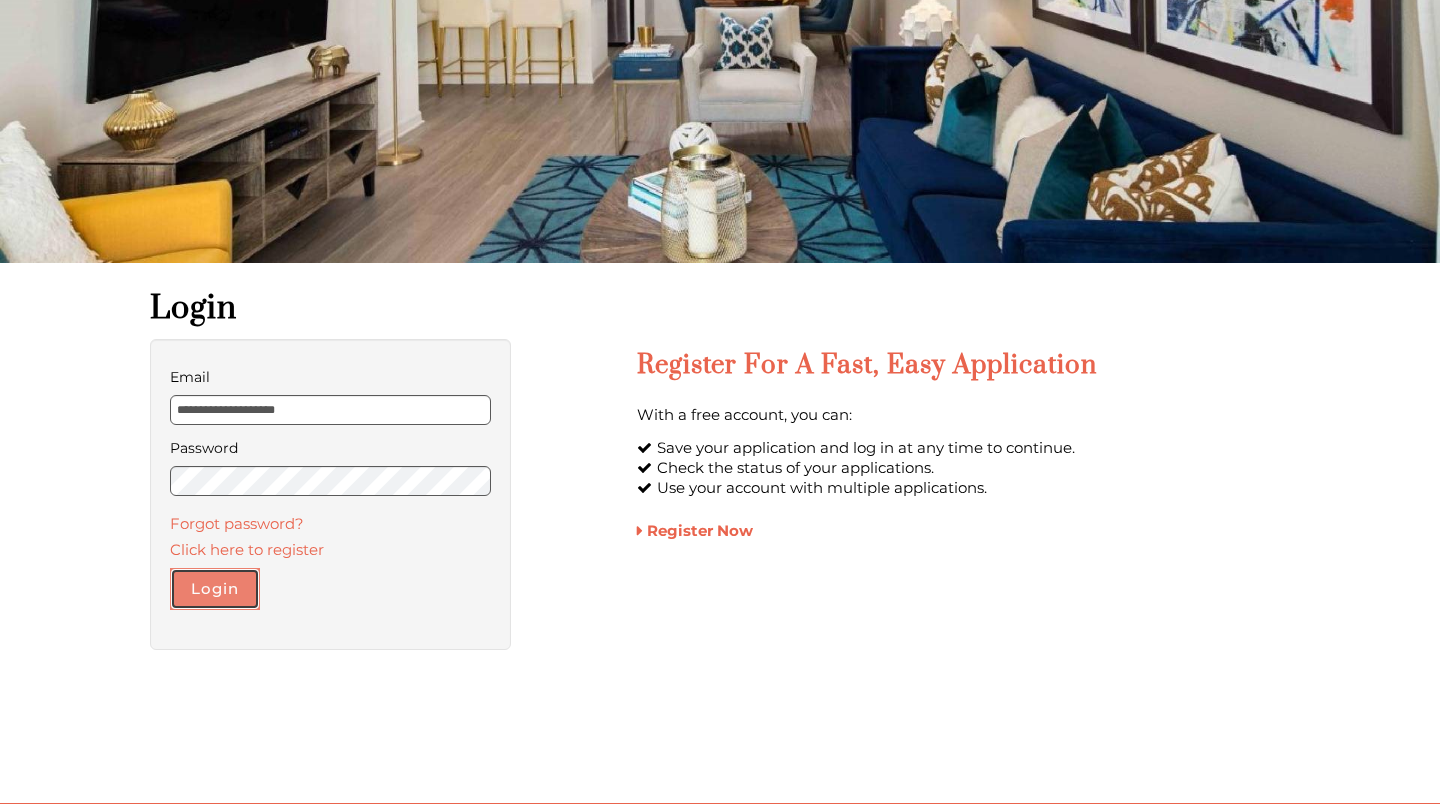 click on "Login" at bounding box center (215, 589) 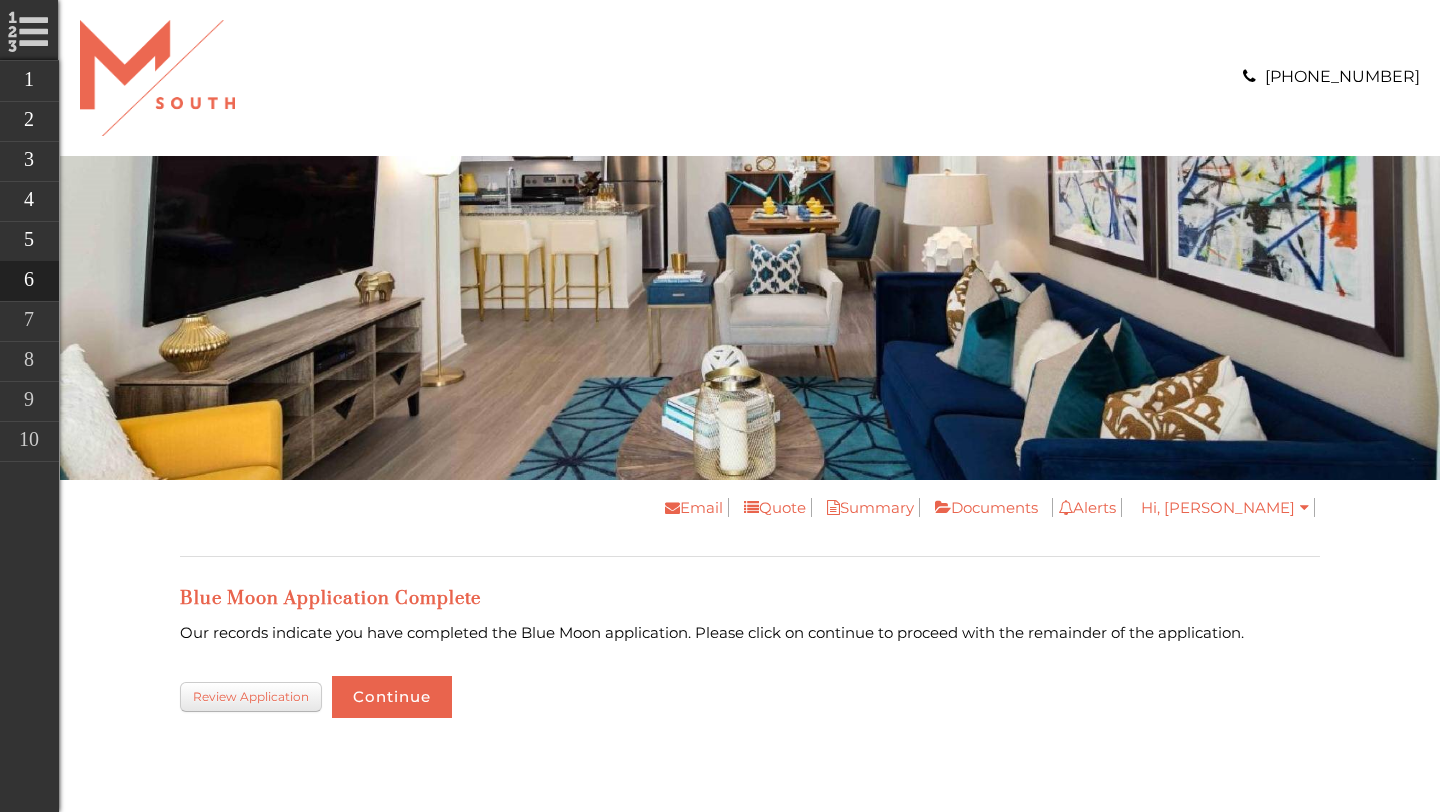 scroll, scrollTop: 0, scrollLeft: 0, axis: both 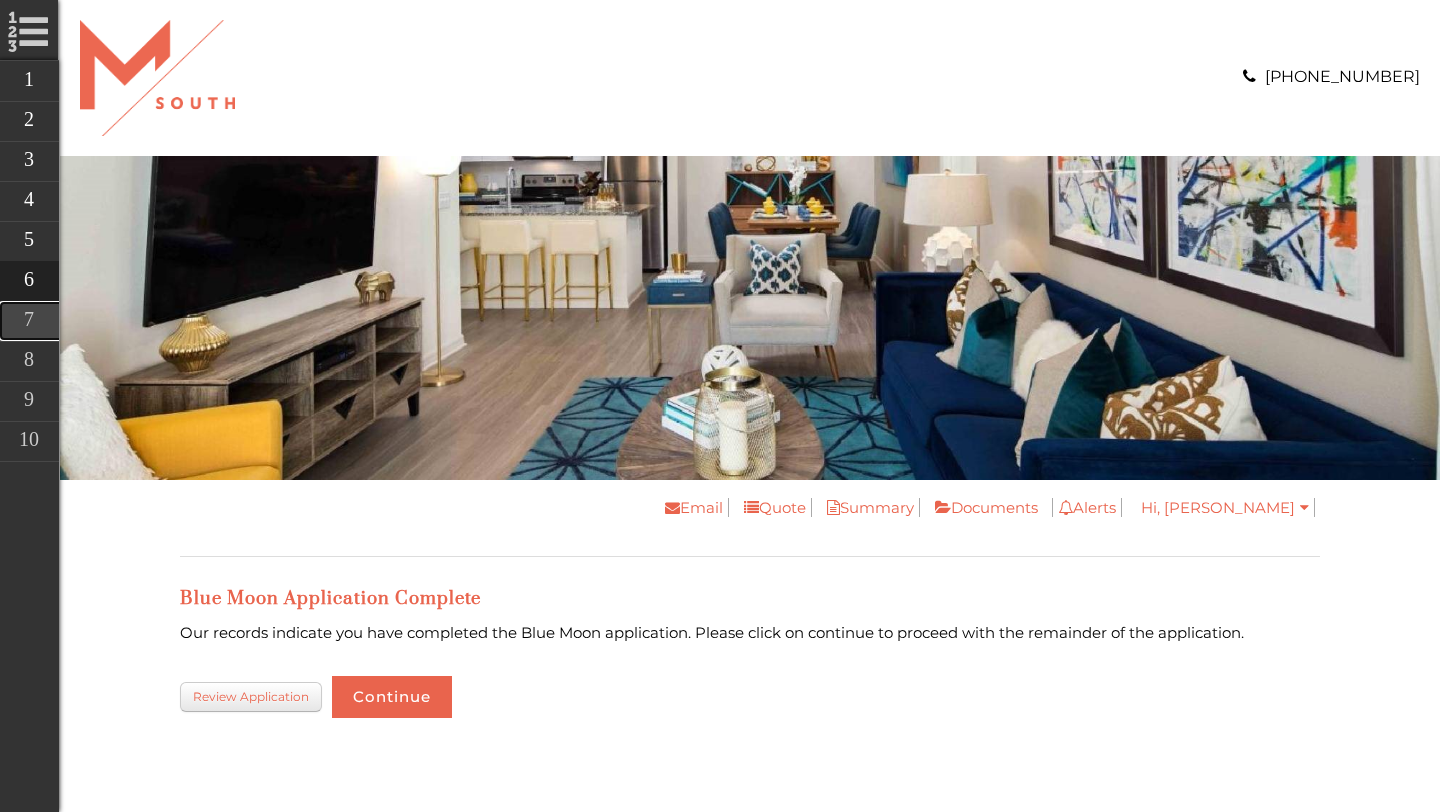 click on "Resident Link" at bounding box center [169, 321] 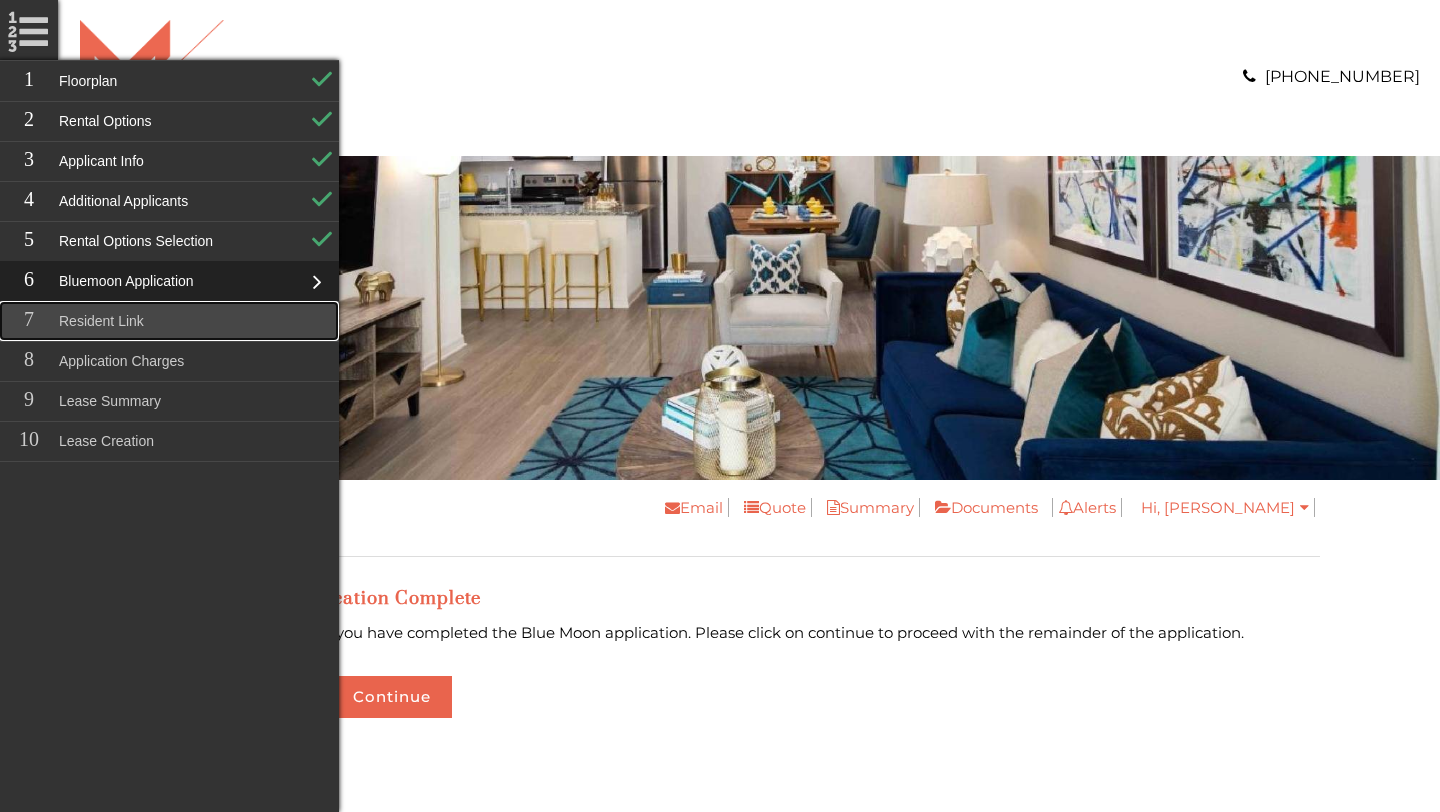 click on "Resident Link" at bounding box center [169, 321] 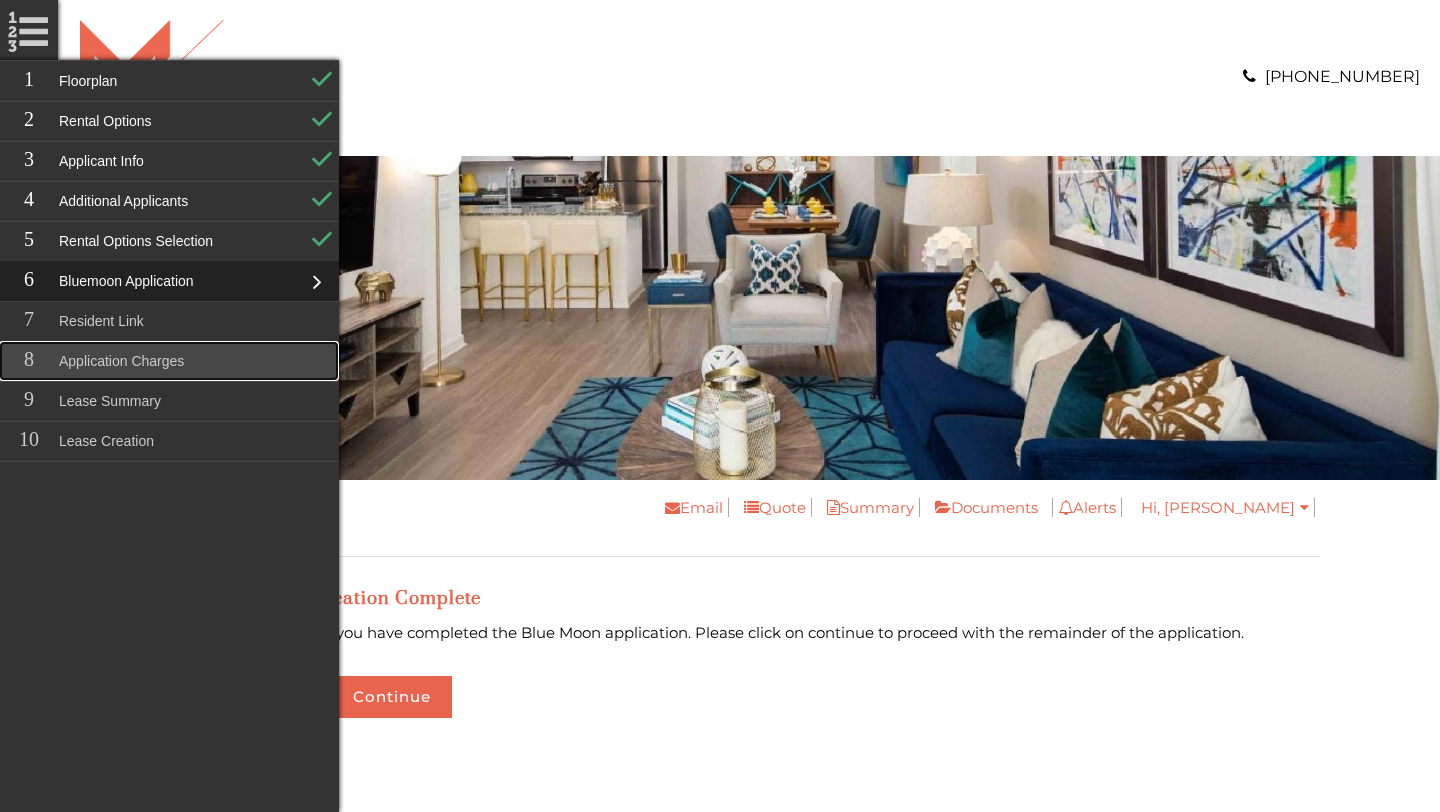 click on "Application Charges" at bounding box center (169, 361) 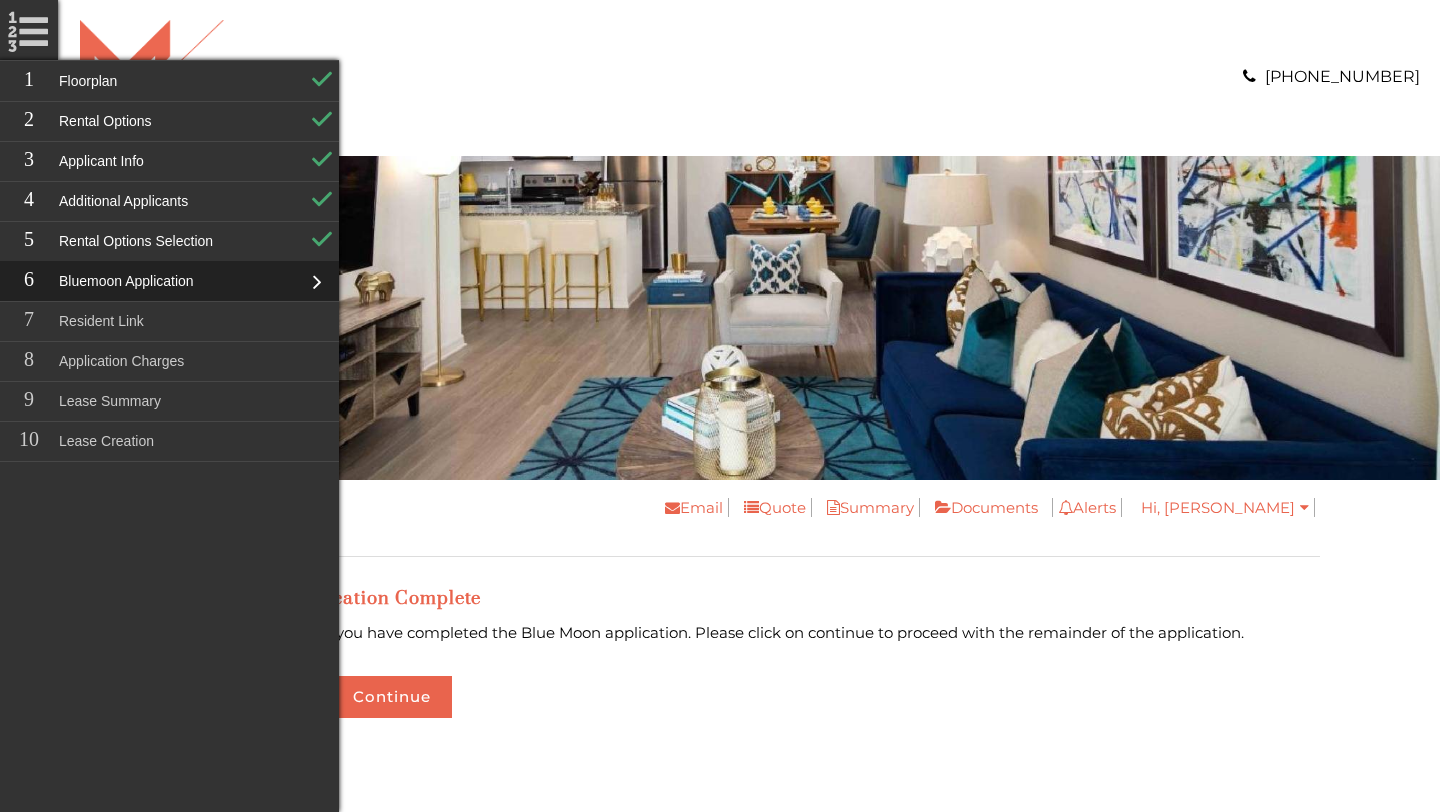 click on "Email  Quote  Summary  Documents
Alerts   You have no notifications
Hi, Lily  My Profile  My Accounts  Logout" at bounding box center (847, 515) 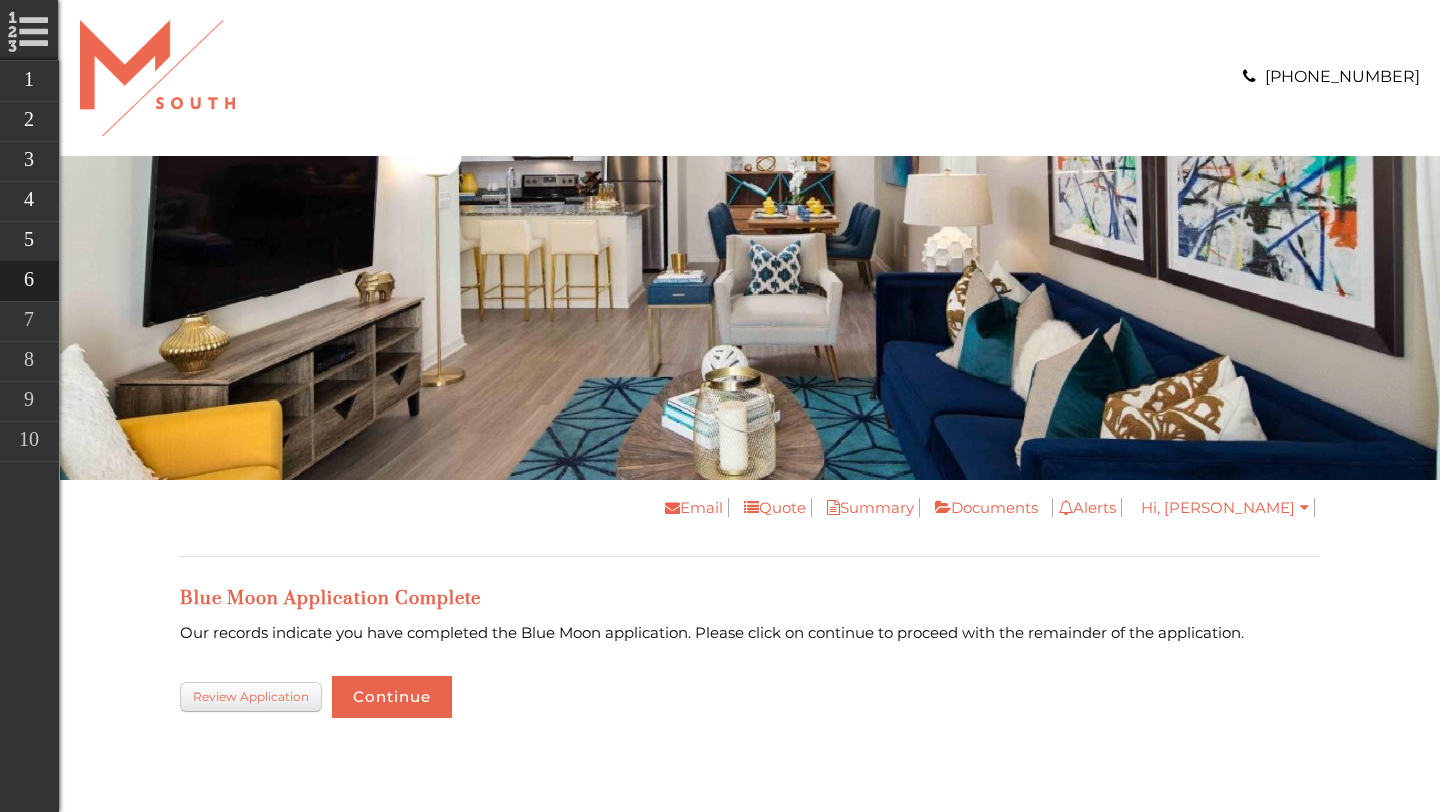 scroll, scrollTop: 0, scrollLeft: 0, axis: both 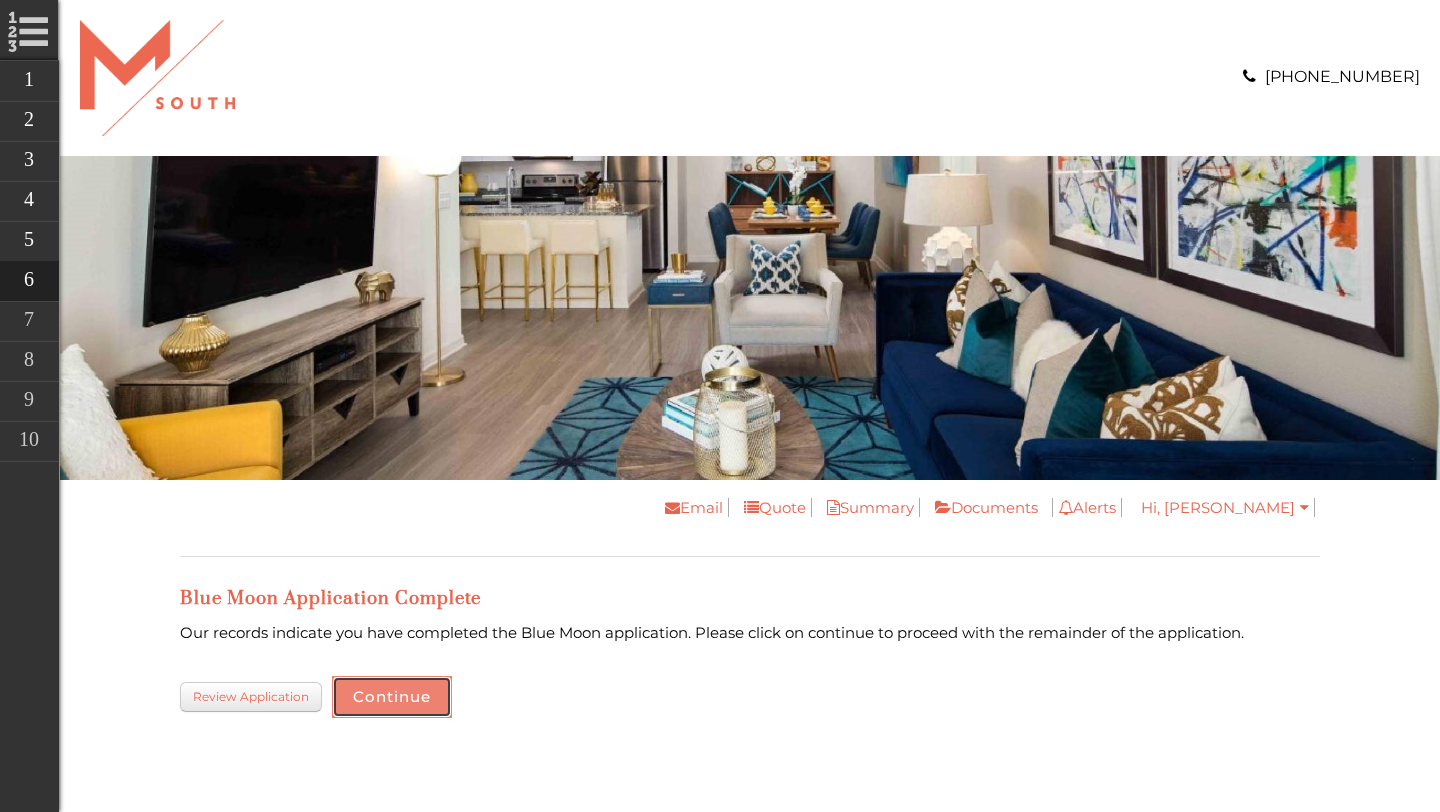 click on "Continue" at bounding box center [392, 697] 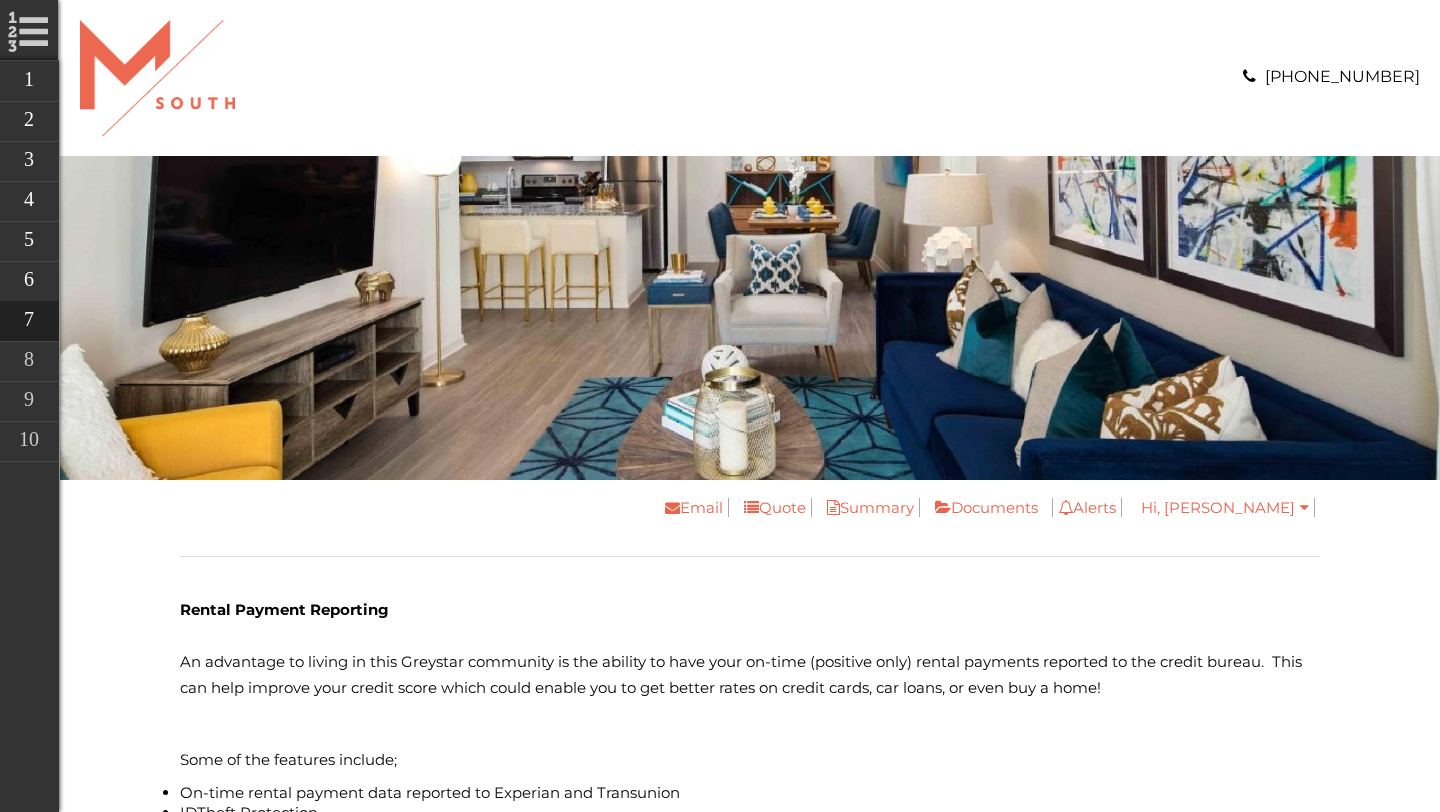 scroll, scrollTop: 0, scrollLeft: 0, axis: both 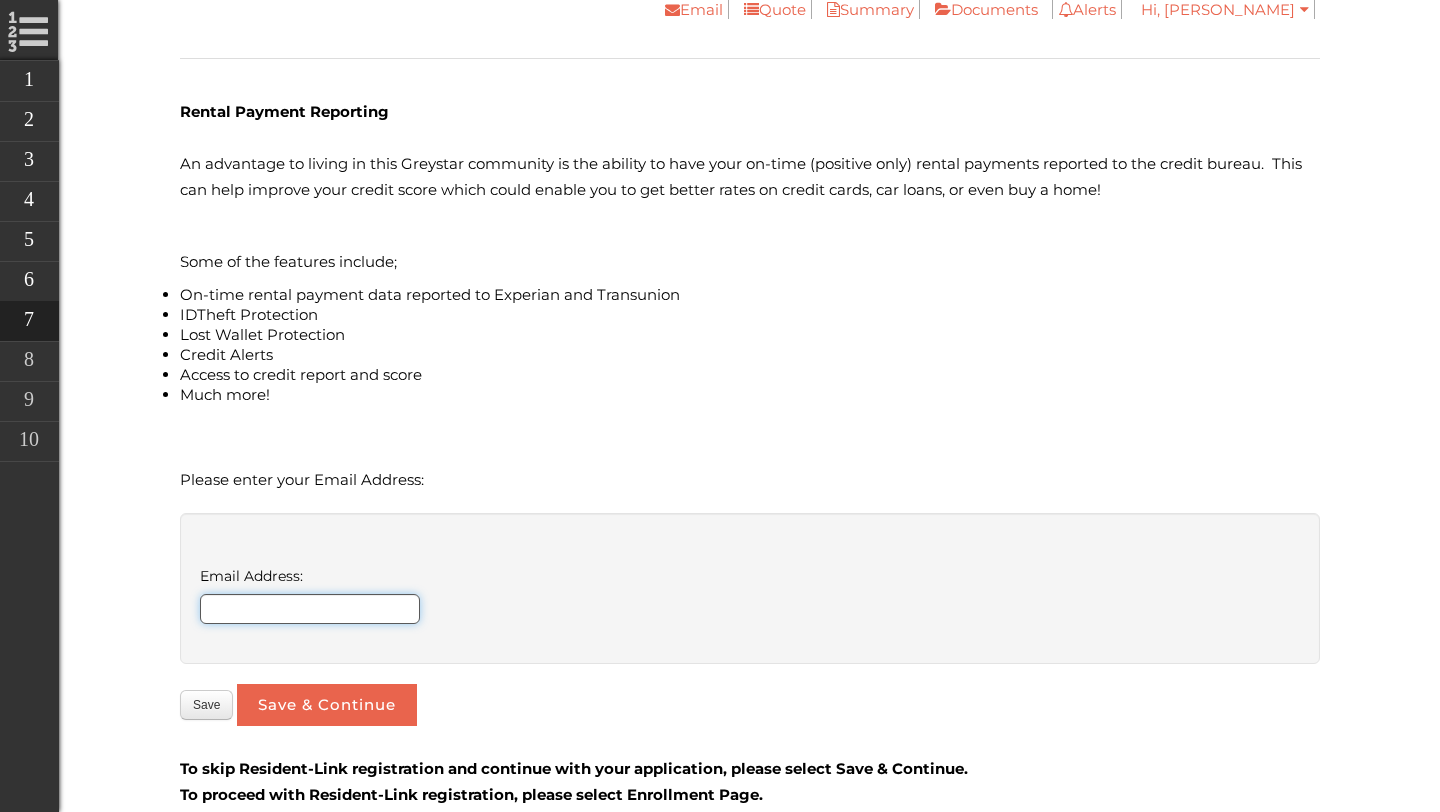 click on "Email Address:" at bounding box center [310, 609] 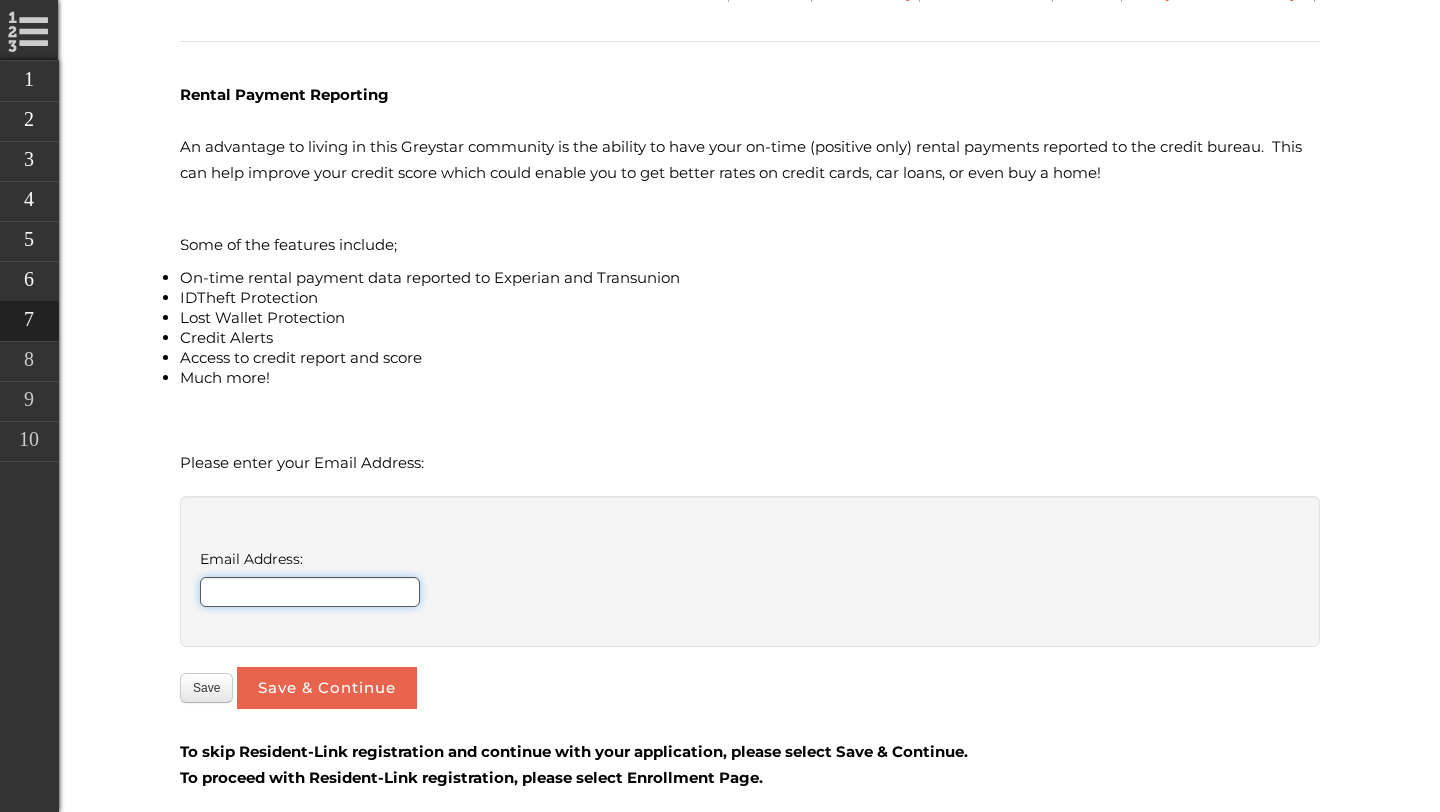 scroll, scrollTop: 582, scrollLeft: 0, axis: vertical 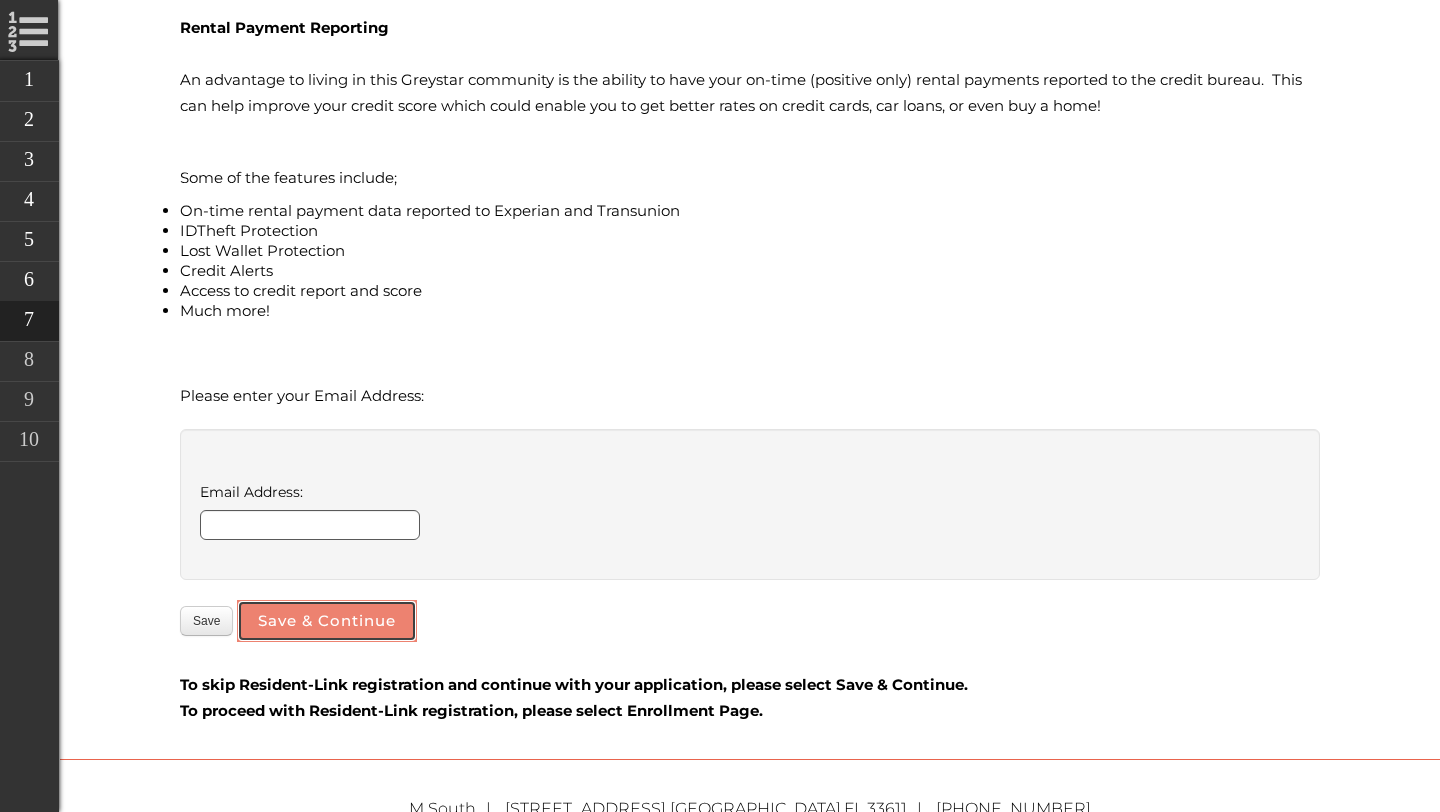 click on "Save & Continue" at bounding box center [327, 621] 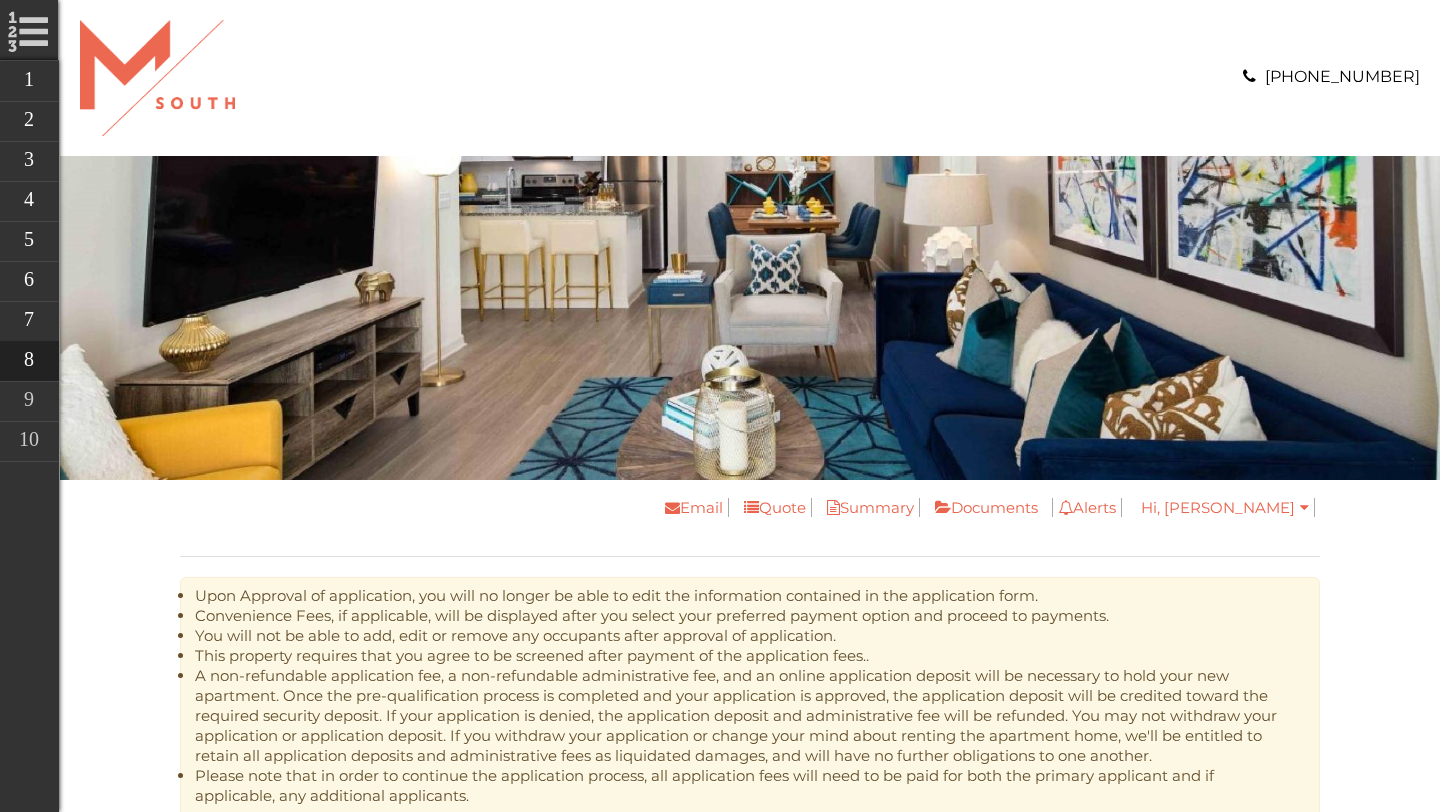 scroll, scrollTop: 0, scrollLeft: 0, axis: both 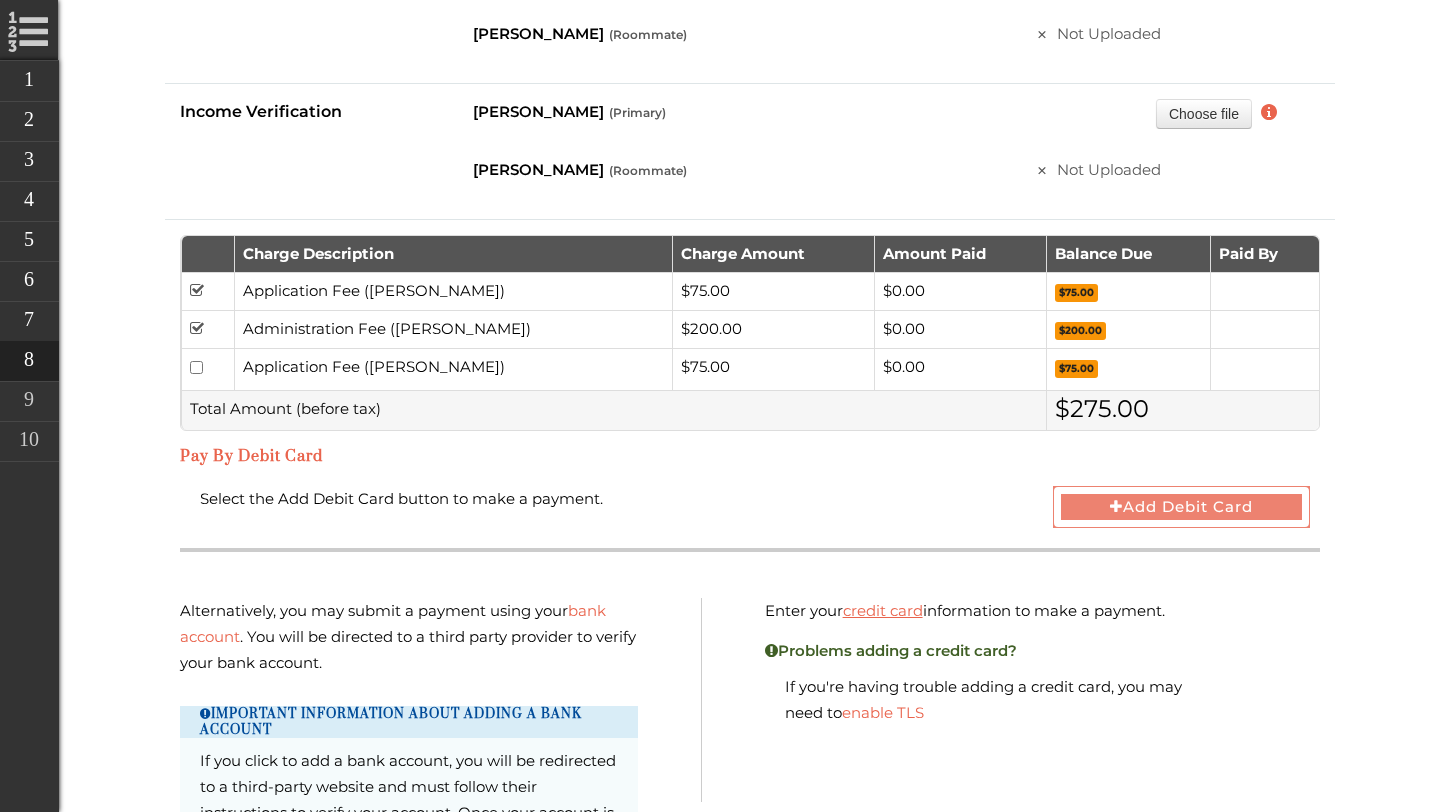 click on "Add Debit Card" at bounding box center [1182, 507] 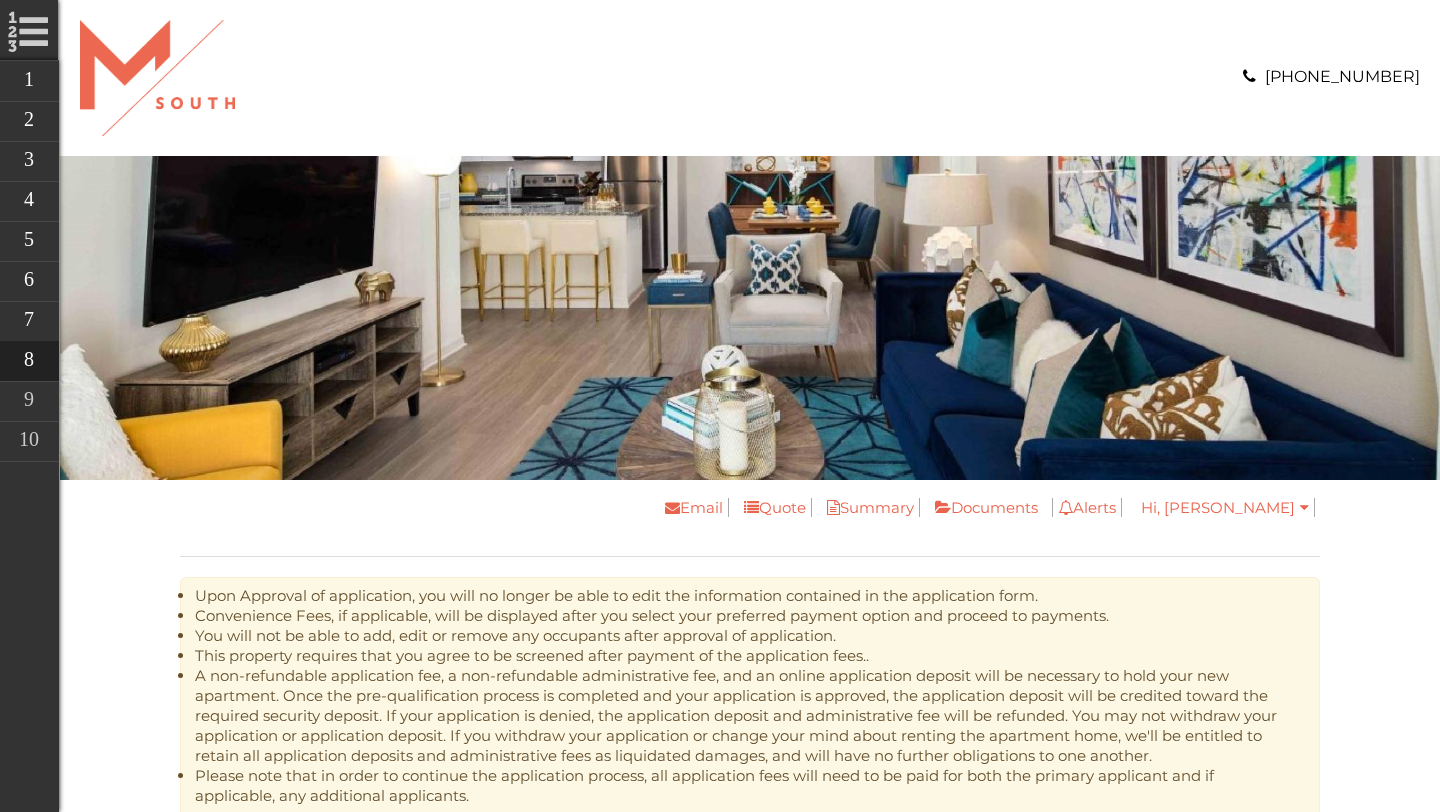 scroll, scrollTop: 0, scrollLeft: 0, axis: both 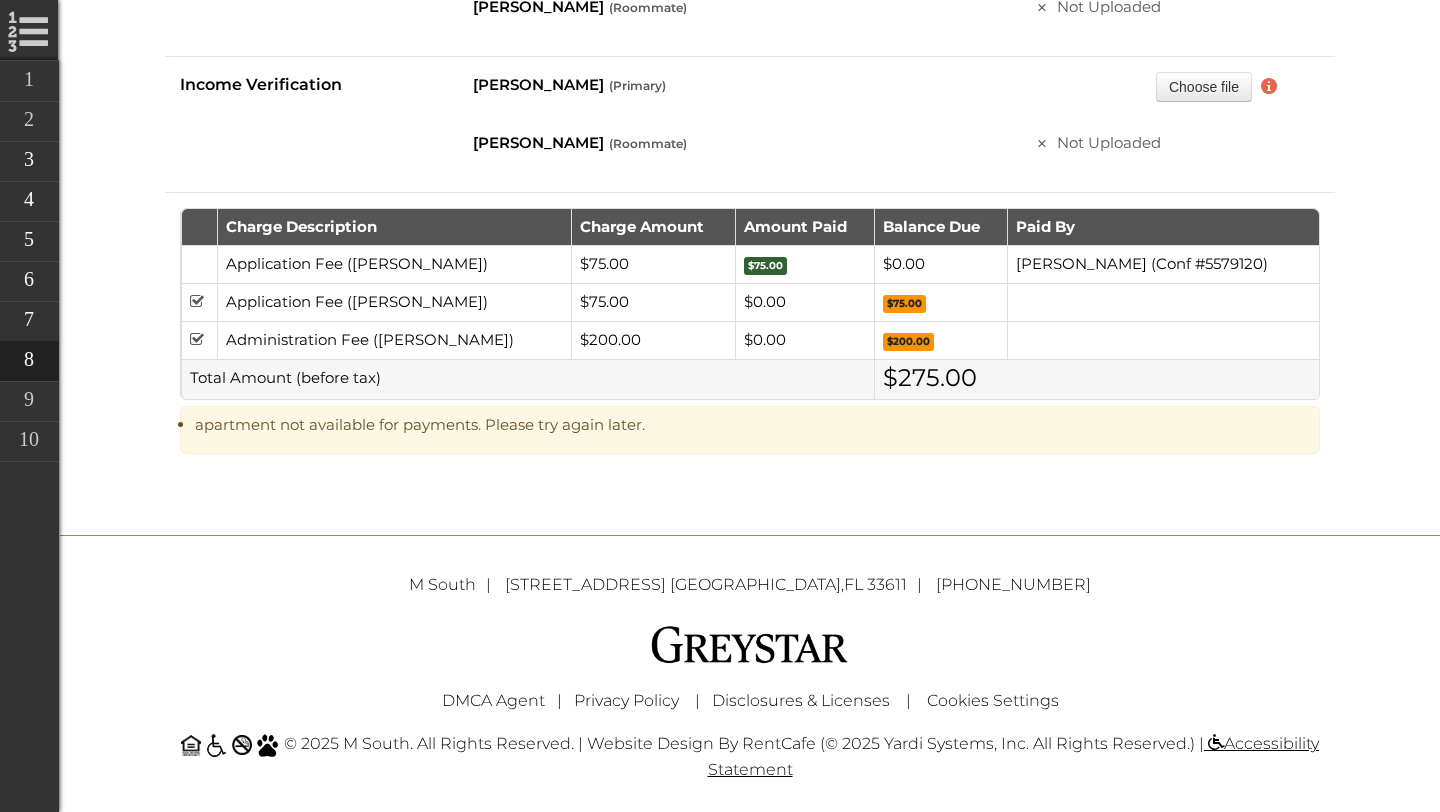 click on "Total Amount (before tax)" at bounding box center [527, 379] 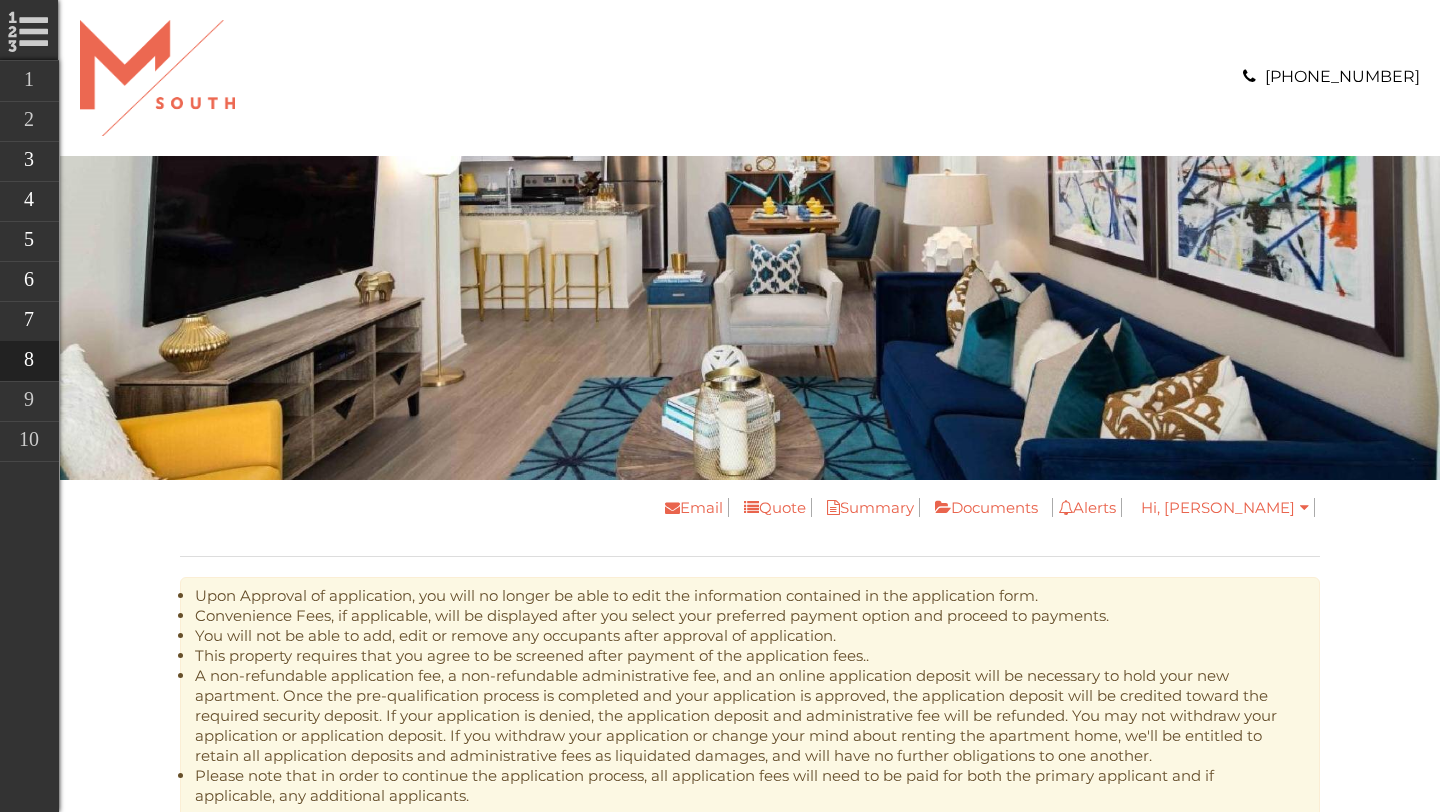scroll, scrollTop: 1044, scrollLeft: 0, axis: vertical 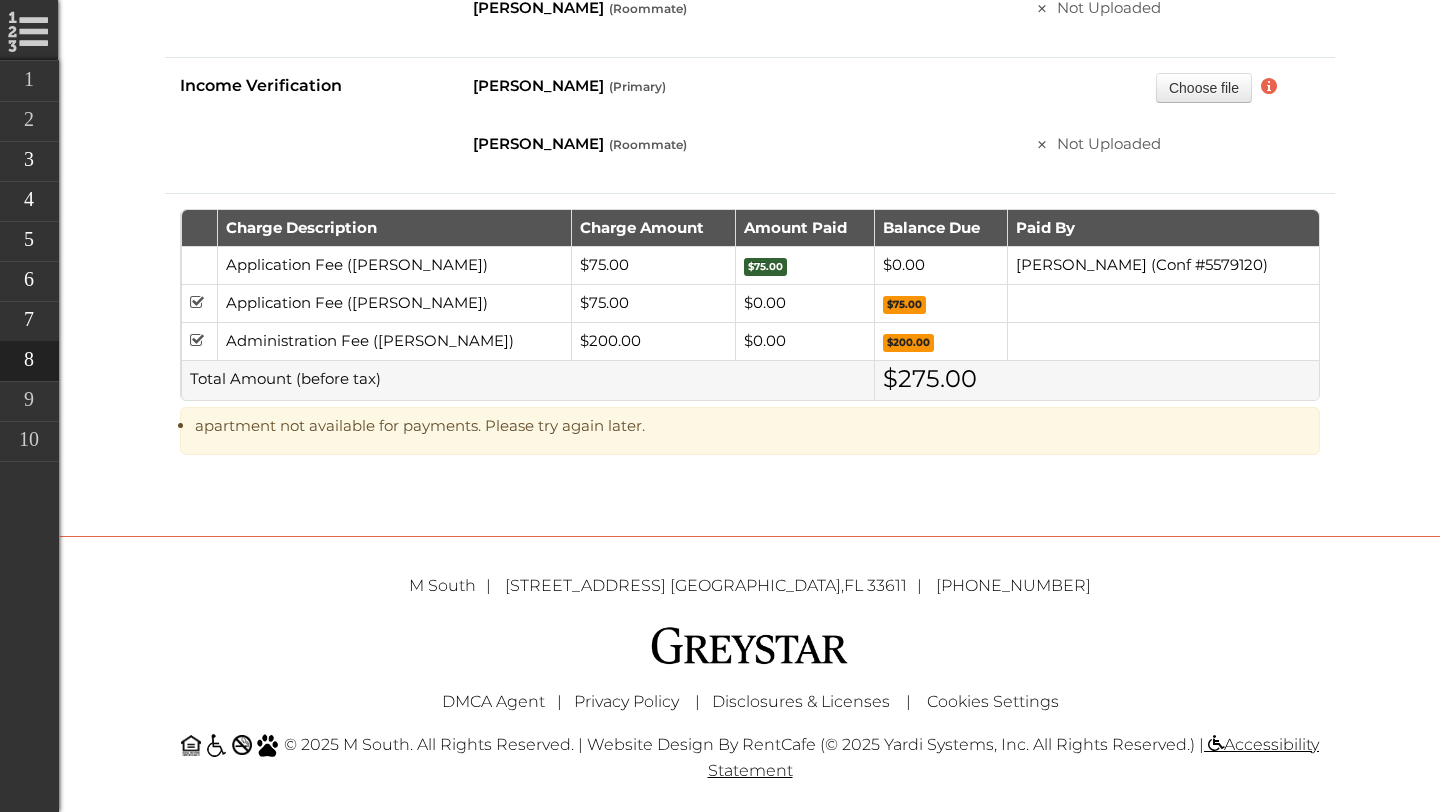 click on "Administration Fee ([PERSON_NAME])" at bounding box center [394, 341] 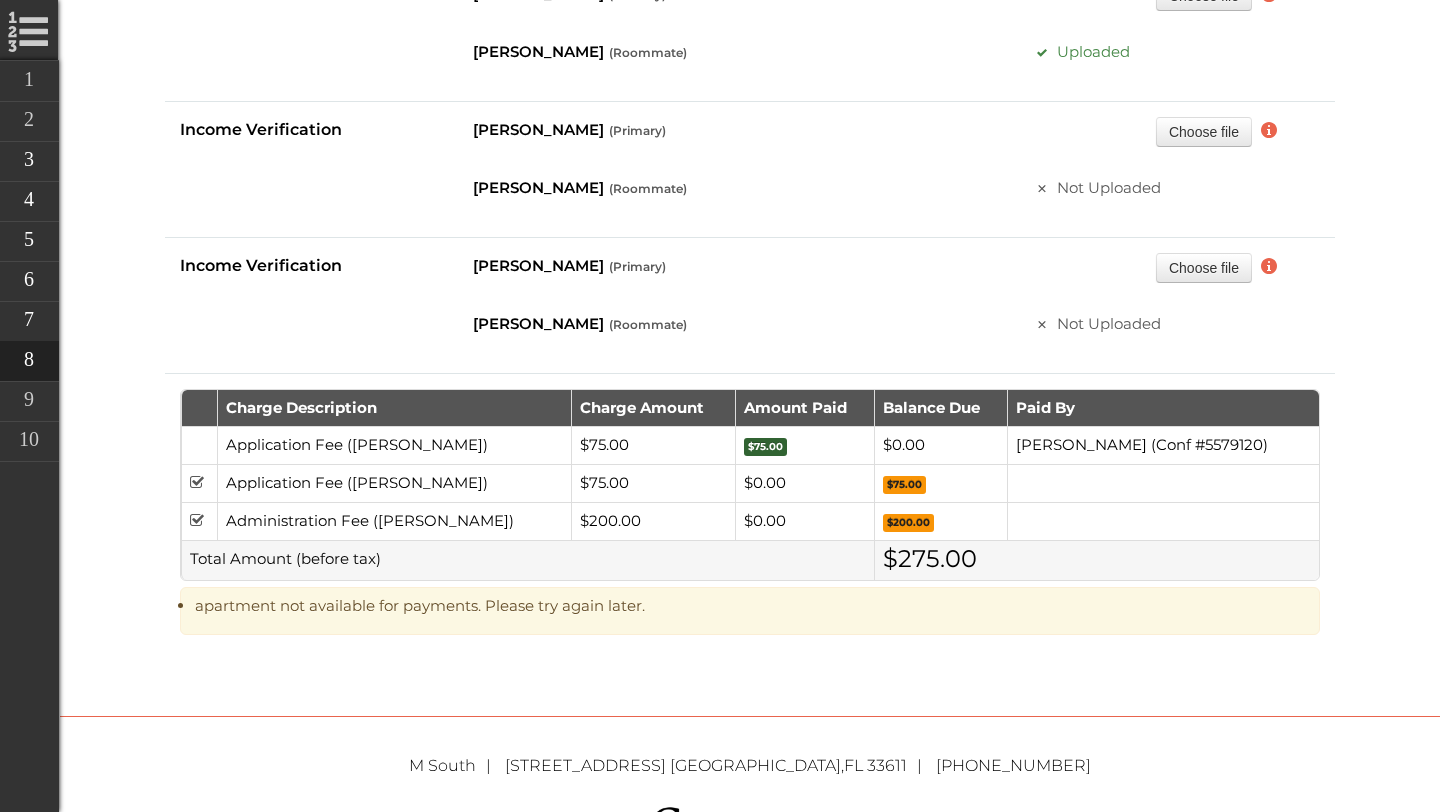 scroll, scrollTop: 1044, scrollLeft: 0, axis: vertical 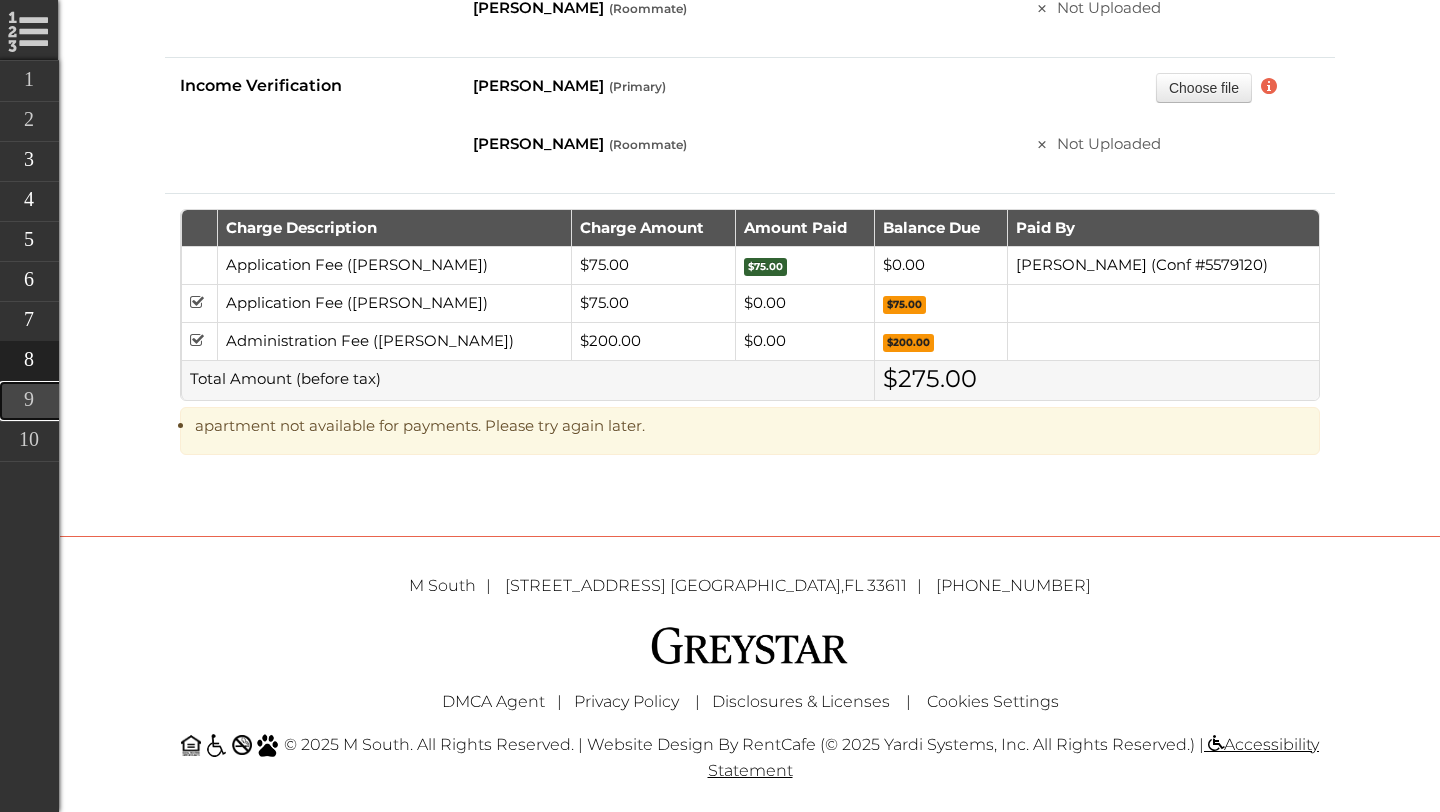 click on "Lease Summary" at bounding box center (169, 401) 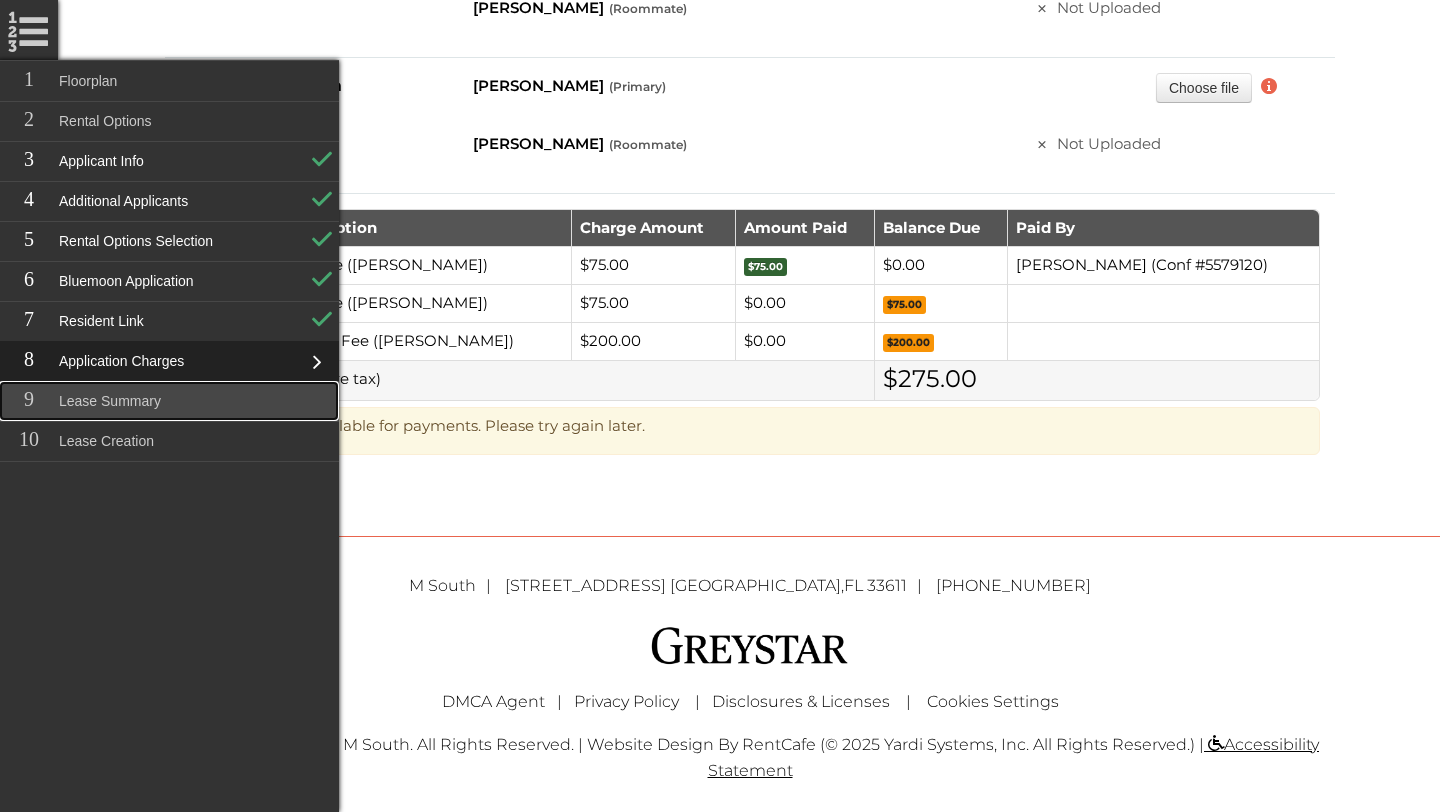 click on "Lease Summary" at bounding box center (169, 401) 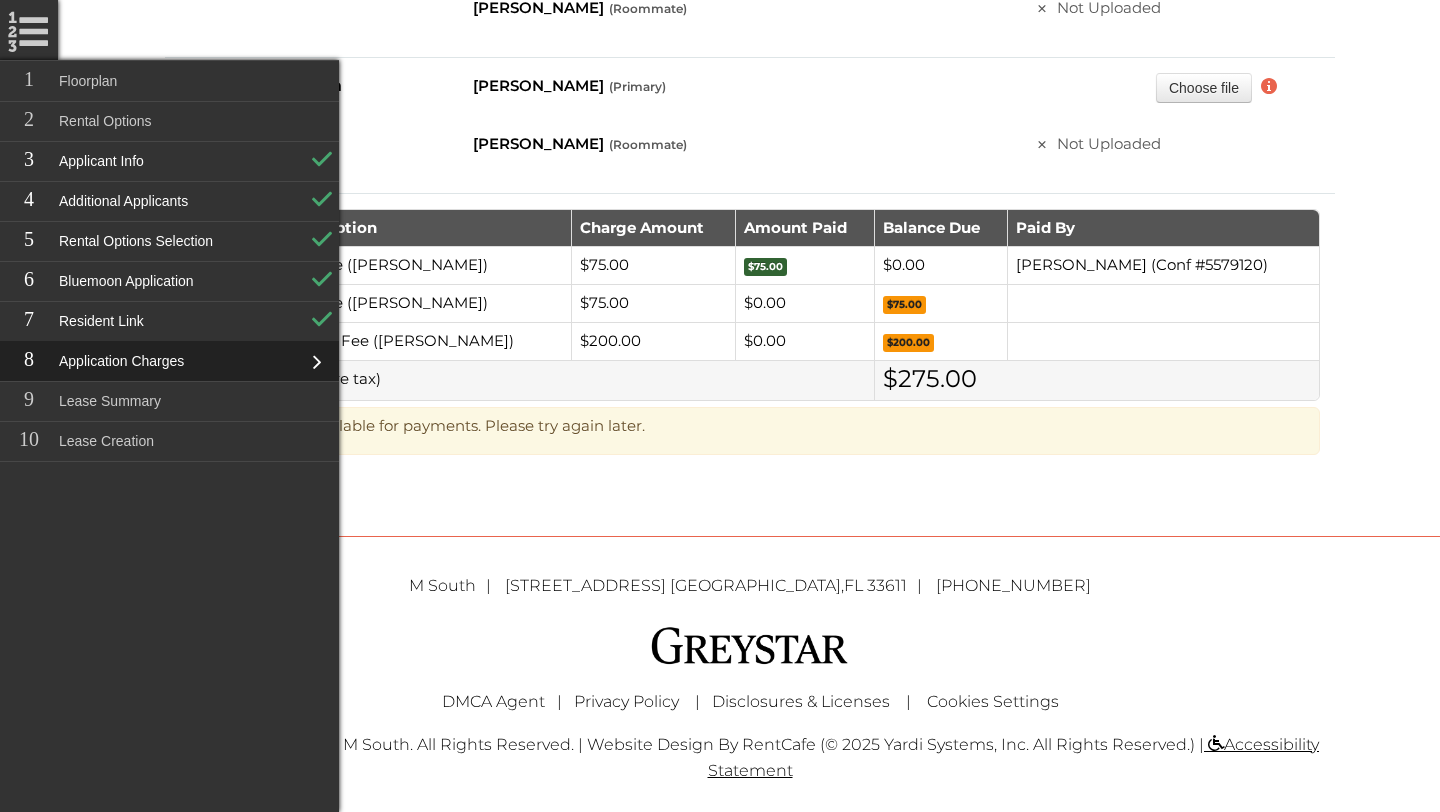 click on "Total Amount (before tax)" at bounding box center [527, 380] 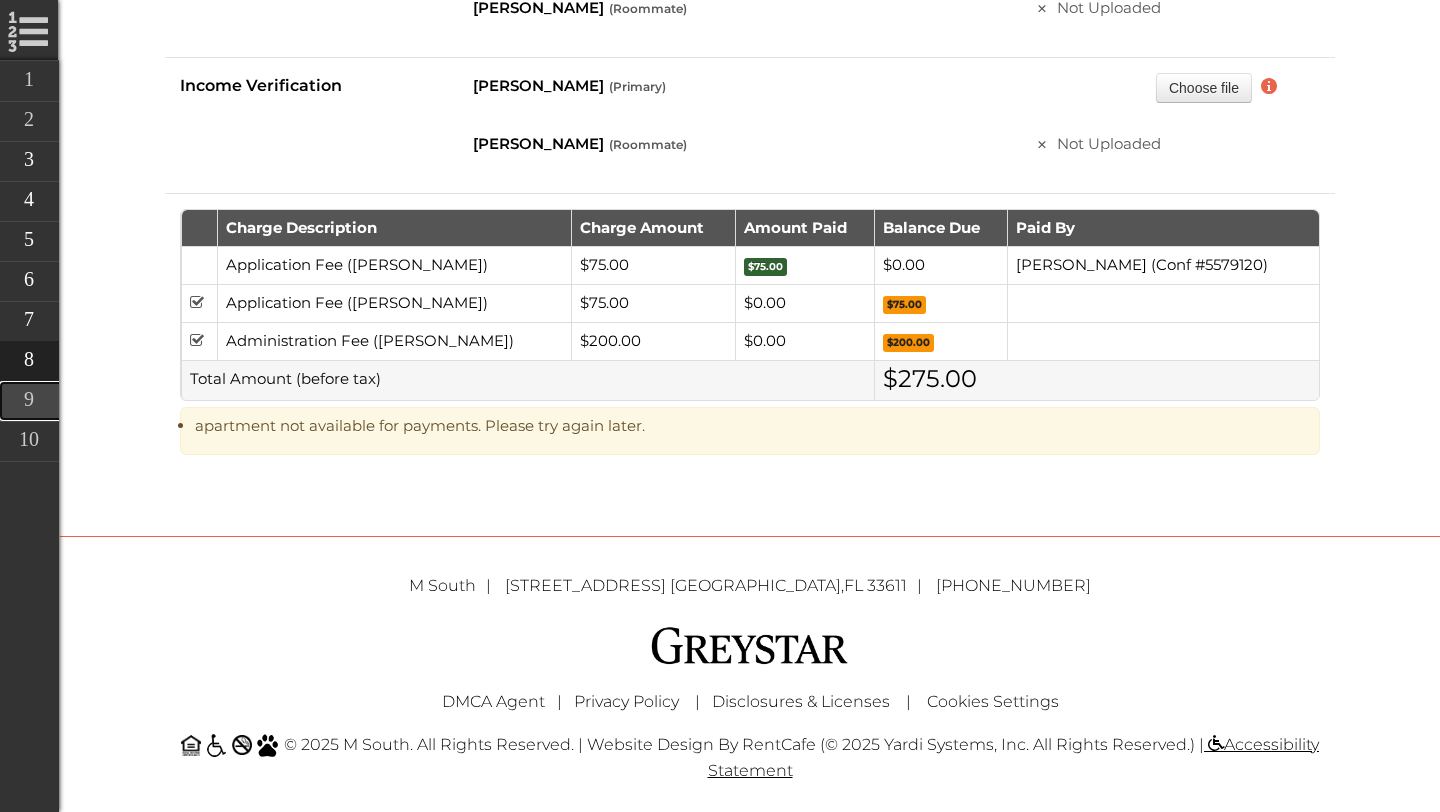 click on "Lease Summary" at bounding box center [169, 401] 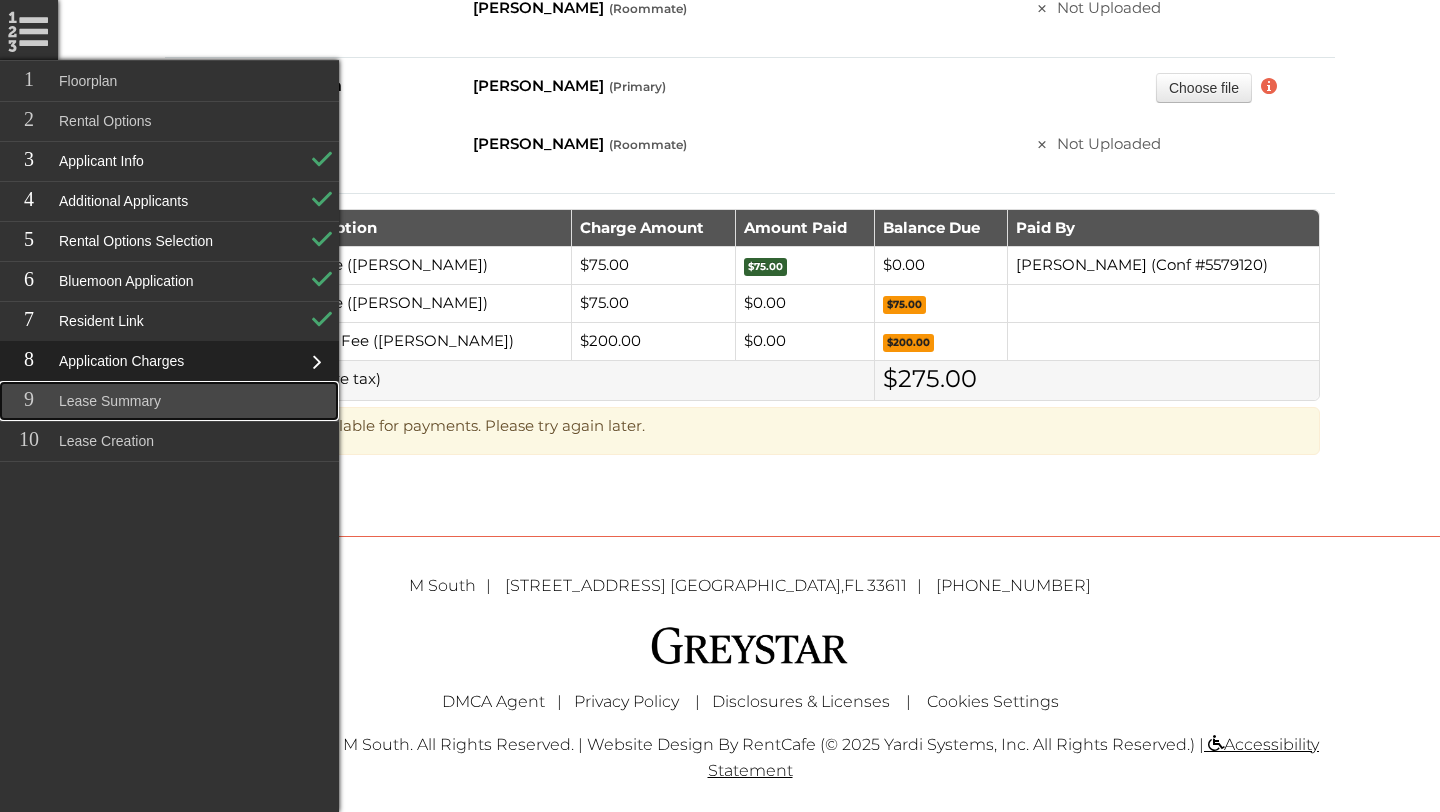 click on "Lease Summary" at bounding box center [169, 401] 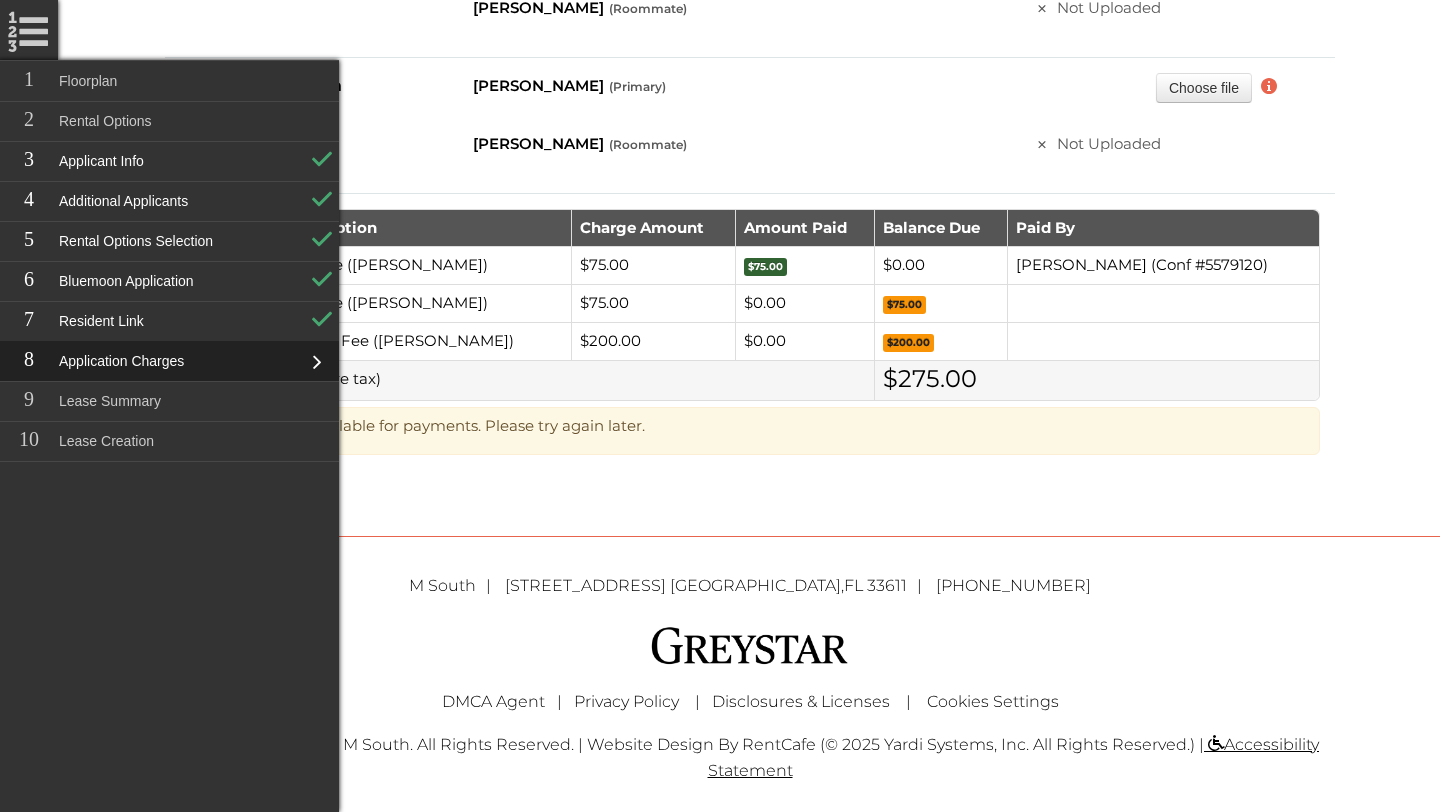 click on "Addendum signing for one or more applicants is pending. In order to proceed, please ensure all applicants have electronically signed the addendum(s).
Income Verification
[PERSON_NAME] ( Primary )
Not Uploaded
Uploaded
File must be less than 5MB in size. File types allowed: gif, jpg, png, bmp, pdf, doc, docx, xlsx Maximum 100 characters are allowed in file name and special characters - \/:*?<>| are not allowed in file name.
[PERSON_NAME] ( Roommate )
Not Uploaded
Uploaded" at bounding box center (750, 151) 